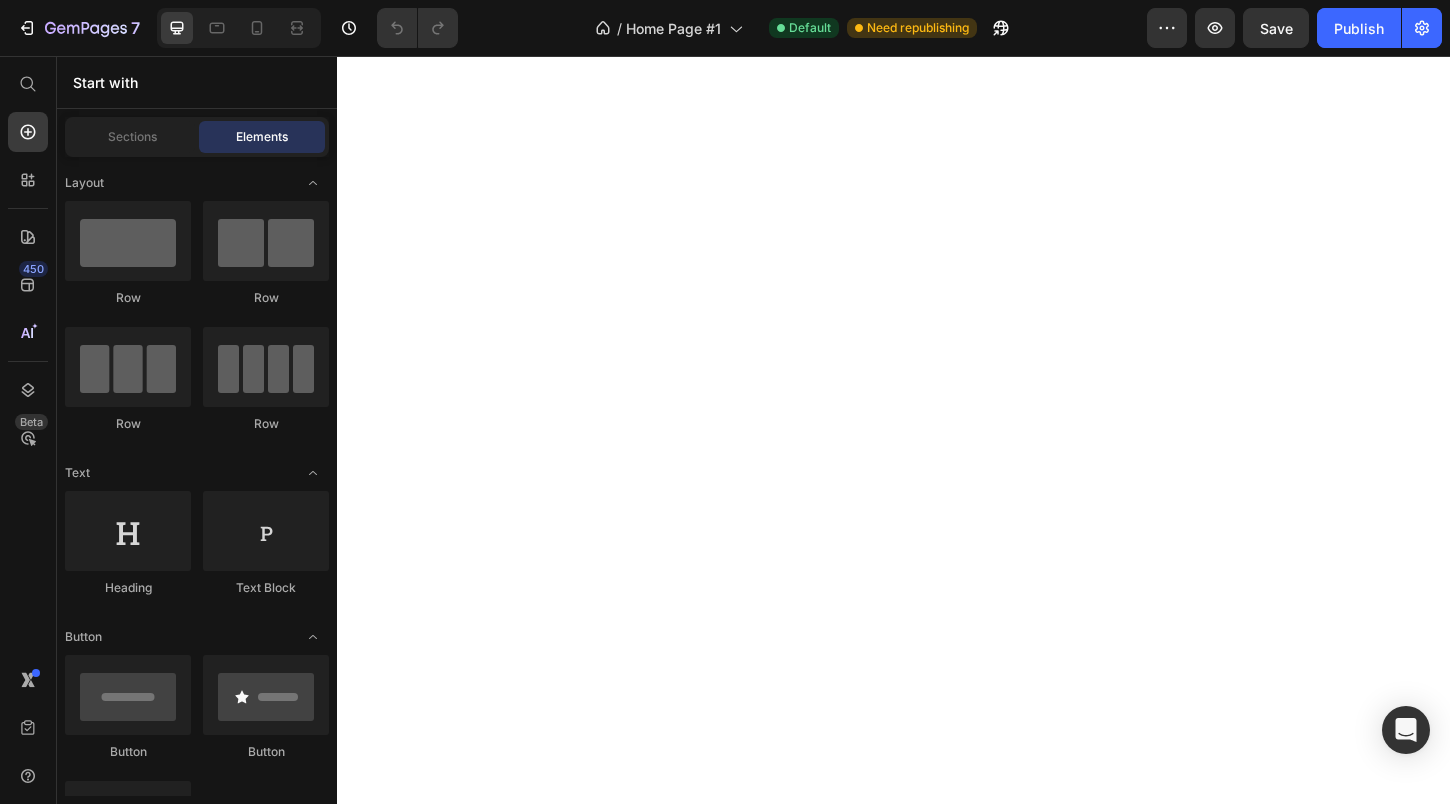 scroll, scrollTop: 0, scrollLeft: 0, axis: both 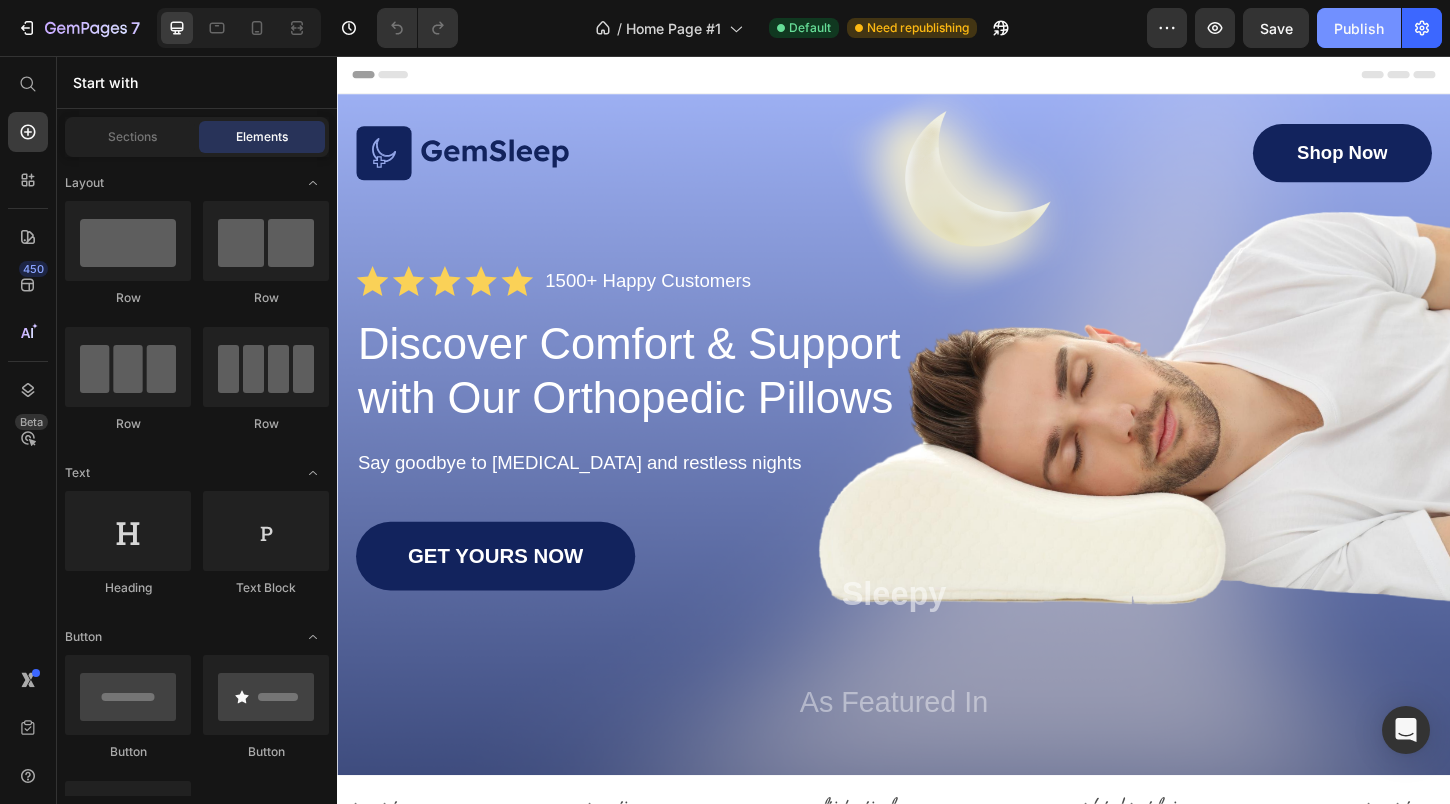 click on "Publish" 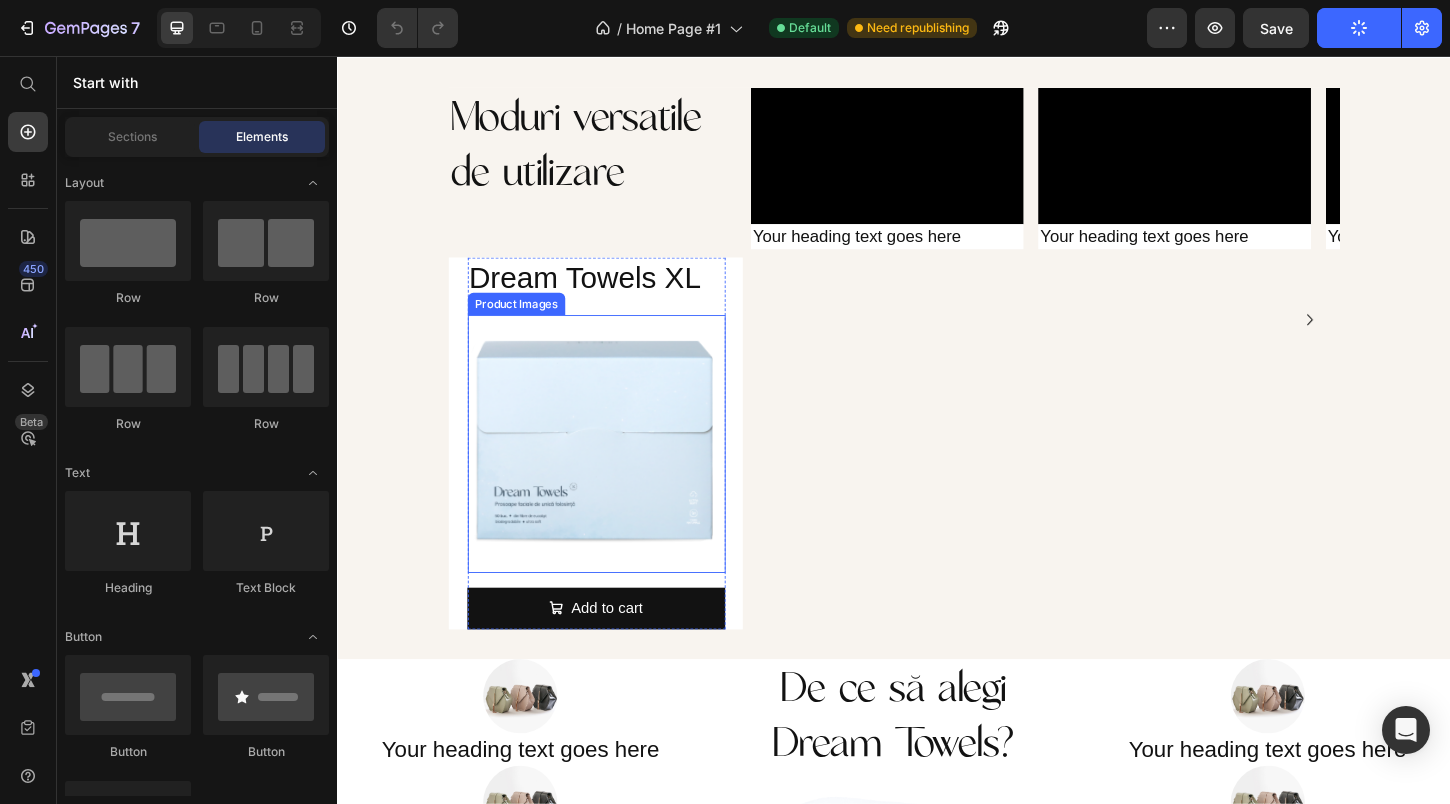 scroll, scrollTop: 841, scrollLeft: 0, axis: vertical 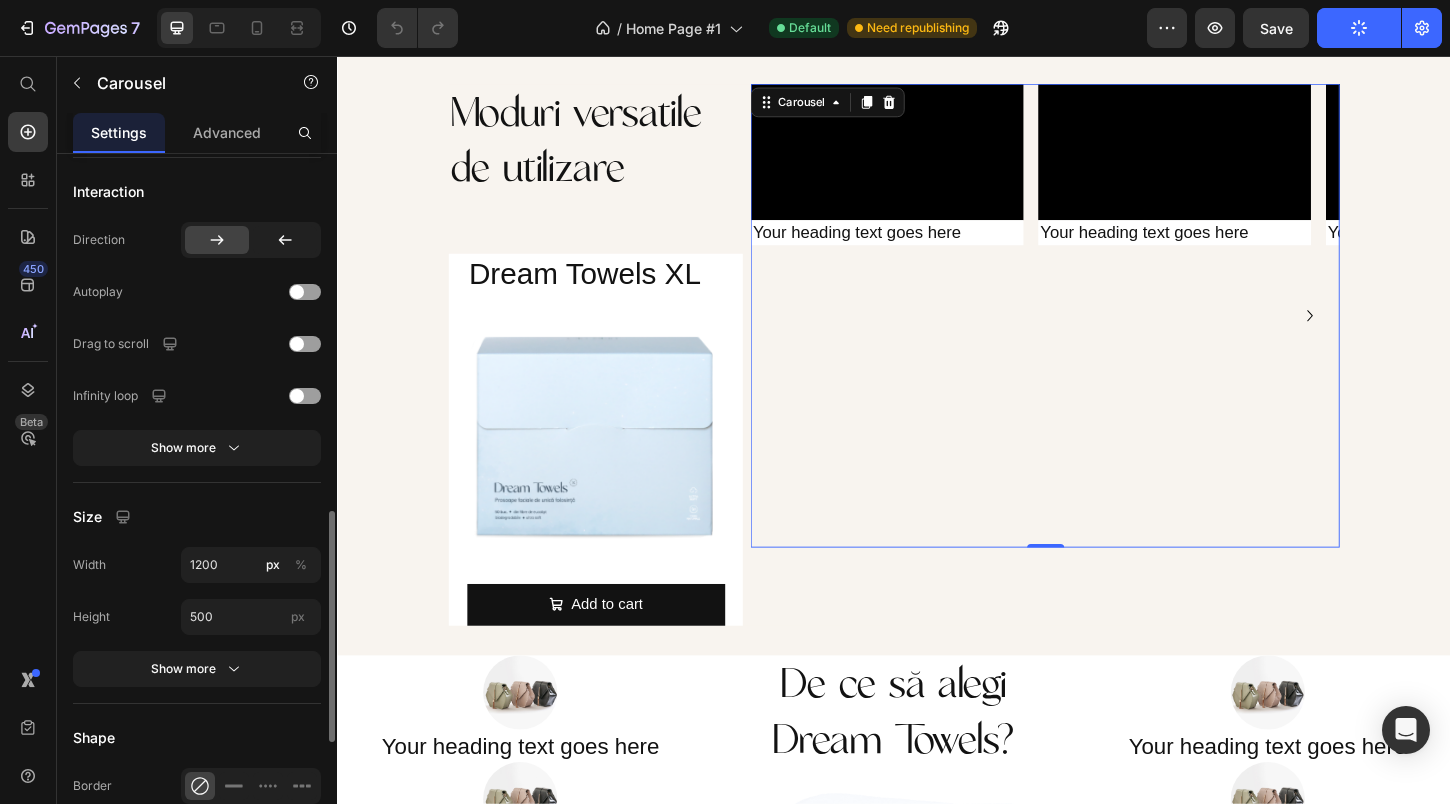 click on "Interaction Direction
Autoplay Drag to scroll Infinity loop Show more" 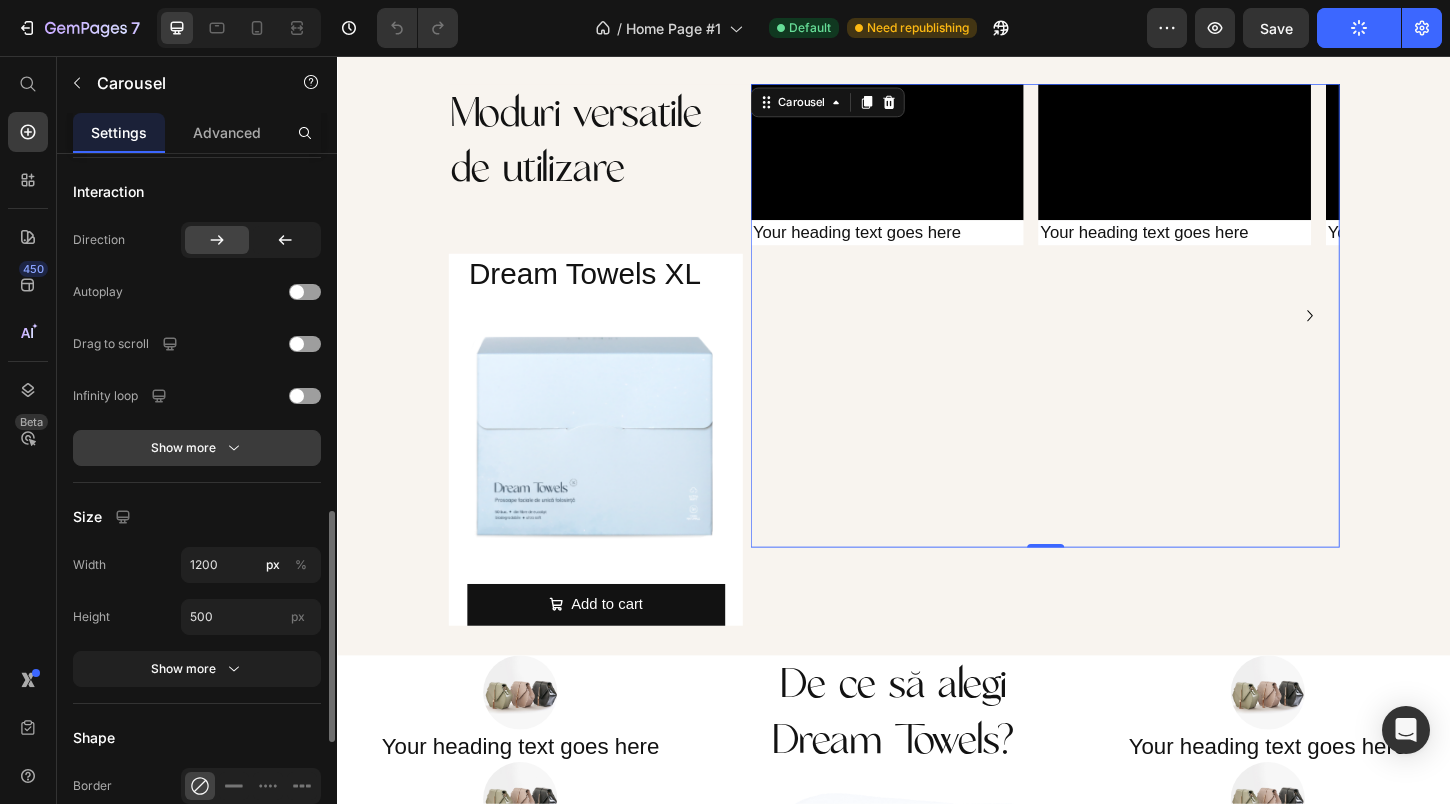 click 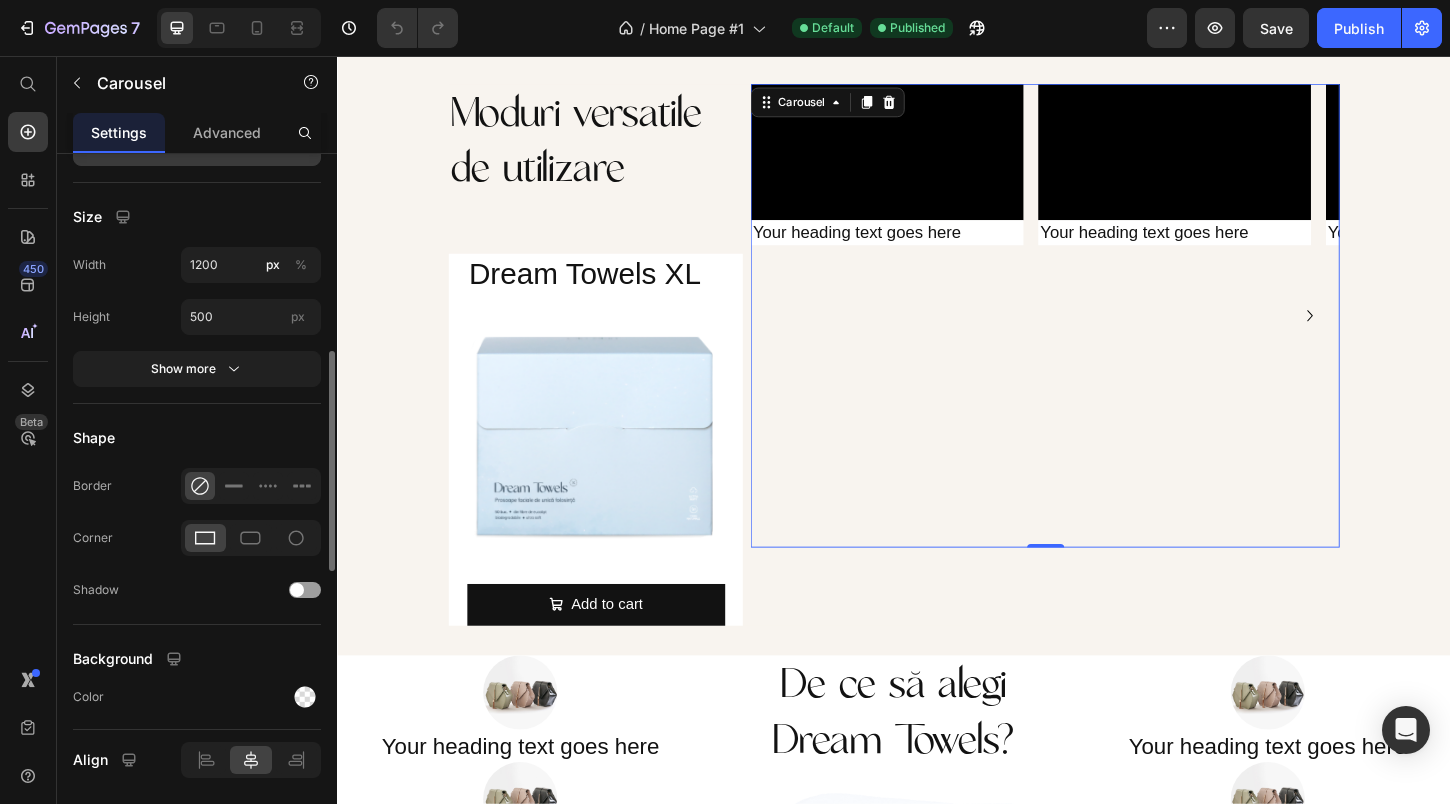 scroll, scrollTop: 1523, scrollLeft: 0, axis: vertical 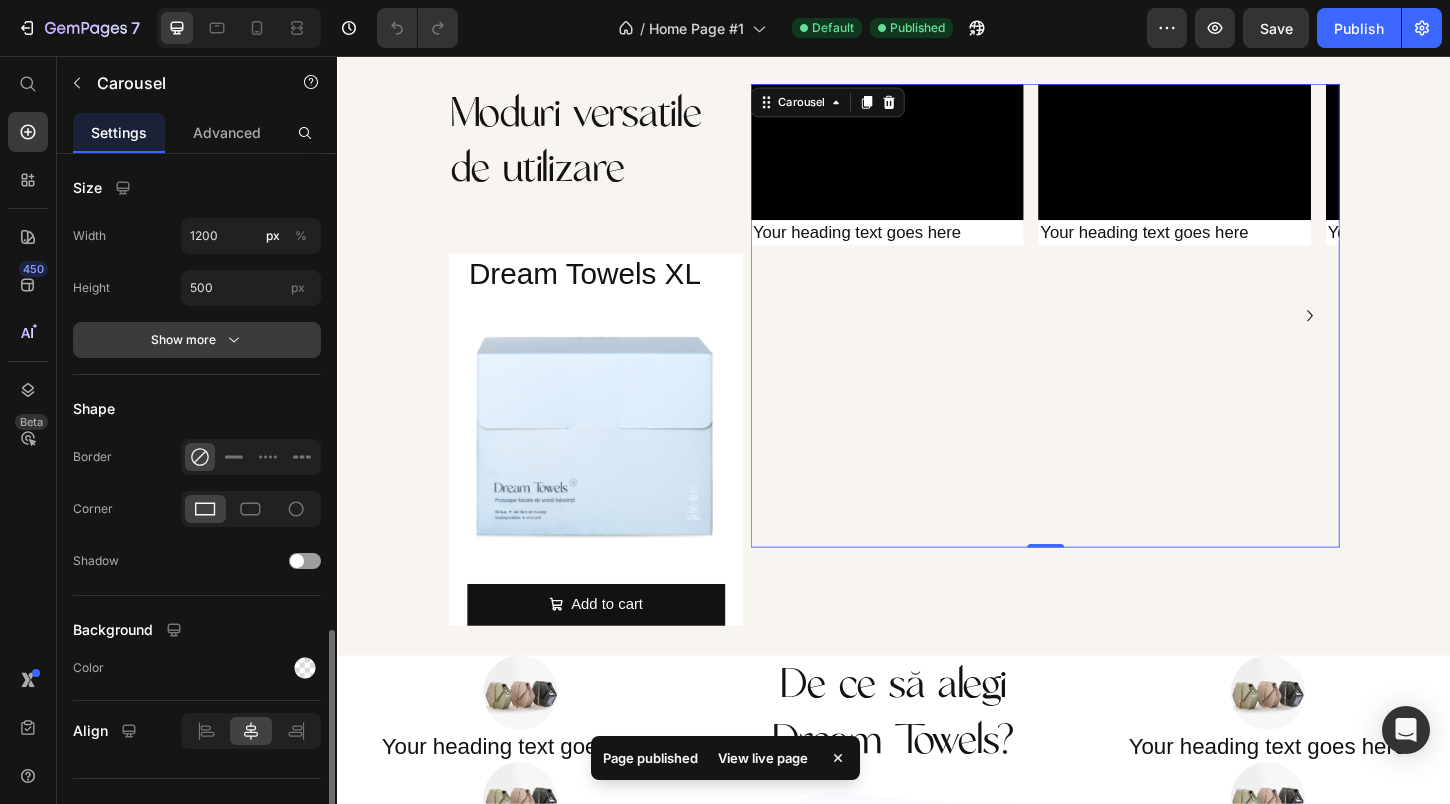 click on "Show more" at bounding box center [197, 340] 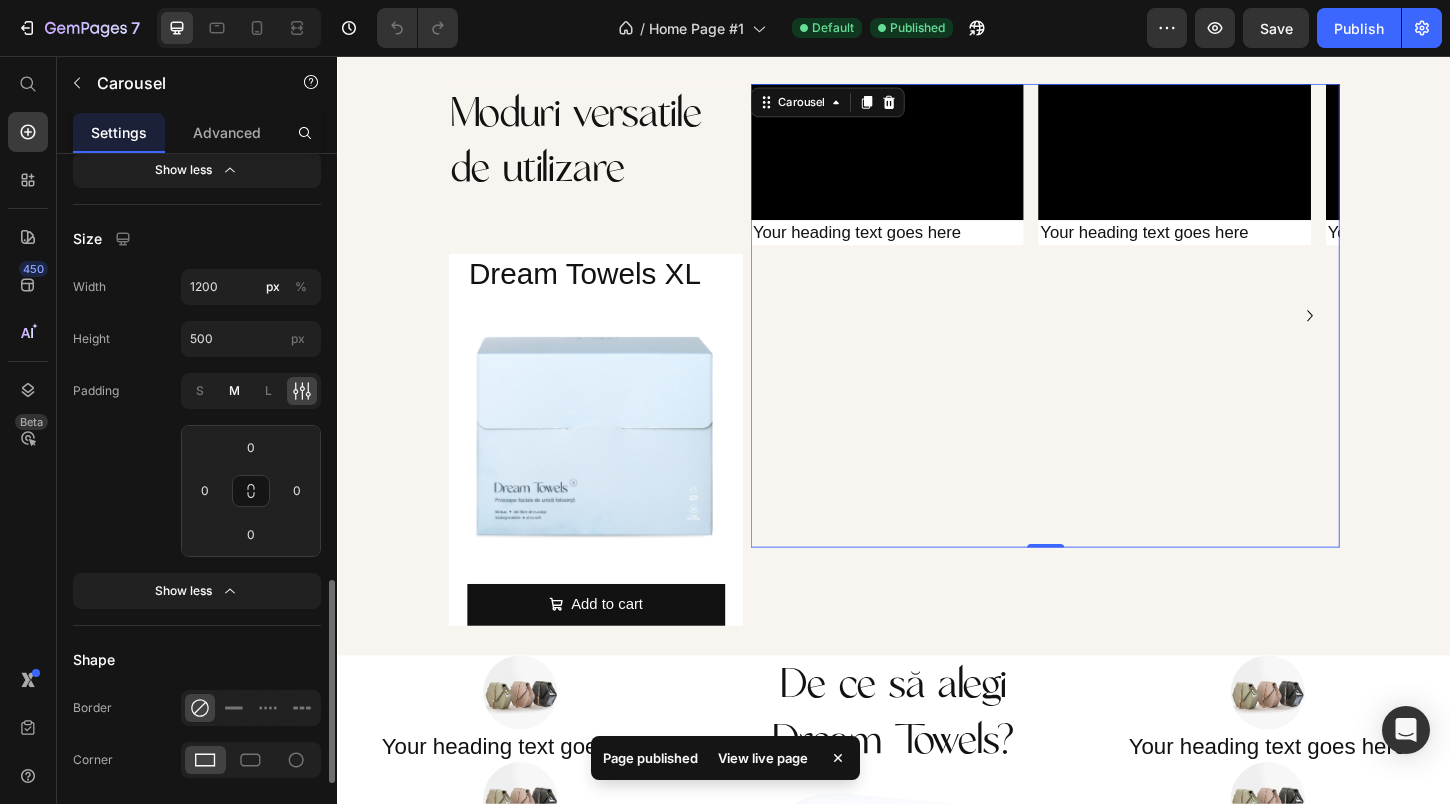 scroll, scrollTop: 1484, scrollLeft: 0, axis: vertical 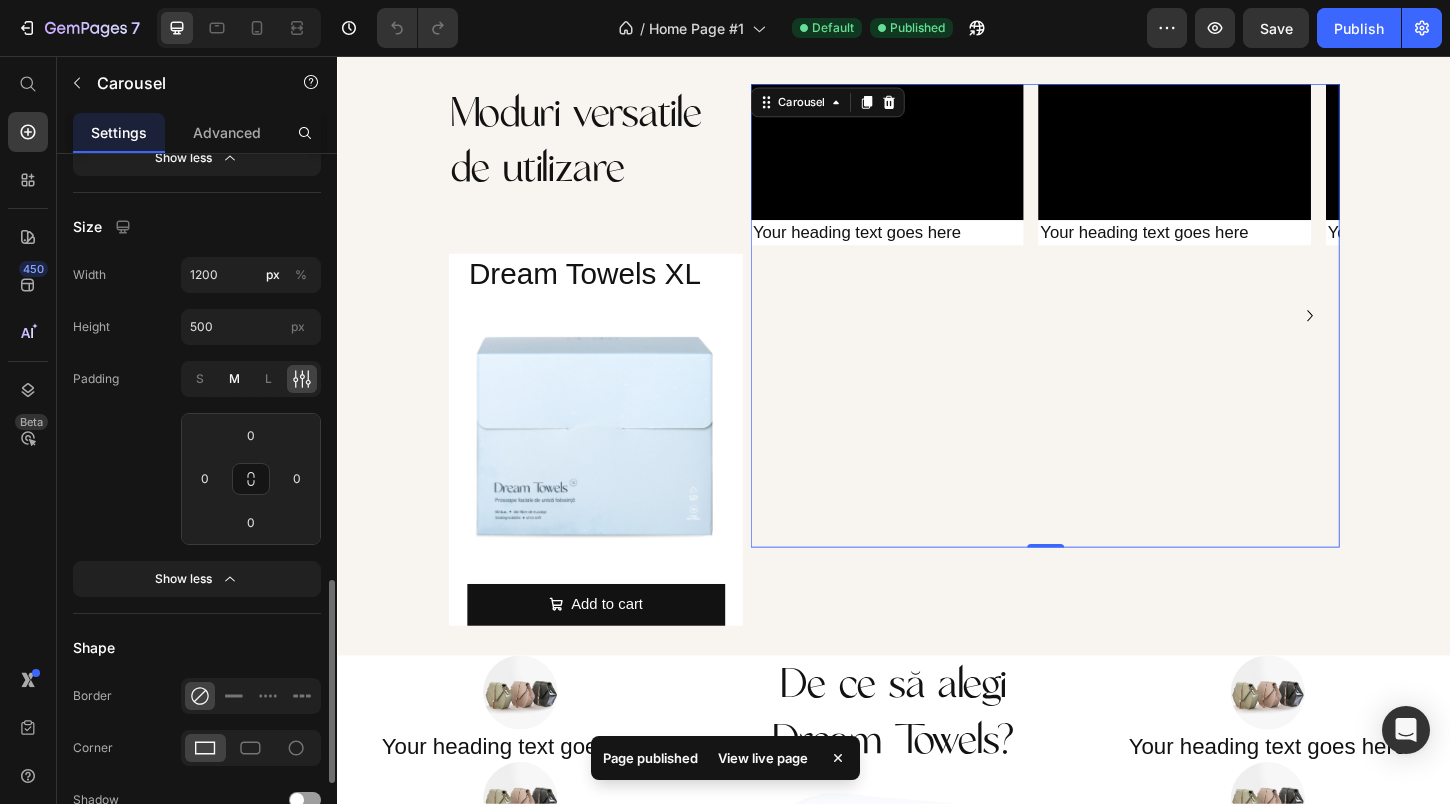 click on "M" 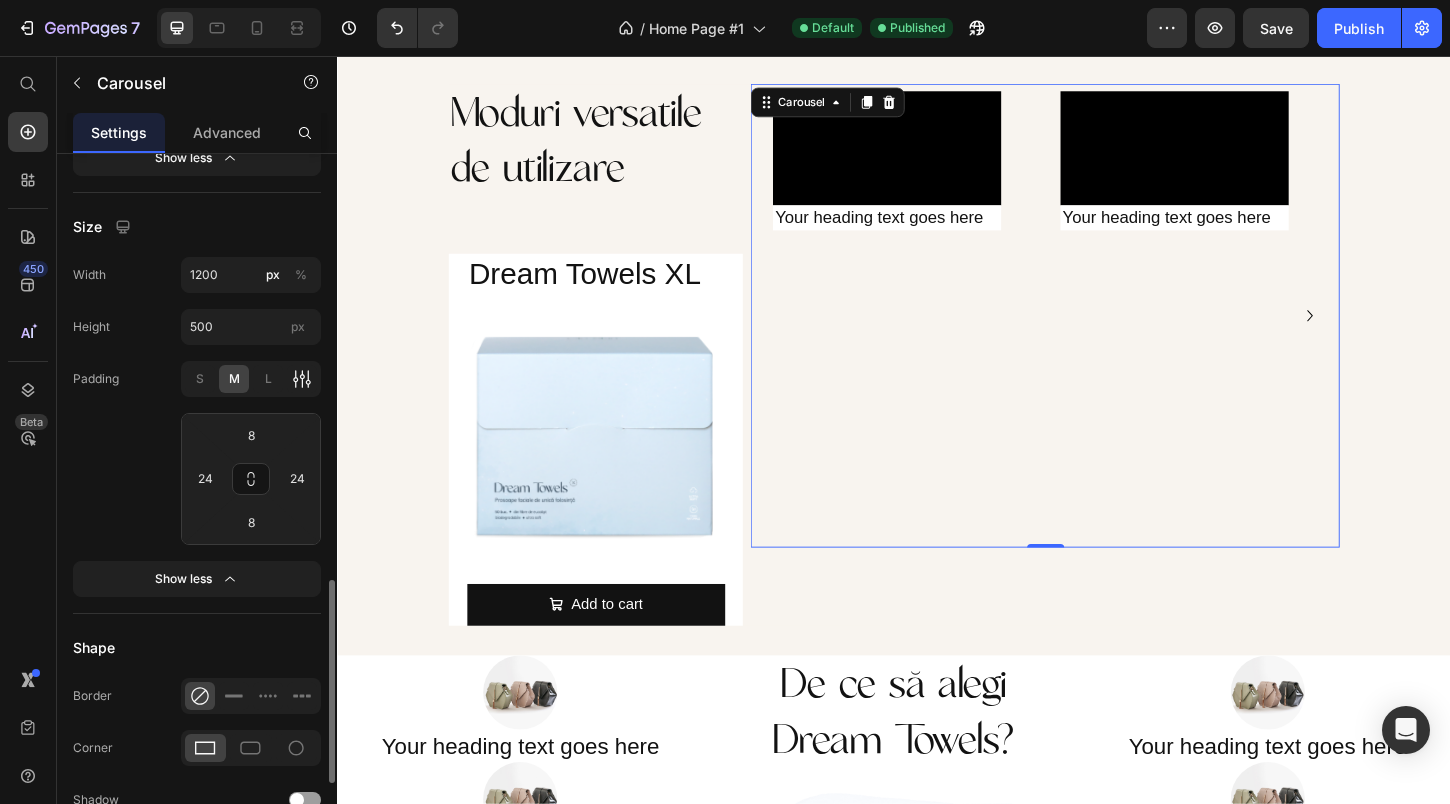 click 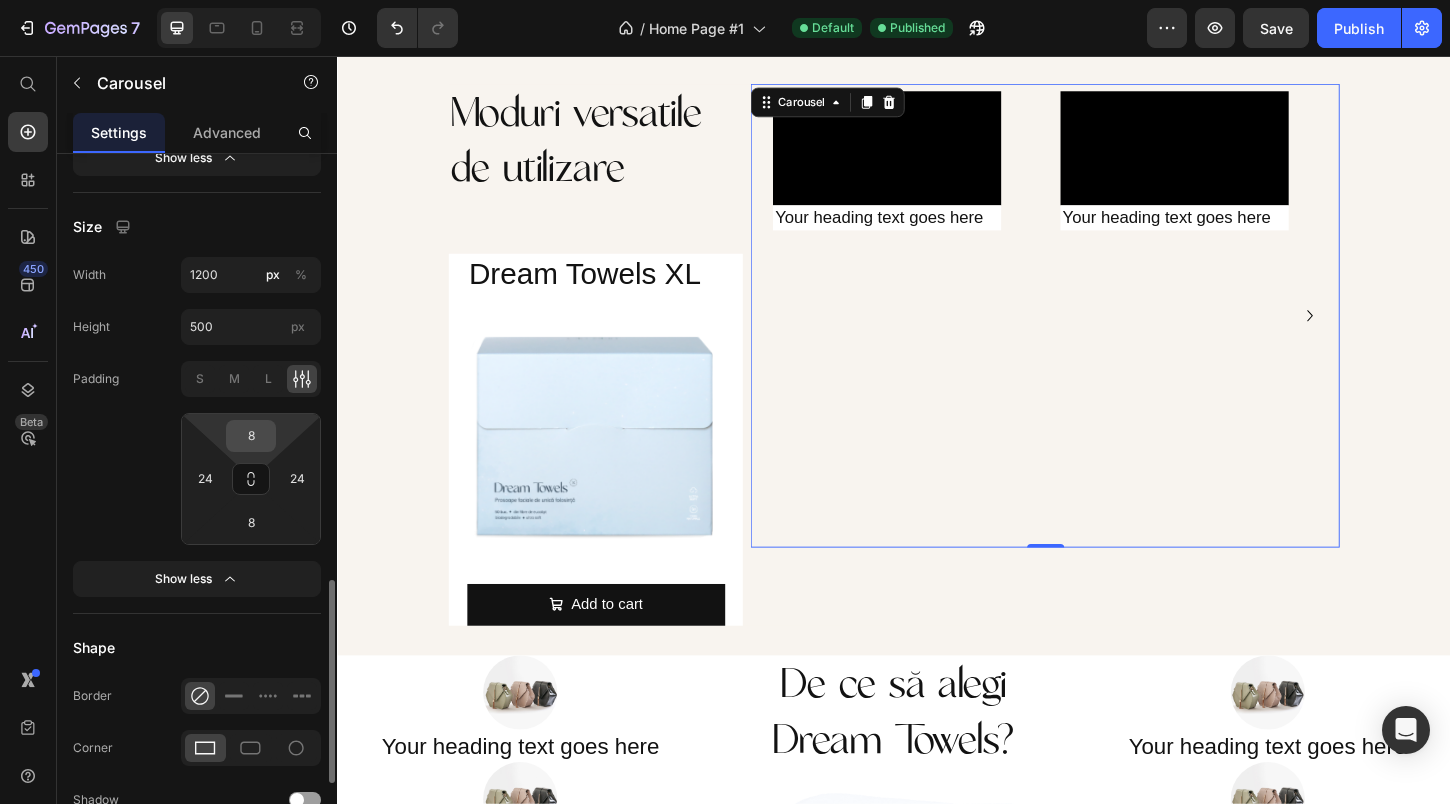 click on "8" at bounding box center (251, 436) 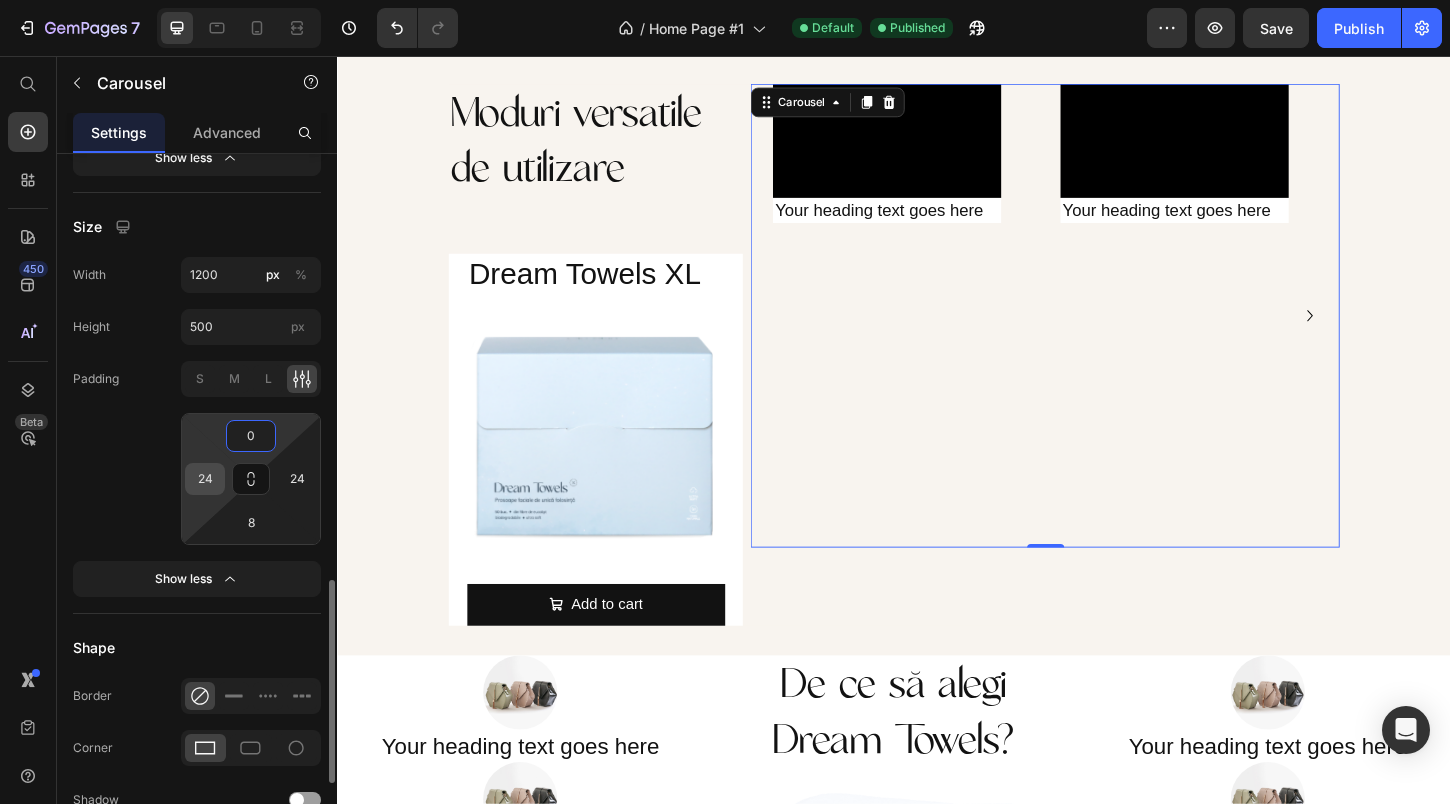 type on "0" 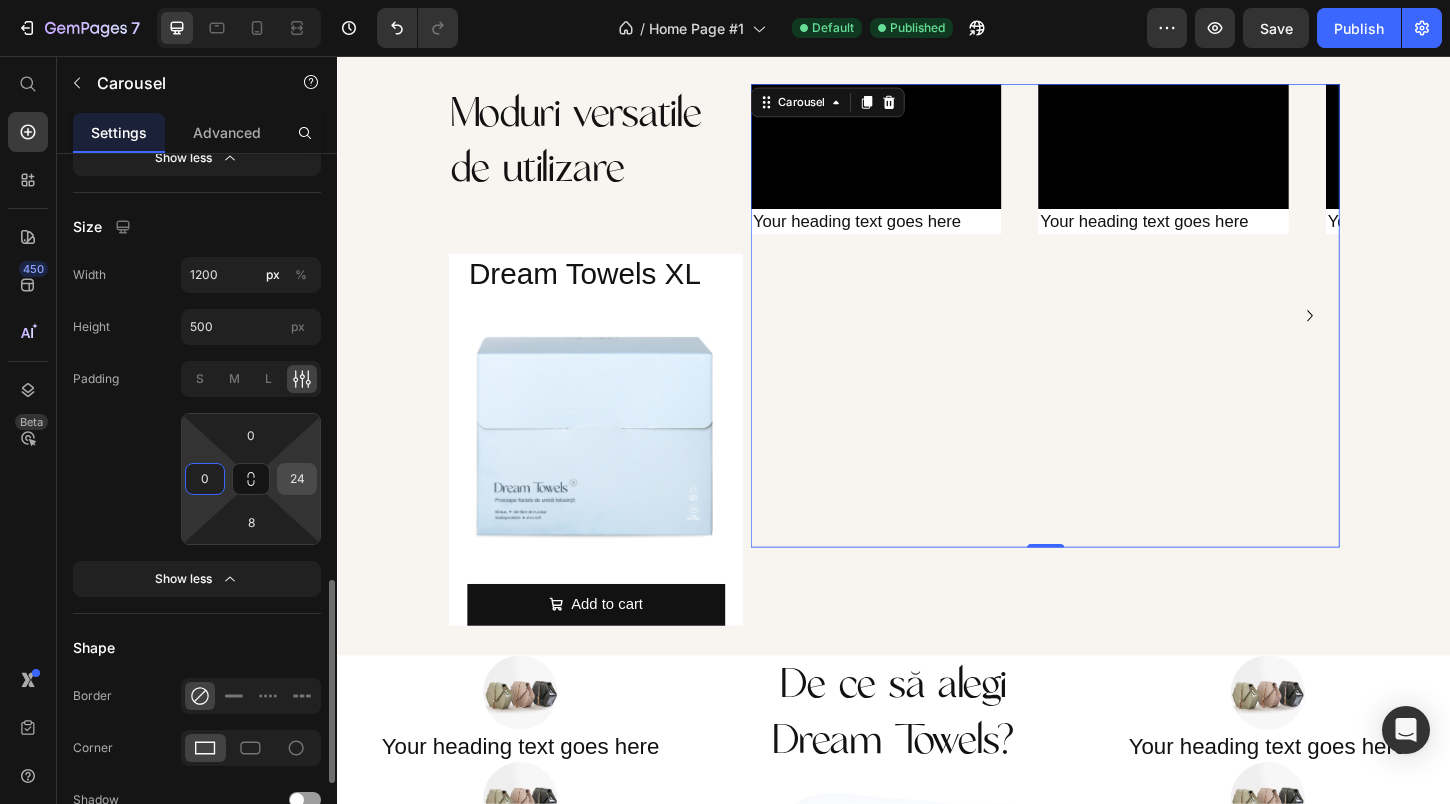 type on "0" 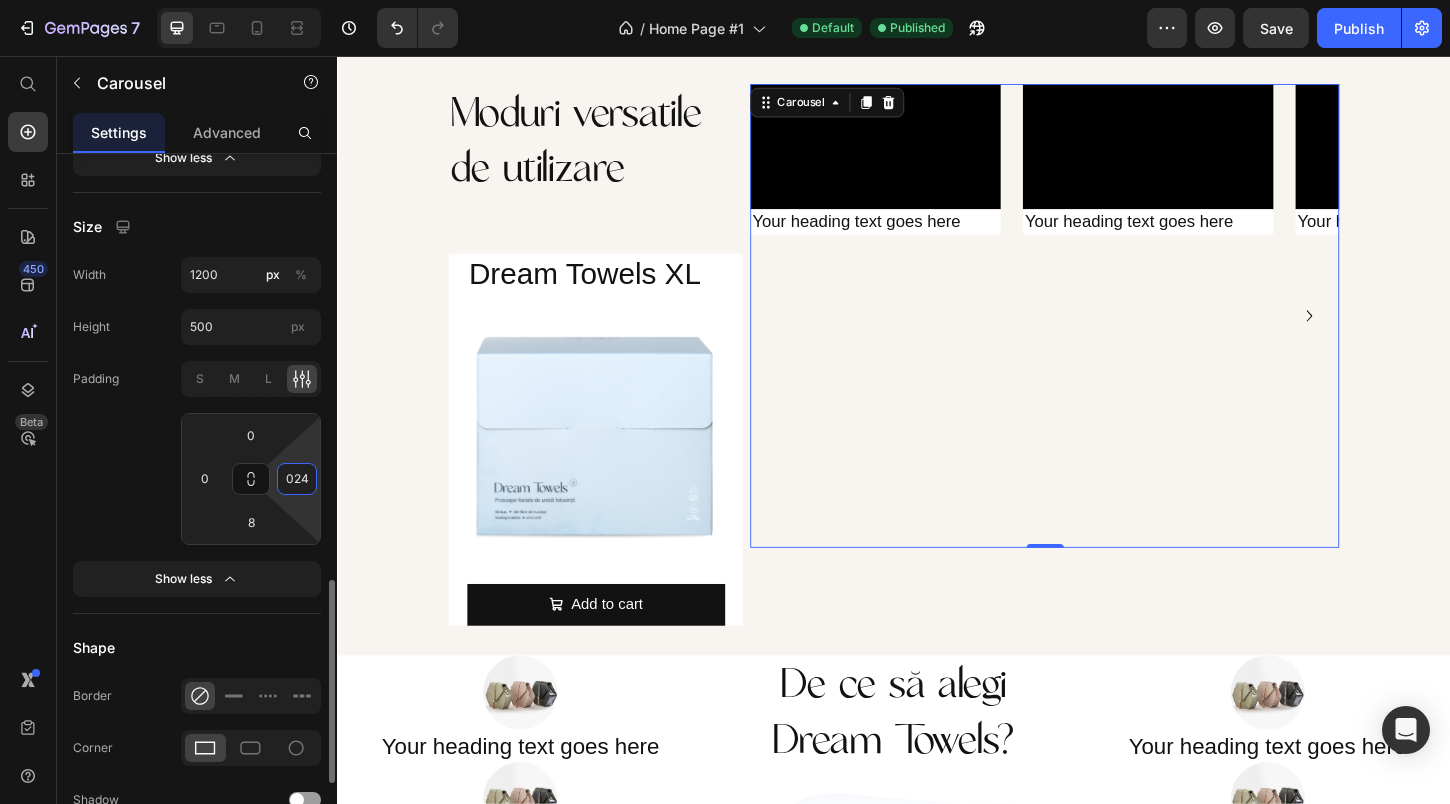 click on "024" at bounding box center [297, 479] 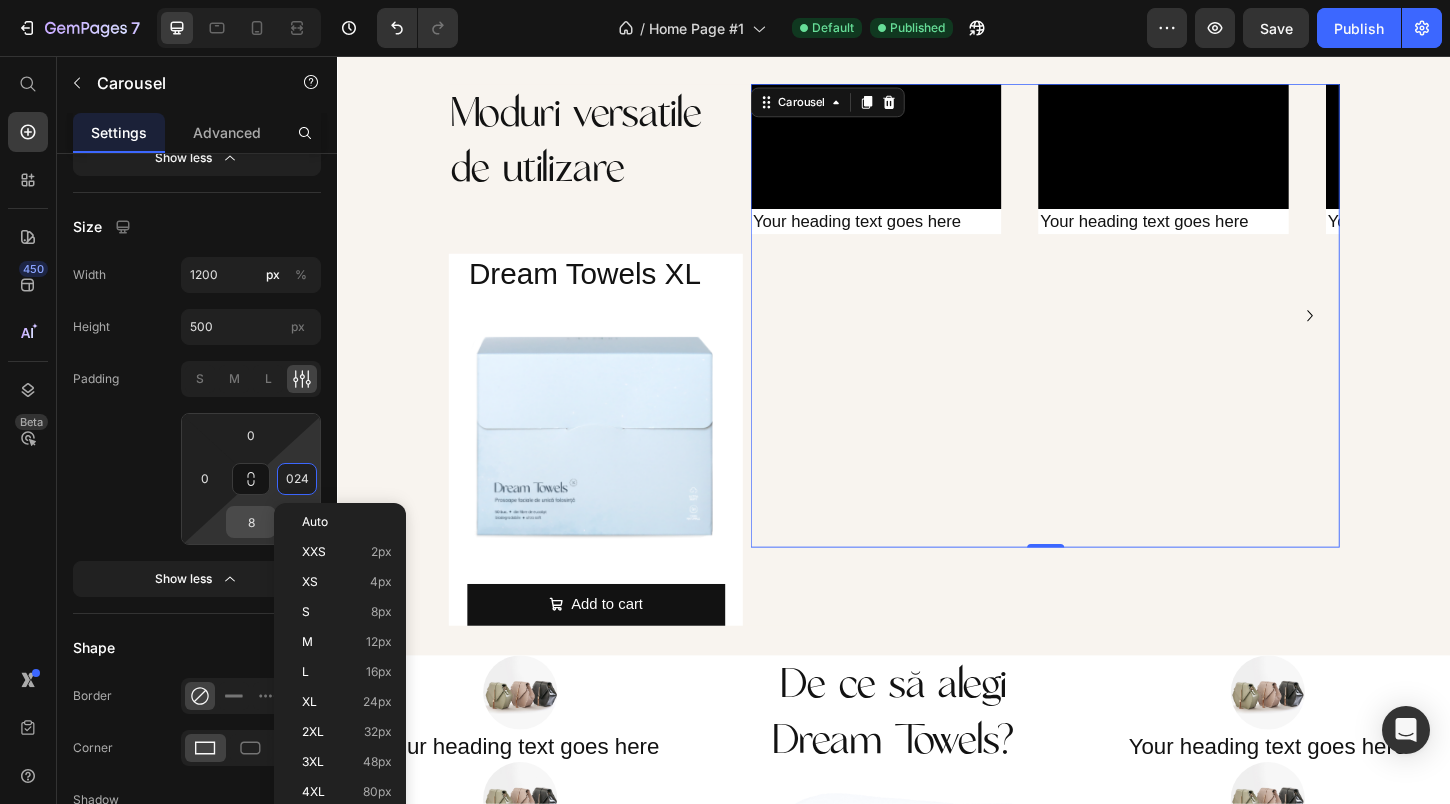 type on "24" 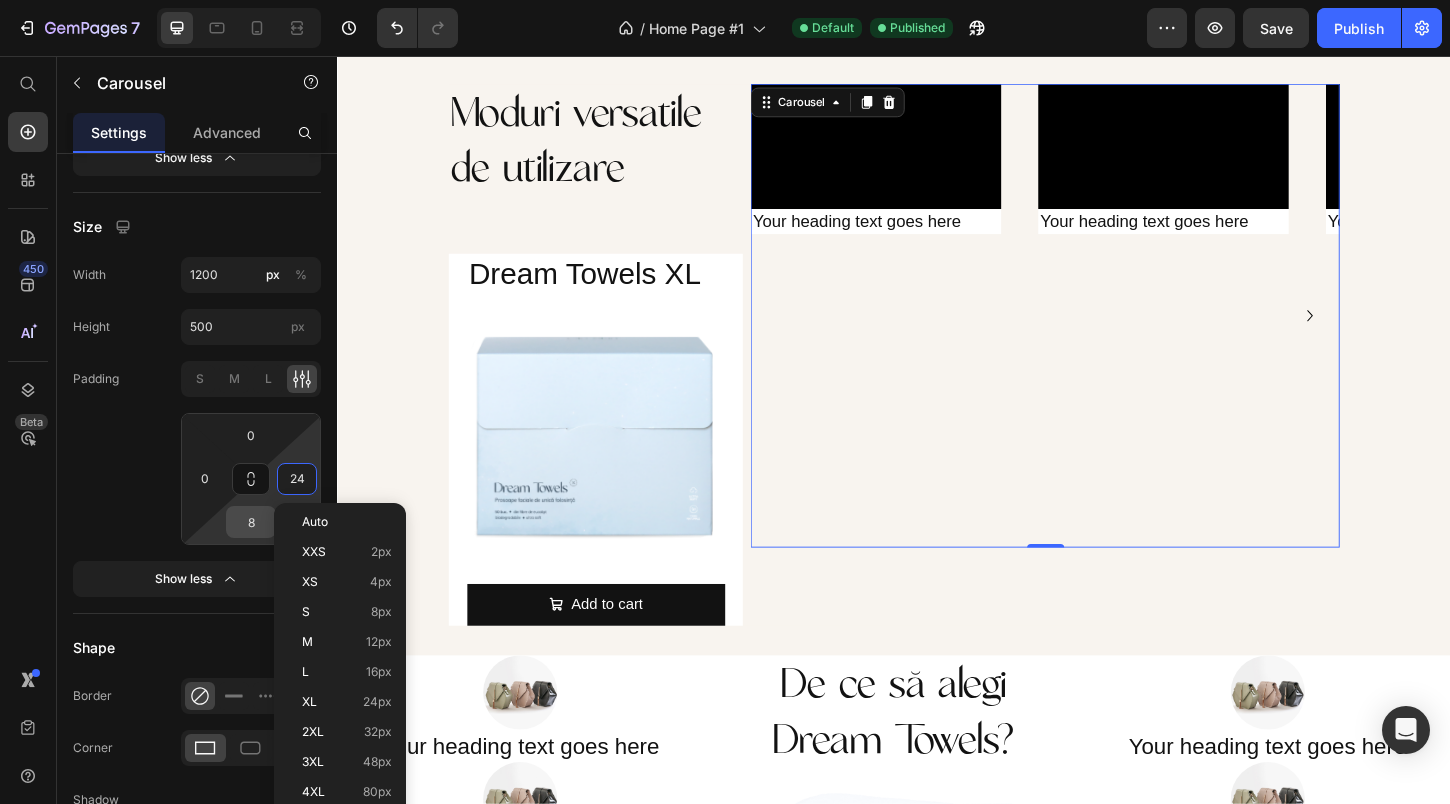 click on "8" at bounding box center [251, 522] 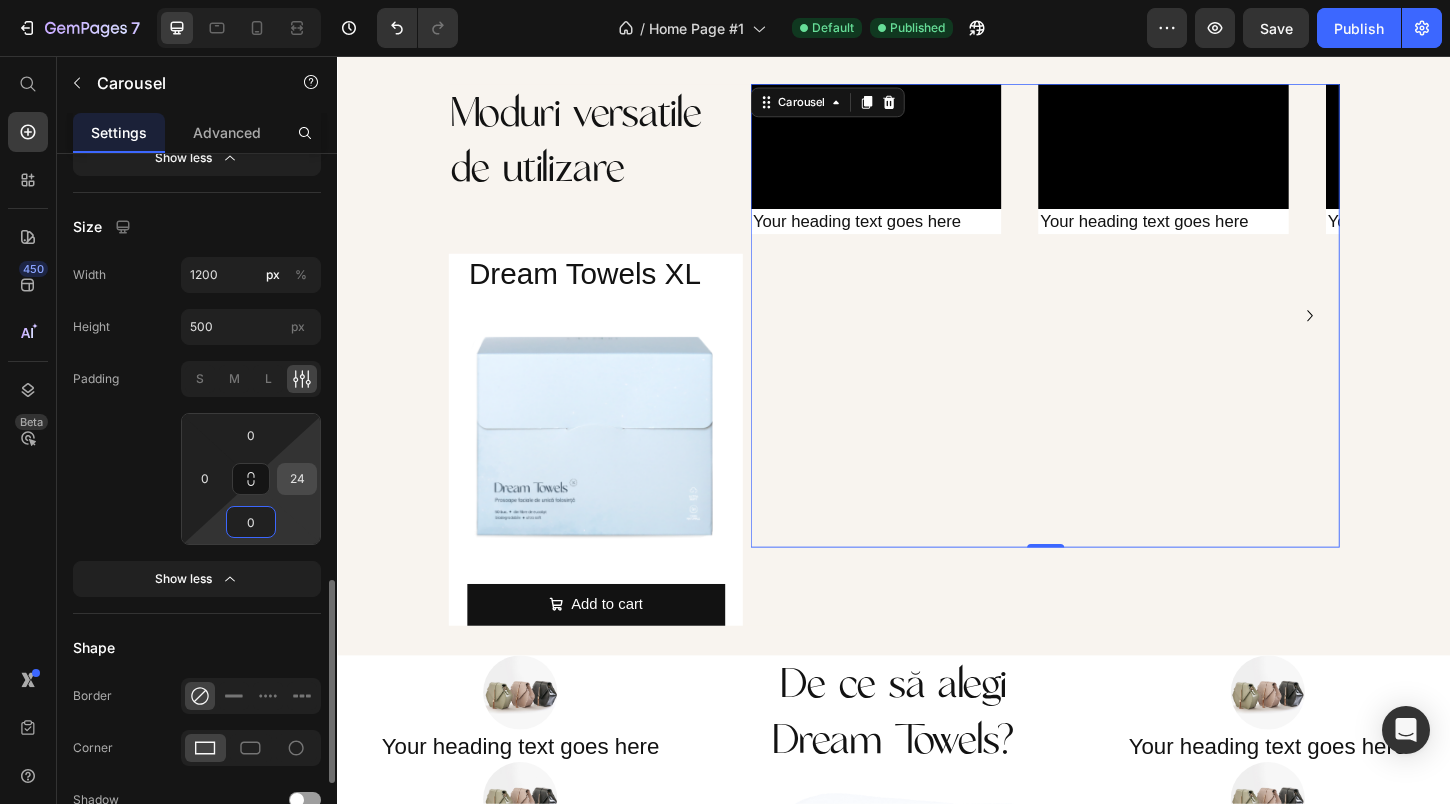 type on "0" 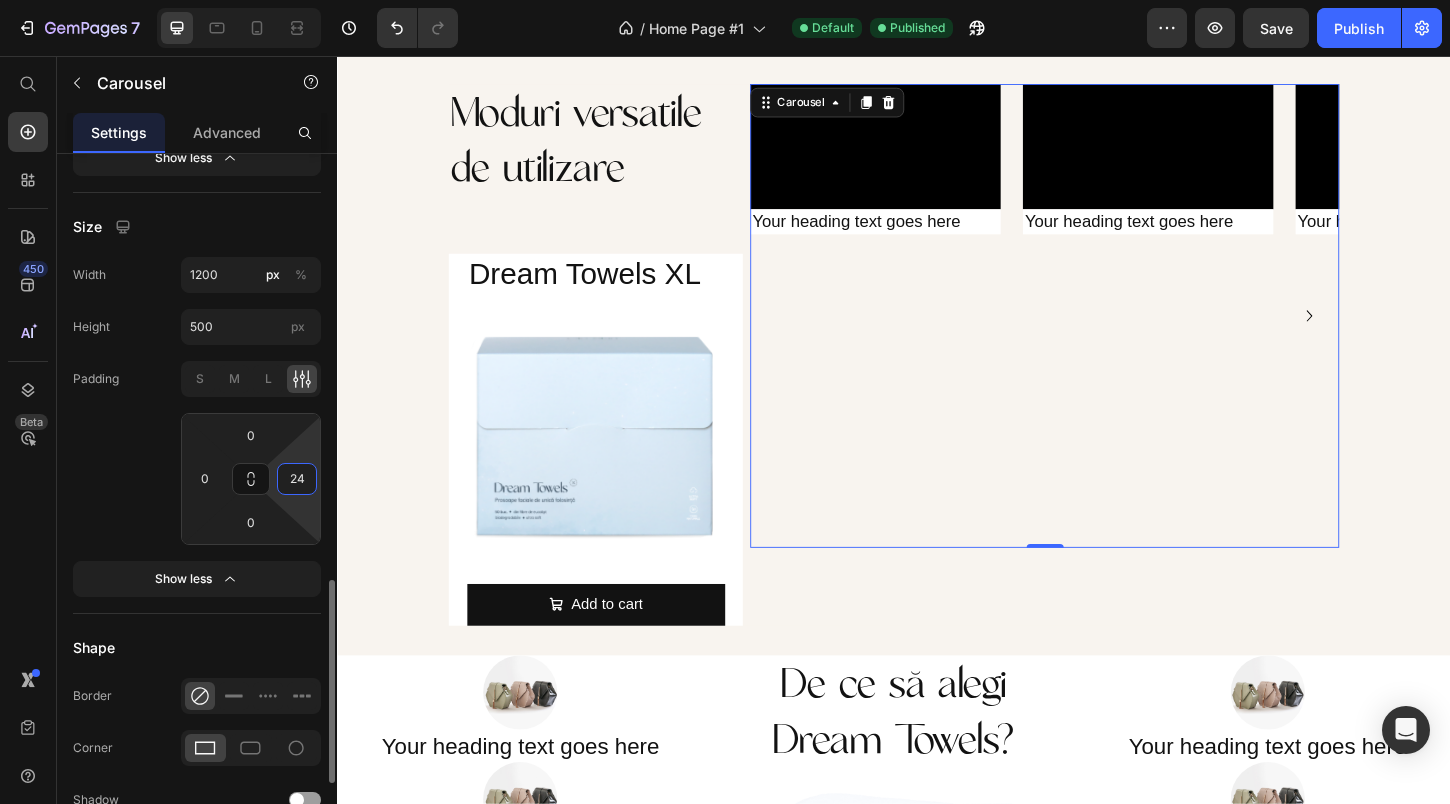 click on "24" at bounding box center (297, 479) 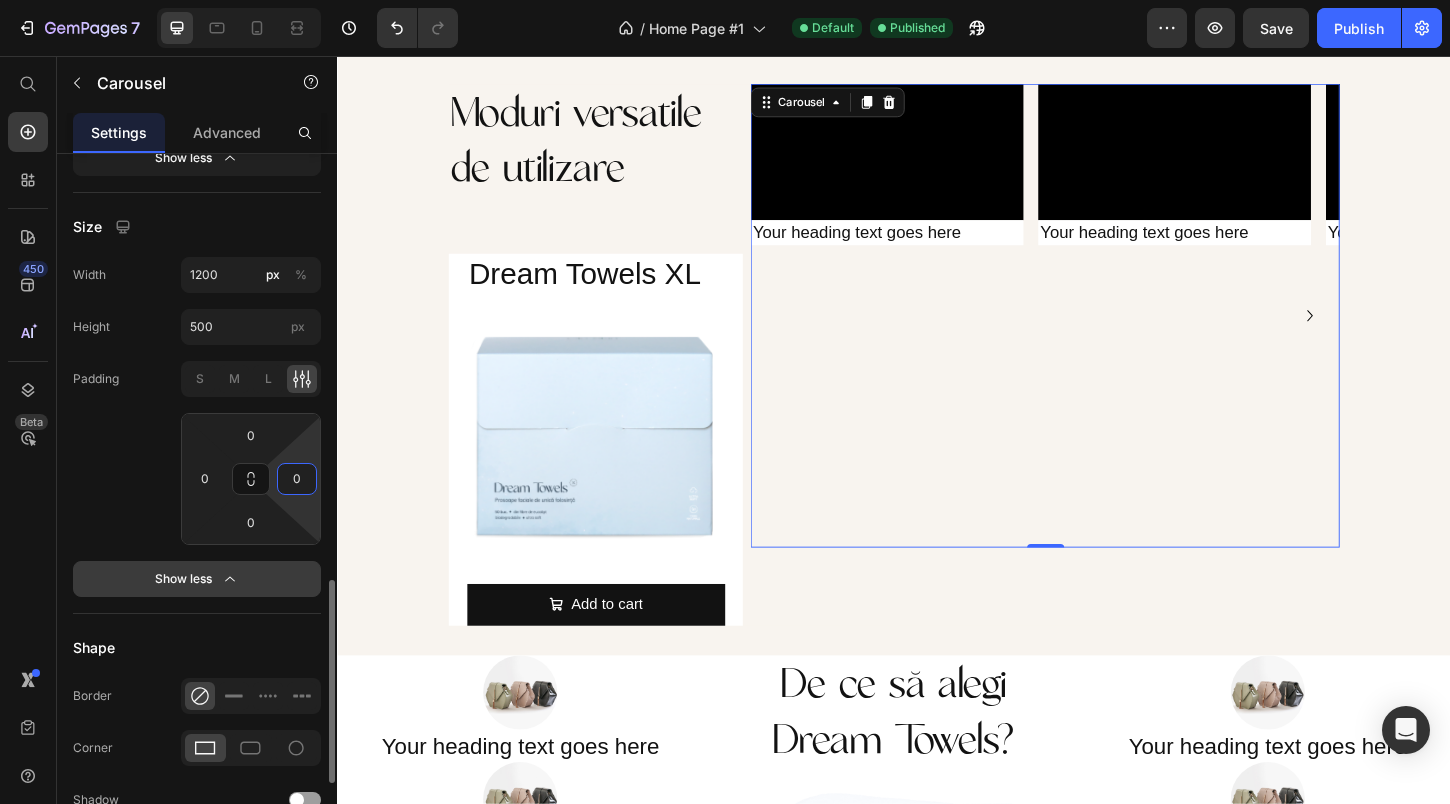 type on "0" 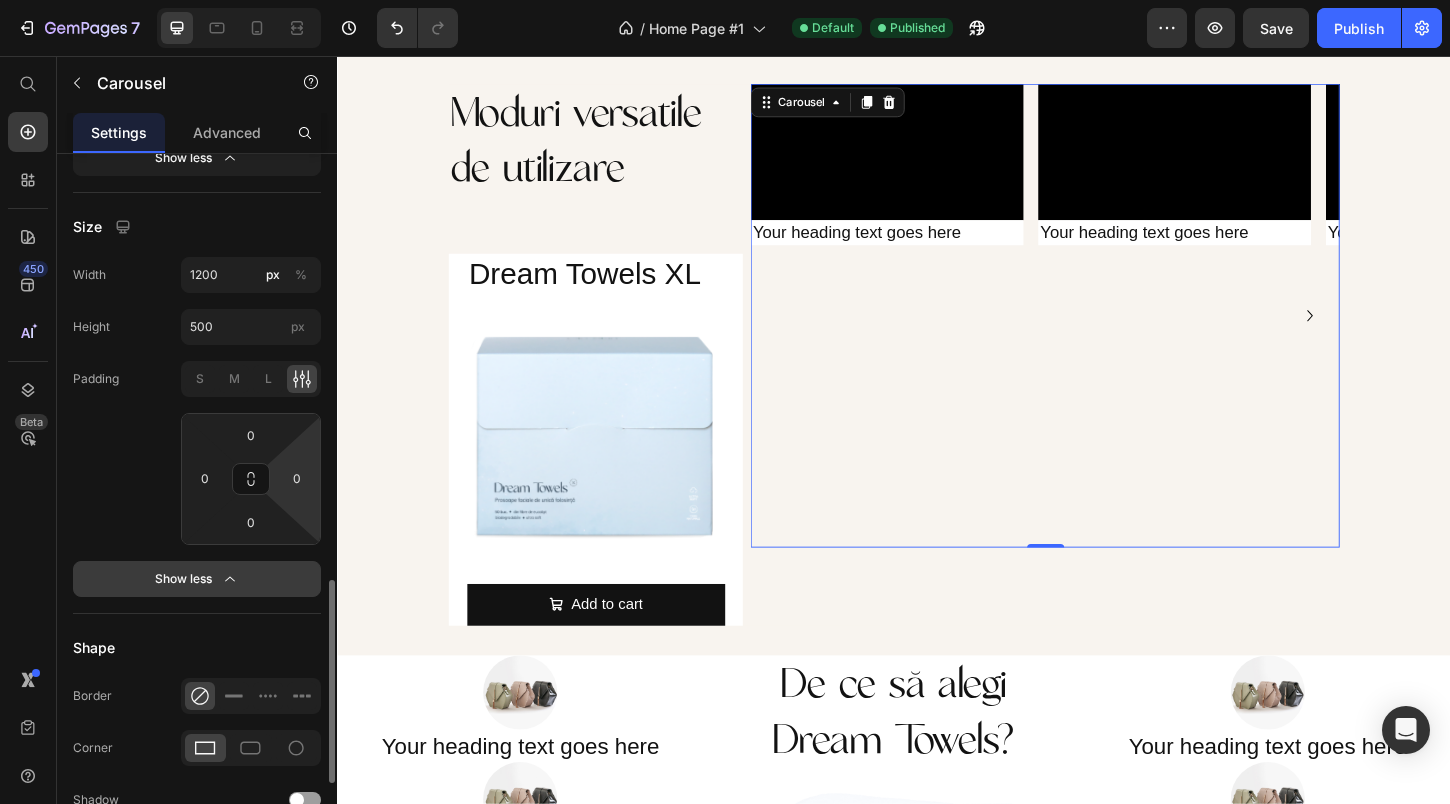 click on "Show less" at bounding box center [197, 579] 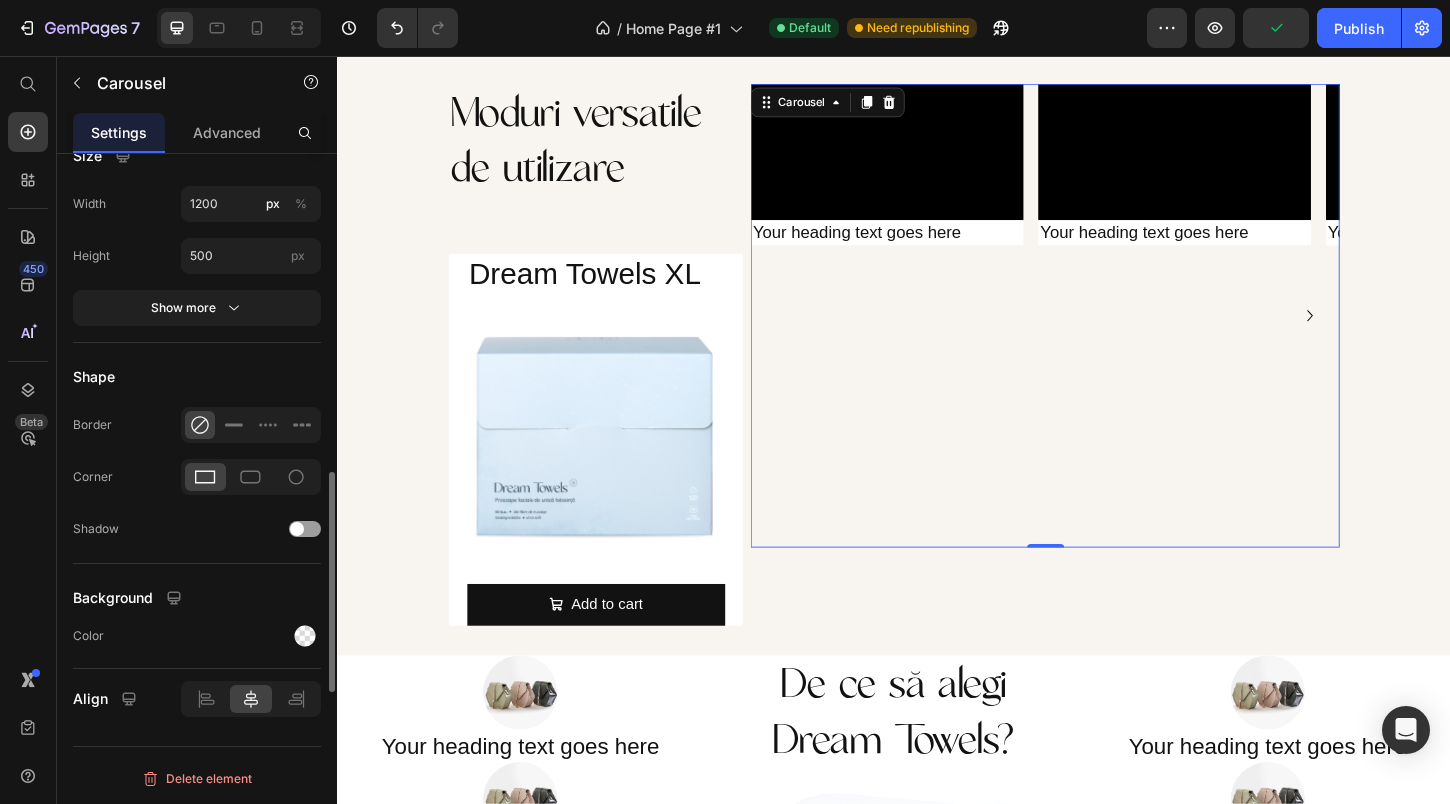 scroll, scrollTop: 913, scrollLeft: 0, axis: vertical 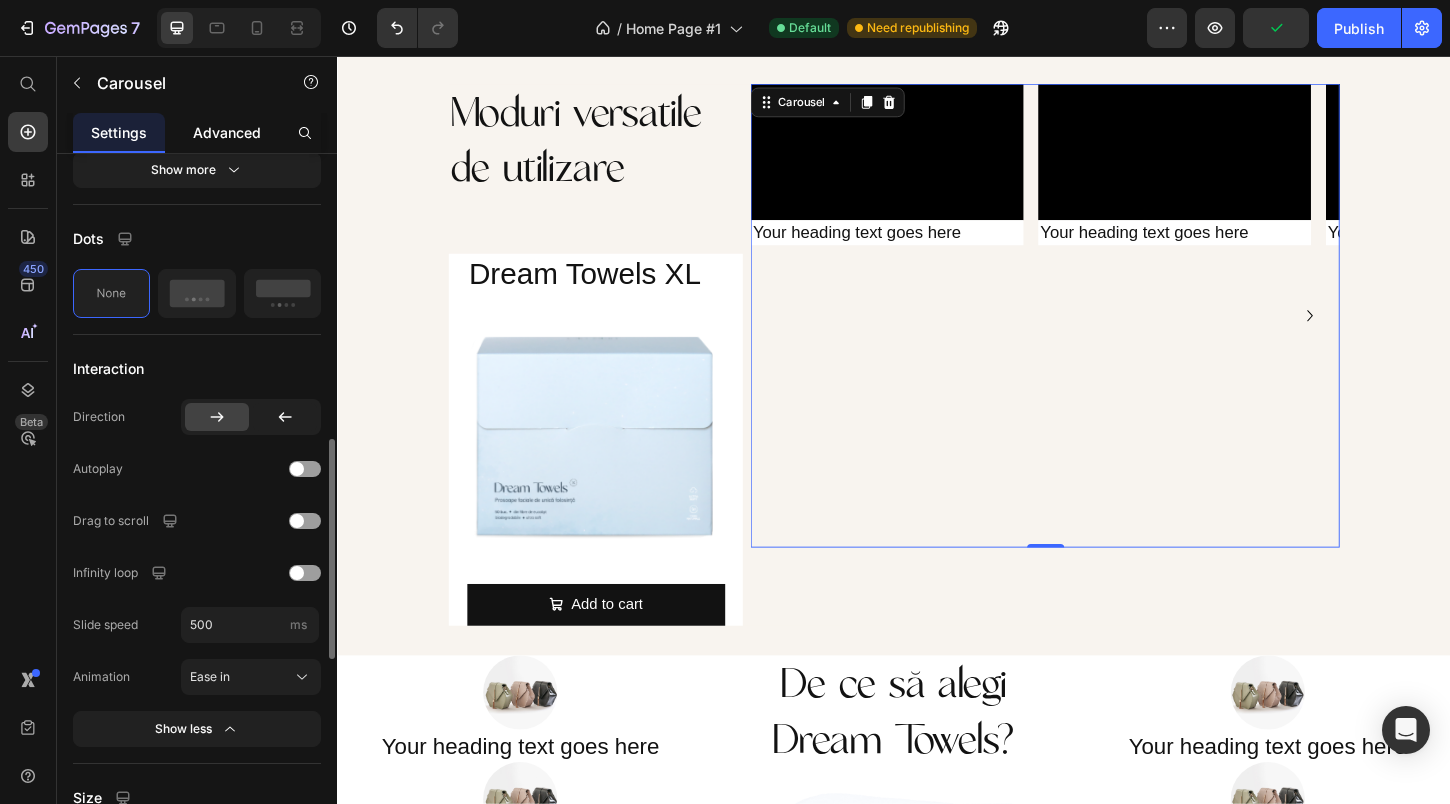 click on "Advanced" at bounding box center (227, 132) 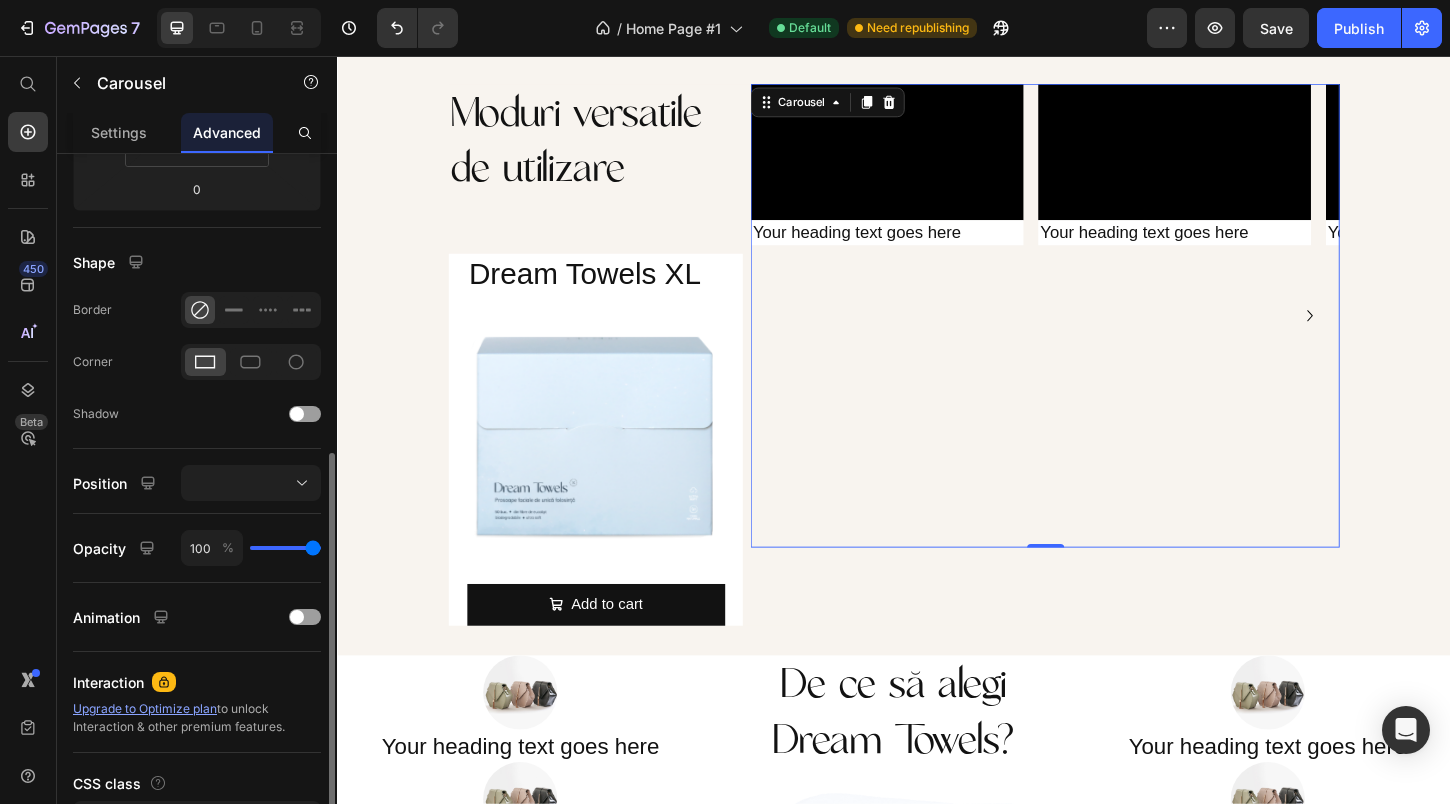 scroll, scrollTop: 562, scrollLeft: 0, axis: vertical 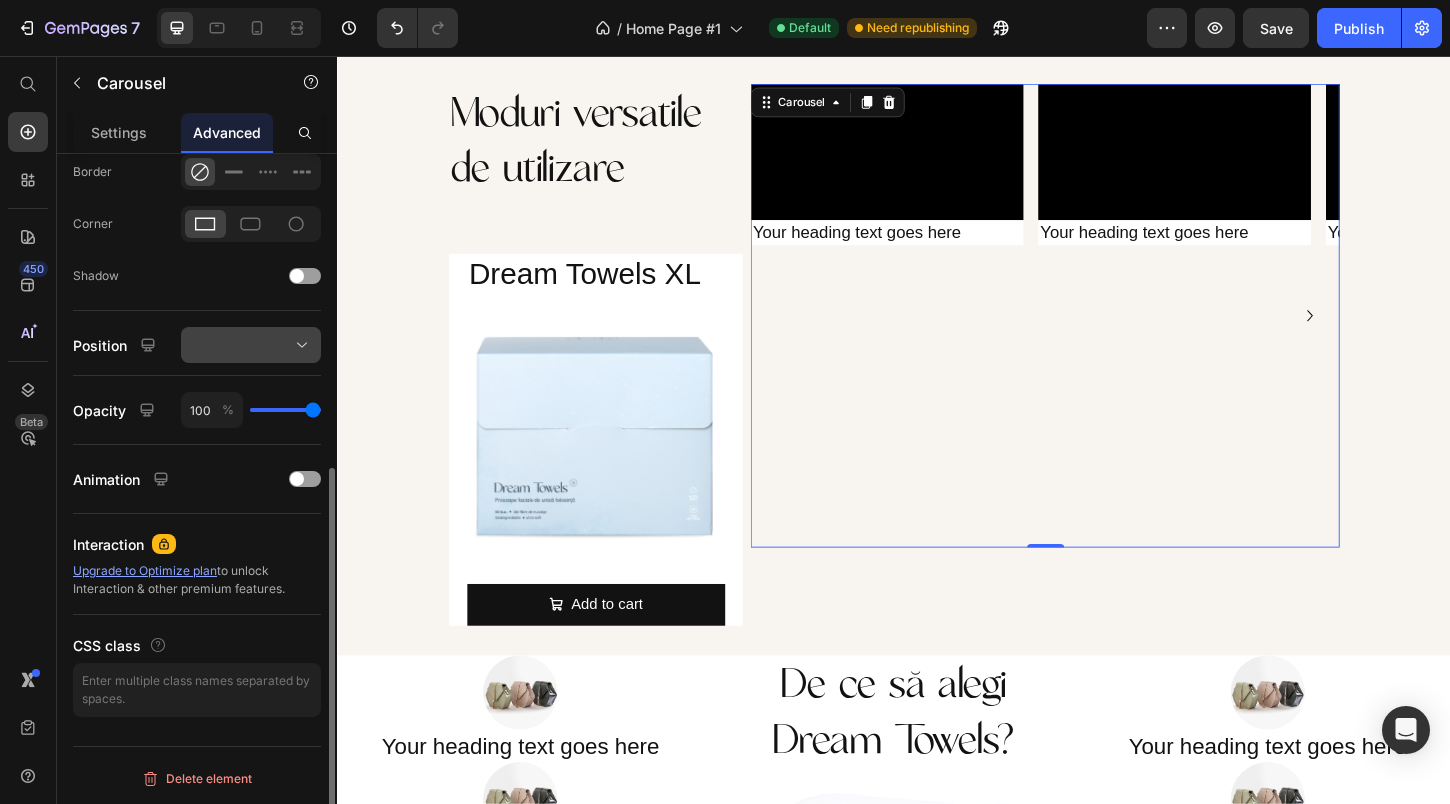 click at bounding box center [251, 345] 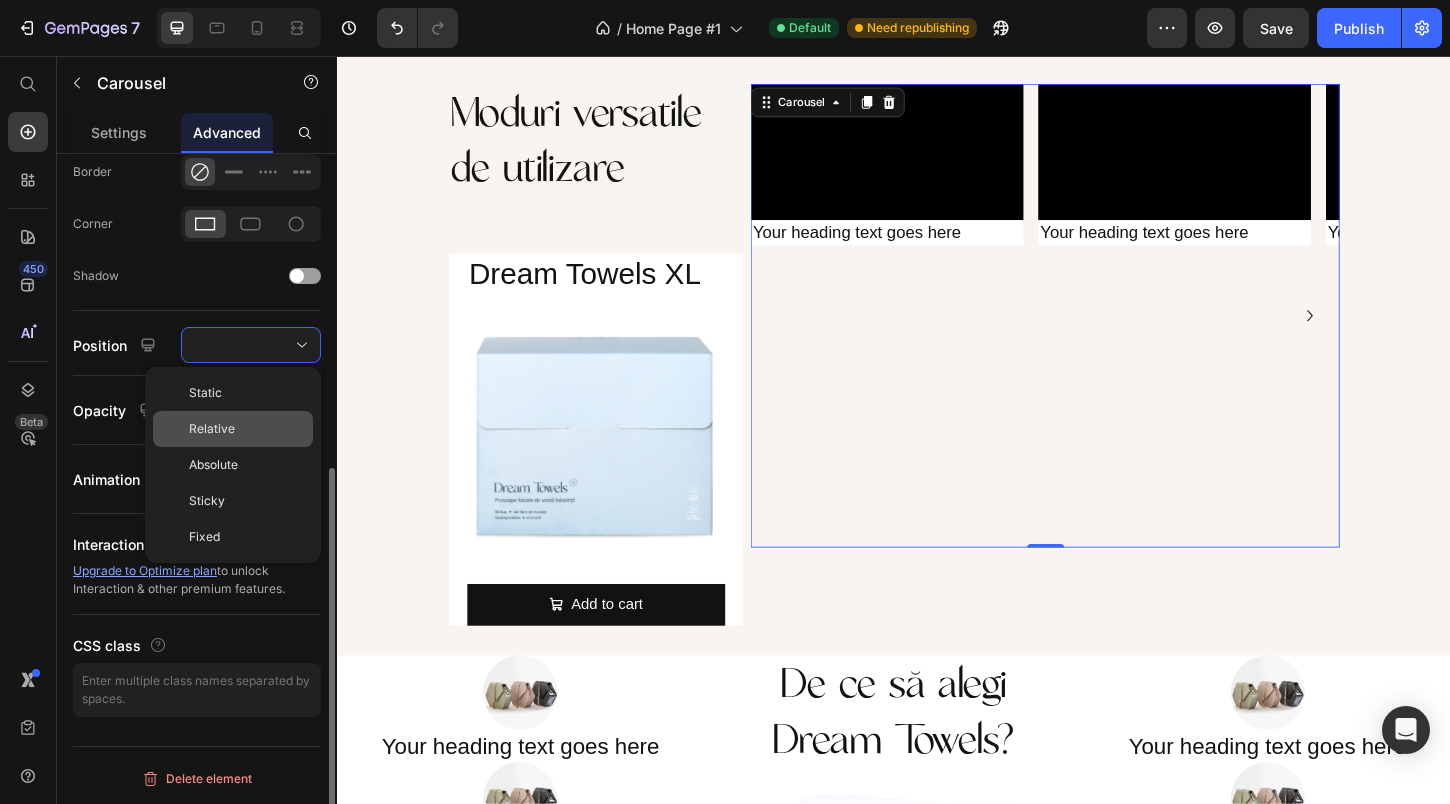 click on "Relative" at bounding box center (212, 429) 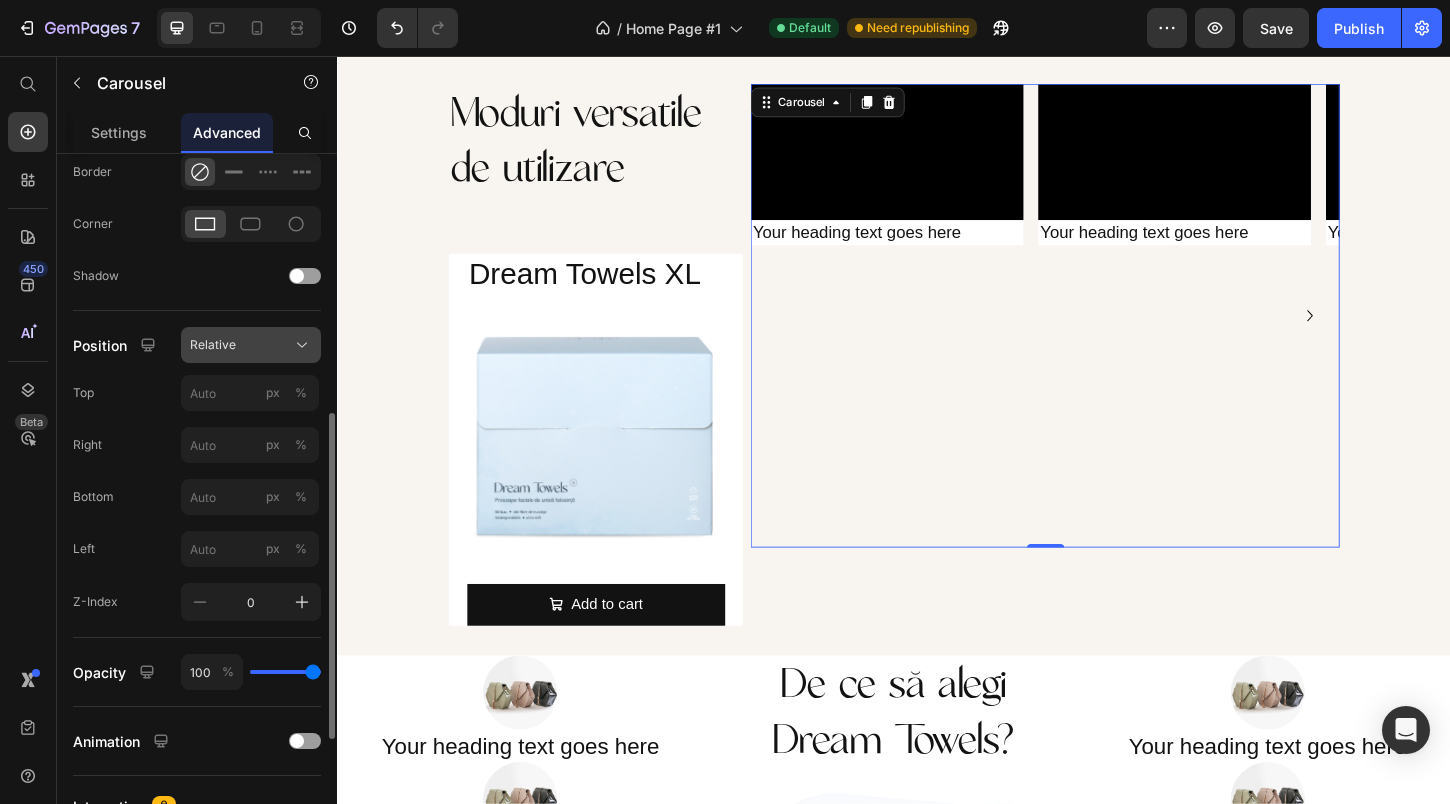 click on "Relative" 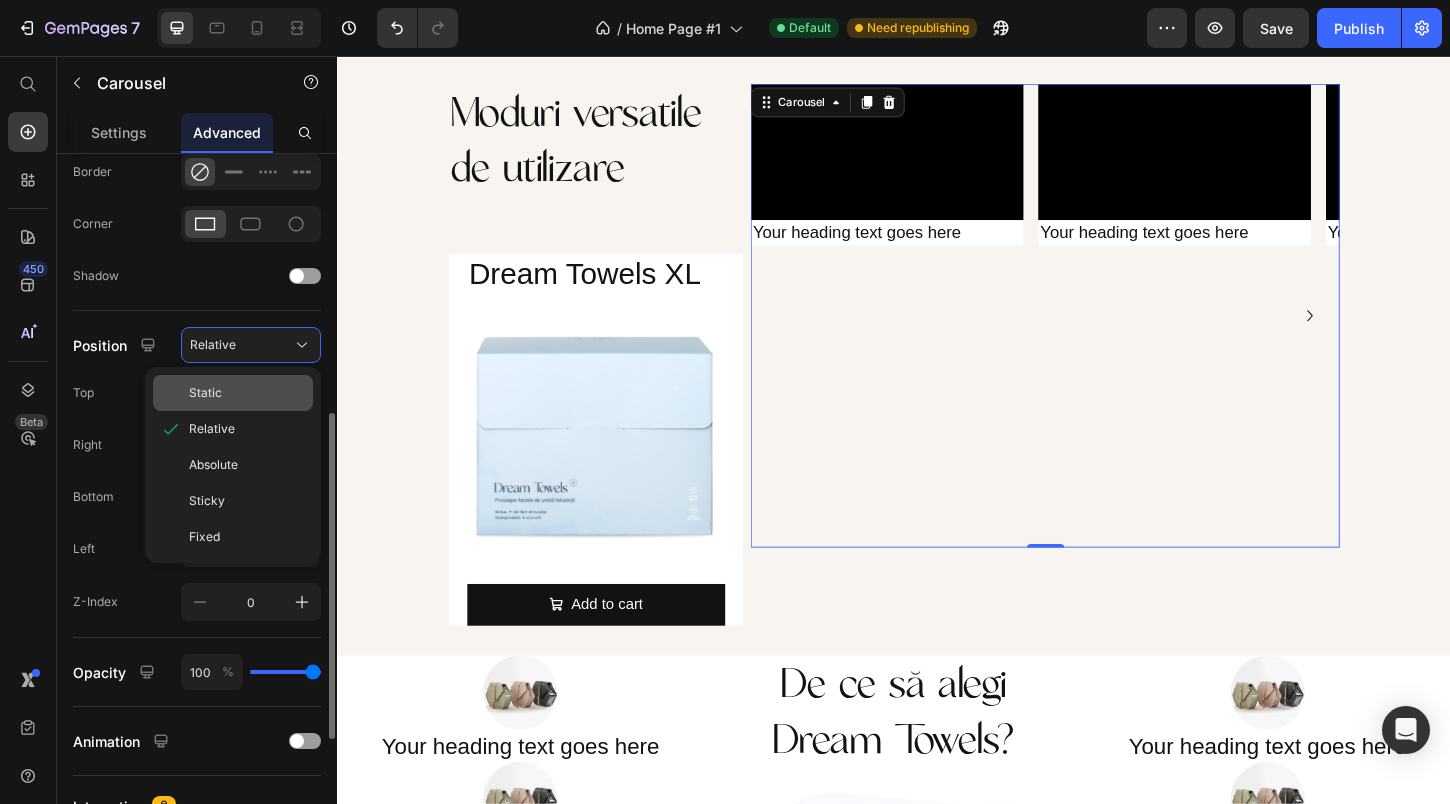 click on "Static" 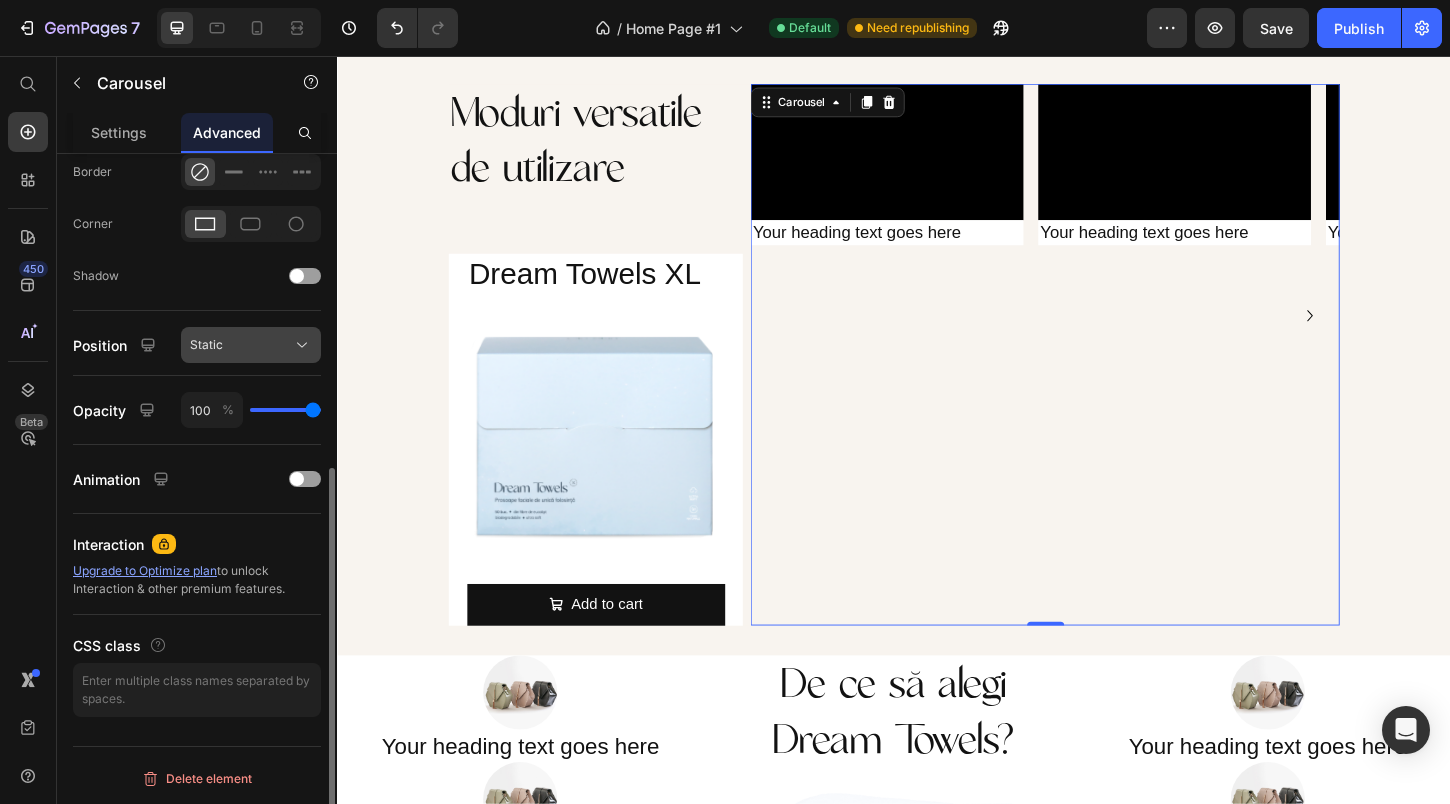 click on "Static" at bounding box center [251, 345] 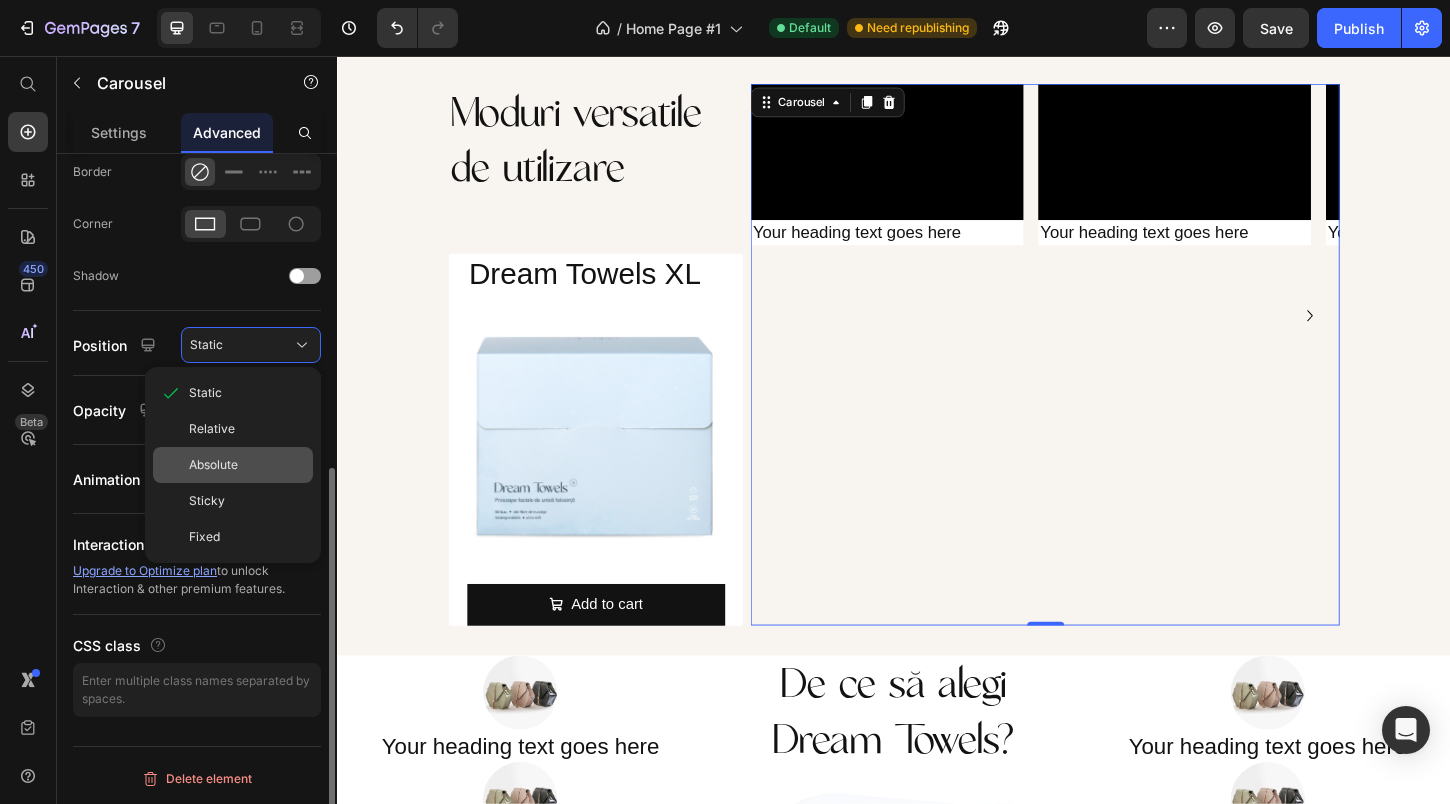 click on "Absolute" at bounding box center [247, 465] 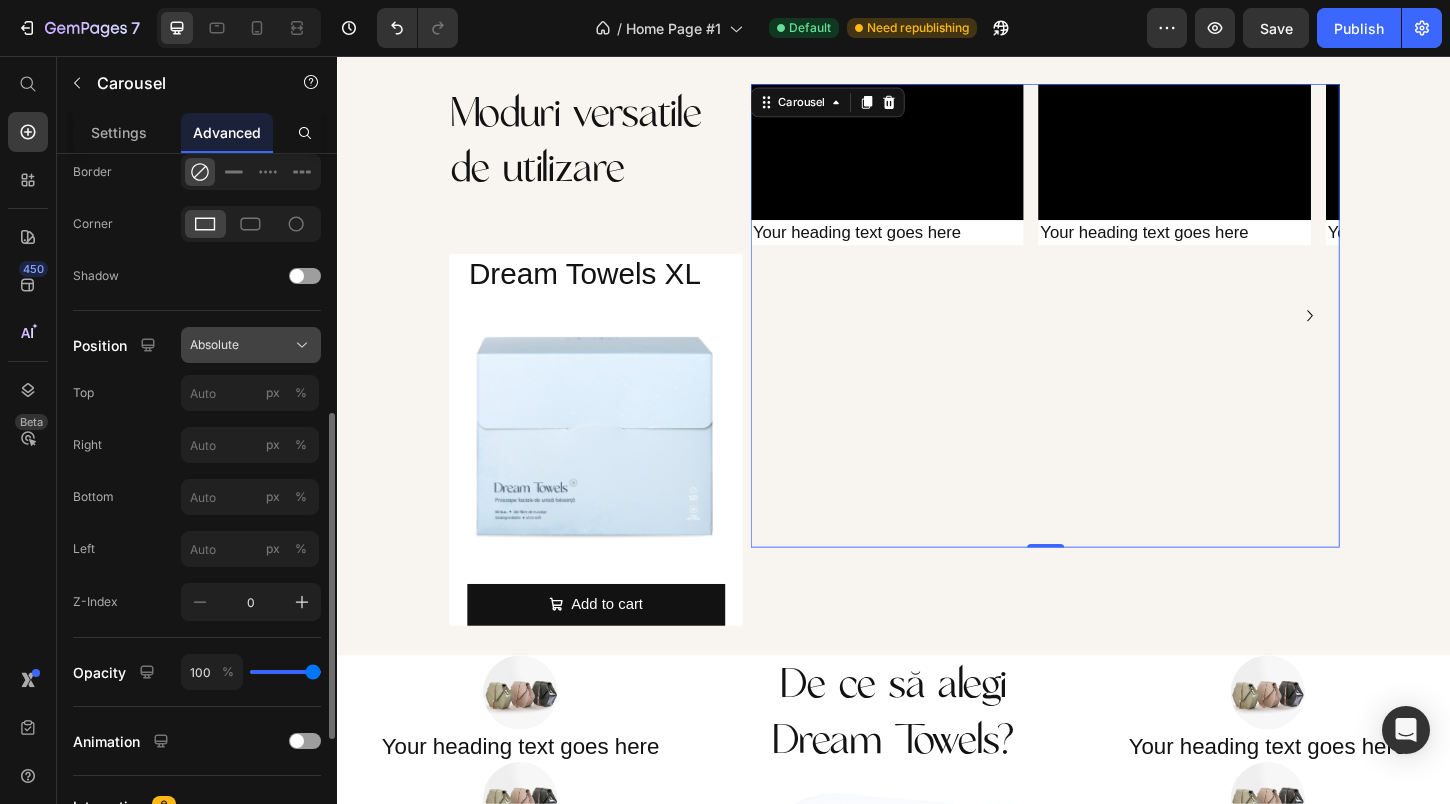 click on "Absolute" 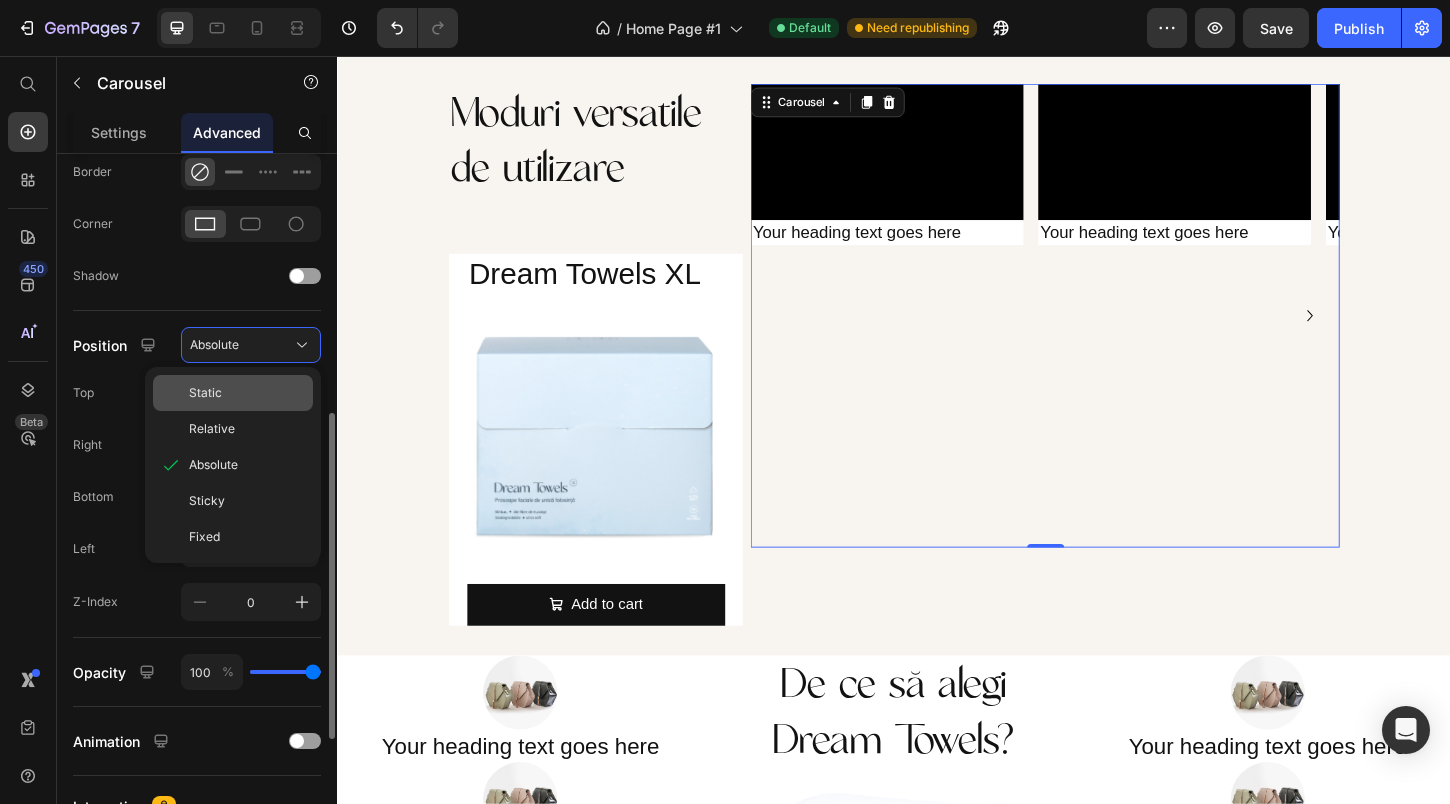 click on "Static" at bounding box center [247, 393] 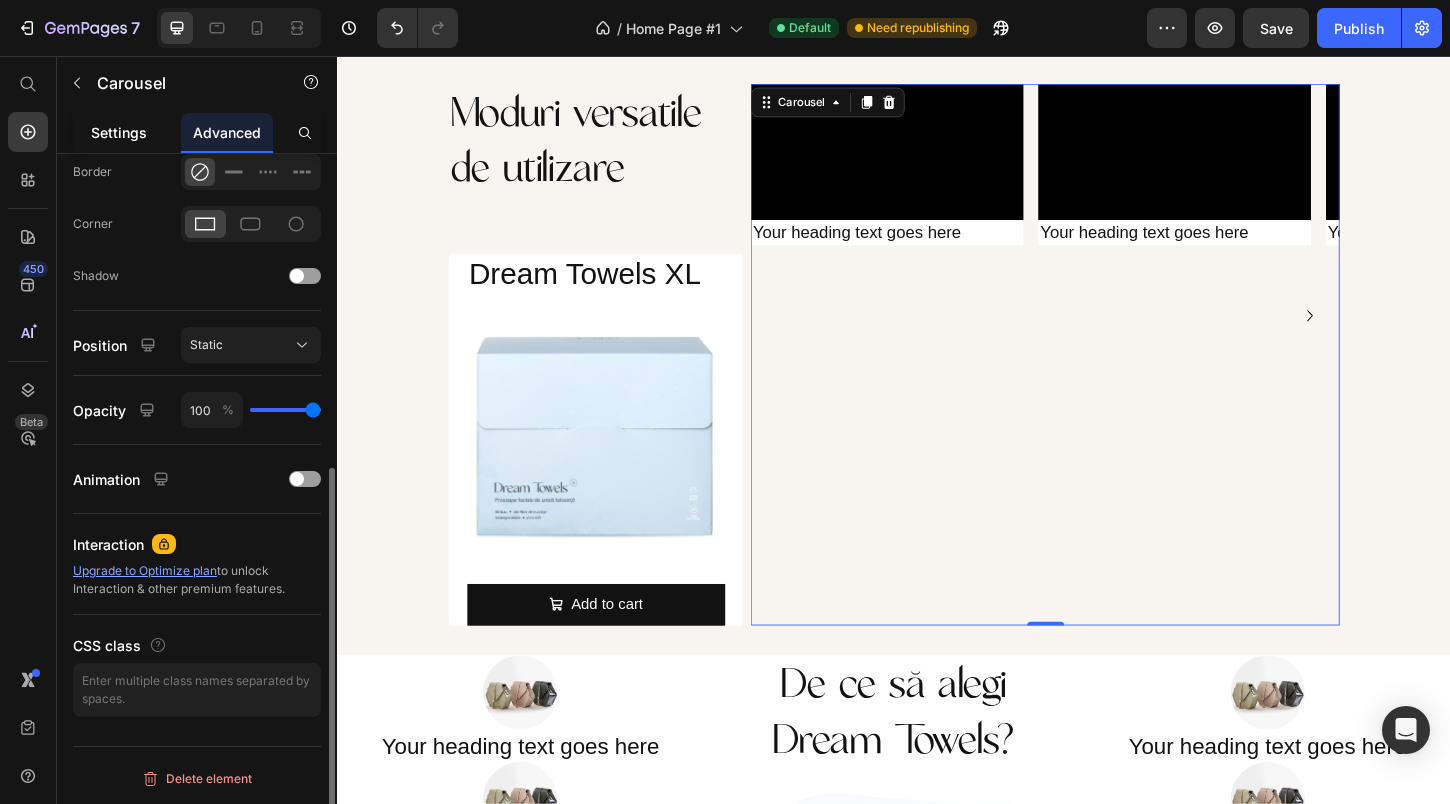 click on "Settings" 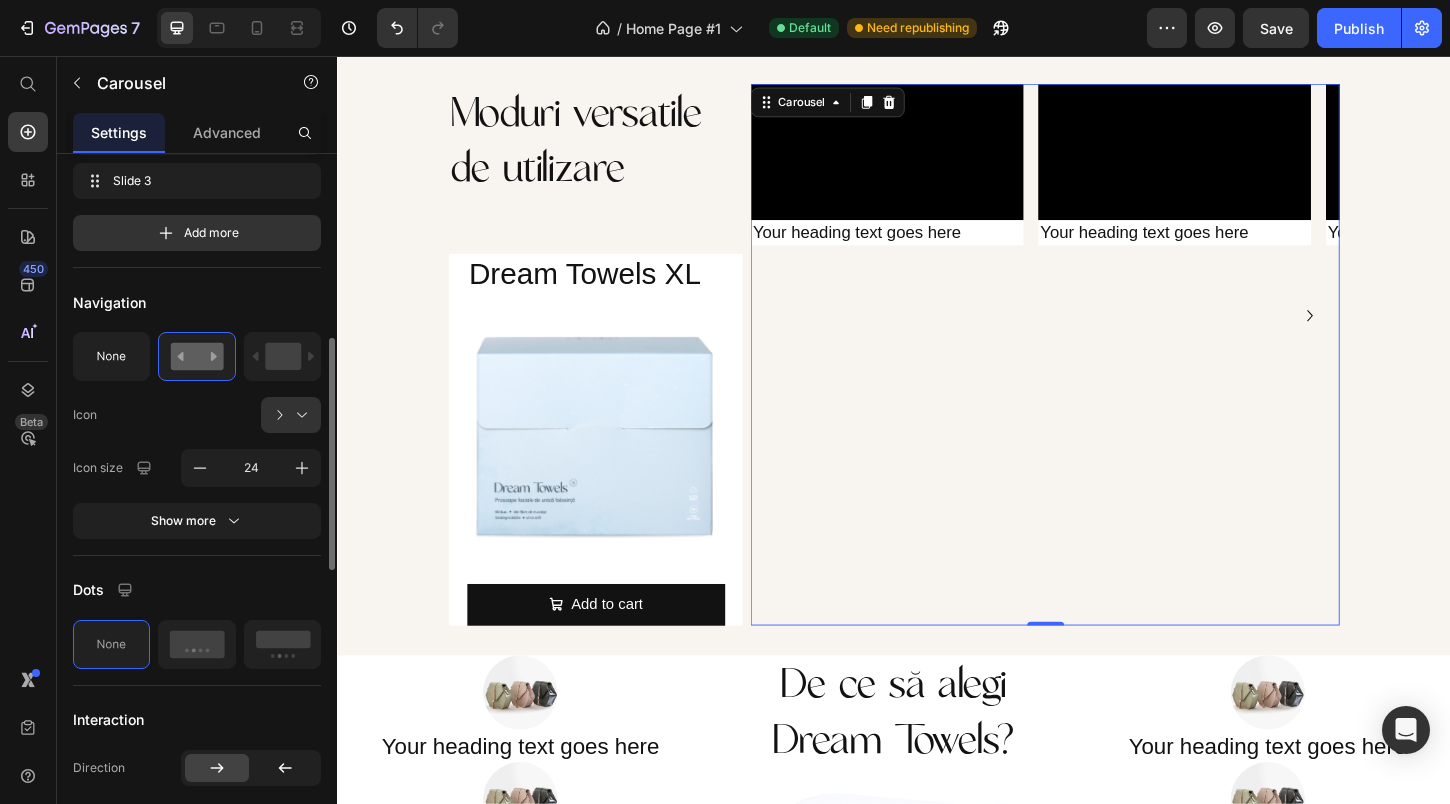 scroll, scrollTop: 0, scrollLeft: 0, axis: both 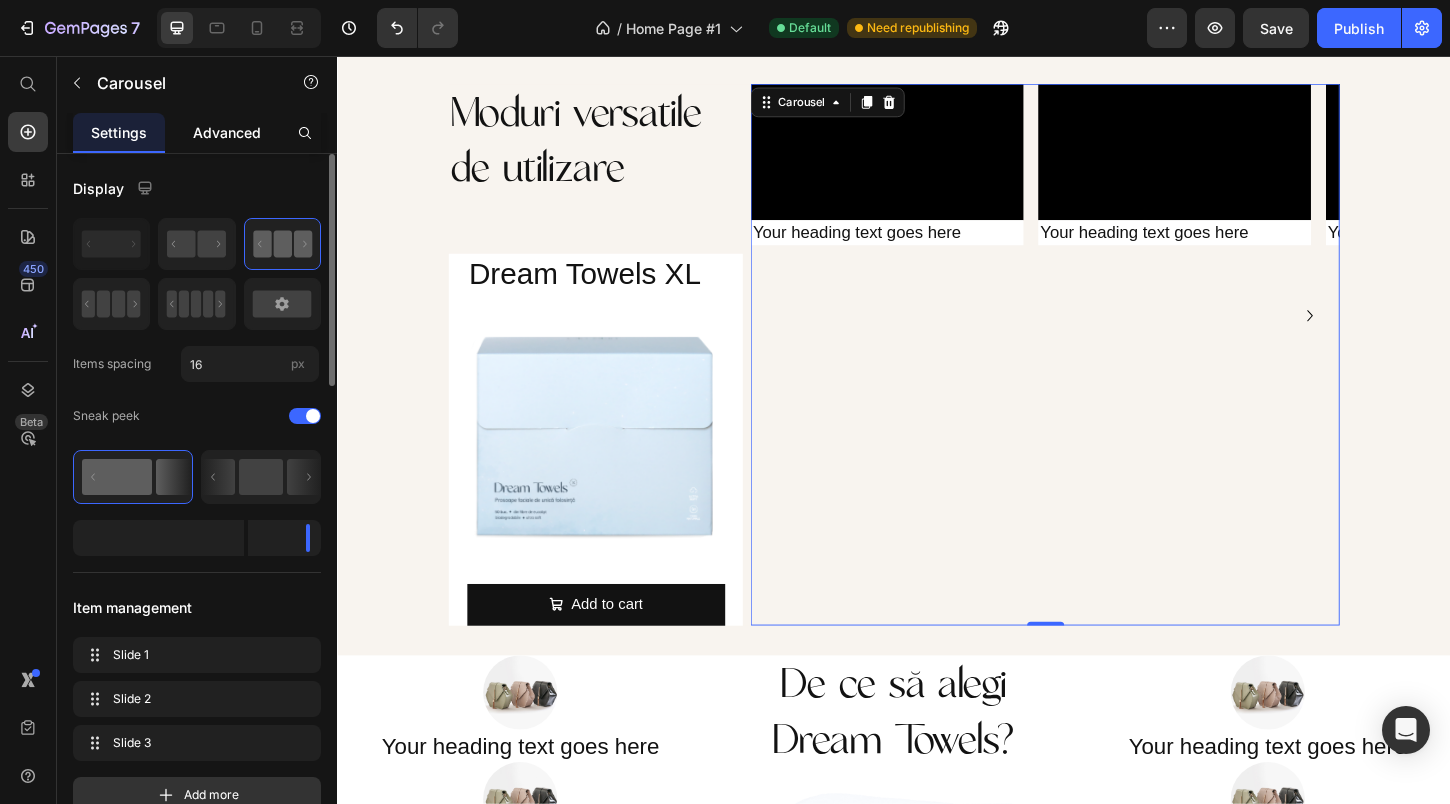 click on "Advanced" at bounding box center (227, 132) 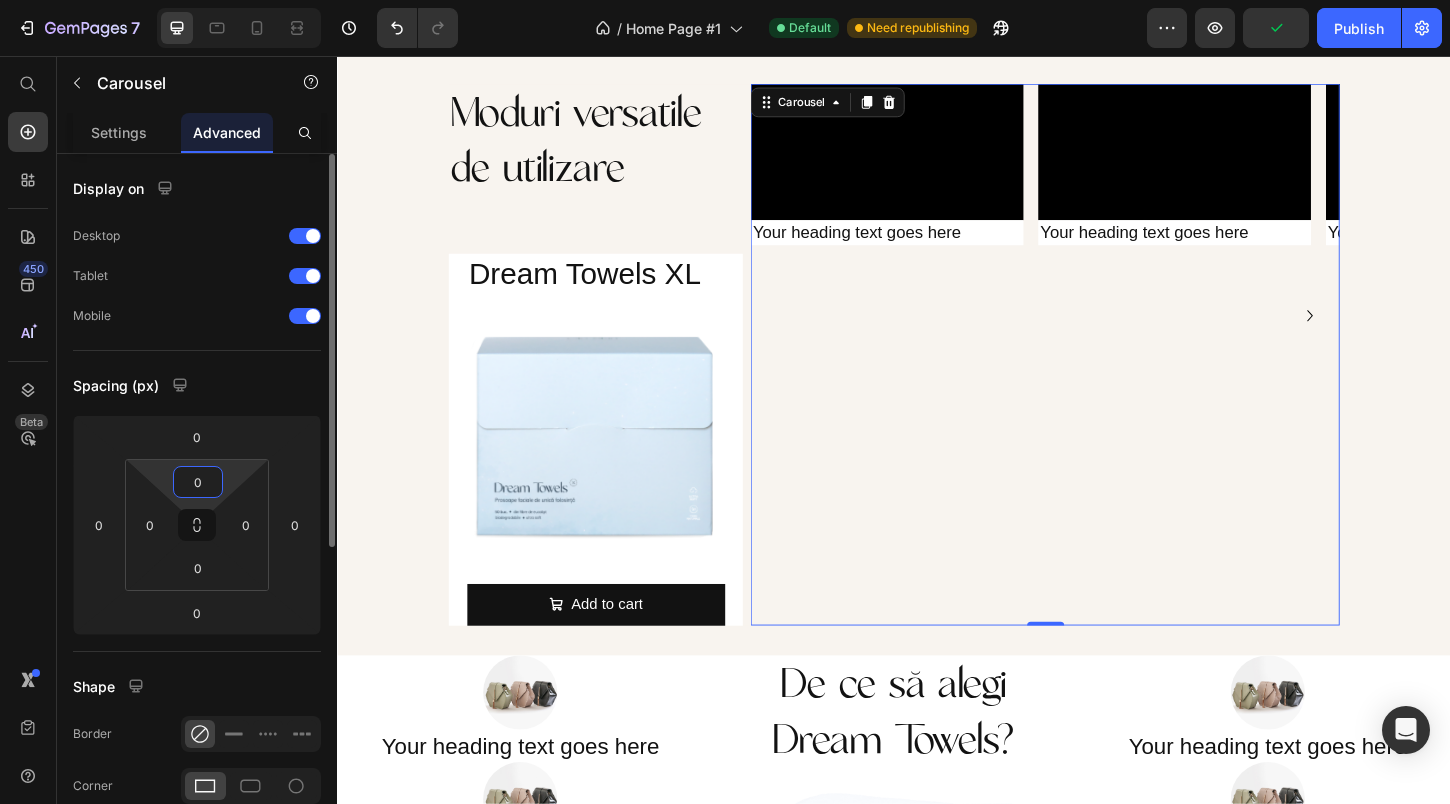 click on "0" at bounding box center (198, 482) 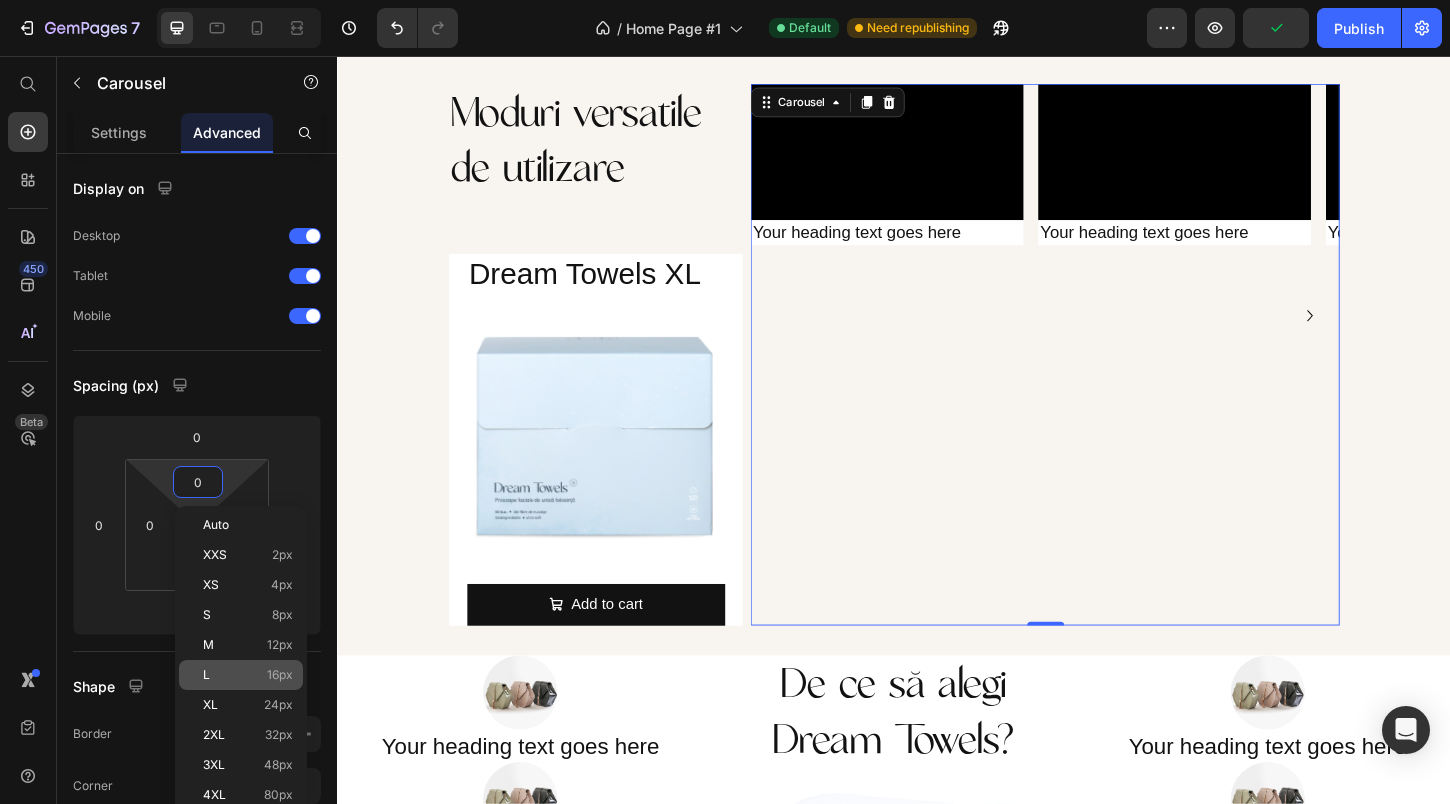 click on "L 16px" 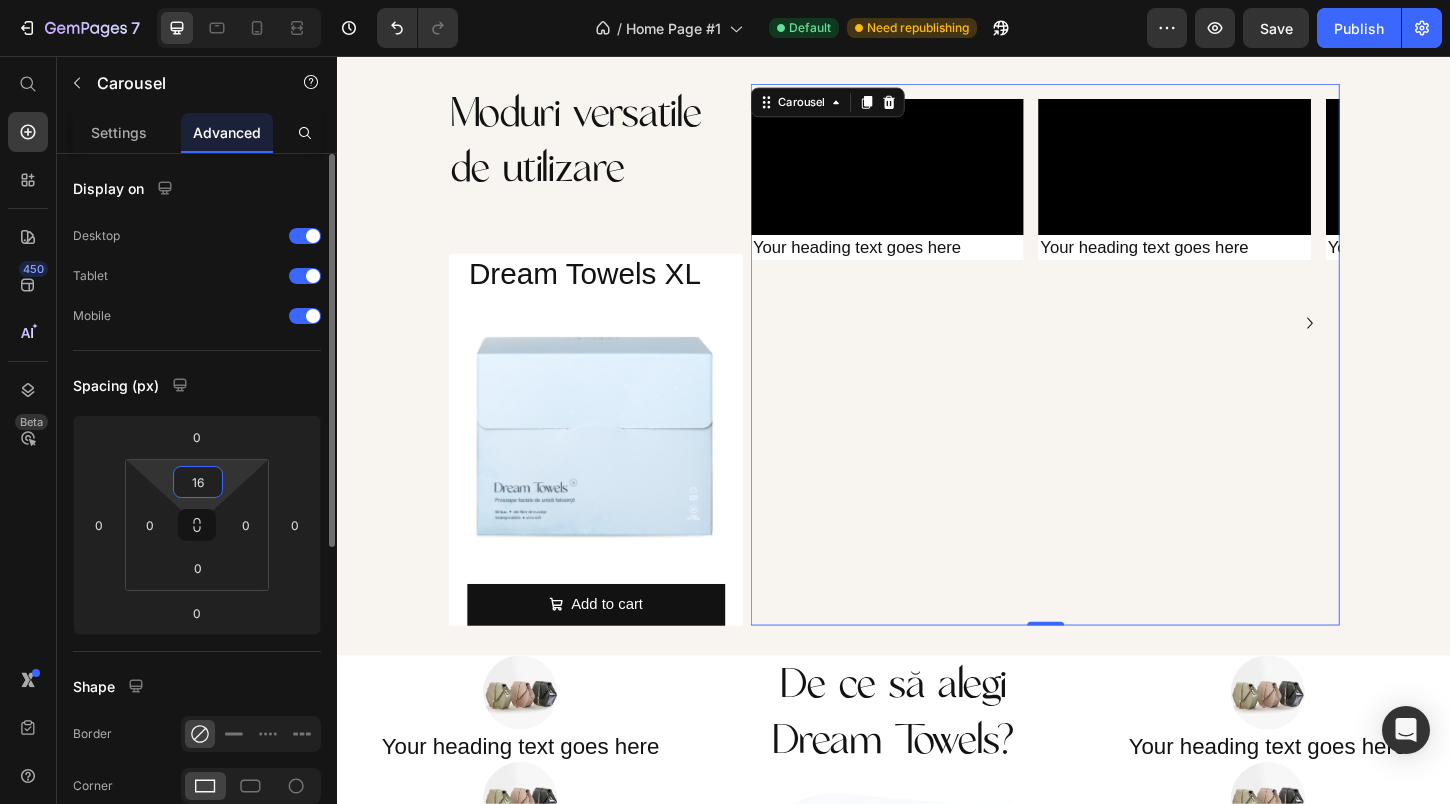 click on "16" at bounding box center [198, 482] 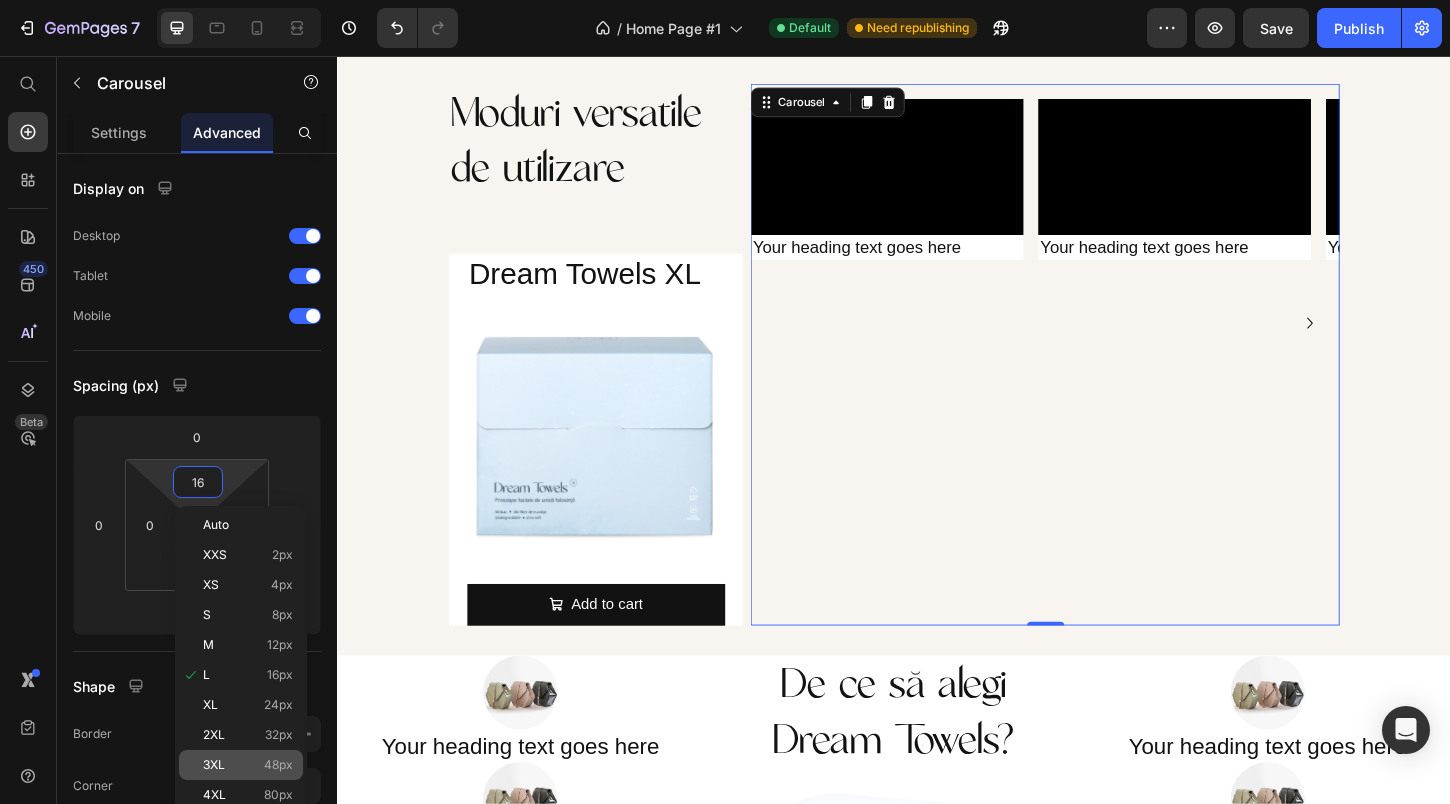 click on "3XL 48px" 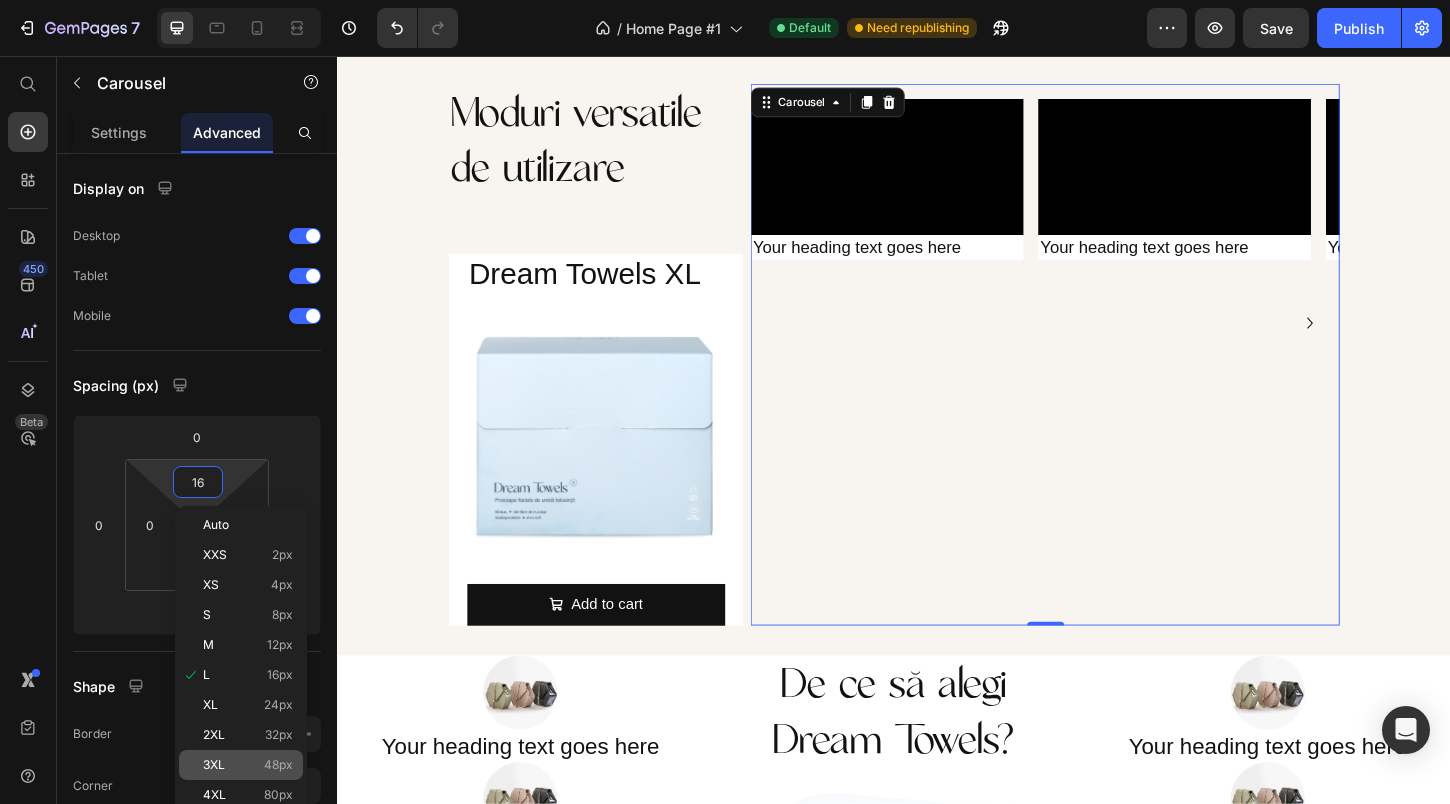 type on "48" 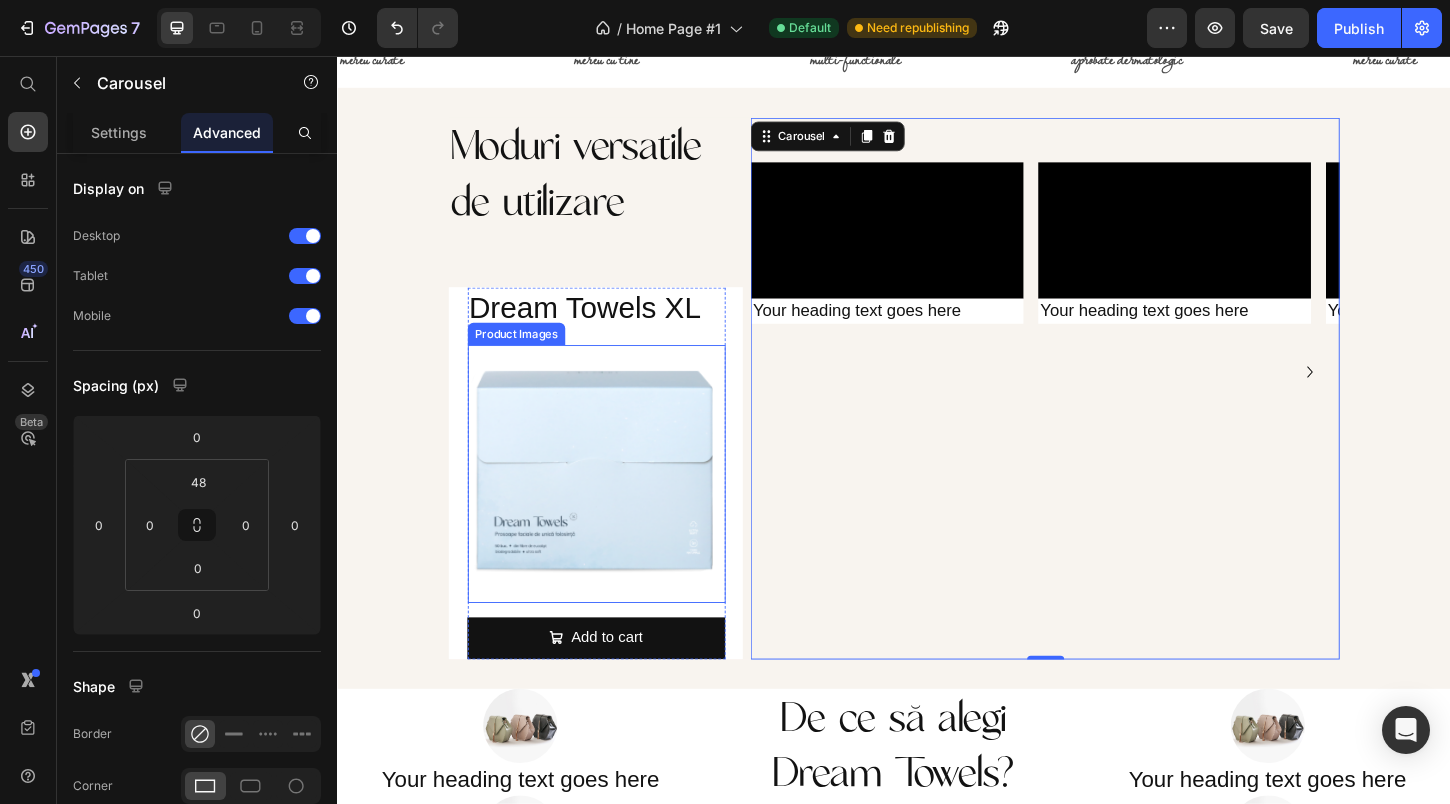 scroll, scrollTop: 806, scrollLeft: 0, axis: vertical 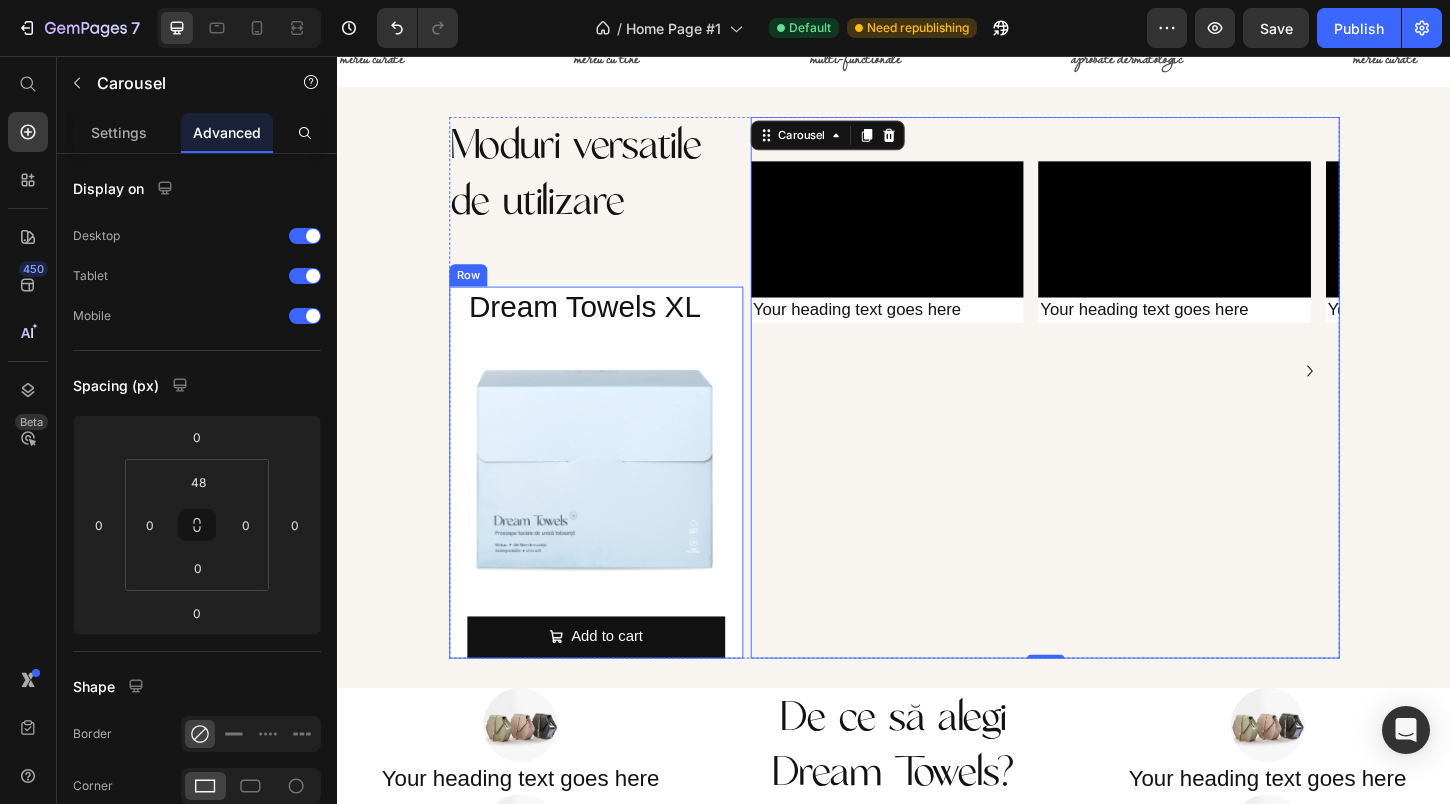 click on "Dream Towels XL Product Title Product Images
Add to cart Add to Cart Product" at bounding box center [615, 504] 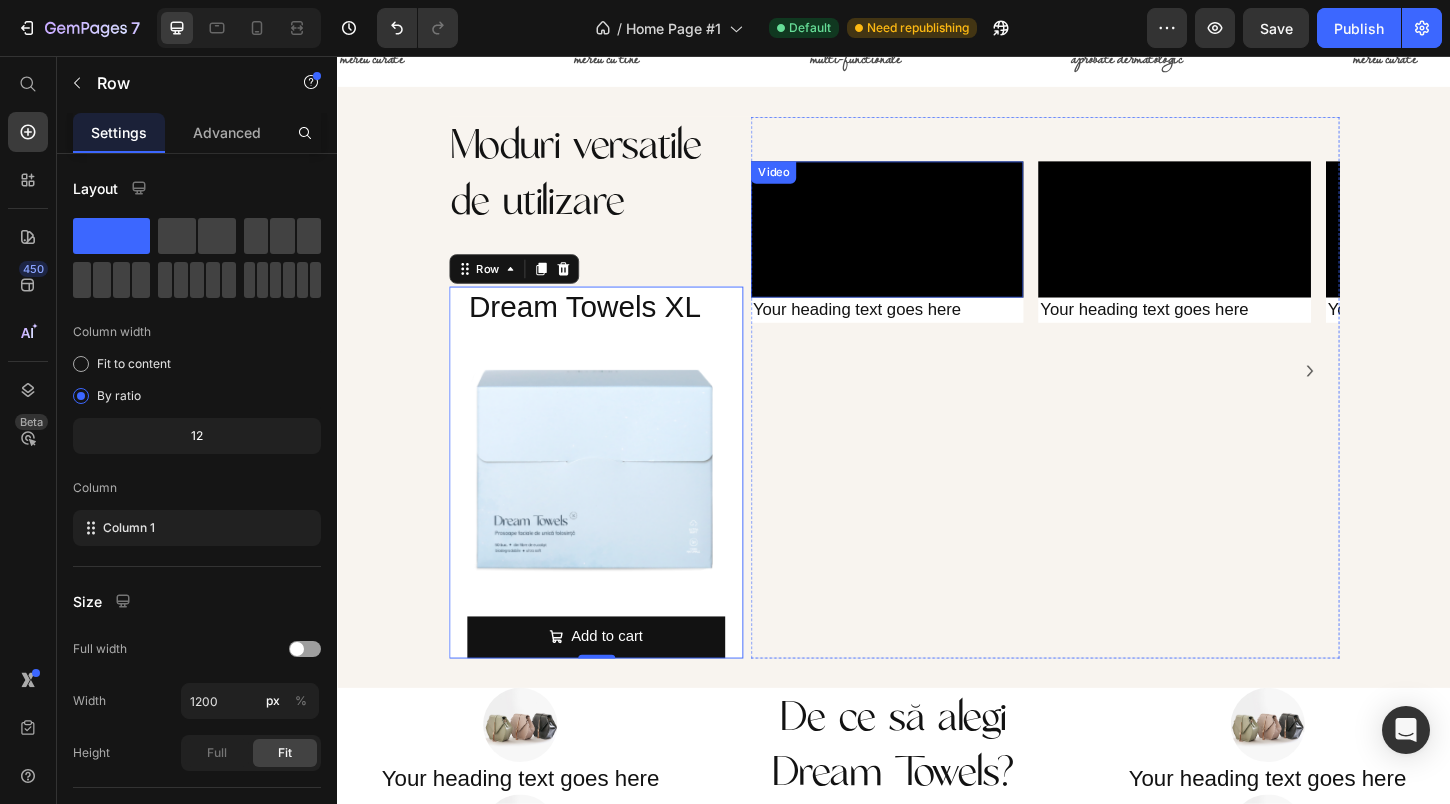 click at bounding box center [929, 242] 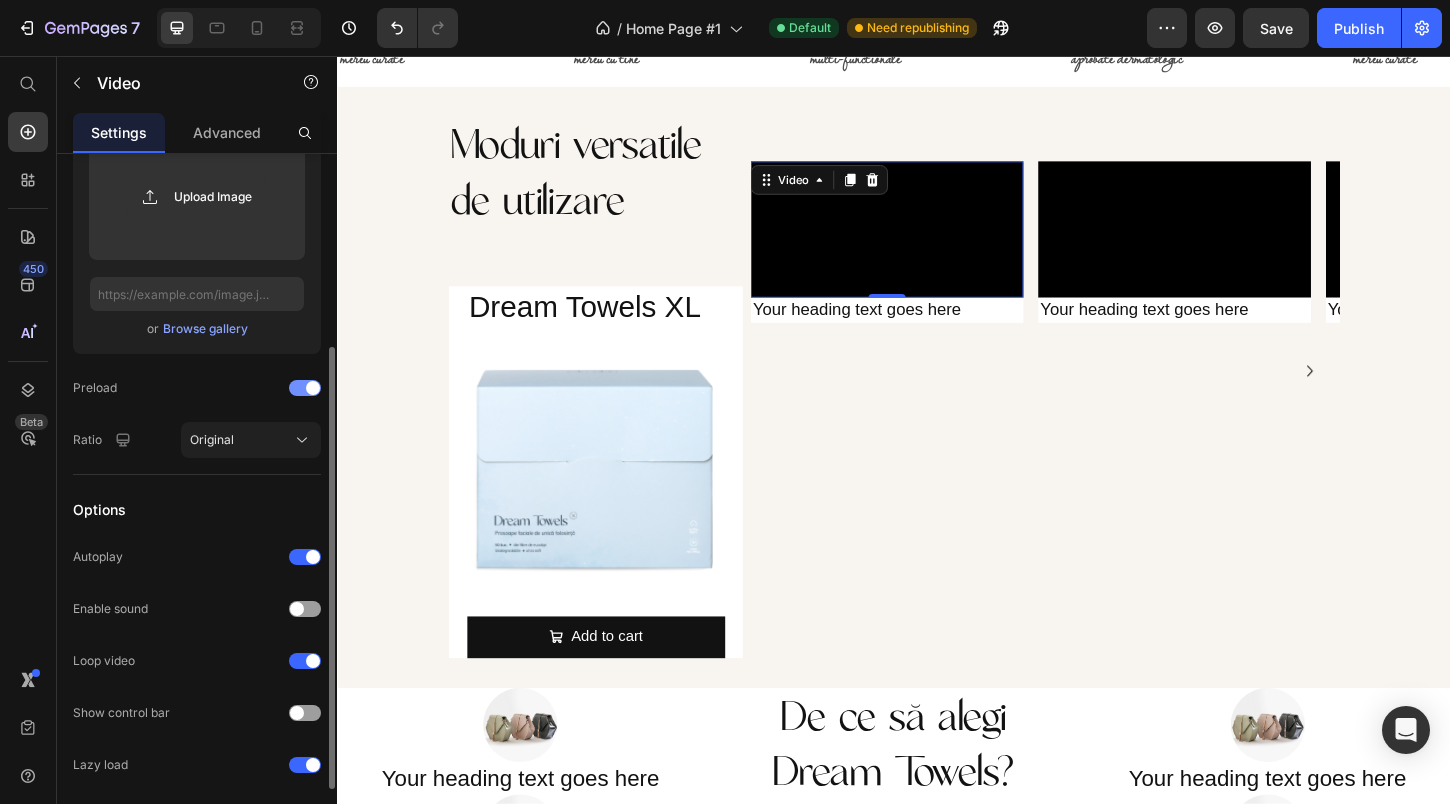 scroll, scrollTop: 0, scrollLeft: 0, axis: both 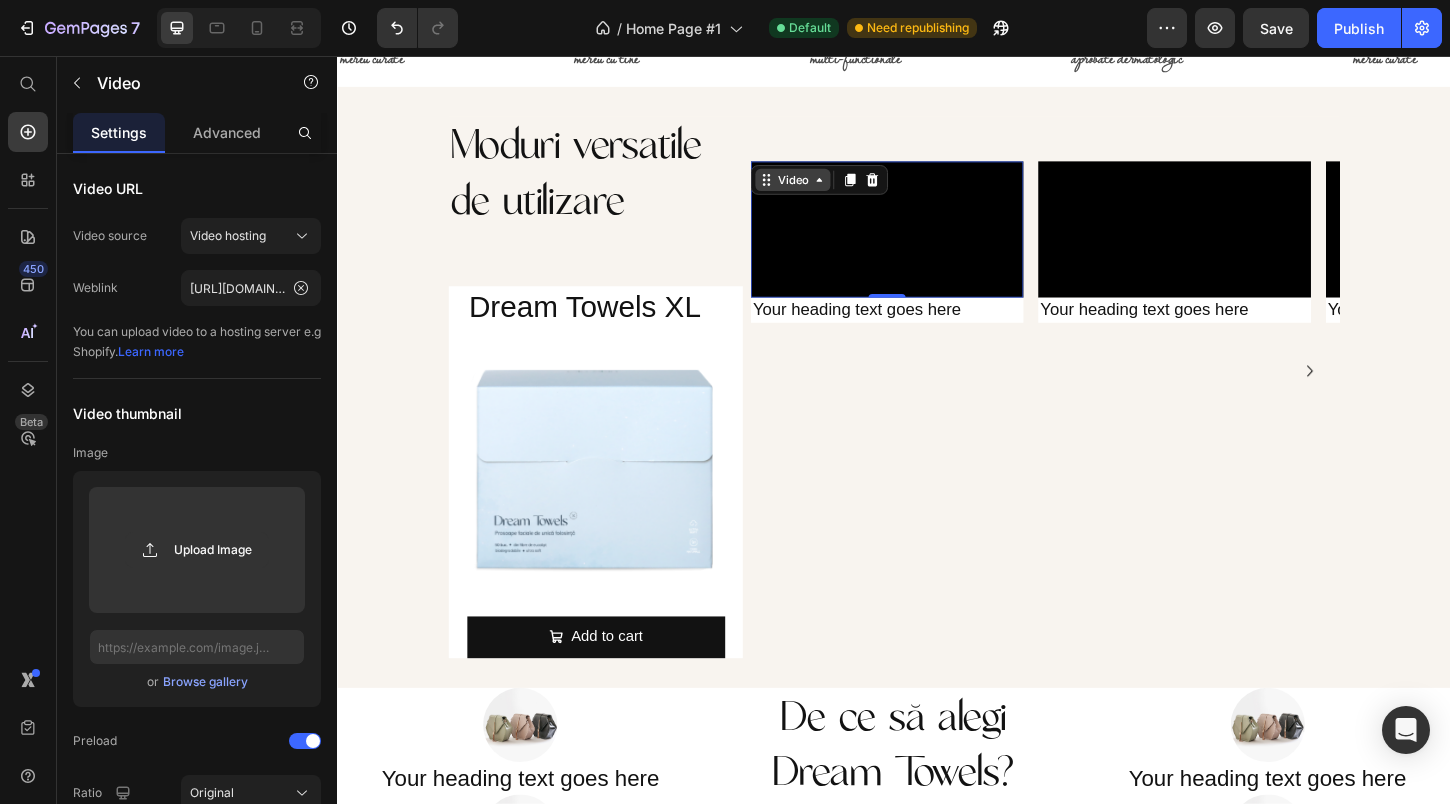 click on "Video" at bounding box center [856, 189] 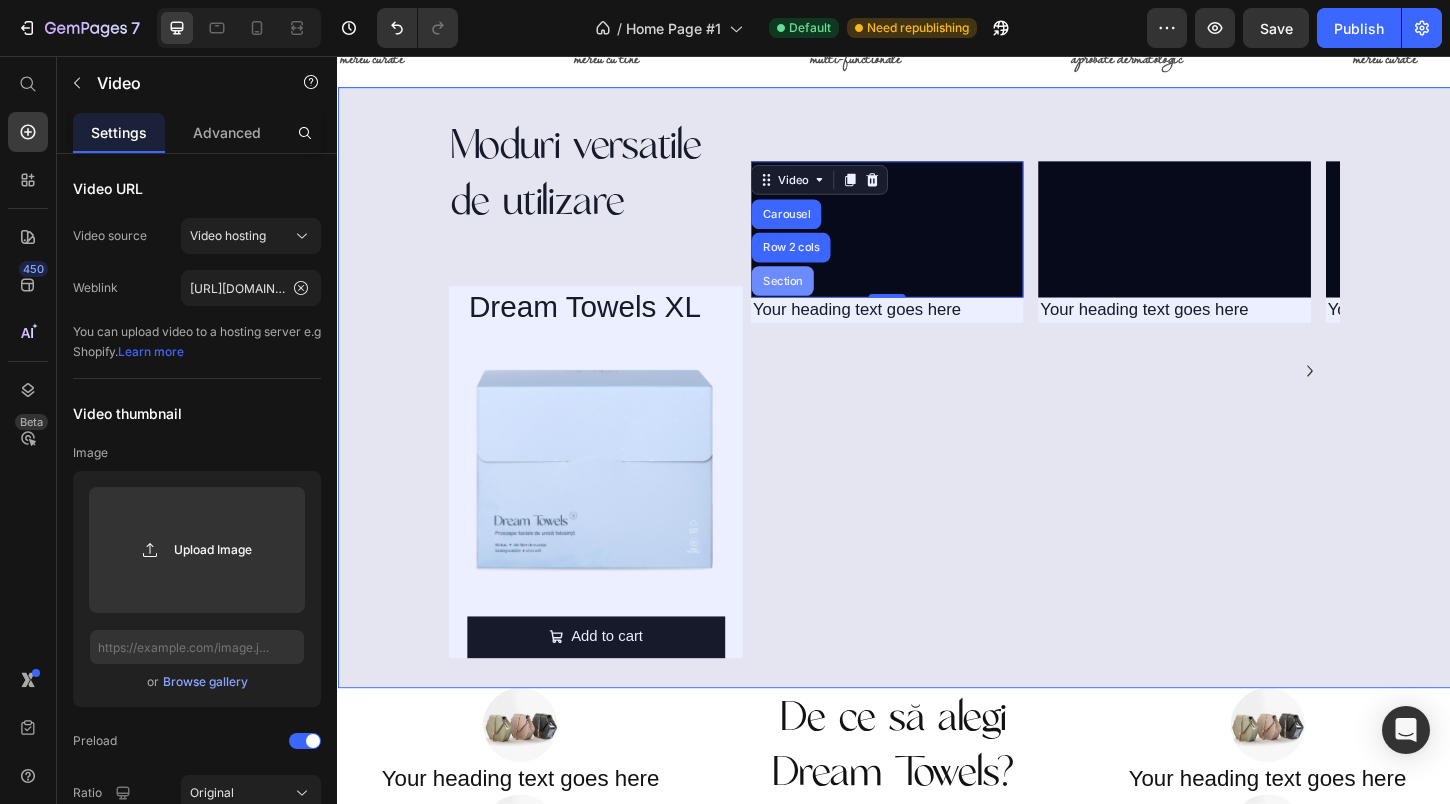 click on "Section" at bounding box center (816, 298) 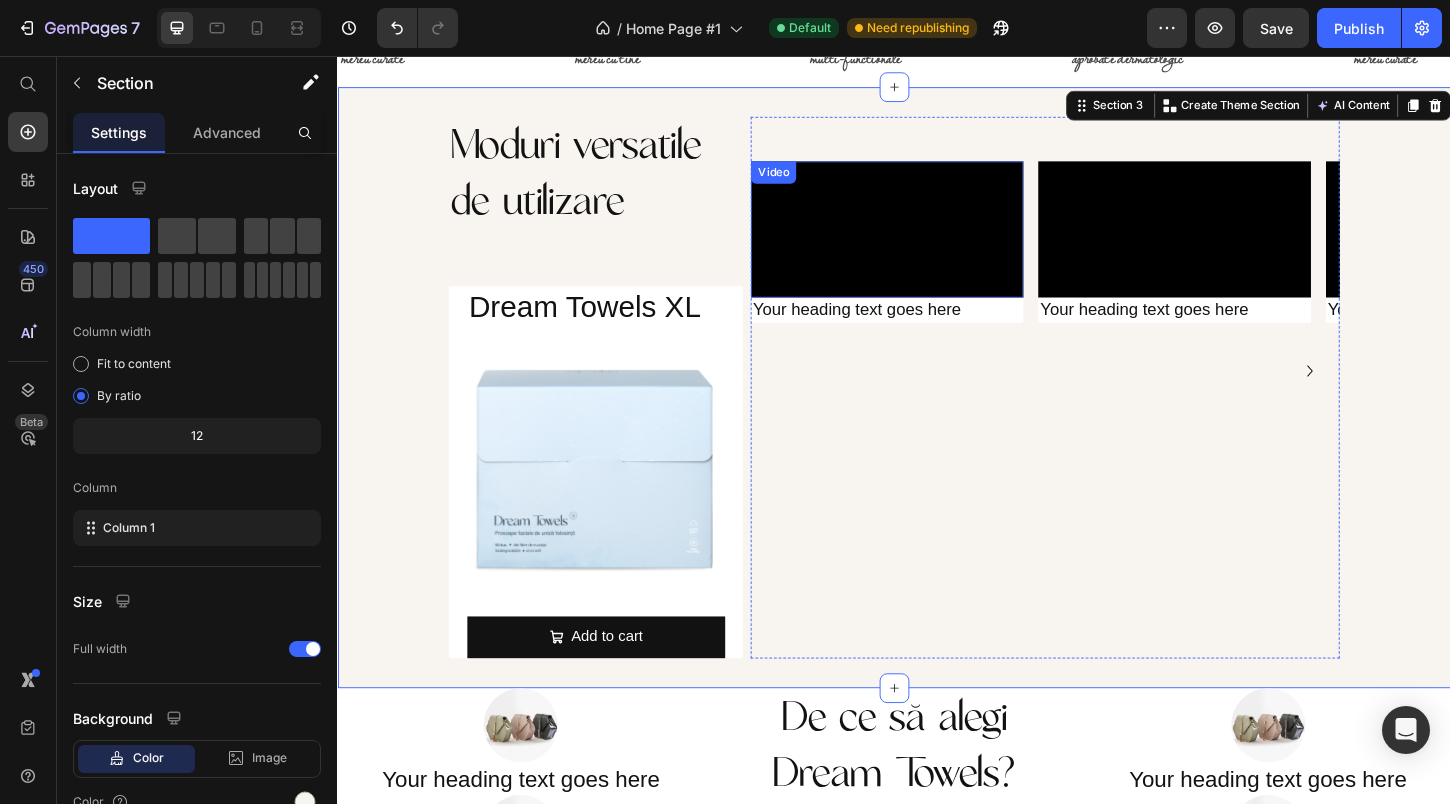 click at bounding box center (929, 242) 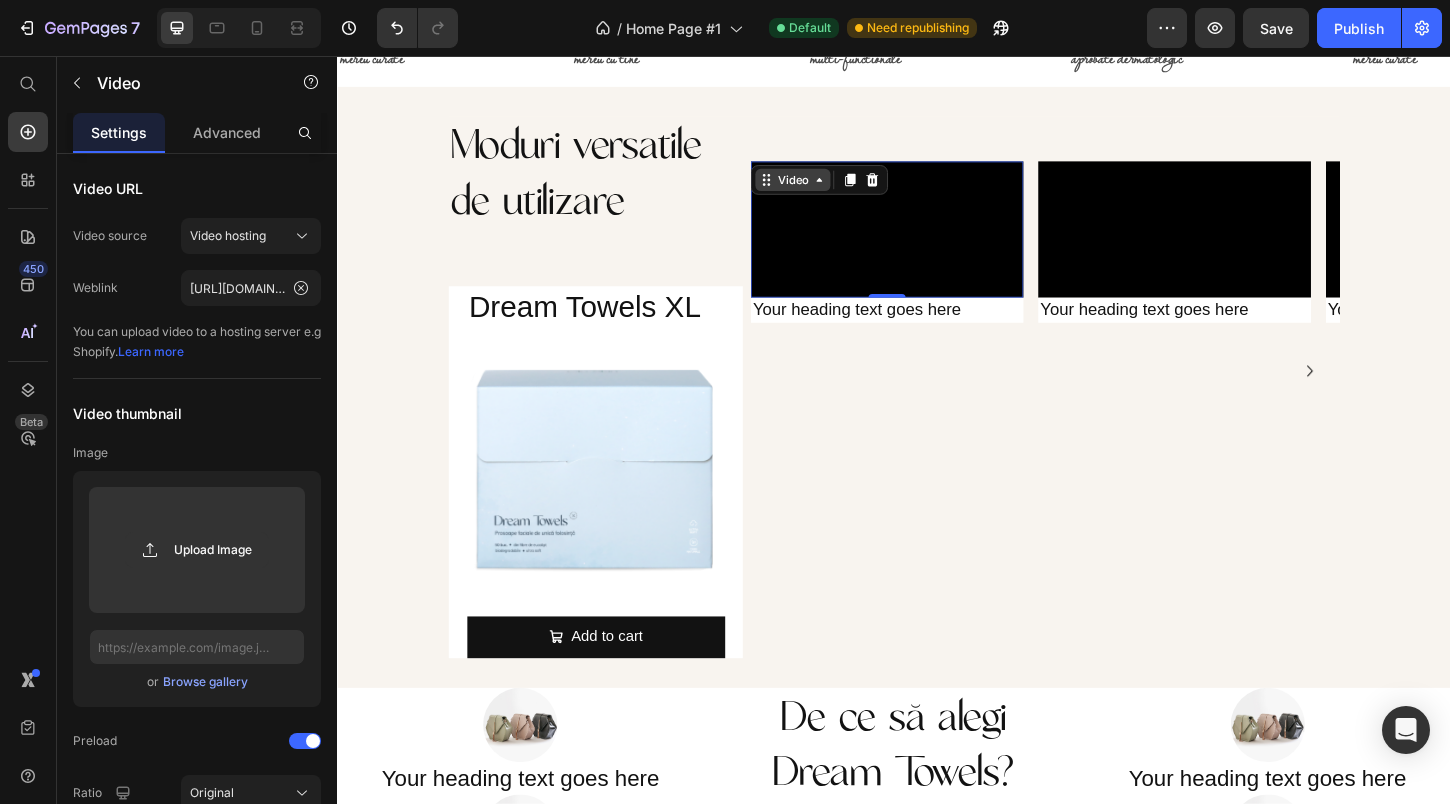 click on "Video" at bounding box center (827, 189) 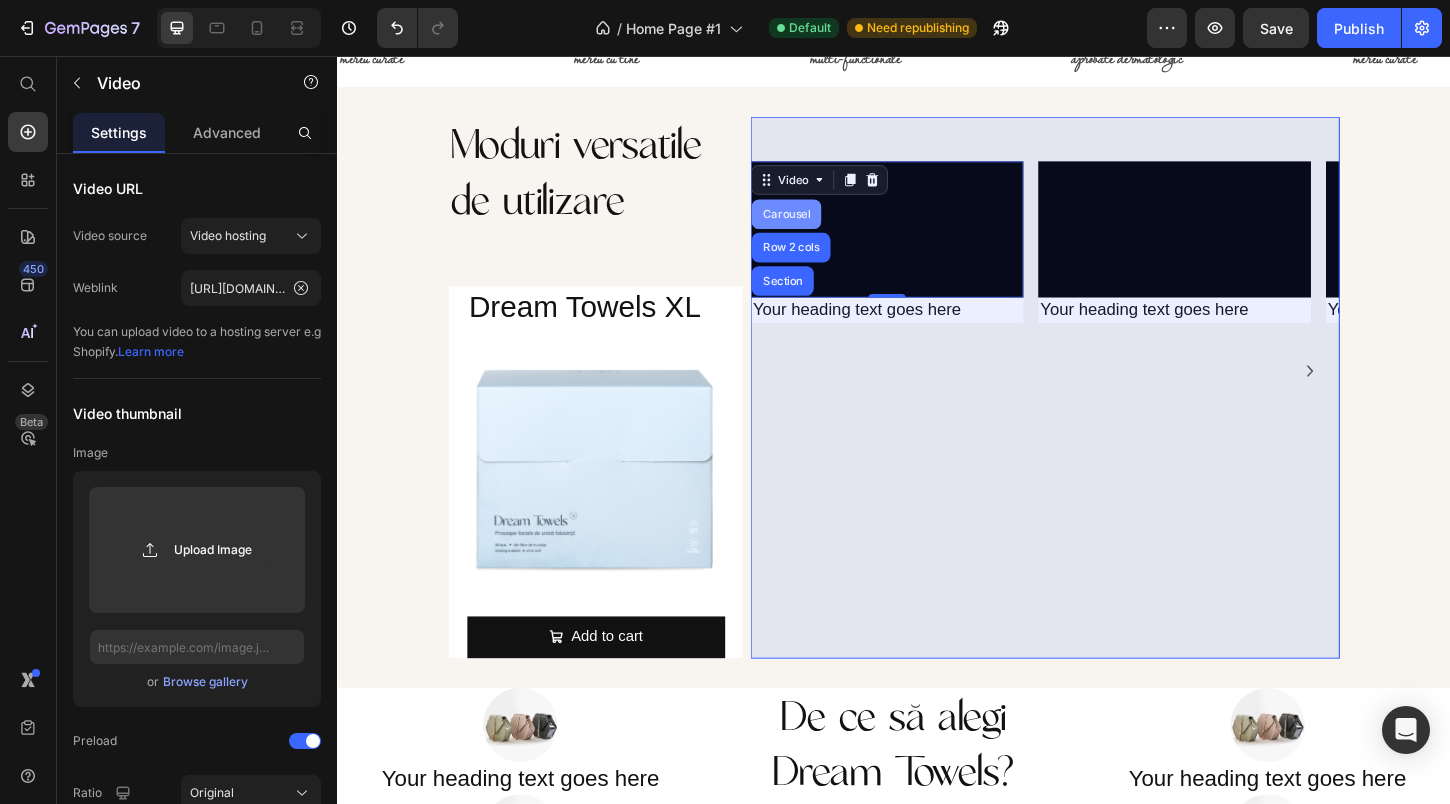 click on "Carousel" at bounding box center (820, 226) 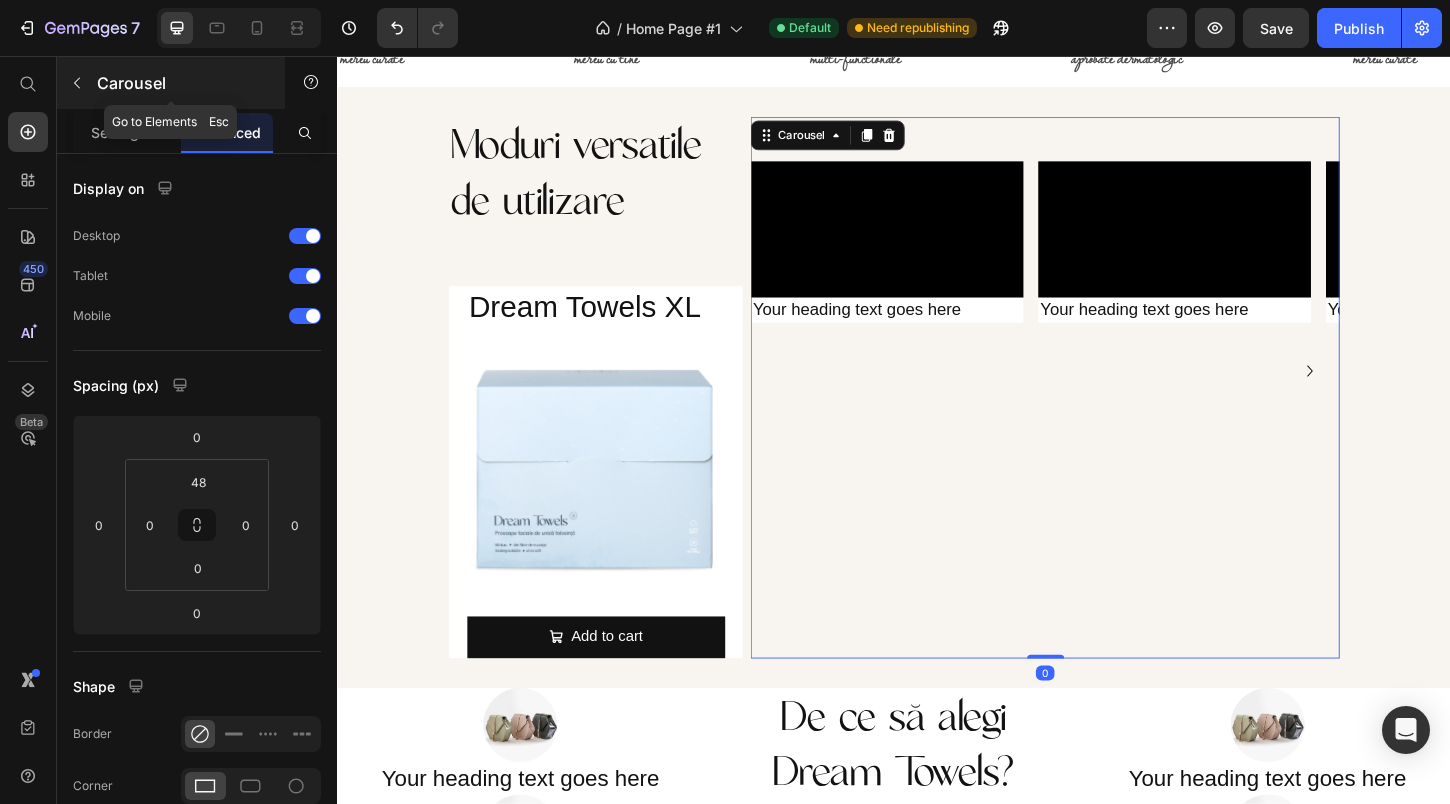 click on "Carousel" at bounding box center [171, 83] 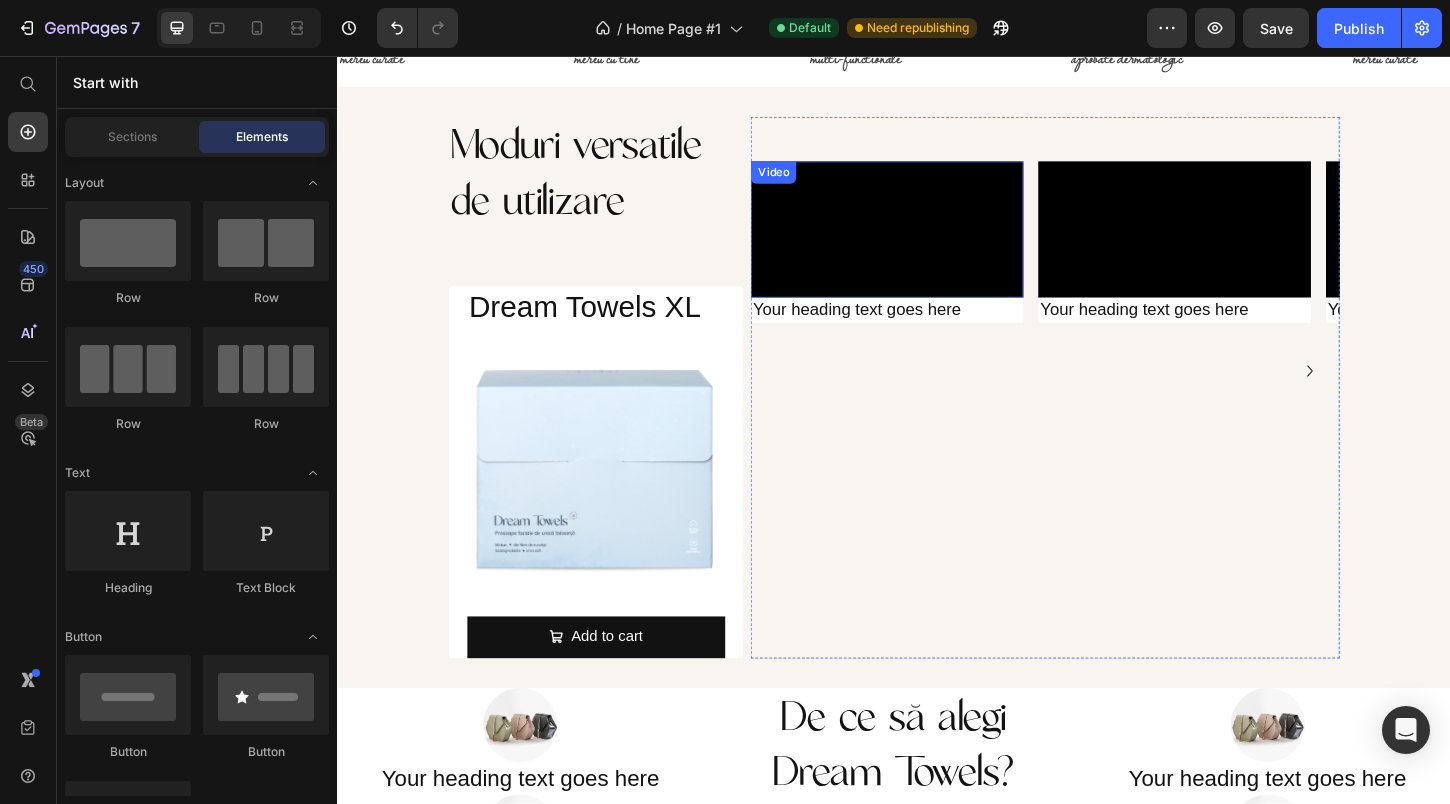 click on "Video" at bounding box center (929, 242) 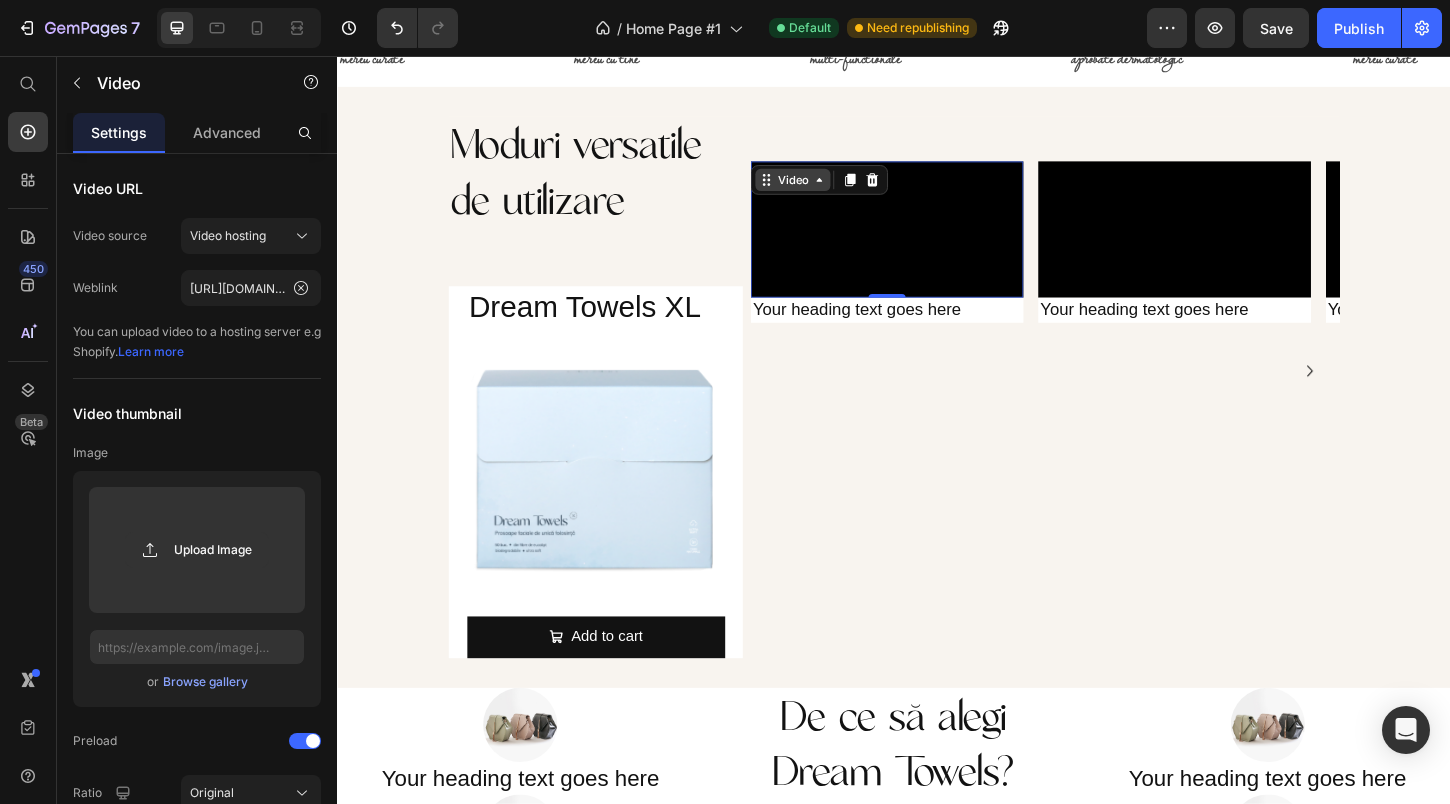 click on "Video" at bounding box center [827, 189] 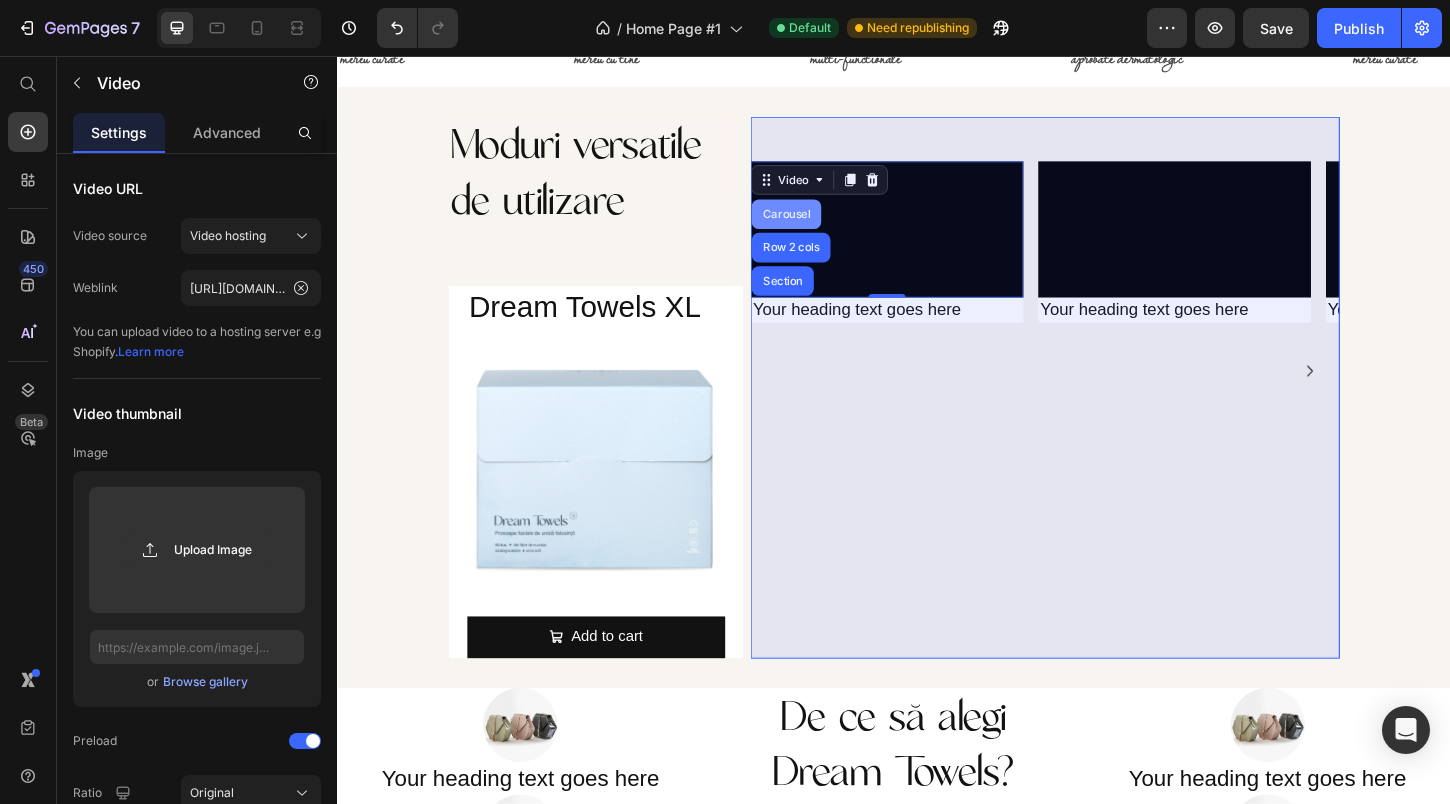 click on "Carousel" at bounding box center (820, 226) 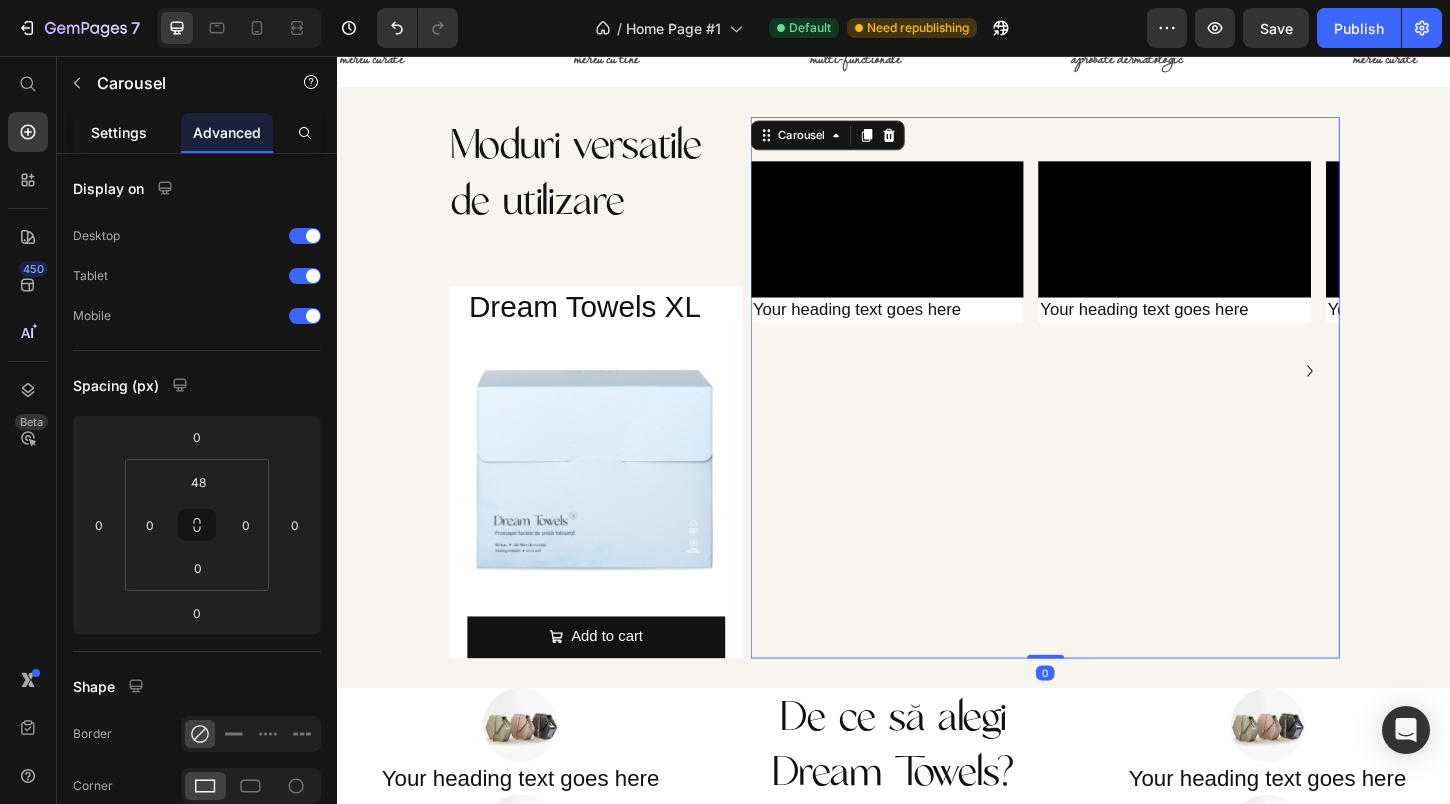 click on "Settings" 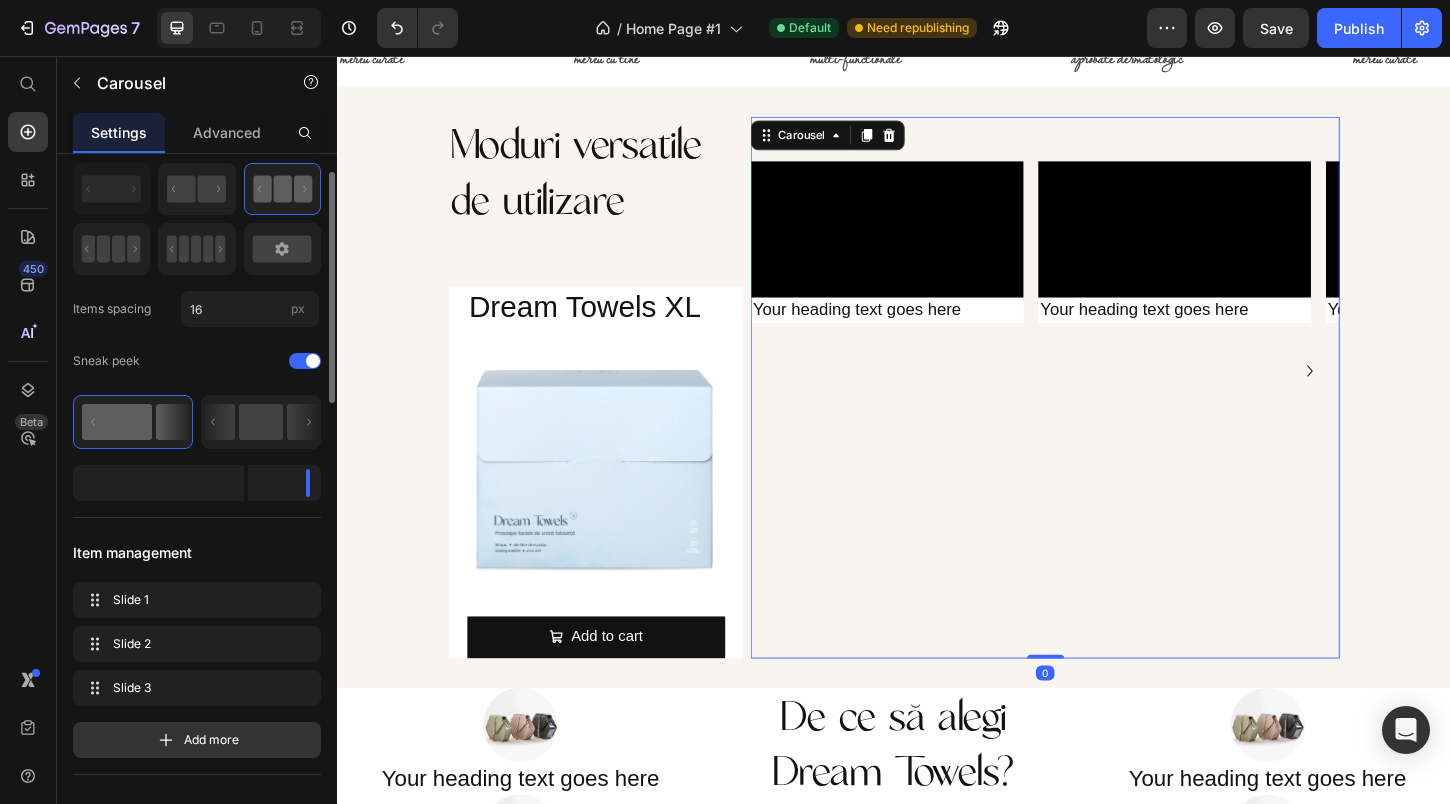 scroll, scrollTop: 0, scrollLeft: 0, axis: both 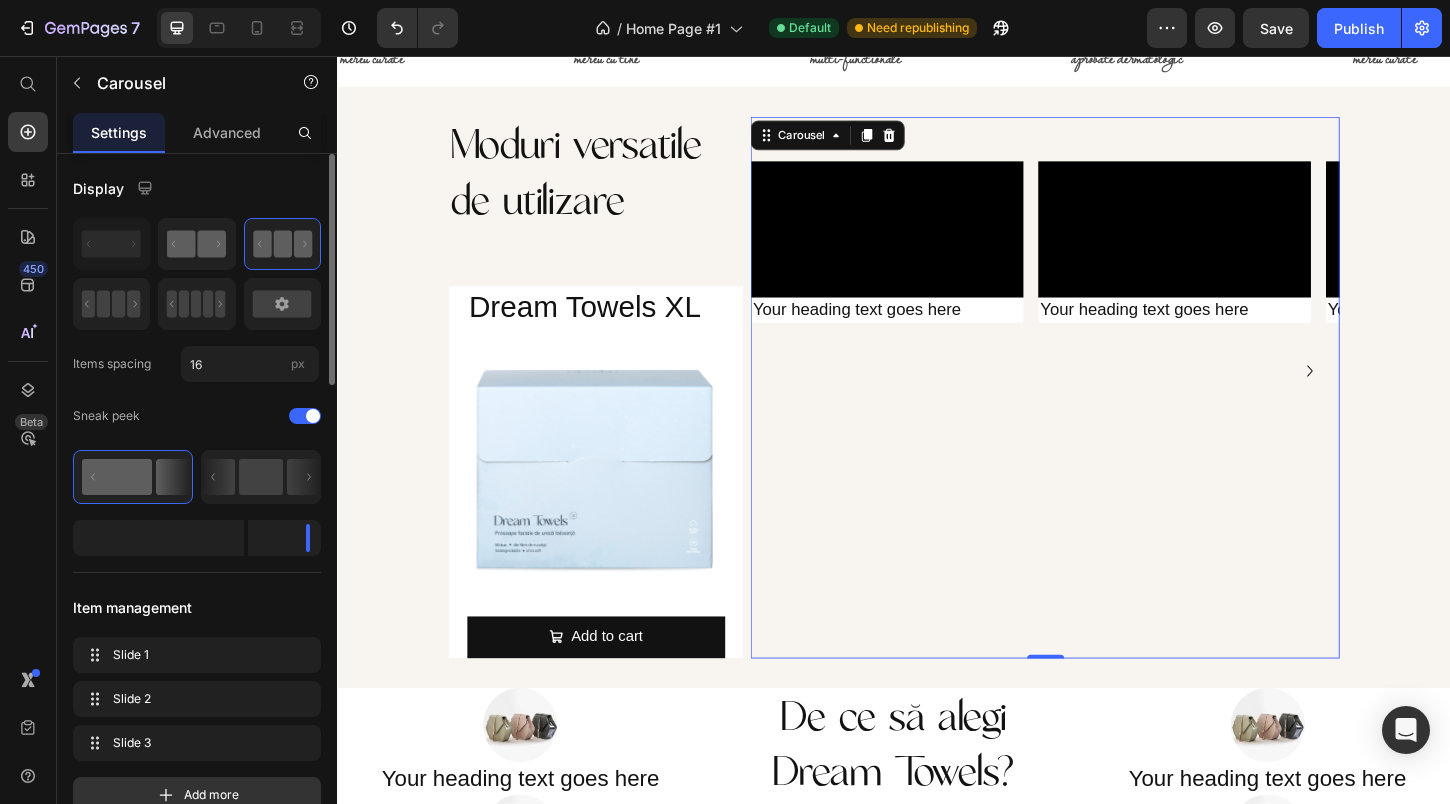 click 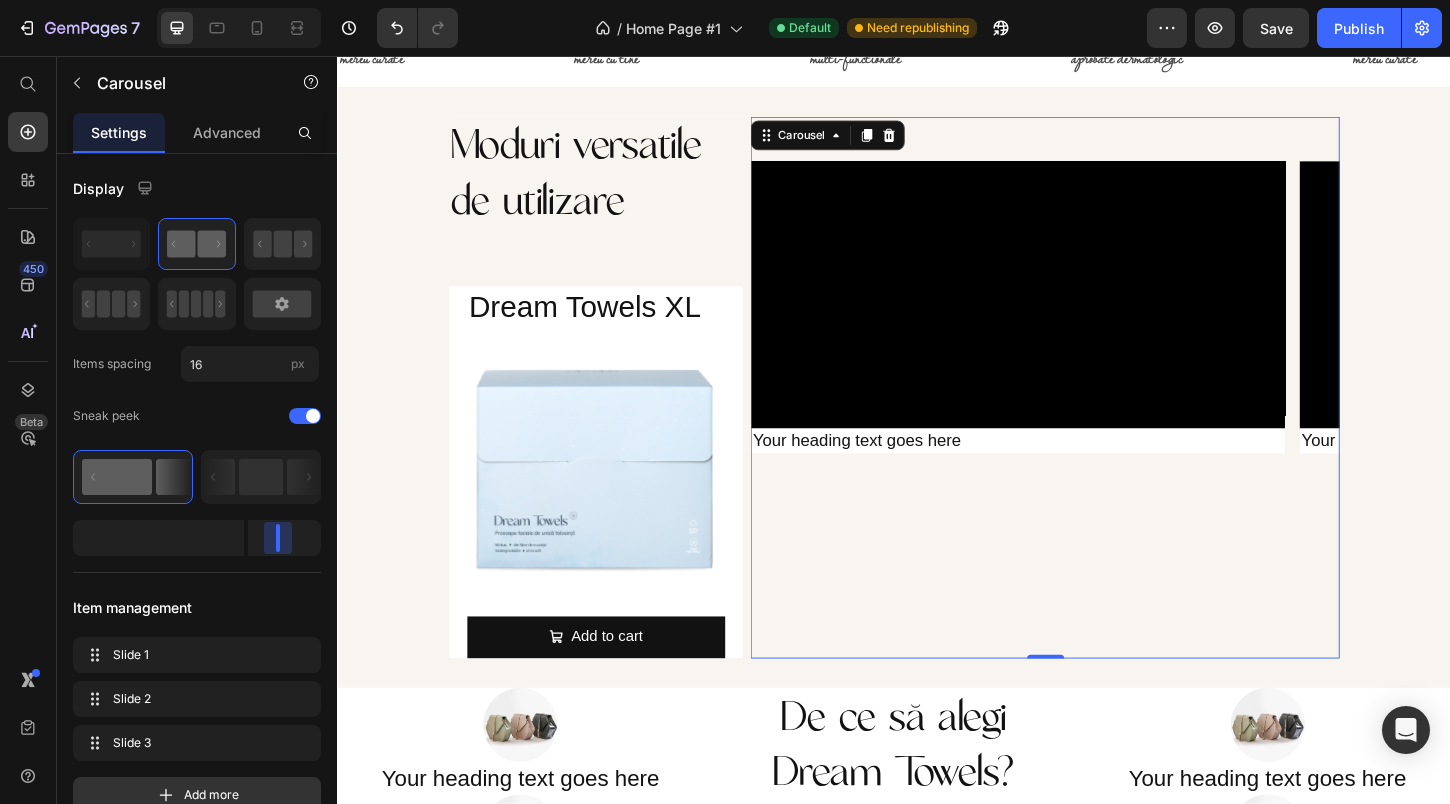 drag, startPoint x: 309, startPoint y: 538, endPoint x: 272, endPoint y: 539, distance: 37.01351 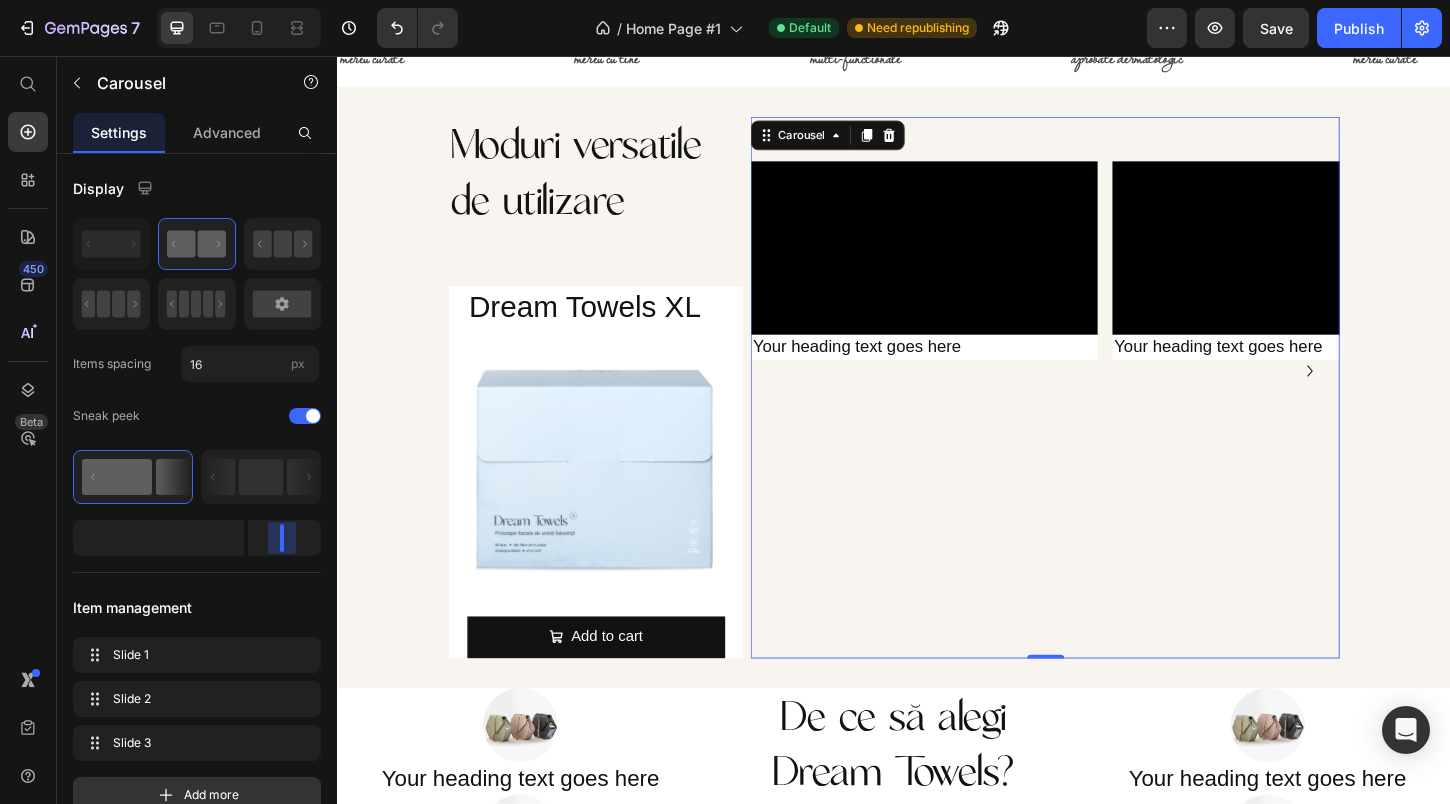 click on "7  Version history  /  Home Page #1 Default Need republishing Preview  Save   Publish  450 Beta Start with Sections Elements Hero Section Product Detail Brands Trusted Badges Guarantee Product Breakdown How to use Testimonials Compare Bundle FAQs Social Proof Brand Story Product List Collection Blog List Contact Sticky Add to Cart Custom Footer Browse Library 450 Layout
Row
Row
Row
Row Text
Heading
Text Block Button
Button
Button
Sticky Back to top Media
Image Image" at bounding box center (725, 0) 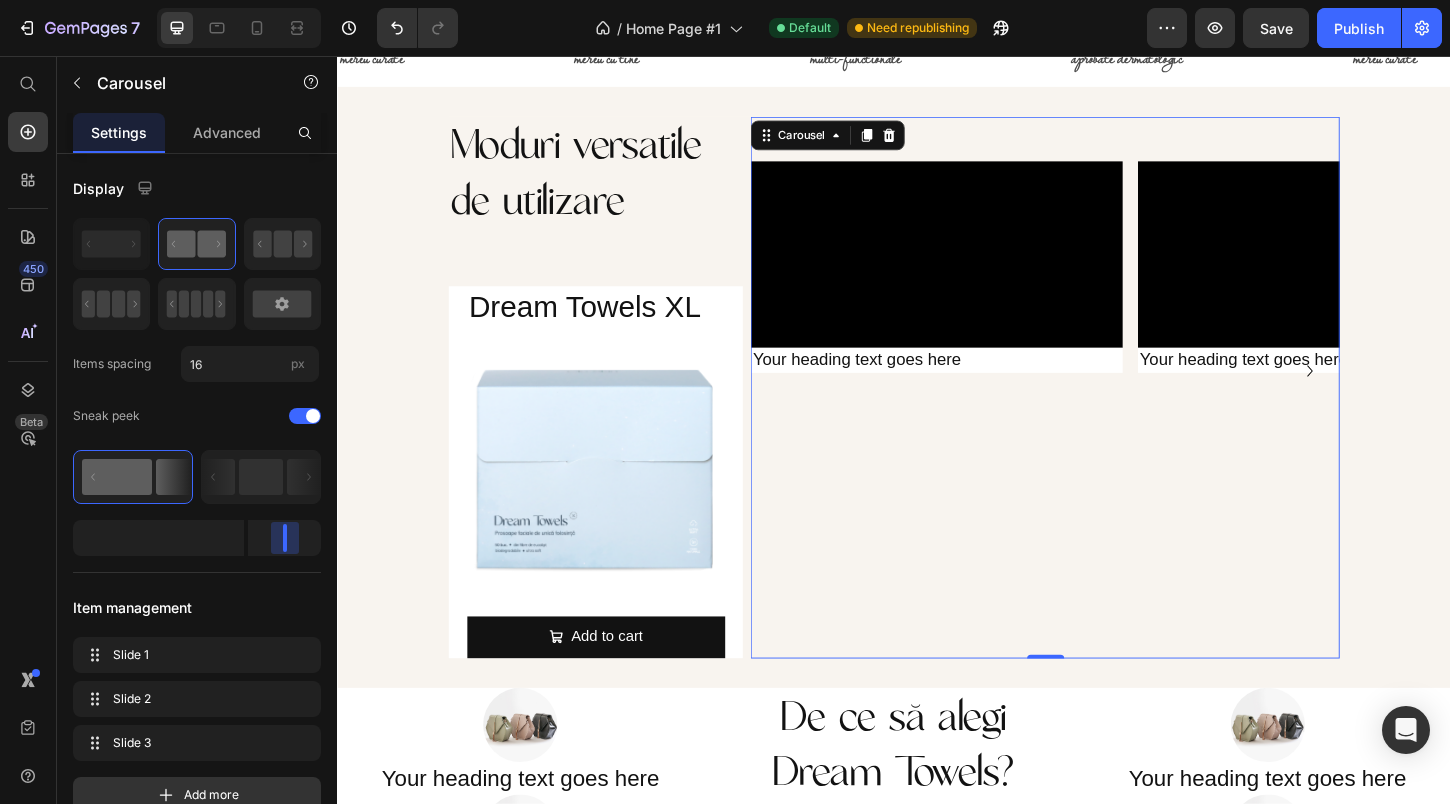 click on "7  Version history  /  Home Page #1 Default Need republishing Preview  Save   Publish  450 Beta Start with Sections Elements Hero Section Product Detail Brands Trusted Badges Guarantee Product Breakdown How to use Testimonials Compare Bundle FAQs Social Proof Brand Story Product List Collection Blog List Contact Sticky Add to Cart Custom Footer Browse Library 450 Layout
Row
Row
Row
Row Text
Heading
Text Block Button
Button
Button
Sticky Back to top Media
Image Image" at bounding box center [725, 0] 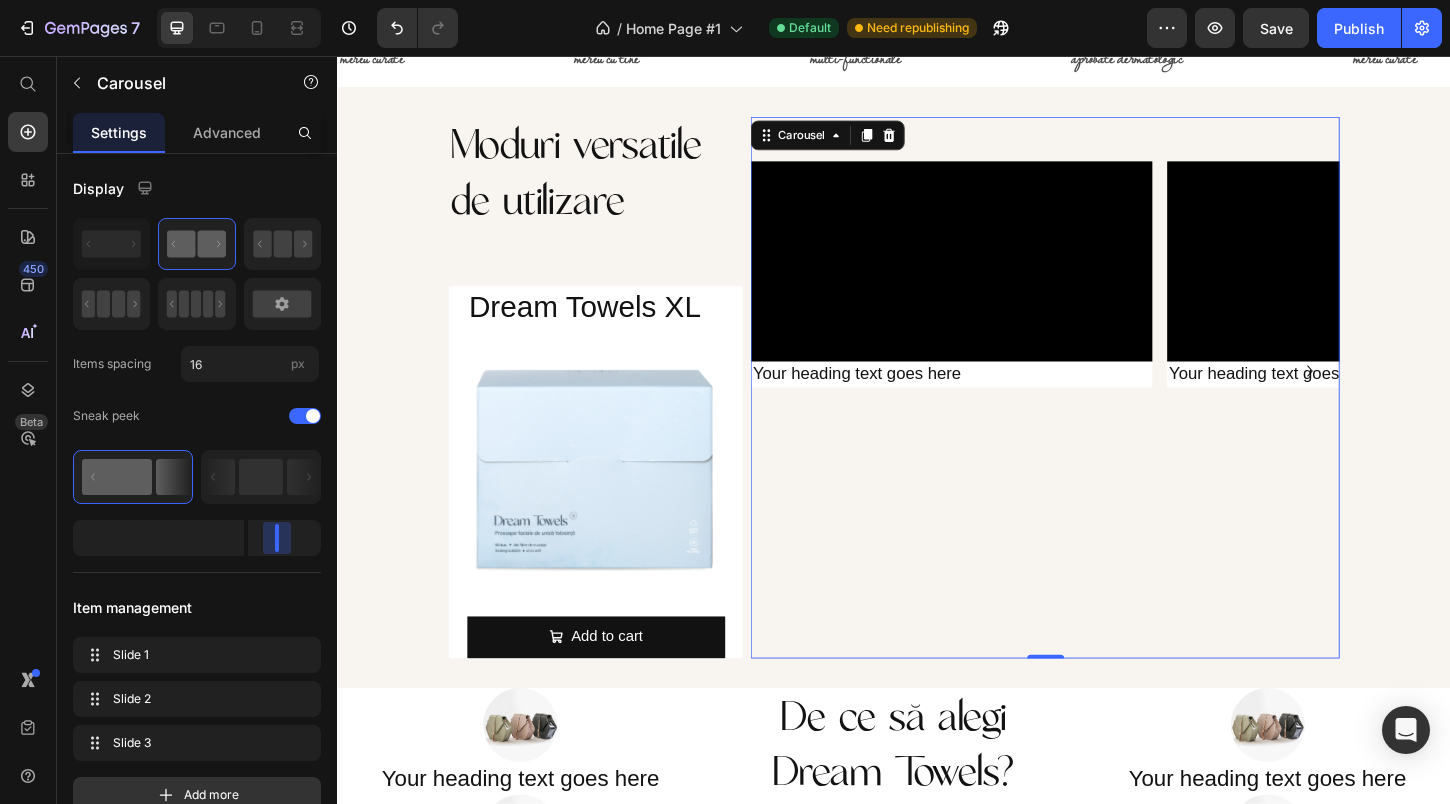 drag, startPoint x: 288, startPoint y: 538, endPoint x: 265, endPoint y: 539, distance: 23.021729 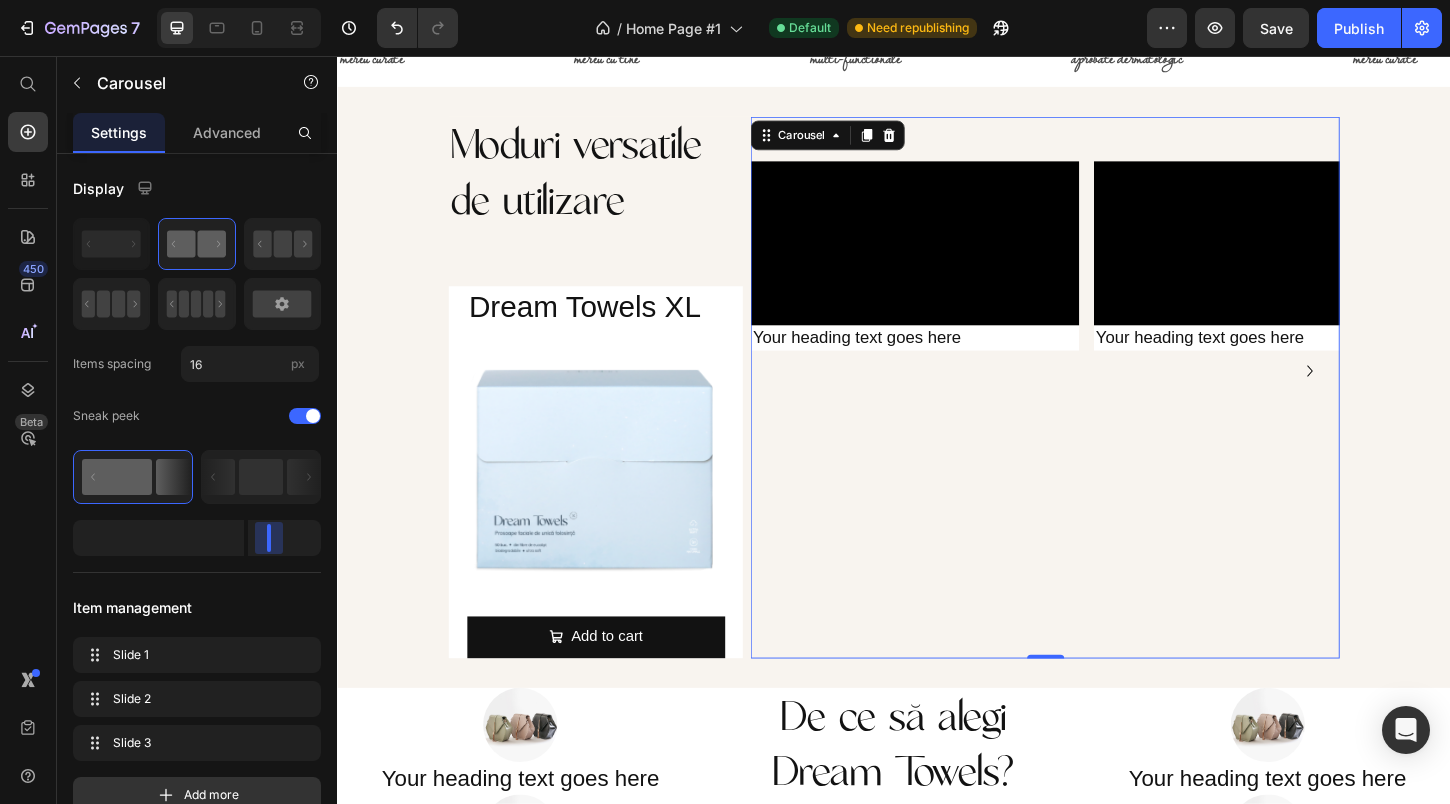 drag, startPoint x: 276, startPoint y: 540, endPoint x: 250, endPoint y: 540, distance: 26 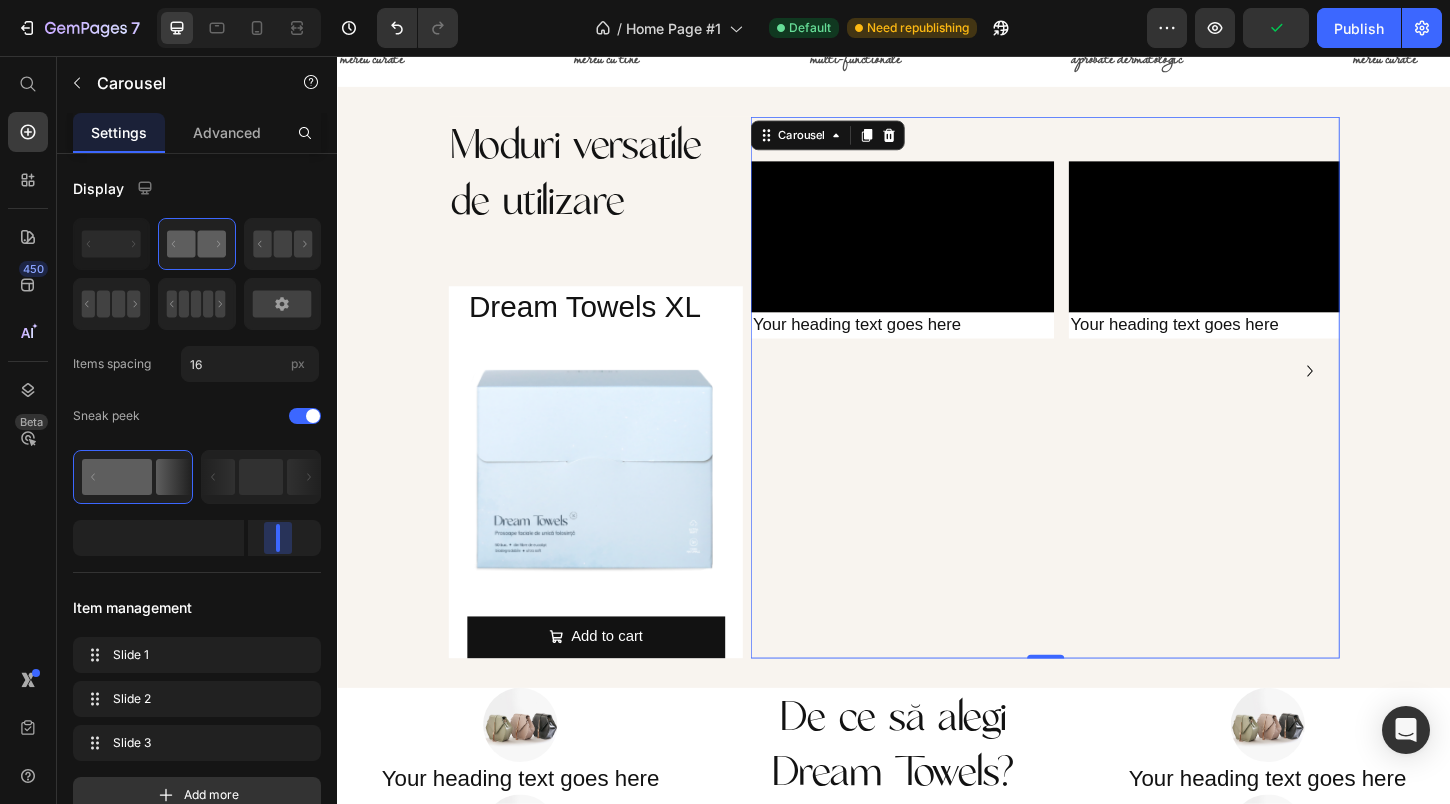 click on "7  Version history  /  Home Page #1 Default Need republishing Preview  Publish  450 Beta Start with Sections Elements Hero Section Product Detail Brands Trusted Badges Guarantee Product Breakdown How to use Testimonials Compare Bundle FAQs Social Proof Brand Story Product List Collection Blog List Contact Sticky Add to Cart Custom Footer Browse Library 450 Layout
Row
Row
Row
Row Text
Heading
Text Block Button
Button
Button
Sticky Back to top Media
Image
Image" at bounding box center [725, 0] 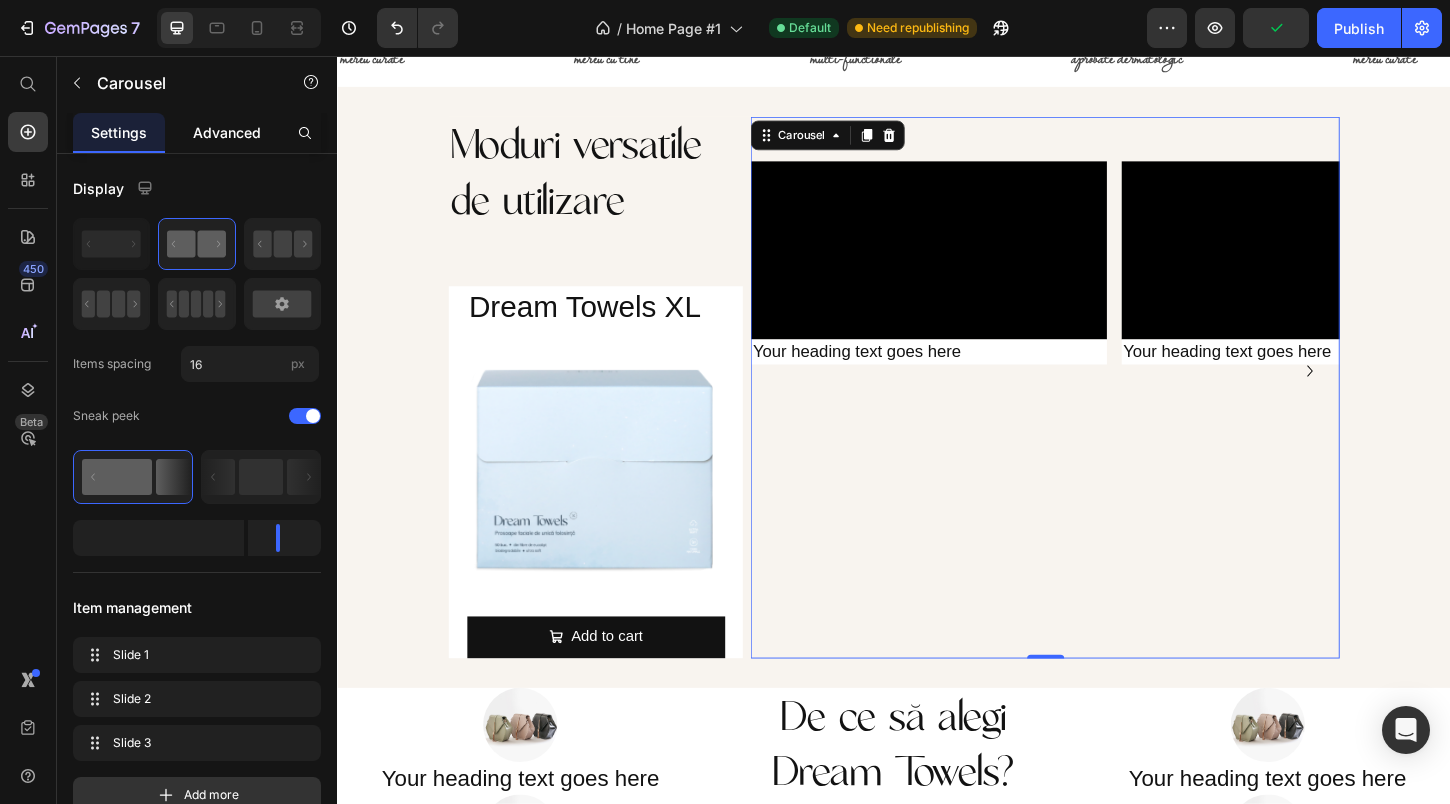 click on "Advanced" at bounding box center [227, 132] 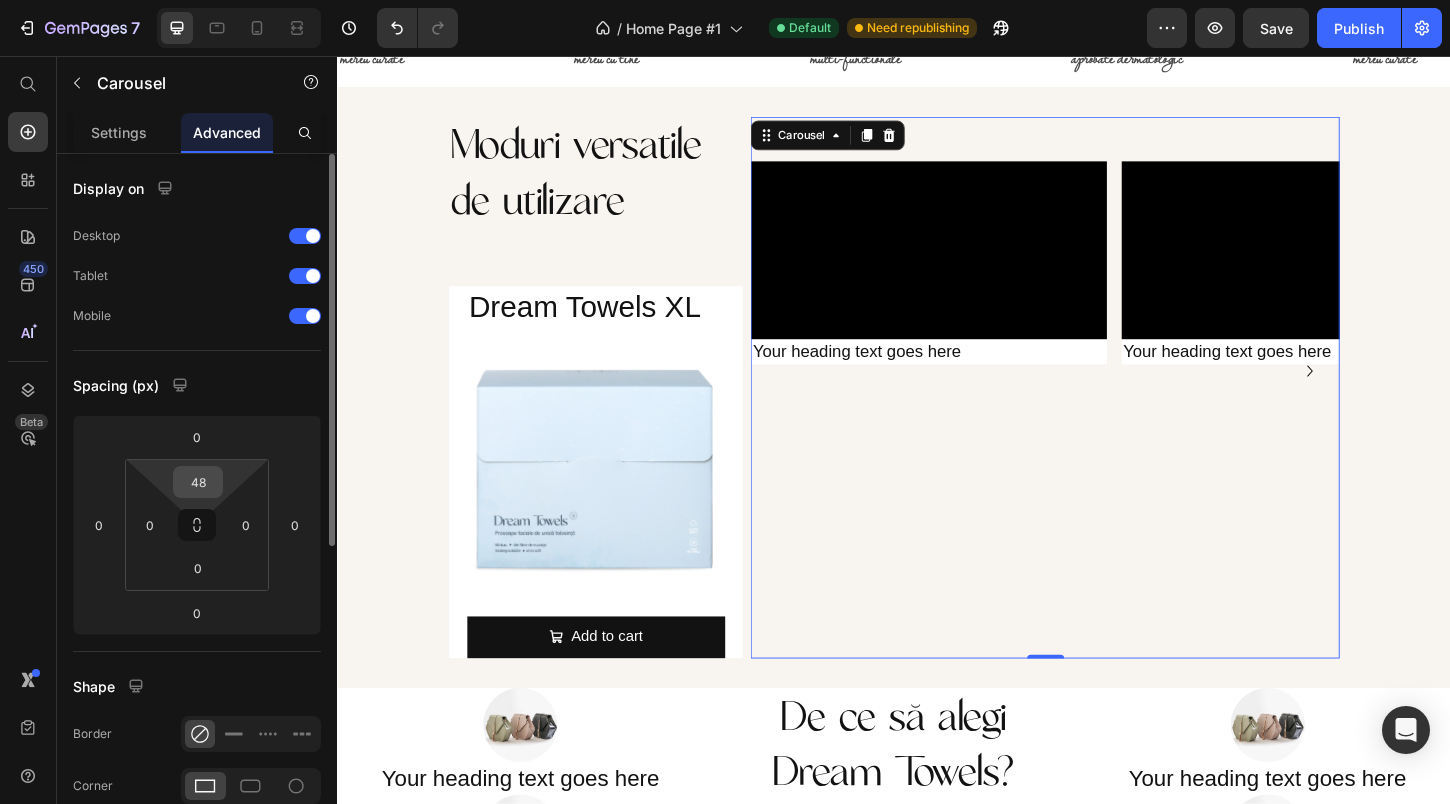 click on "48" at bounding box center (198, 482) 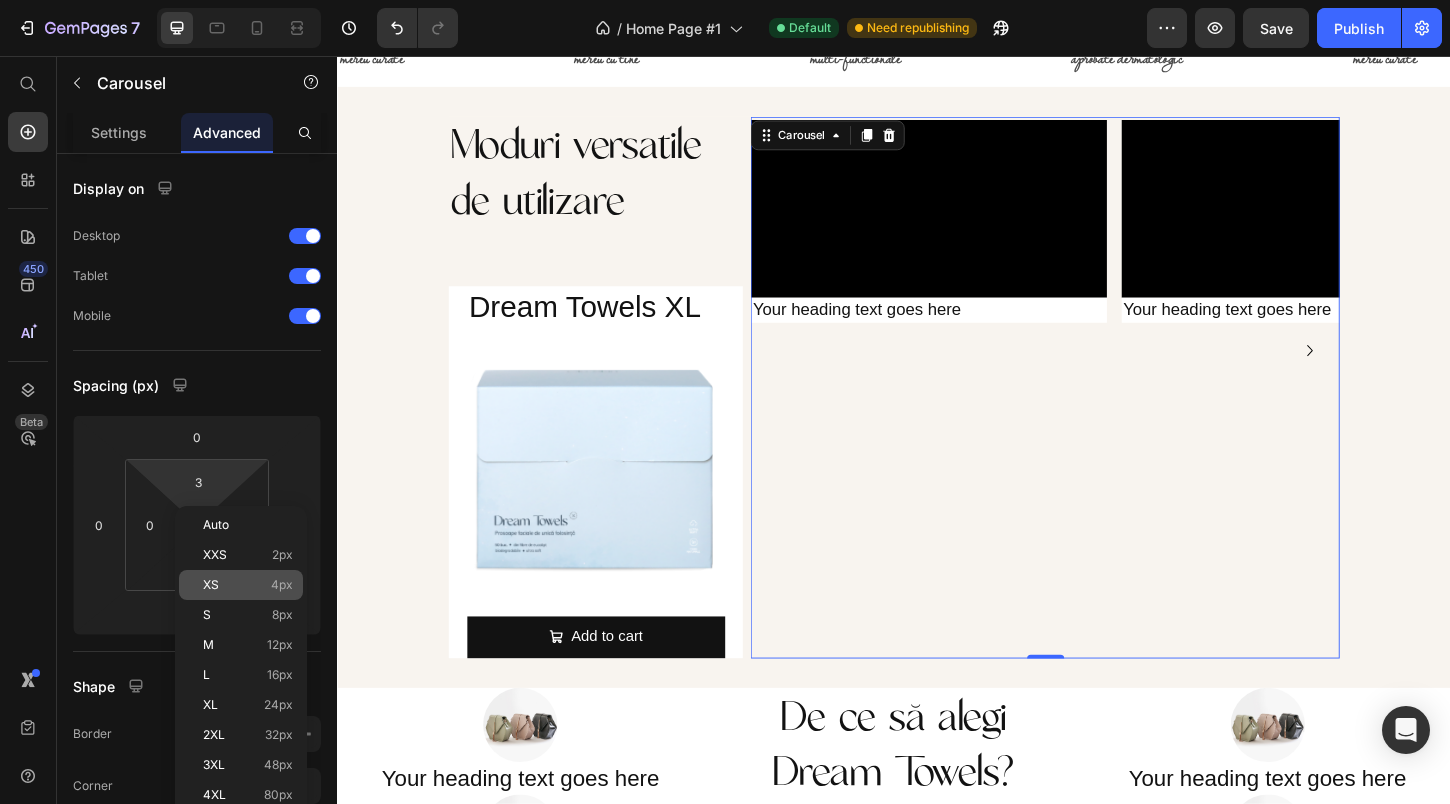 click on "XS 4px" 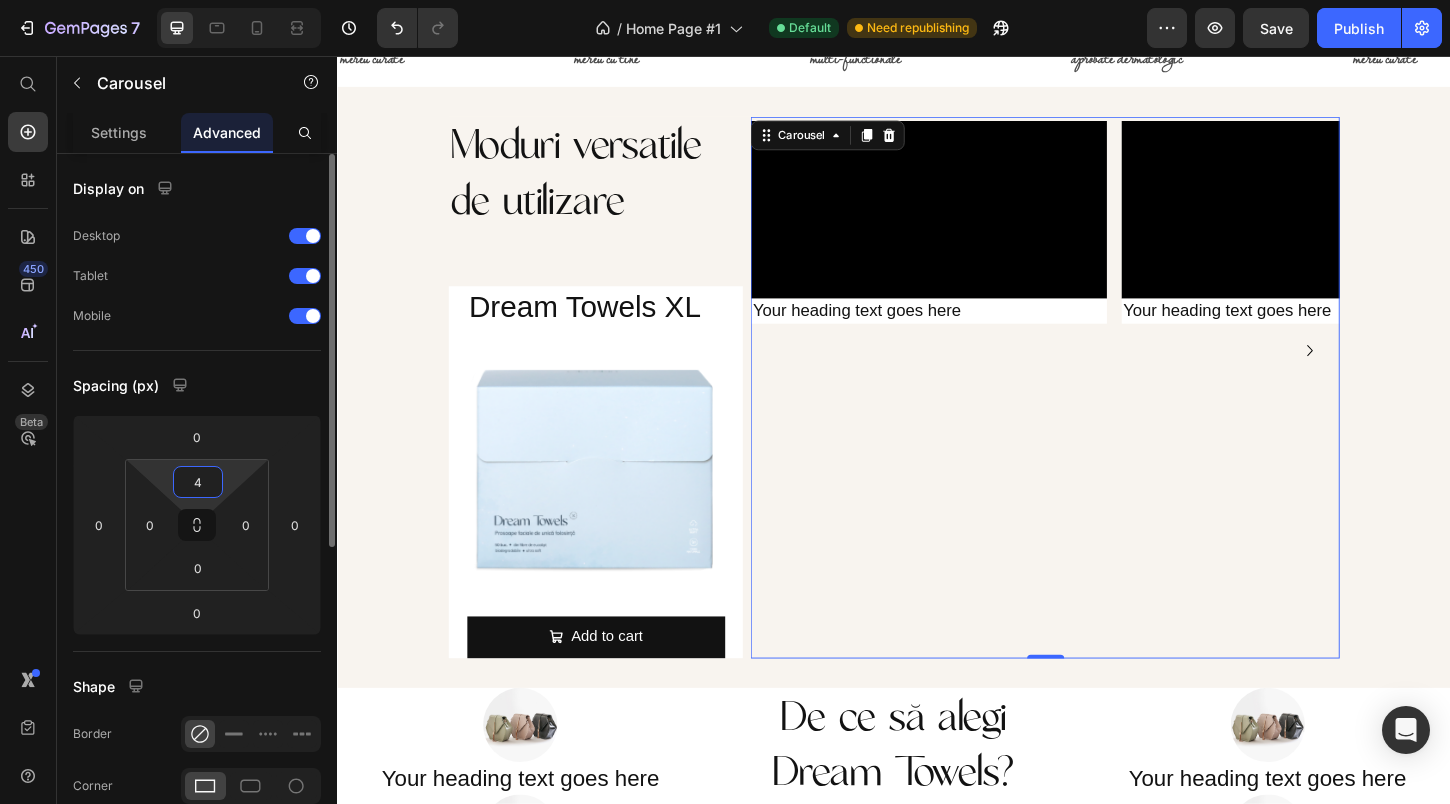 click on "4" at bounding box center [198, 482] 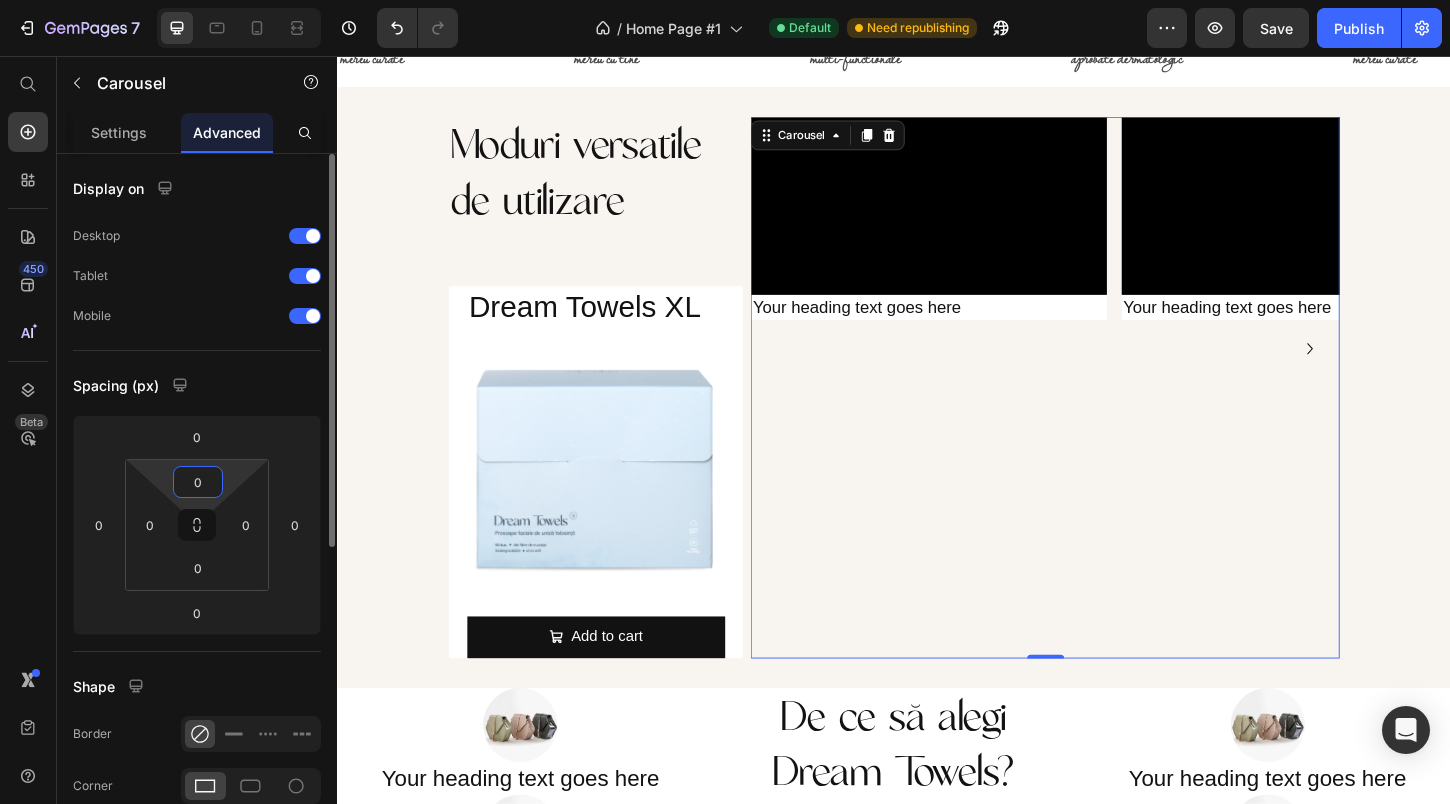 type on "0" 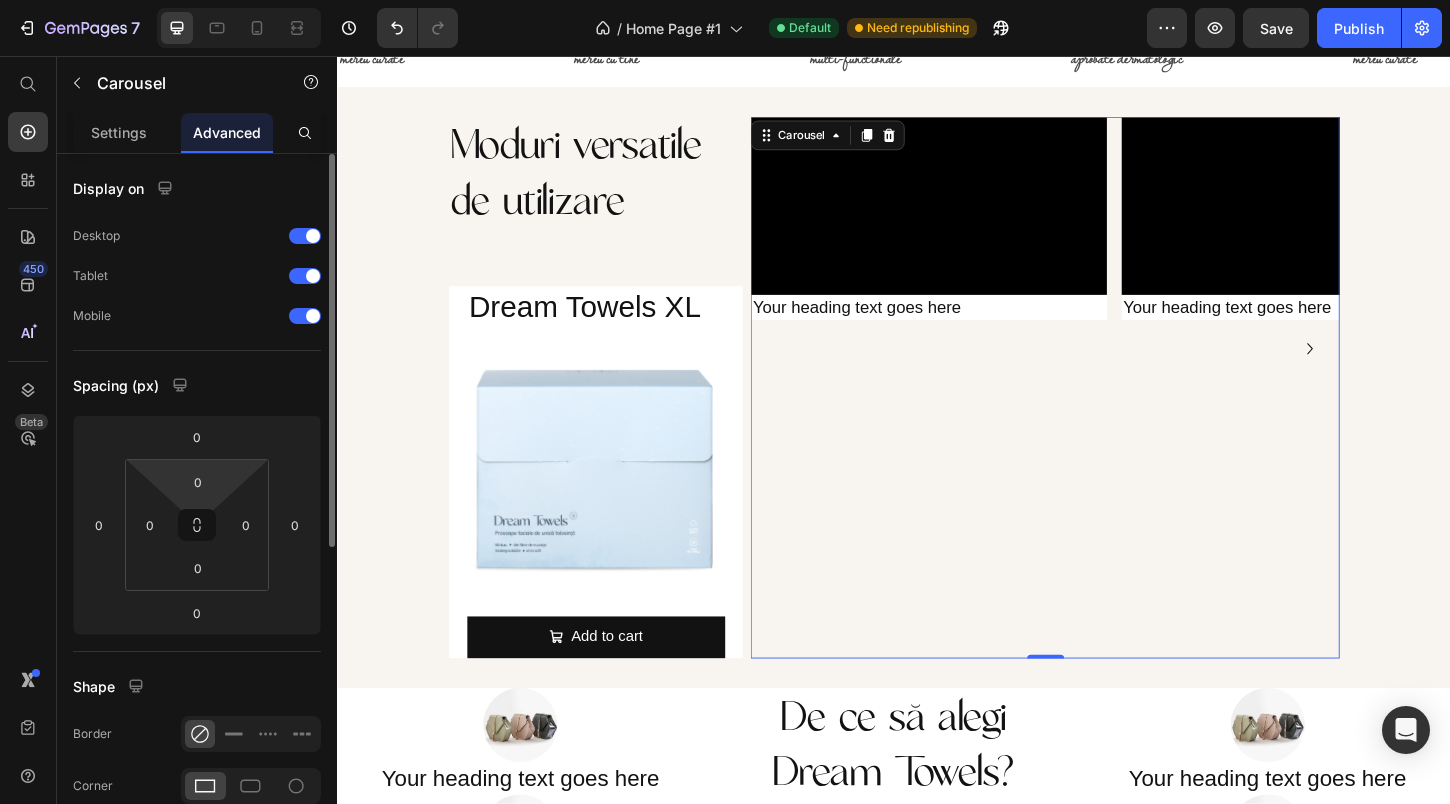 click 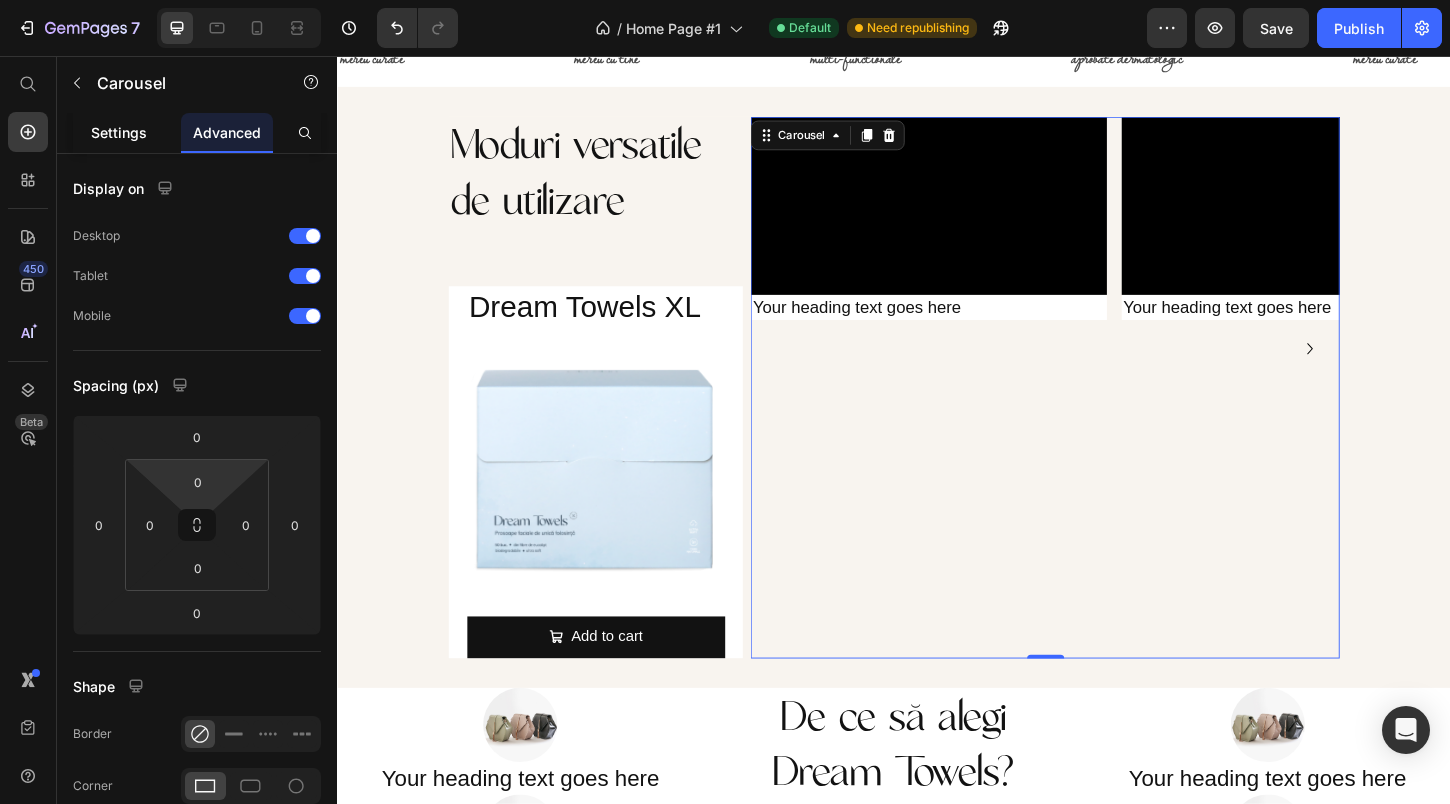 click on "Settings" 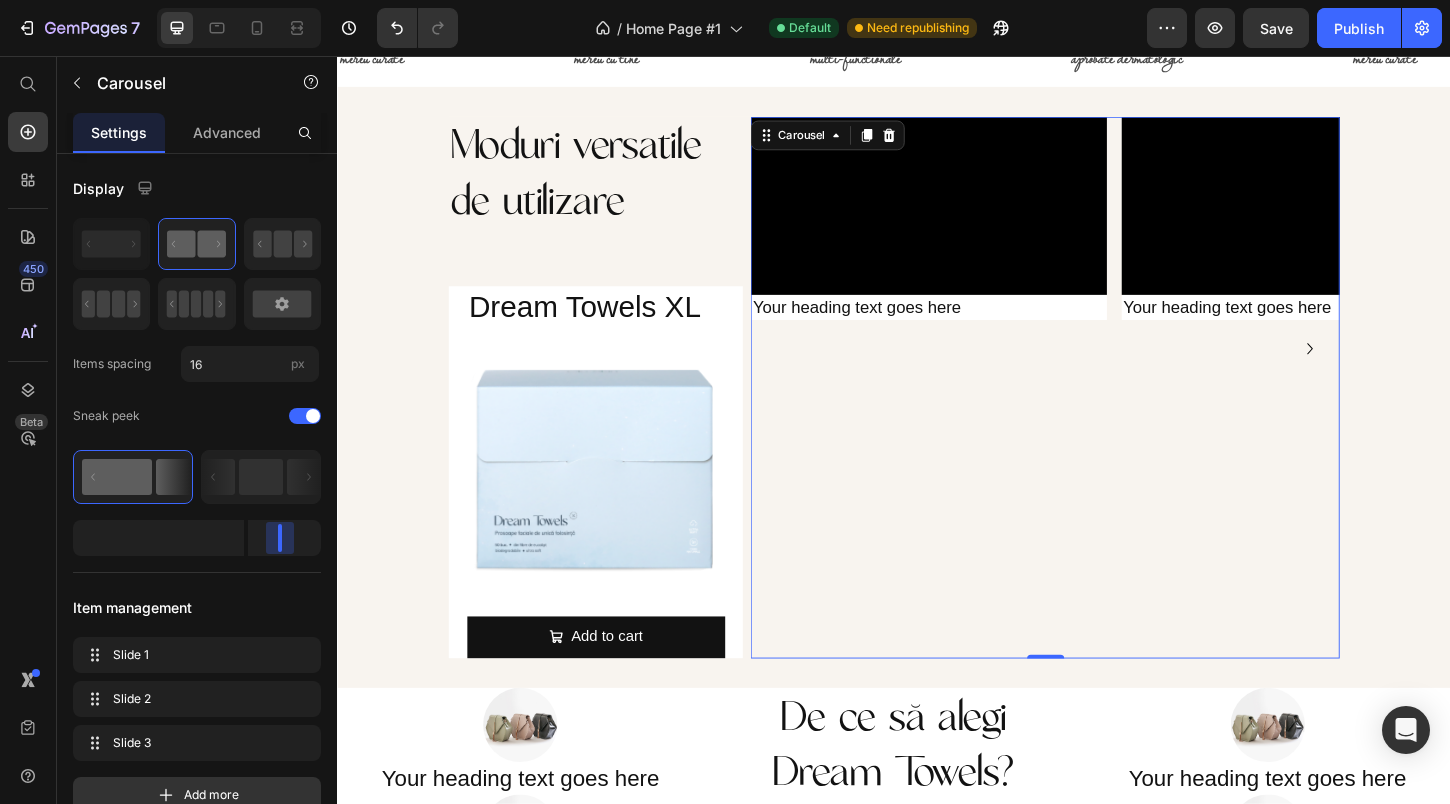 drag, startPoint x: 281, startPoint y: 532, endPoint x: 270, endPoint y: 533, distance: 11.045361 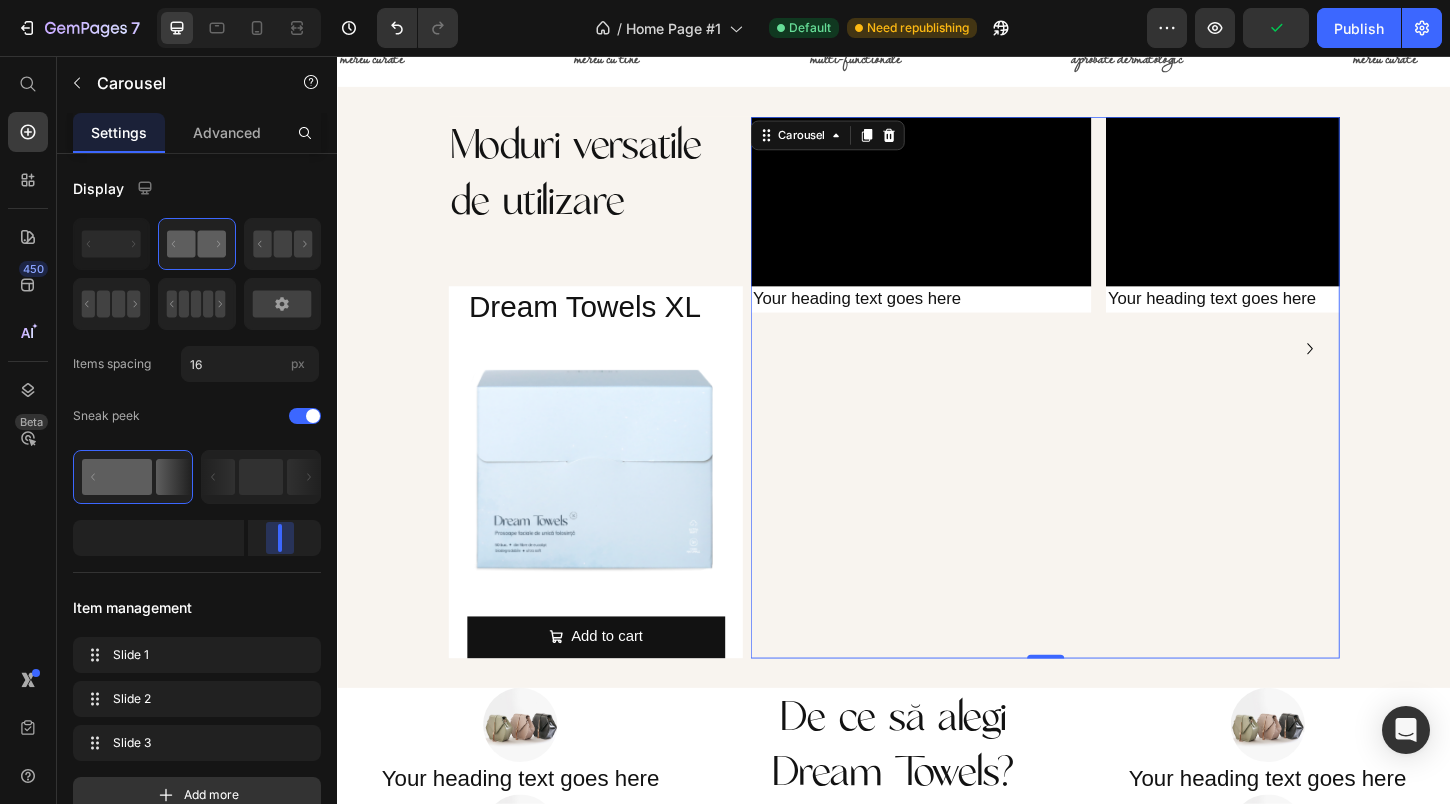 click on "7  Version history  /  Home Page #1 Default Need republishing Preview  Publish  450 Beta Start with Sections Elements Hero Section Product Detail Brands Trusted Badges Guarantee Product Breakdown How to use Testimonials Compare Bundle FAQs Social Proof Brand Story Product List Collection Blog List Contact Sticky Add to Cart Custom Footer Browse Library 450 Layout
Row
Row
Row
Row Text
Heading
Text Block Button
Button
Button
Sticky Back to top Media
Image
Image" at bounding box center (725, 0) 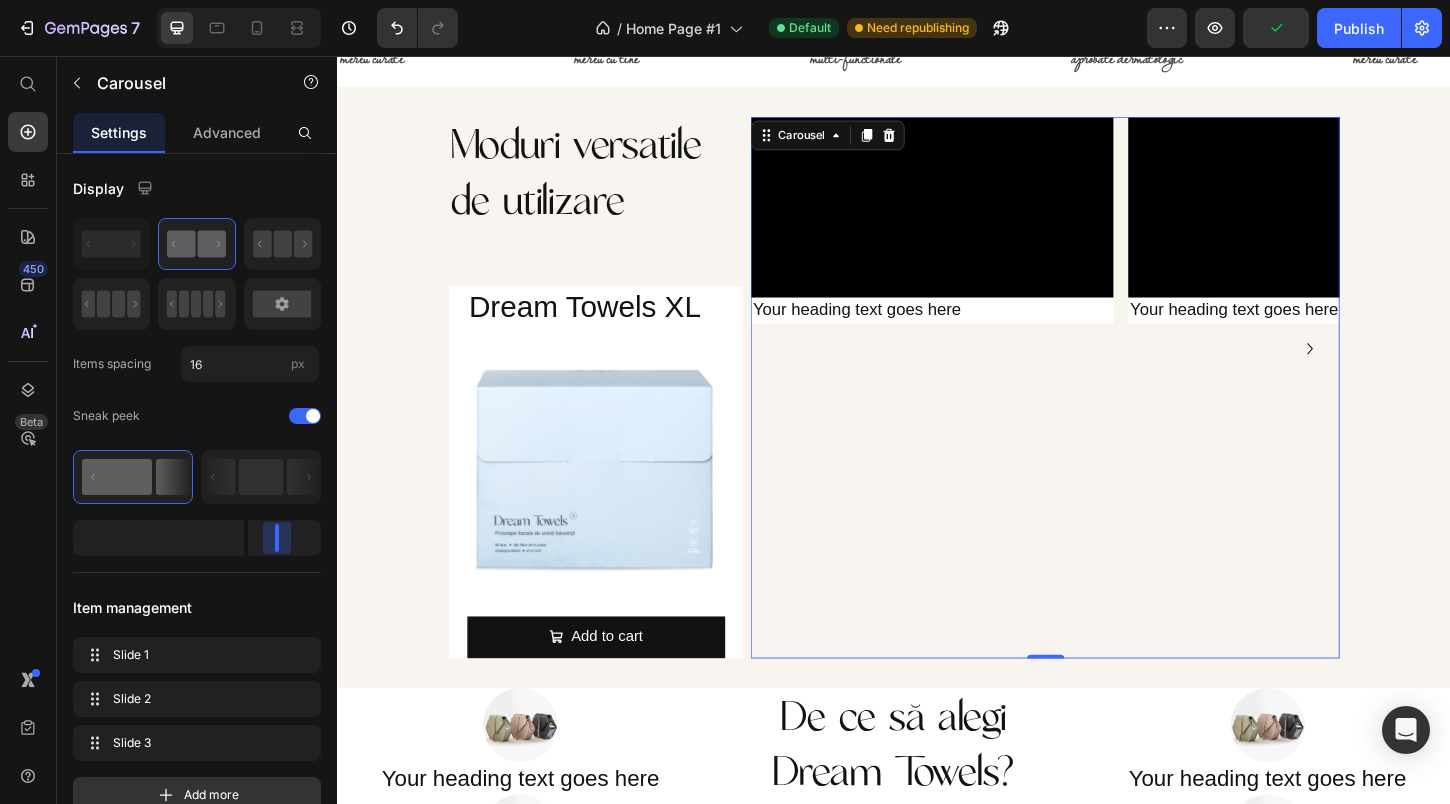 click on "7  Version history  /  Home Page #1 Default Need republishing Preview  Publish  450 Beta Start with Sections Elements Hero Section Product Detail Brands Trusted Badges Guarantee Product Breakdown How to use Testimonials Compare Bundle FAQs Social Proof Brand Story Product List Collection Blog List Contact Sticky Add to Cart Custom Footer Browse Library 450 Layout
Row
Row
Row
Row Text
Heading
Text Block Button
Button
Button
Sticky Back to top Media
Image
Image" at bounding box center (725, 0) 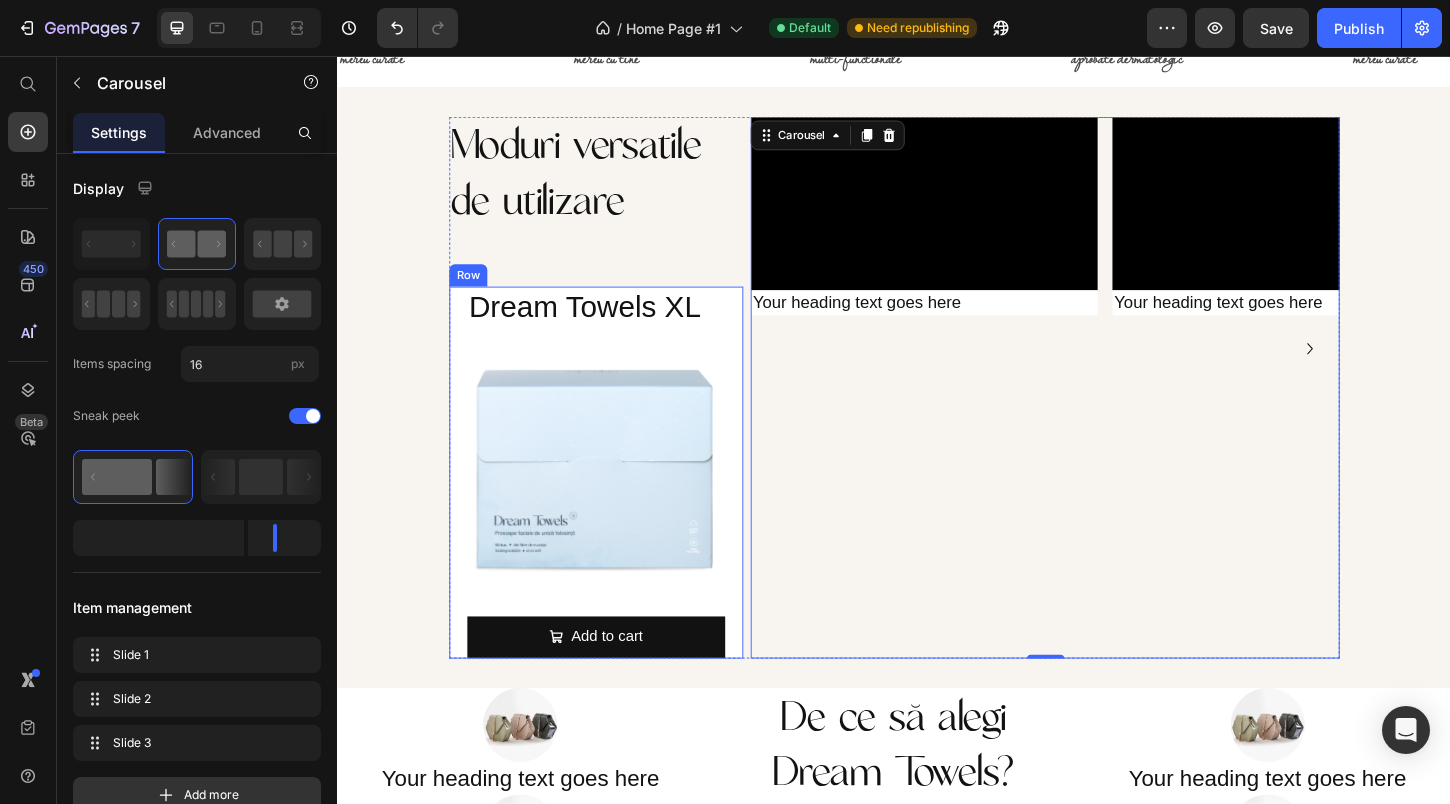 click on "Dream Towels XL Product Title Product Images
Add to cart Add to Cart Product" at bounding box center [615, 504] 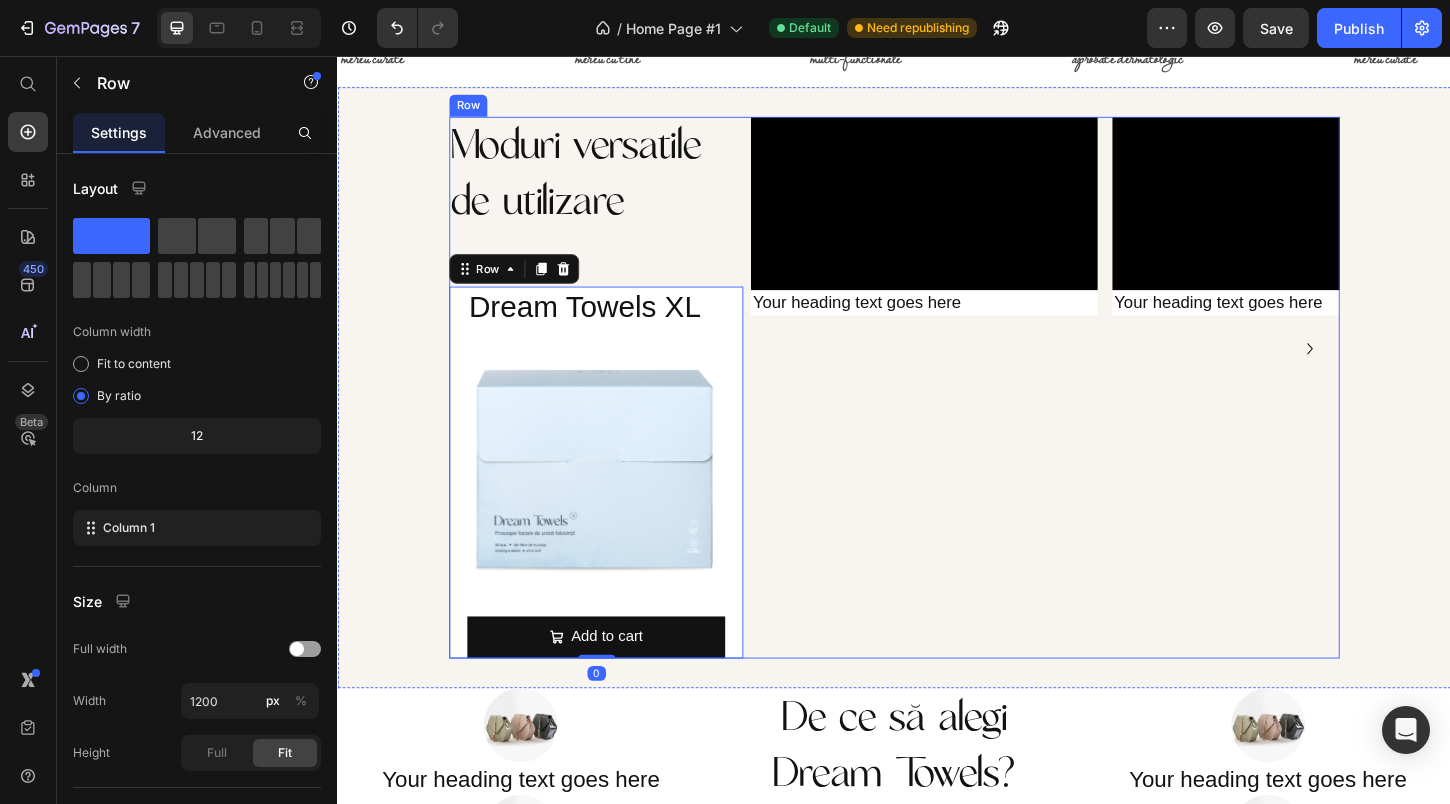 click on "Video Your heading text goes here Heading Row Video Your heading text goes here Heading Row Video Your heading text goes here Heading Row
[GEOGRAPHIC_DATA]" at bounding box center (1099, 413) 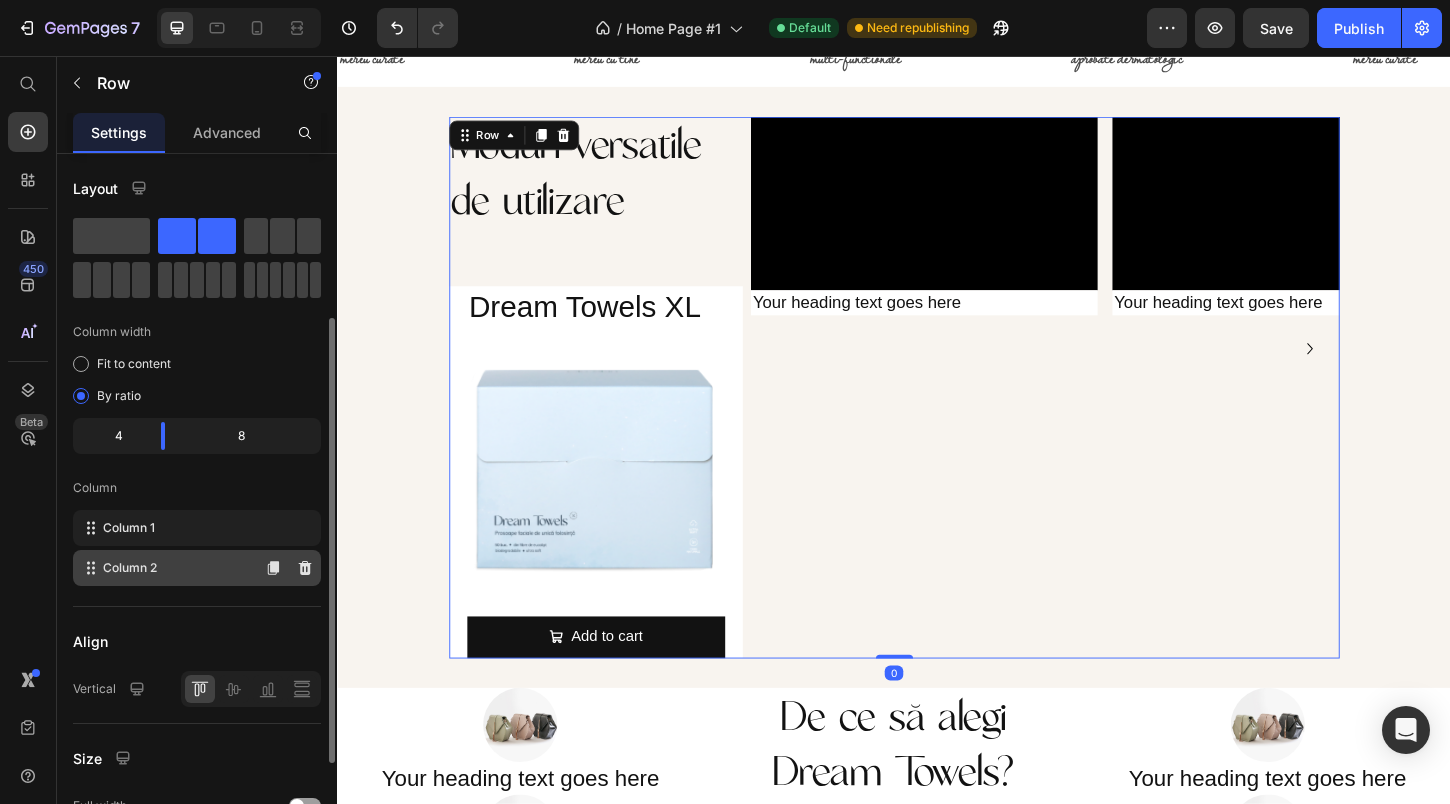 scroll, scrollTop: 401, scrollLeft: 0, axis: vertical 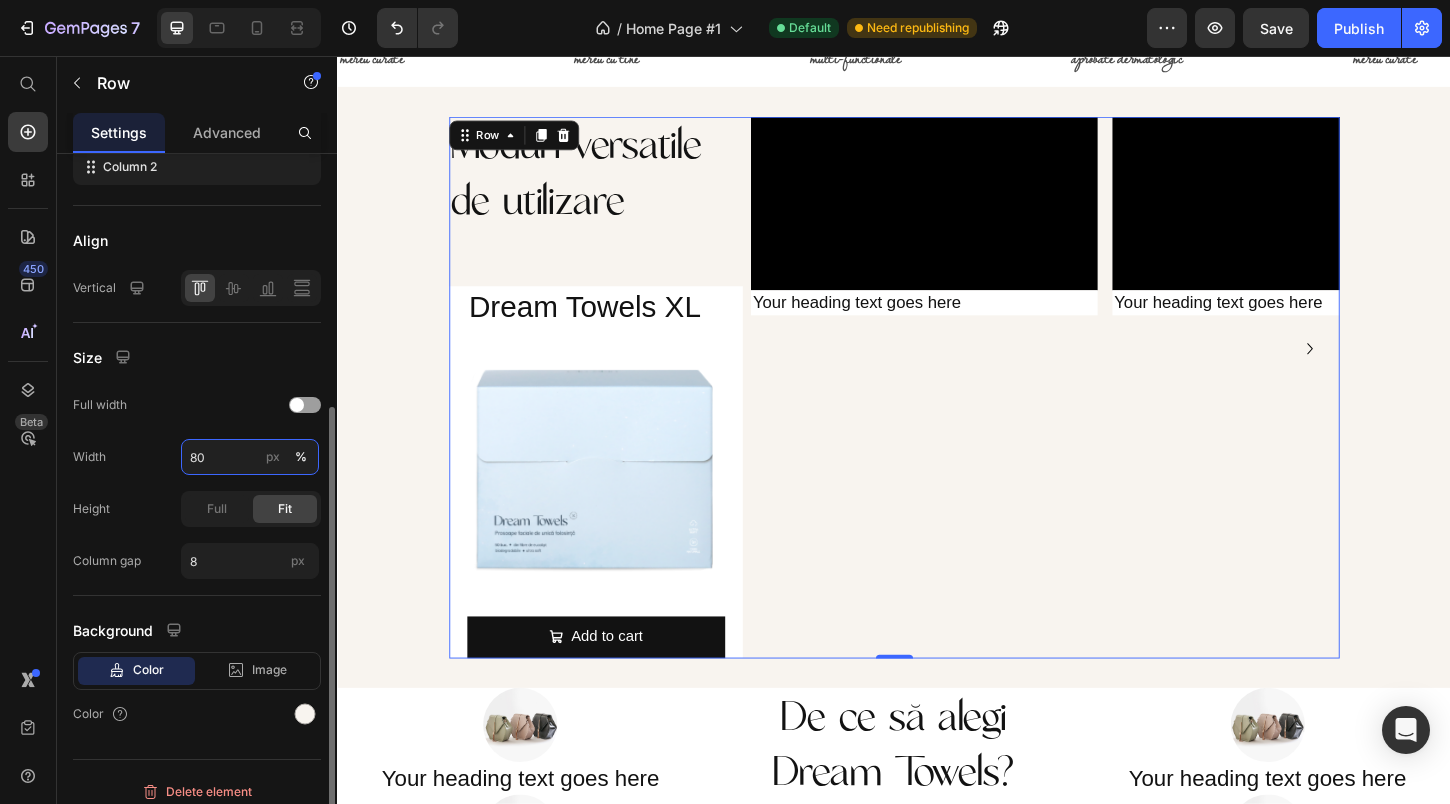 click on "80" at bounding box center [250, 457] 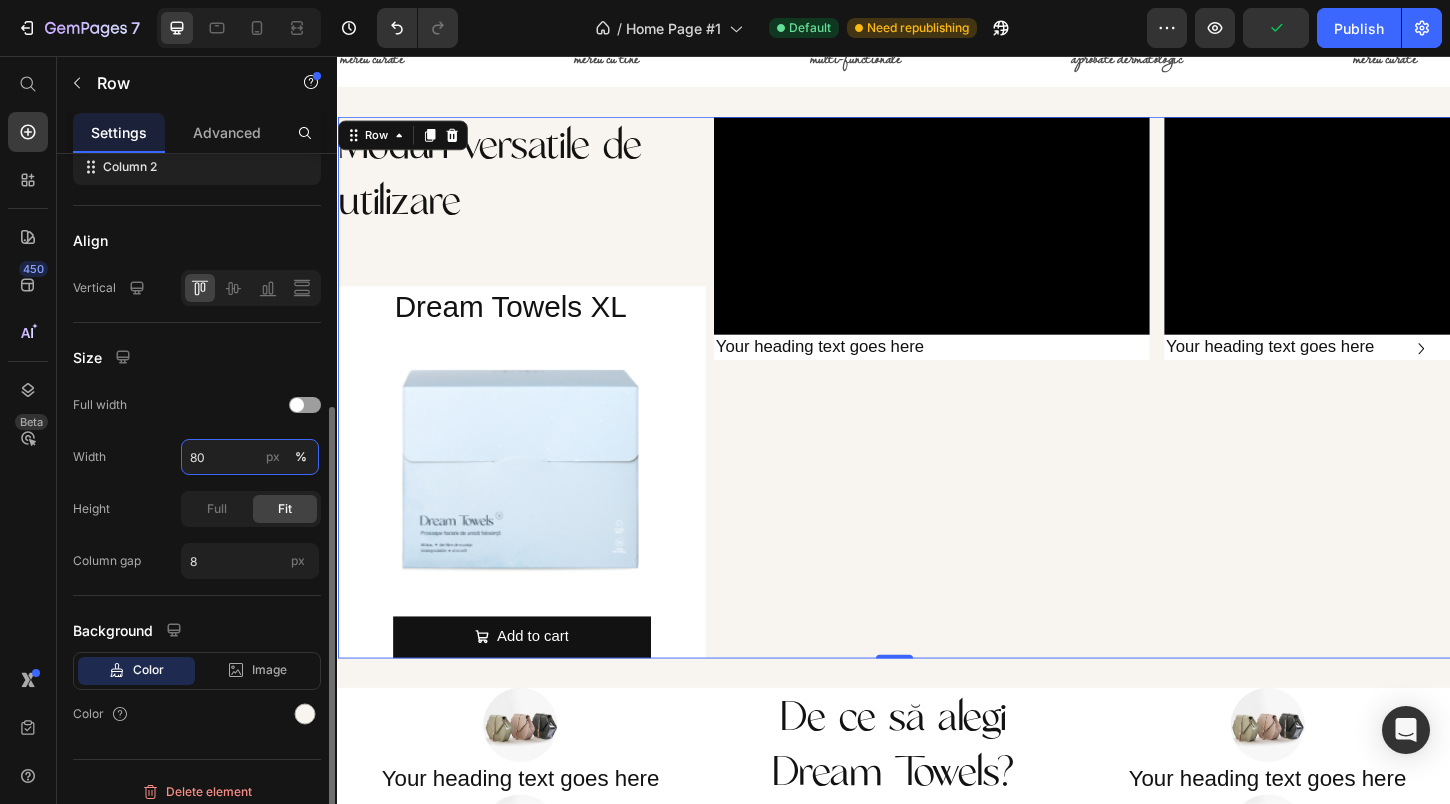 type on "8" 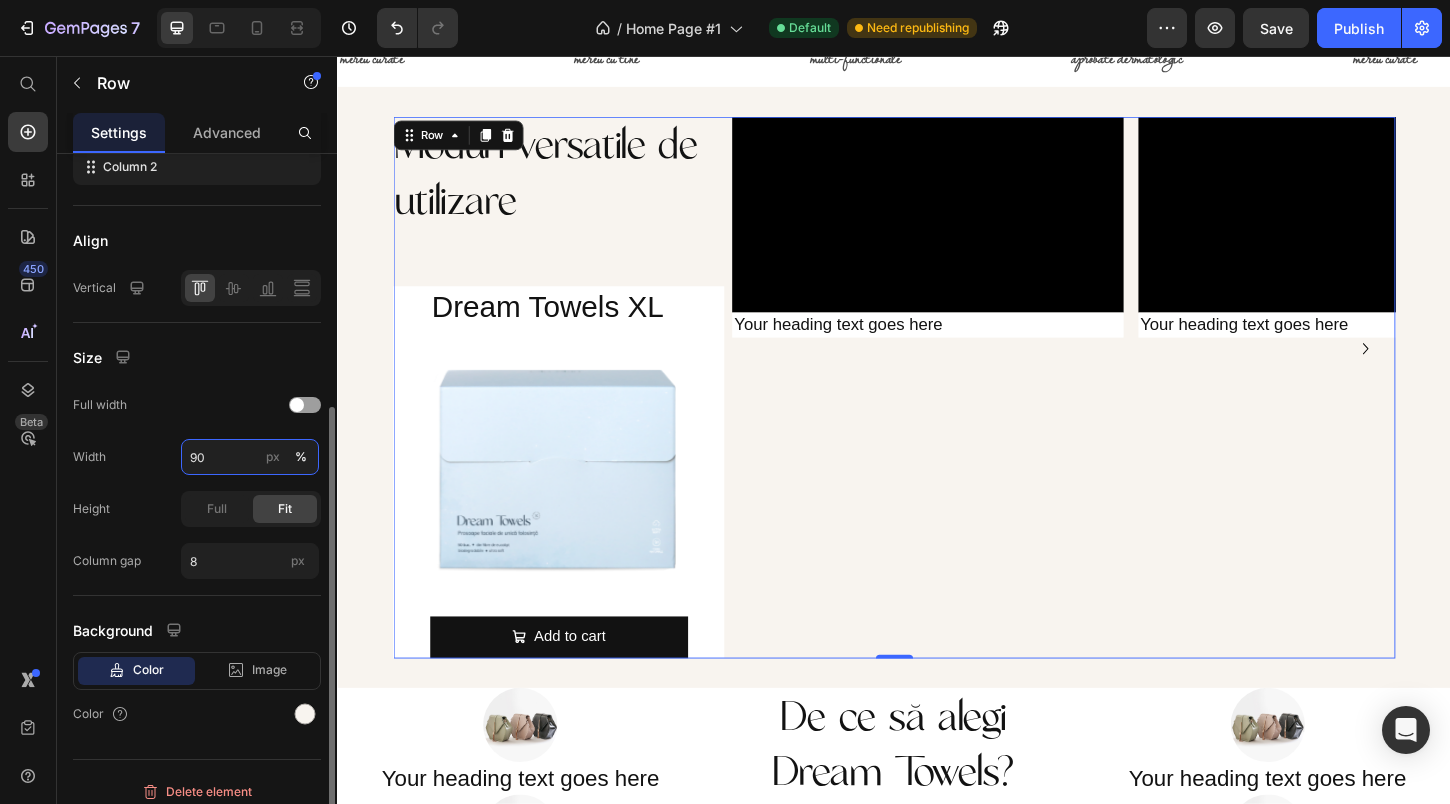 type on "9" 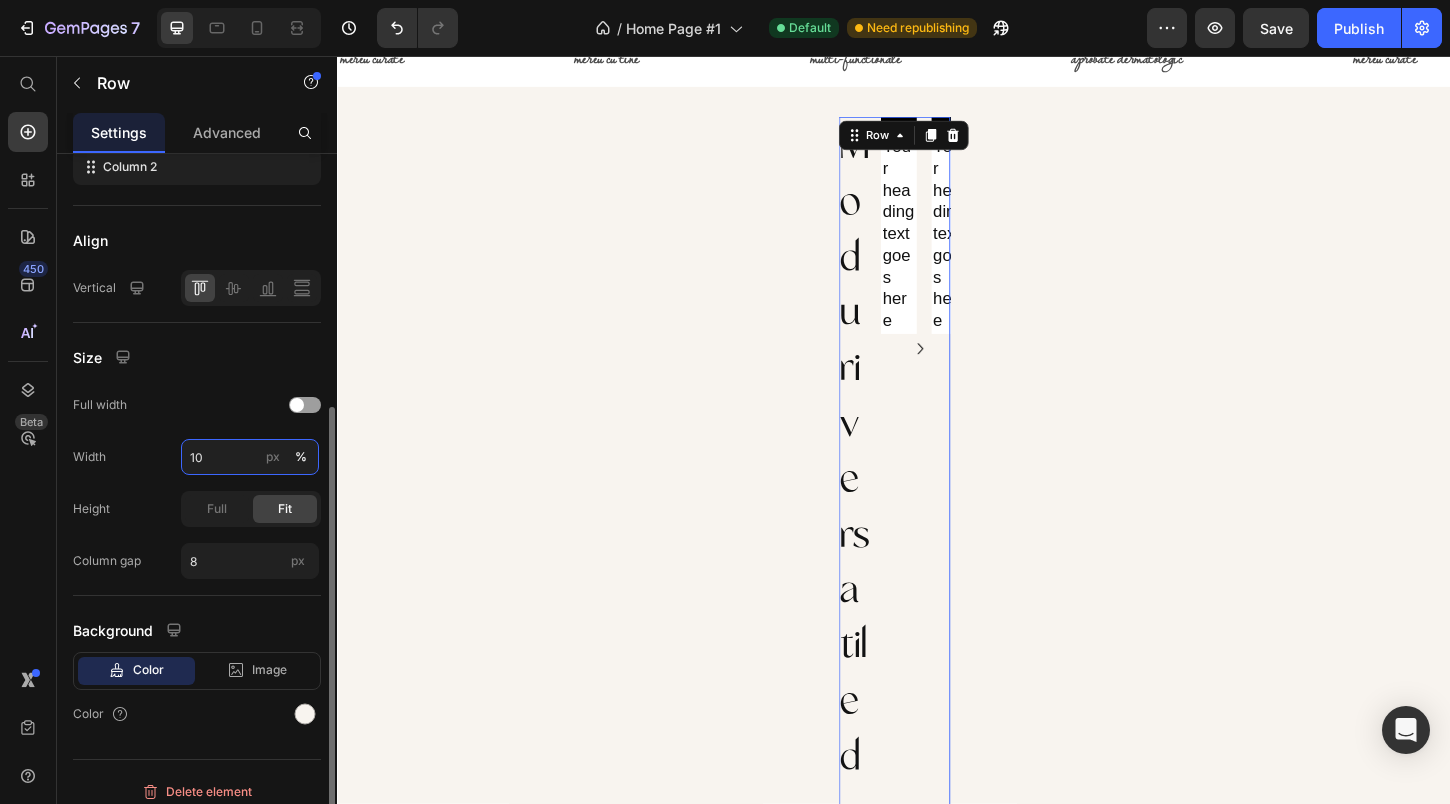 type on "100" 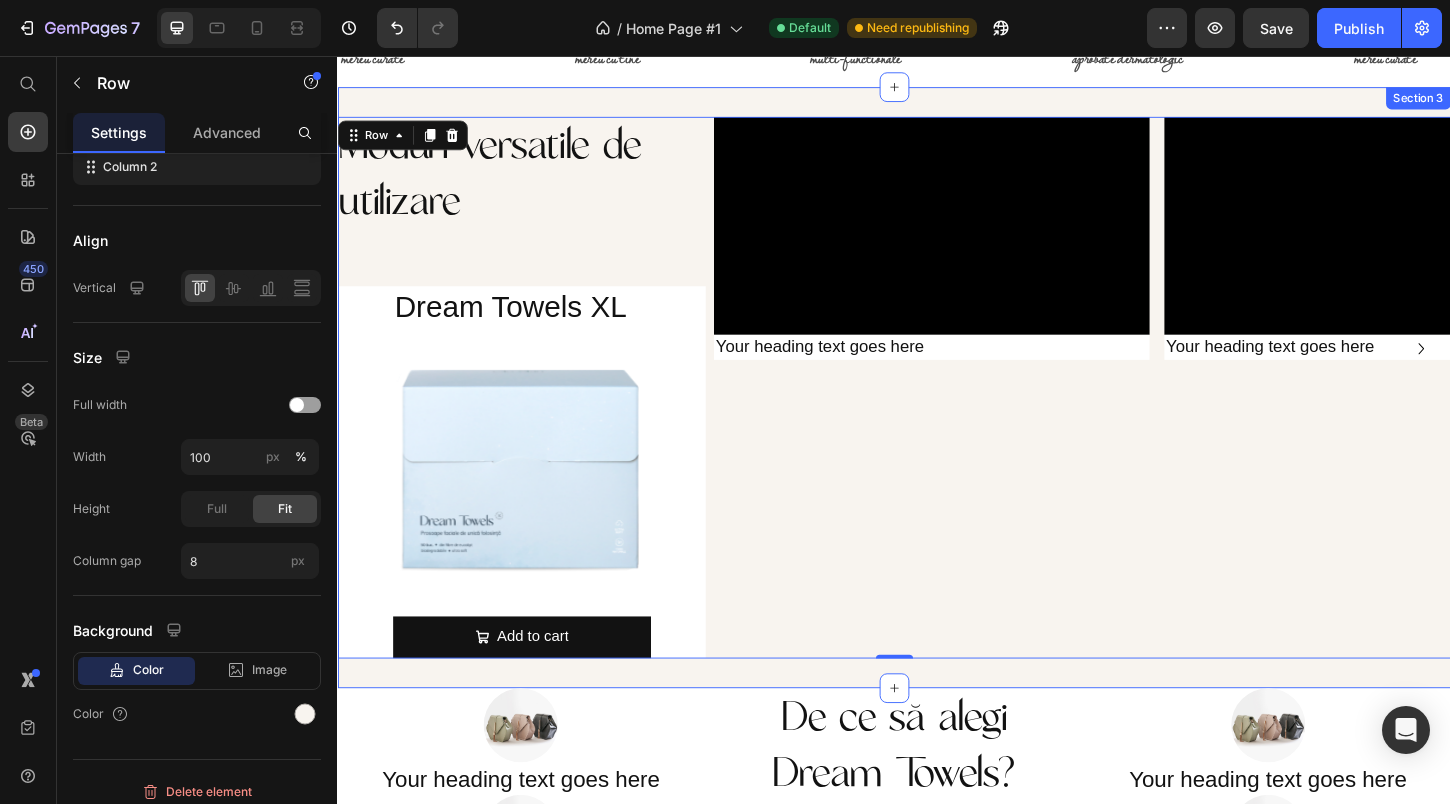 click on "Moduri versatile de utilizare   Heading Dream Towels XL Product Title Product Images
Add to cart Add to Cart Product Row
Video Your heading text goes here Heading Row Video Your heading text goes here Heading Row Video Your heading text goes here Heading Row
Carousel Row   0 Section 3" at bounding box center [937, 413] 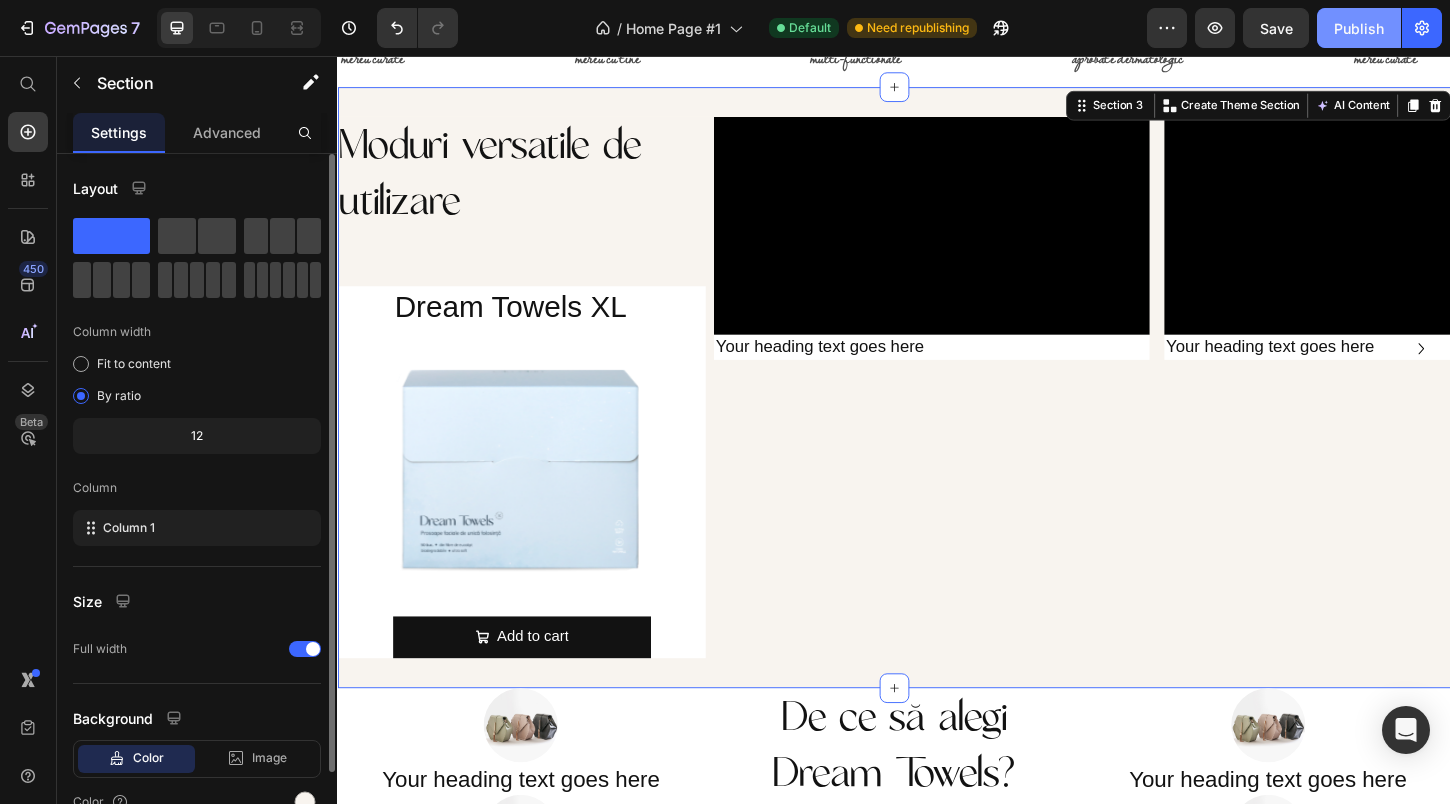 click on "Publish" at bounding box center [1359, 28] 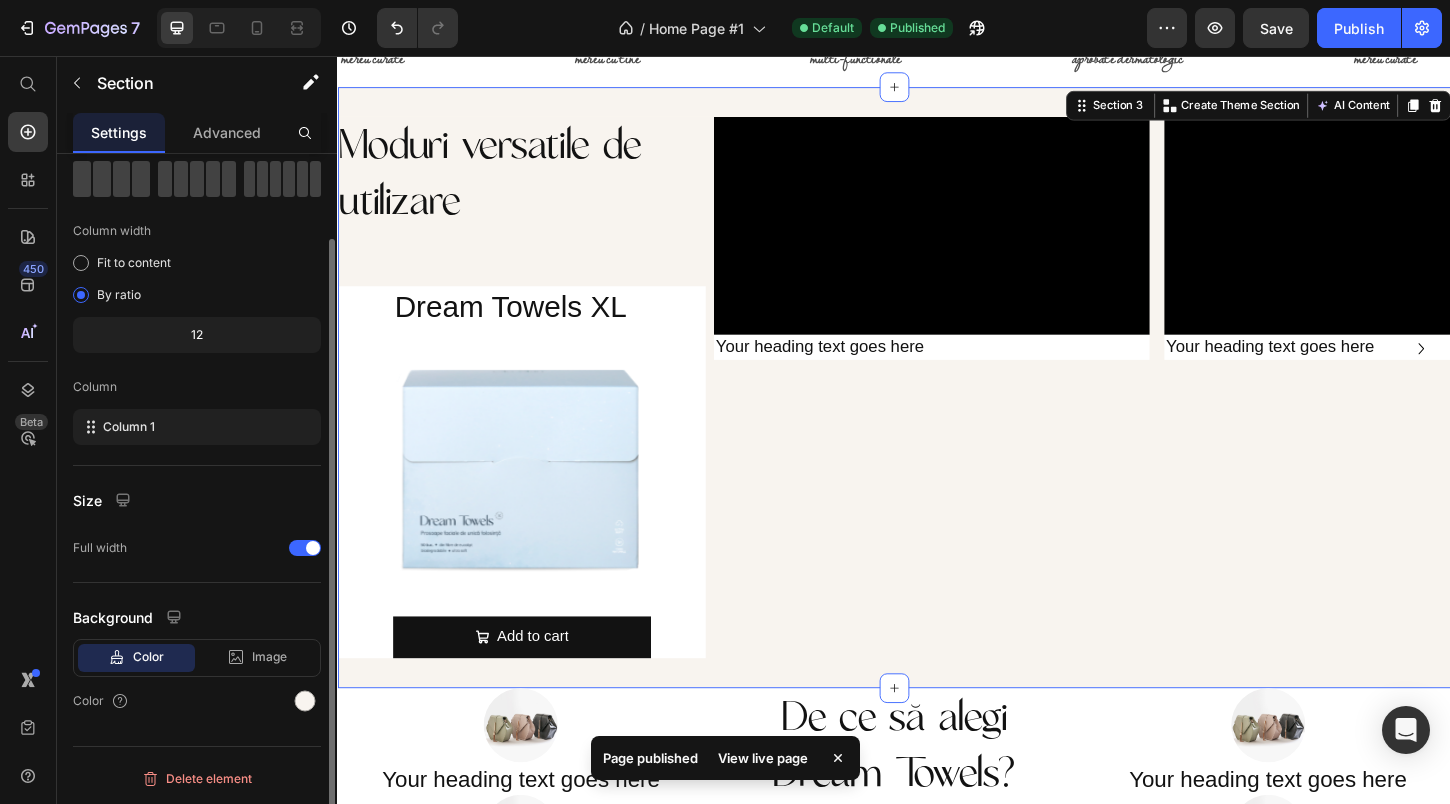 scroll, scrollTop: 0, scrollLeft: 0, axis: both 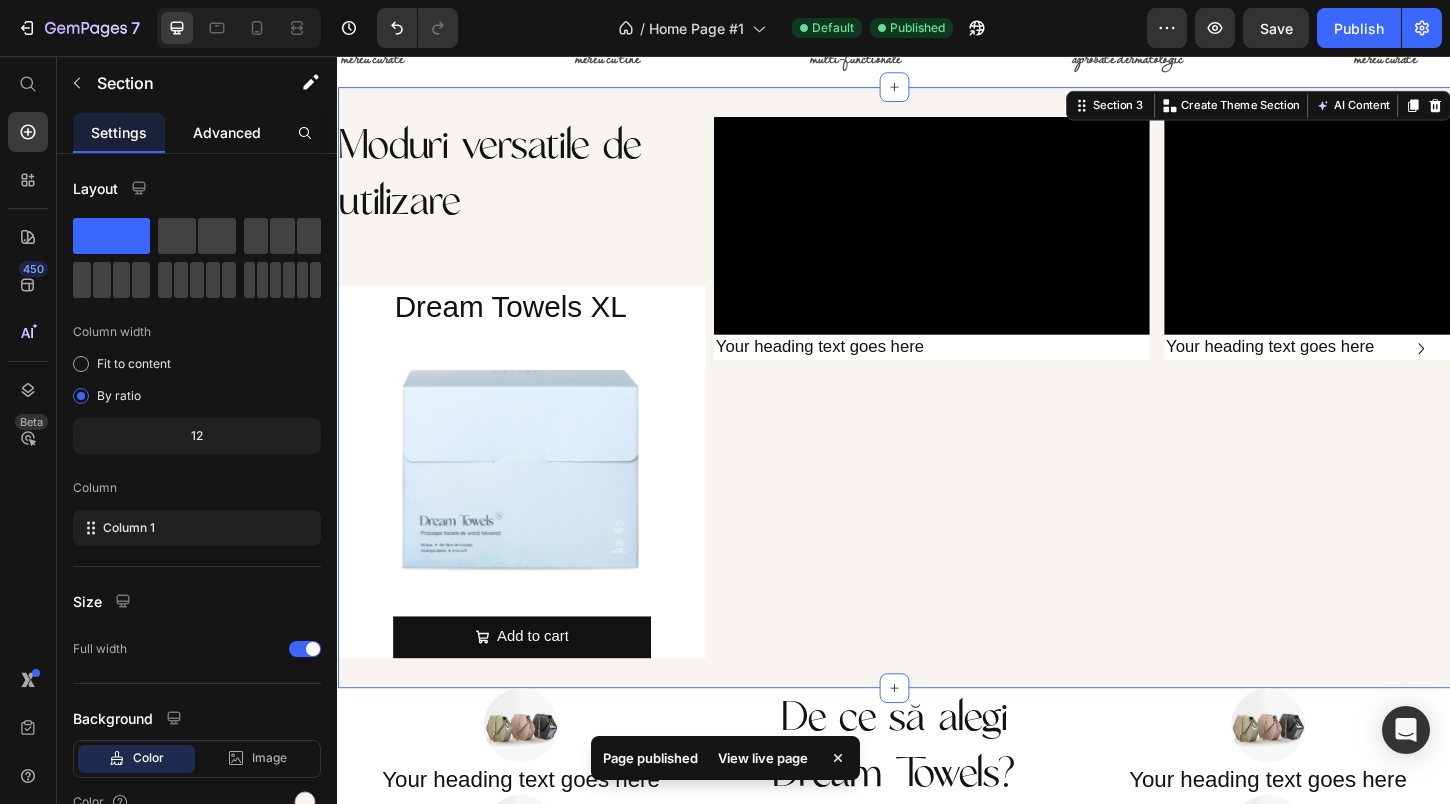 click on "Advanced" at bounding box center [227, 132] 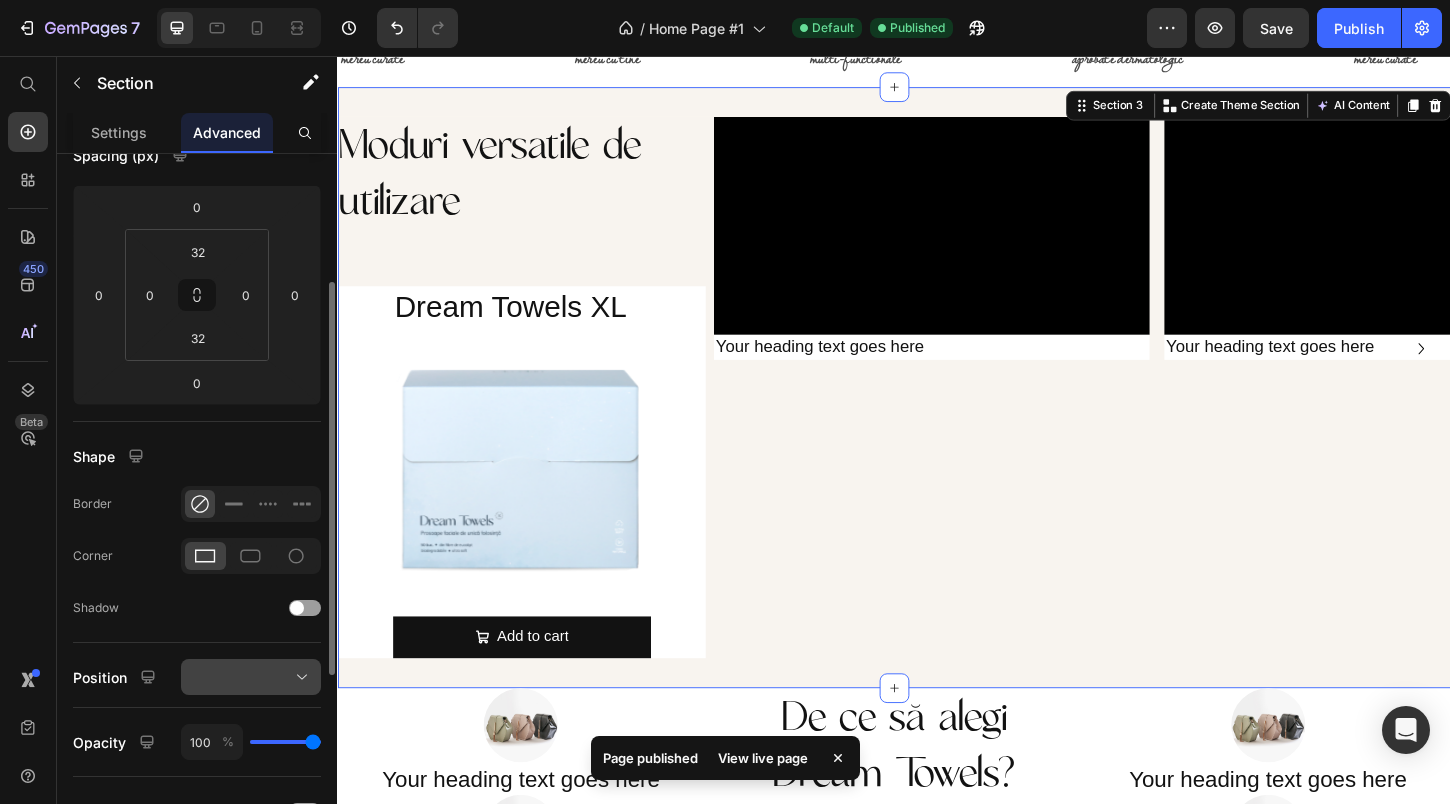 scroll, scrollTop: 0, scrollLeft: 0, axis: both 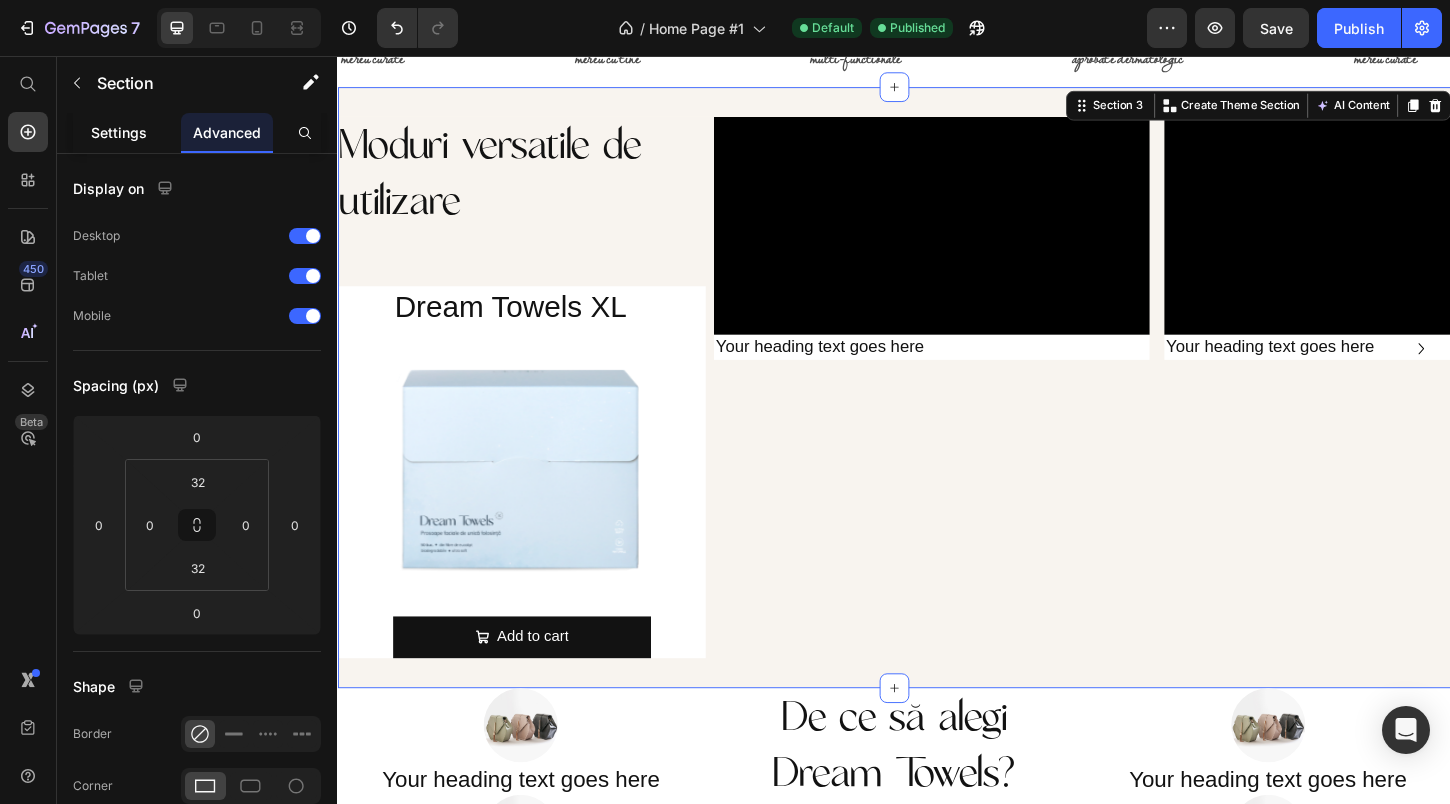 click on "Settings" 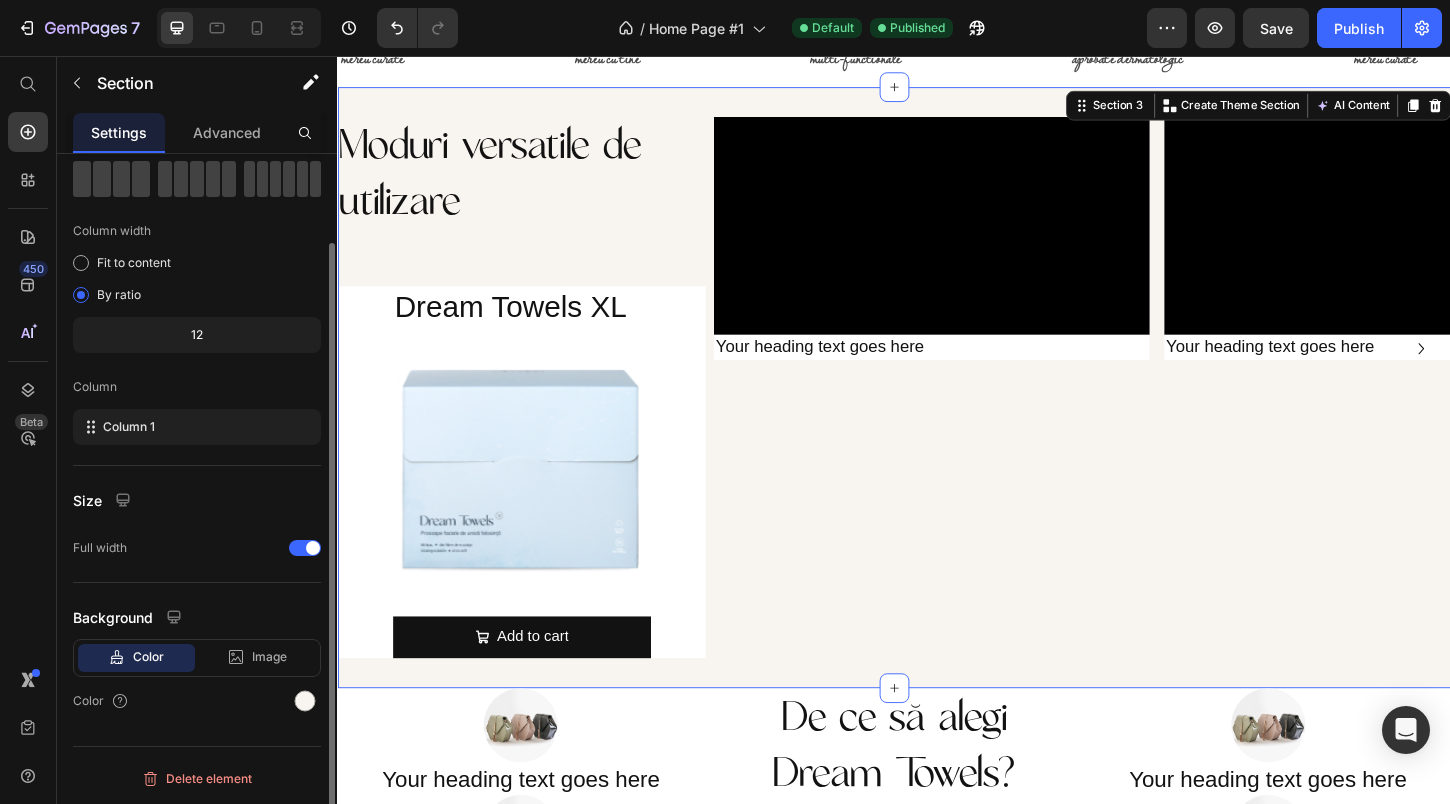 scroll, scrollTop: 0, scrollLeft: 0, axis: both 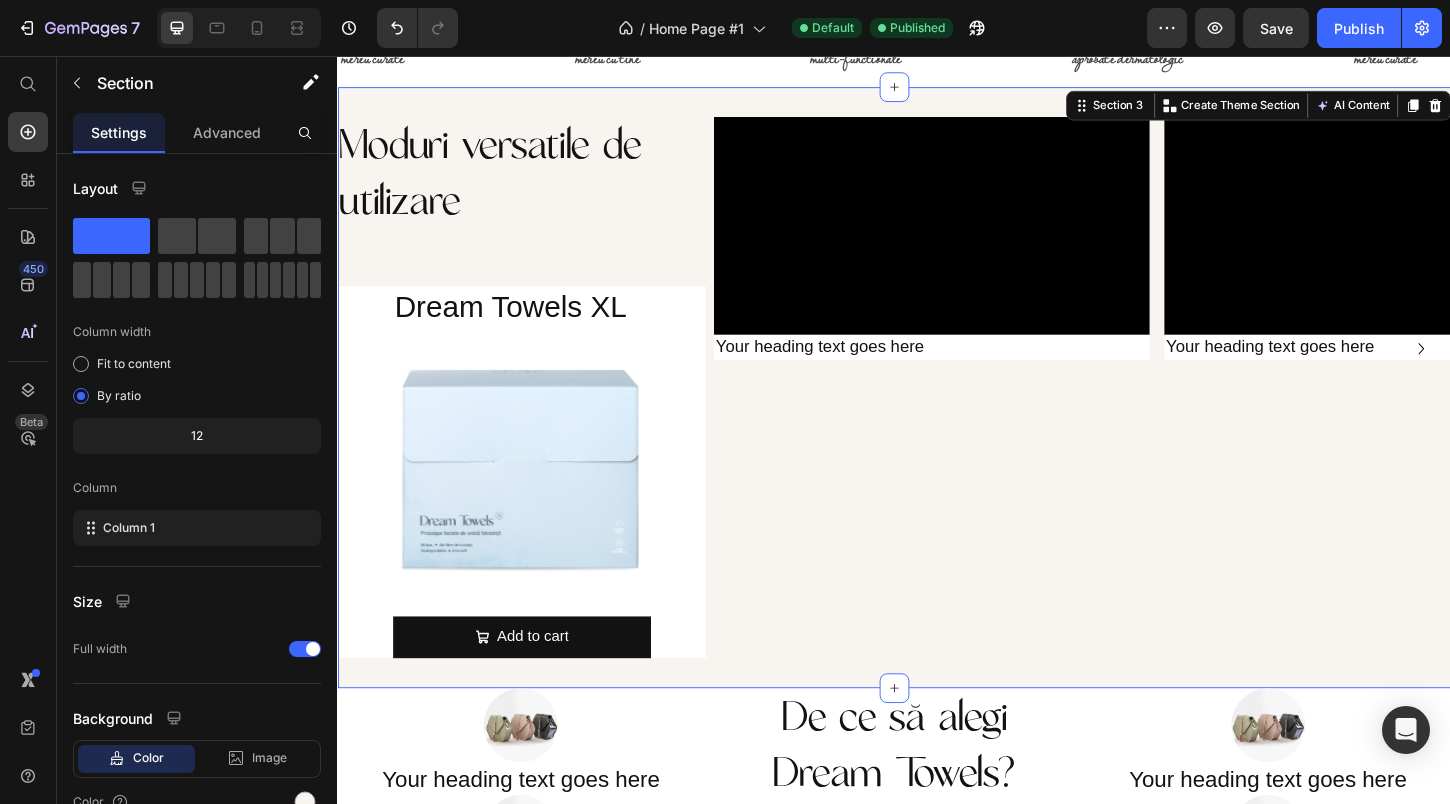 click on "Moduri versatile de utilizare   Heading Dream Towels XL Product Title Product Images
Add to cart Add to Cart Product Row
Video Your heading text goes here Heading Row Video Your heading text goes here Heading Row Video Your heading text goes here Heading Row
Carousel Row Section 3   You can create reusable sections Create Theme Section AI Content Write with GemAI What would you like to describe here? Tone and Voice Persuasive Product Dream Towels Mini Show more Generate" at bounding box center (937, 413) 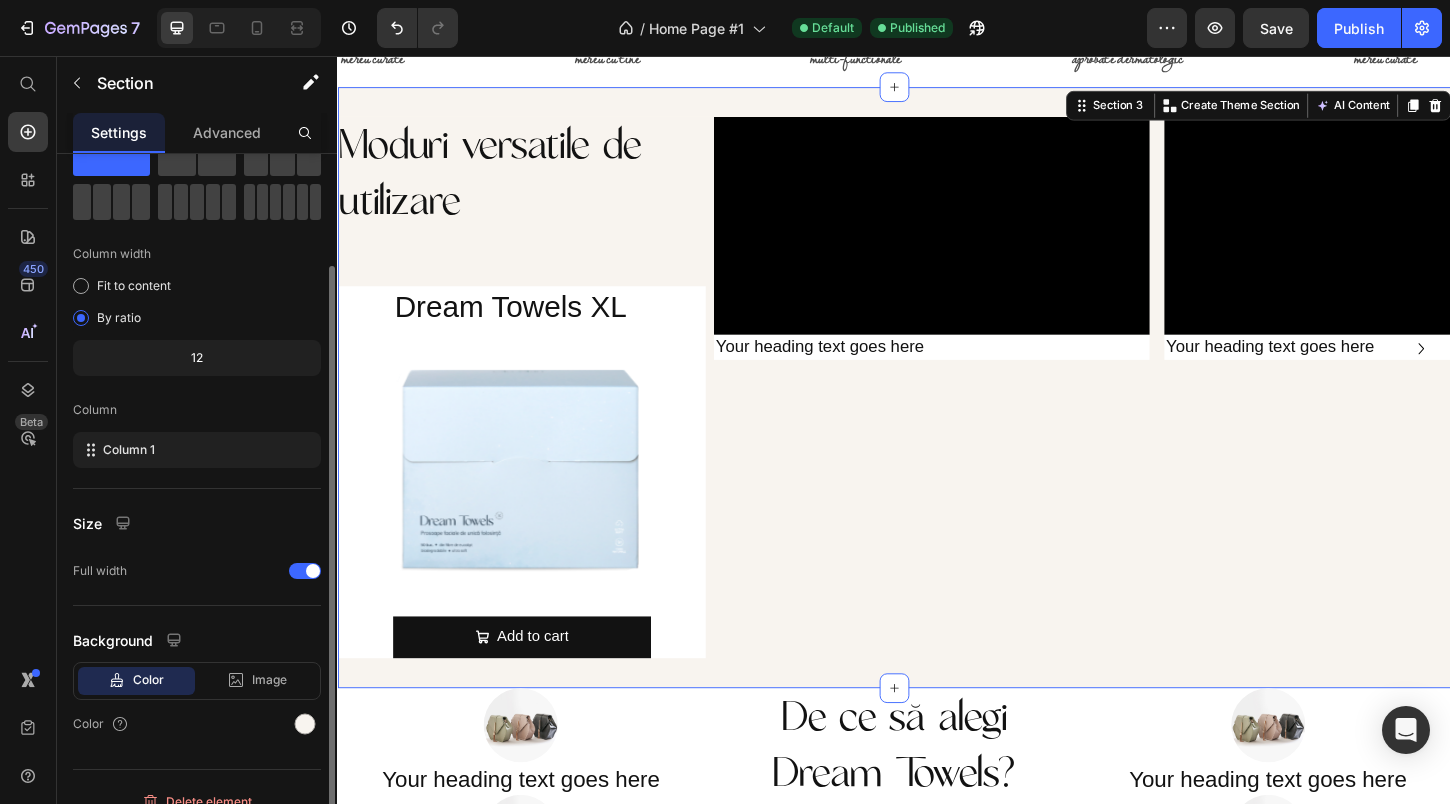 scroll, scrollTop: 101, scrollLeft: 0, axis: vertical 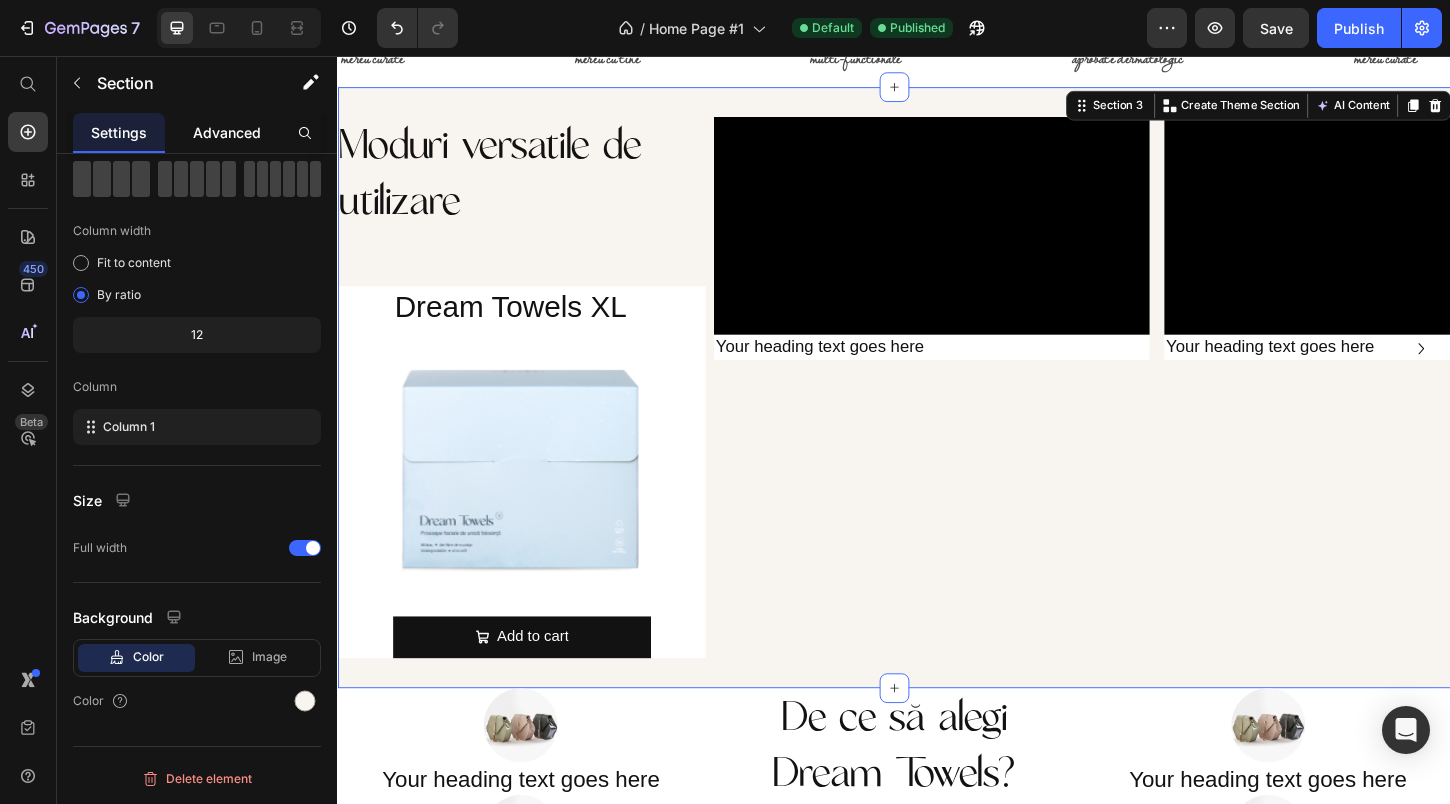 click on "Advanced" at bounding box center (227, 132) 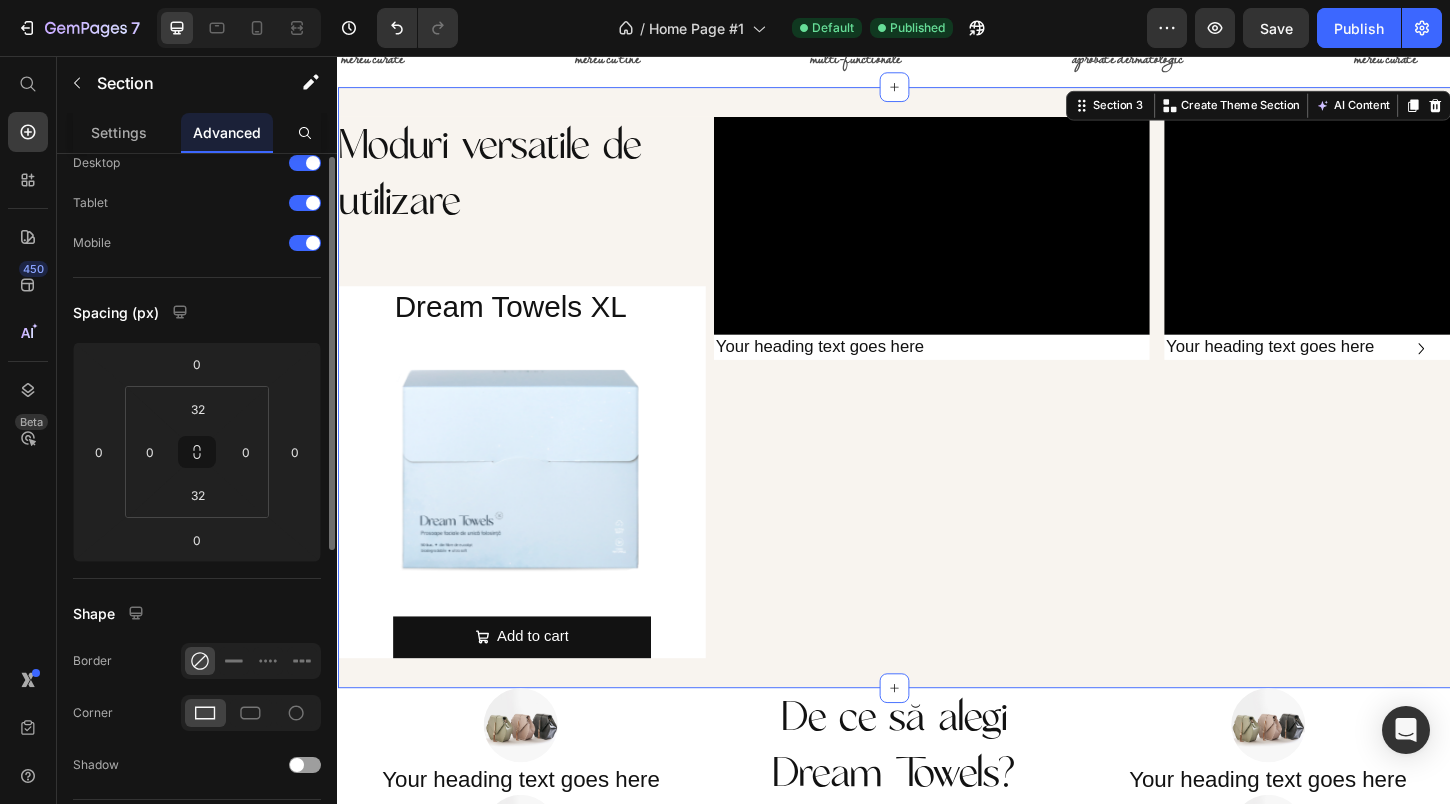 scroll, scrollTop: 0, scrollLeft: 0, axis: both 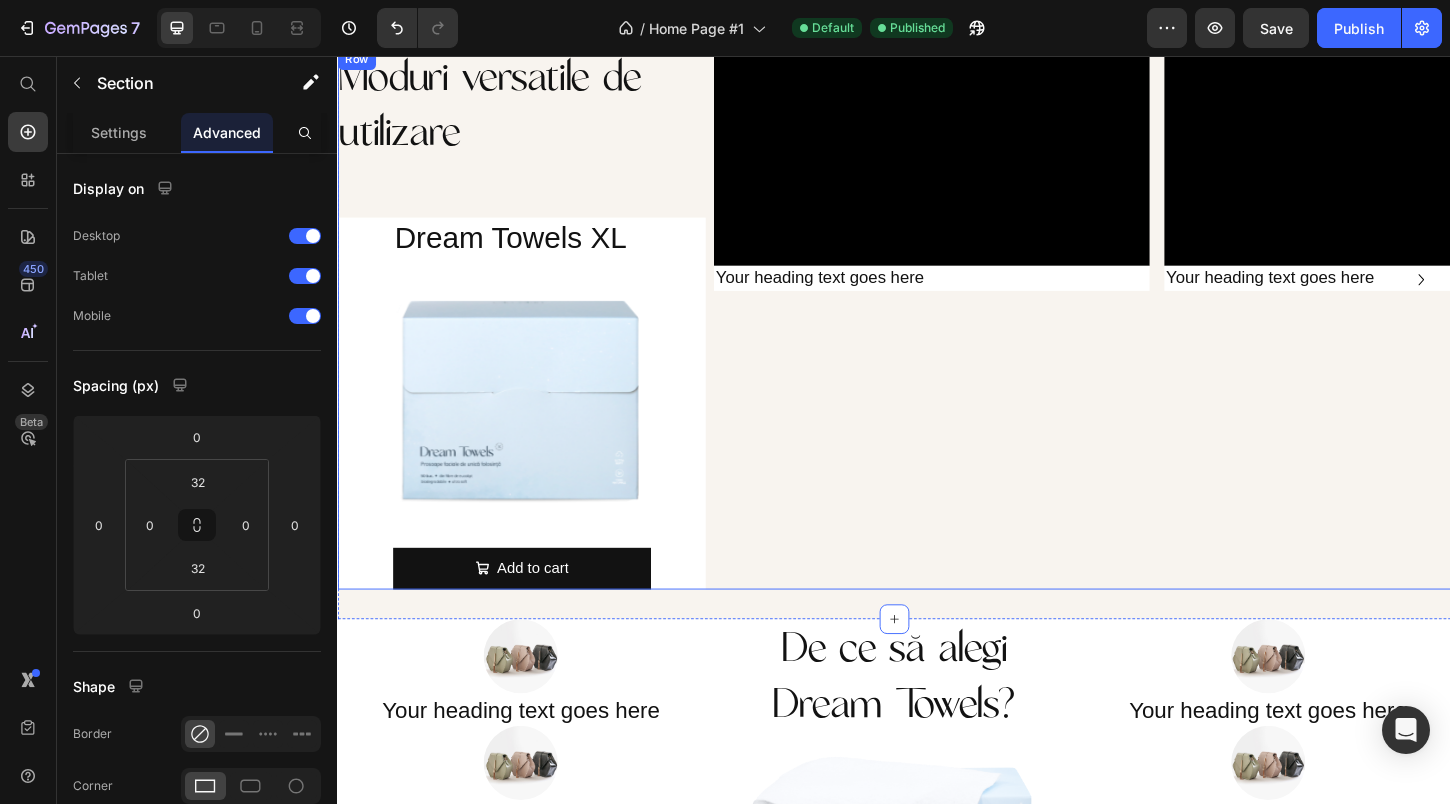 click on "Video Your heading text goes here Heading Row Video Your heading text goes here Heading Row Video Your heading text goes here Heading Row
[GEOGRAPHIC_DATA]" at bounding box center [1139, 339] 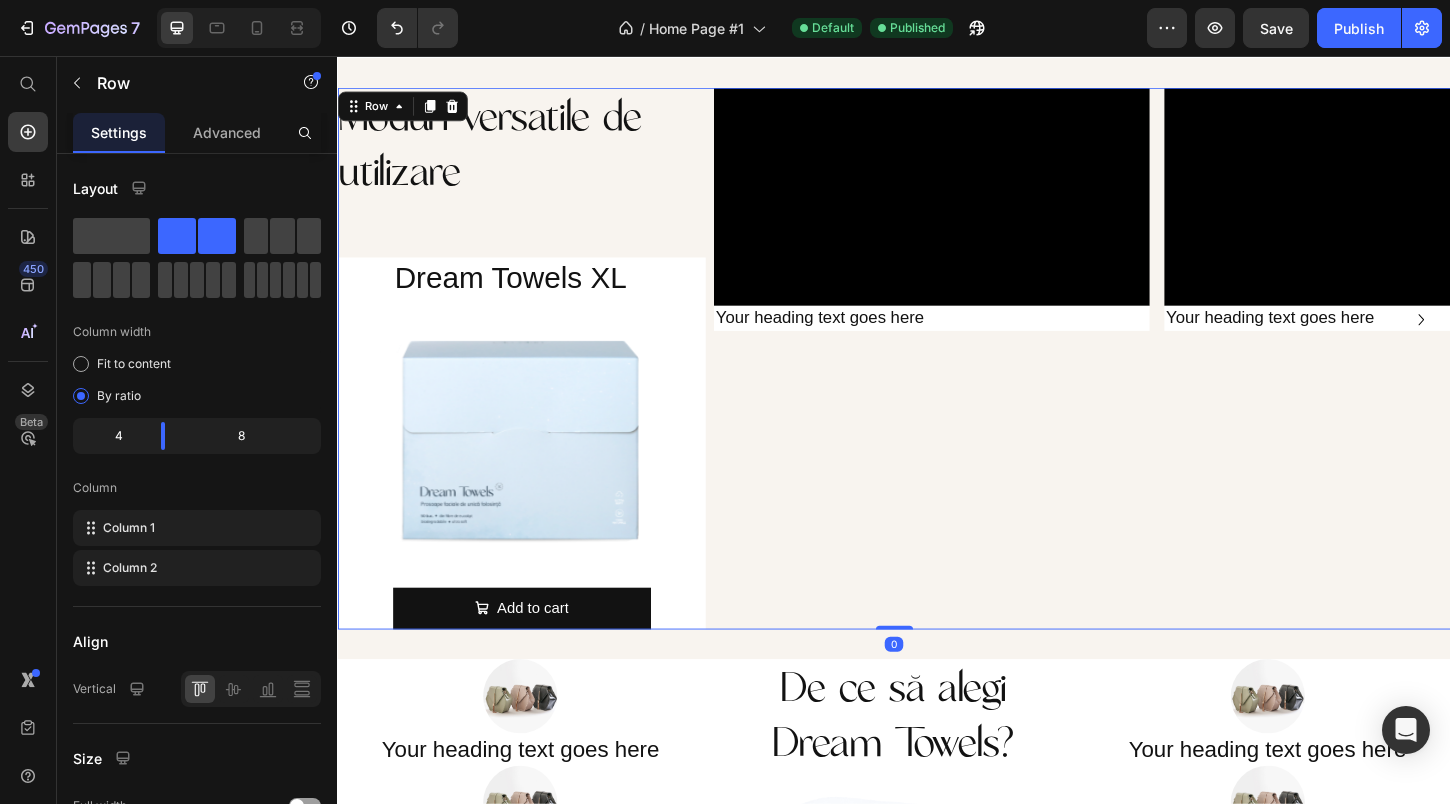 scroll, scrollTop: 767, scrollLeft: 0, axis: vertical 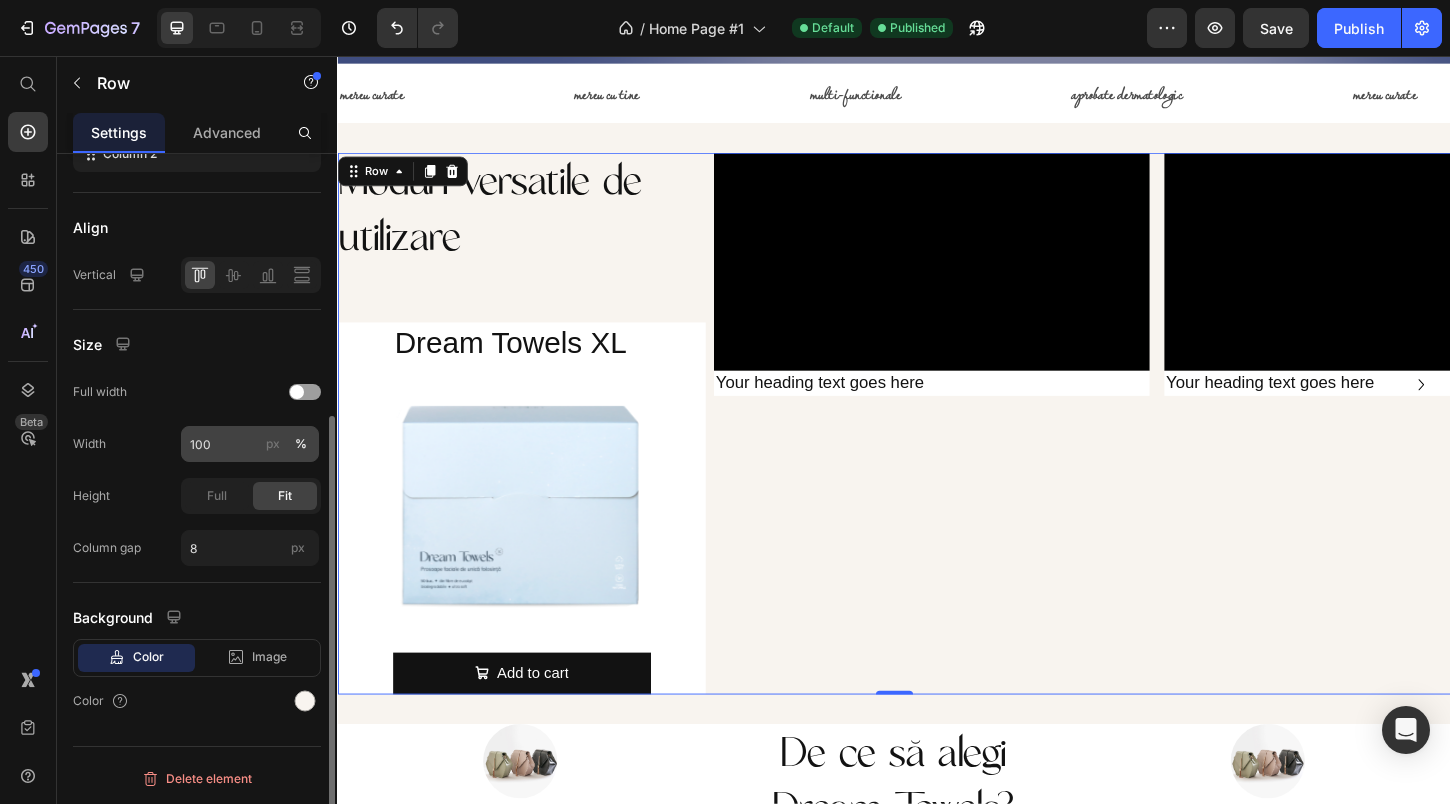 click on "px" 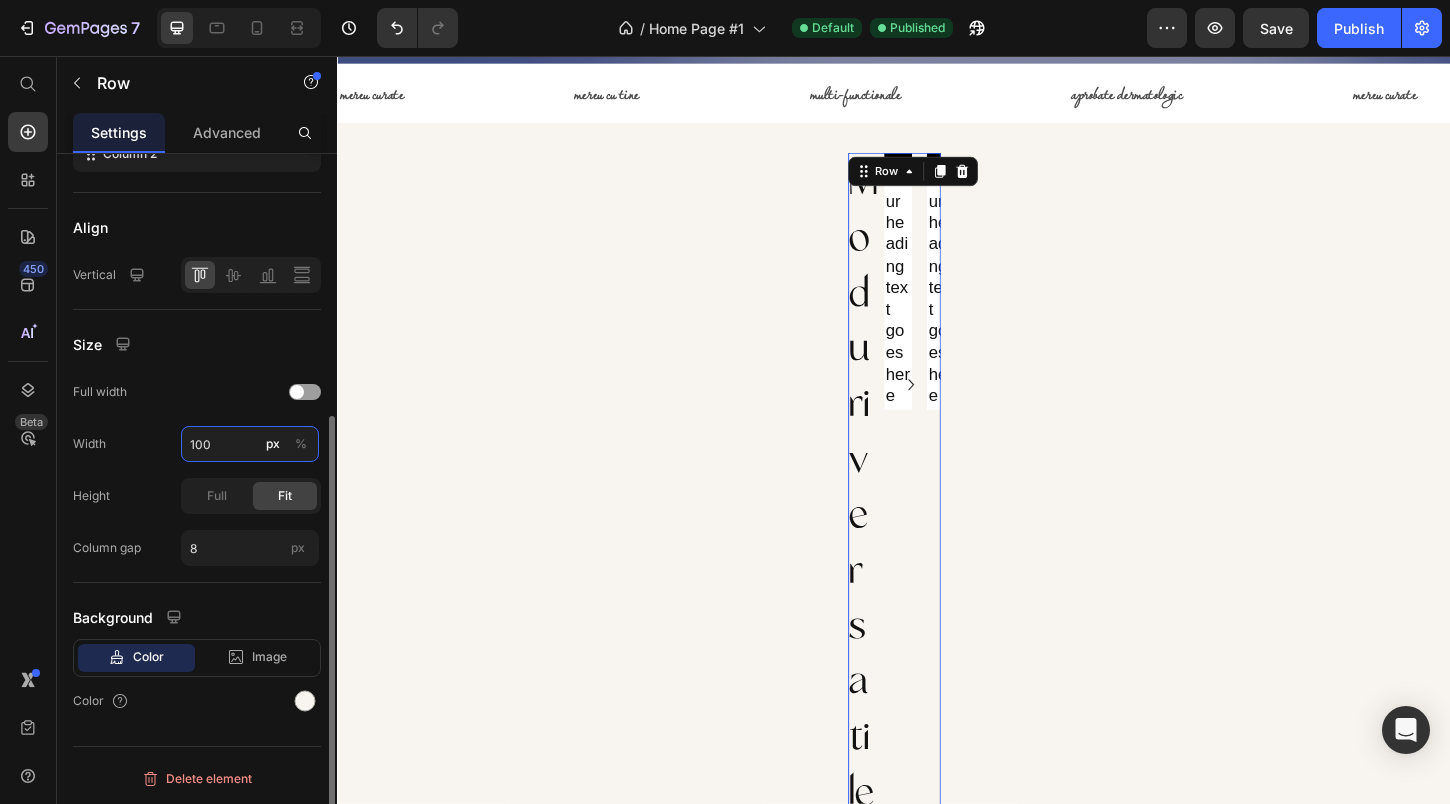 click on "100" at bounding box center [250, 444] 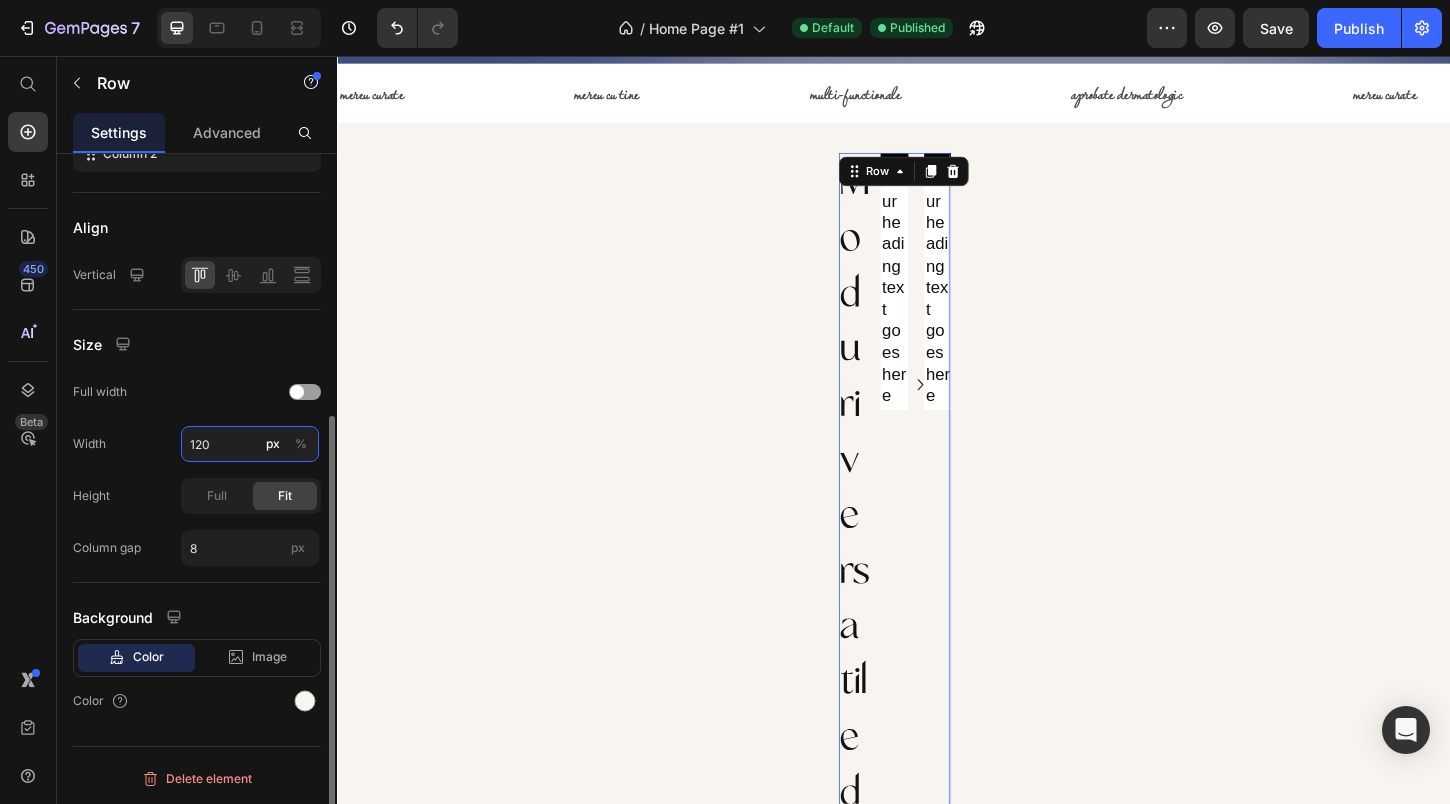 type on "1200" 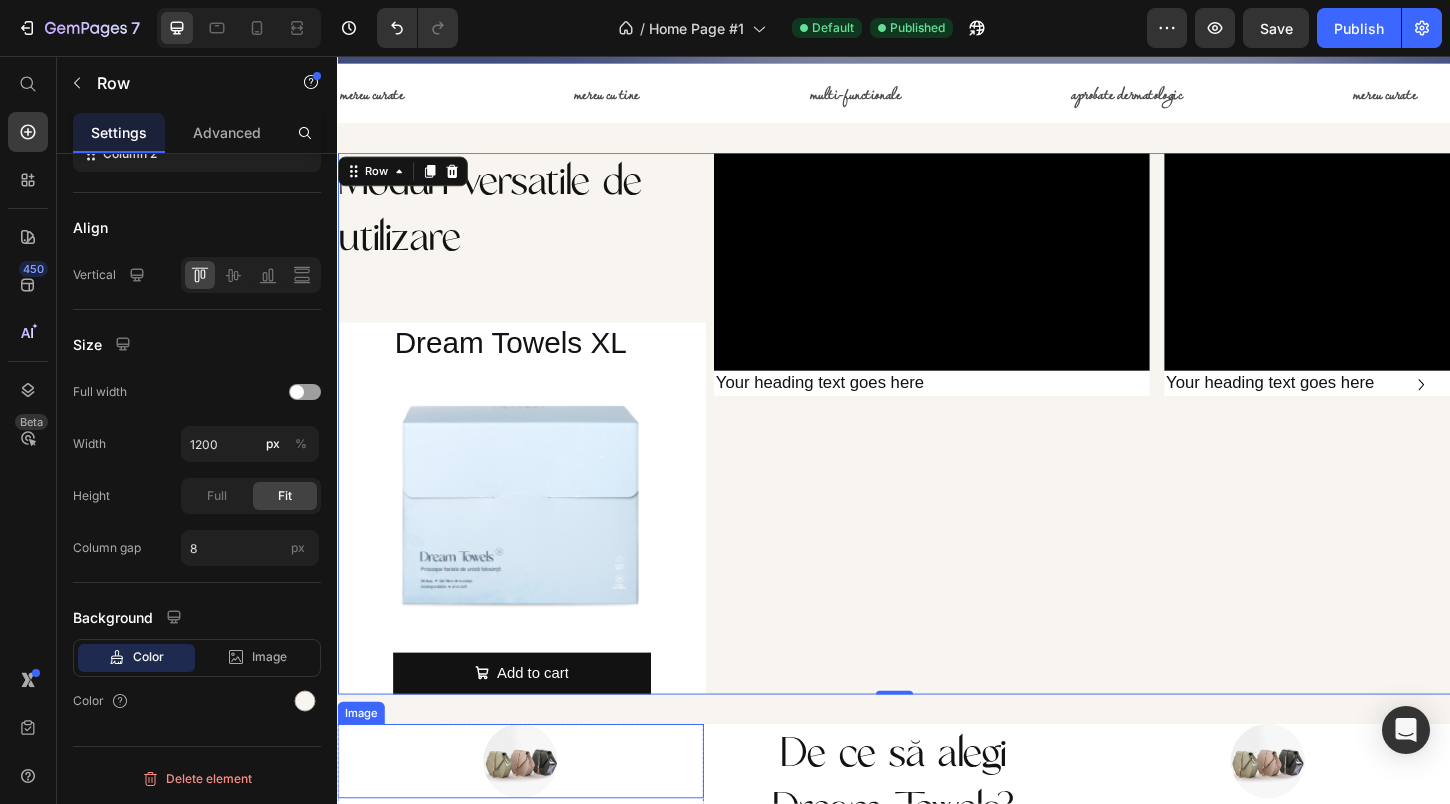 click at bounding box center [534, 816] 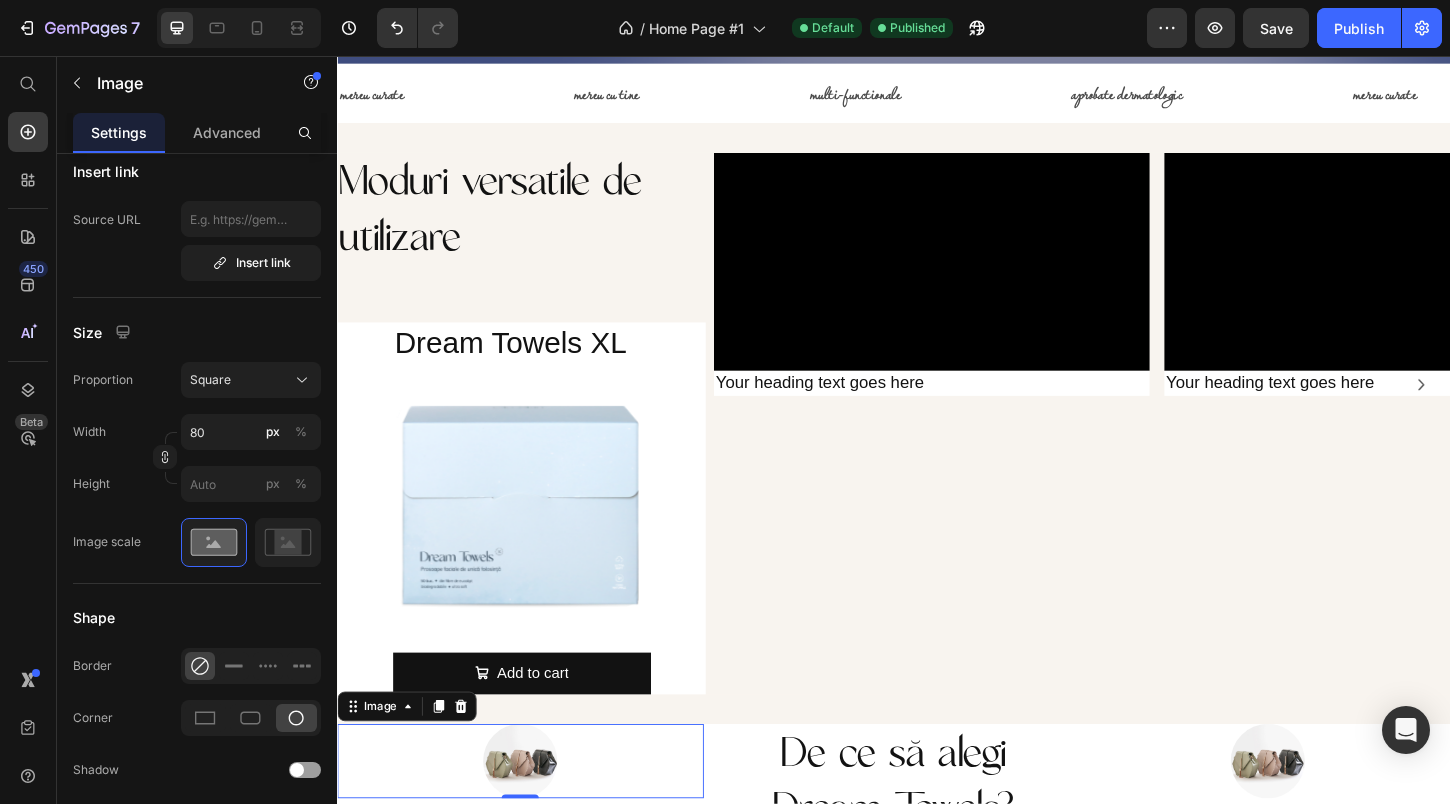 scroll, scrollTop: 0, scrollLeft: 0, axis: both 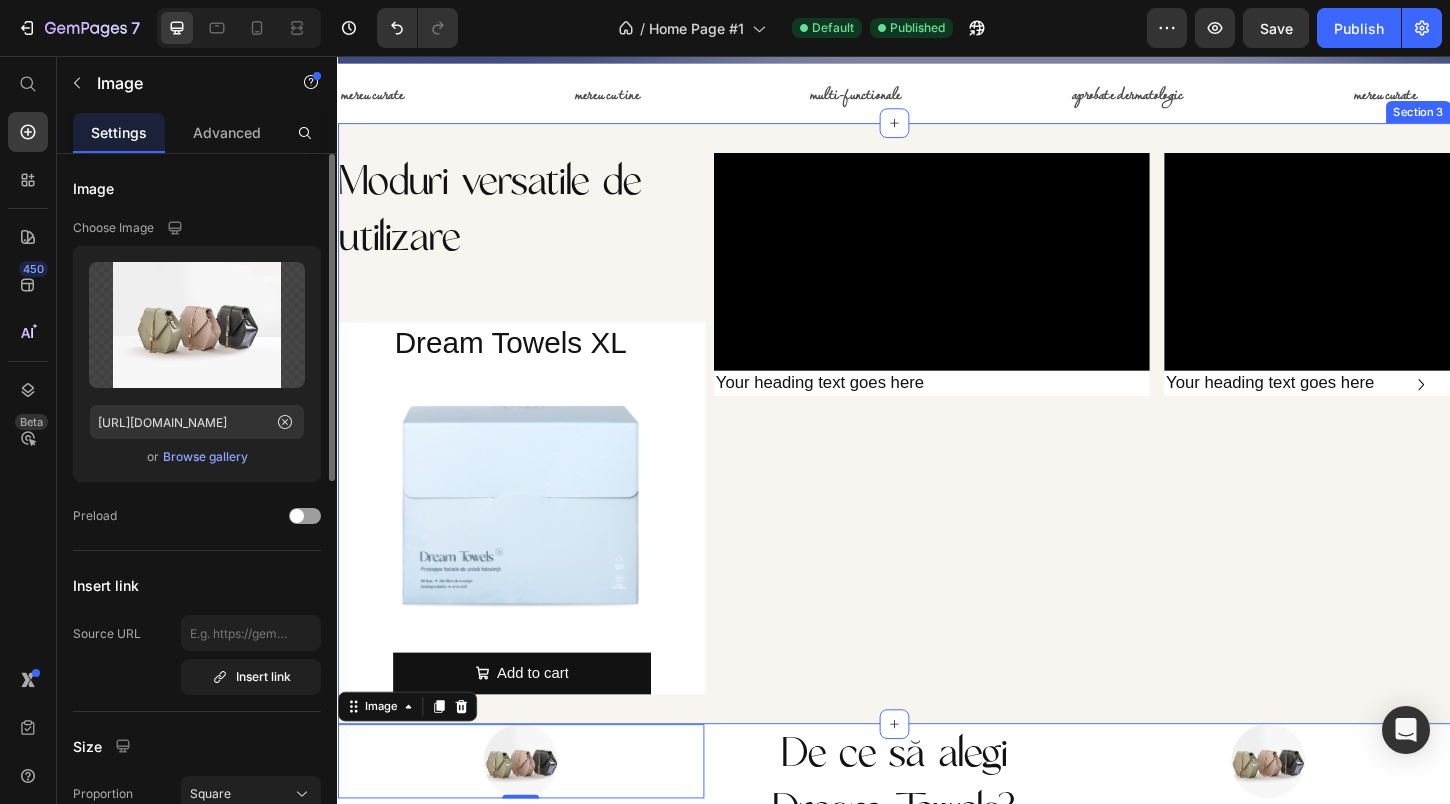 click on "Video Your heading text goes here Heading Row Video Your heading text goes here Heading Row Video Your heading text goes here Heading Row
[GEOGRAPHIC_DATA]" at bounding box center (1139, 452) 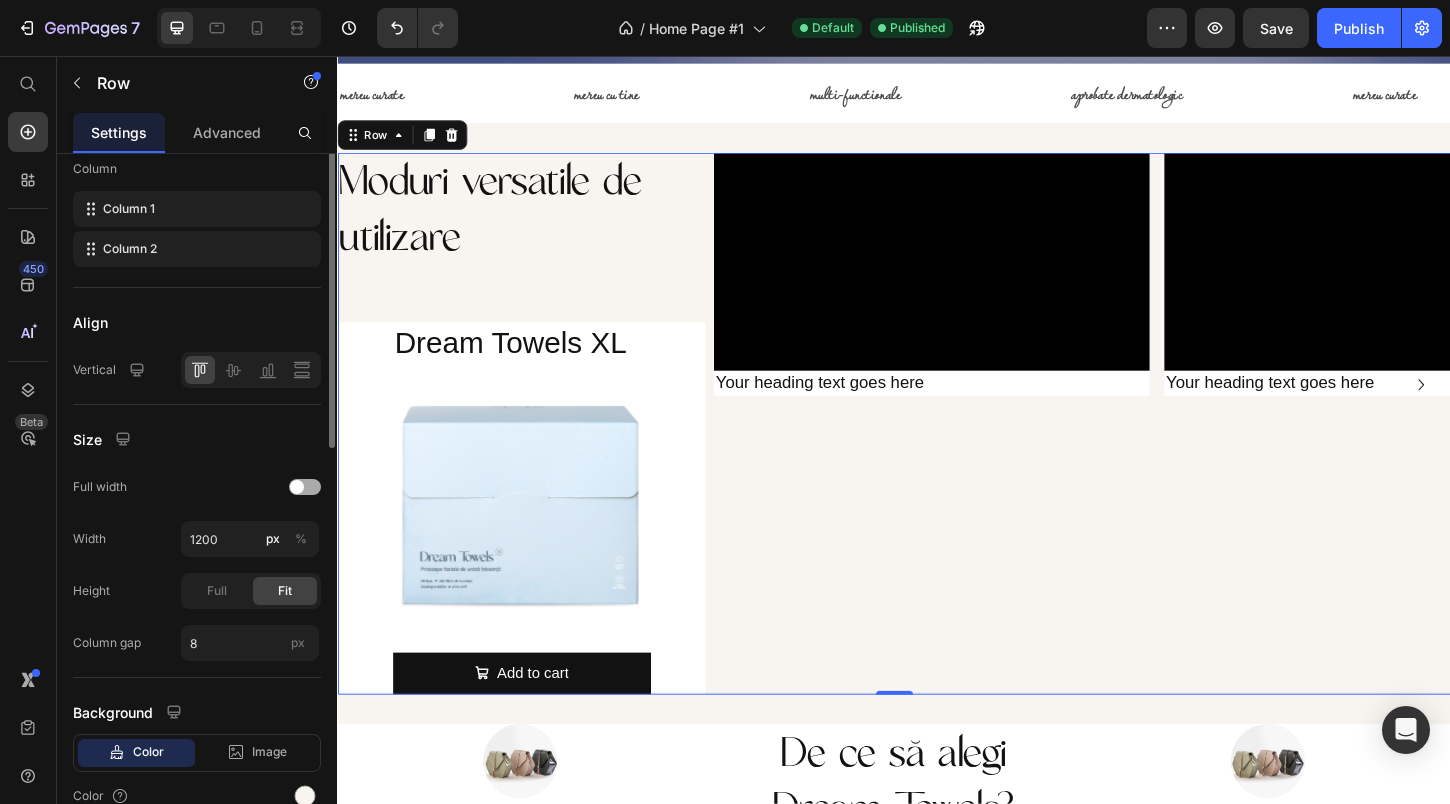 scroll, scrollTop: 0, scrollLeft: 0, axis: both 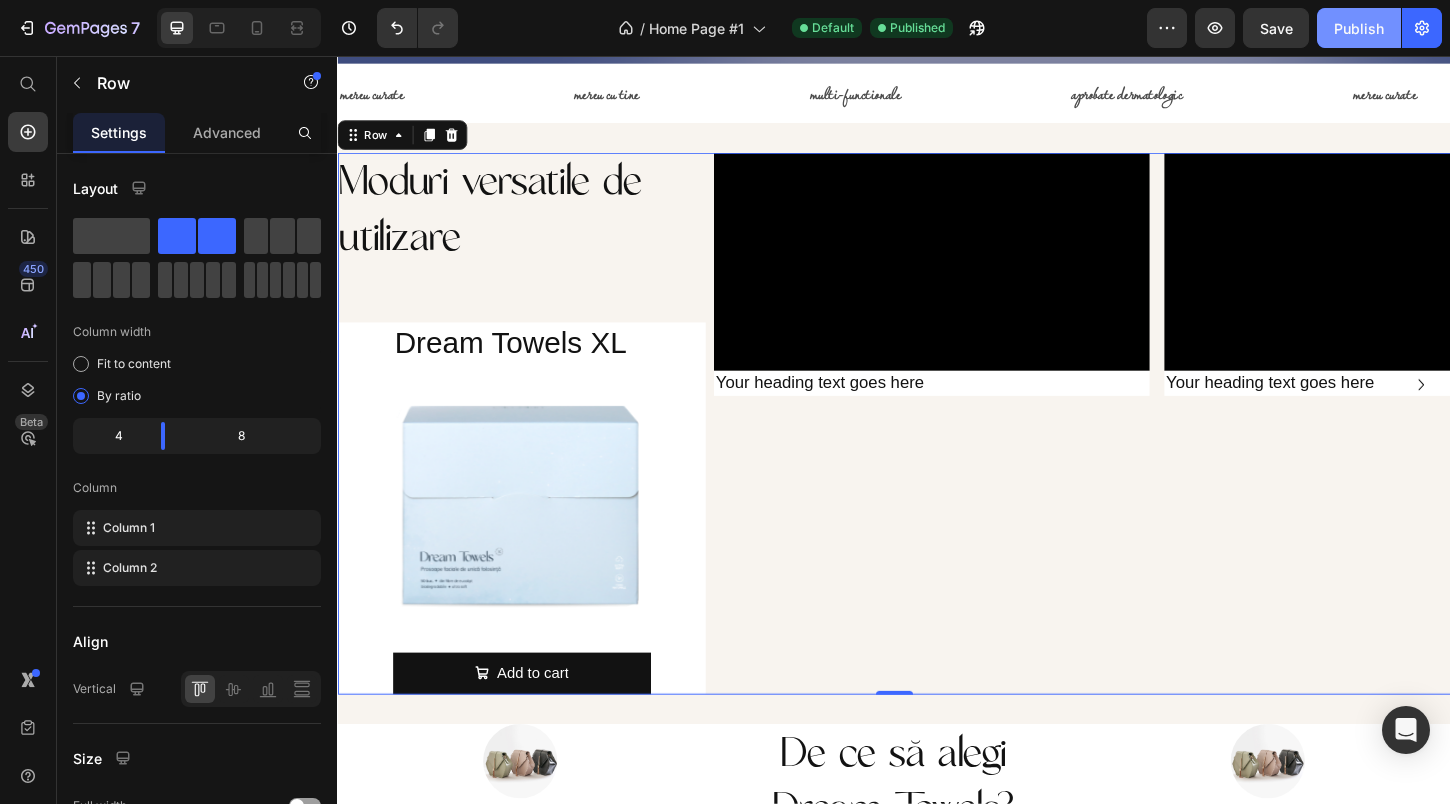 click on "Publish" at bounding box center (1359, 28) 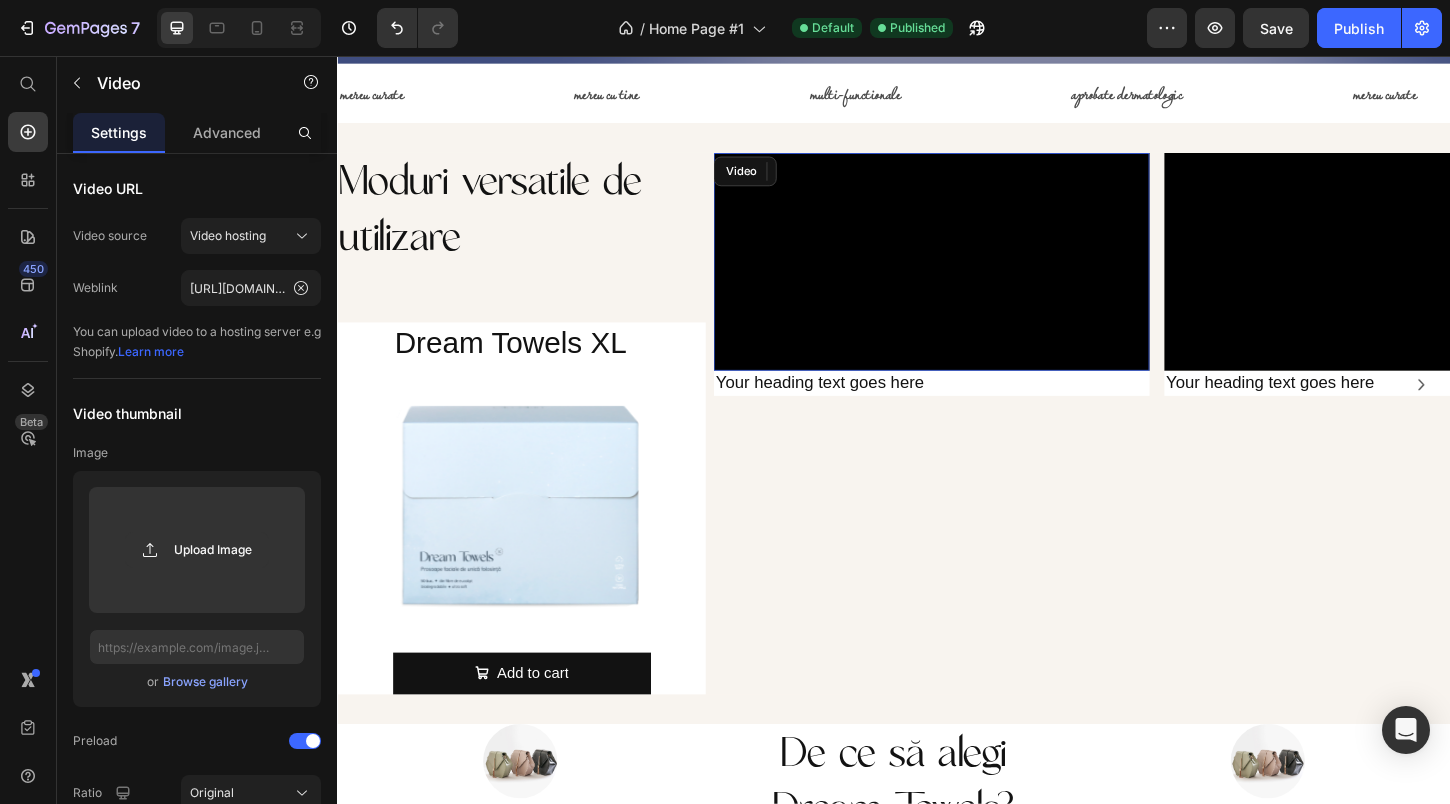 click at bounding box center (976, 277) 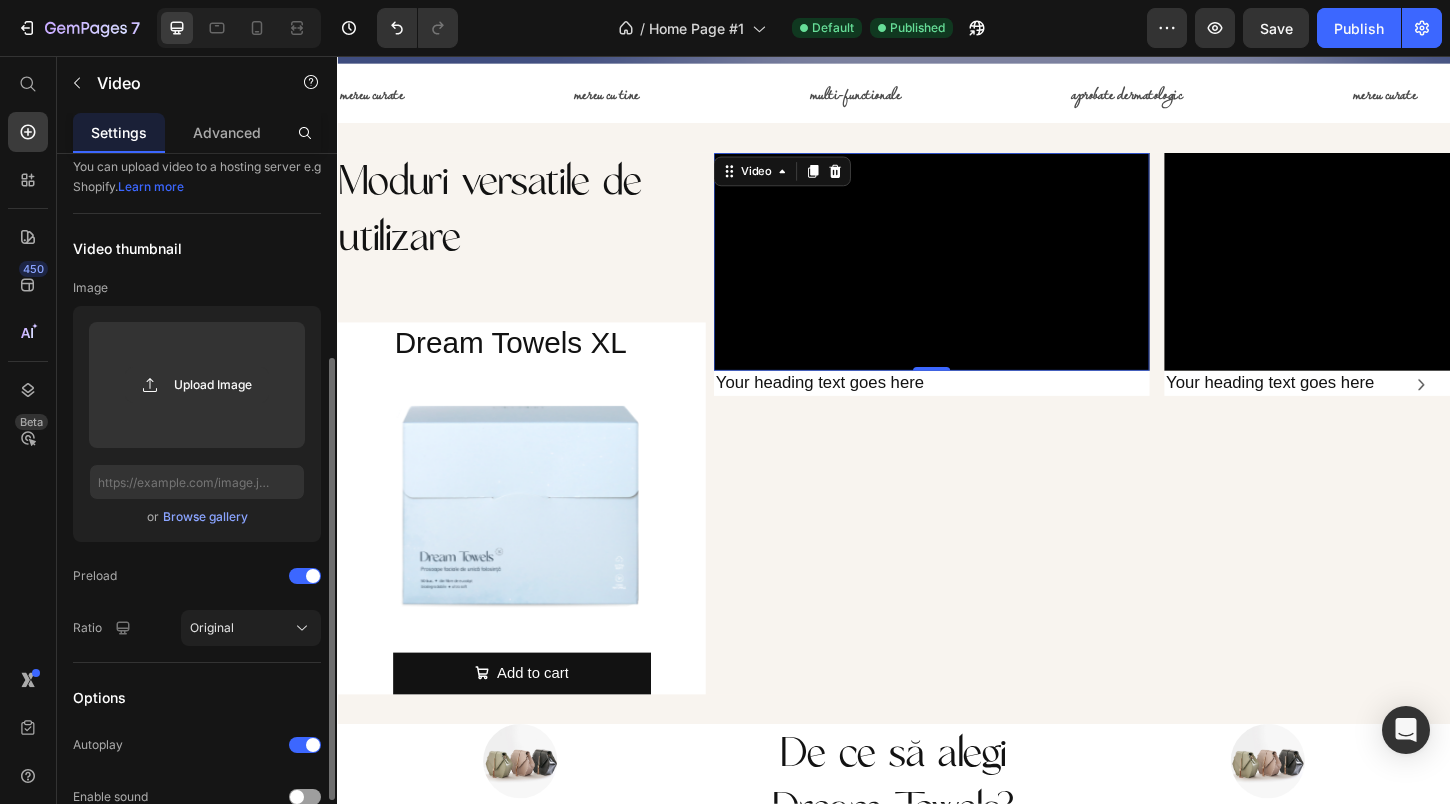 scroll, scrollTop: 227, scrollLeft: 0, axis: vertical 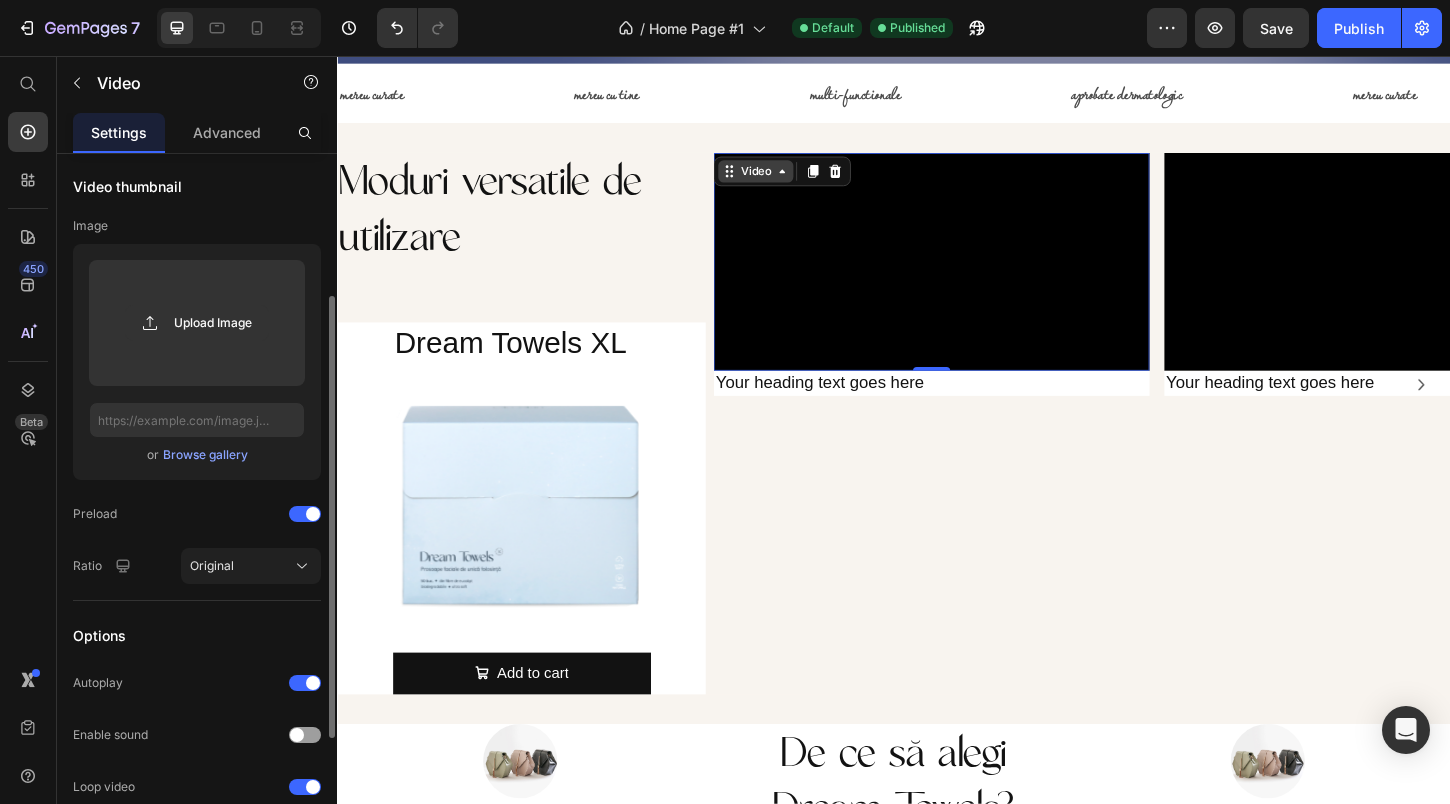 click on "Video" at bounding box center (787, 180) 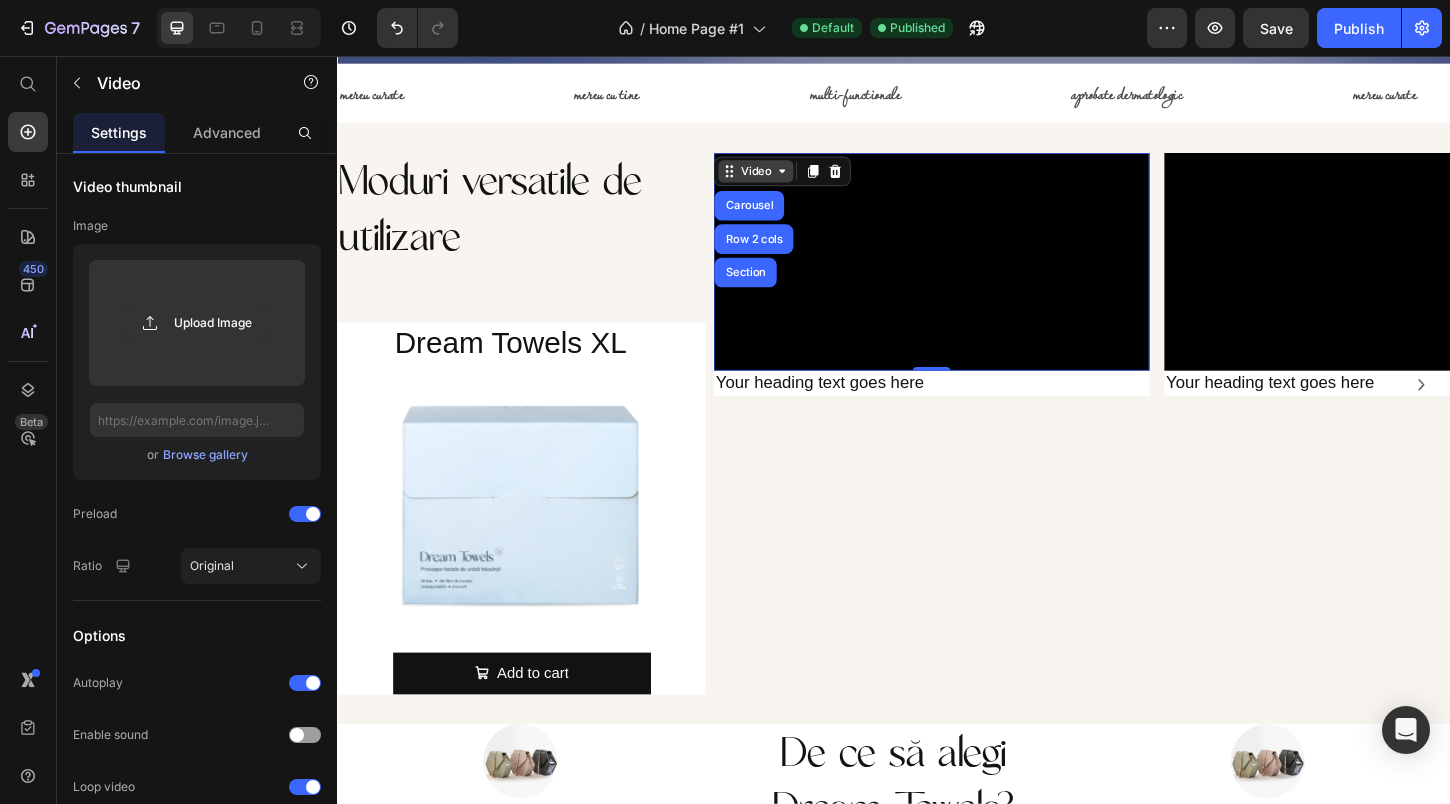 click on "Video" at bounding box center [787, 180] 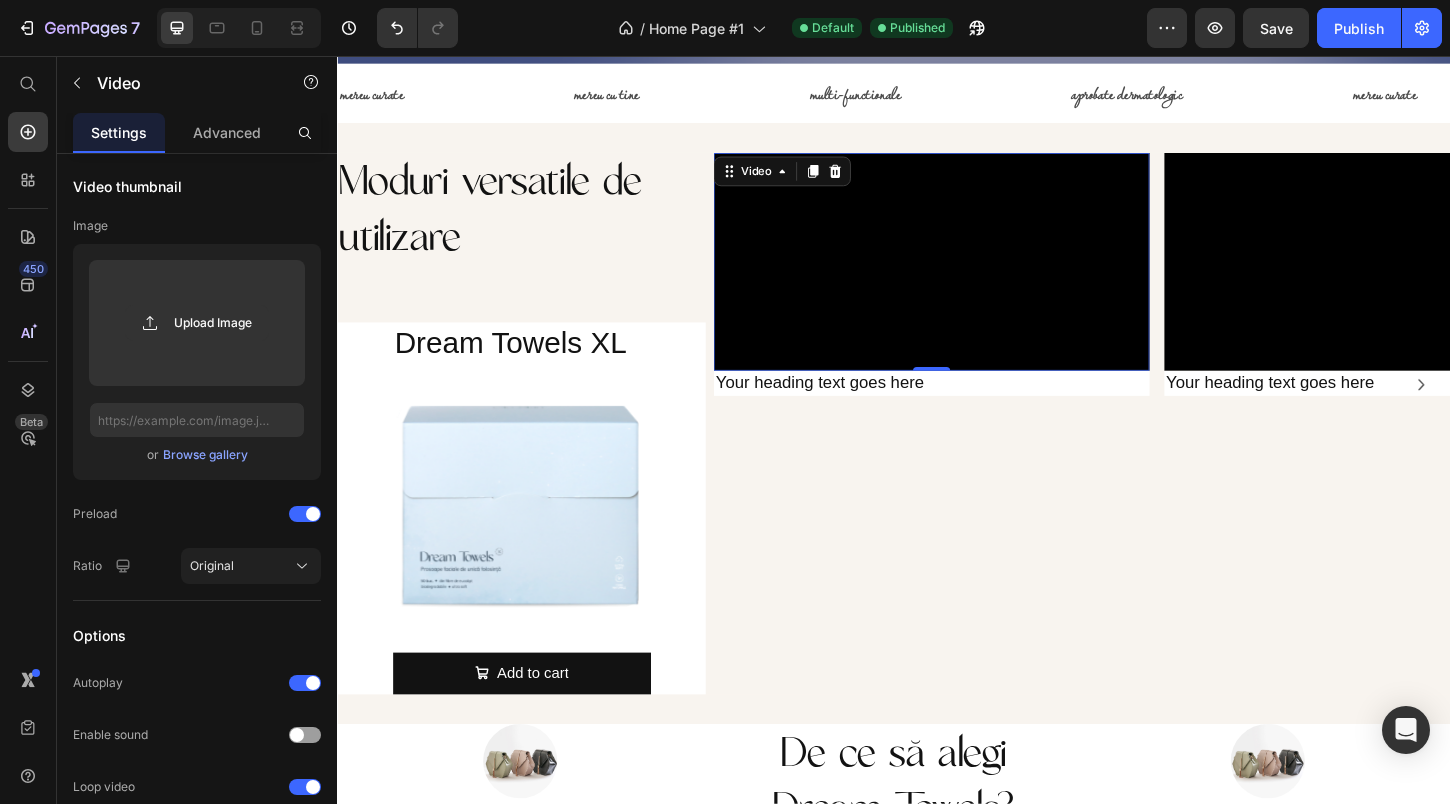 click at bounding box center (976, 277) 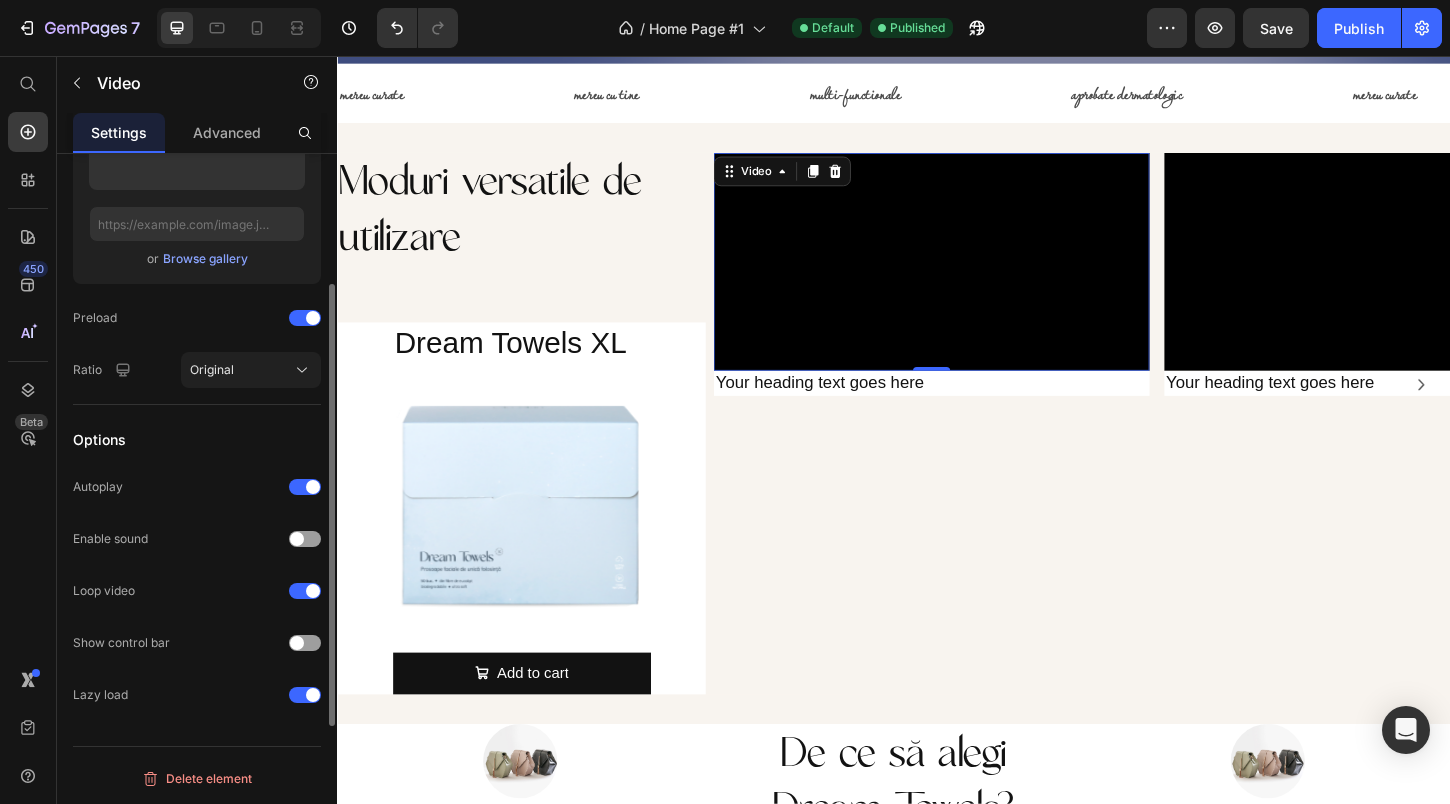 scroll, scrollTop: 0, scrollLeft: 0, axis: both 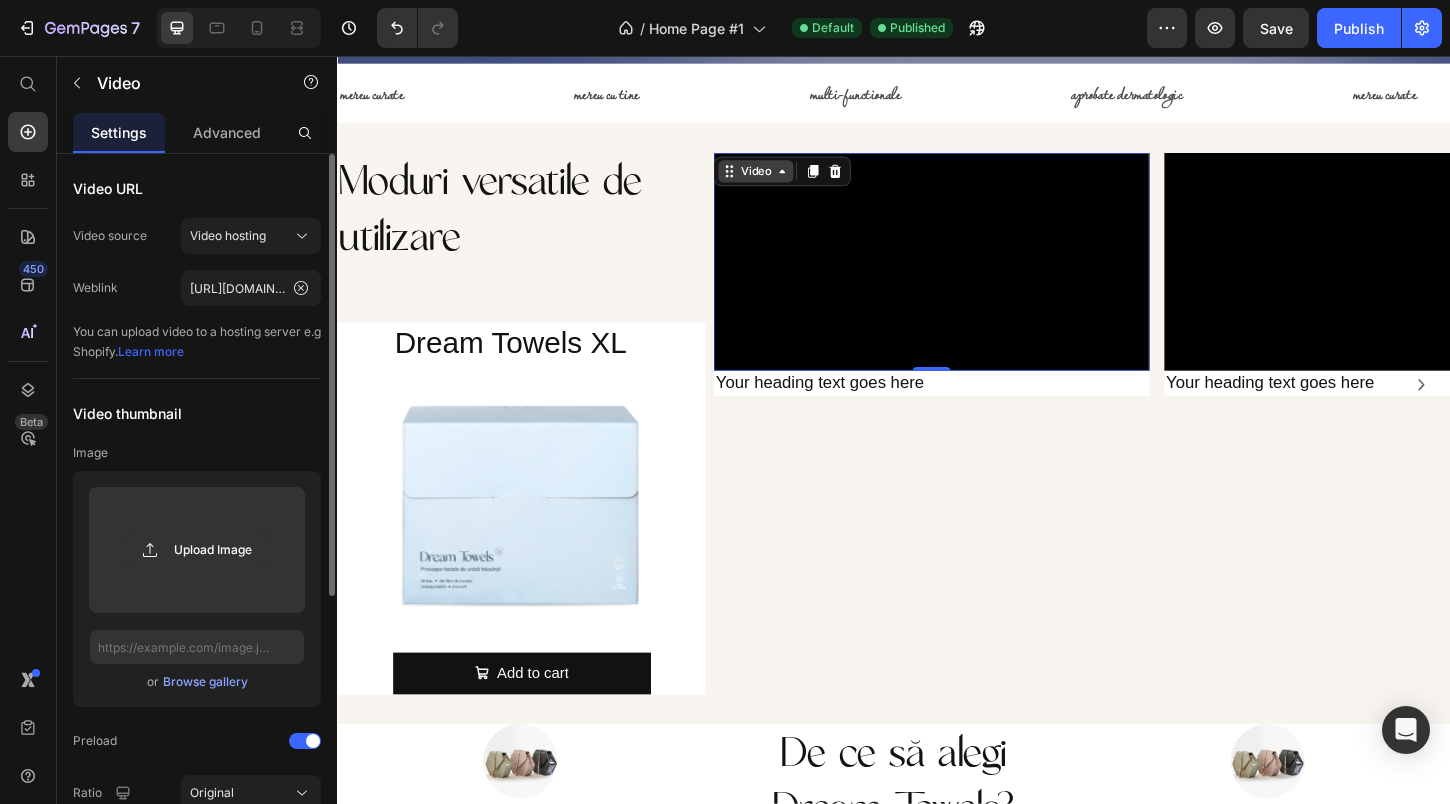 click on "Video" at bounding box center (787, 180) 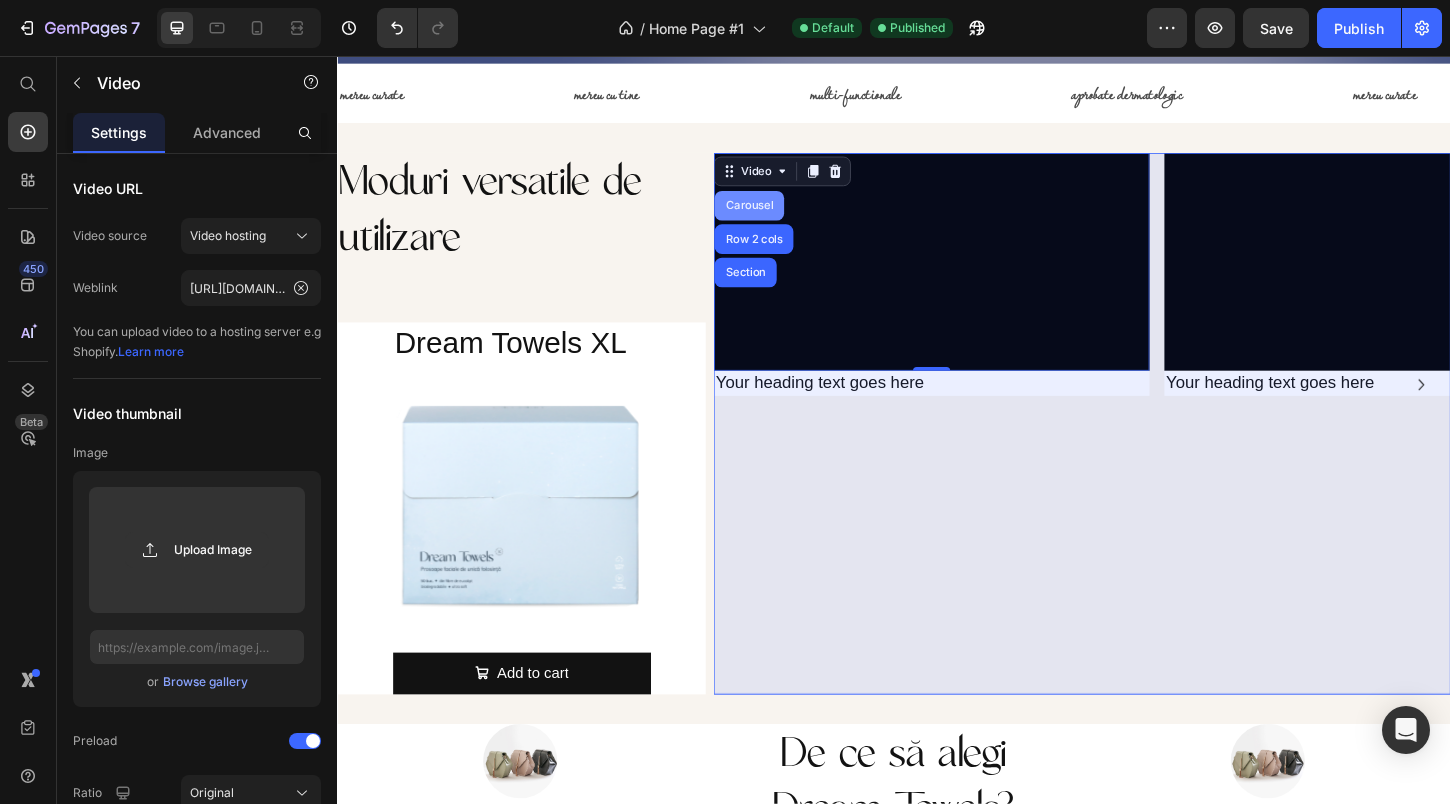 click on "Carousel" at bounding box center [780, 217] 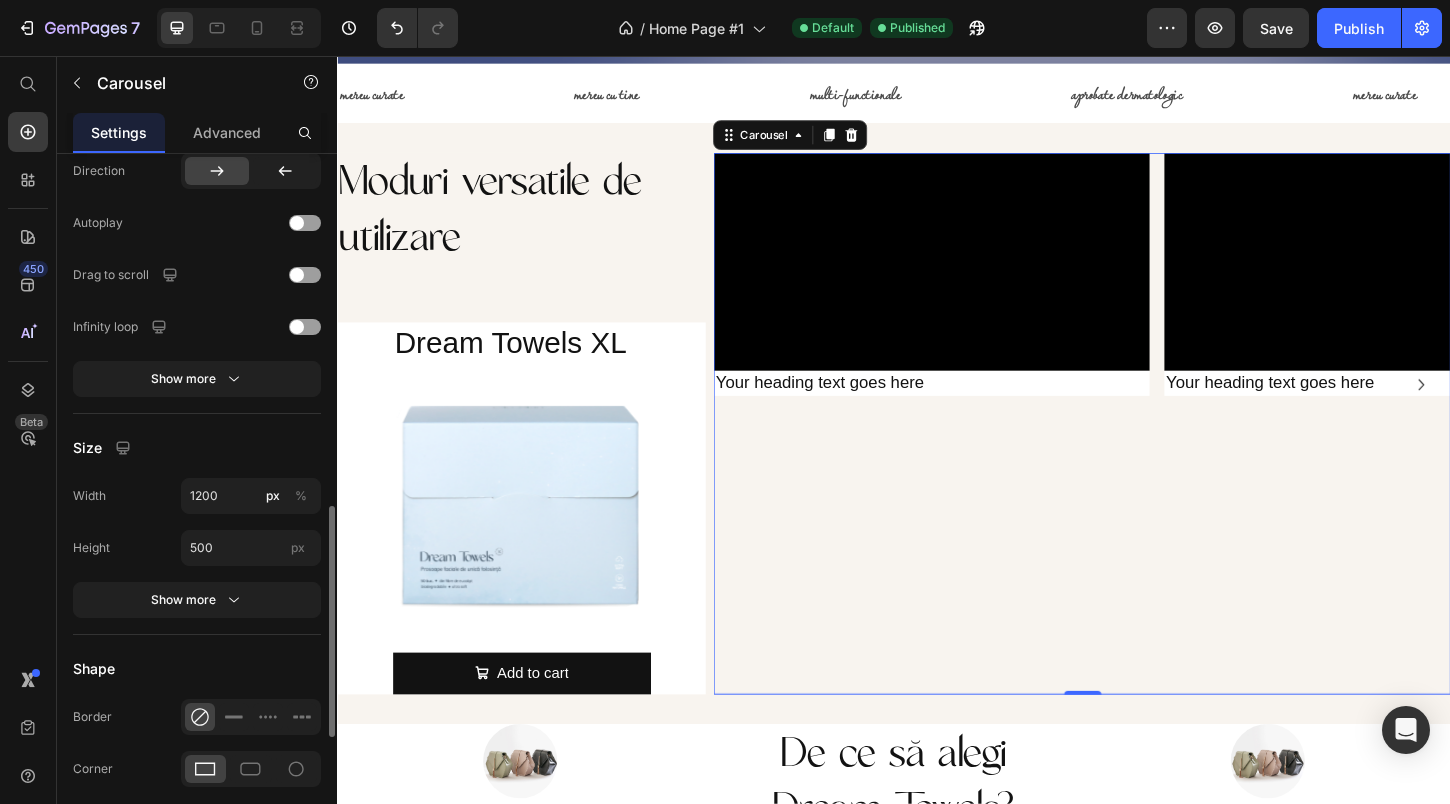scroll, scrollTop: 1169, scrollLeft: 0, axis: vertical 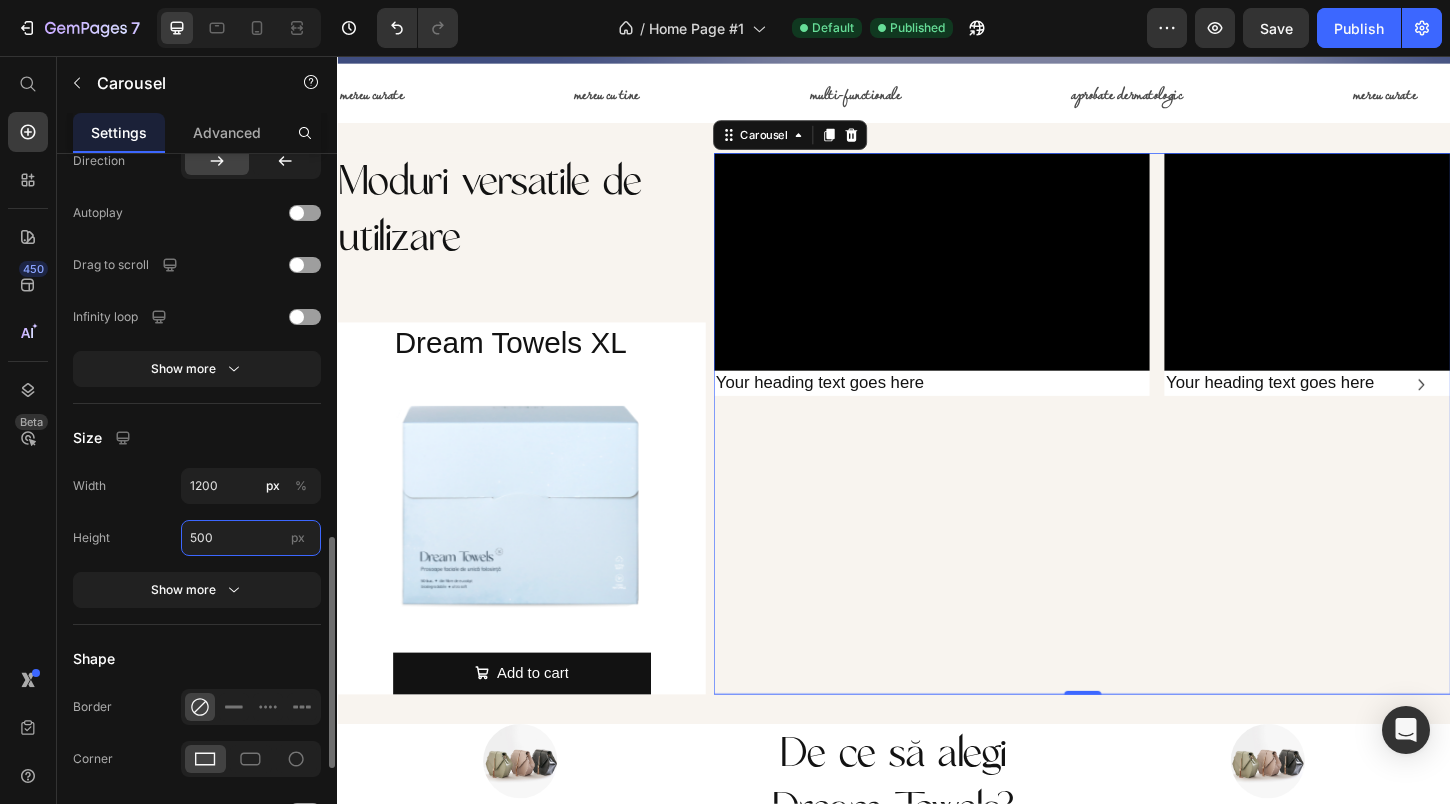 click on "500" at bounding box center [251, 538] 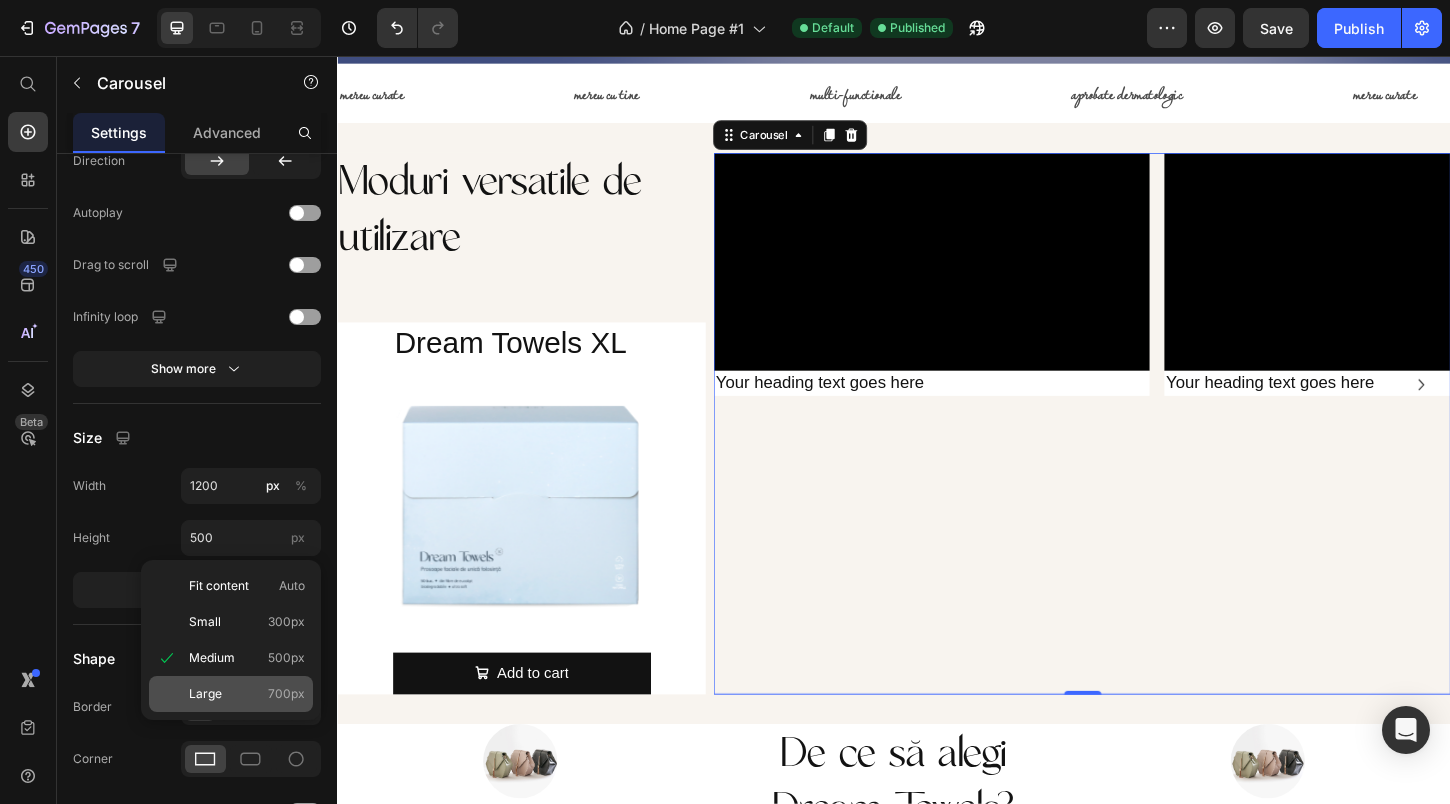 click on "Large 700px" at bounding box center (247, 694) 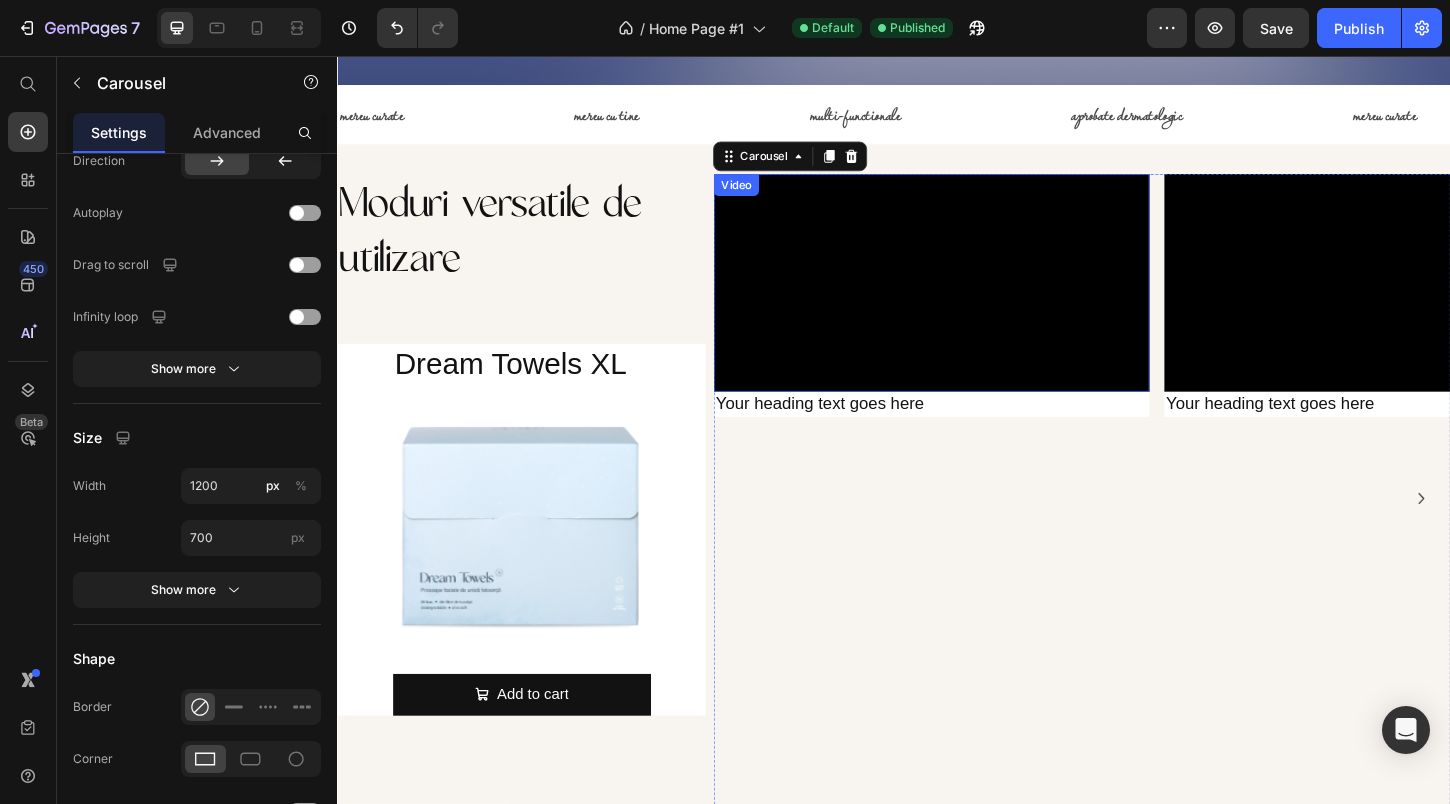 scroll, scrollTop: 768, scrollLeft: 0, axis: vertical 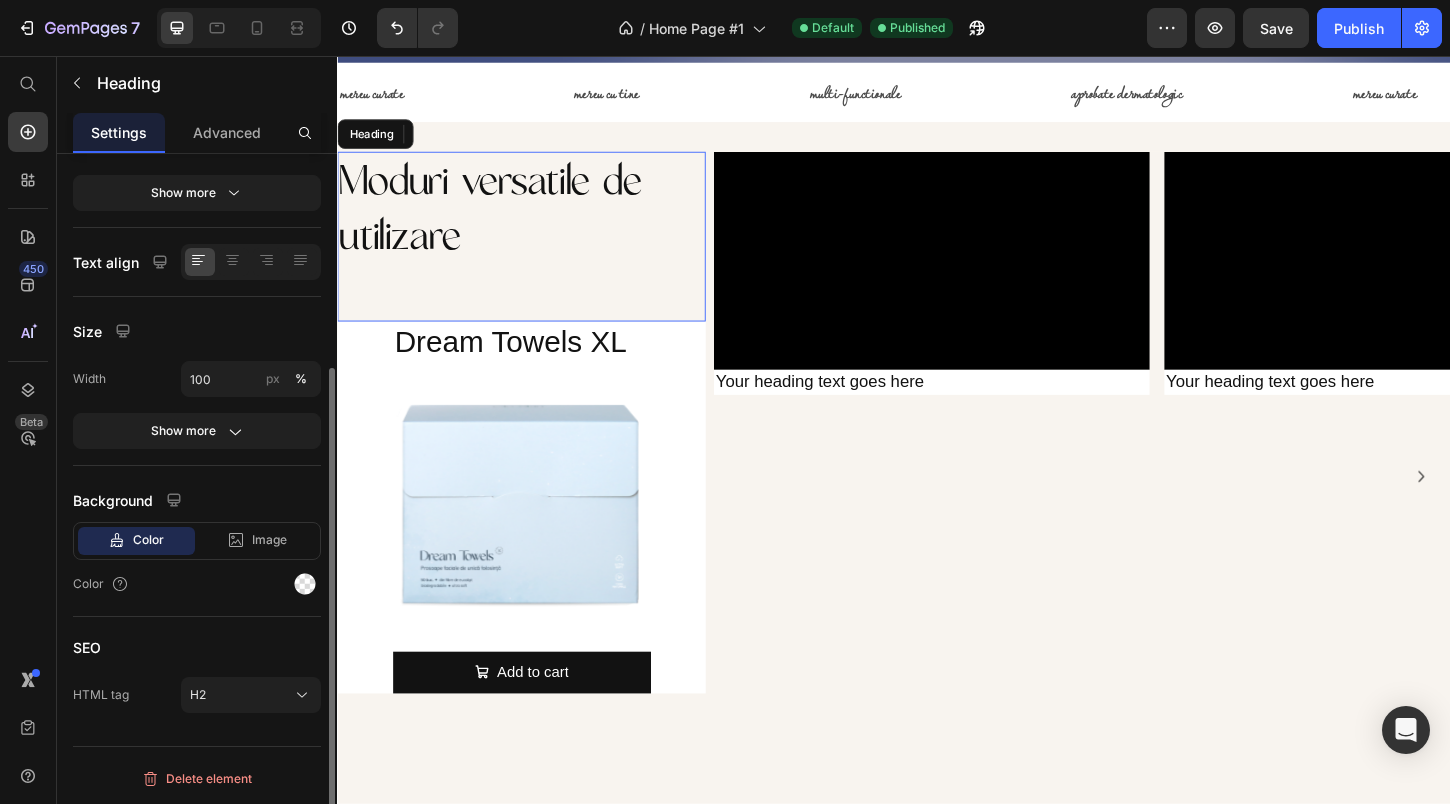 click on "Moduri versatile de utilizare" at bounding box center (535, 250) 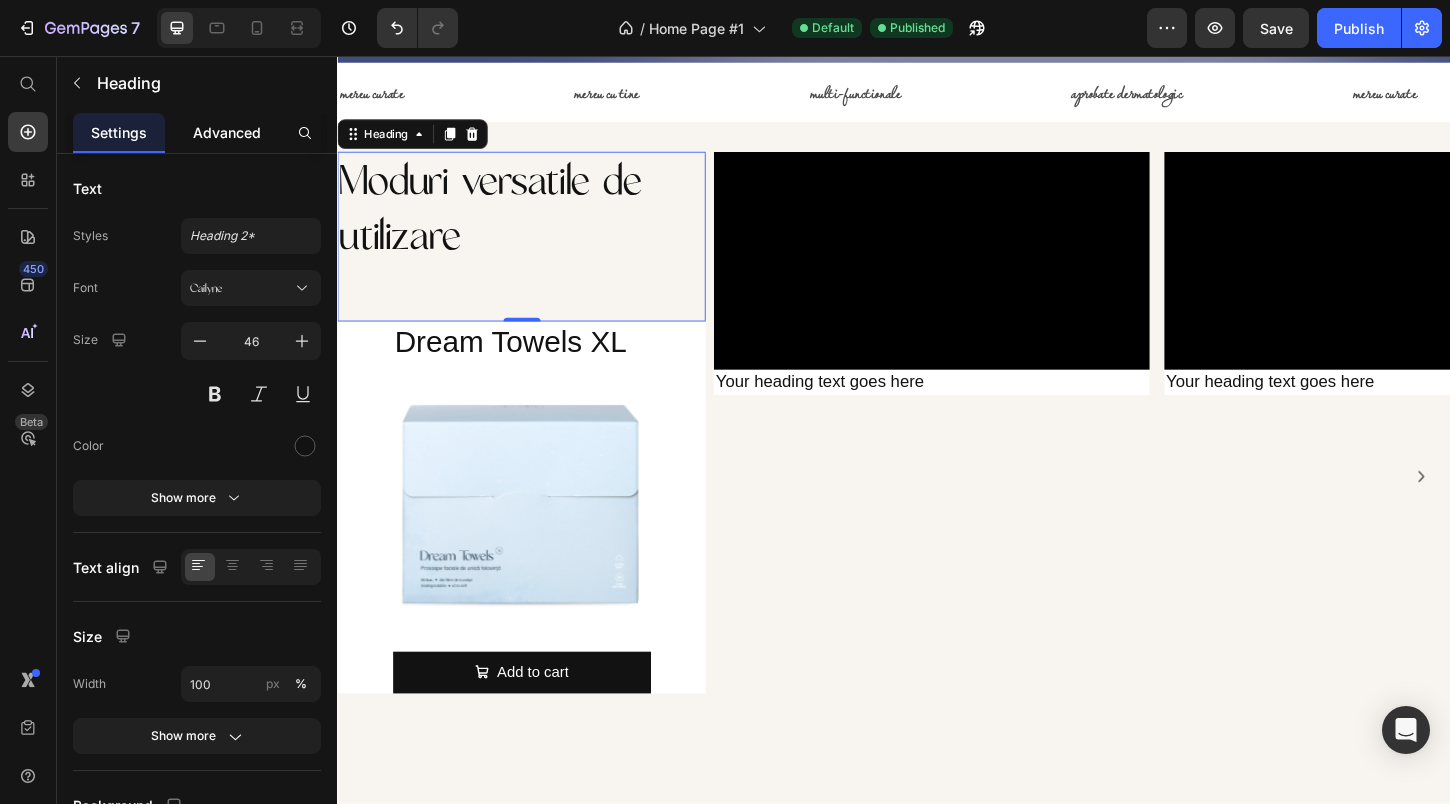 click on "Advanced" at bounding box center (227, 132) 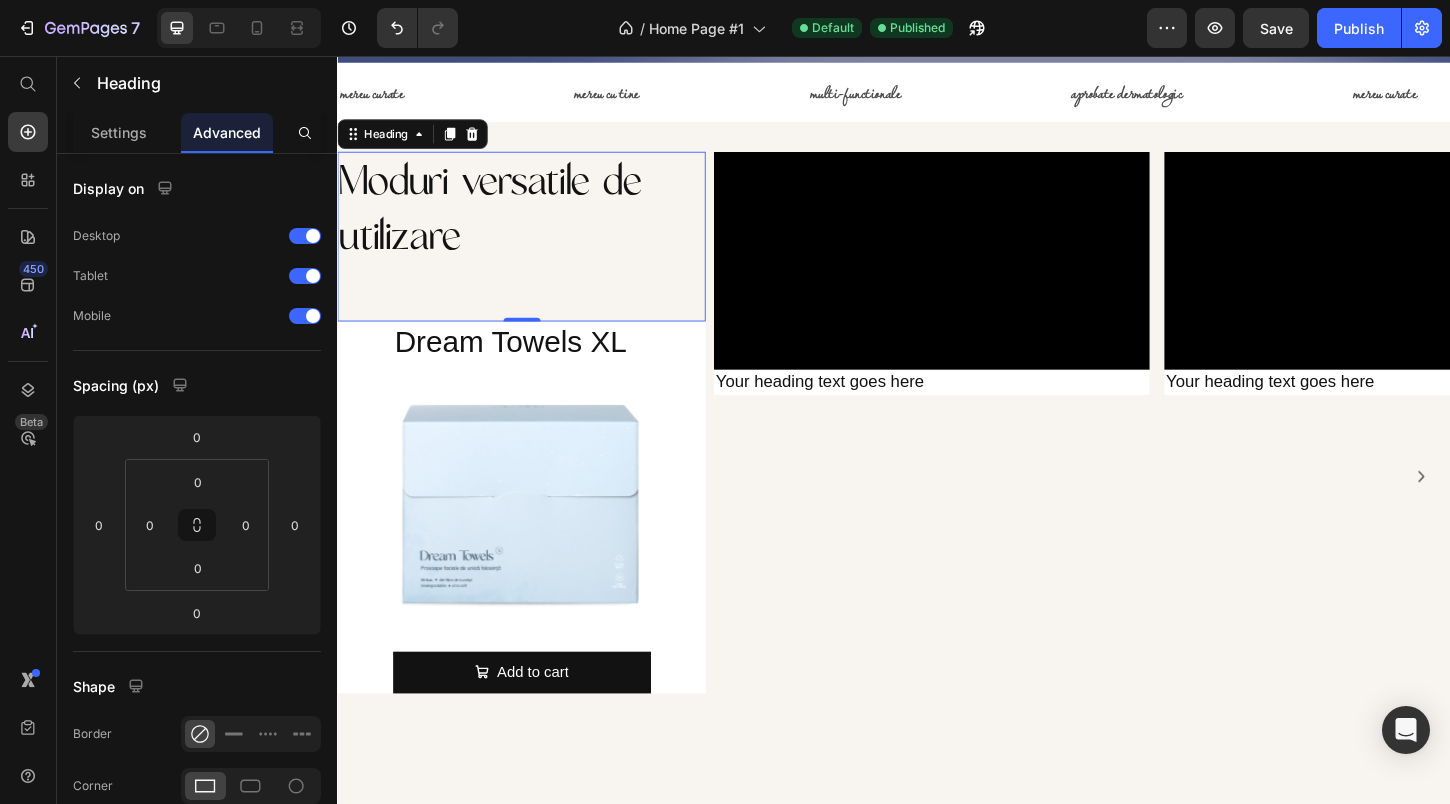 click on "Advanced" at bounding box center [227, 132] 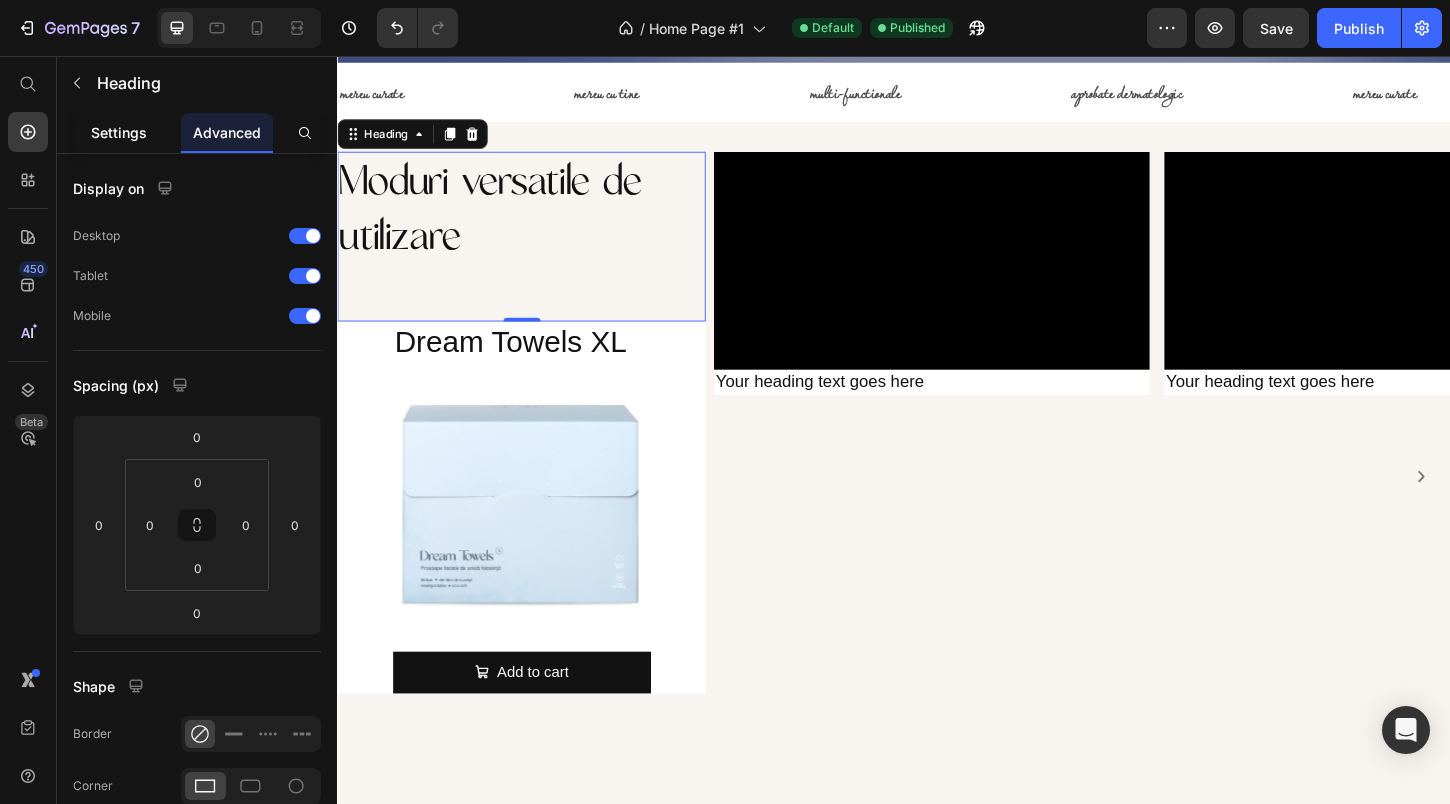 click on "Settings" at bounding box center [119, 132] 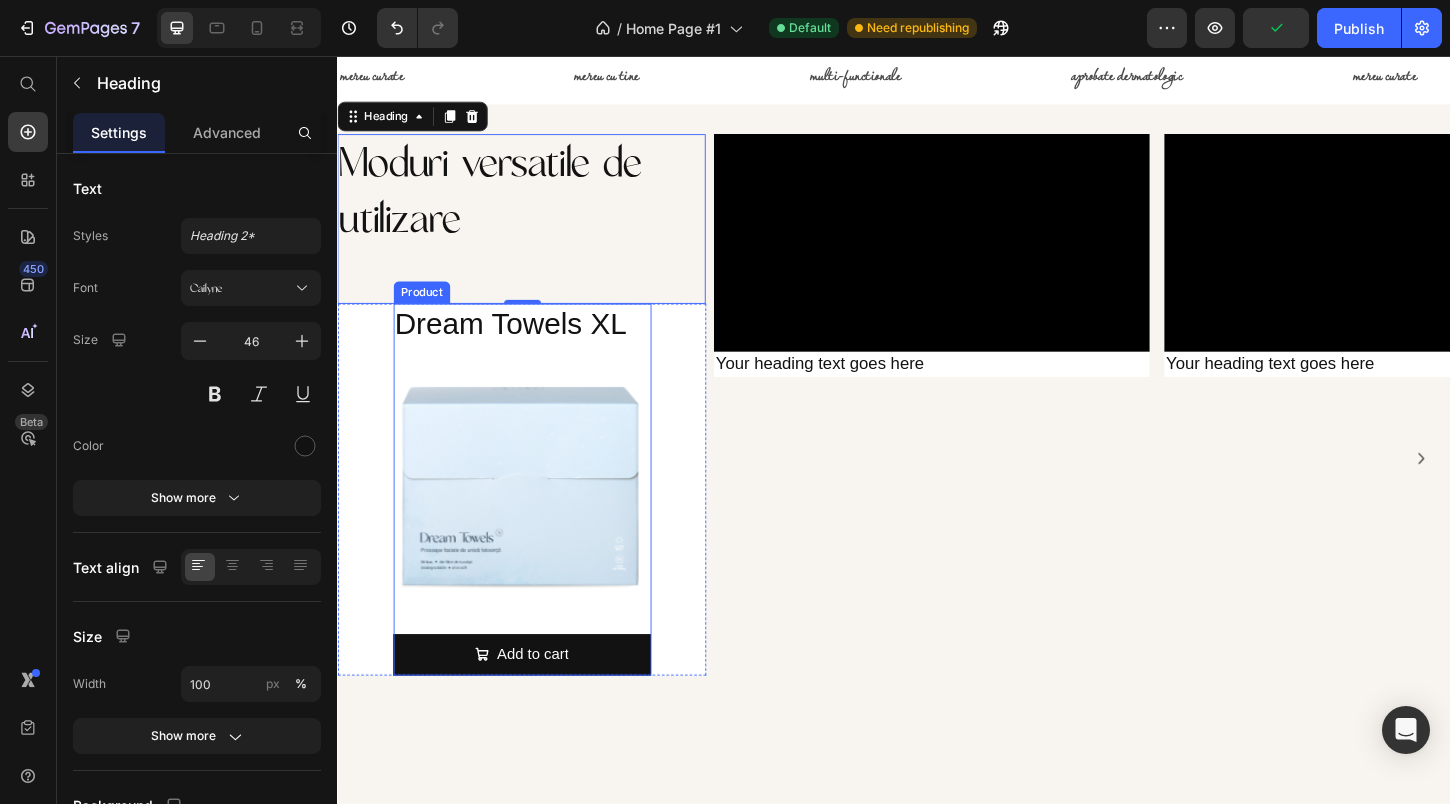 scroll, scrollTop: 791, scrollLeft: 0, axis: vertical 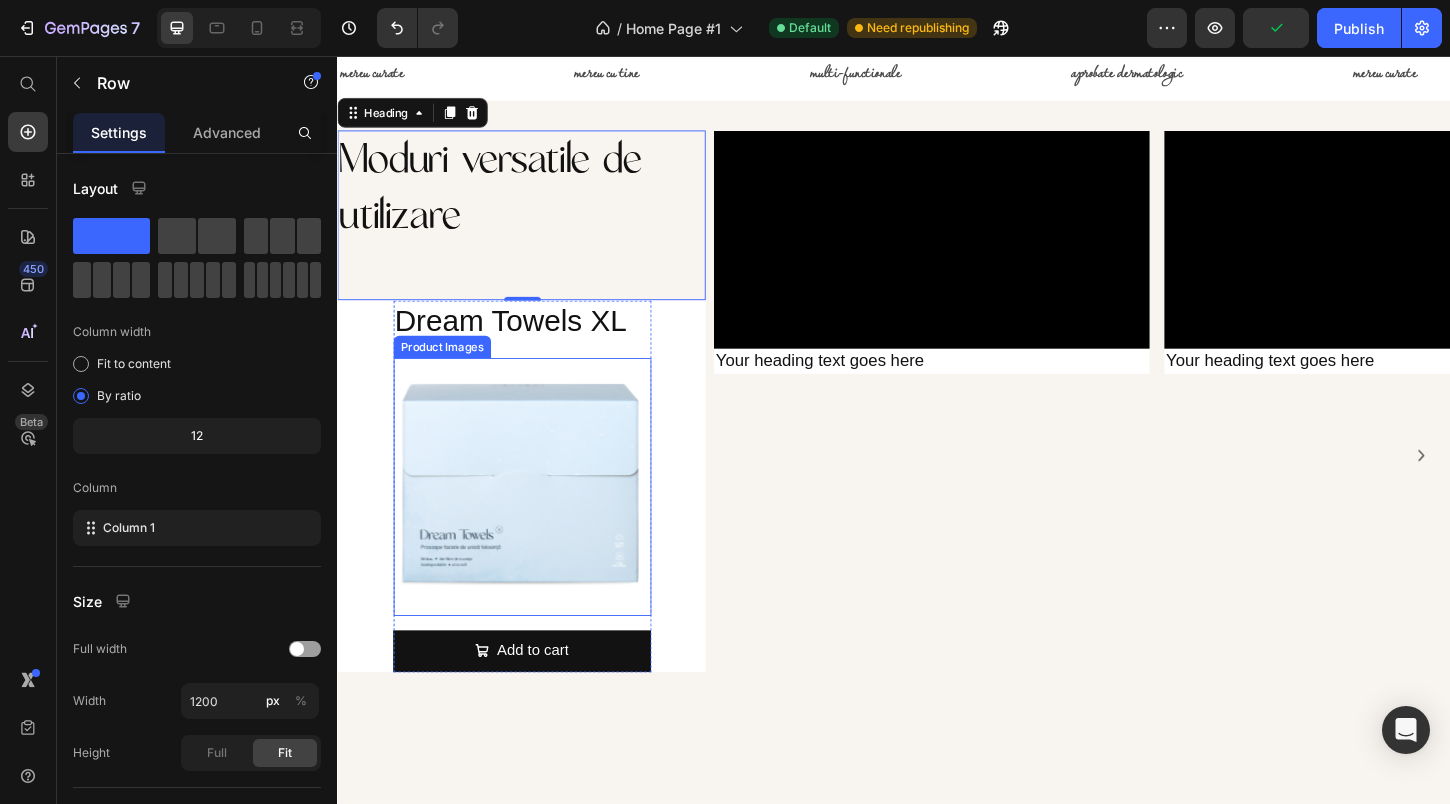 click on "Dream Towels XL Product Title Product Images
Add to cart Add to Cart Product" at bounding box center [535, 519] 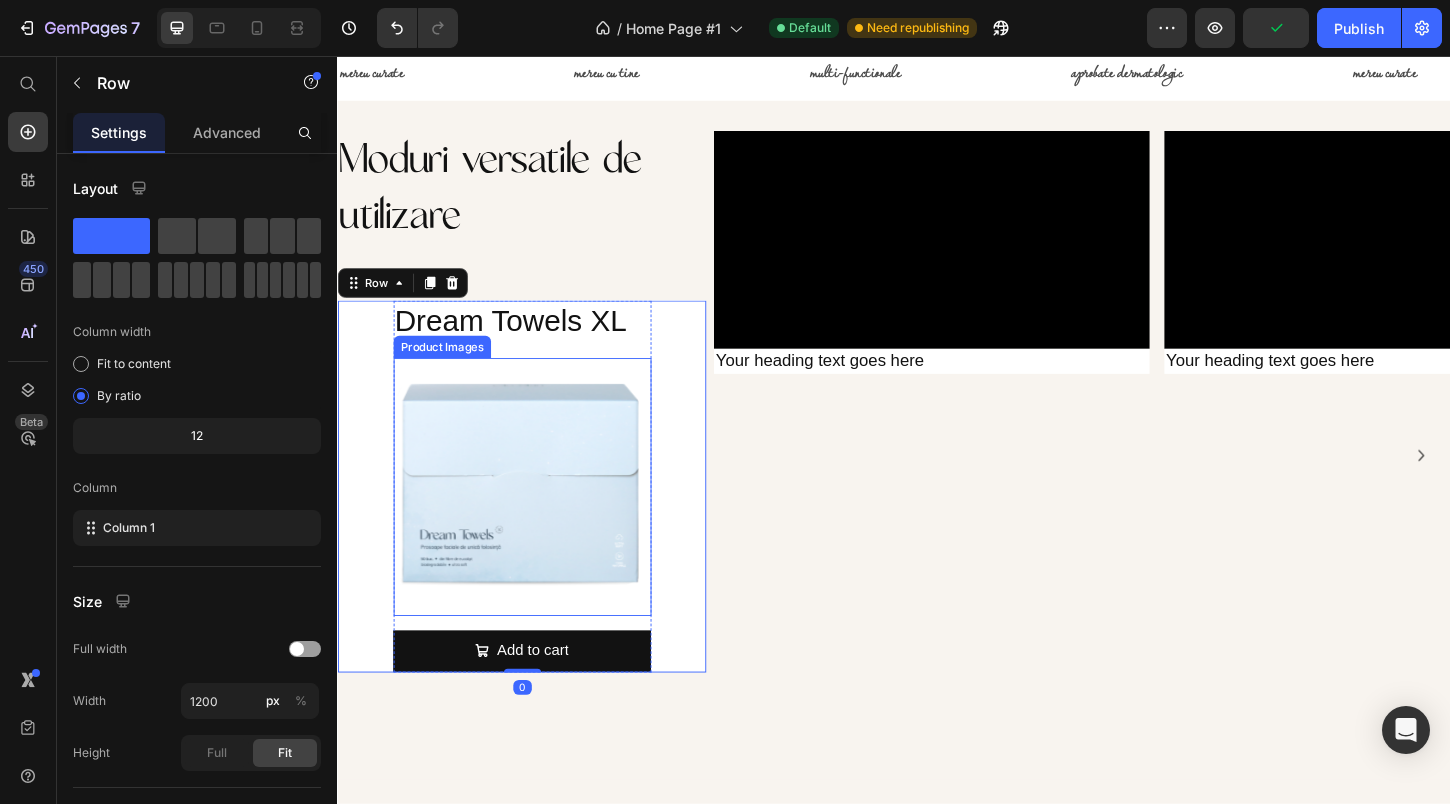 click at bounding box center [536, 520] 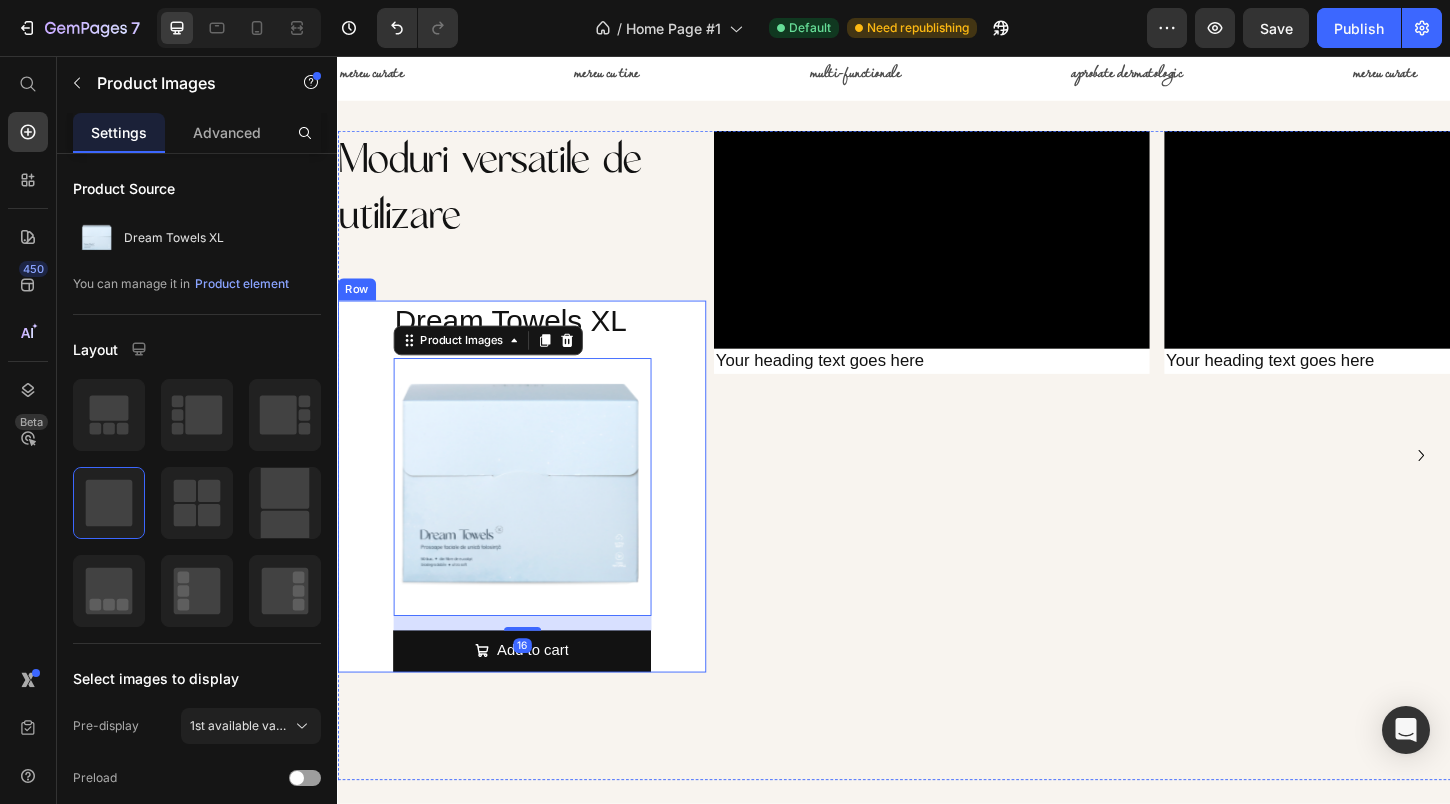 click on "Dream Towels XL Product Title Product Images   16
Add to cart Add to Cart Product" at bounding box center (535, 519) 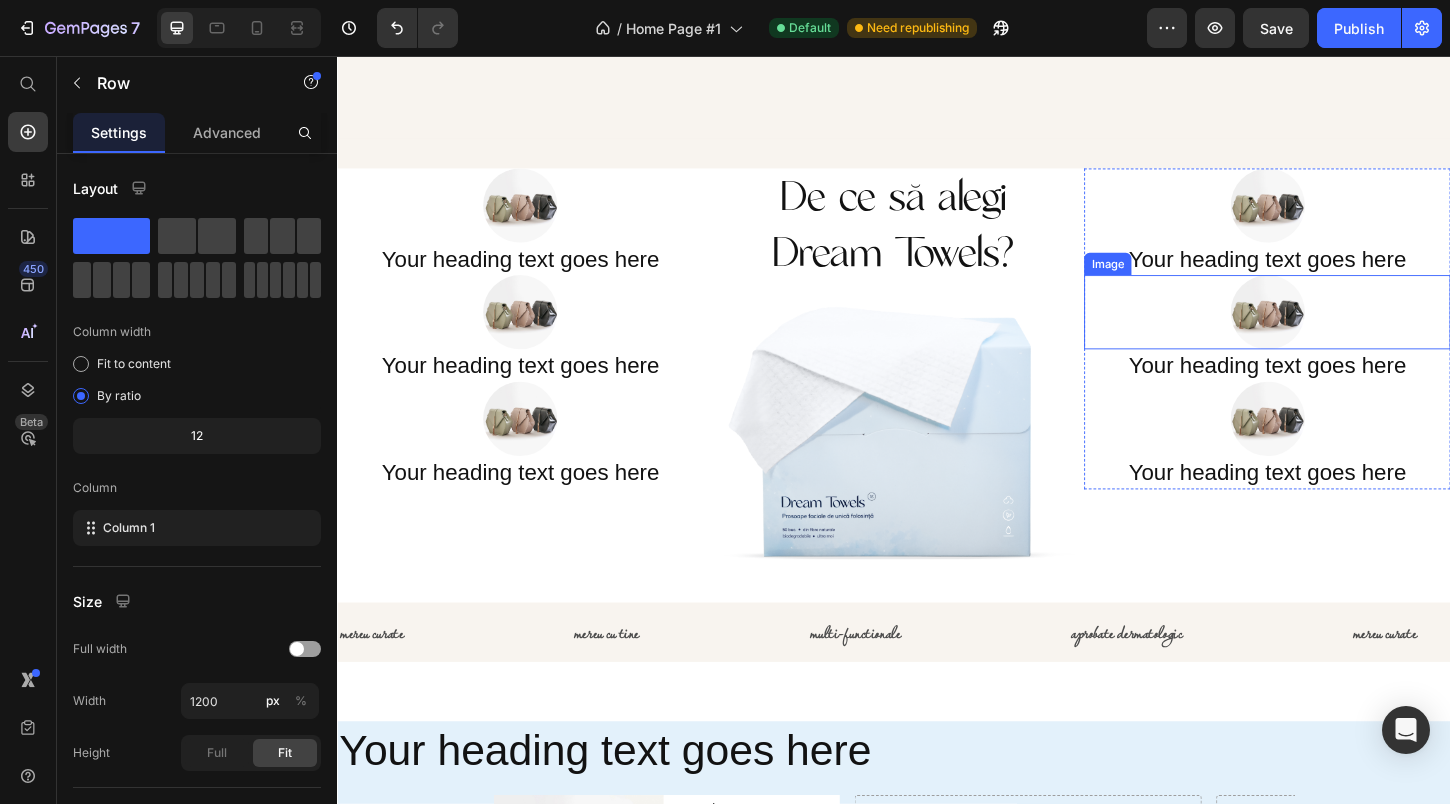scroll, scrollTop: 1507, scrollLeft: 0, axis: vertical 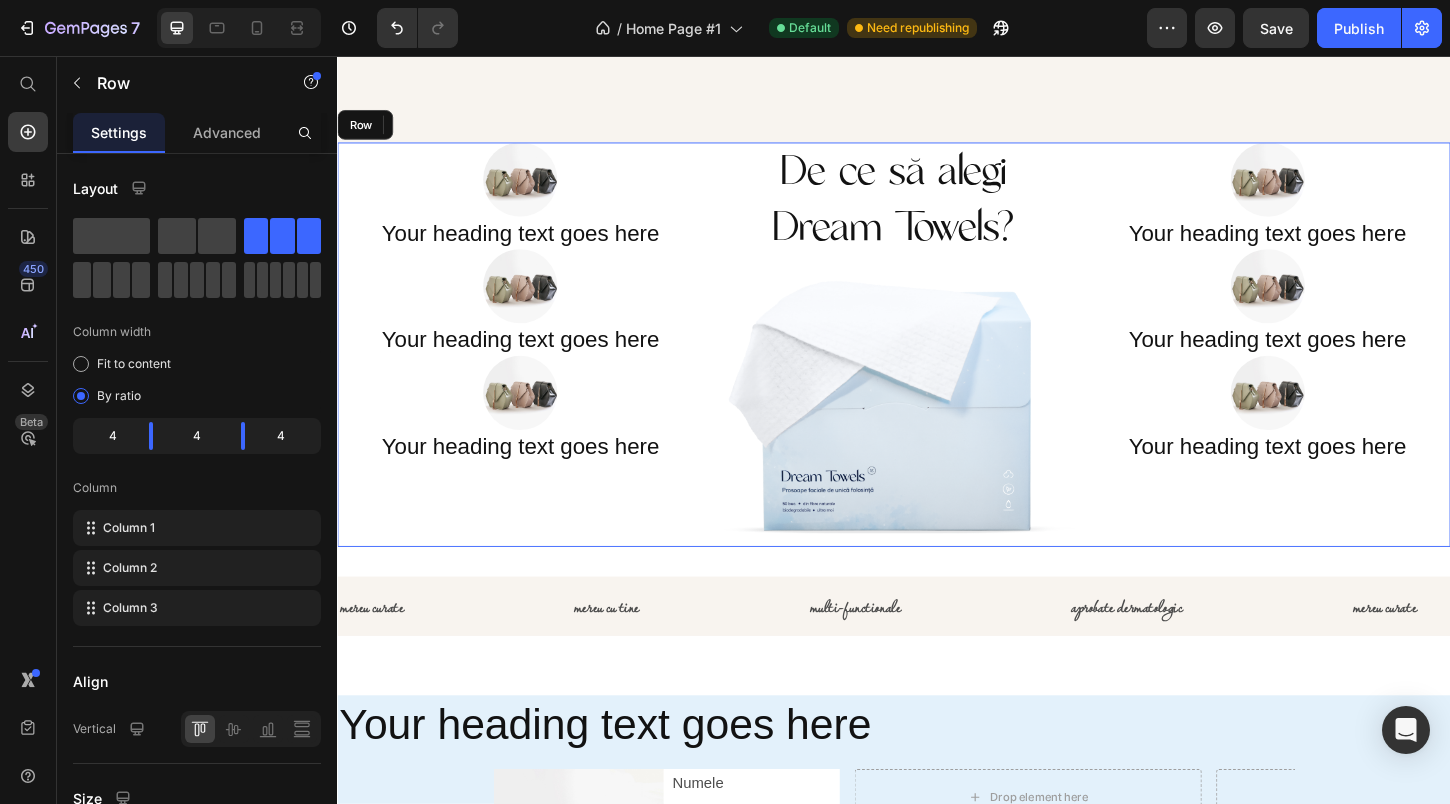 click on "Image Your heading text goes here Heading Image Your heading text goes here Heading Image Your heading text goes here Heading Row" at bounding box center [534, 367] 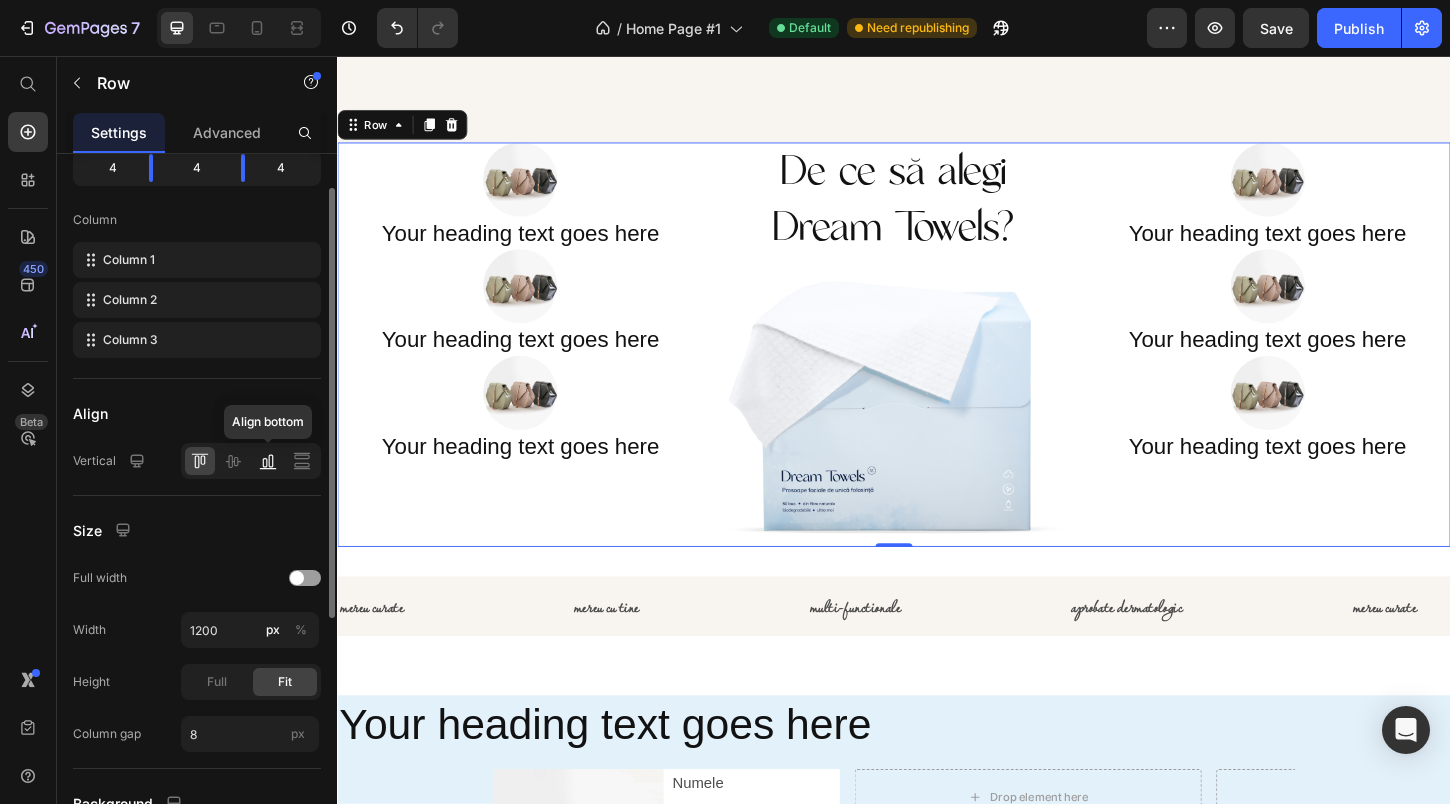 scroll, scrollTop: 395, scrollLeft: 0, axis: vertical 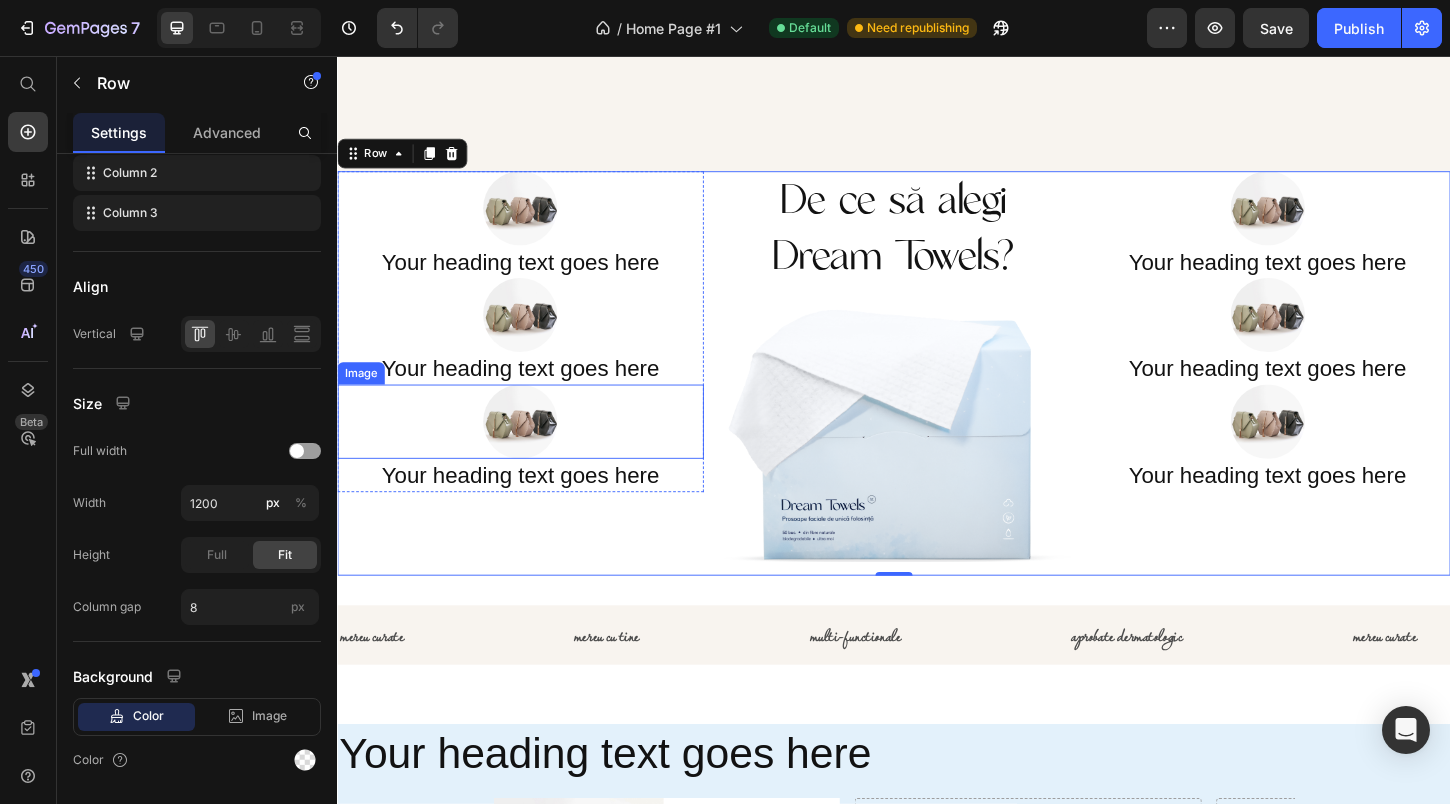click at bounding box center (534, 450) 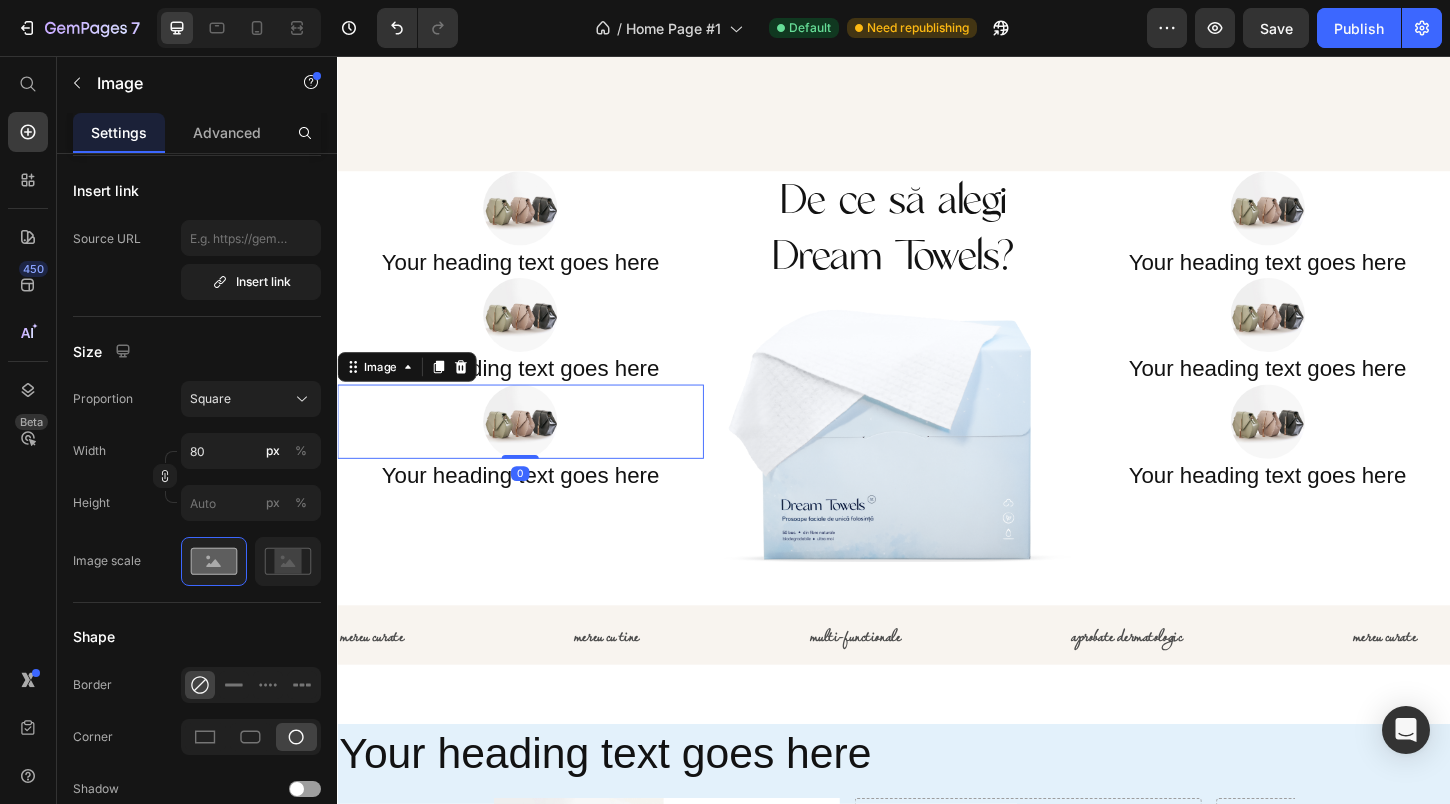 scroll, scrollTop: 0, scrollLeft: 0, axis: both 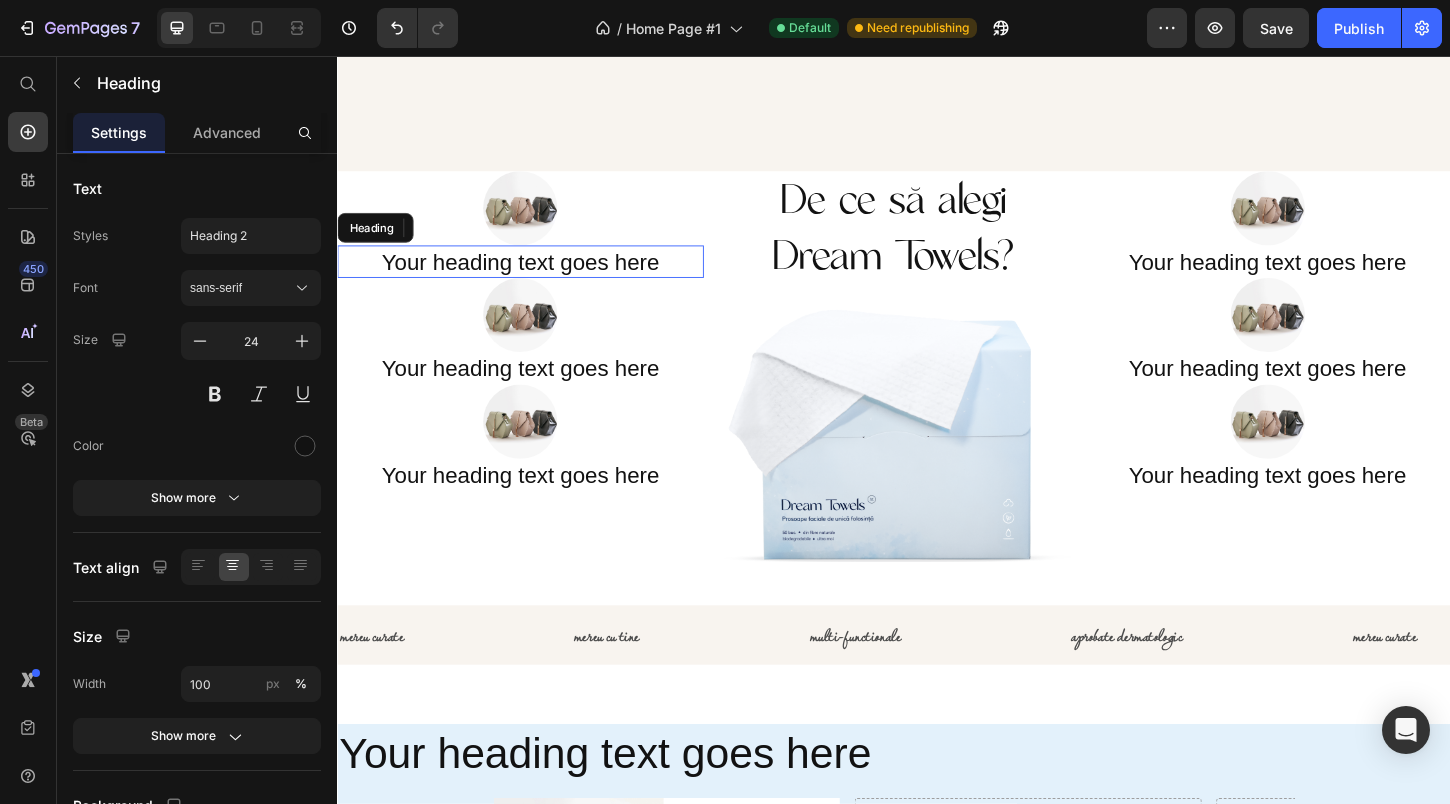 click on "Your heading text goes here" at bounding box center (534, 277) 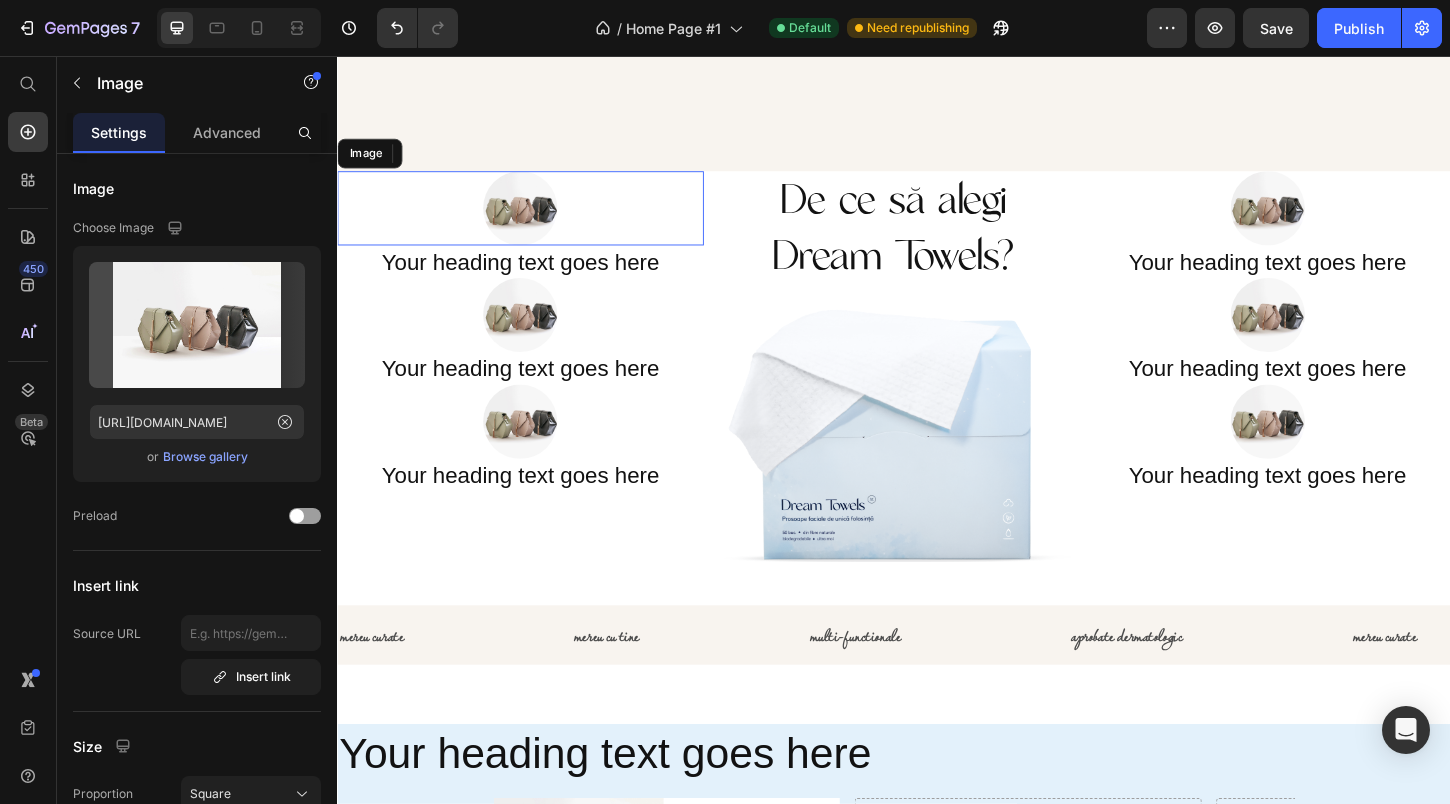 click at bounding box center (534, 220) 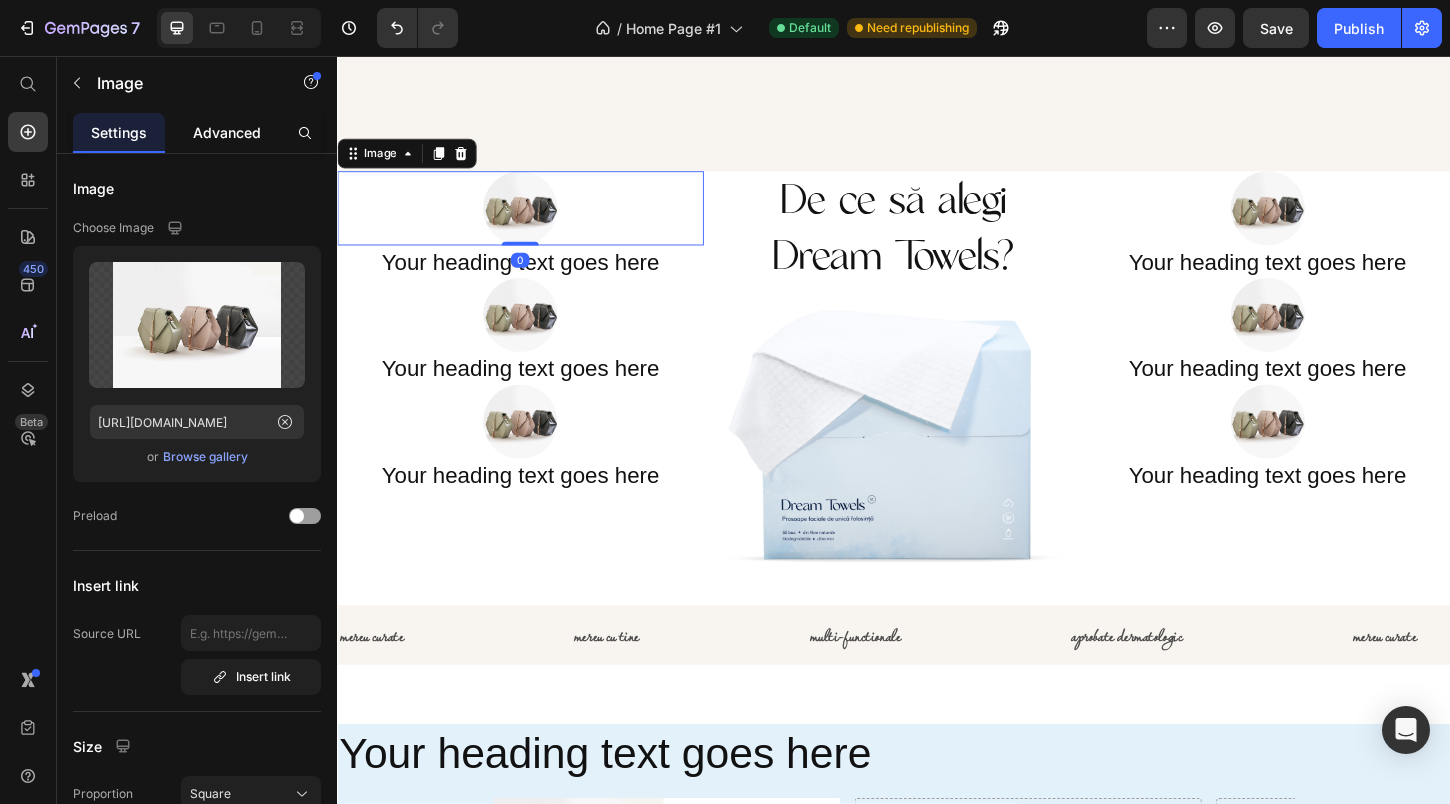 click on "Advanced" 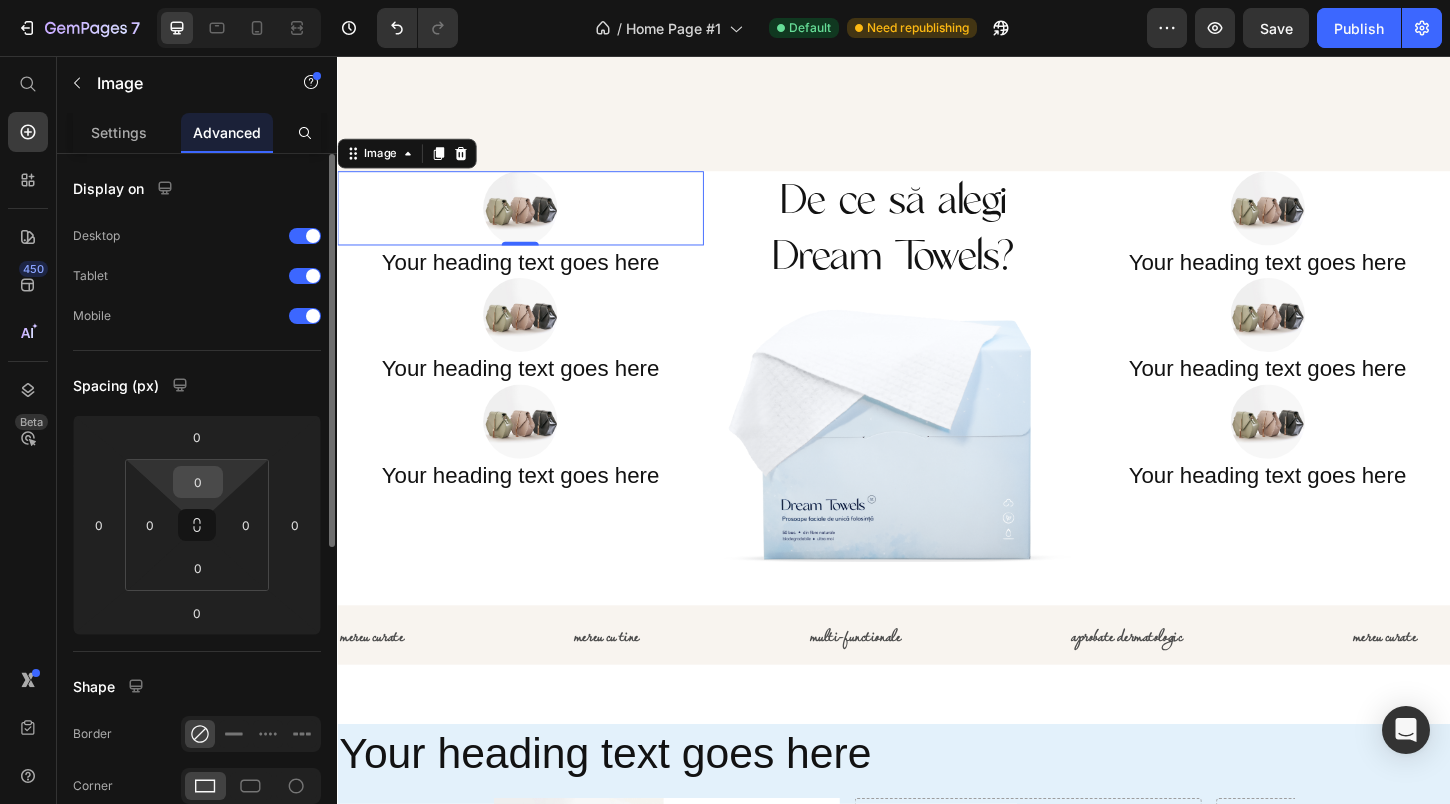 click on "0" at bounding box center [198, 482] 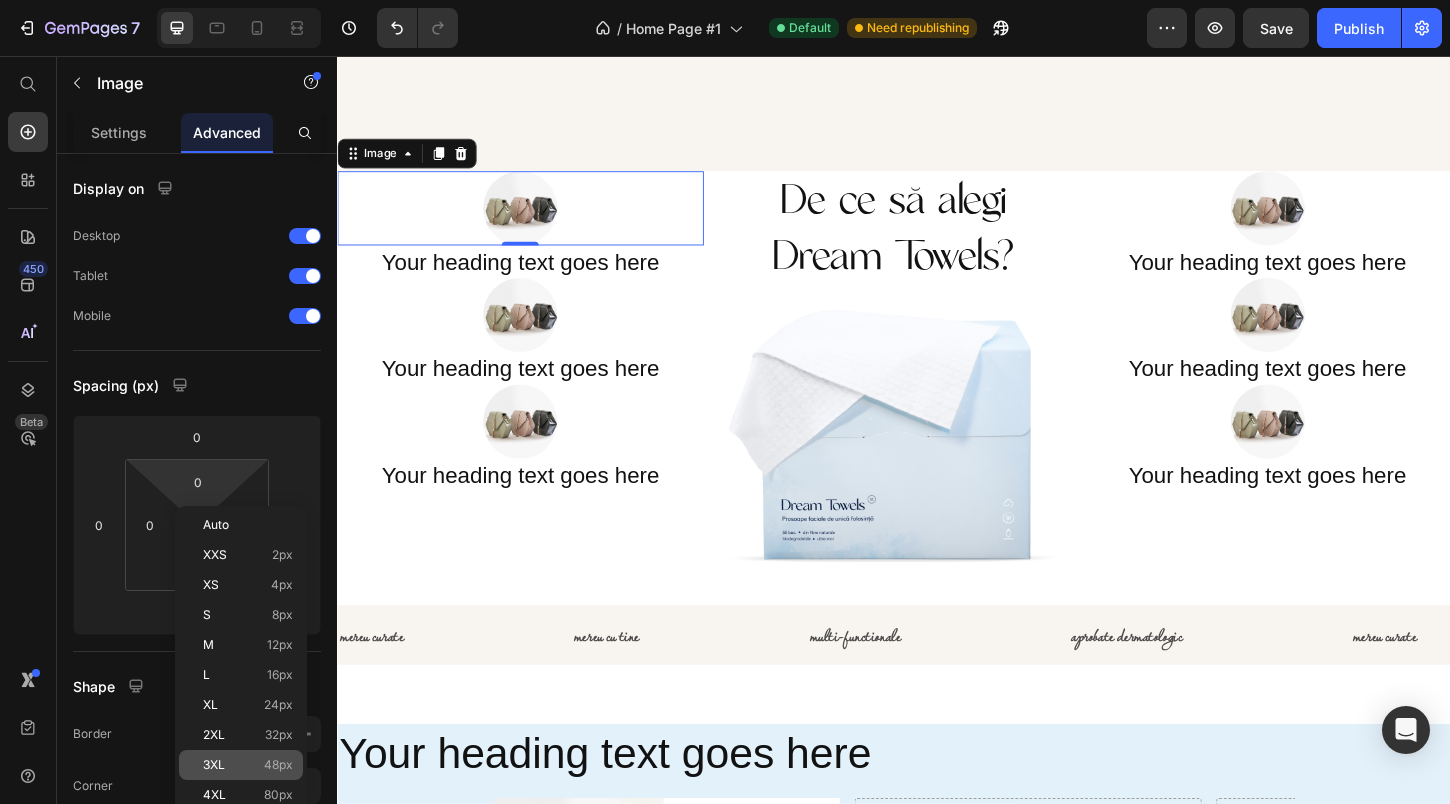 click on "3XL 48px" 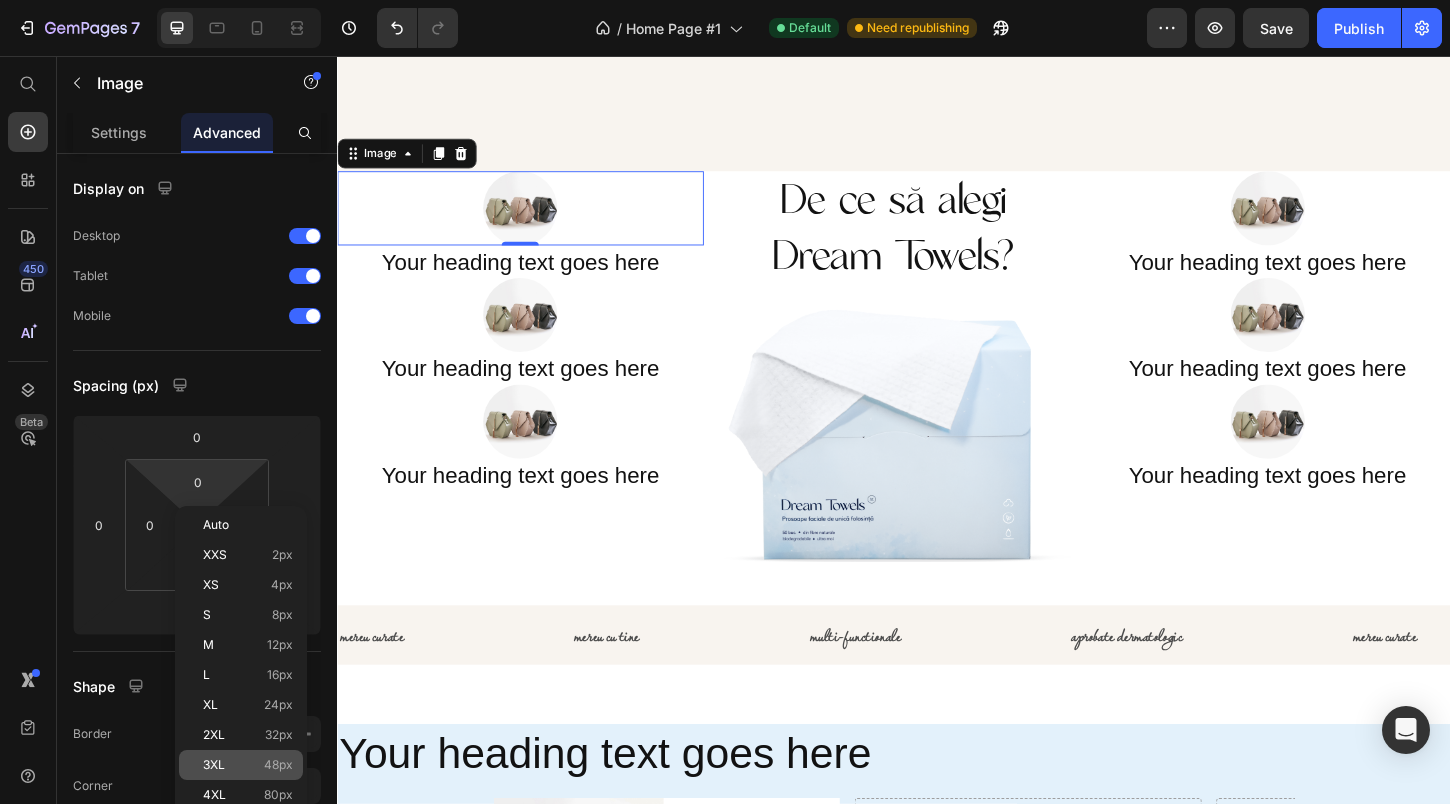 type on "48" 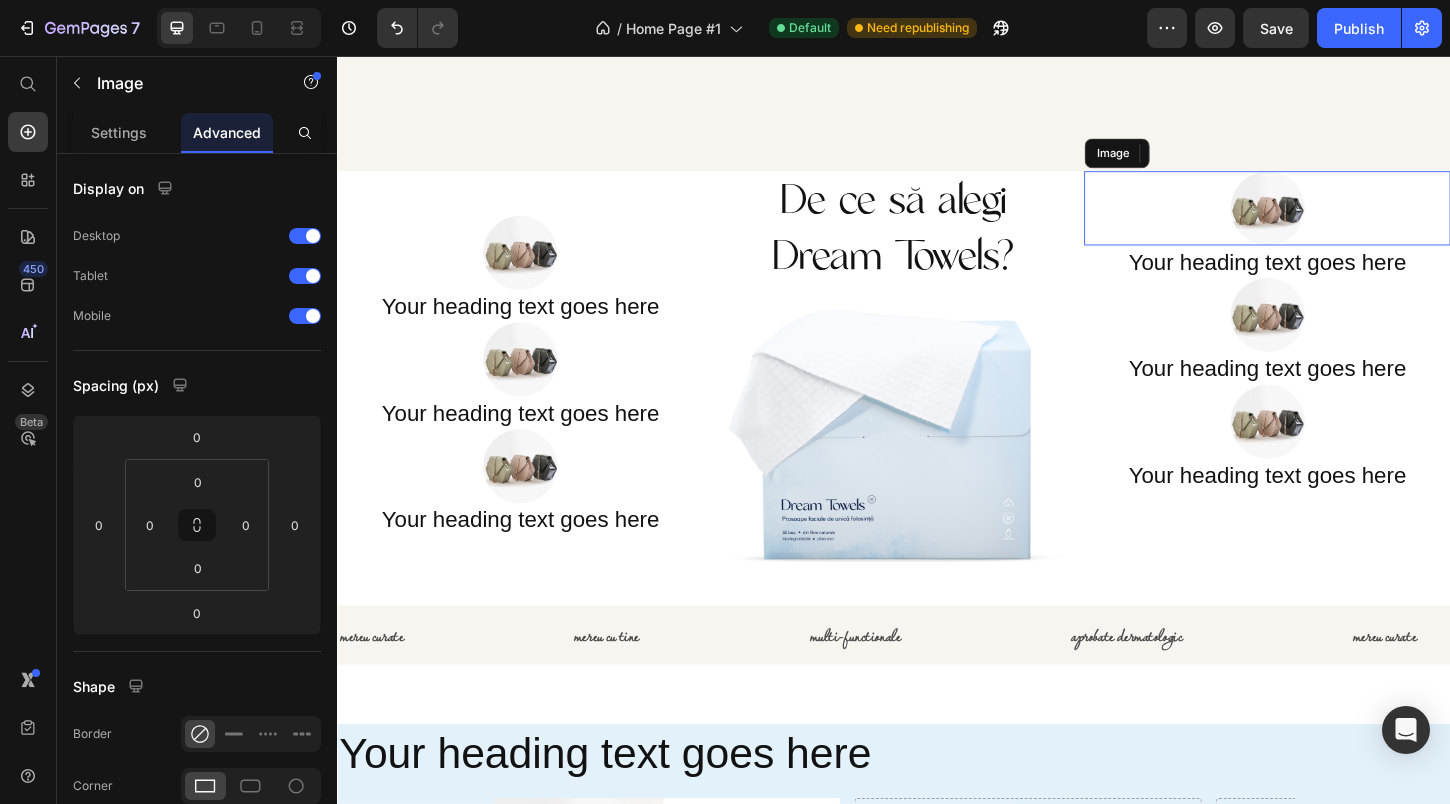 click at bounding box center [1339, 220] 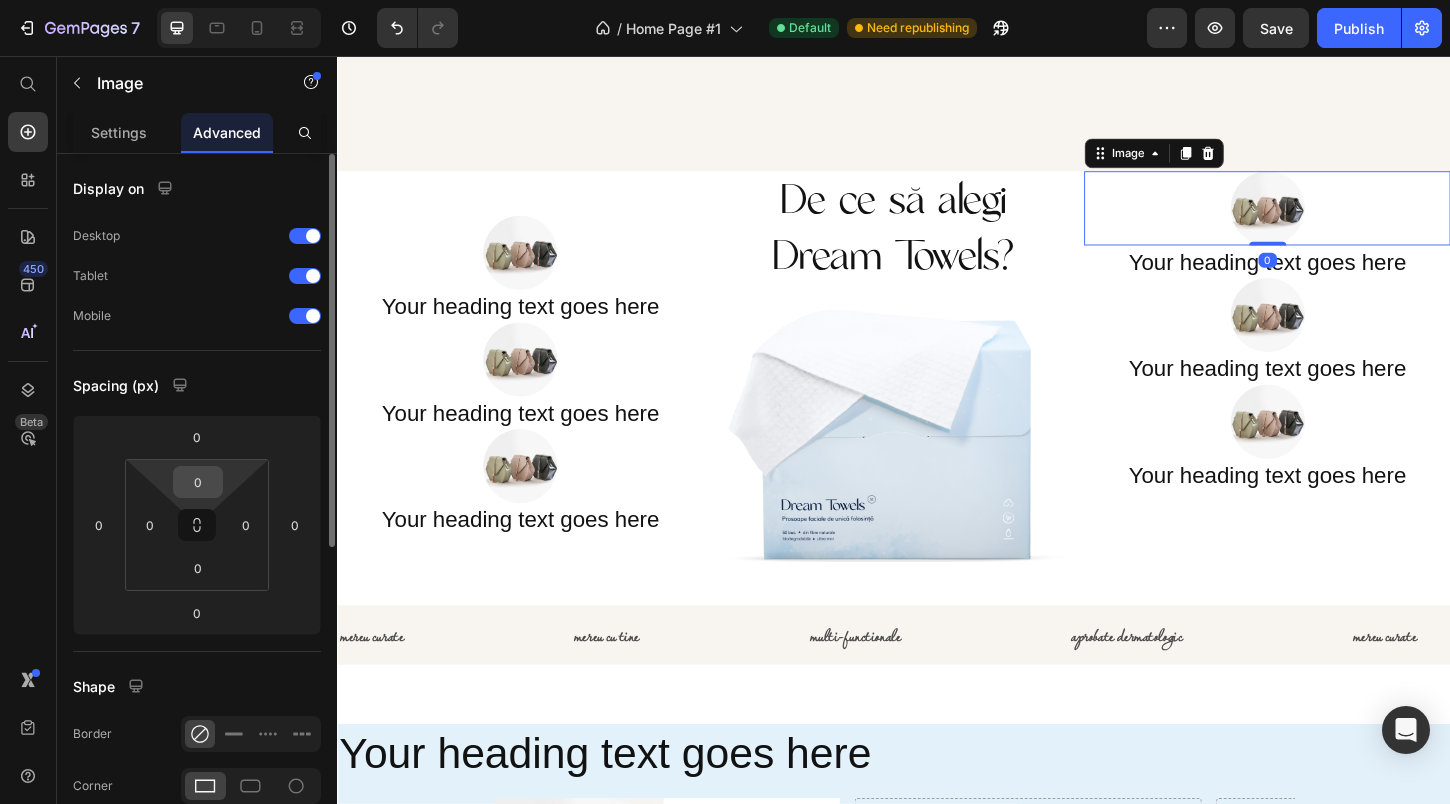 click on "0" at bounding box center [198, 482] 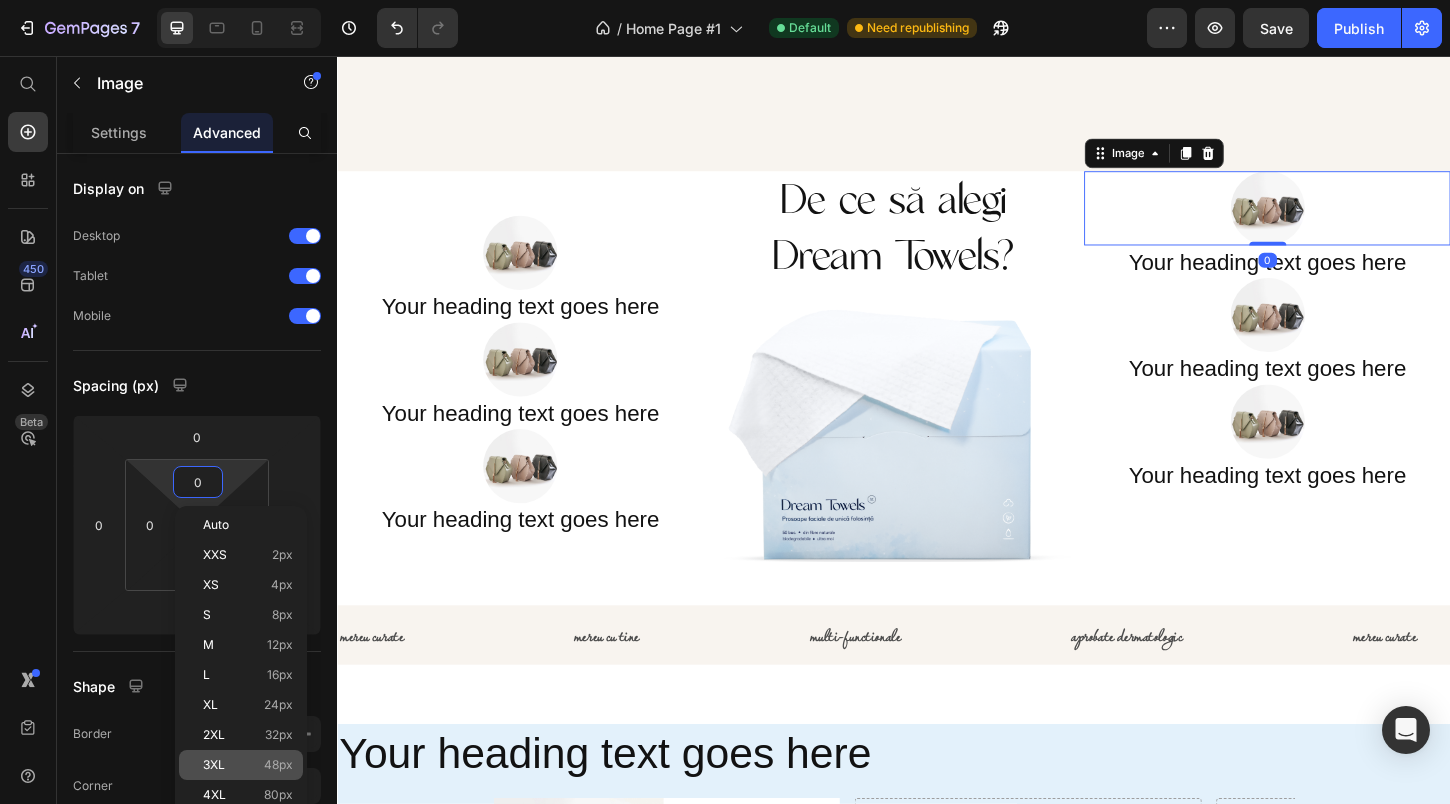 click on "3XL 48px" at bounding box center [248, 765] 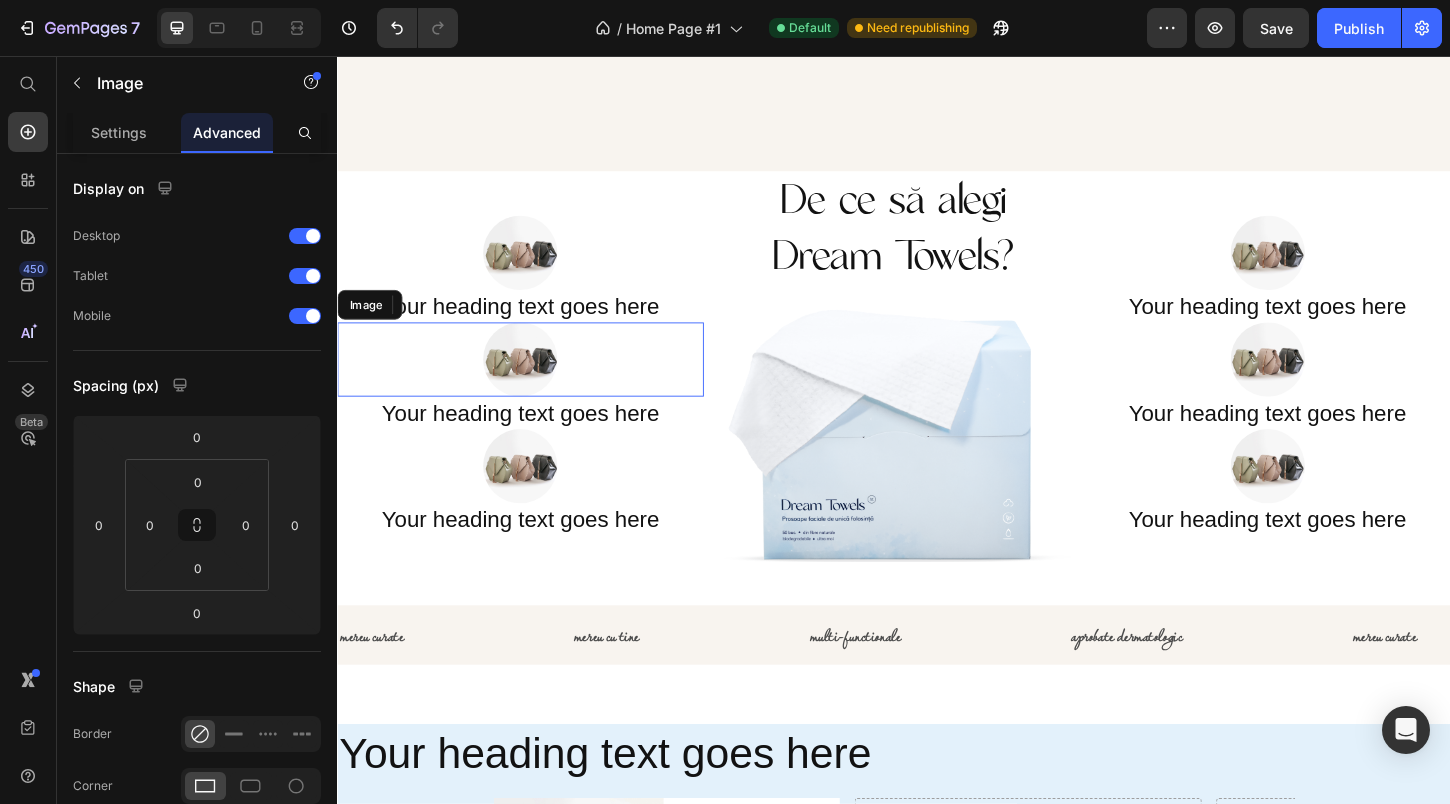 click at bounding box center [534, 383] 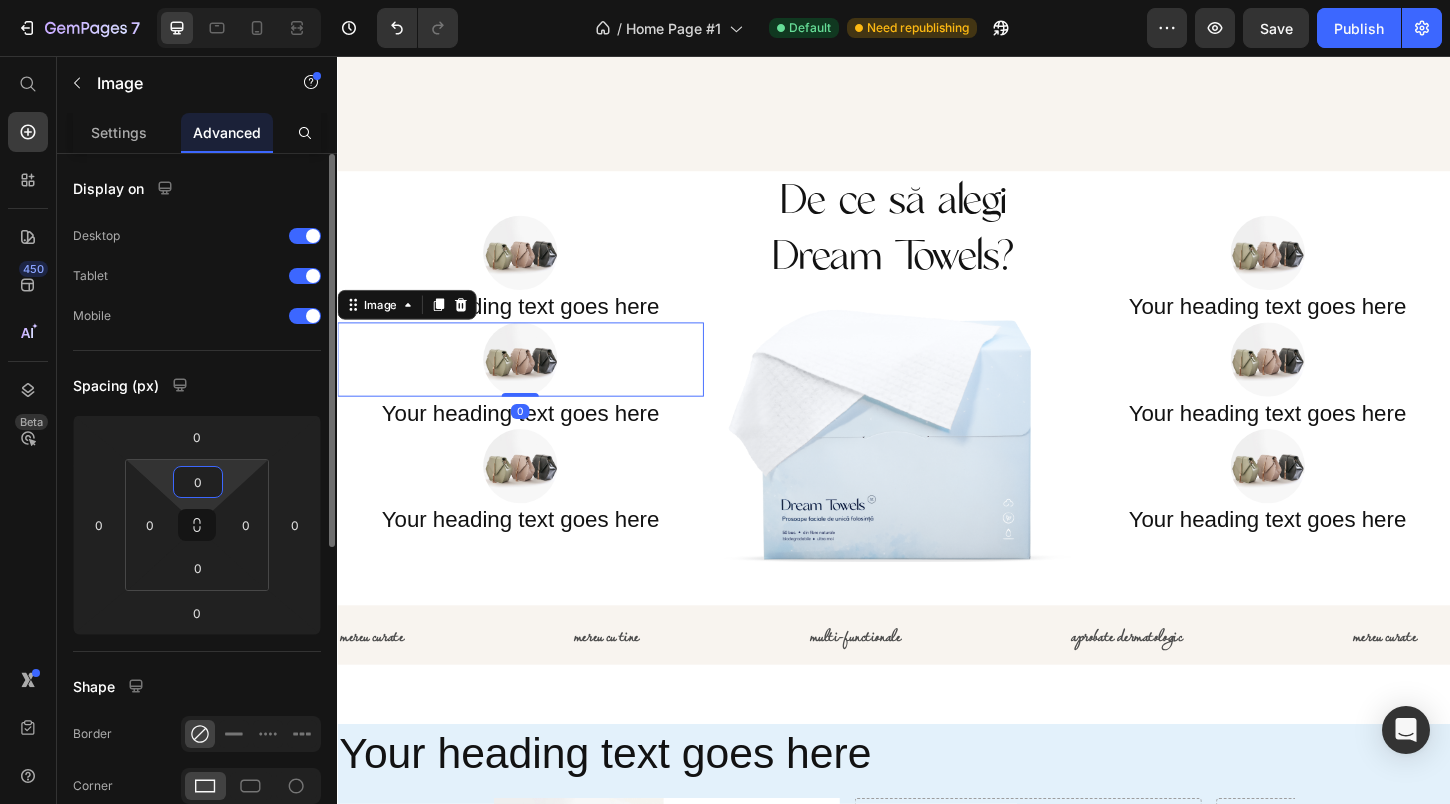 click on "0" at bounding box center [198, 482] 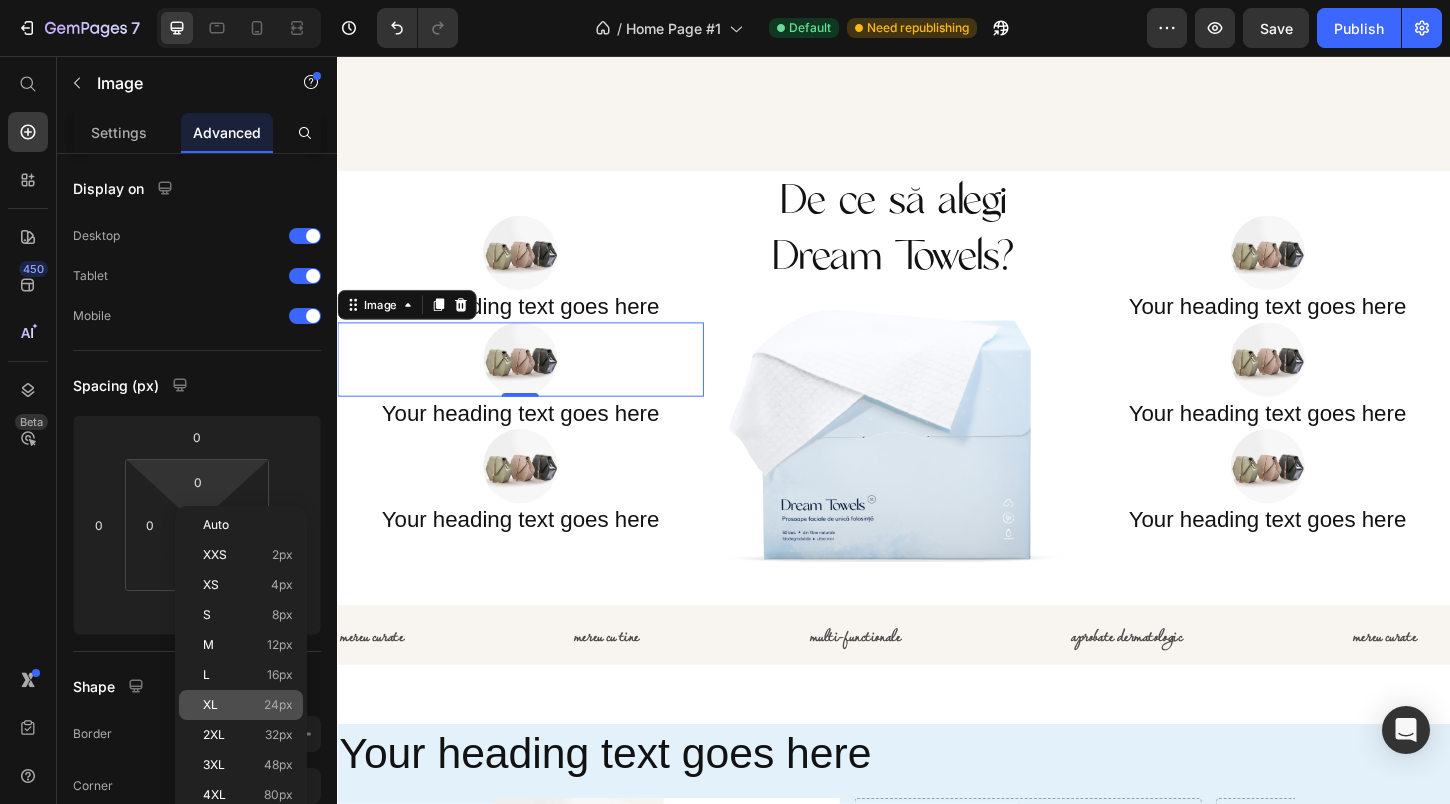 click on "XL 24px" at bounding box center (248, 705) 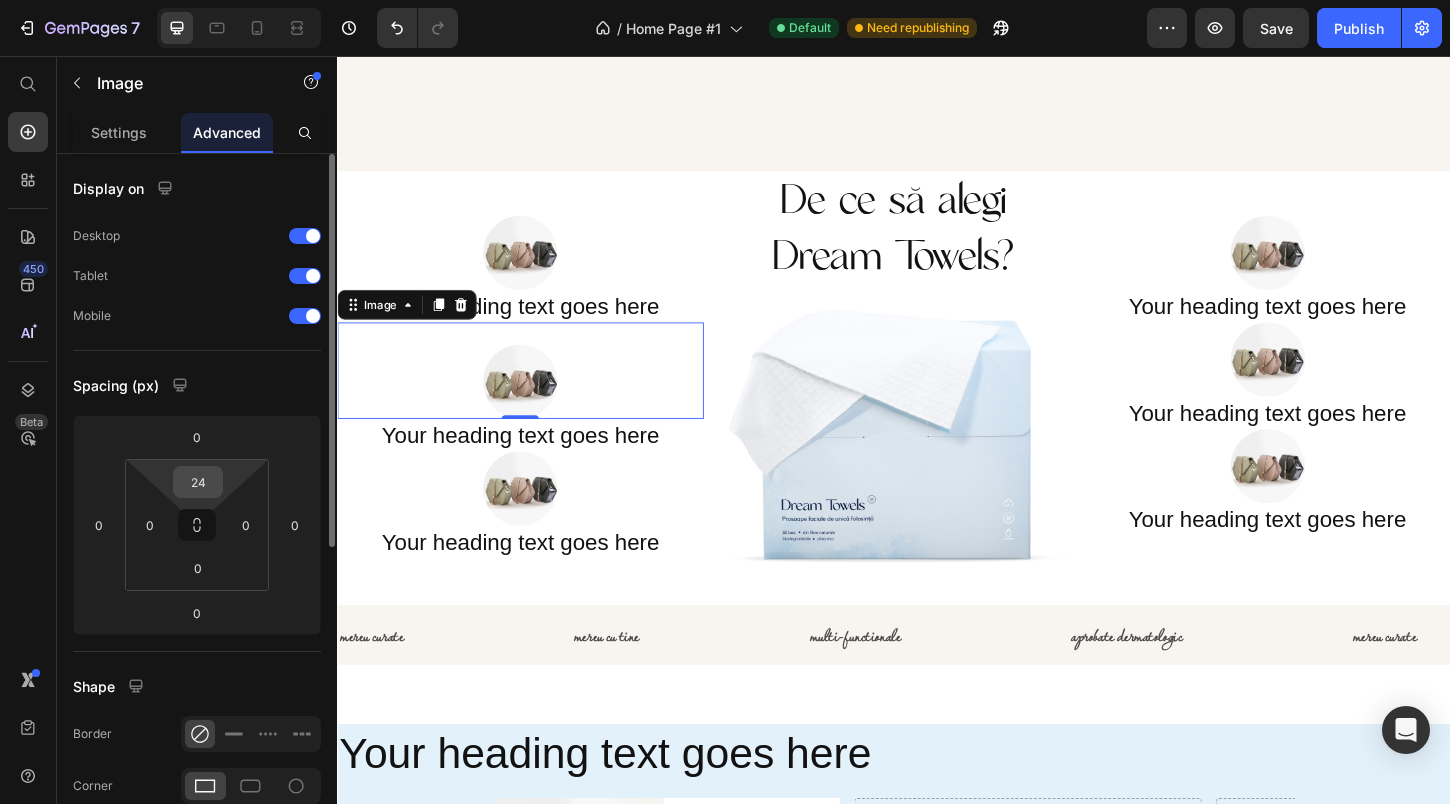 click on "24" at bounding box center [198, 482] 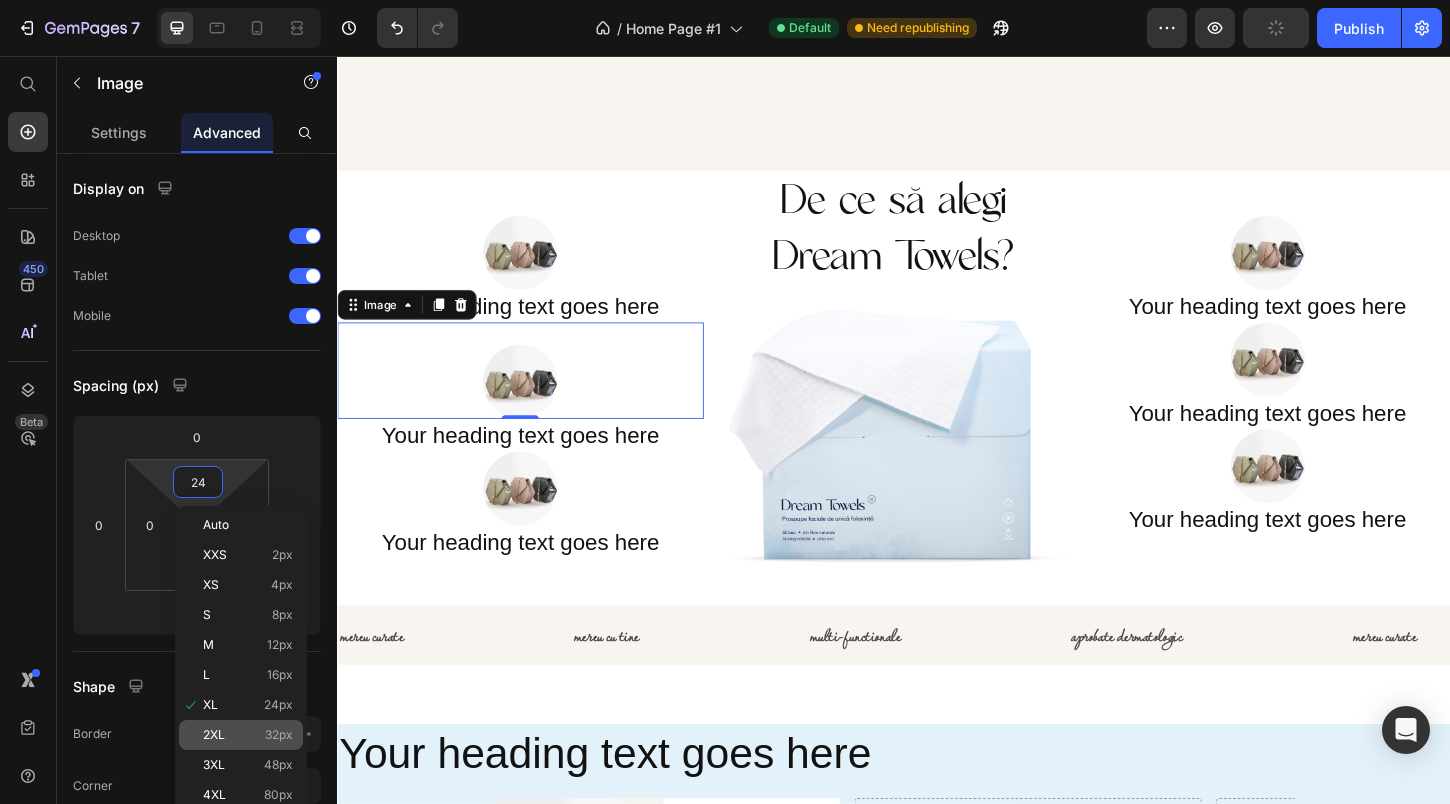 click on "32px" at bounding box center (279, 735) 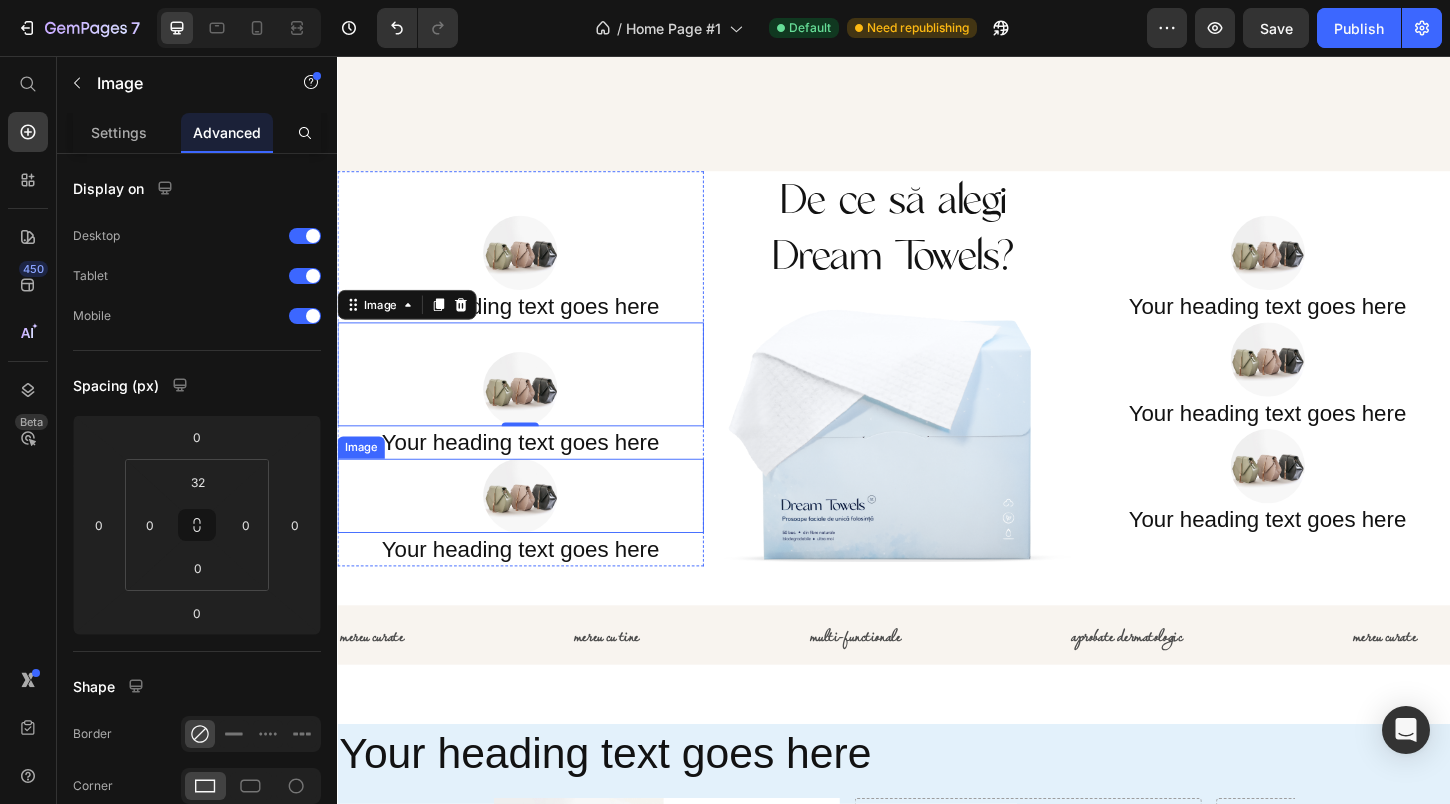 click at bounding box center (534, 530) 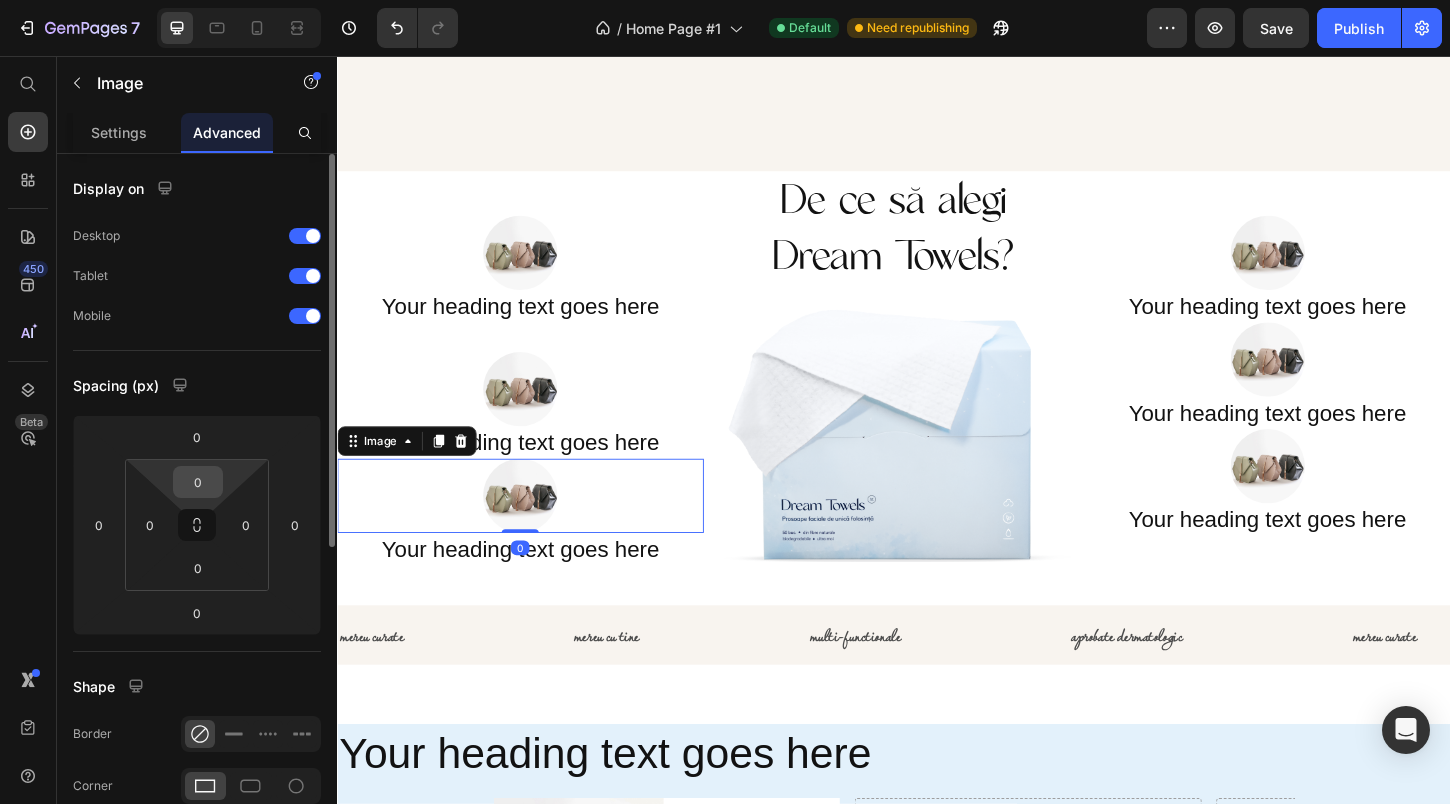 click on "0" at bounding box center [198, 482] 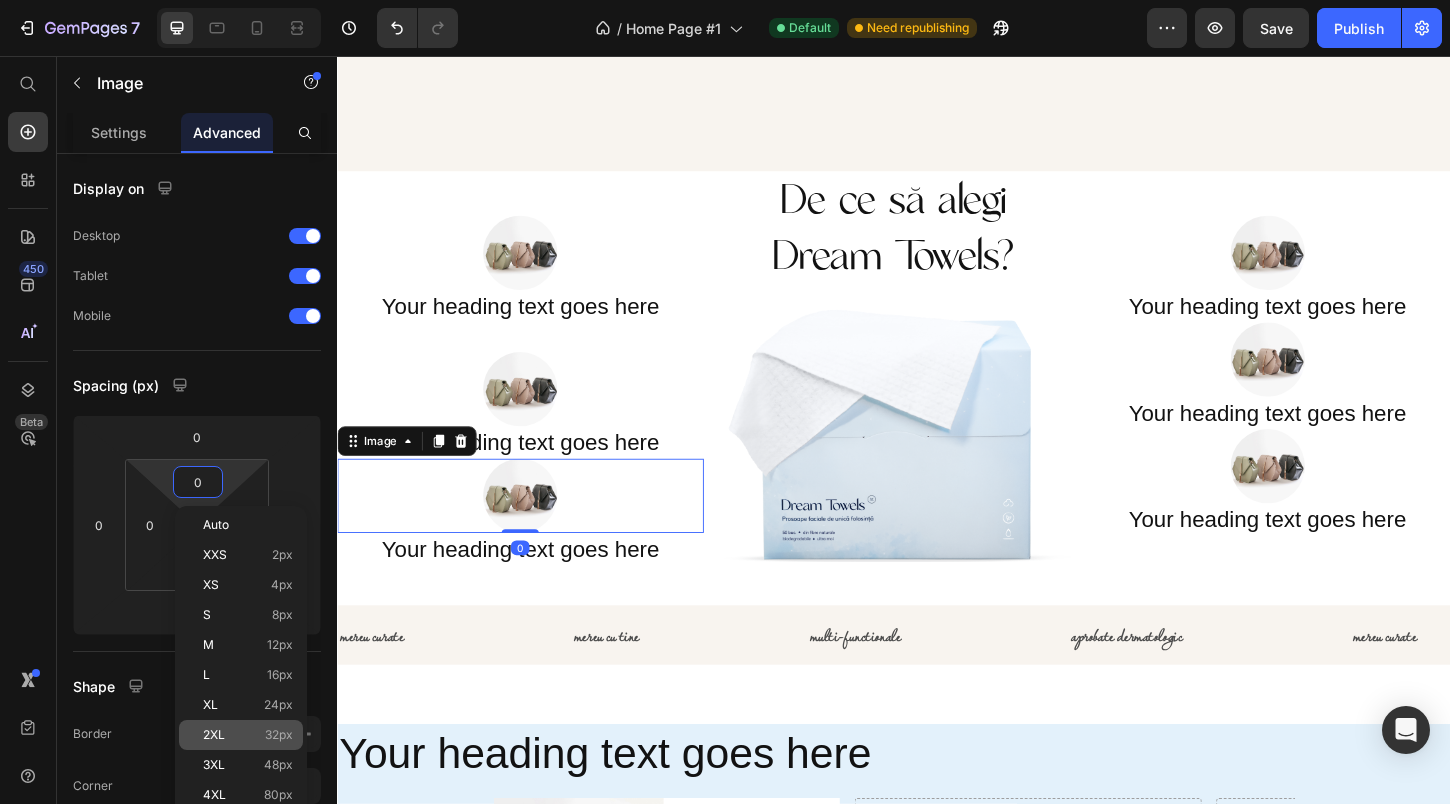 click on "2XL 32px" at bounding box center (248, 735) 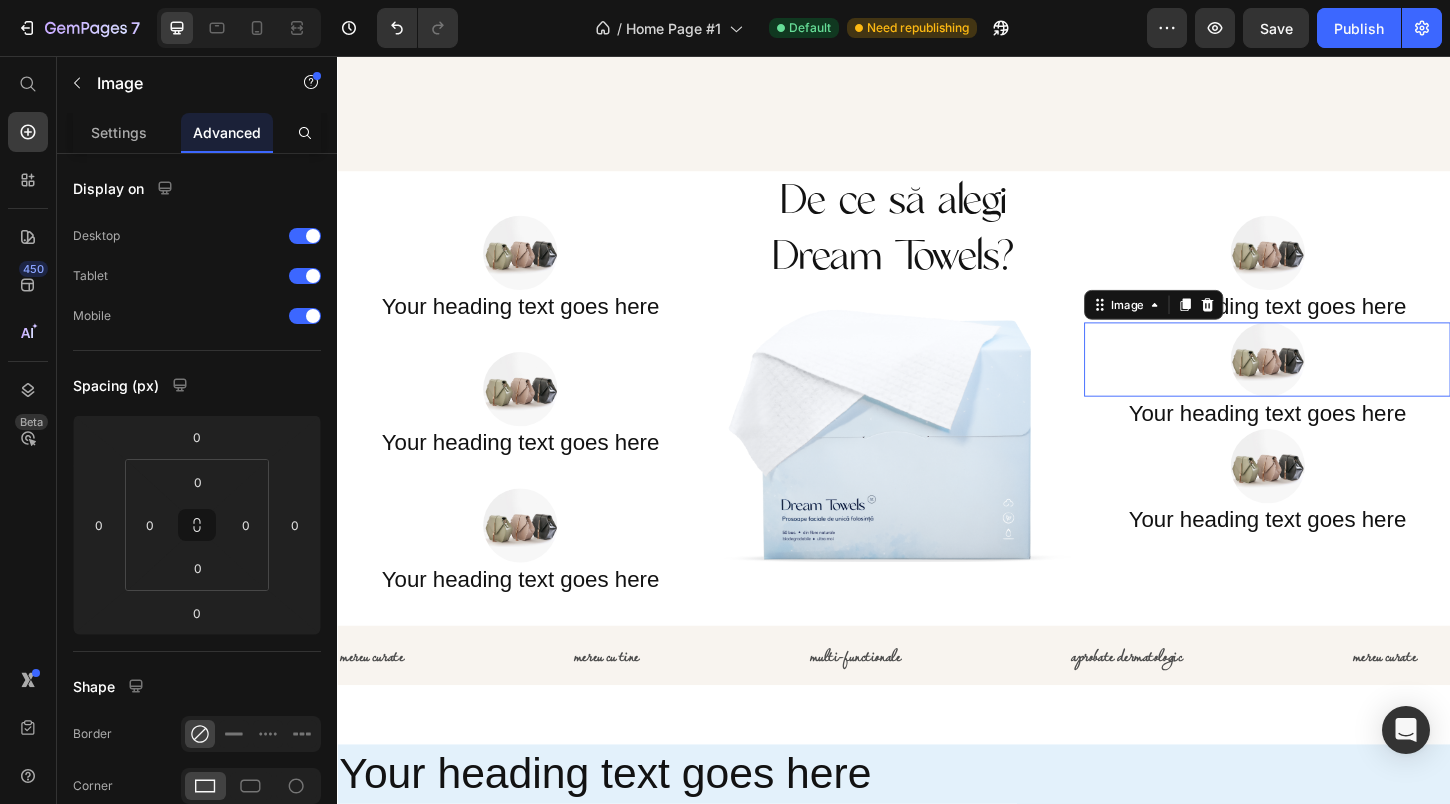 click at bounding box center [1339, 383] 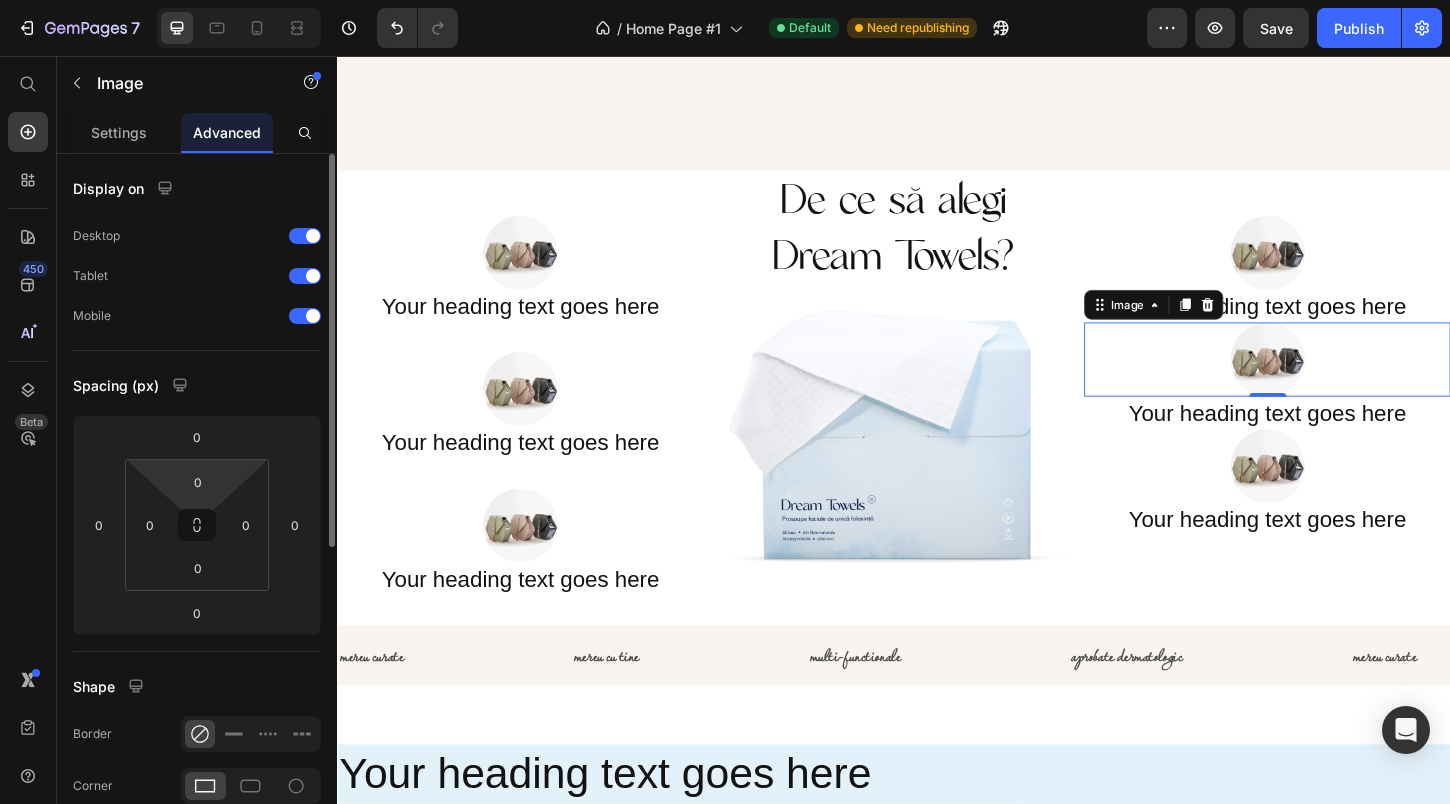 click on "7  Version history  /  Home Page #1 Default Need republishing Preview  Save   Publish  450 Beta Start with Sections Elements Hero Section Product Detail Brands Trusted Badges Guarantee Product Breakdown How to use Testimonials Compare Bundle FAQs Social Proof Brand Story Product List Collection Blog List Contact Sticky Add to Cart Custom Footer Browse Library 450 Layout
Row
Row
Row
Row Text
Heading
Text Block Button
Button
Button
Sticky Back to top Media
Image" at bounding box center [725, 0] 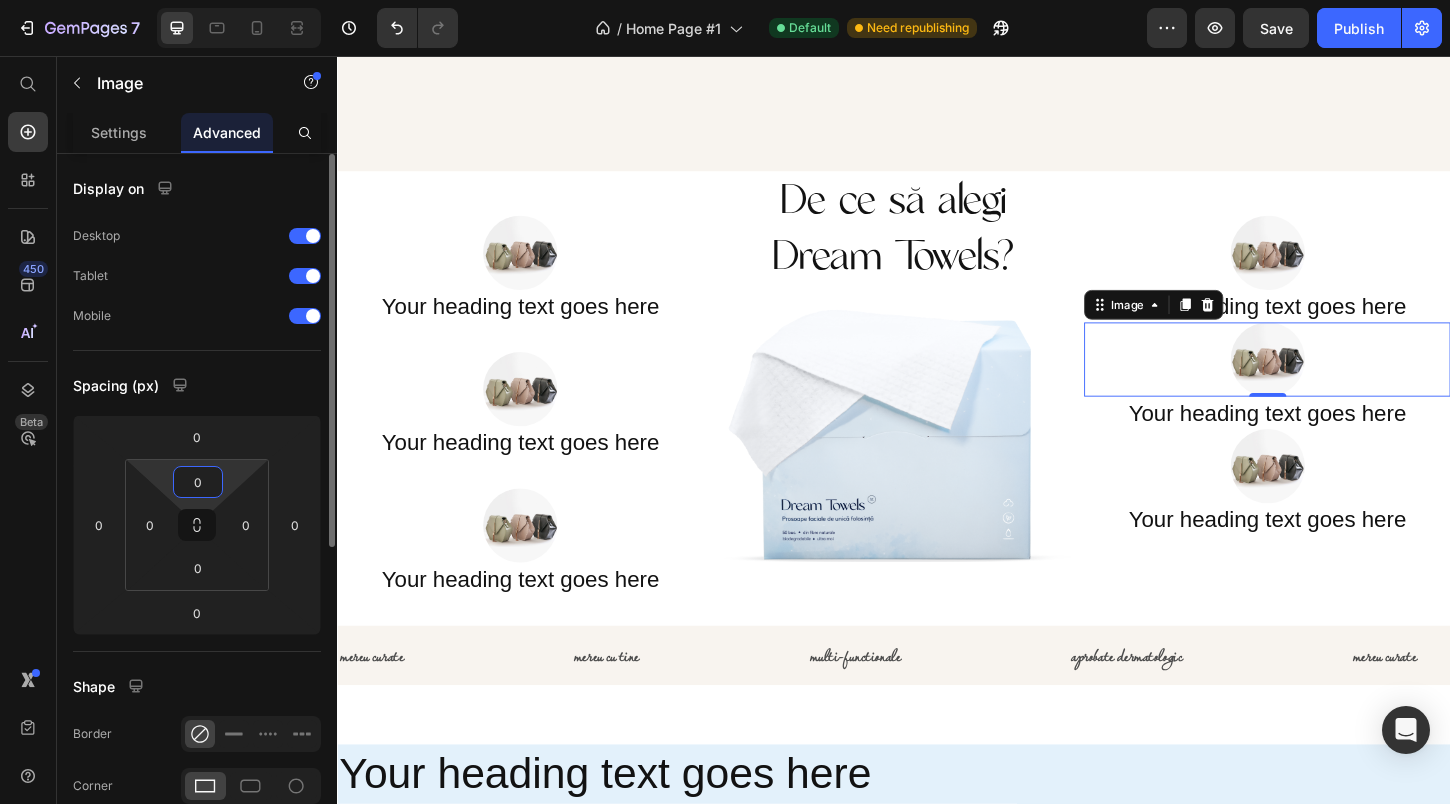 click on "0" at bounding box center (198, 482) 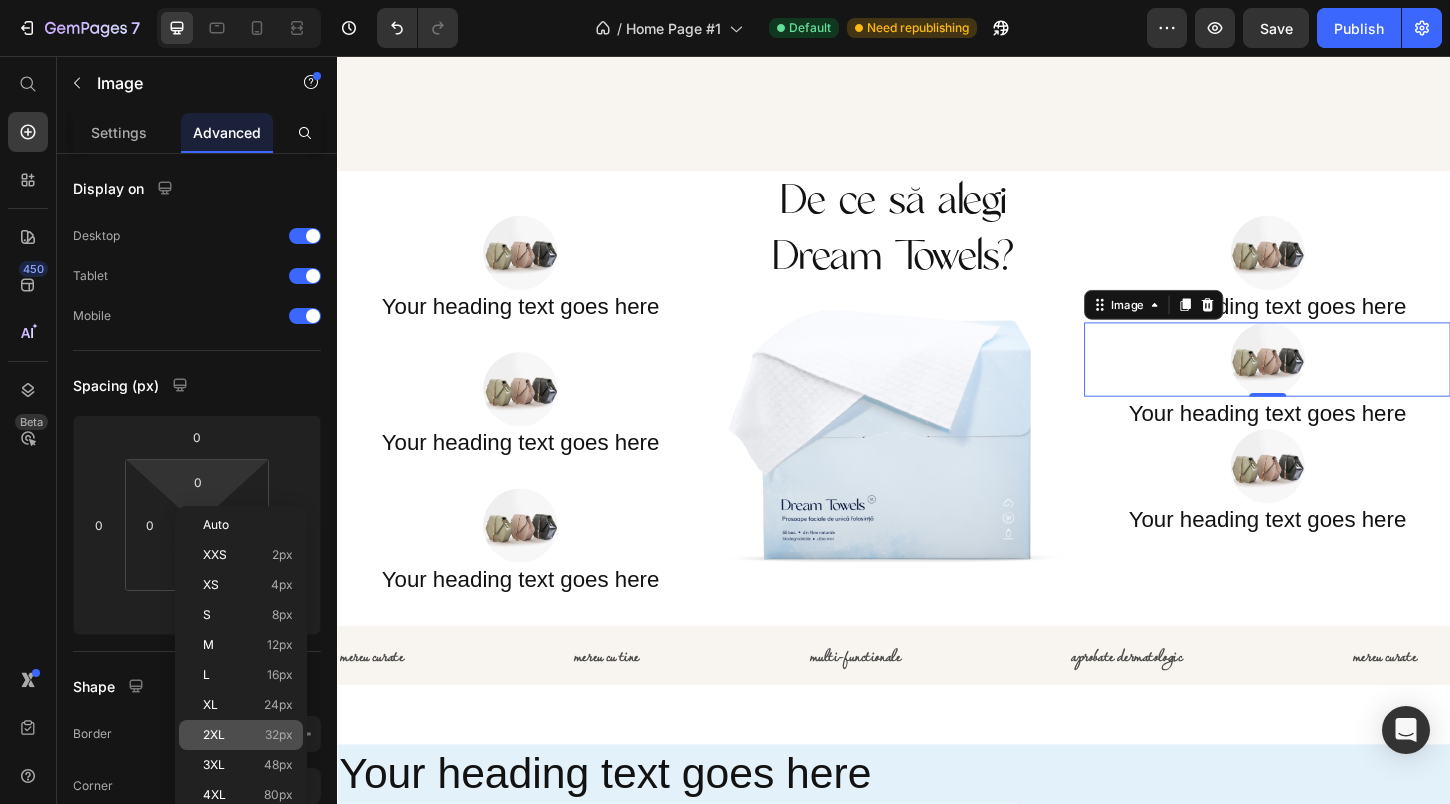 click on "2XL 32px" at bounding box center [248, 735] 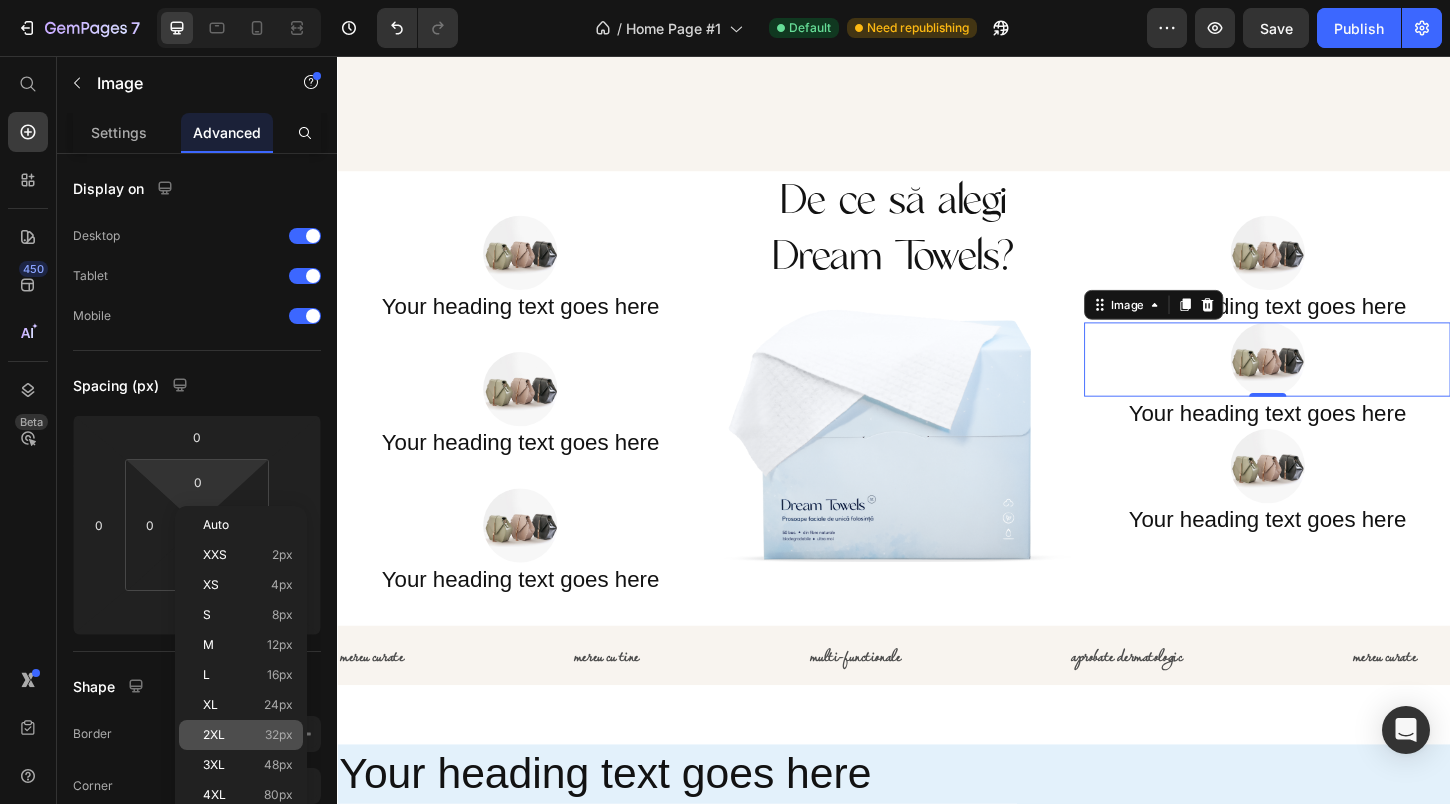 type on "32" 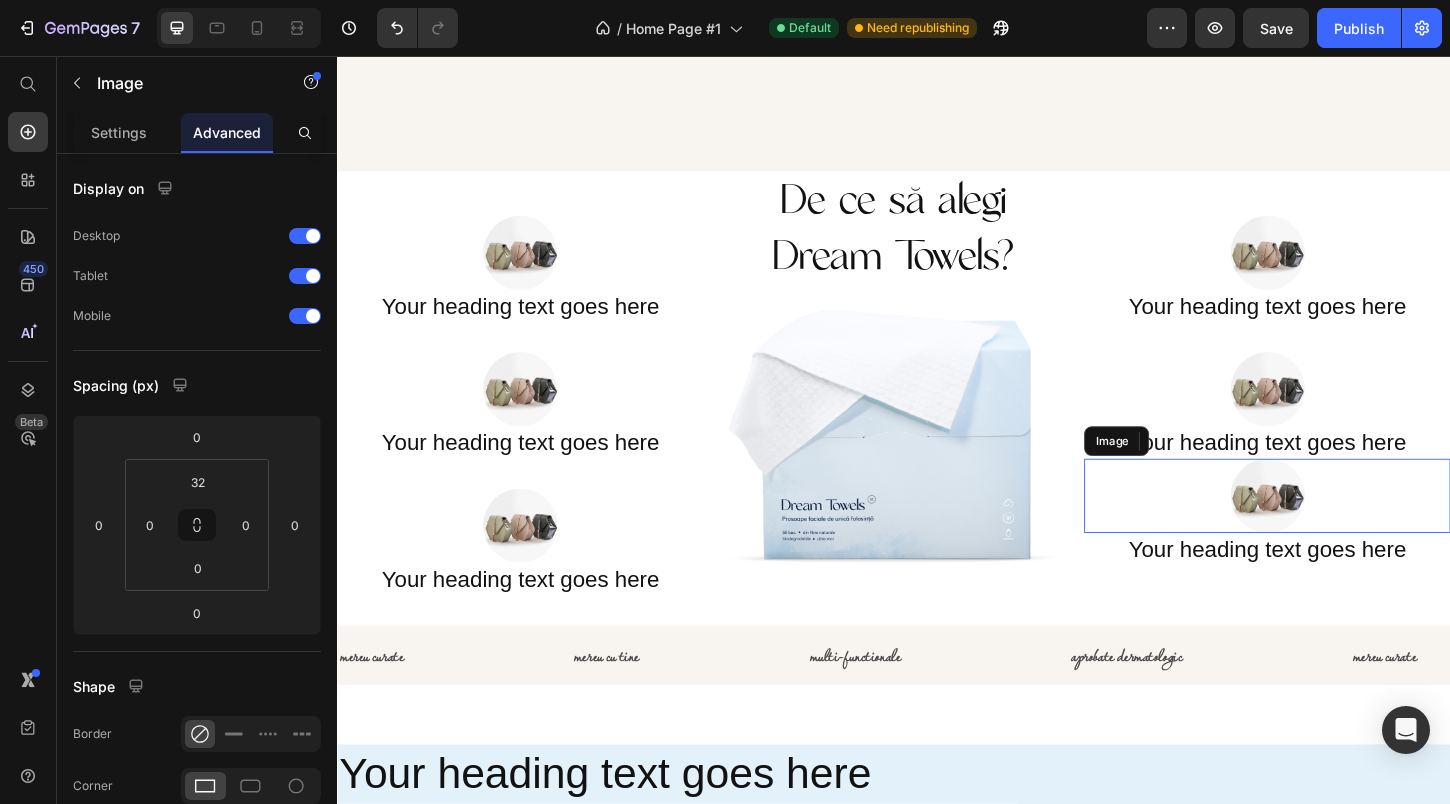 click at bounding box center (1339, 530) 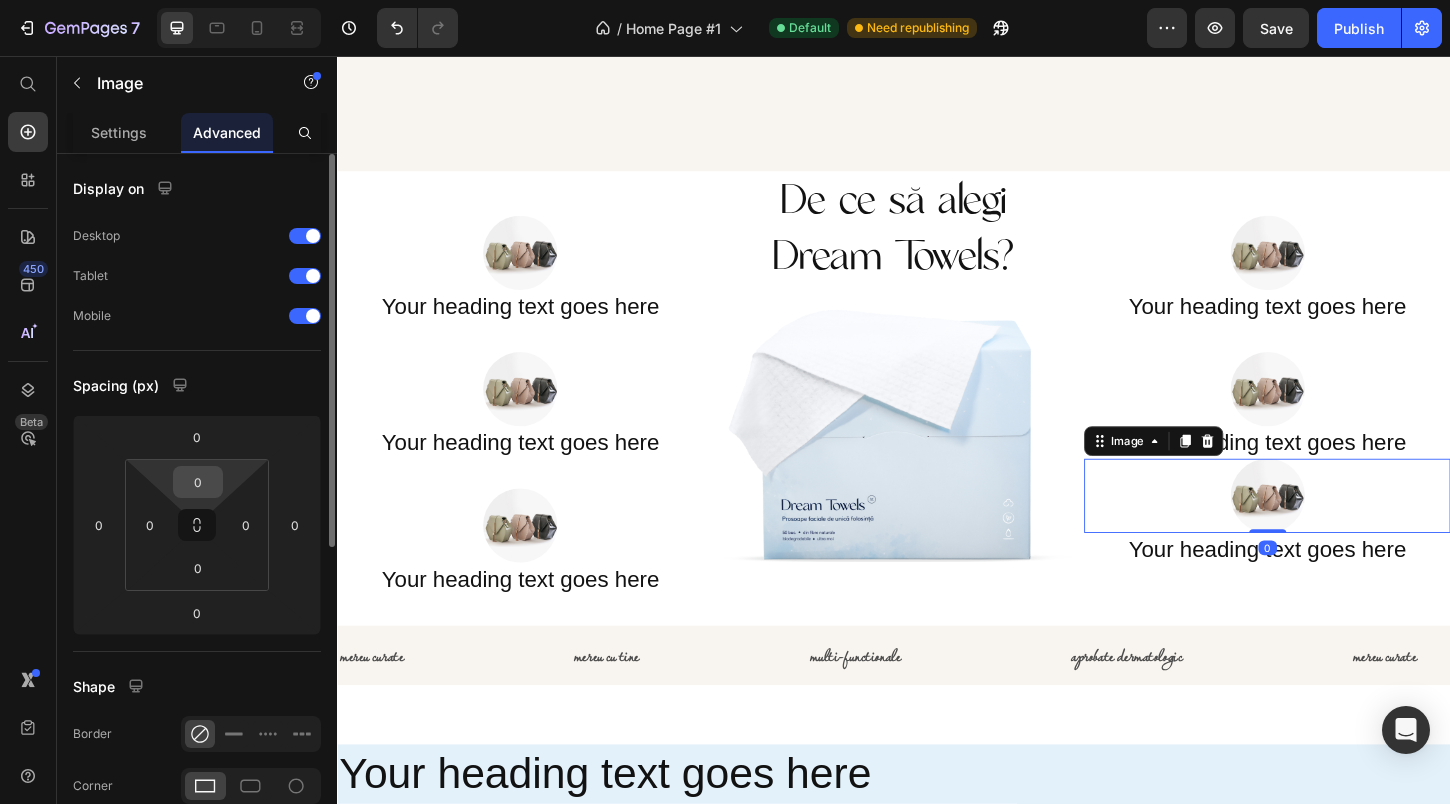 click on "0" at bounding box center (198, 482) 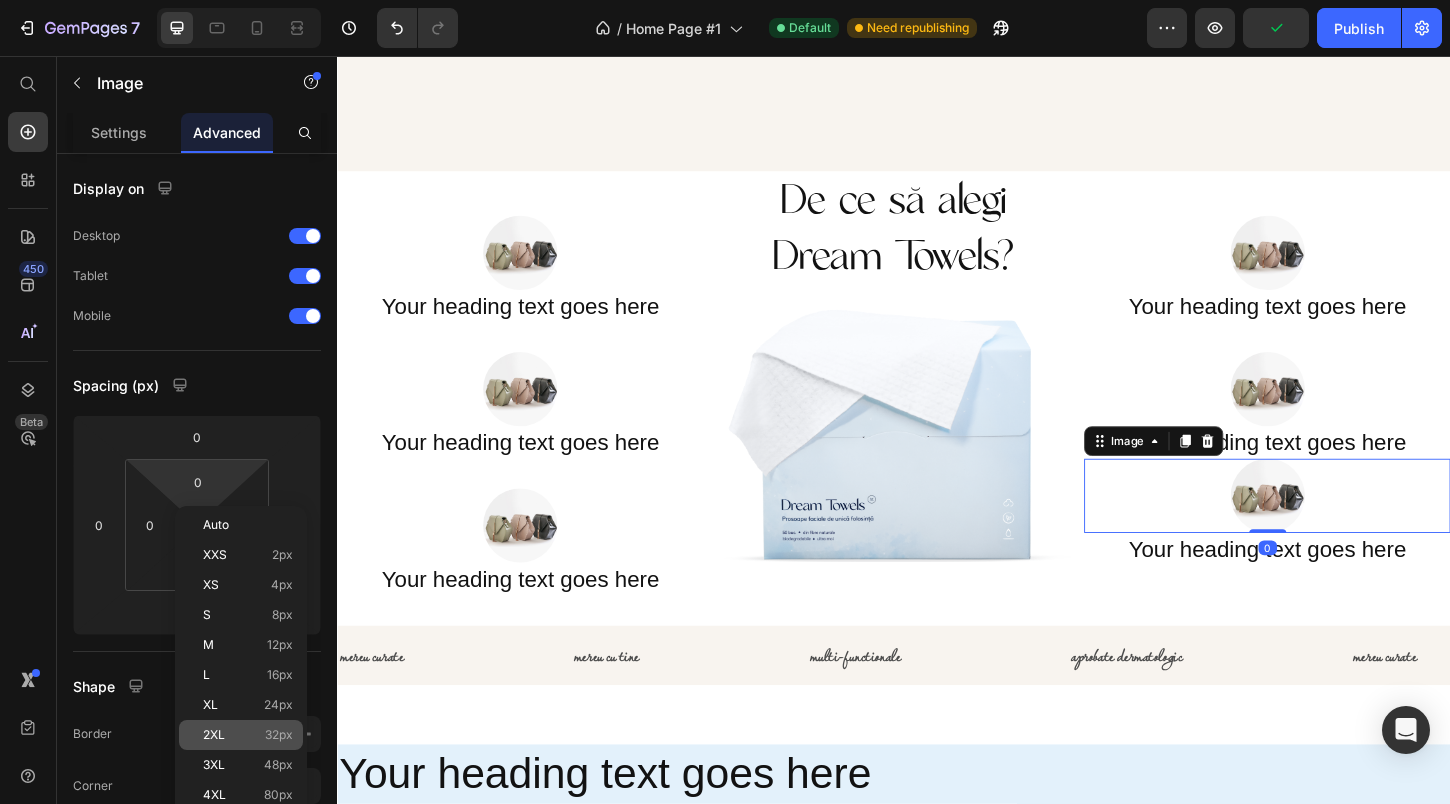 click on "2XL 32px" at bounding box center [248, 735] 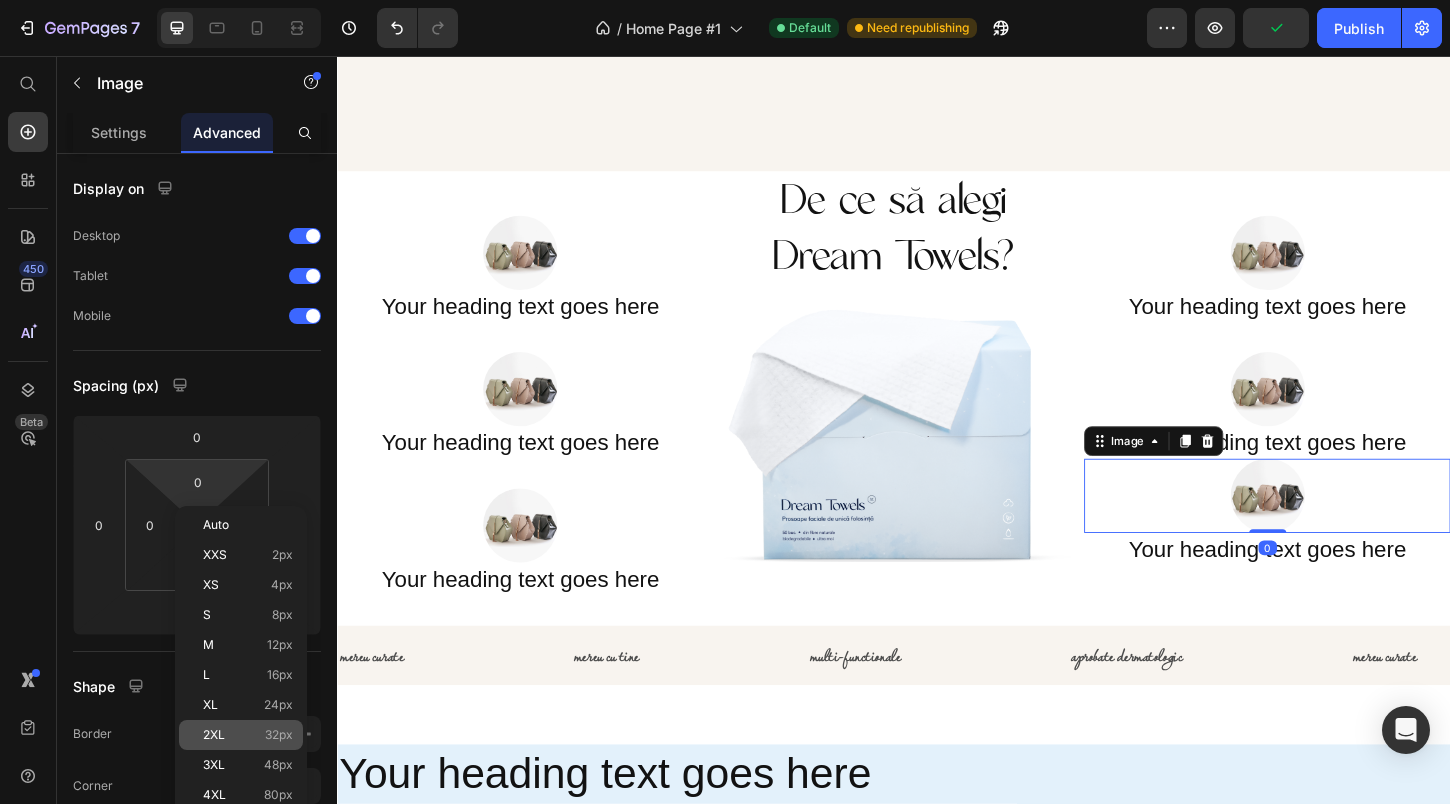 type on "32" 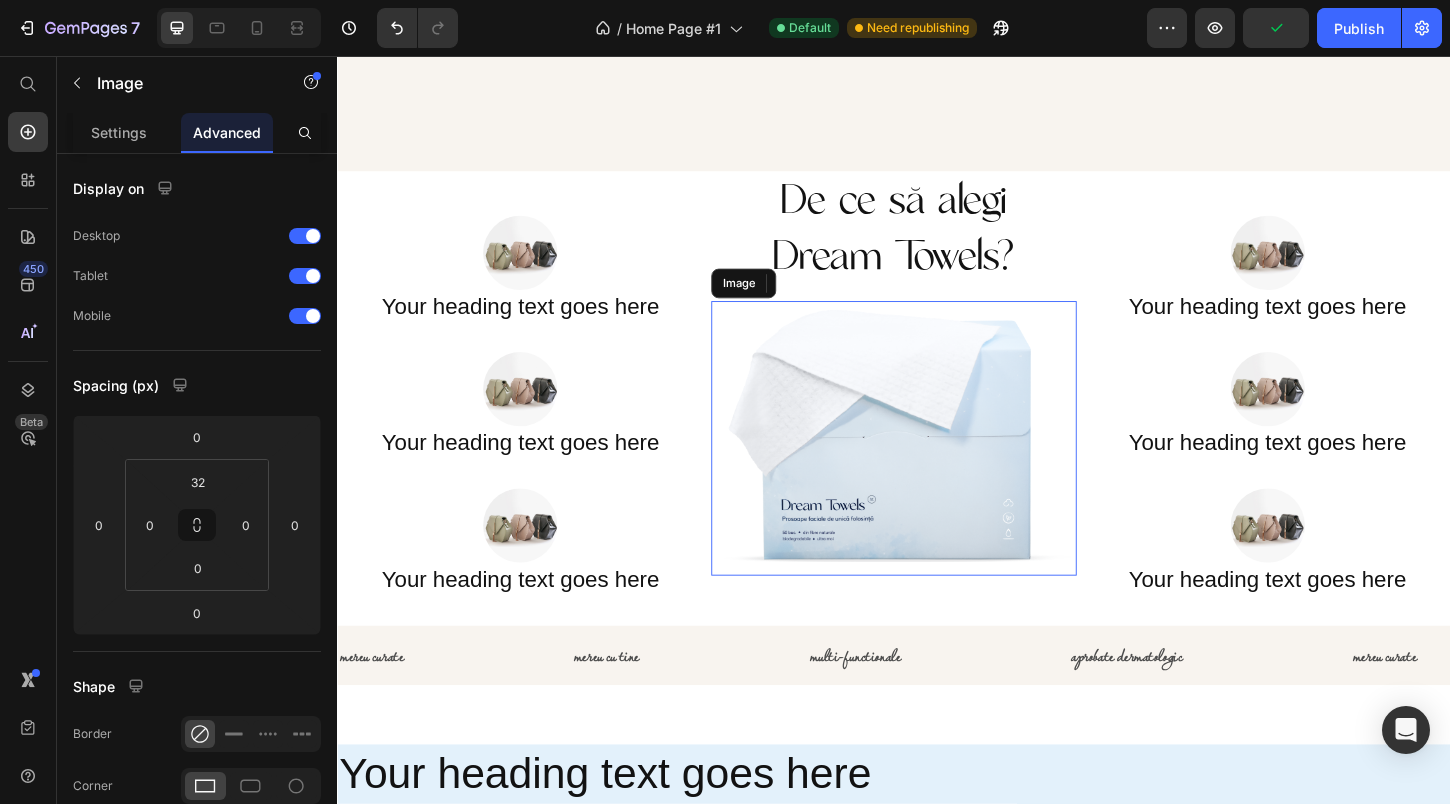 click at bounding box center (937, 468) 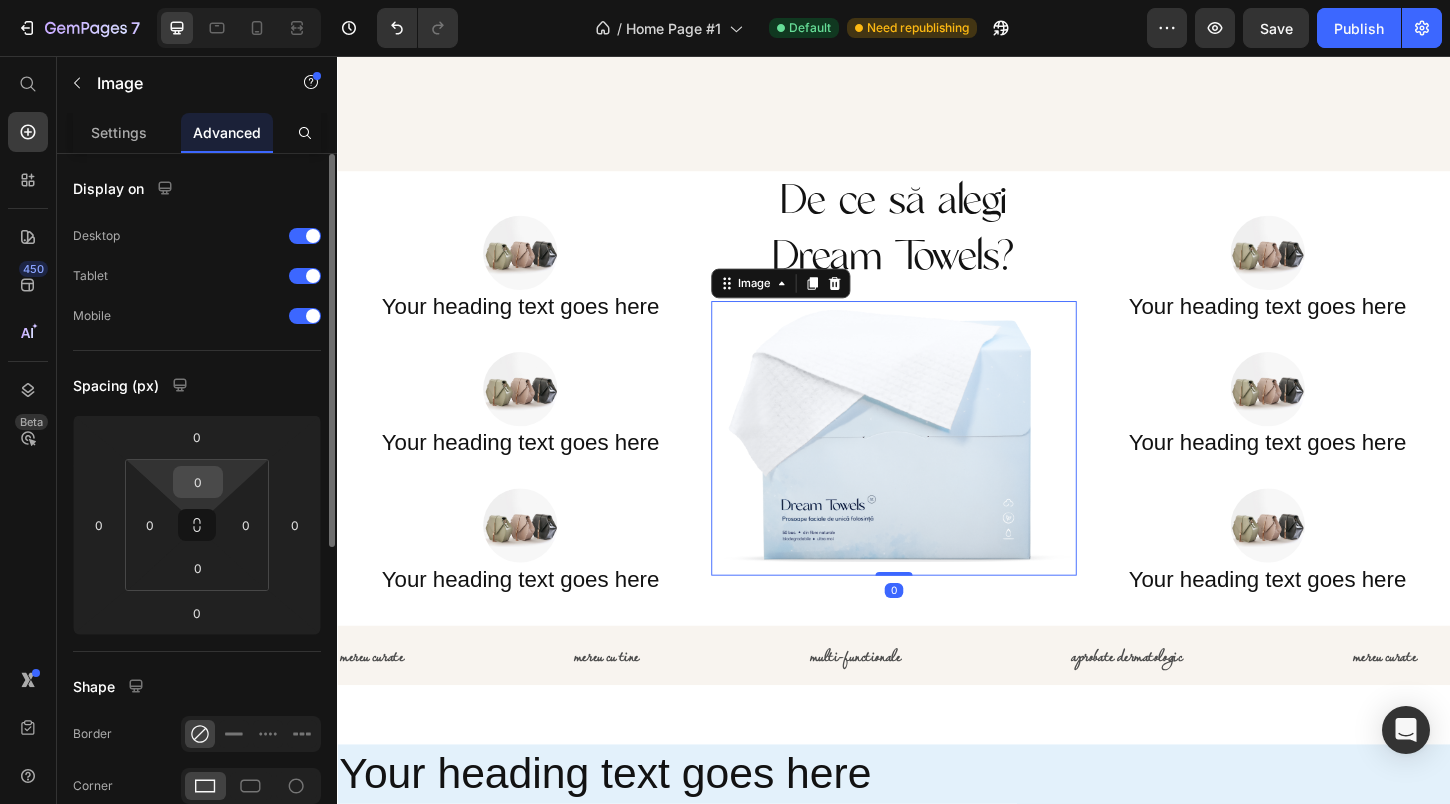 click on "0" at bounding box center (198, 482) 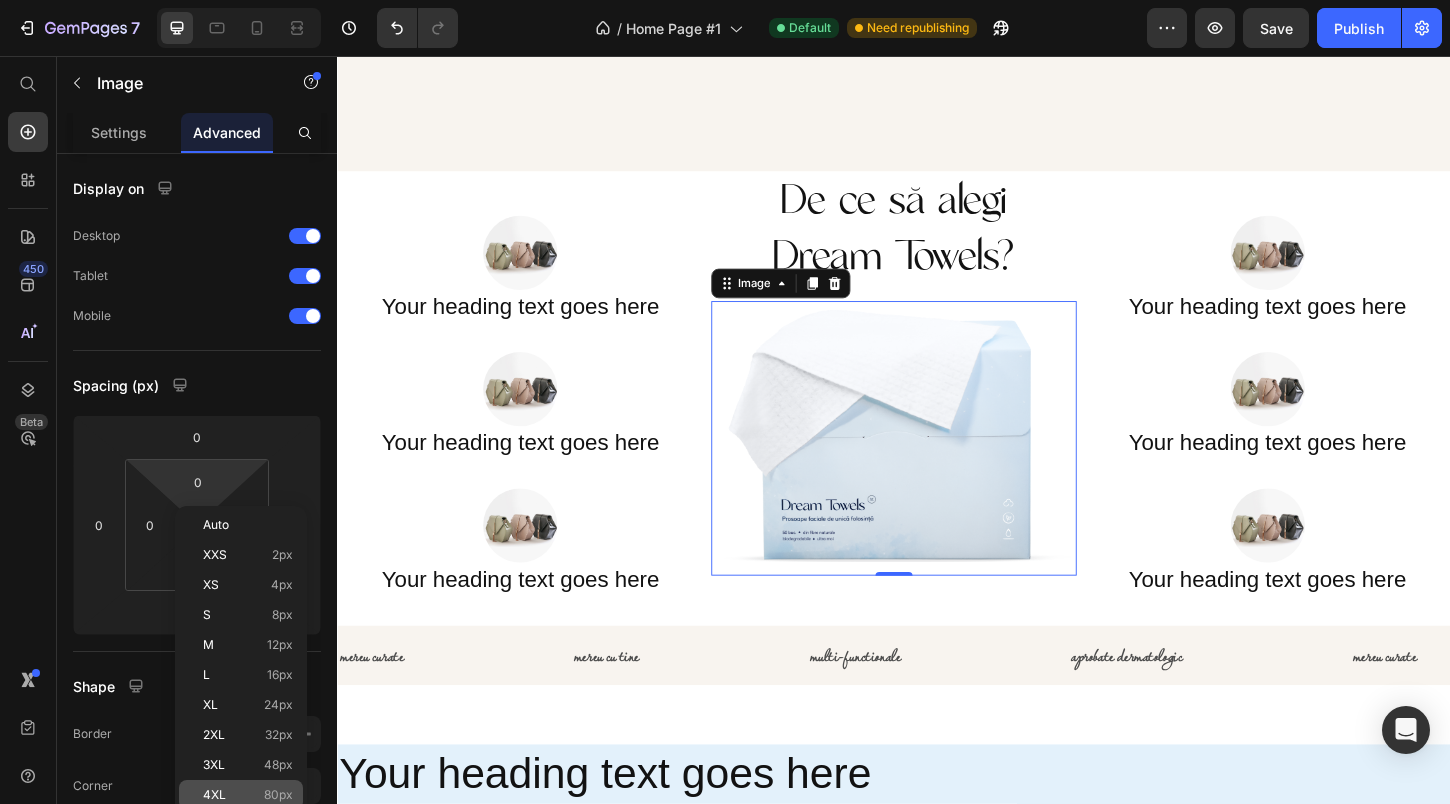 click on "80px" at bounding box center [278, 795] 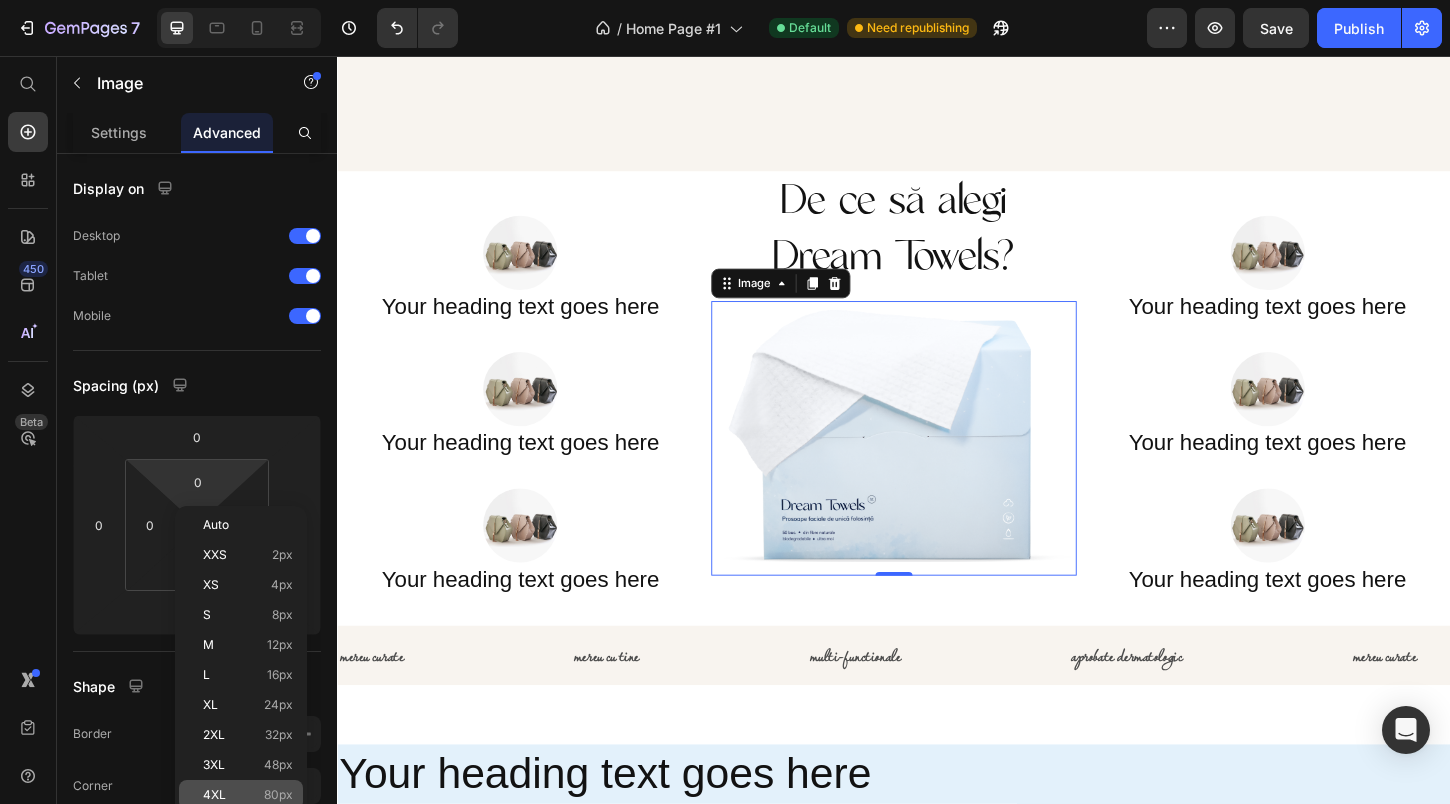type on "80" 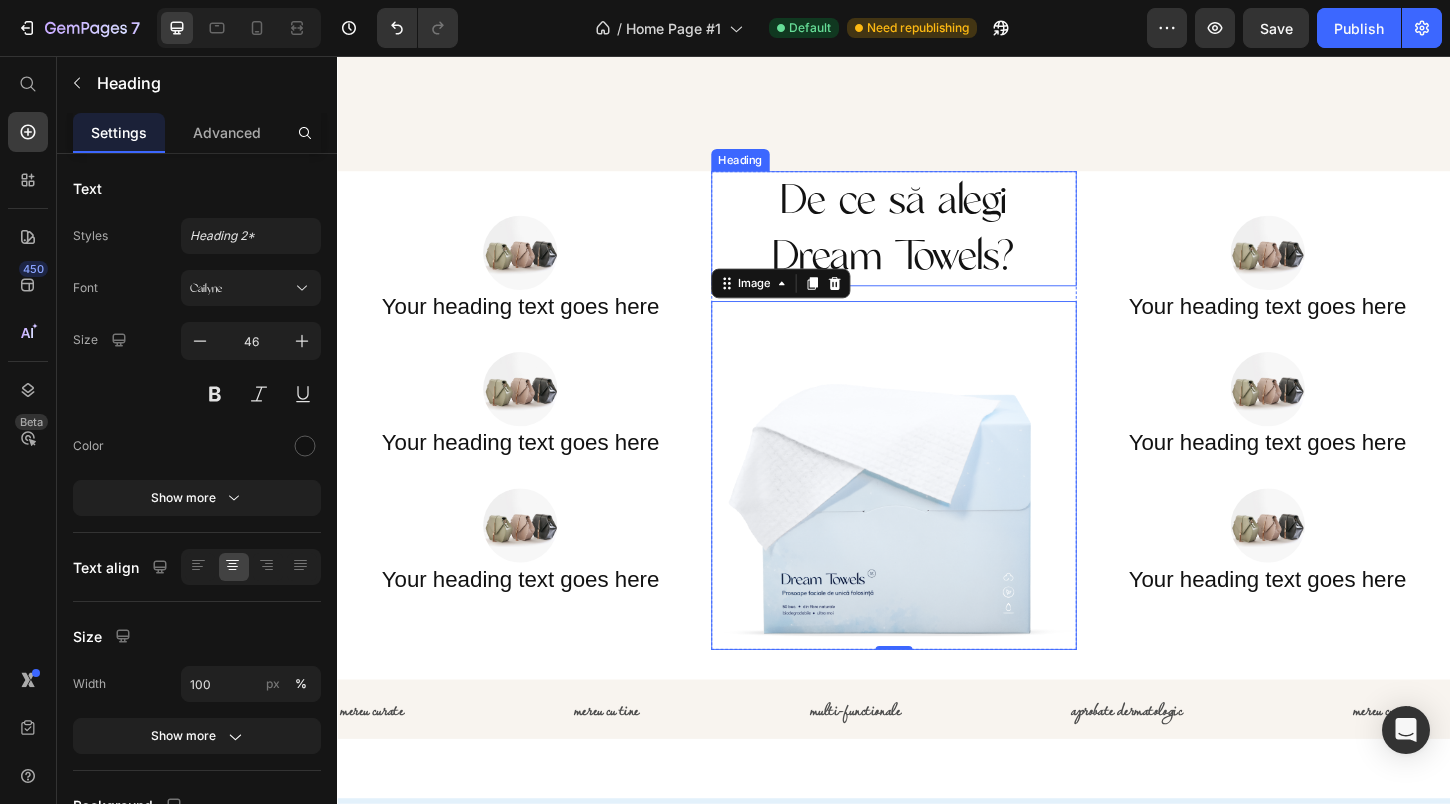 click on "De ce [PERSON_NAME] Dream Towels?" at bounding box center (937, 242) 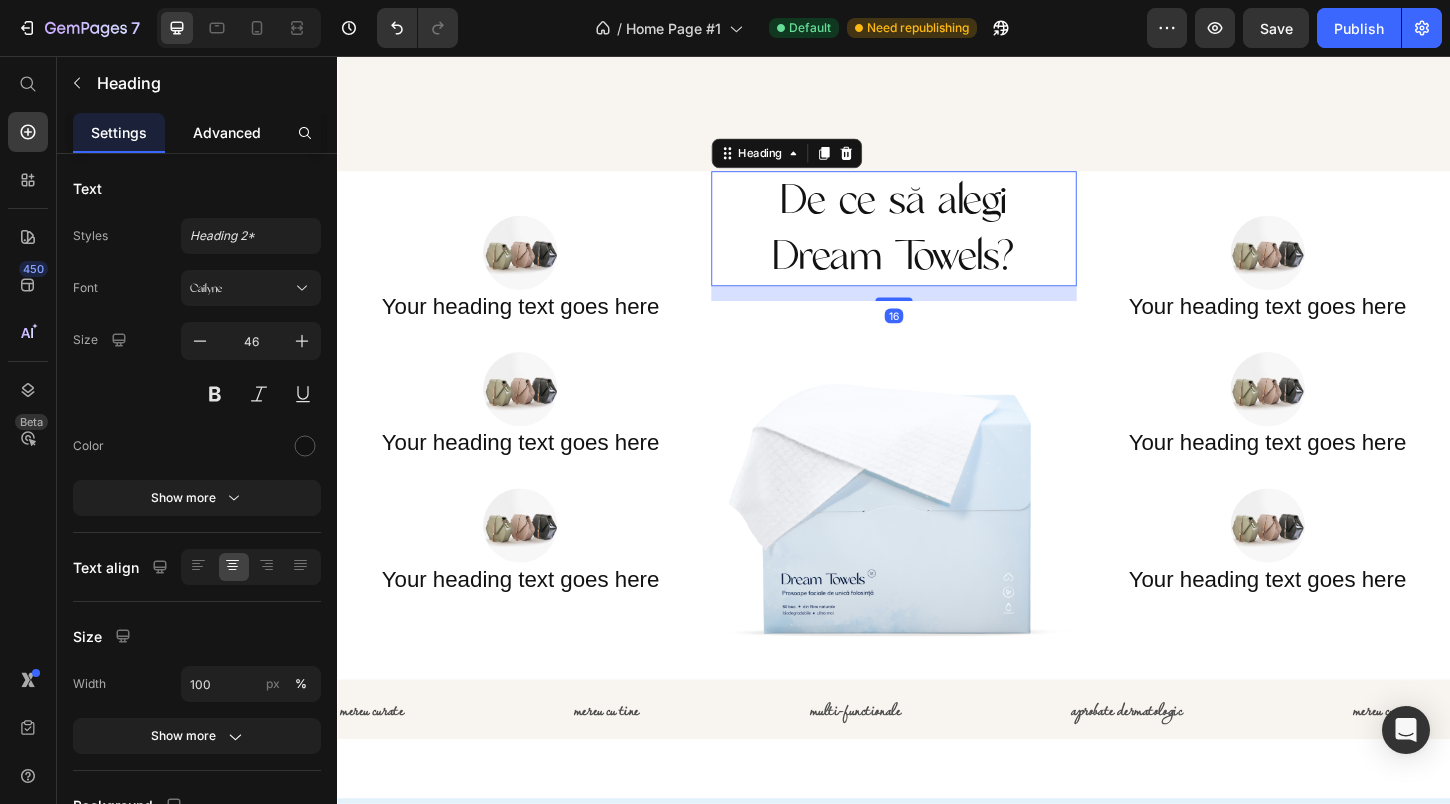 click on "Advanced" at bounding box center (227, 132) 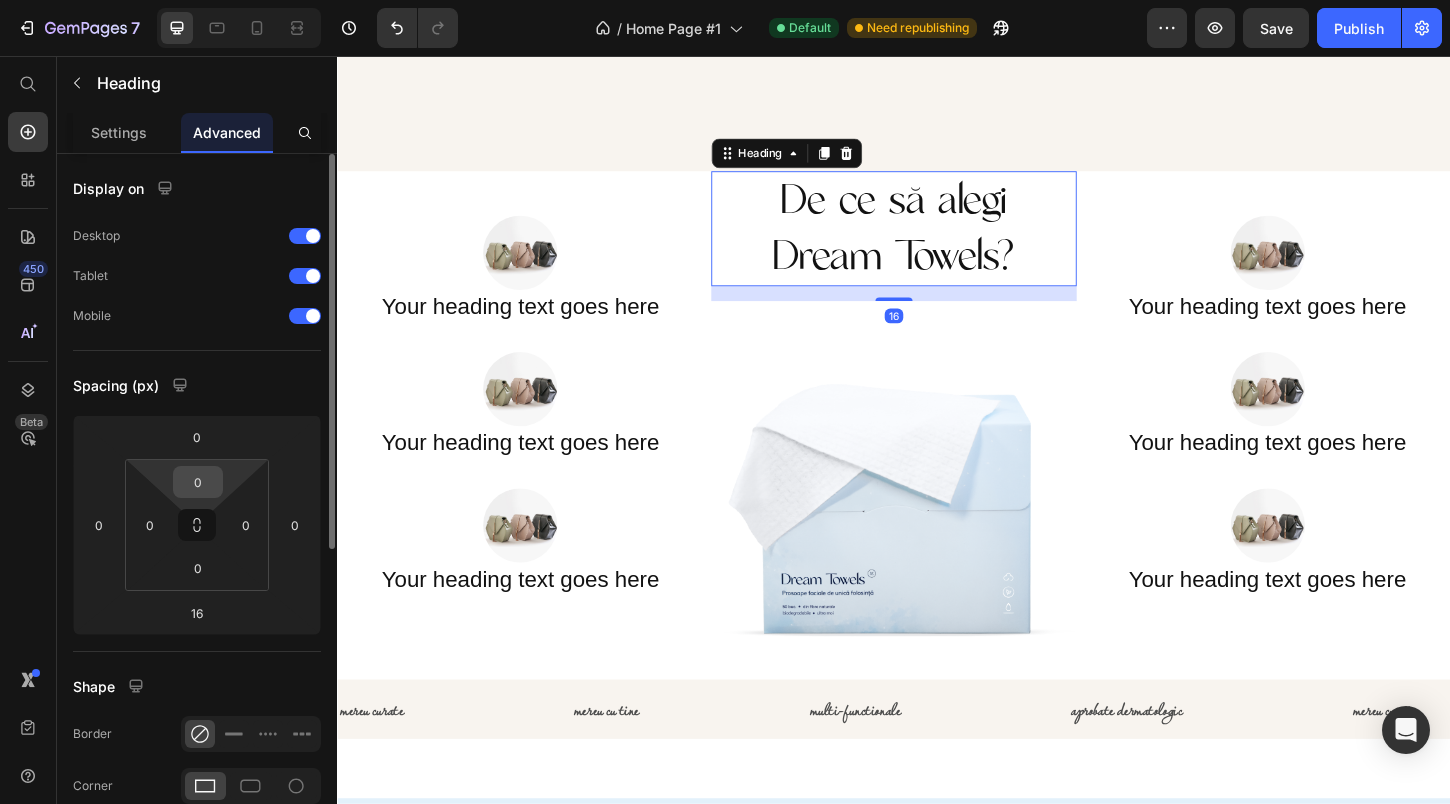 click on "0" at bounding box center [198, 482] 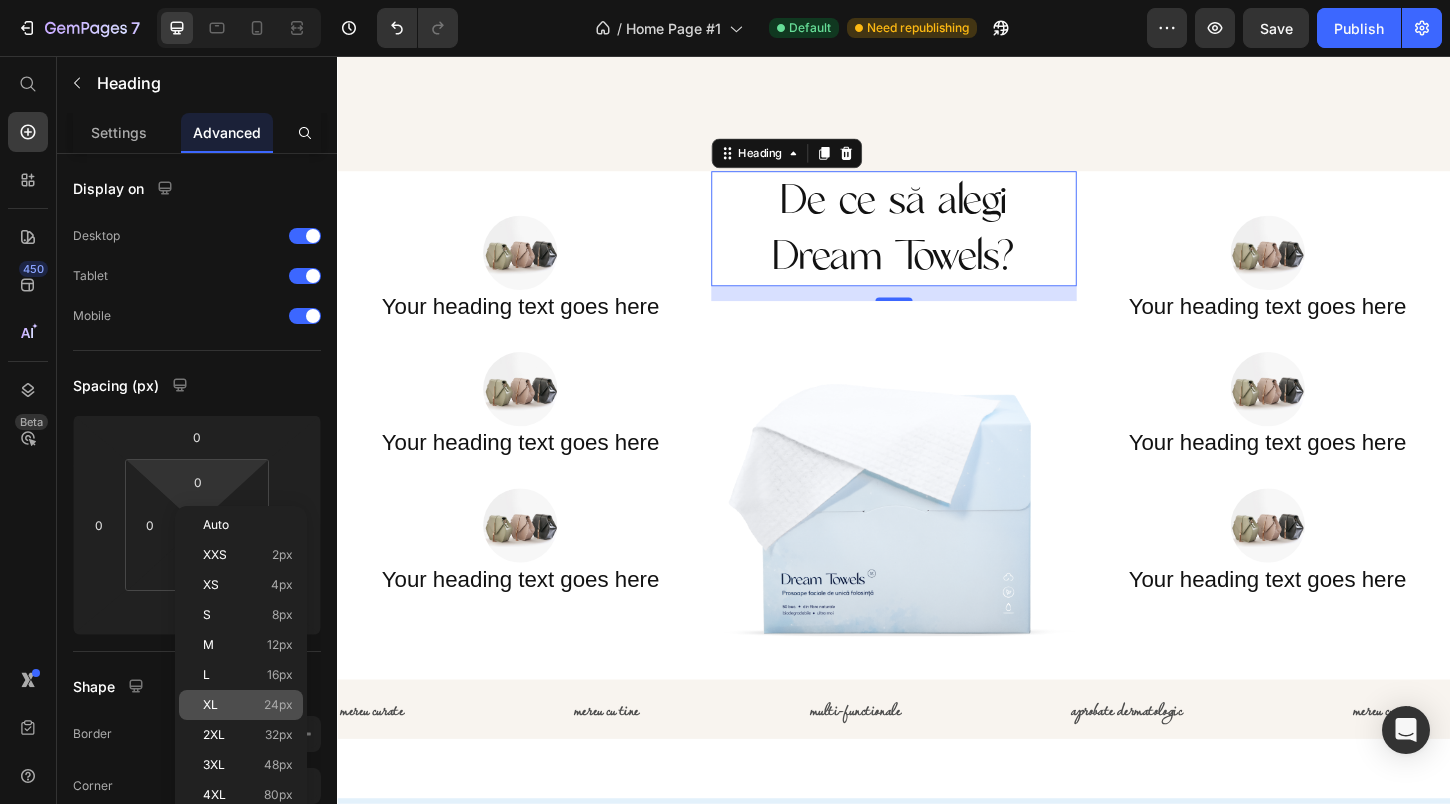 click on "XL 24px" 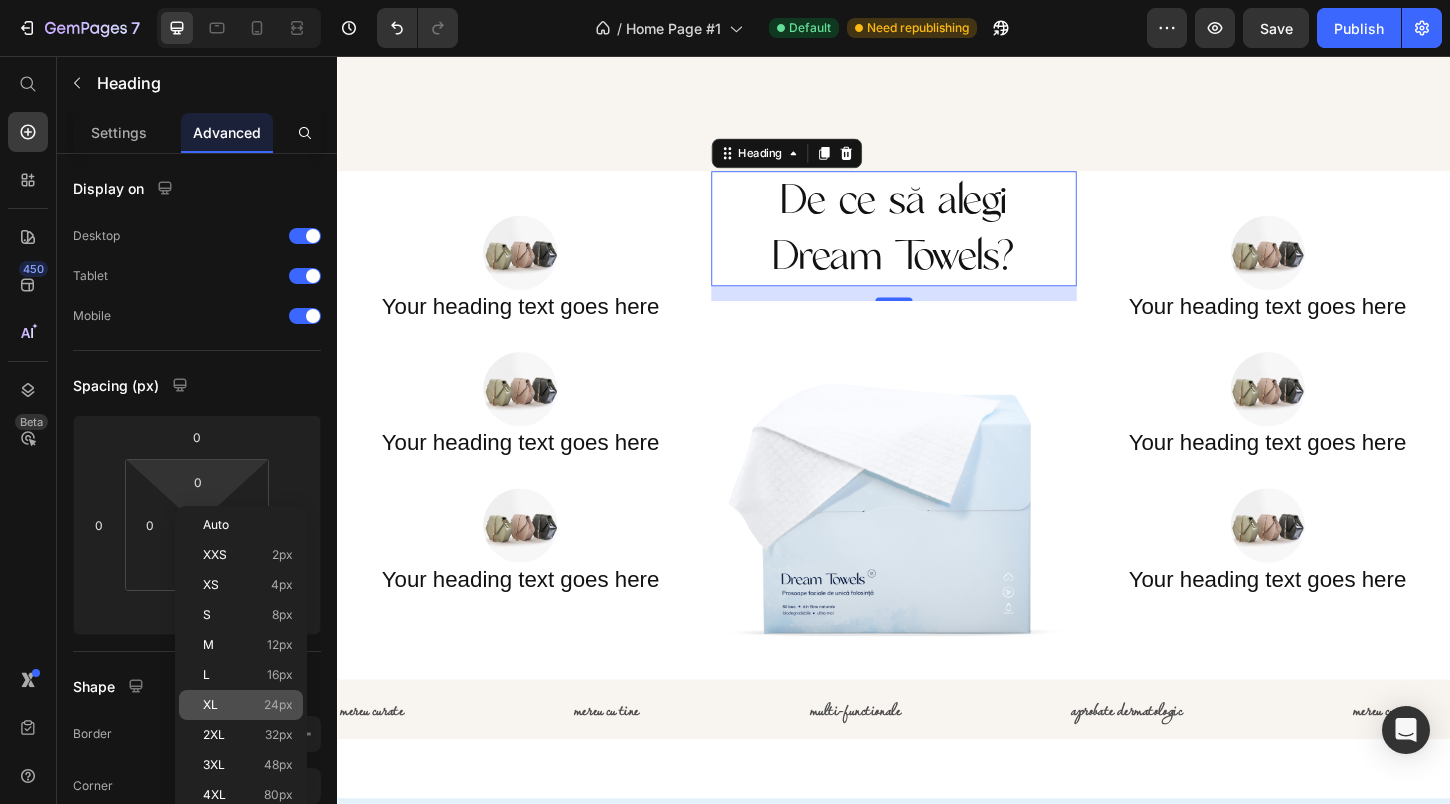 type on "24" 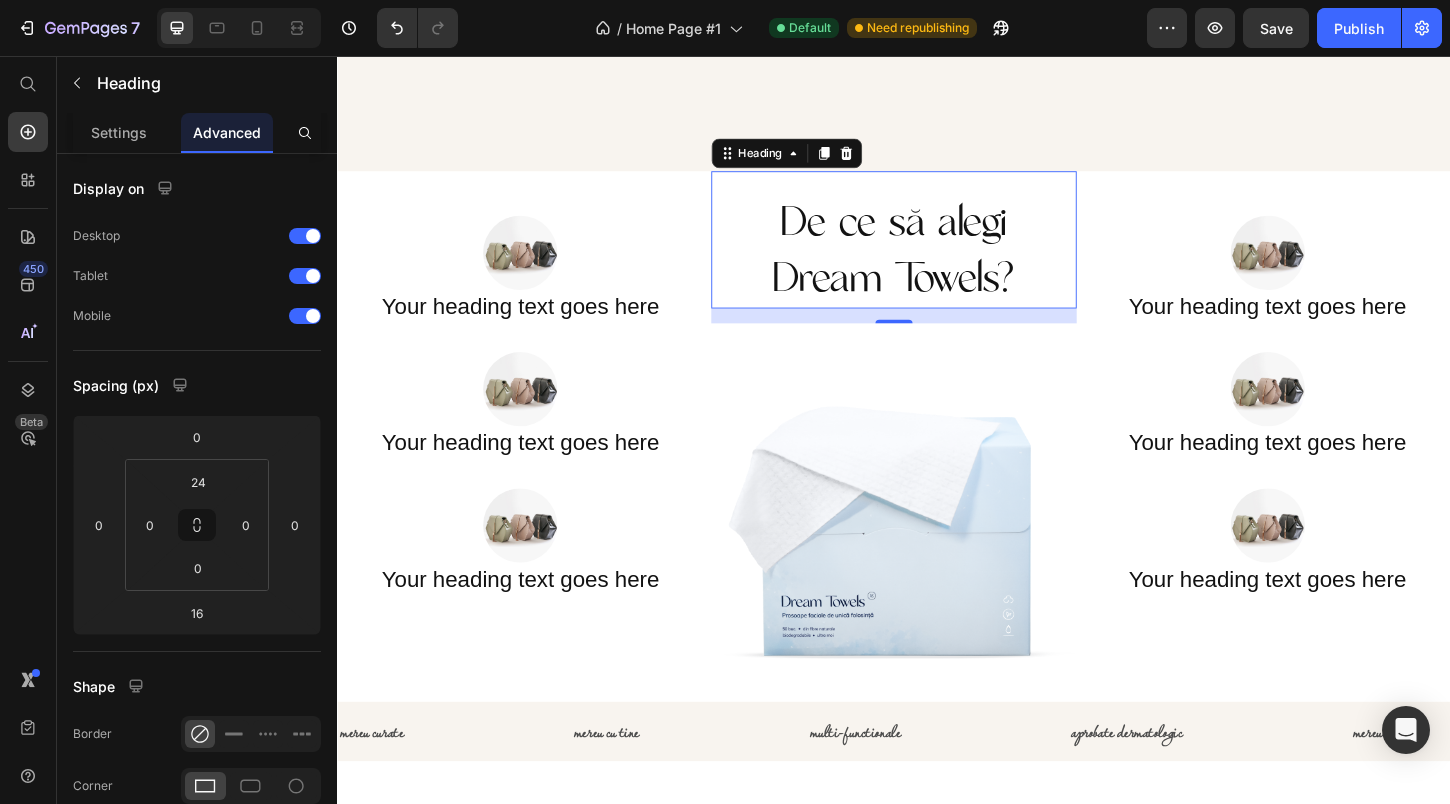 click on "De ce [PERSON_NAME] Dream Towels?" at bounding box center (937, 266) 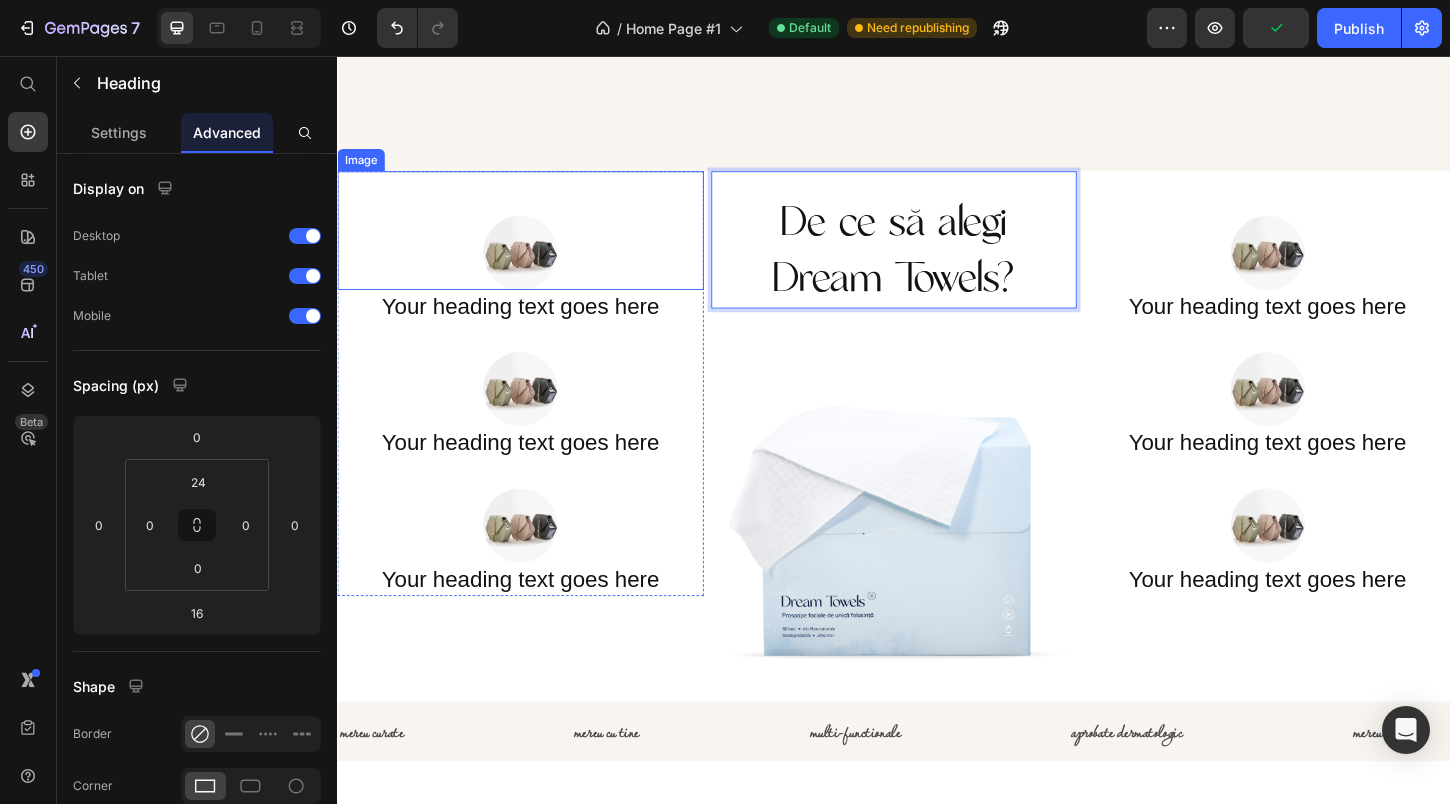 click at bounding box center (534, 244) 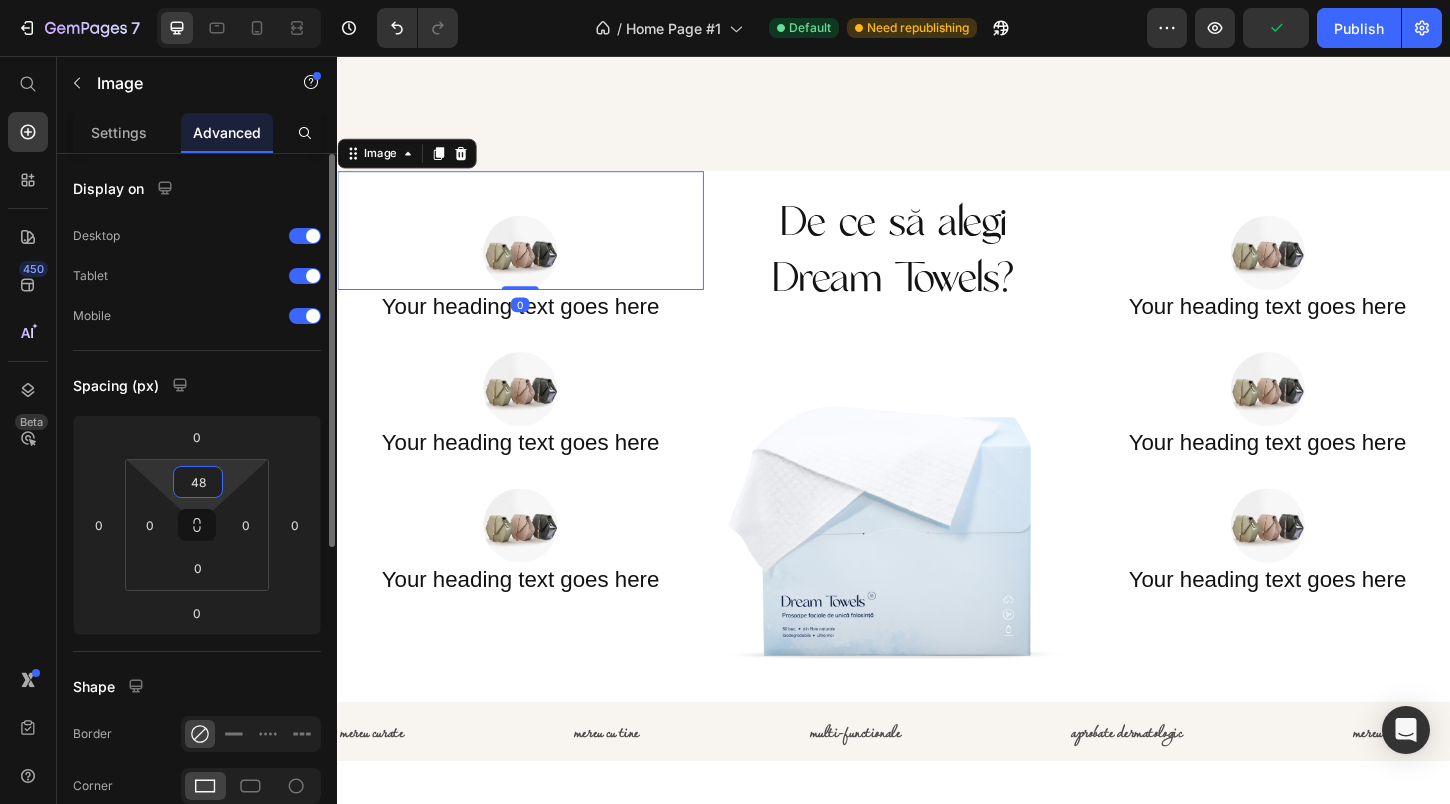 click on "48" at bounding box center [198, 482] 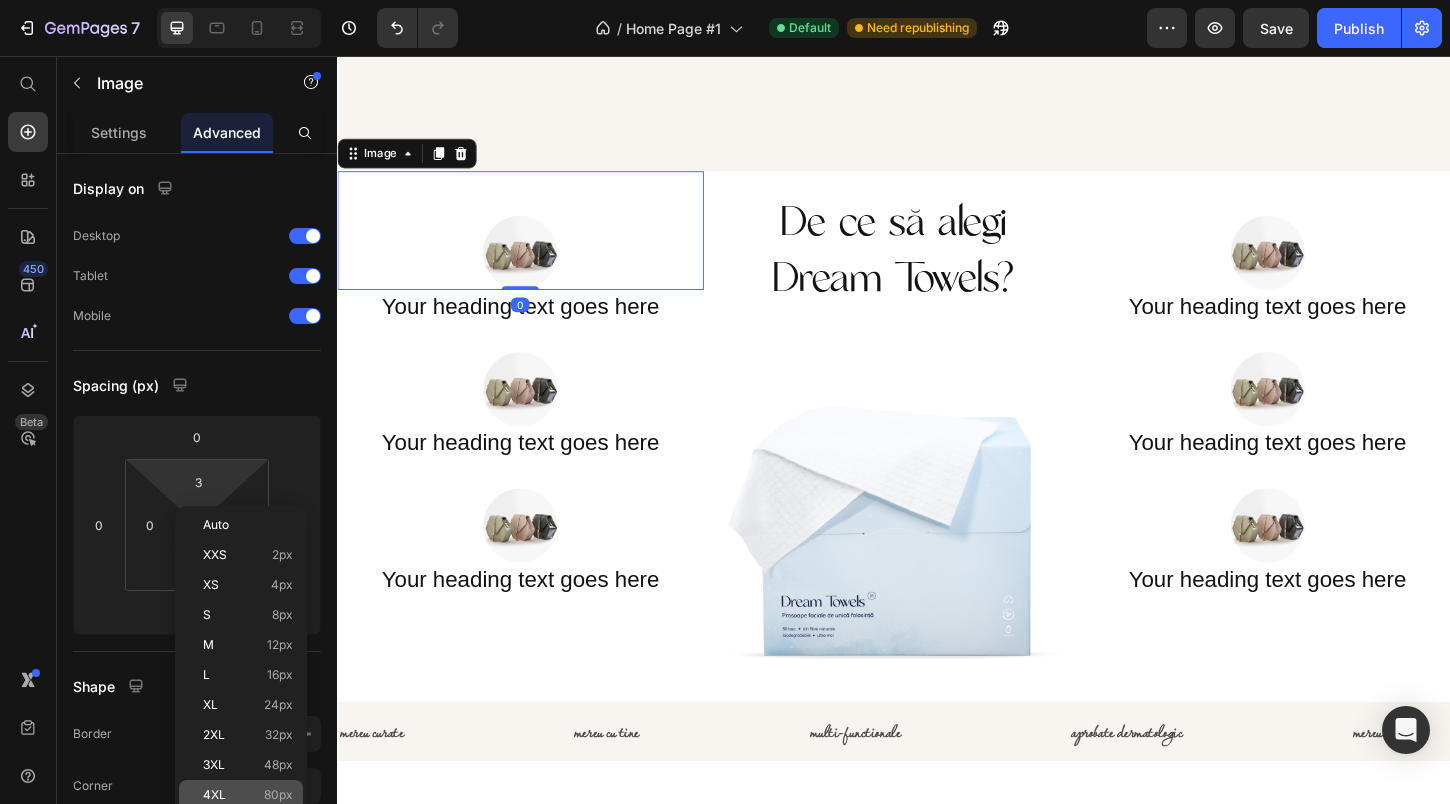 click on "4XL 80px" at bounding box center (248, 795) 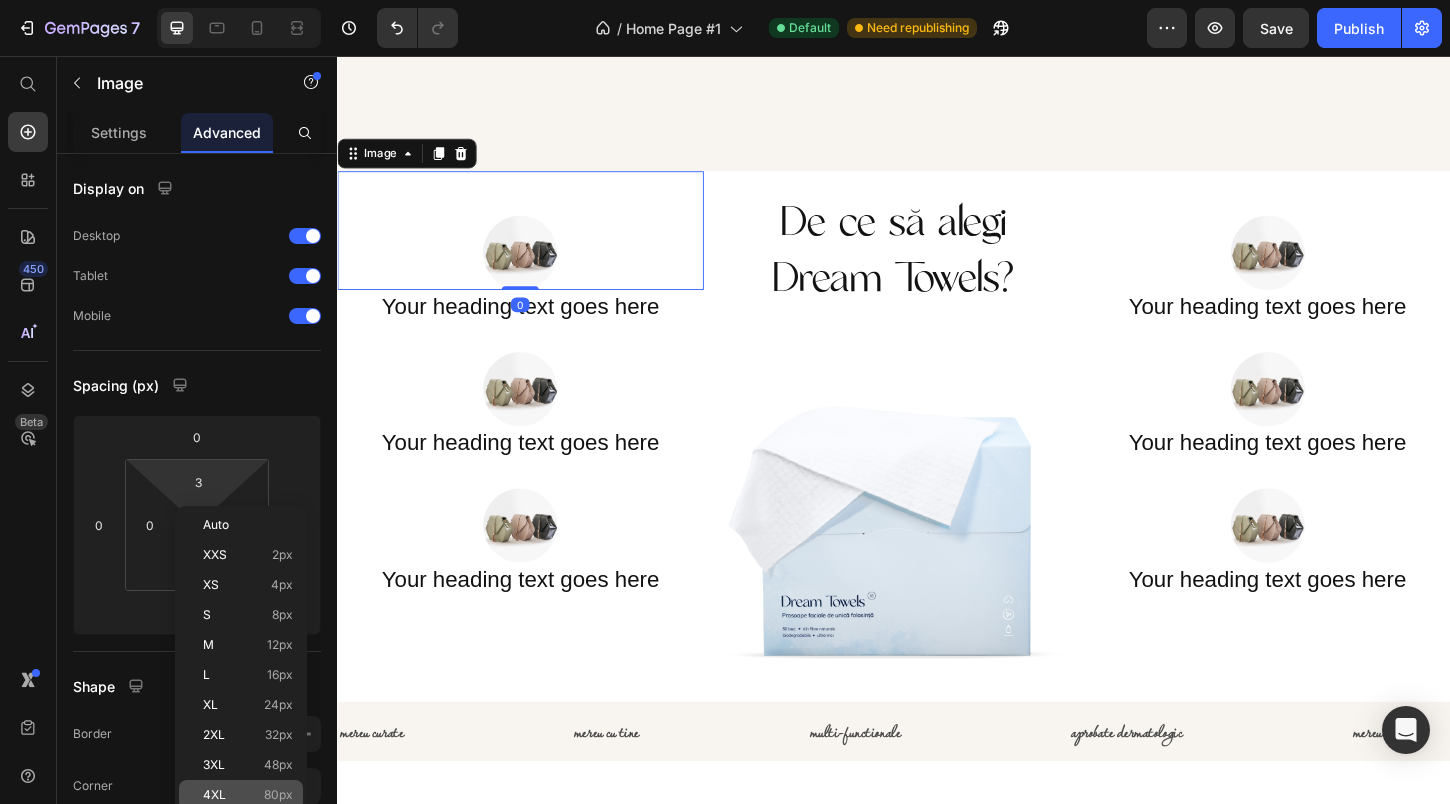 type on "80" 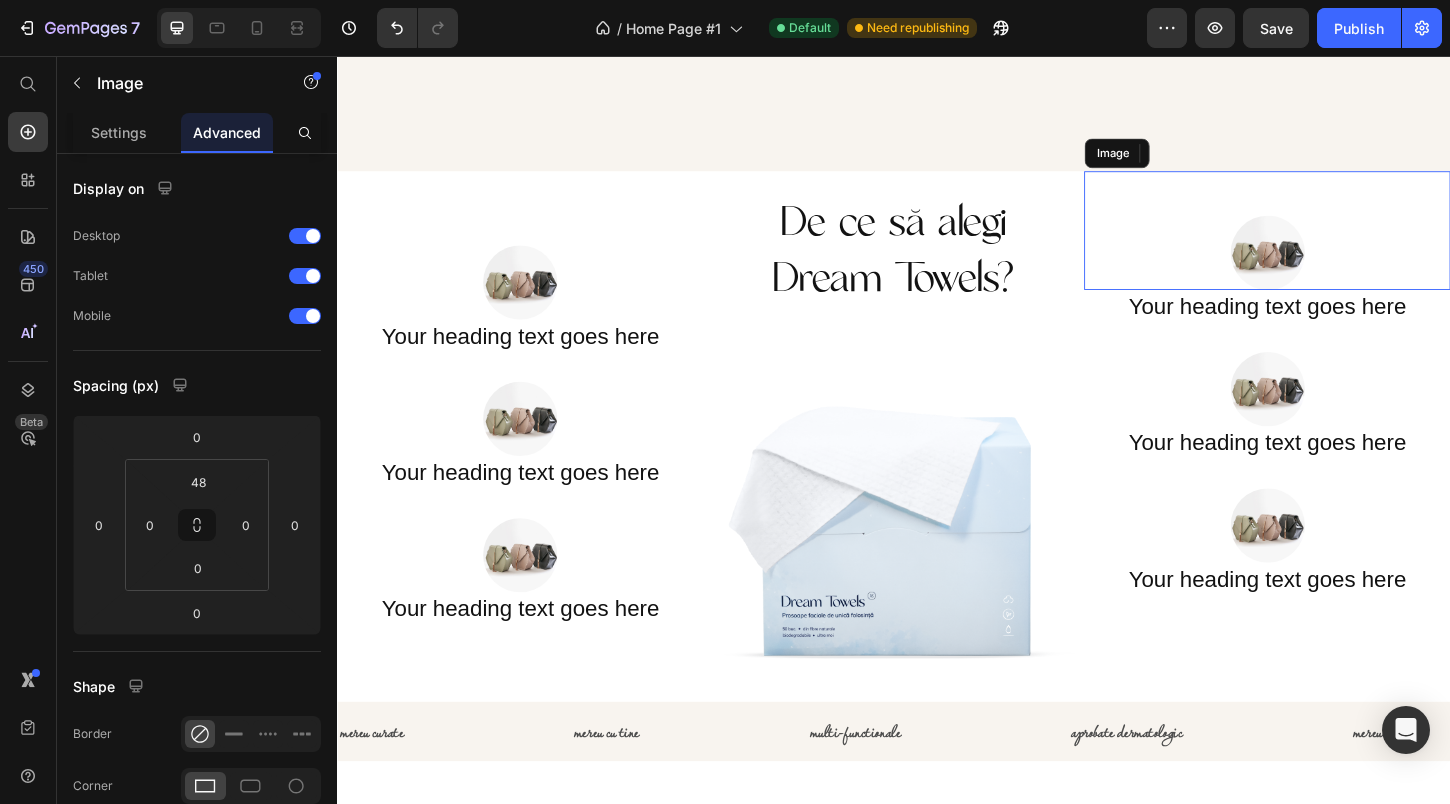 click at bounding box center (1339, 244) 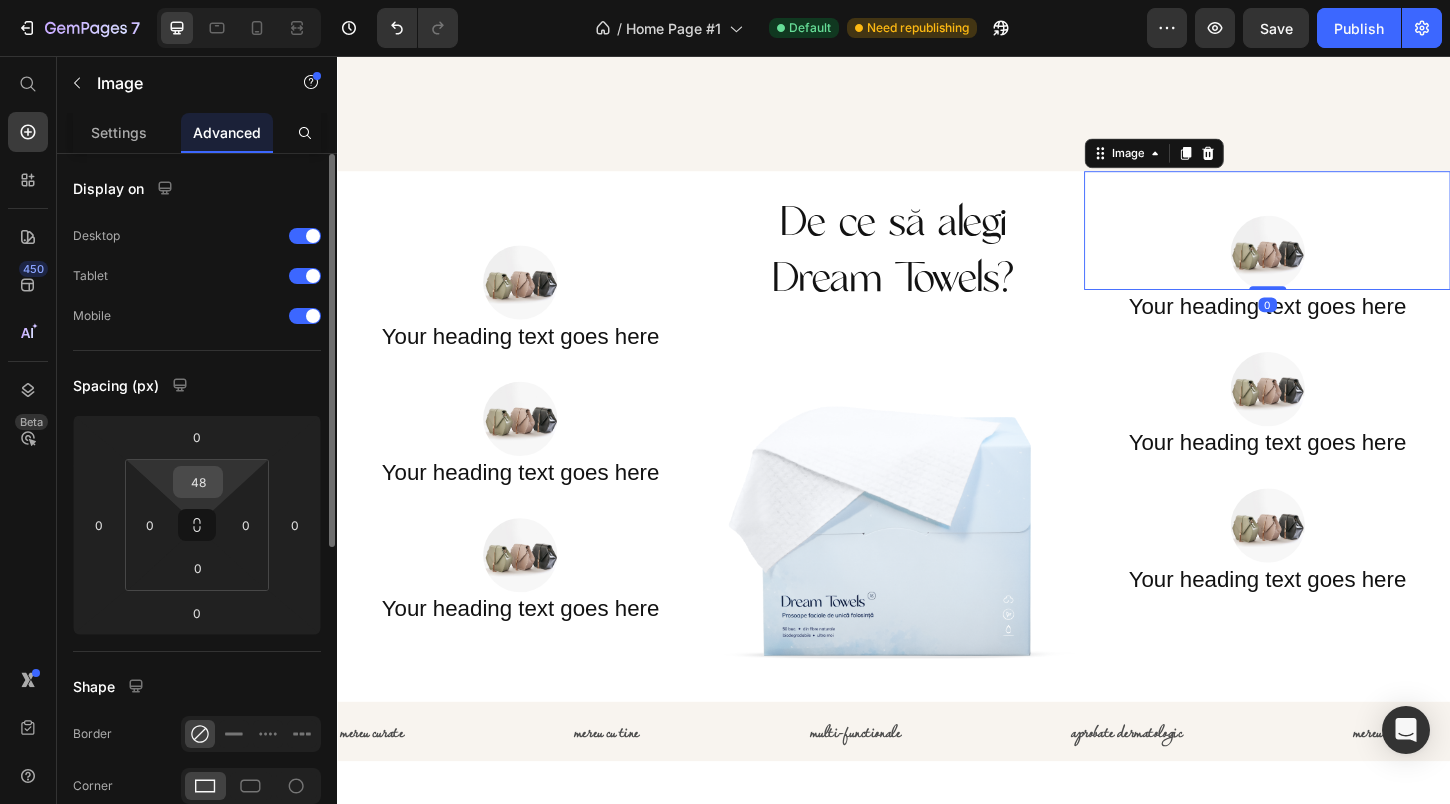 click on "48" at bounding box center [198, 482] 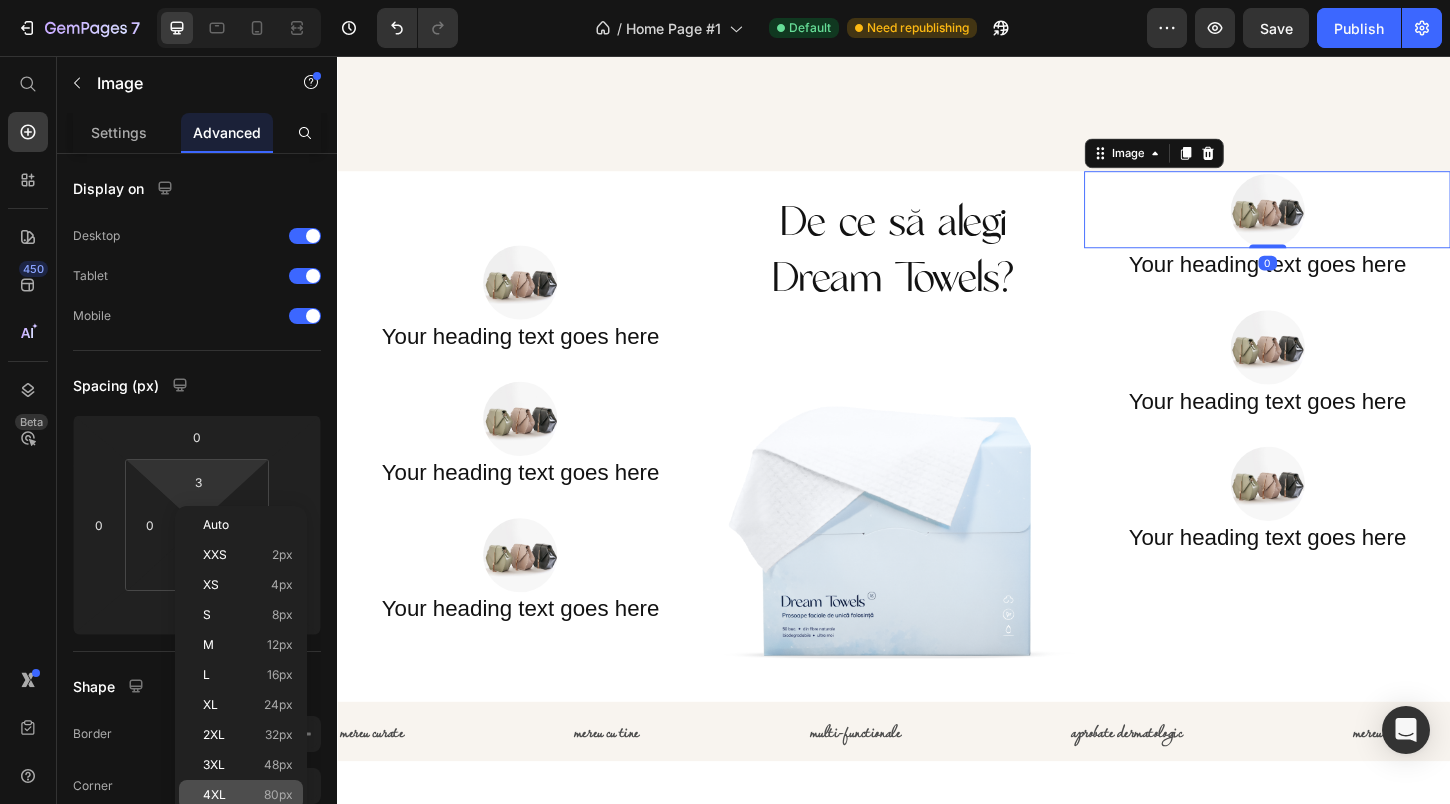 click on "4XL 80px" 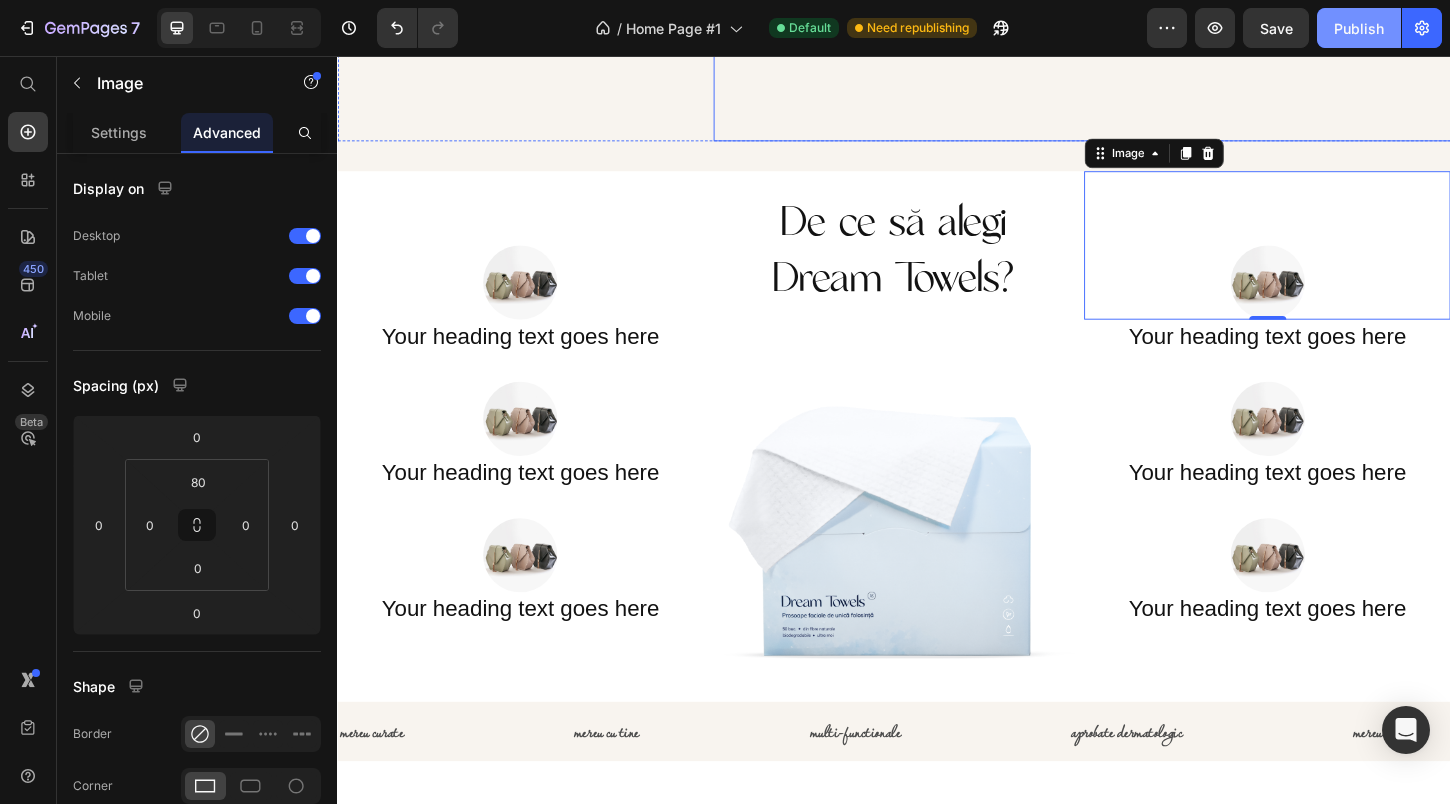 click on "Publish" at bounding box center [1359, 28] 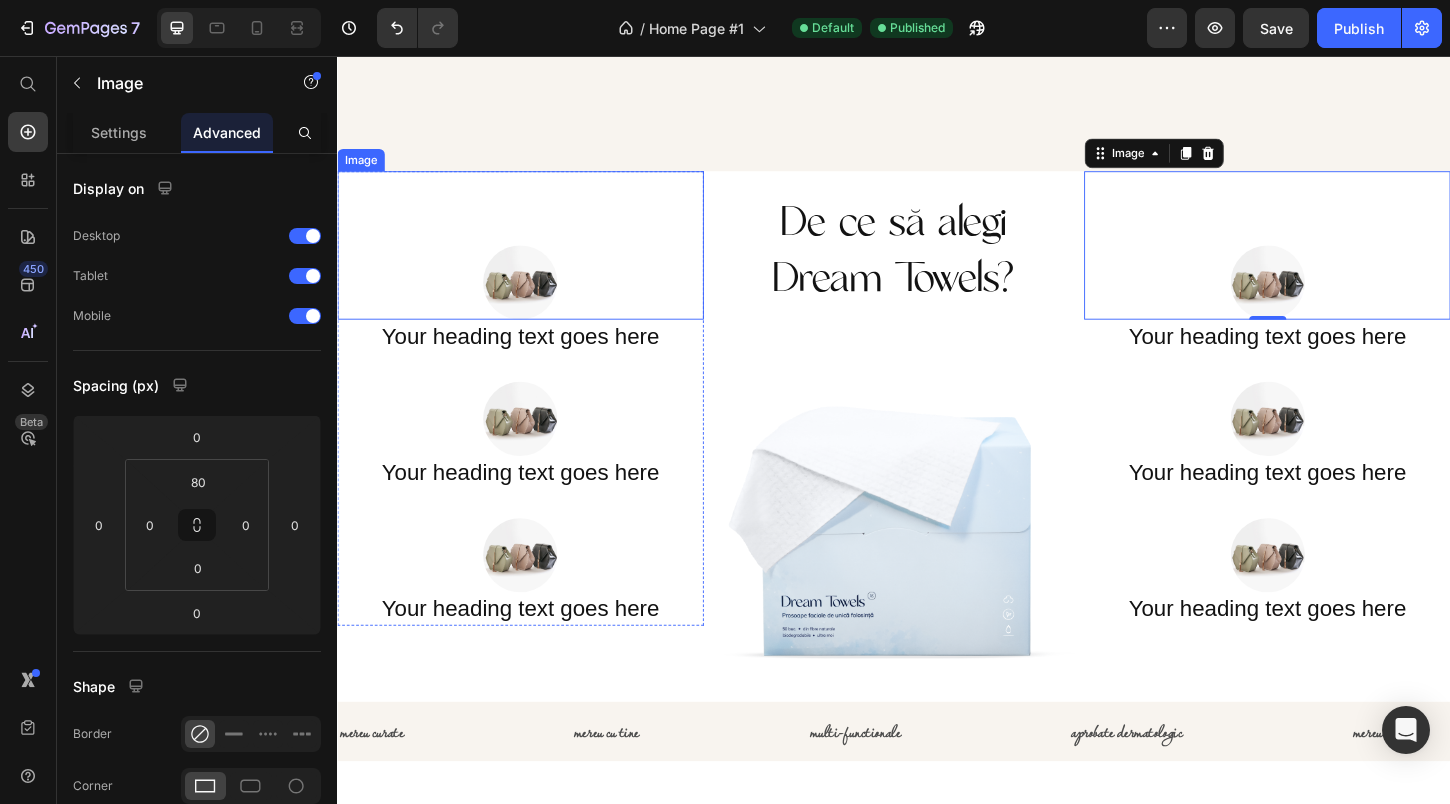 click at bounding box center (534, 260) 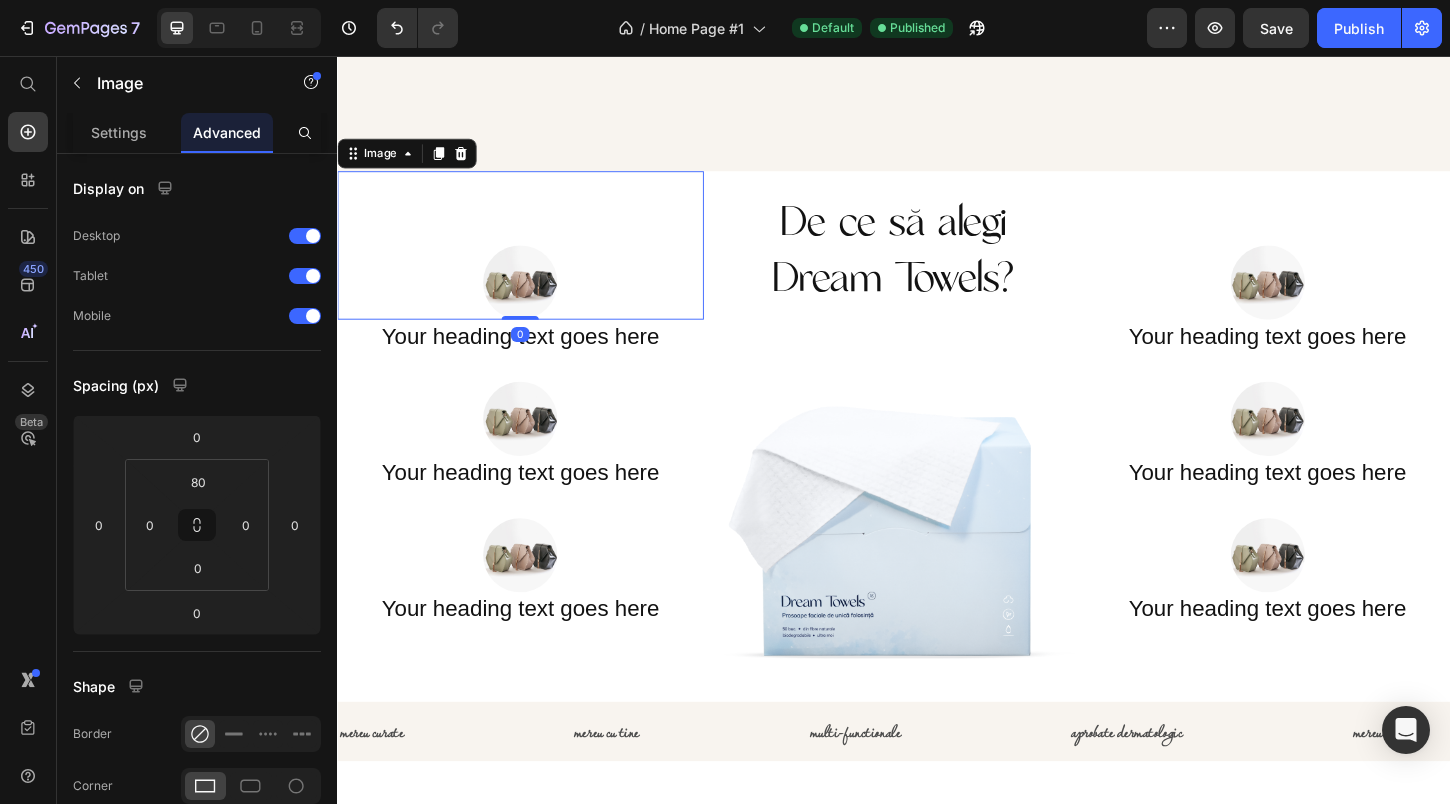 click at bounding box center (534, 260) 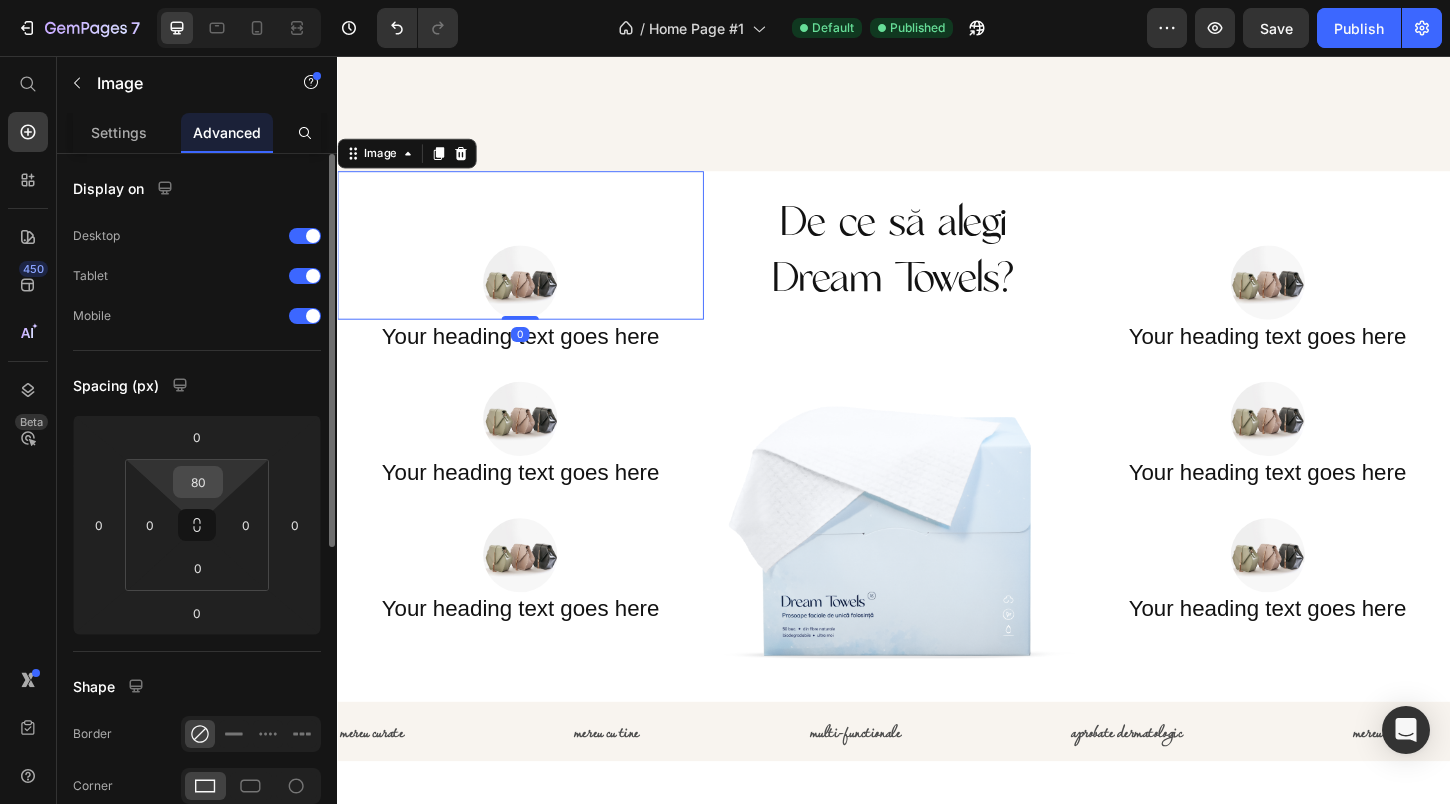 click on "80" at bounding box center (198, 482) 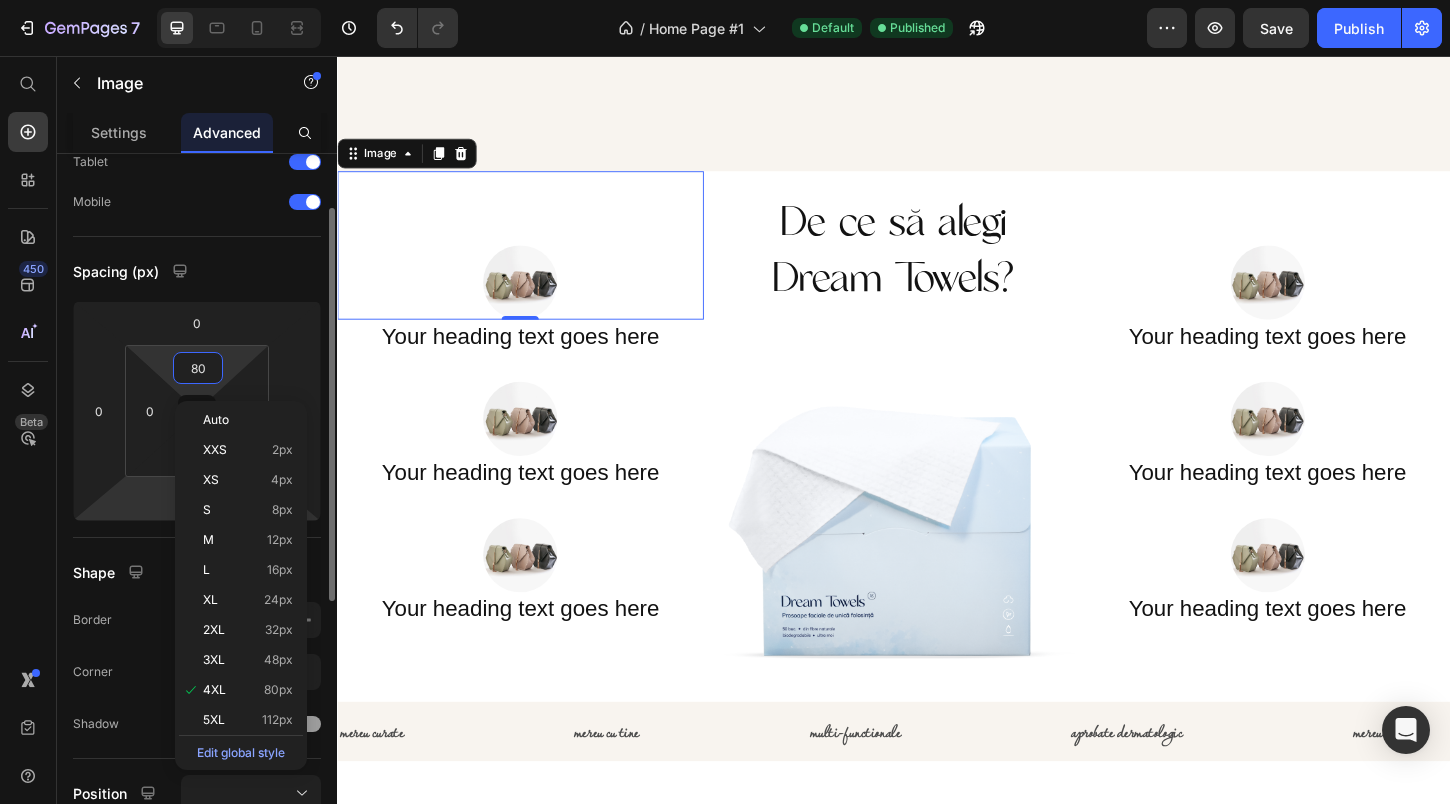 scroll, scrollTop: 118, scrollLeft: 0, axis: vertical 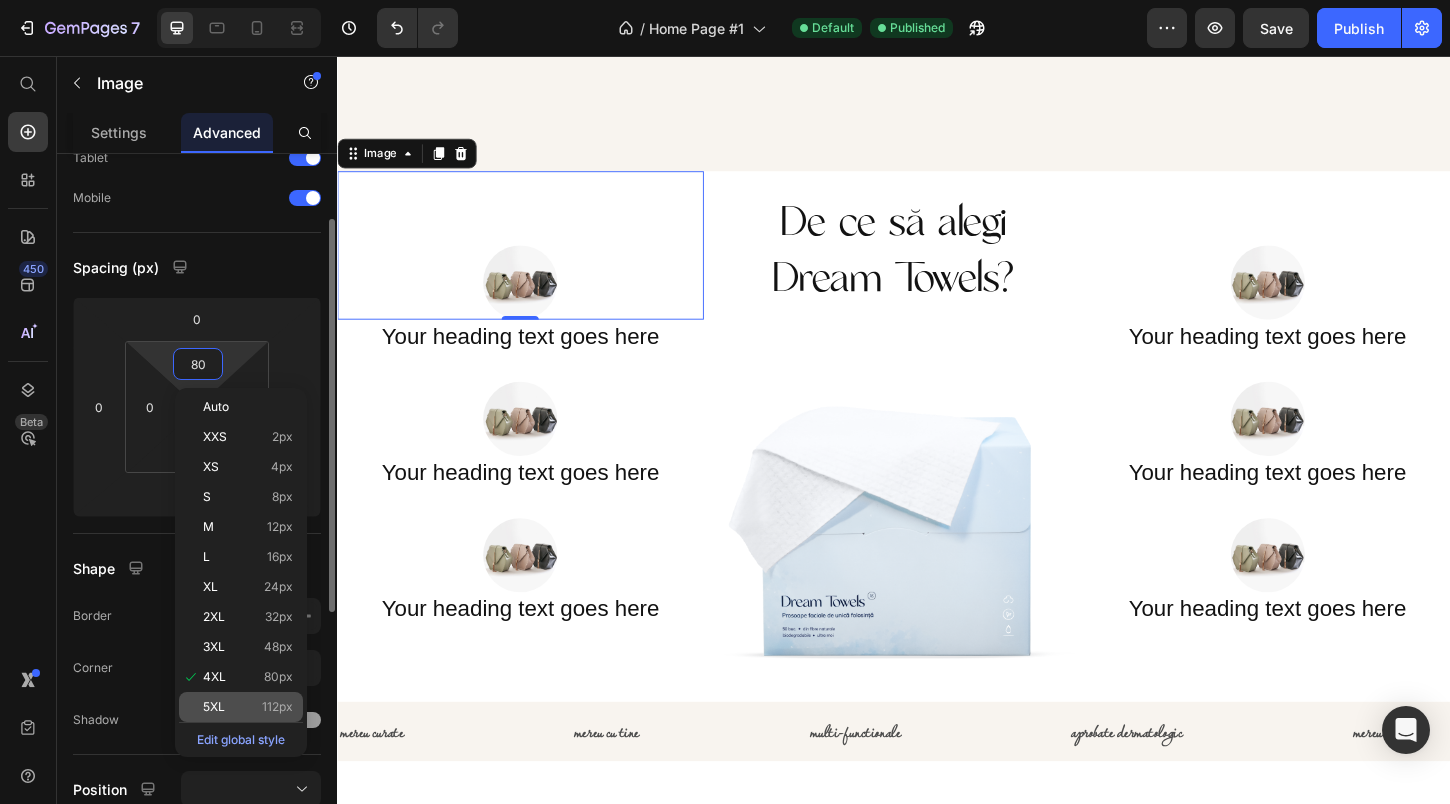 click on "5XL 112px" at bounding box center (248, 707) 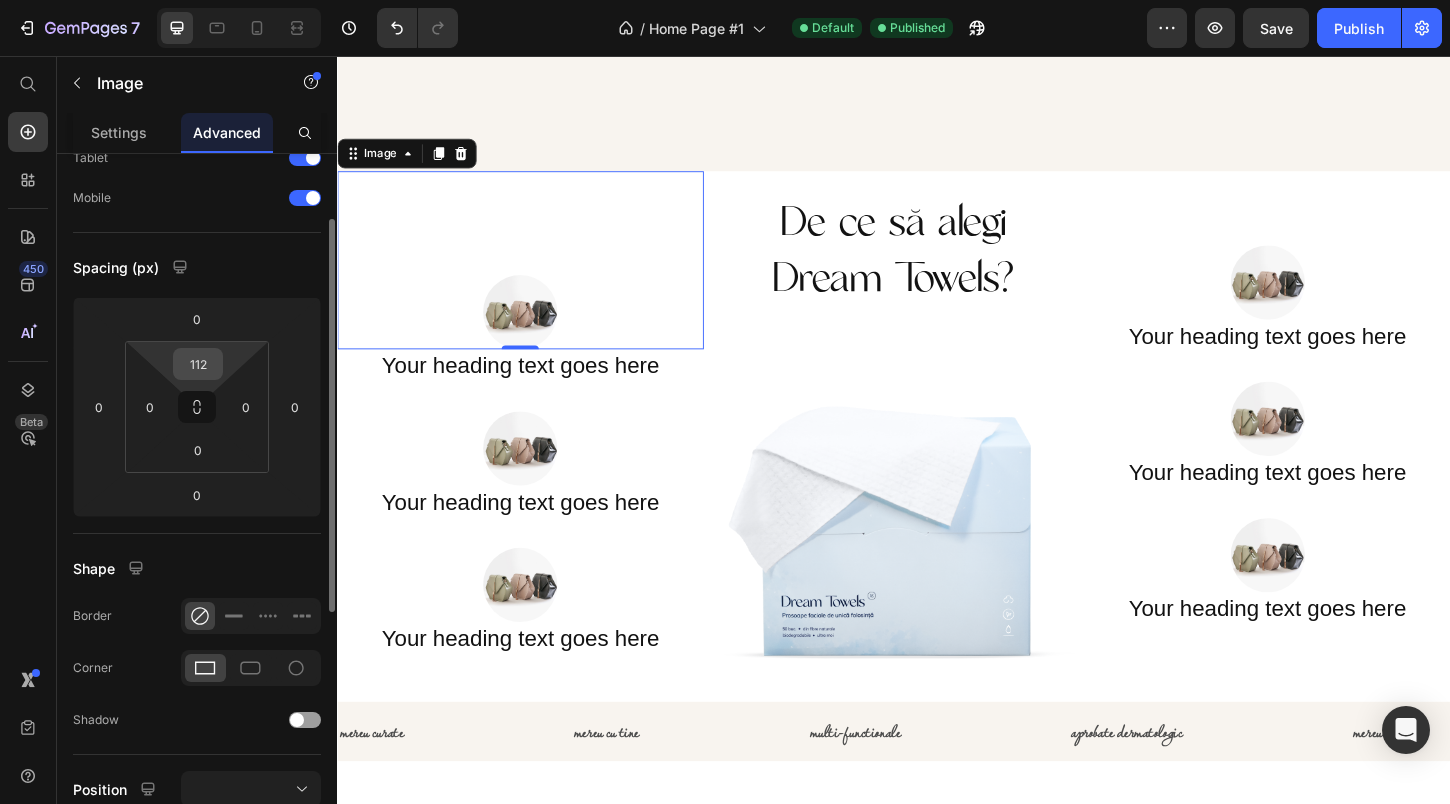 click on "112" at bounding box center (198, 364) 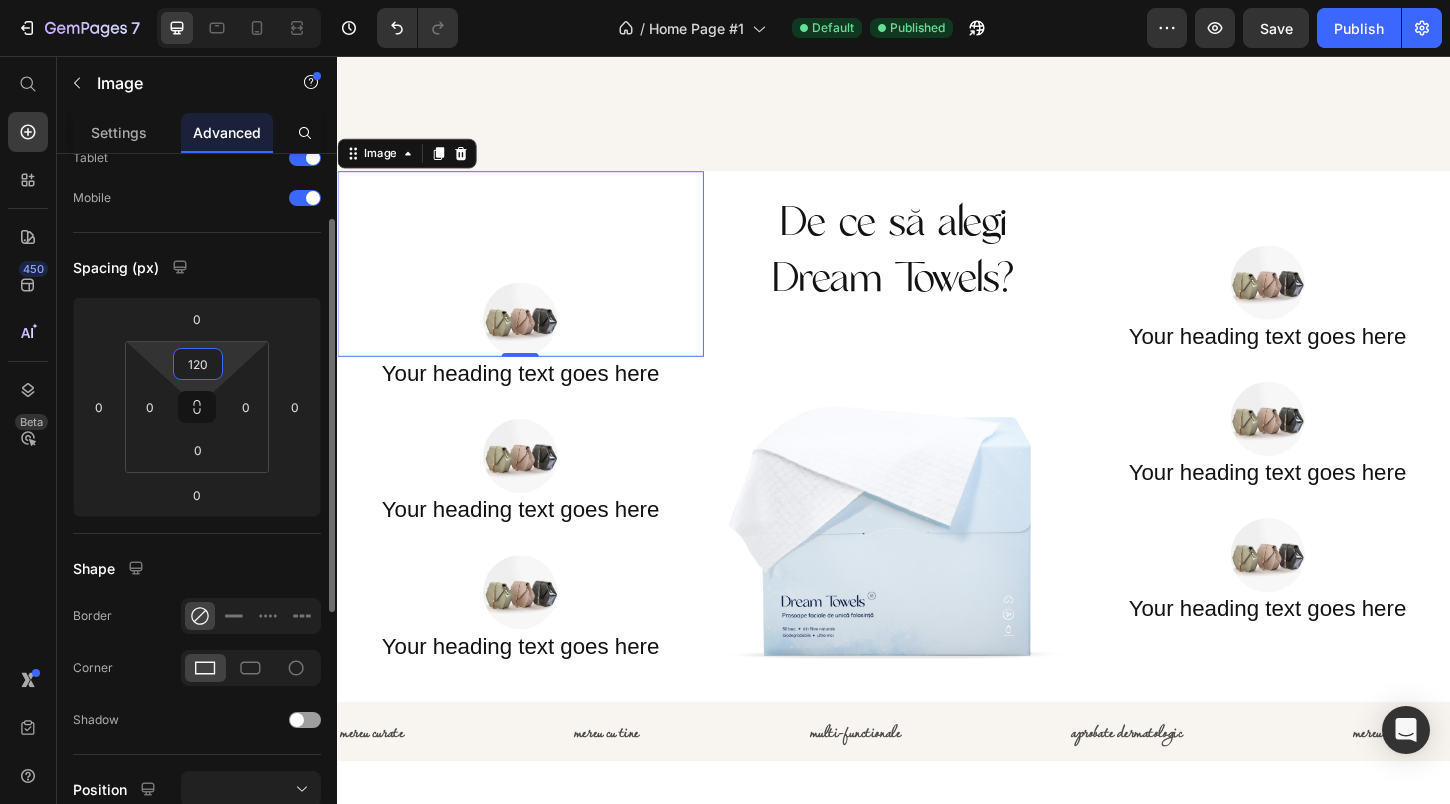 type on "120" 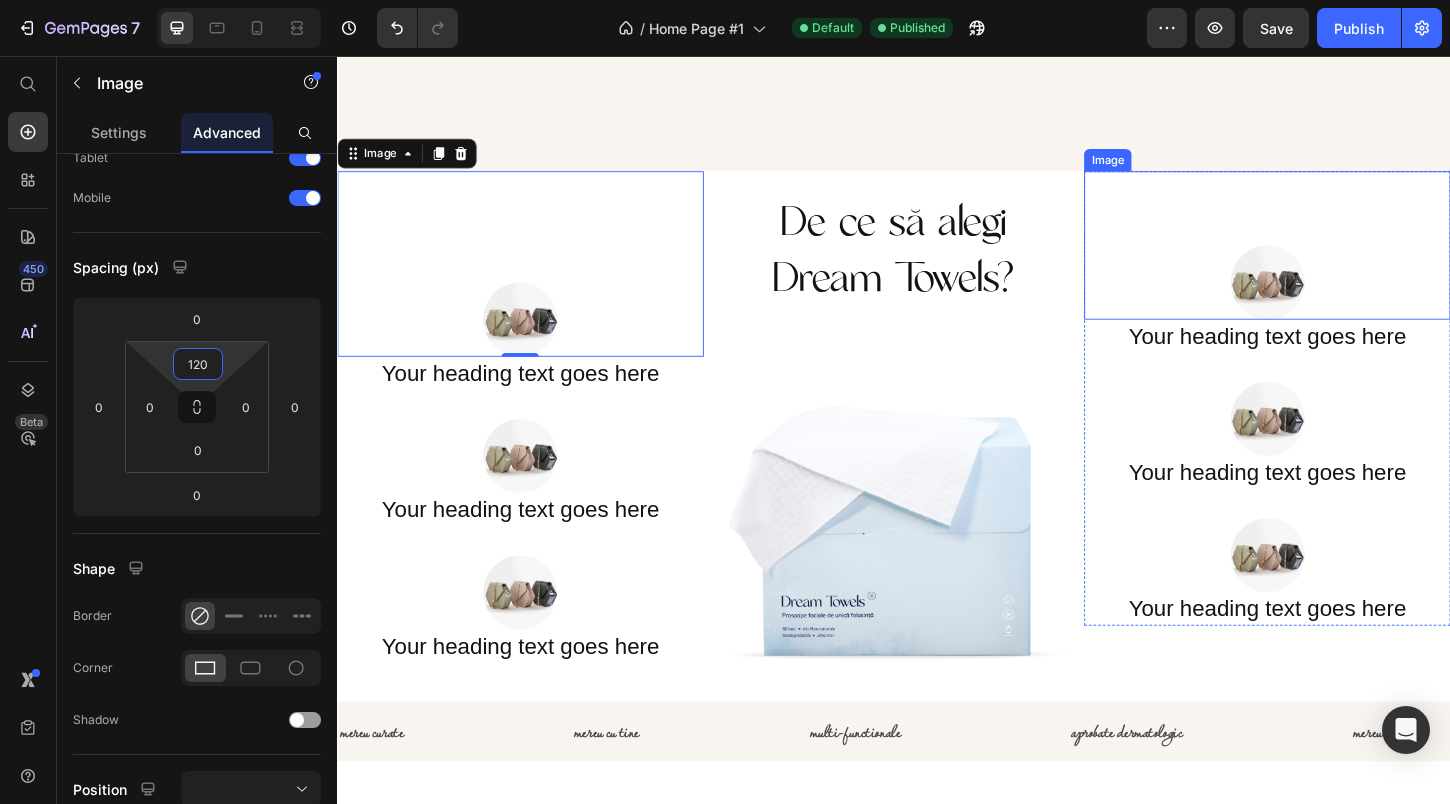 click at bounding box center [1339, 260] 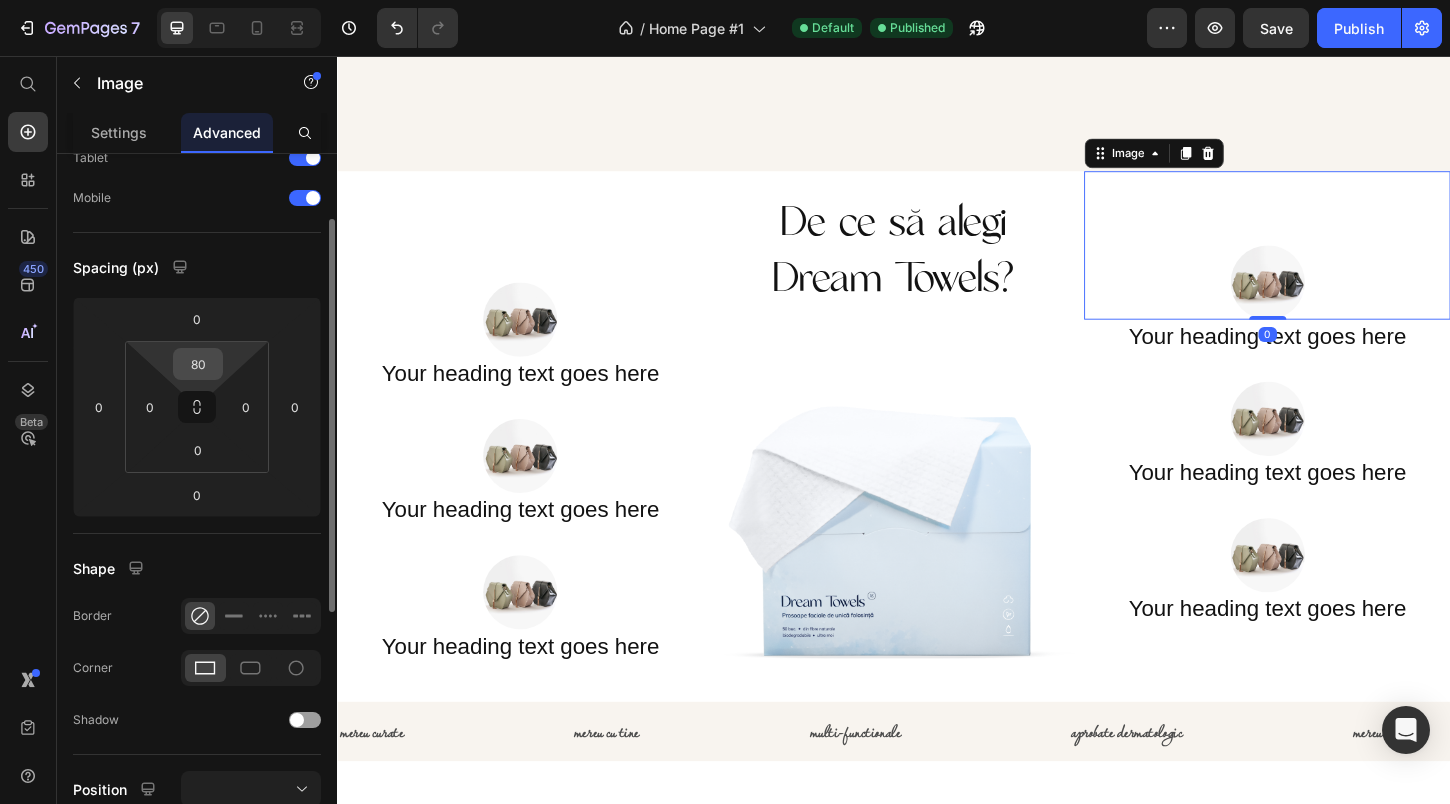 click on "80" at bounding box center [198, 364] 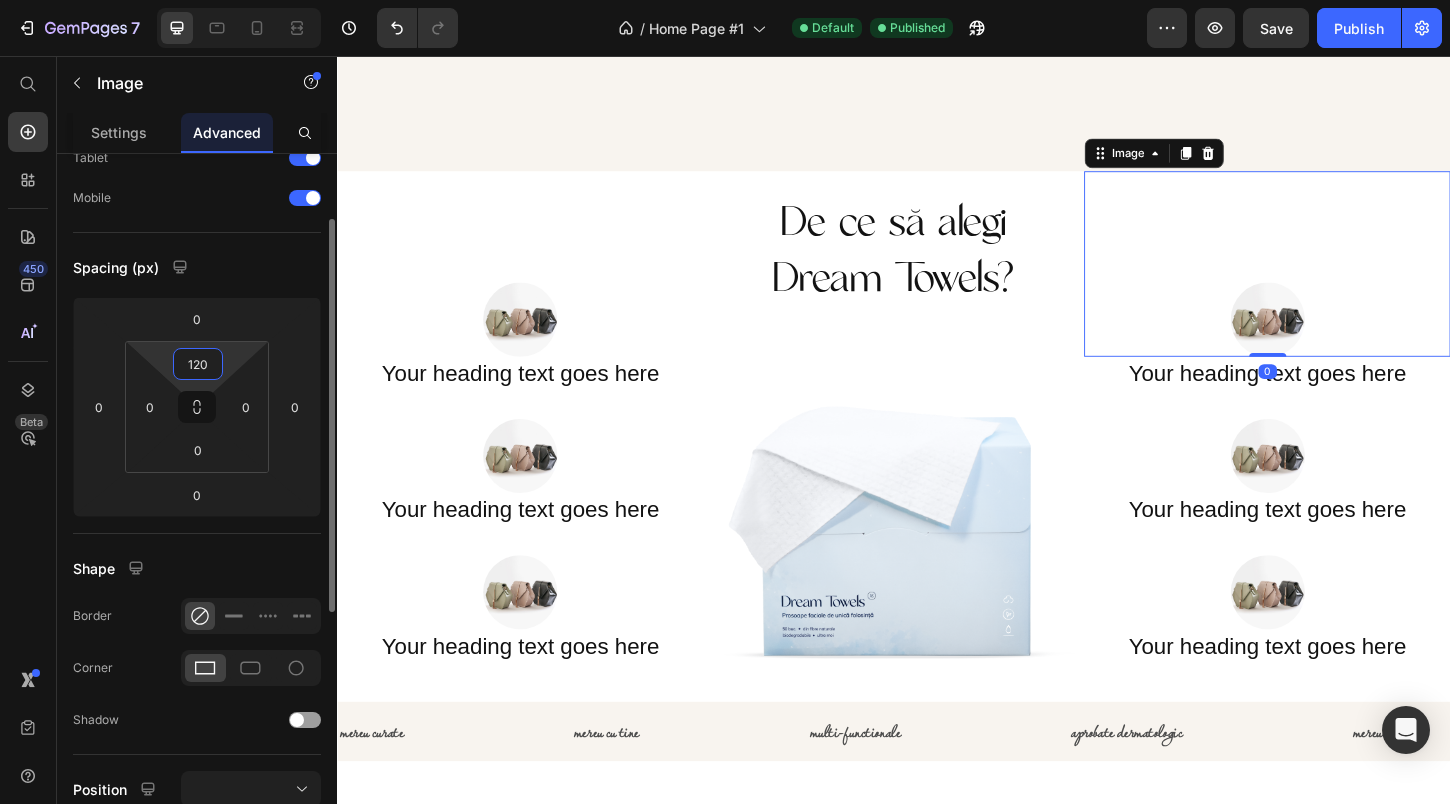 type on "120" 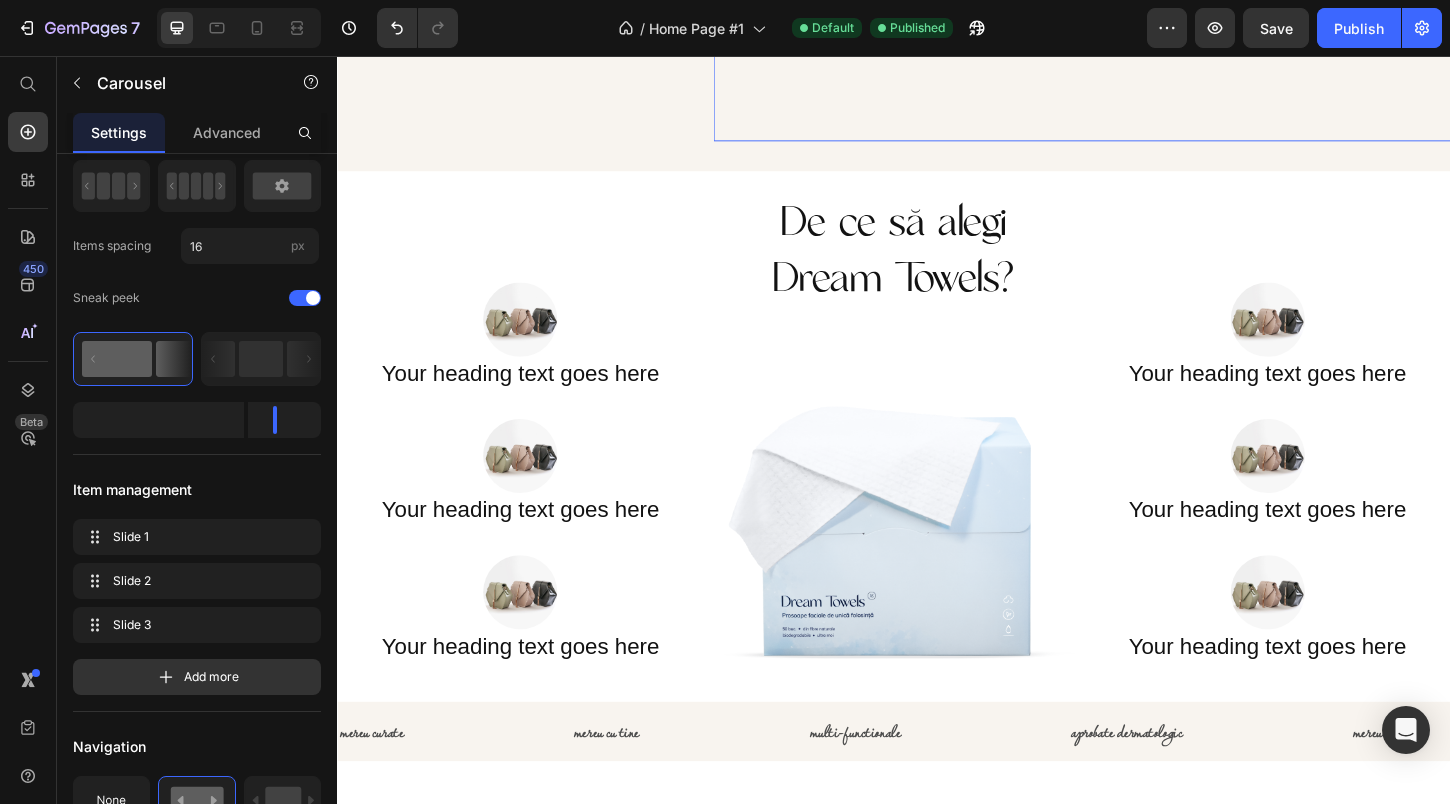 click on "Video Your heading text goes here Heading Row" at bounding box center (1462, -202) 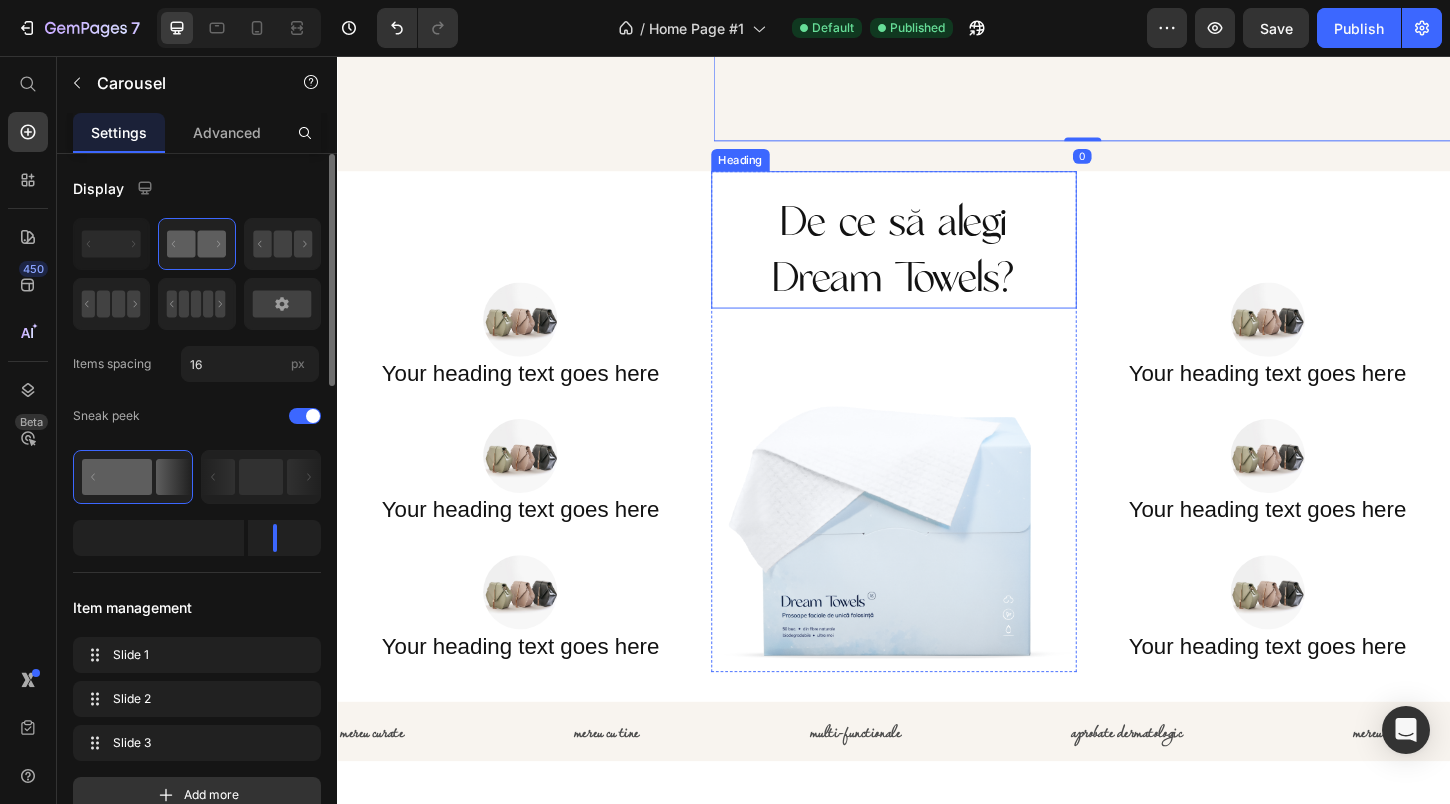 click on "De ce [PERSON_NAME] Dream Towels?" at bounding box center (937, 266) 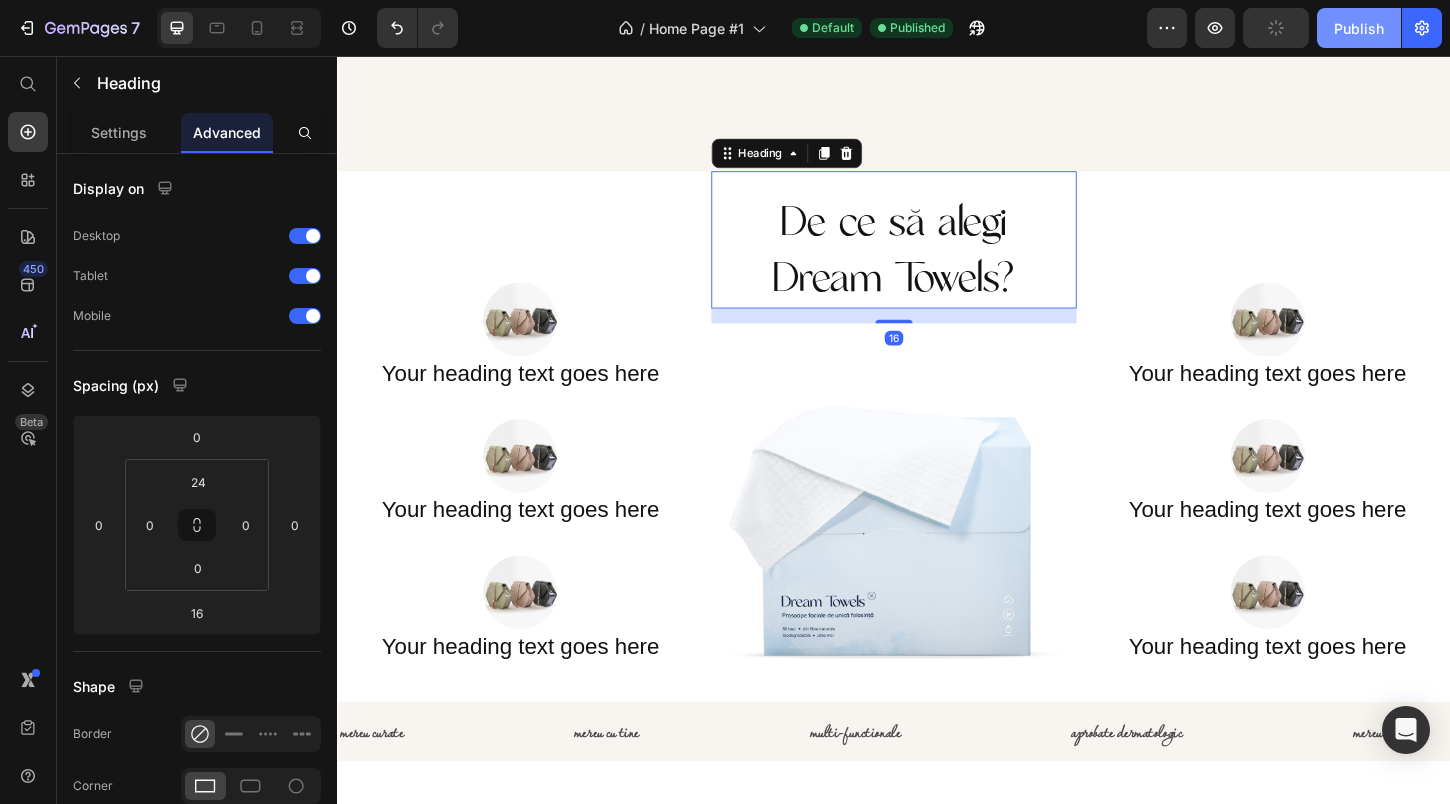 click on "Publish" at bounding box center [1359, 28] 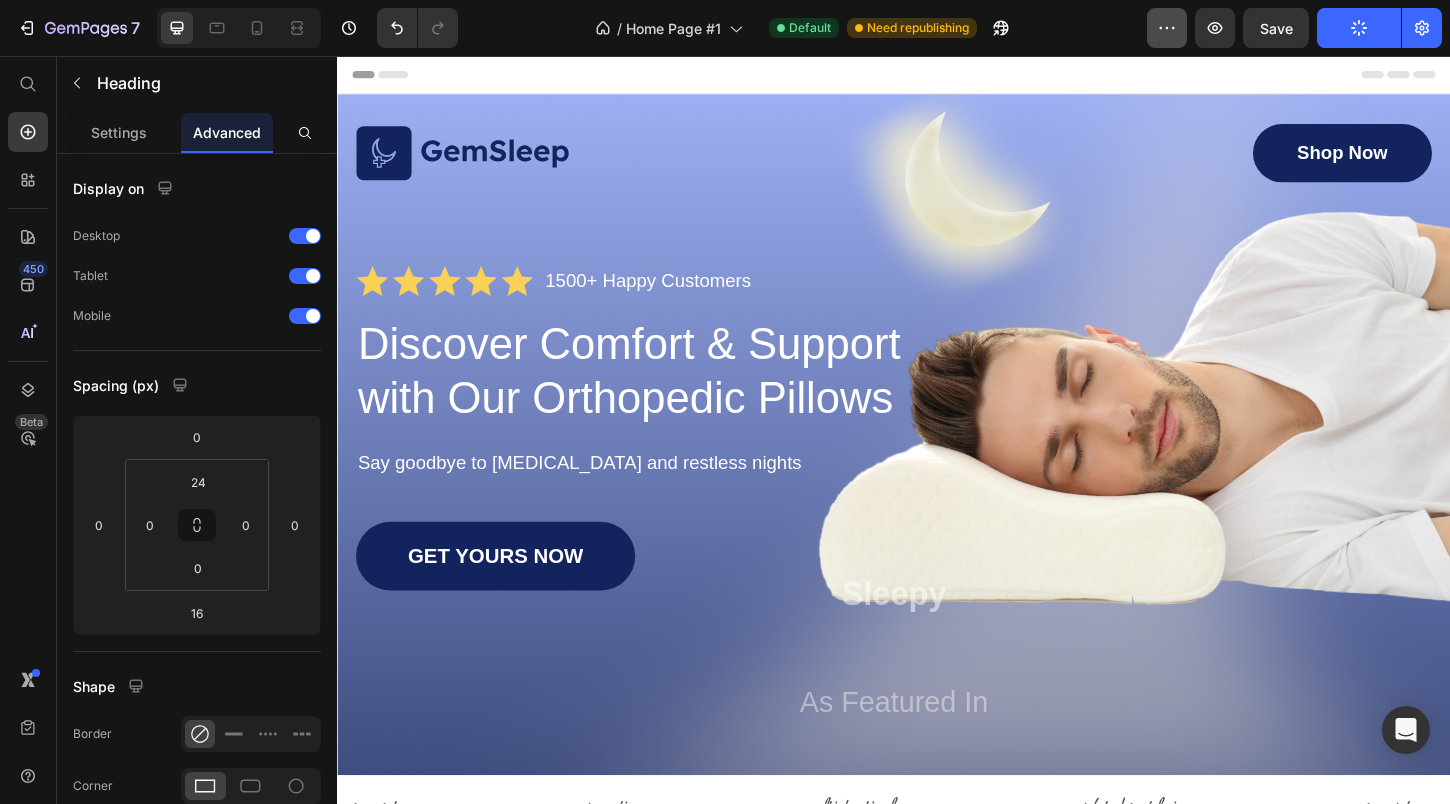 scroll, scrollTop: 0, scrollLeft: 0, axis: both 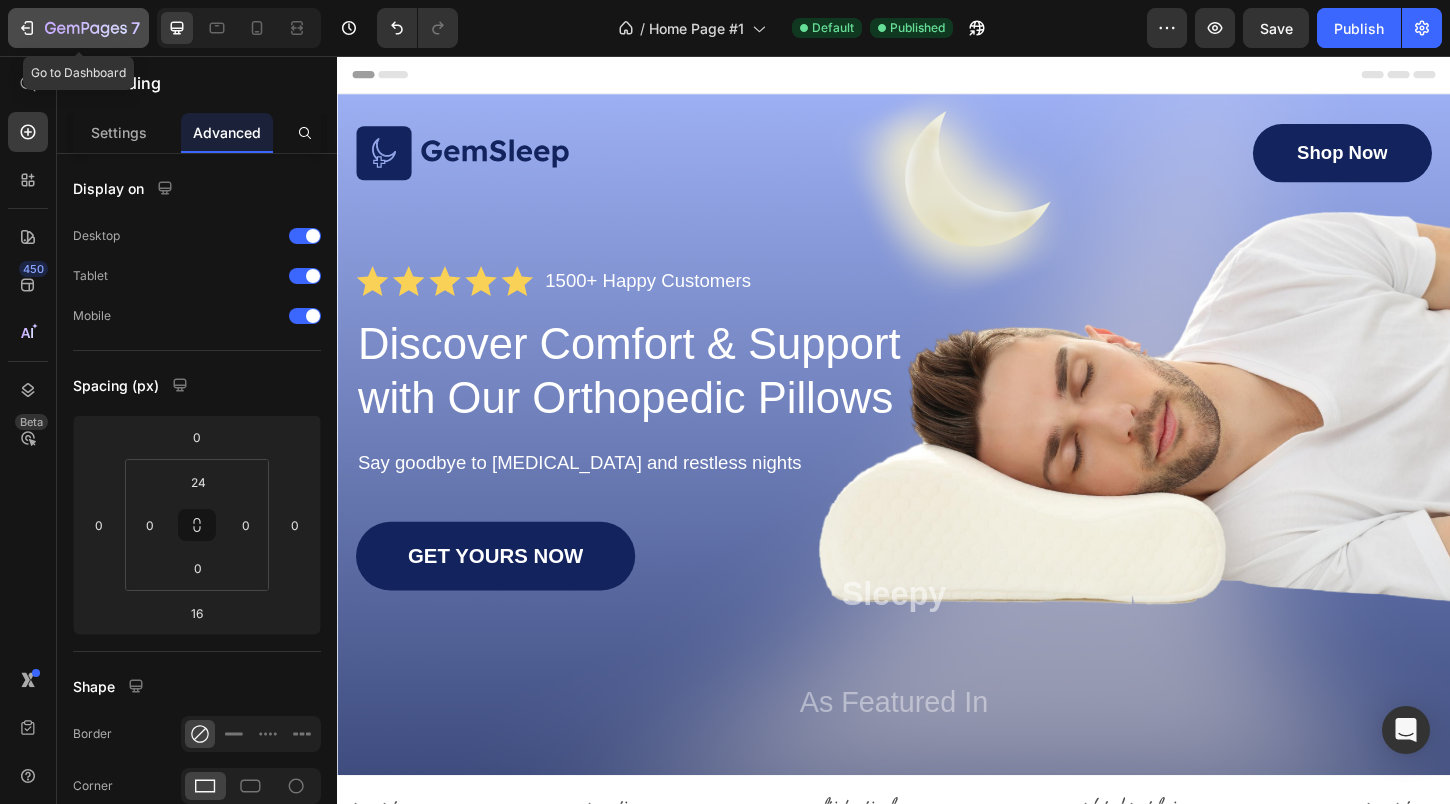 click on "7" at bounding box center [135, 28] 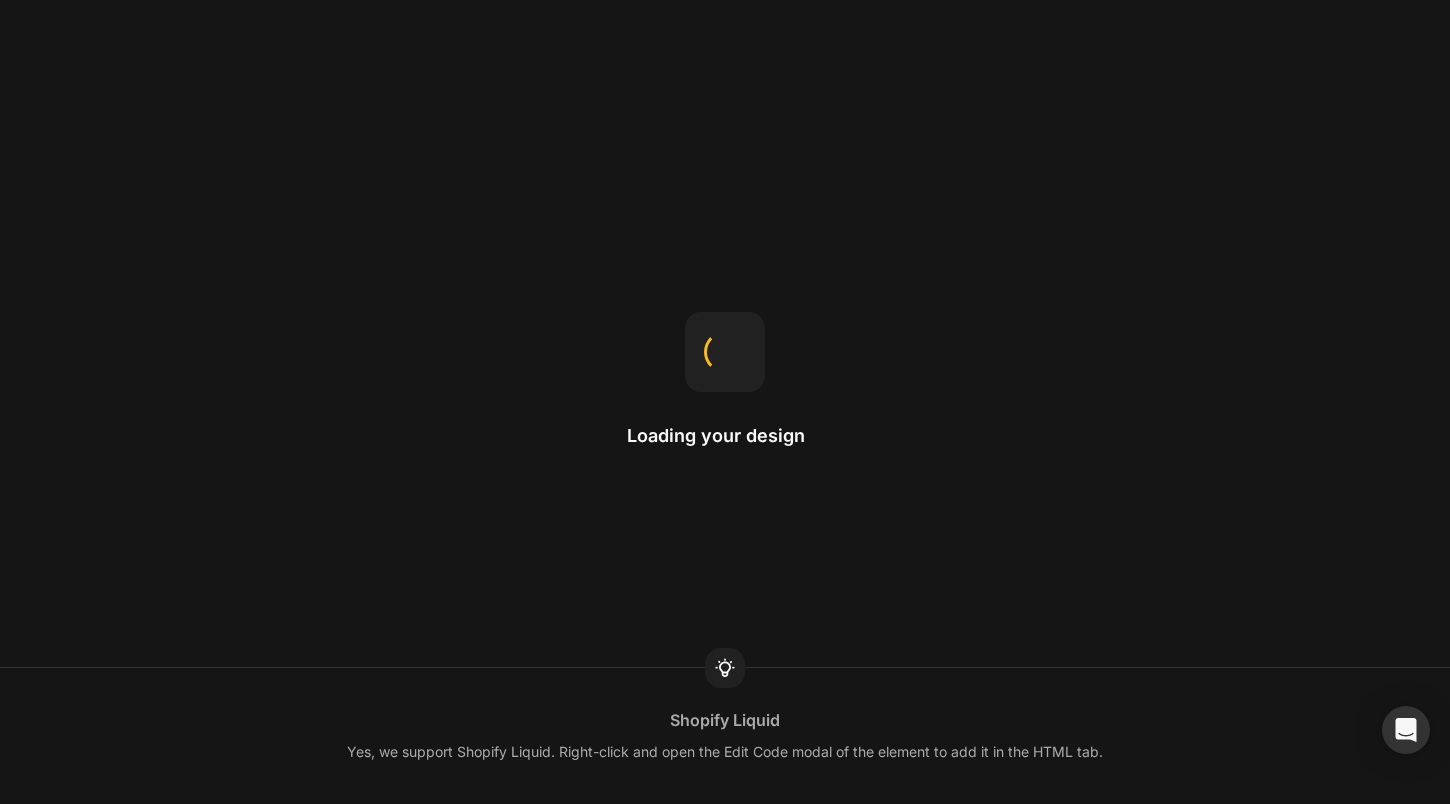 scroll, scrollTop: 0, scrollLeft: 0, axis: both 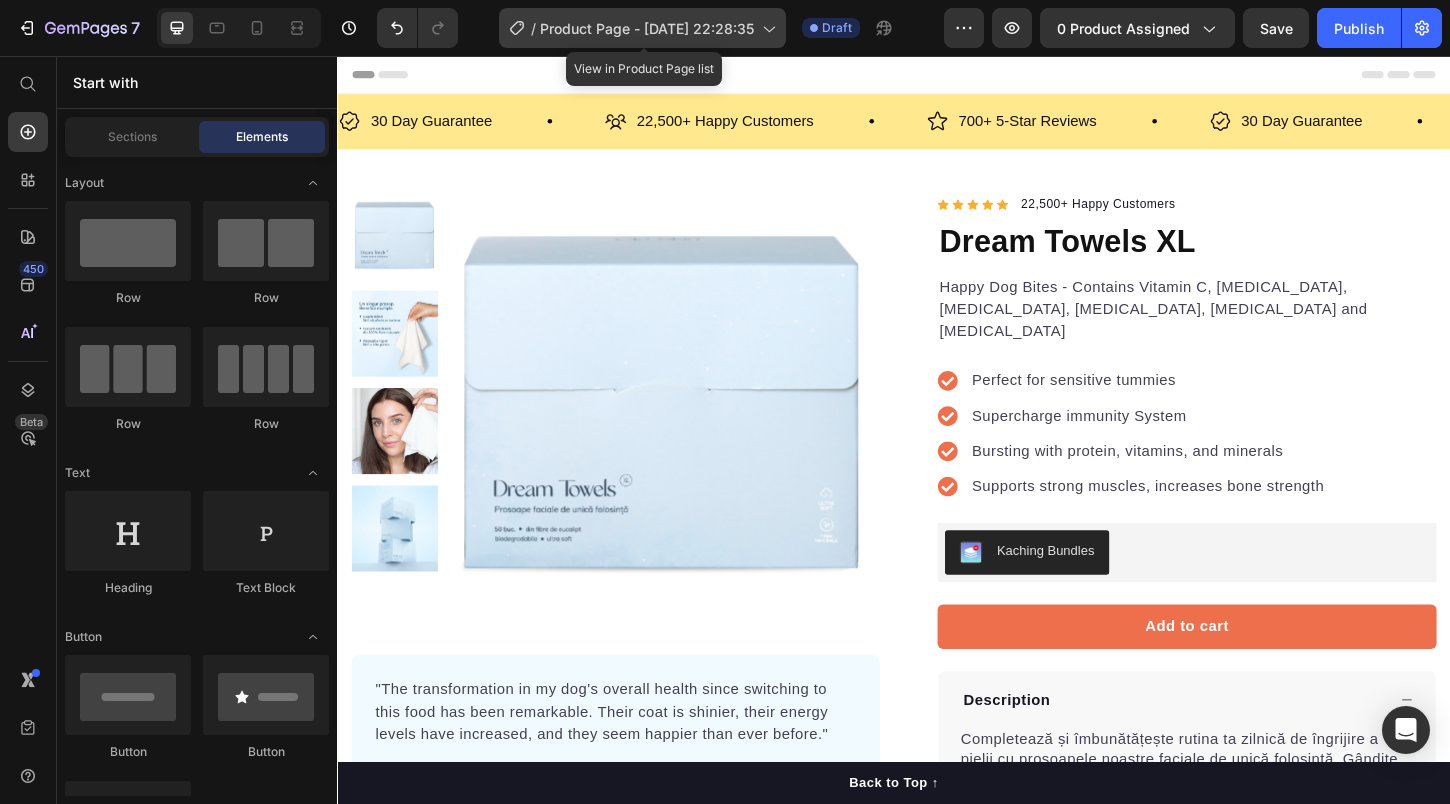 click on "Product Page - Jul 10, 22:28:35" at bounding box center [647, 28] 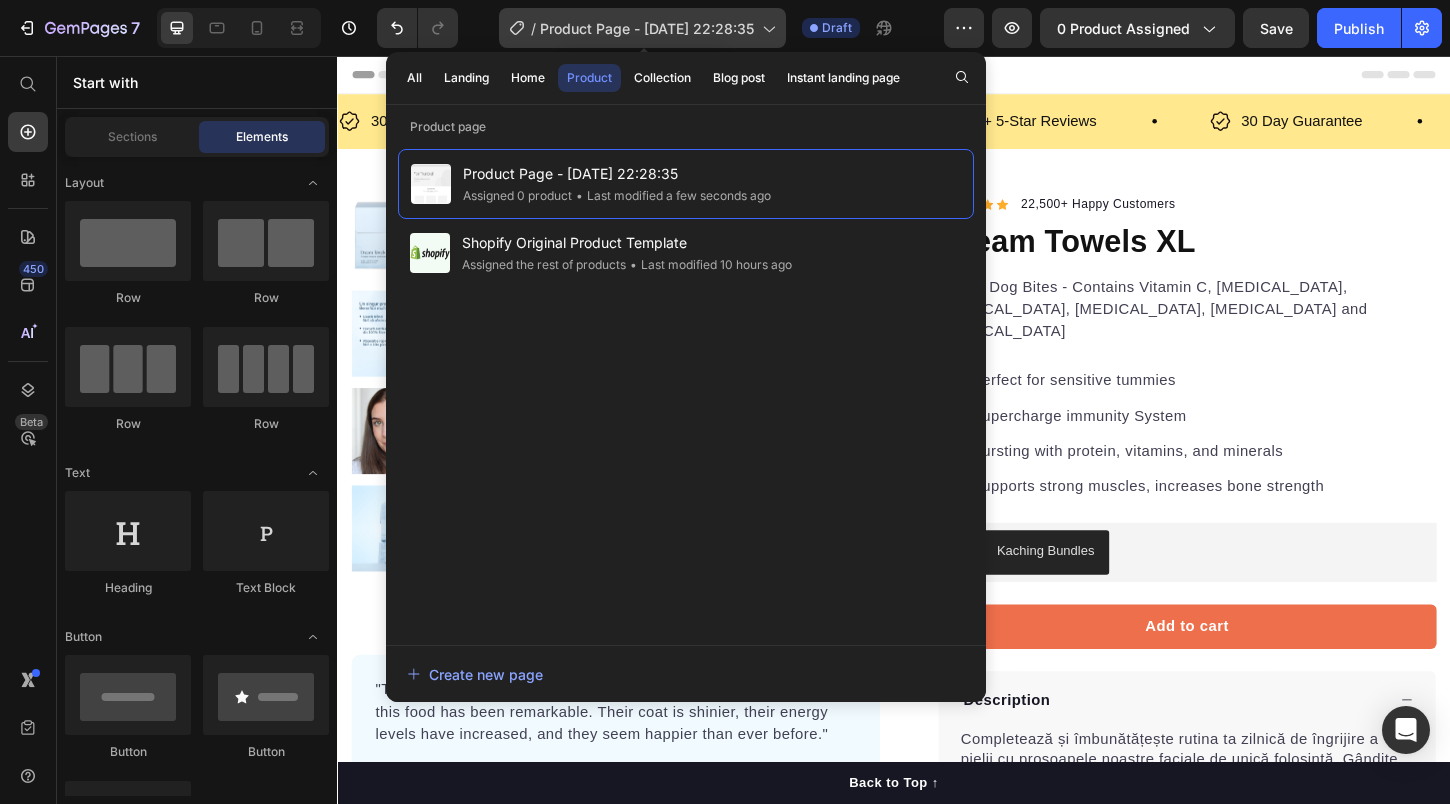 click on "Product Page - Jul 10, 22:28:35" at bounding box center (647, 28) 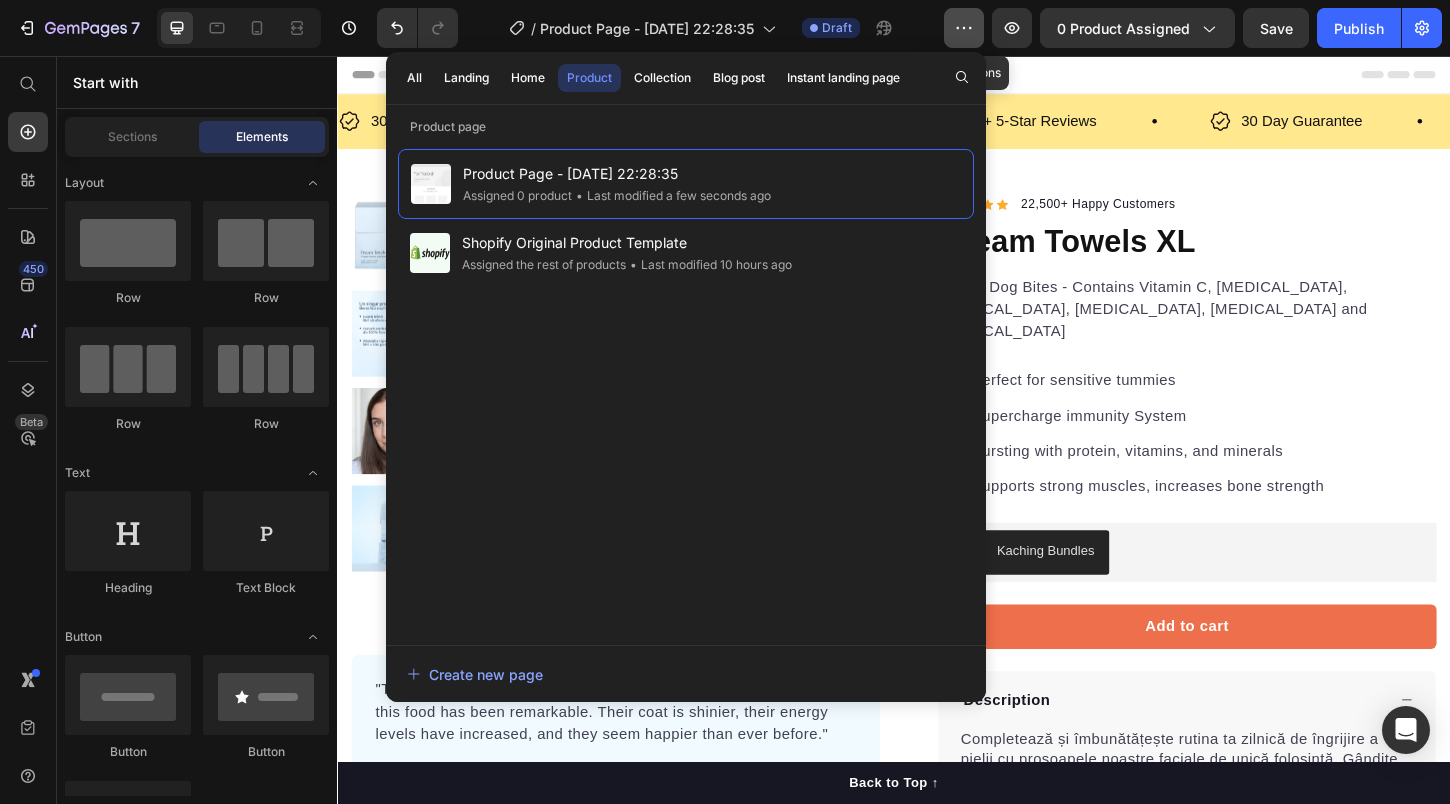 click 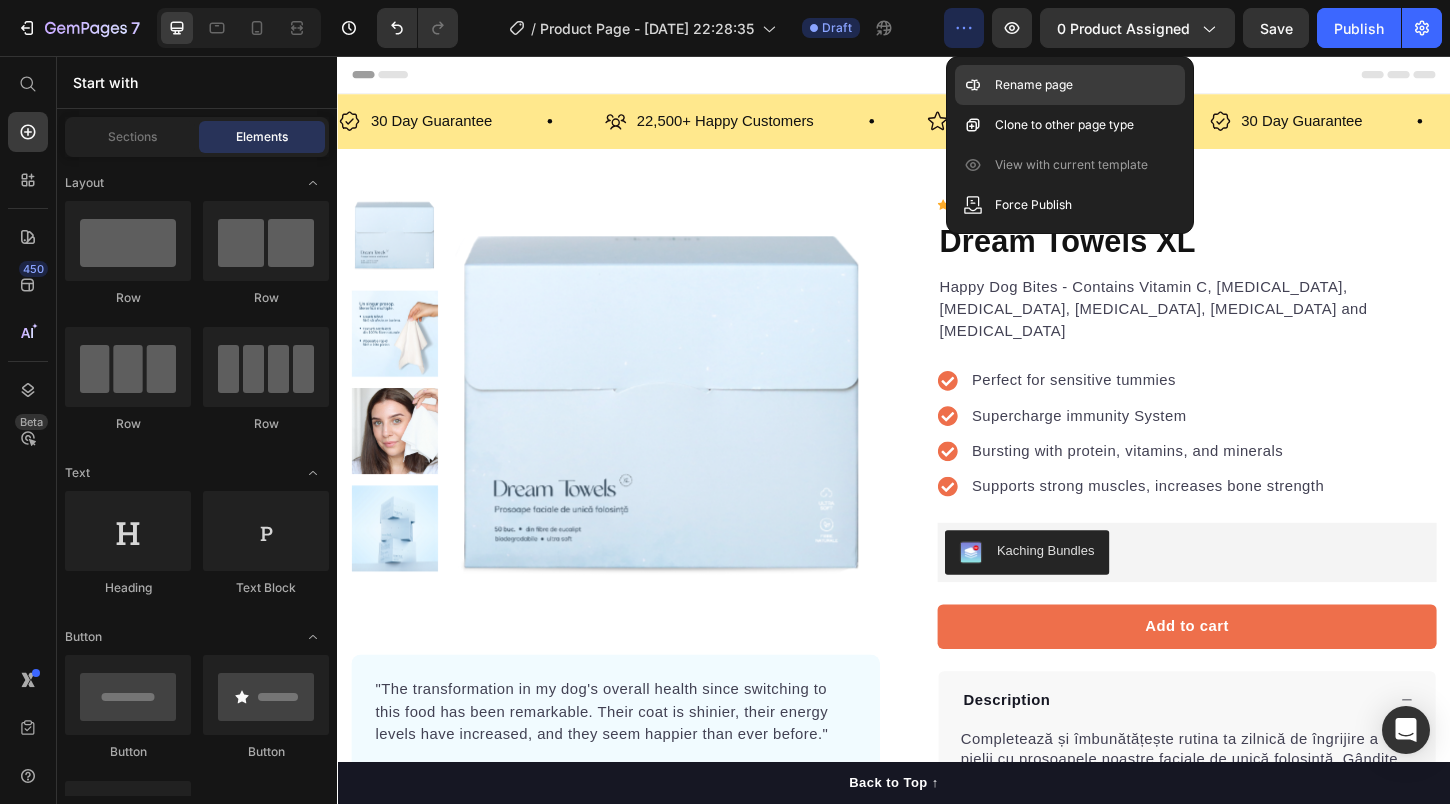 click on "Rename page" 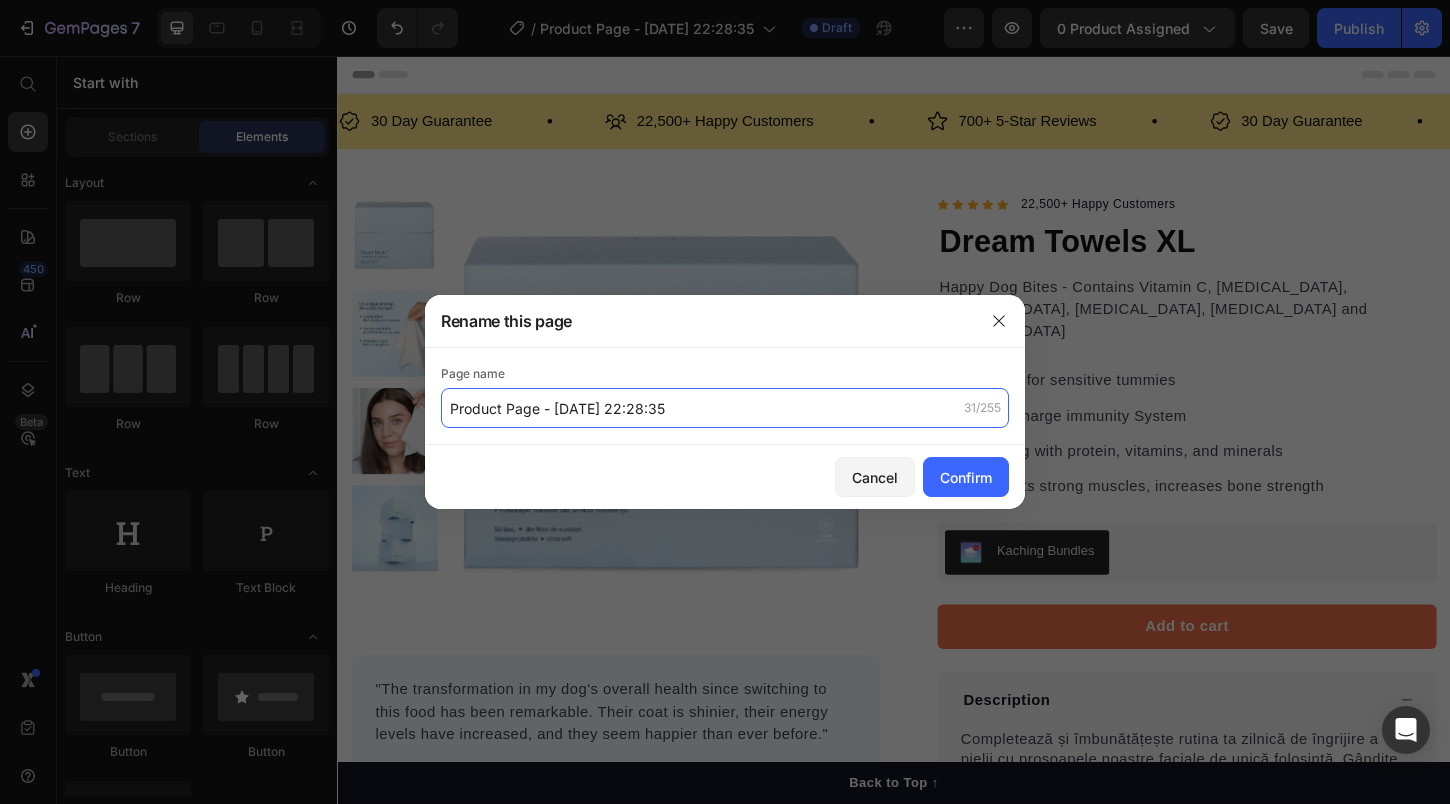 click on "Product Page - Jul 10, 22:28:35" 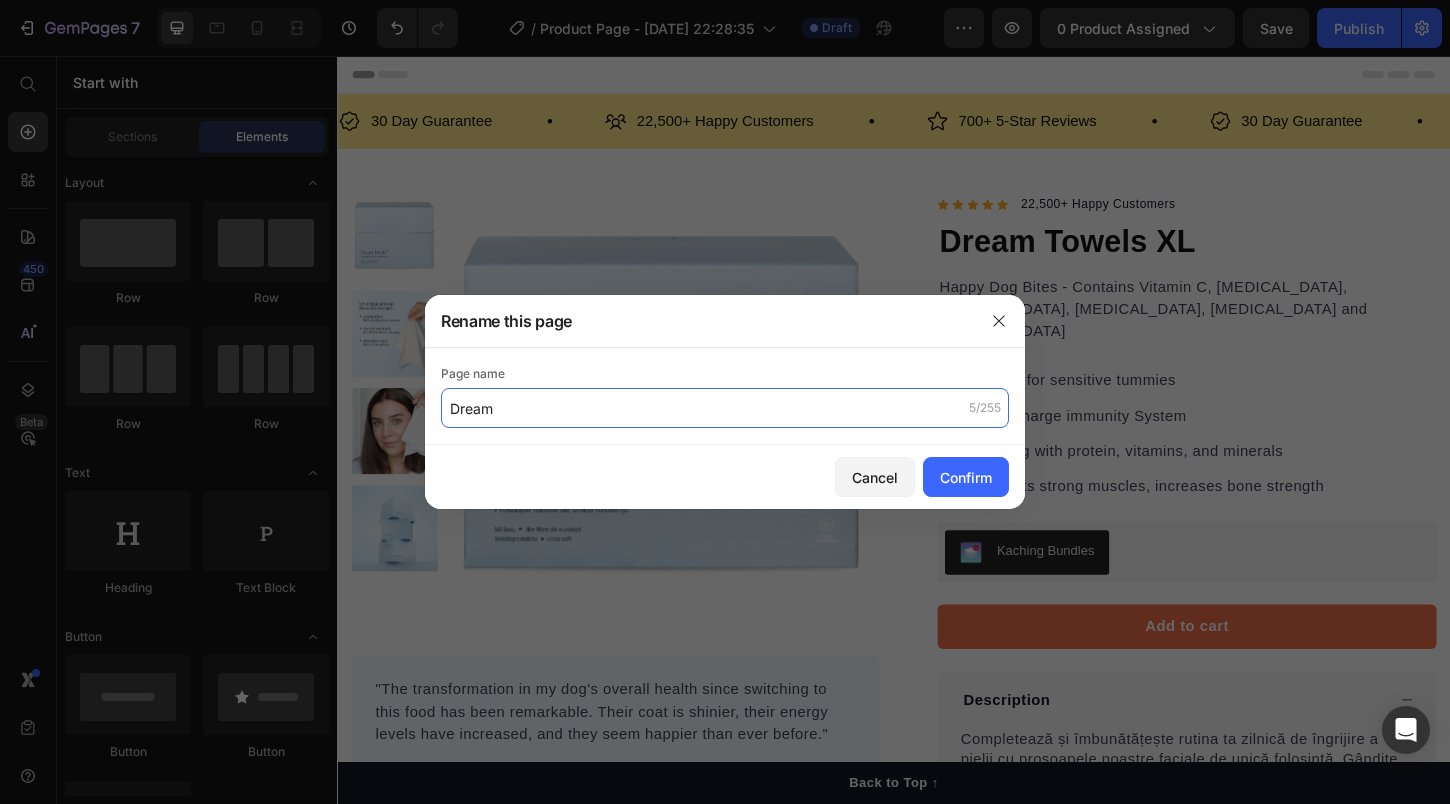 click on "Dream" 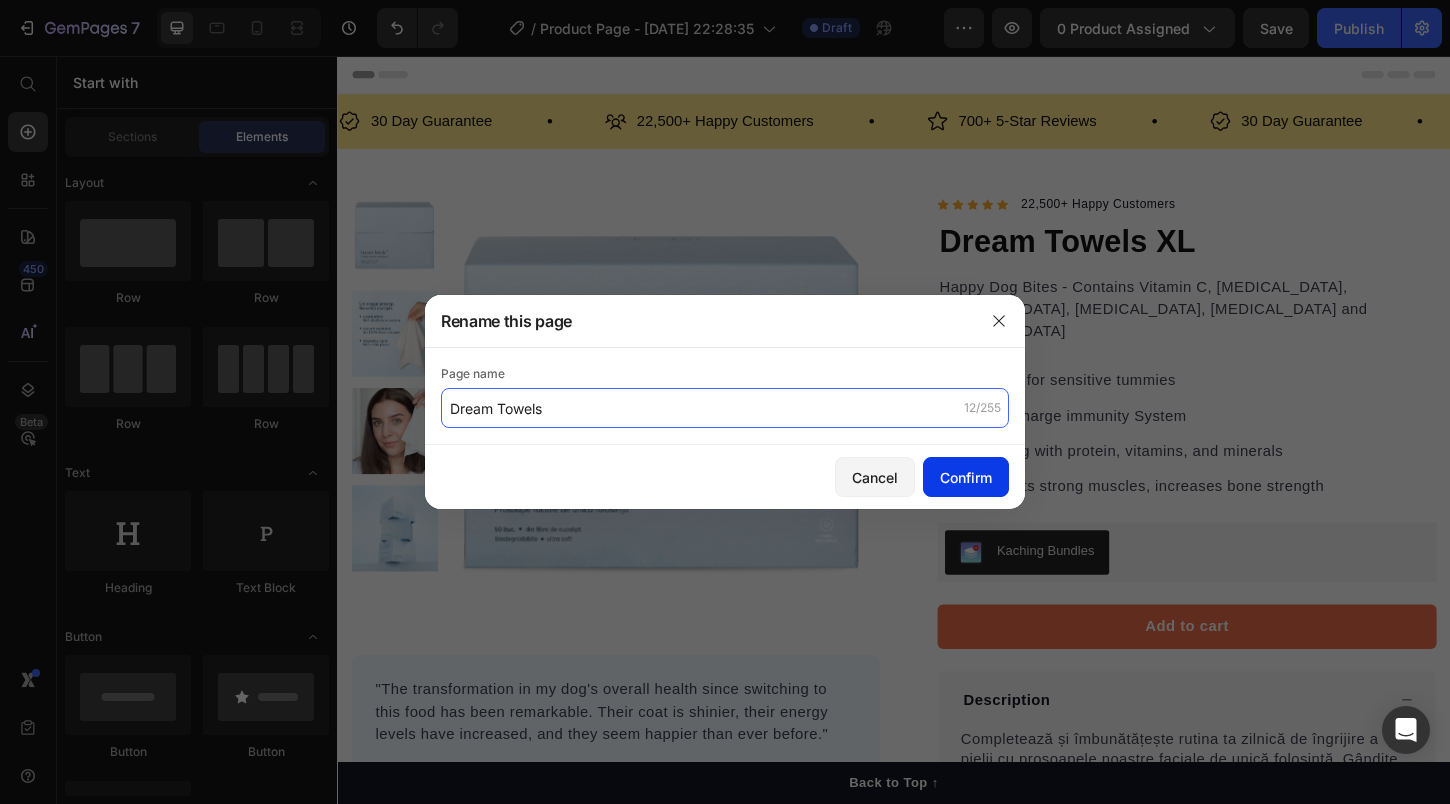 type on "Dream Towels" 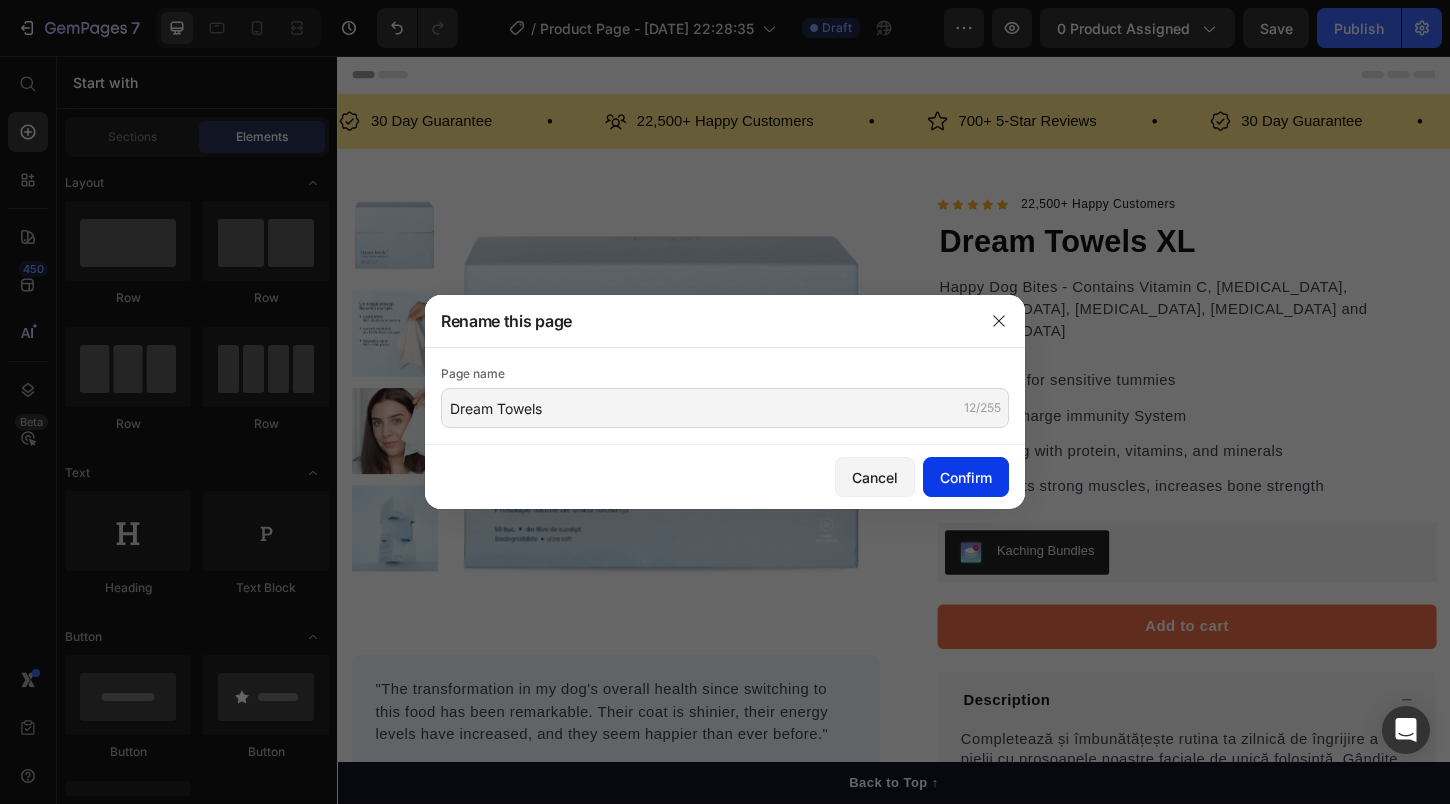 click on "Confirm" 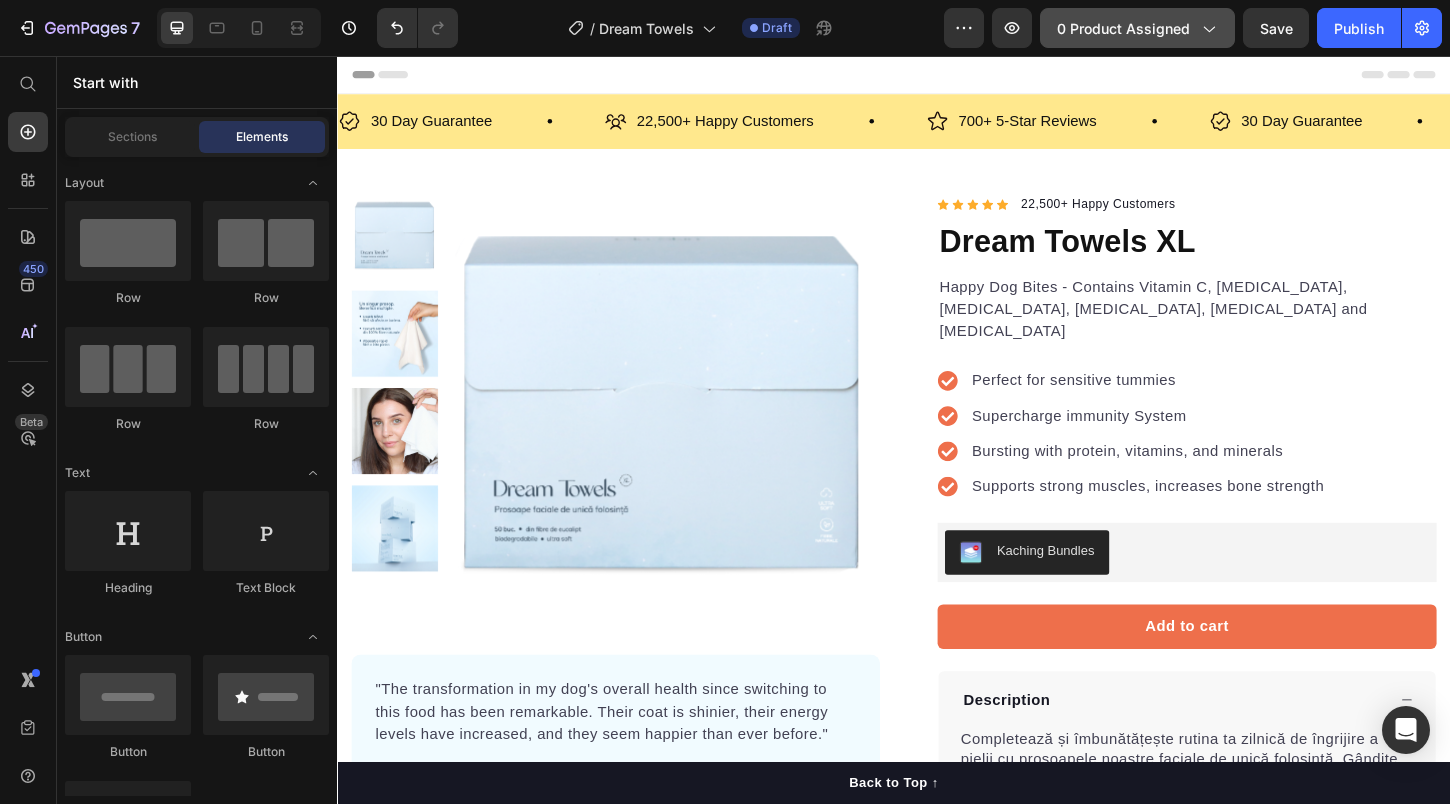 click on "0 product assigned" at bounding box center [1137, 28] 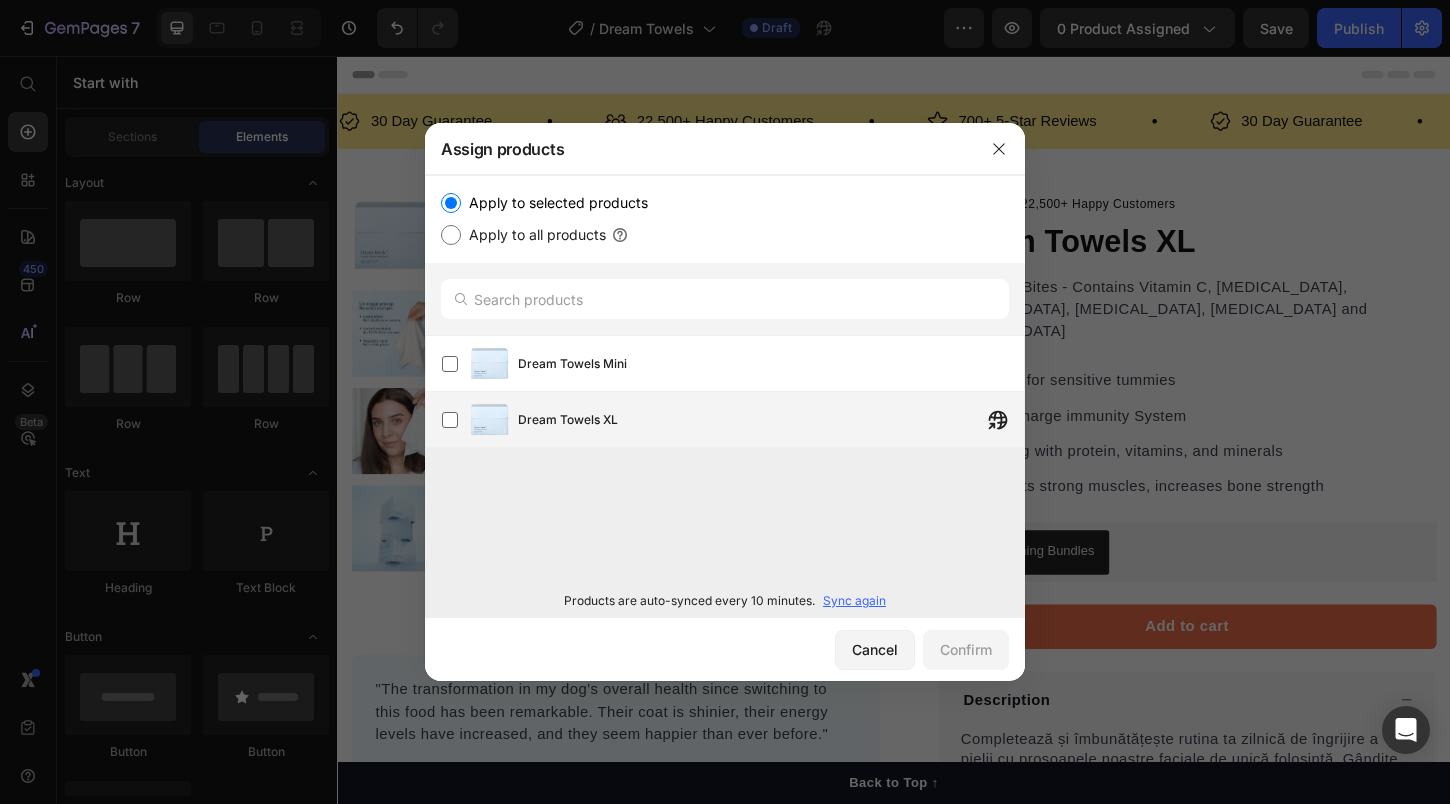 click on "Dream Towels XL" at bounding box center (771, 420) 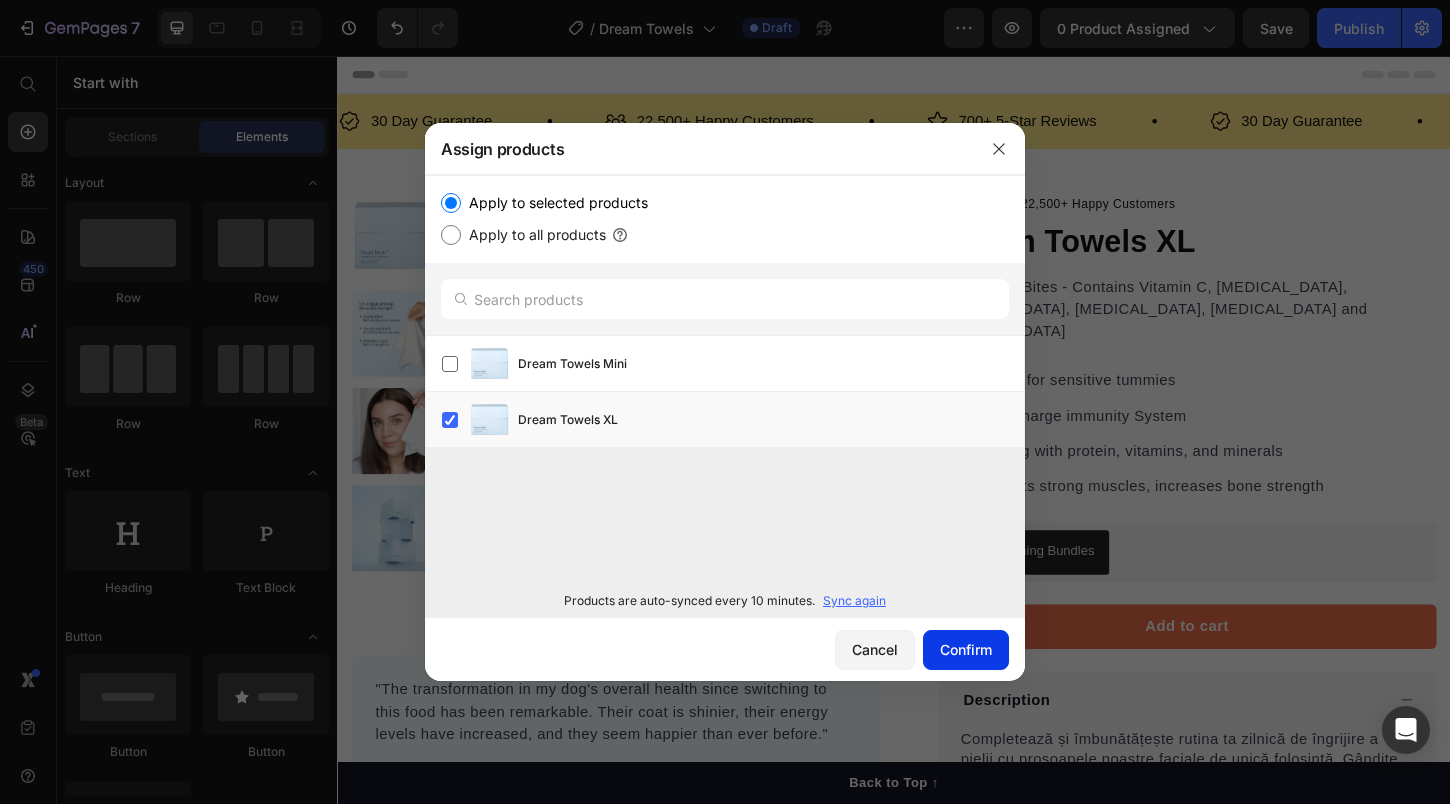 click on "Confirm" 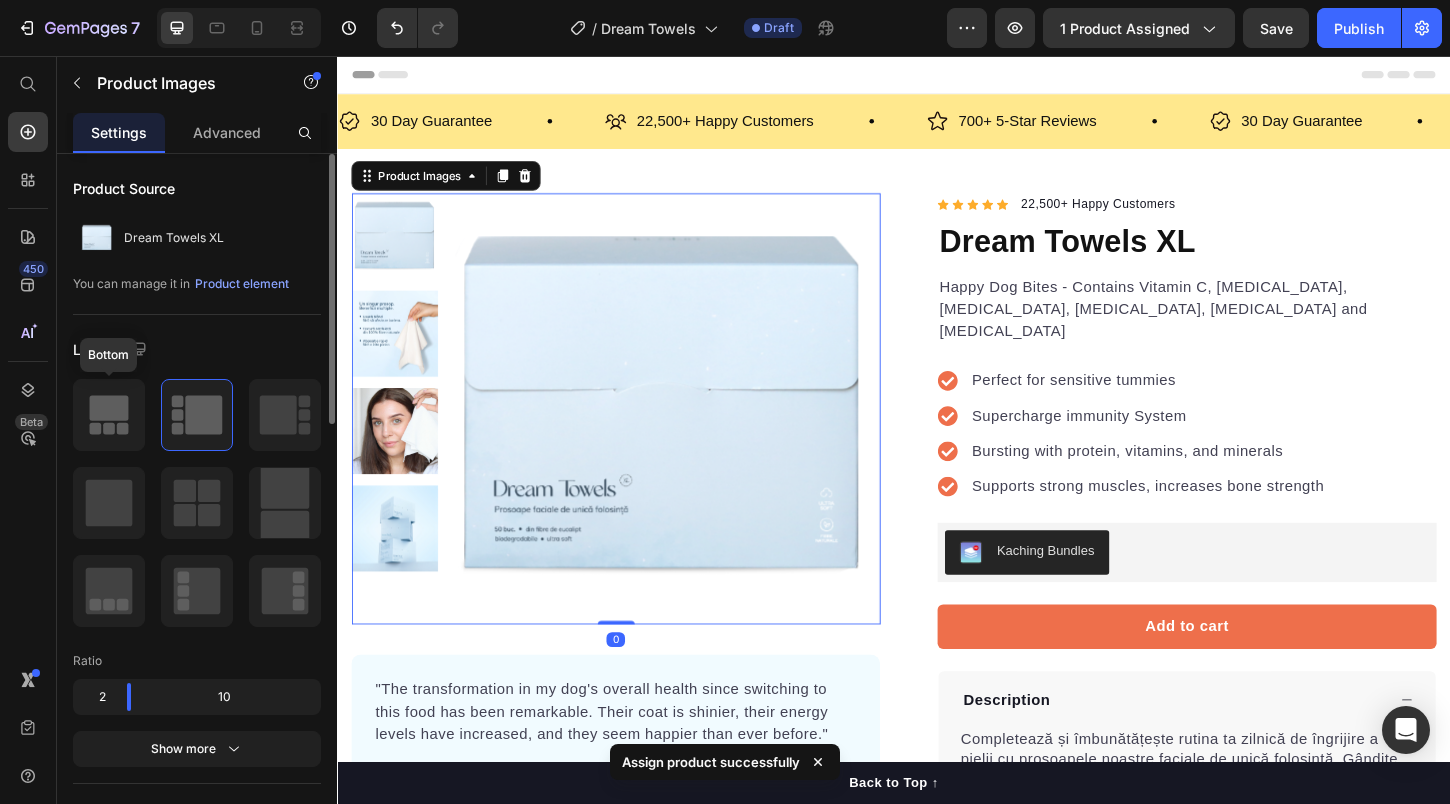 click 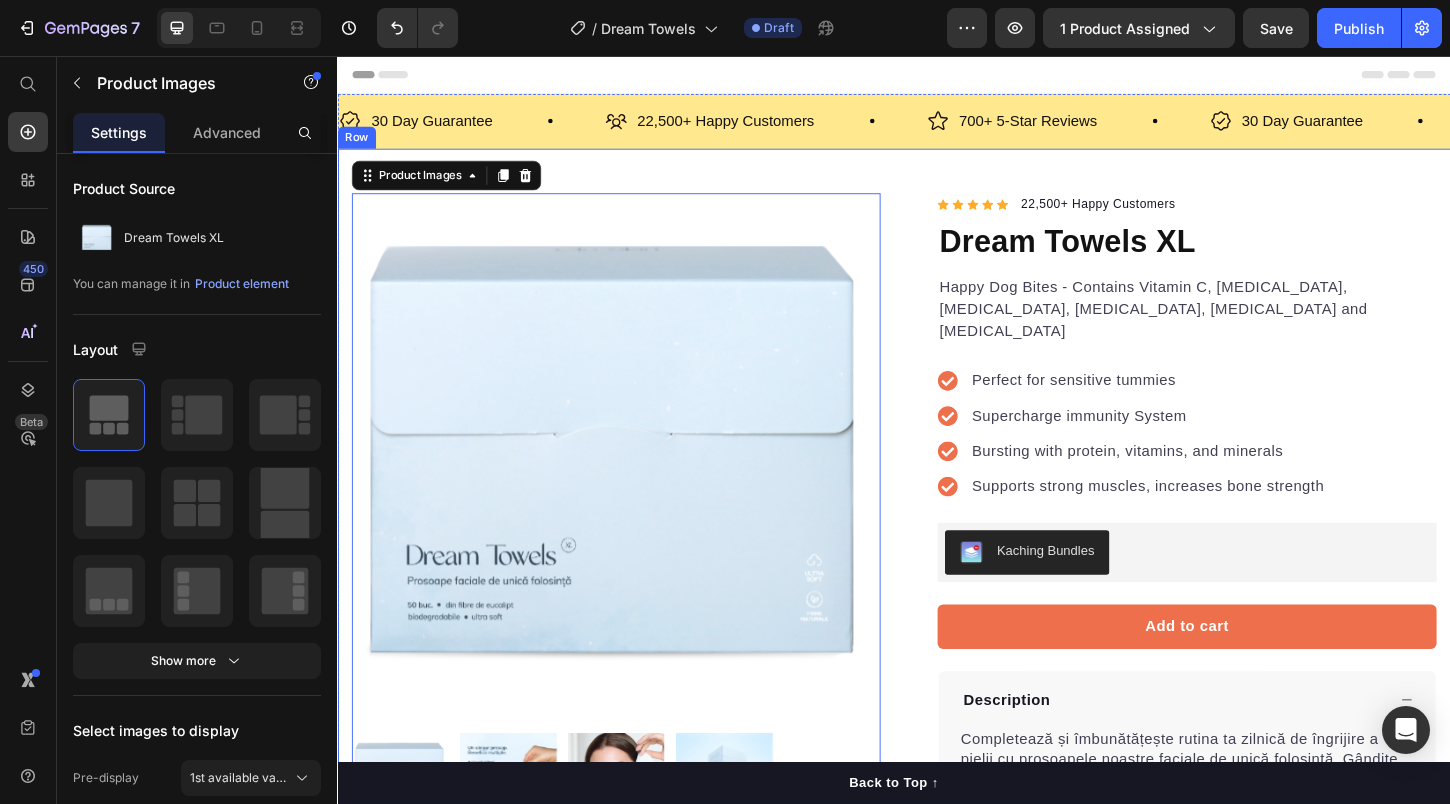 scroll, scrollTop: 0, scrollLeft: 0, axis: both 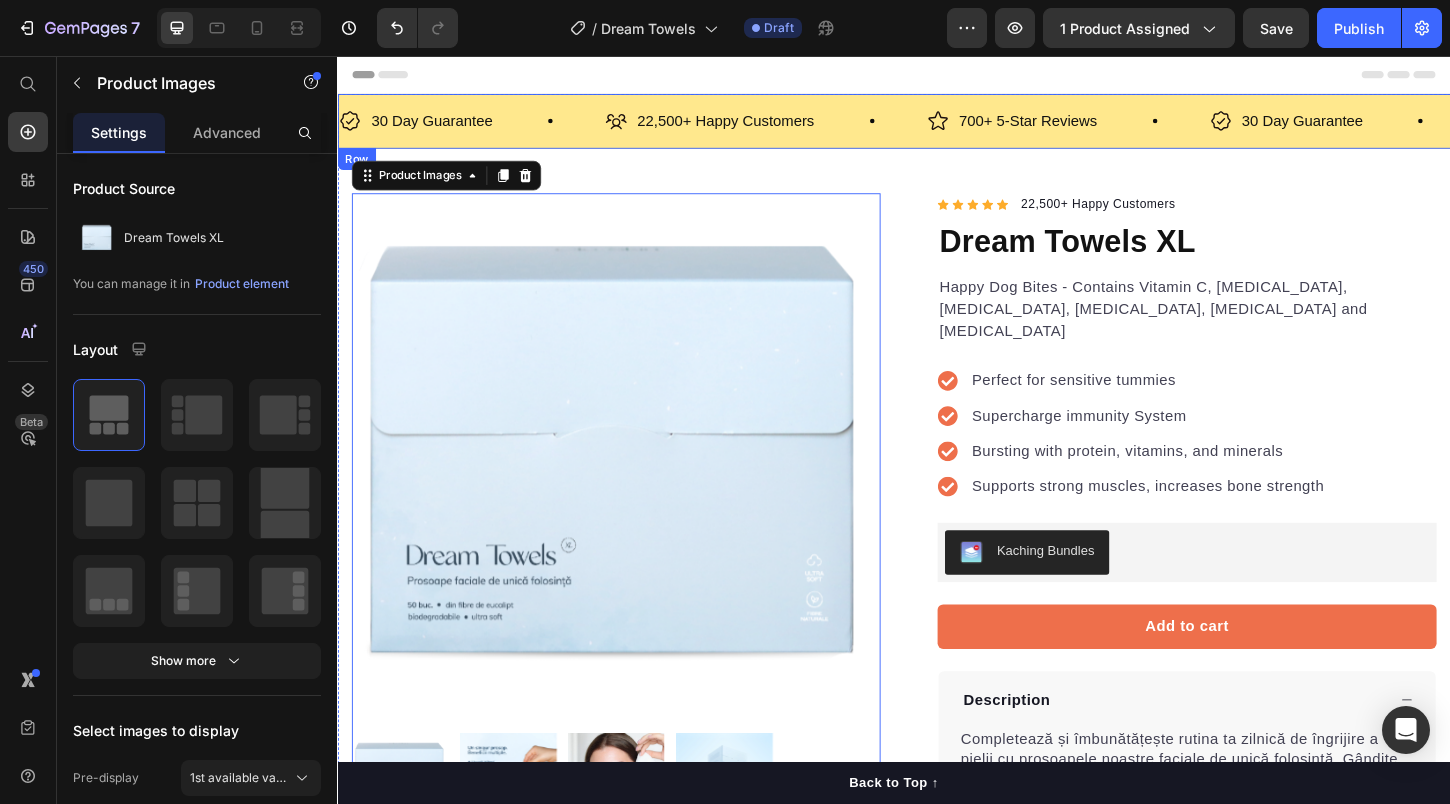 click on "Product Images   0 "The transformation in my dog's overall health since switching to this food has been remarkable. Their coat is shinier, their energy levels have increased, and they seem happier than ever before." Text block -Daisy Text block
Verified buyer Item list Row Row "My dog absolutely loves this food! It's clear that the taste and quality are top-notch."  -Daisy Text block Row Row Icon Icon Icon Icon Icon Icon List Hoz 22,500+ Happy Customers Text block Row Dream Towels XL Product Title Happy Dog Bites - Contains Vitamin C, Vitamin E, Vitamin B2, Vitamin B1, Vitamin D and Vitamin K Text block Perfect for sensitive tummies Supercharge immunity System Bursting with protein, vitamins, and minerals Supports strong muscles, increases bone strength Item list Kaching Bundles Kaching Bundles Add to cart Product Cart Button Perfect for sensitive tummies Supercharge immunity System Bursting with protein, vitamins, and minerals Supports strong muscles, increases bone strength Item list Row Row" at bounding box center [937, 660] 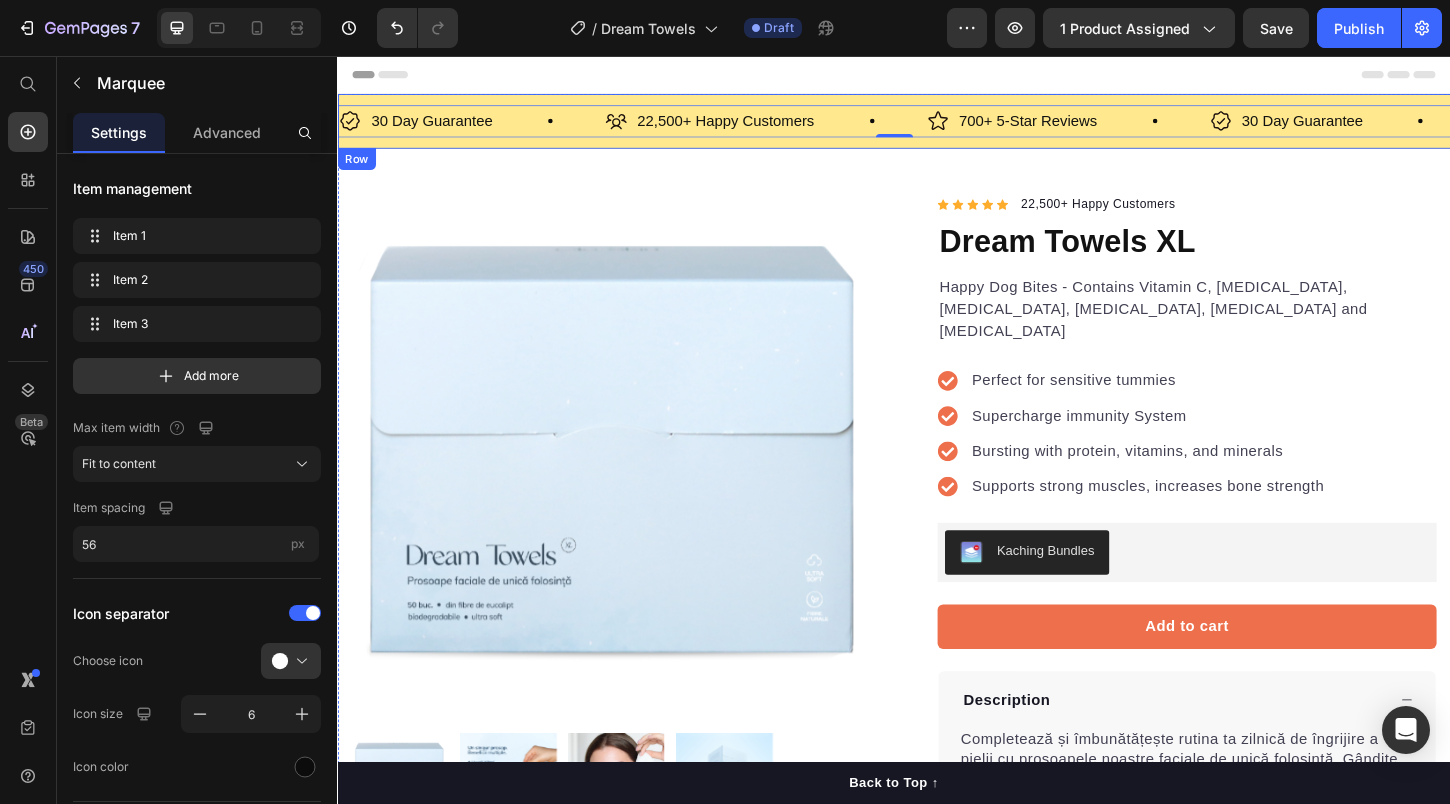 click on "30 Day Guarantee" at bounding box center (438, 126) 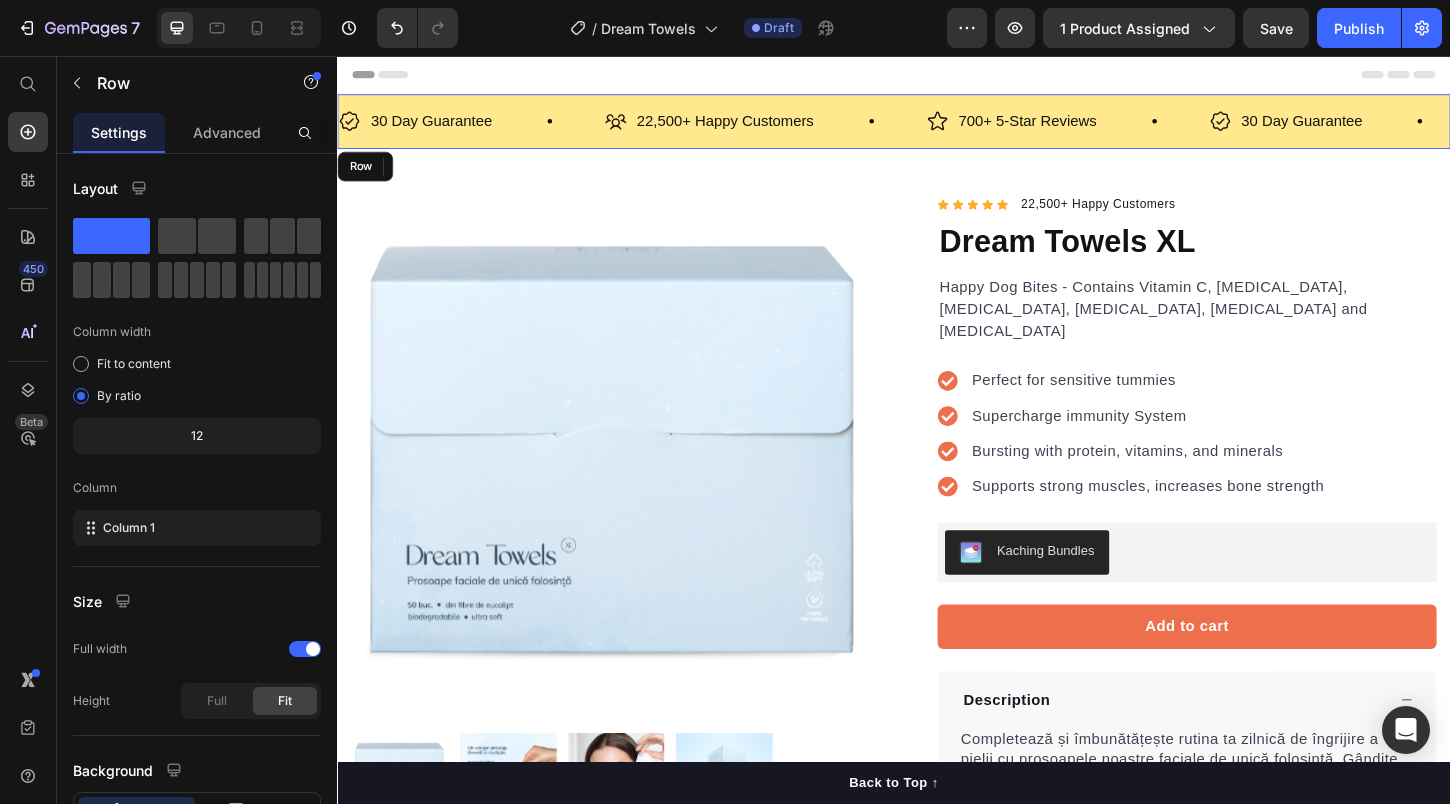 click on "30 Day Guarantee Item List   0
22,500+ Happy Customers Item List
700+ 5-Star Reviews Item List
30 Day Guarantee Item List   0
22,500+ Happy Customers Item List
700+ 5-Star Reviews Item List
30 Day Guarantee Item List   0
22,500+ Happy Customers Item List
700+ 5-Star Reviews Item List
30 Day Guarantee Item List   0
22,500+ Happy Customers Item List
700+ 5-Star Reviews Item List
30 Day Guarantee Item List   0
22,500+ Happy Customers Item List
700+ 5-Star Reviews Item List
30 Day Guarantee Item List   0
Row" at bounding box center [937, 126] 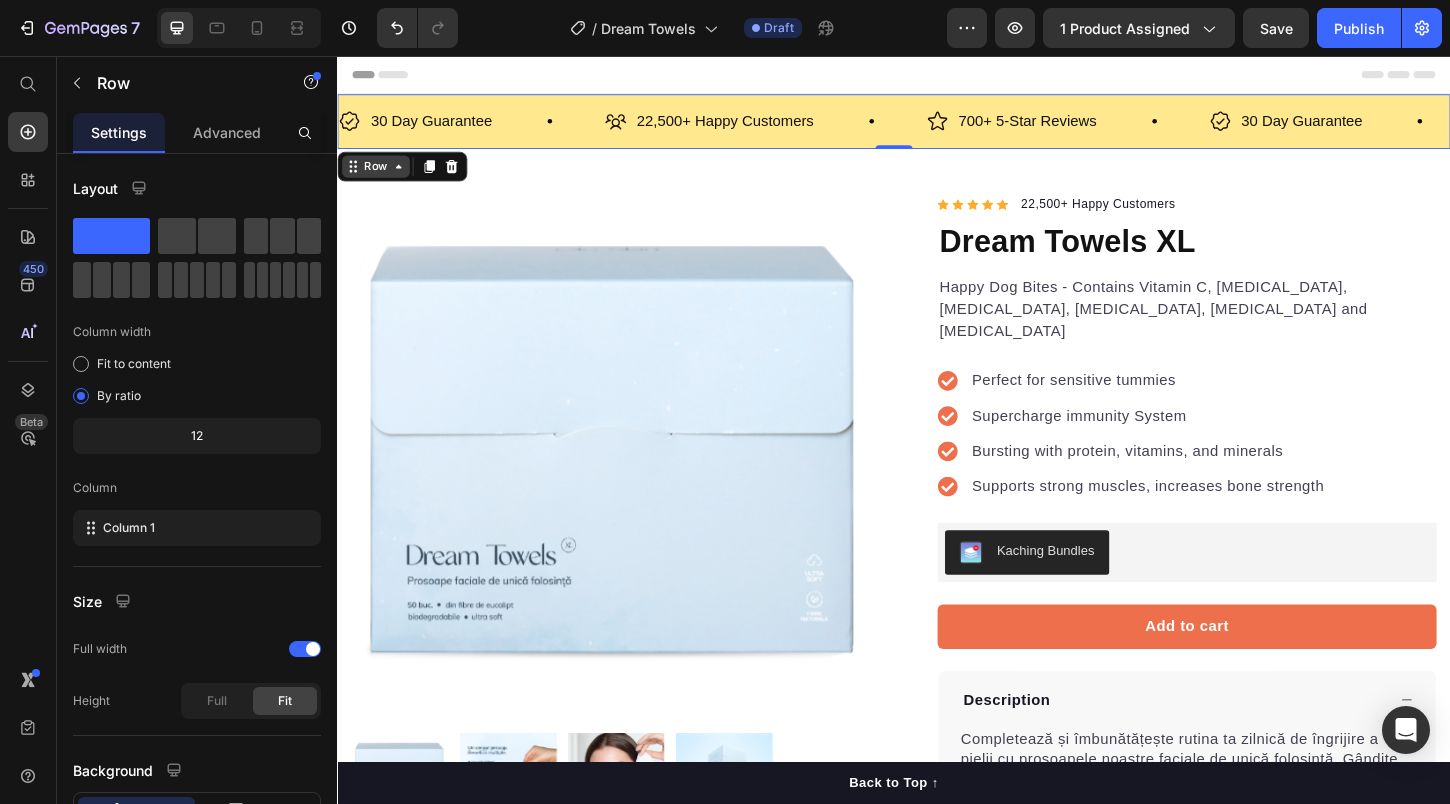 click on "Row" at bounding box center [378, 175] 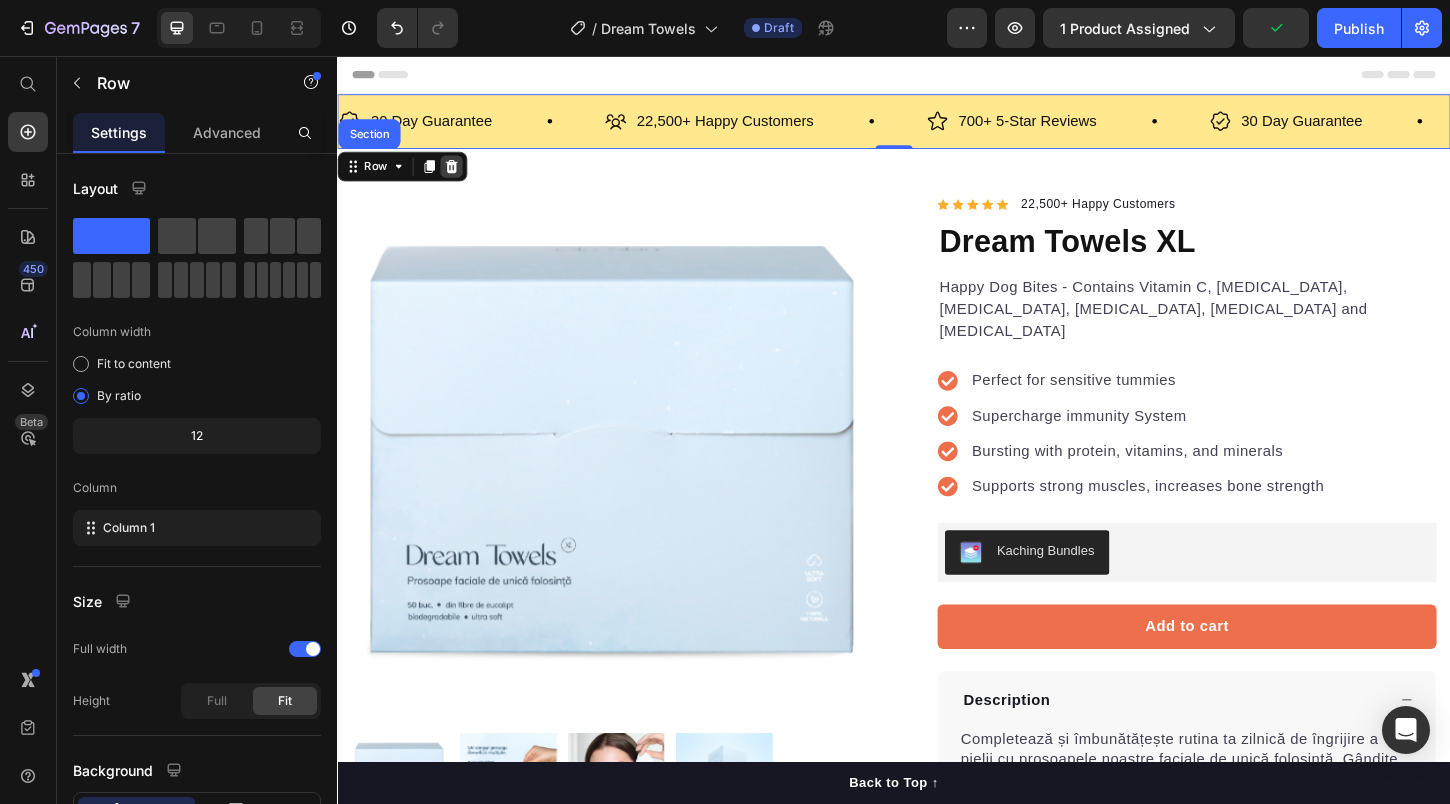 click 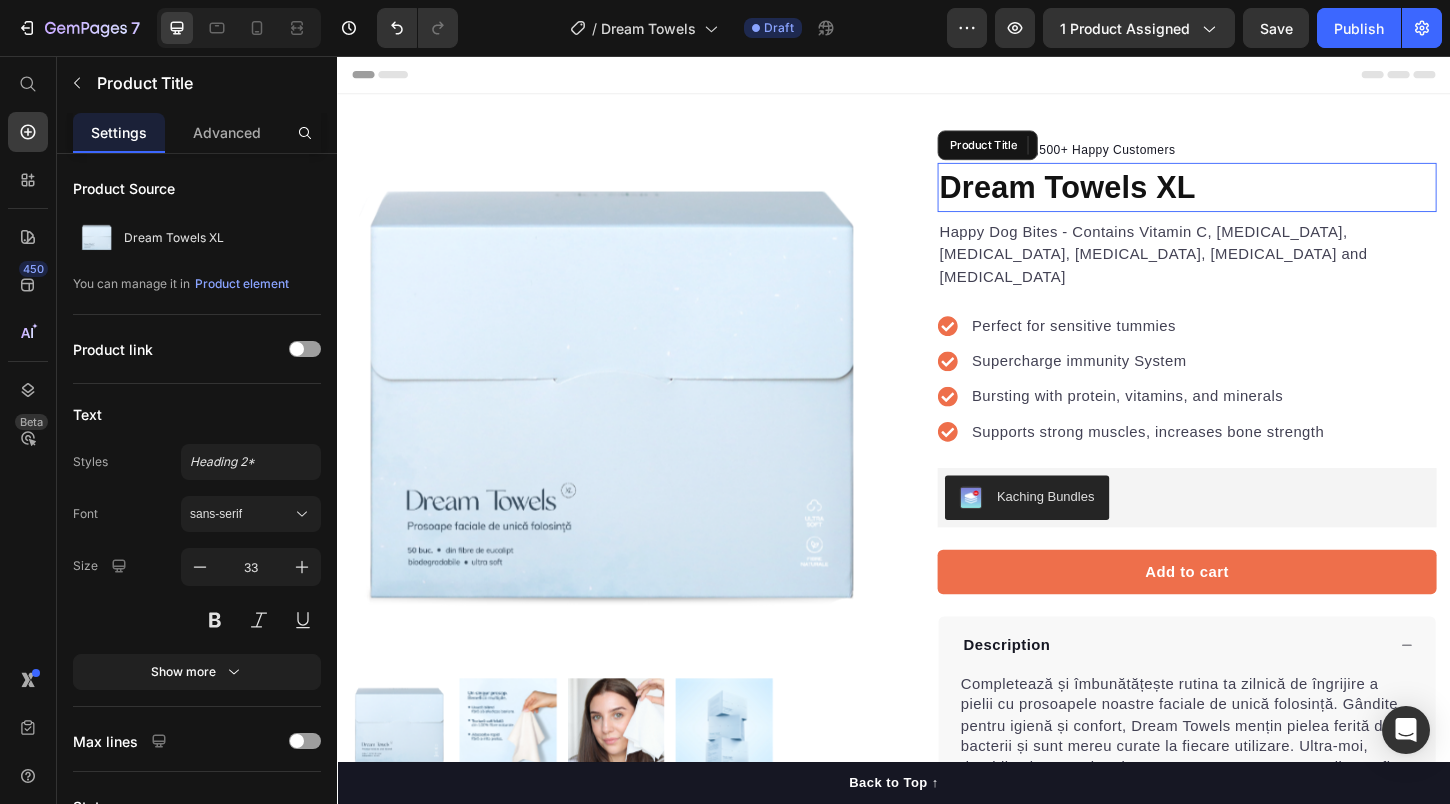 click on "Dream Towels XL" at bounding box center [1253, 198] 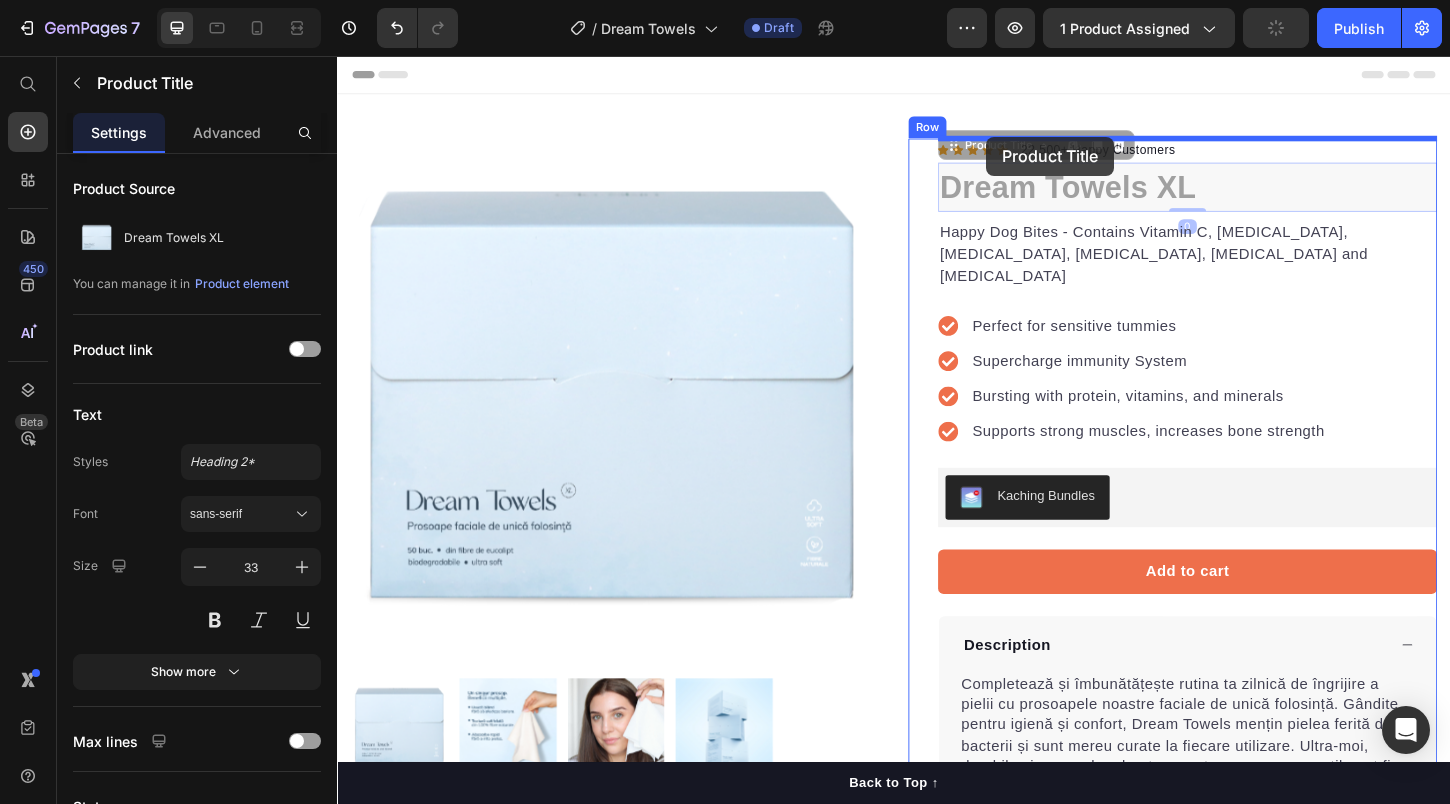 drag, startPoint x: 1002, startPoint y: 157, endPoint x: 1037, endPoint y: 142, distance: 38.078865 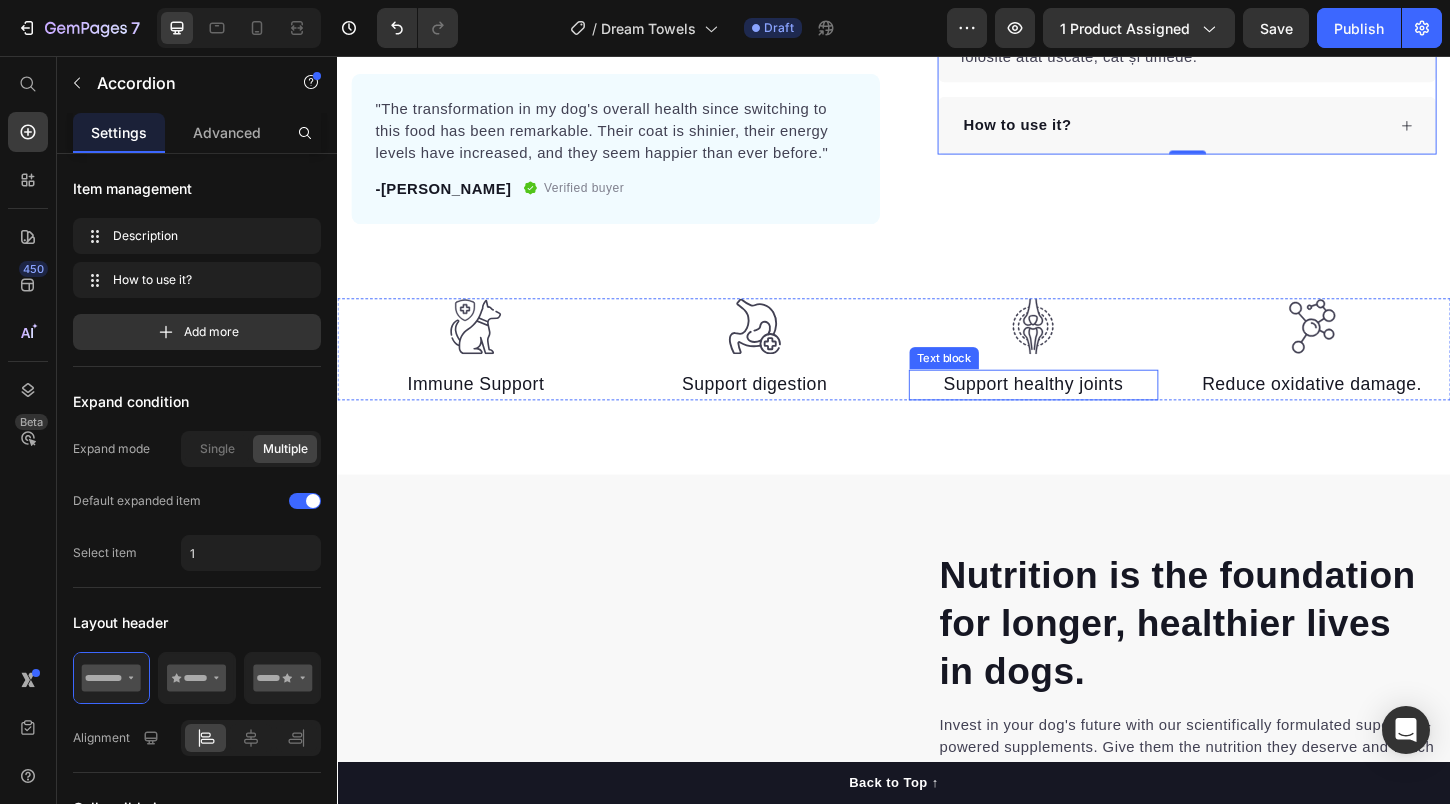 scroll, scrollTop: 860, scrollLeft: 0, axis: vertical 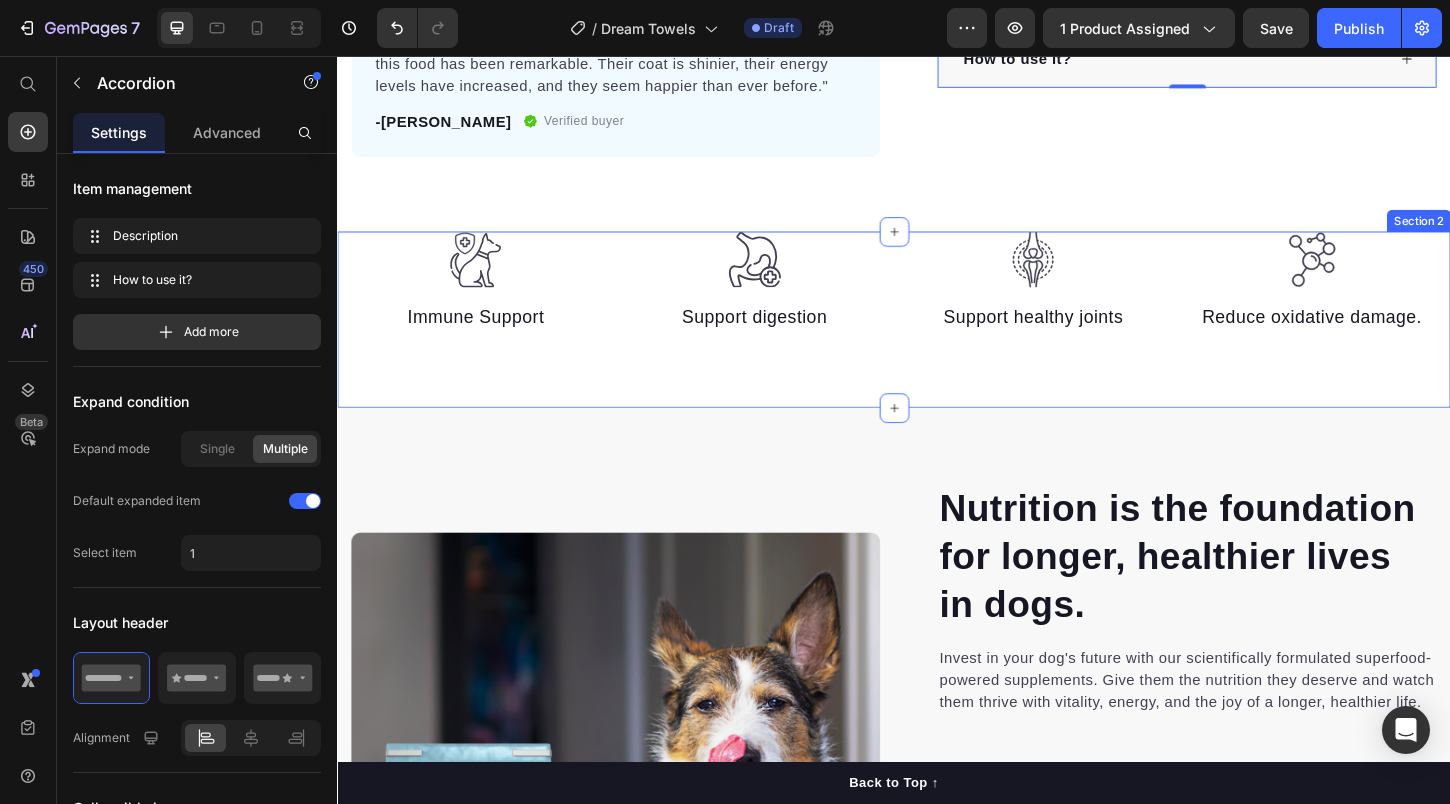 click on "Image Immune Support Text block Image Support digestion Text block Image Support healthy joints Text block Image Reduce oxidative damage. Text block Row Section 2" at bounding box center (937, 340) 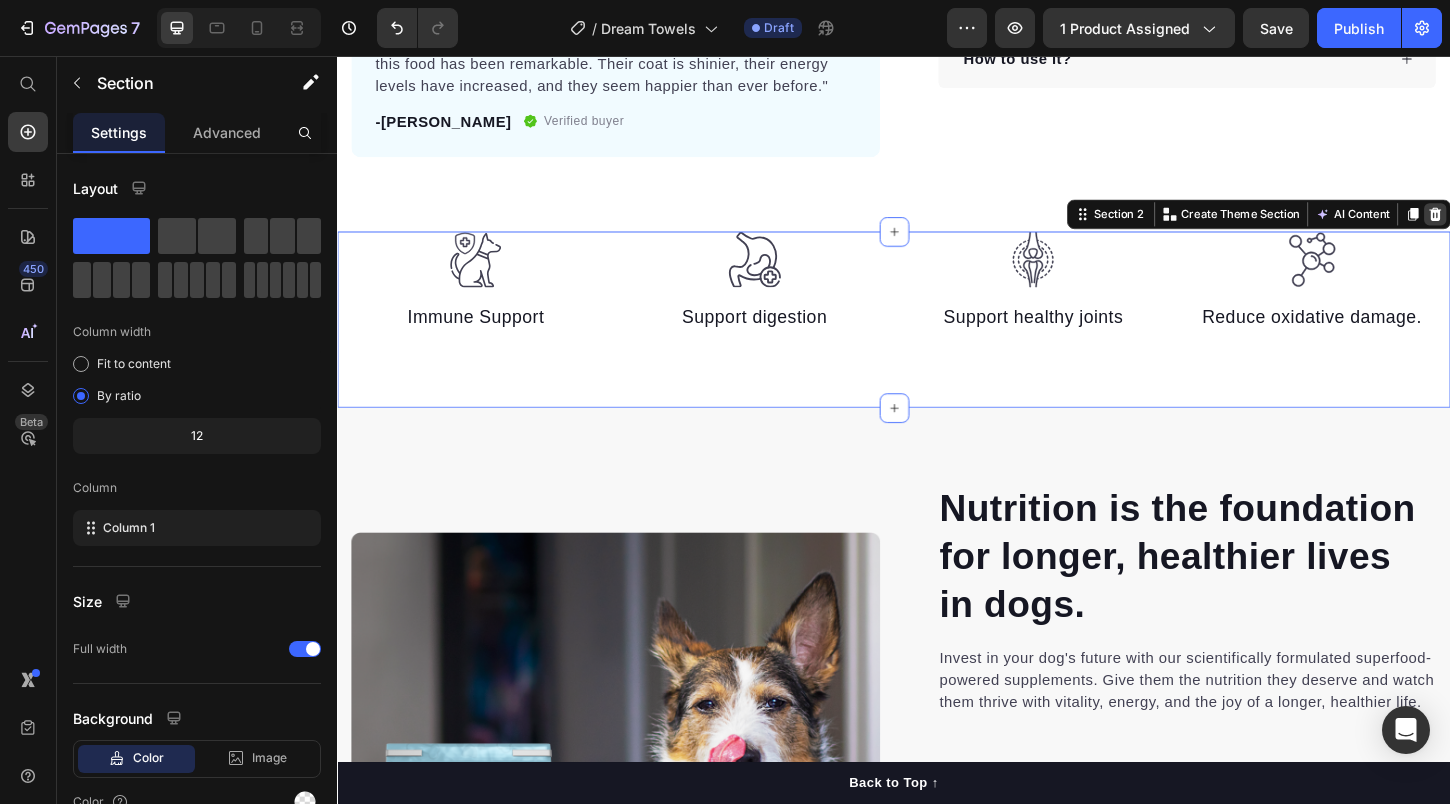 click 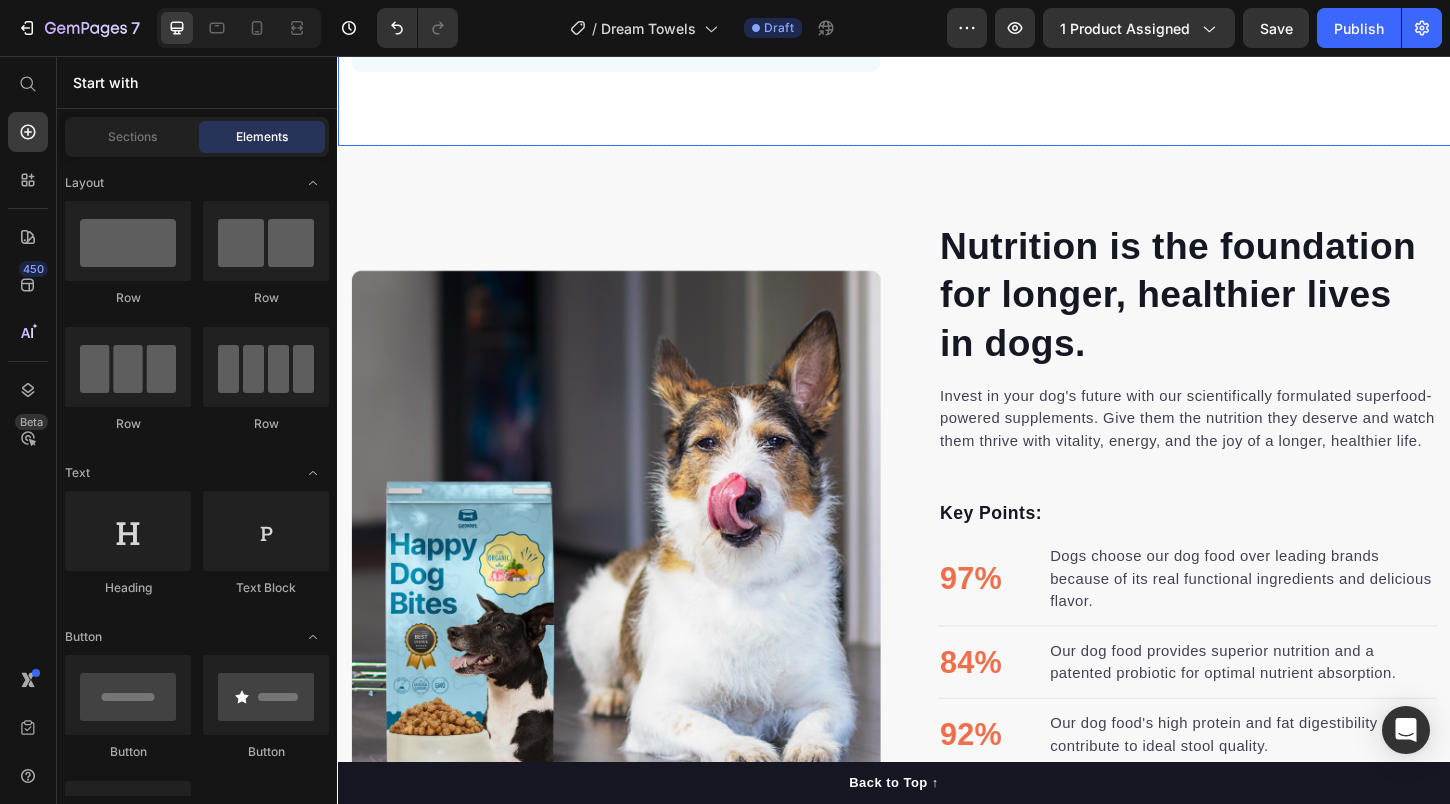 scroll, scrollTop: 1071, scrollLeft: 0, axis: vertical 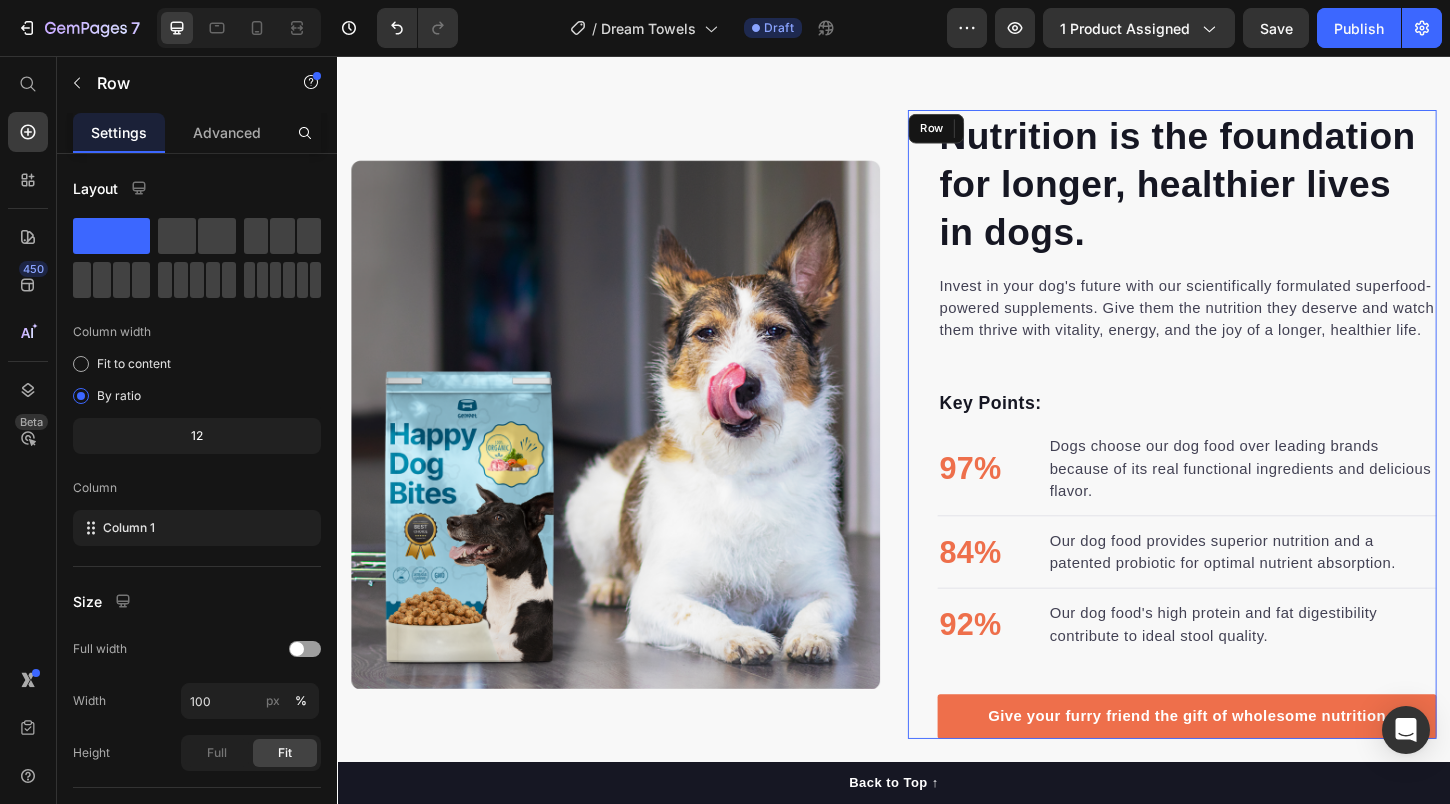 click on "Nutrition is the foundation for longer, healthier lives in dogs. Heading Invest in your dog's future with our scientifically formulated superfood-powered supplements. Give them the nutrition they deserve and watch them thrive with vitality, energy, and the joy of a longer, healthier life. Text block Key Points: Text block 97% Text block Dogs choose our dog food over leading brands because of its real functional ingredients and delicious flavor. Text block Advanced list                Title Line 84% Text block Our dog food provides superior nutrition and a patented probiotic for optimal nutrient absorption. Text block Advanced list                Title Line 92% Text block Our dog food's high protein and fat digestibility contribute to ideal stool quality. Text block Advanced list Give your furry friend the gift of wholesome nutrition Button Row" at bounding box center [1237, 453] 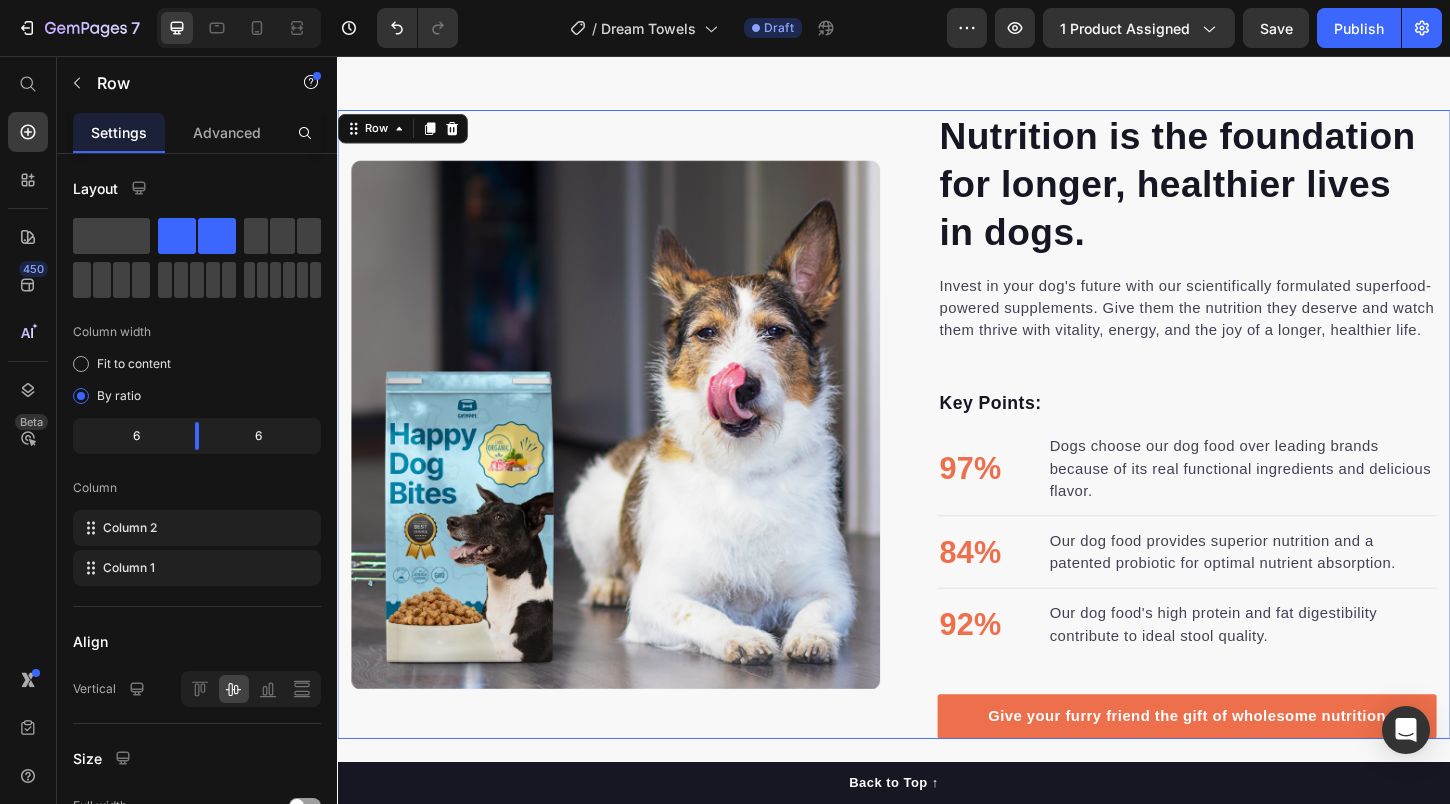 click on "Nutrition is the foundation for longer, healthier lives in dogs. Heading Invest in your dog's future with our scientifically formulated superfood-powered supplements. Give them the nutrition they deserve and watch them thrive with vitality, energy, and the joy of a longer, healthier life. Text block Key Points: Text block 97% Text block Dogs choose our dog food over leading brands because of its real functional ingredients and delicious flavor. Text block Advanced list                Title Line 84% Text block Our dog food provides superior nutrition and a patented probiotic for optimal nutrient absorption. Text block Advanced list                Title Line 92% Text block Our dog food's high protein and fat digestibility contribute to ideal stool quality. Text block Advanced list Give your furry friend the gift of wholesome nutrition Button Row Image Image Row   0" at bounding box center (937, 453) 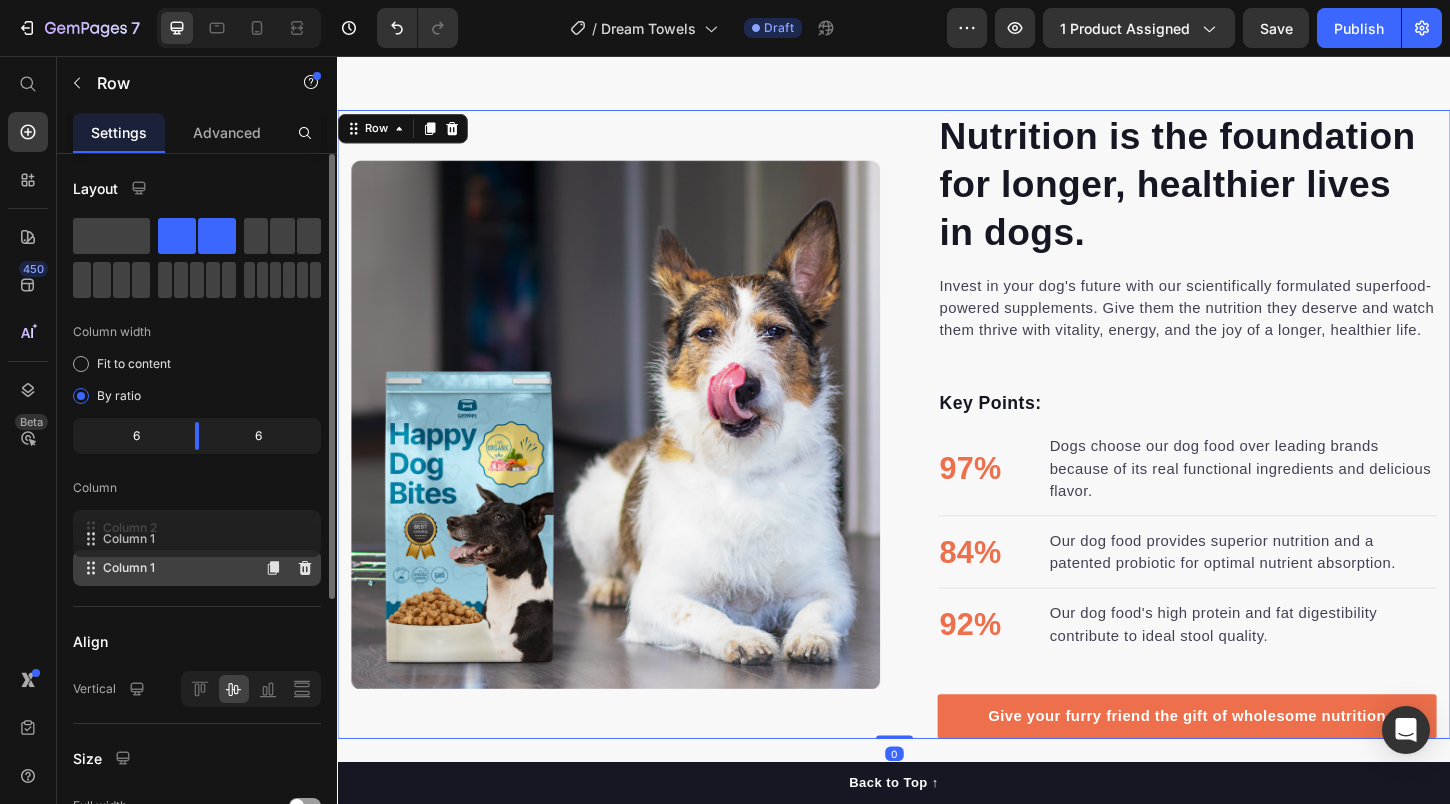 type 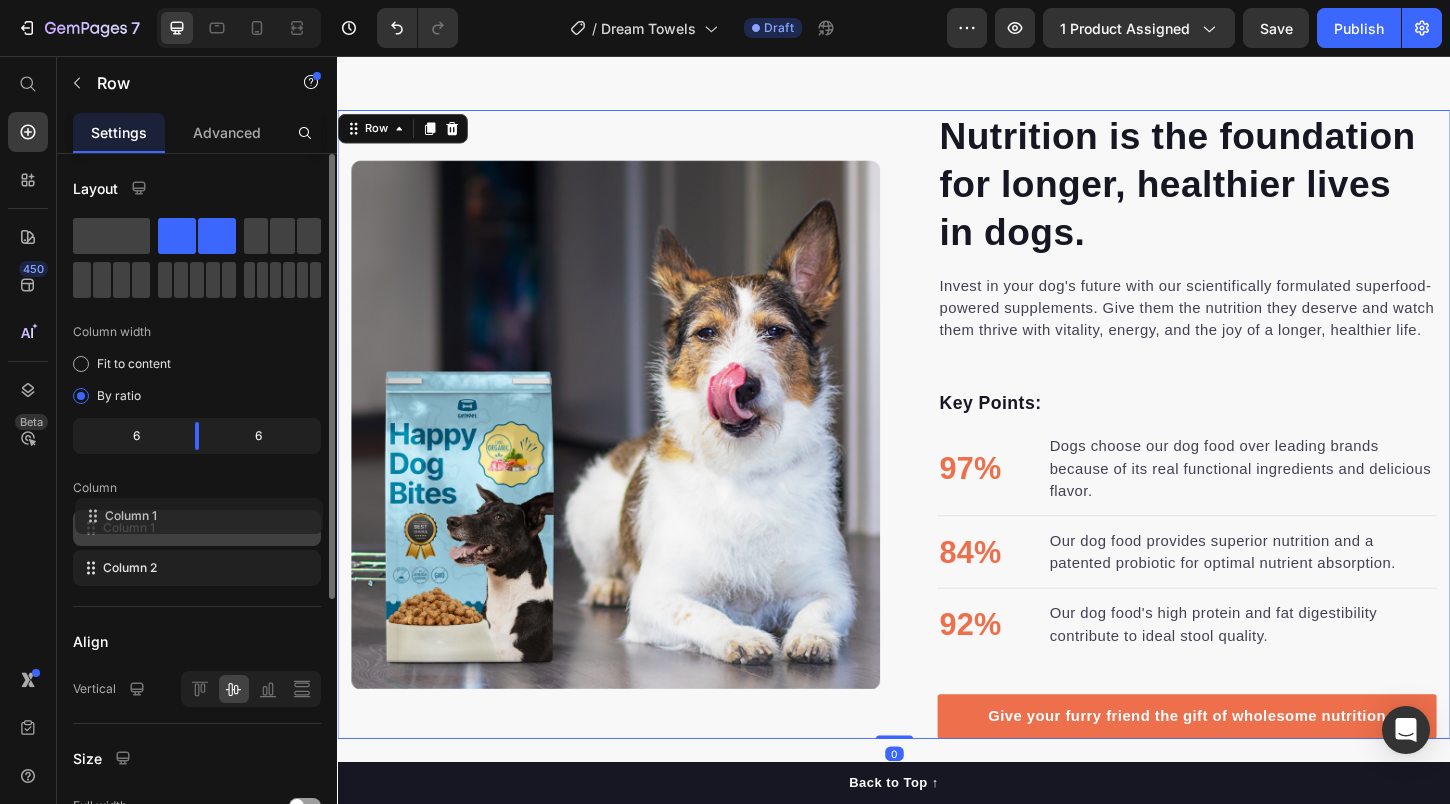 drag, startPoint x: 162, startPoint y: 581, endPoint x: 164, endPoint y: 525, distance: 56.0357 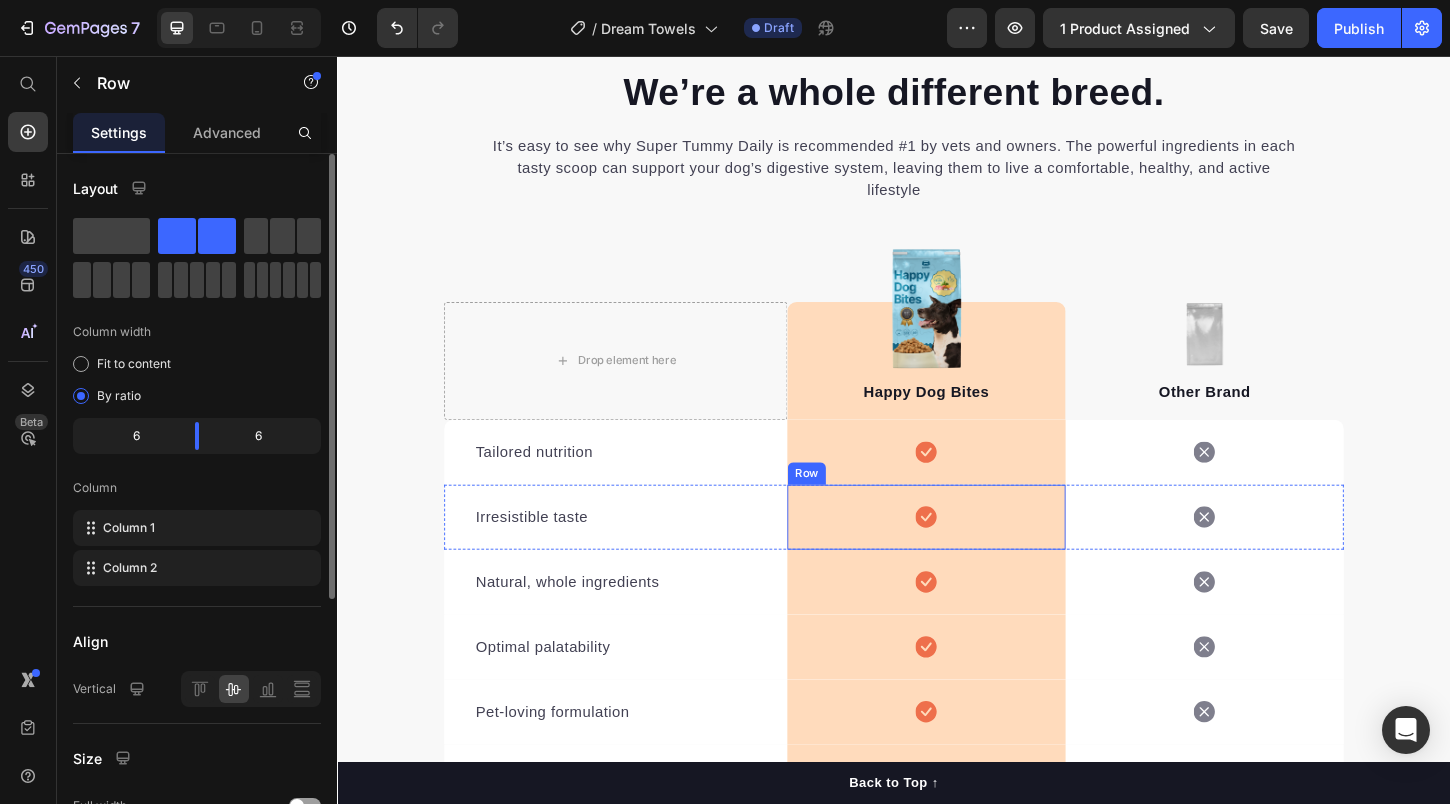 scroll, scrollTop: 2680, scrollLeft: 0, axis: vertical 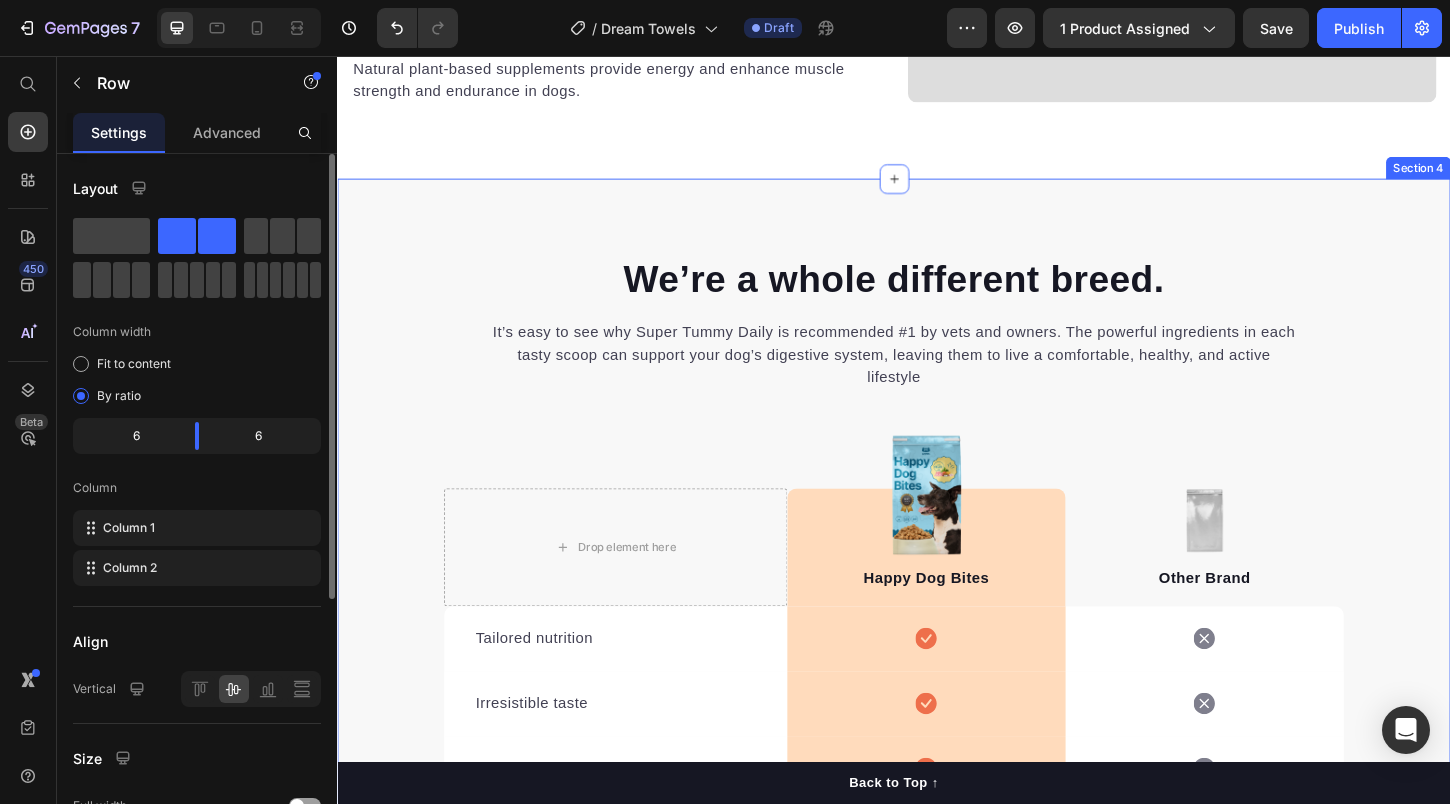 click on "We’re a whole different breed. Heading It’s easy to see why Super Tummy Daily is recommended #1 by vets and owners. The powerful ingredients in each tasty scoop can support your dog’s digestive system, leaving them to live a comfortable, healthy, and active lifestyle Text block Row
Drop element here Image Happy Dog Bites Text block Row Image Other Brand Text block Row Tailored nutrition Text block
Icon Row
Icon Row Irresistible taste Text block
Icon Row
Icon Row Natural, whole ingredients Text block
Icon Row
Icon Row Optimal palatability Text block
Icon Row
Icon Row Pet-loving formulation Text block
Icon Row
Icon Row High digestibility Text block
Icon Row
Icon Row Row Start baking doggy delights Button *100% satisfaction. No fuss, 30-day money-back guarantee Text block Row" at bounding box center [937, 738] 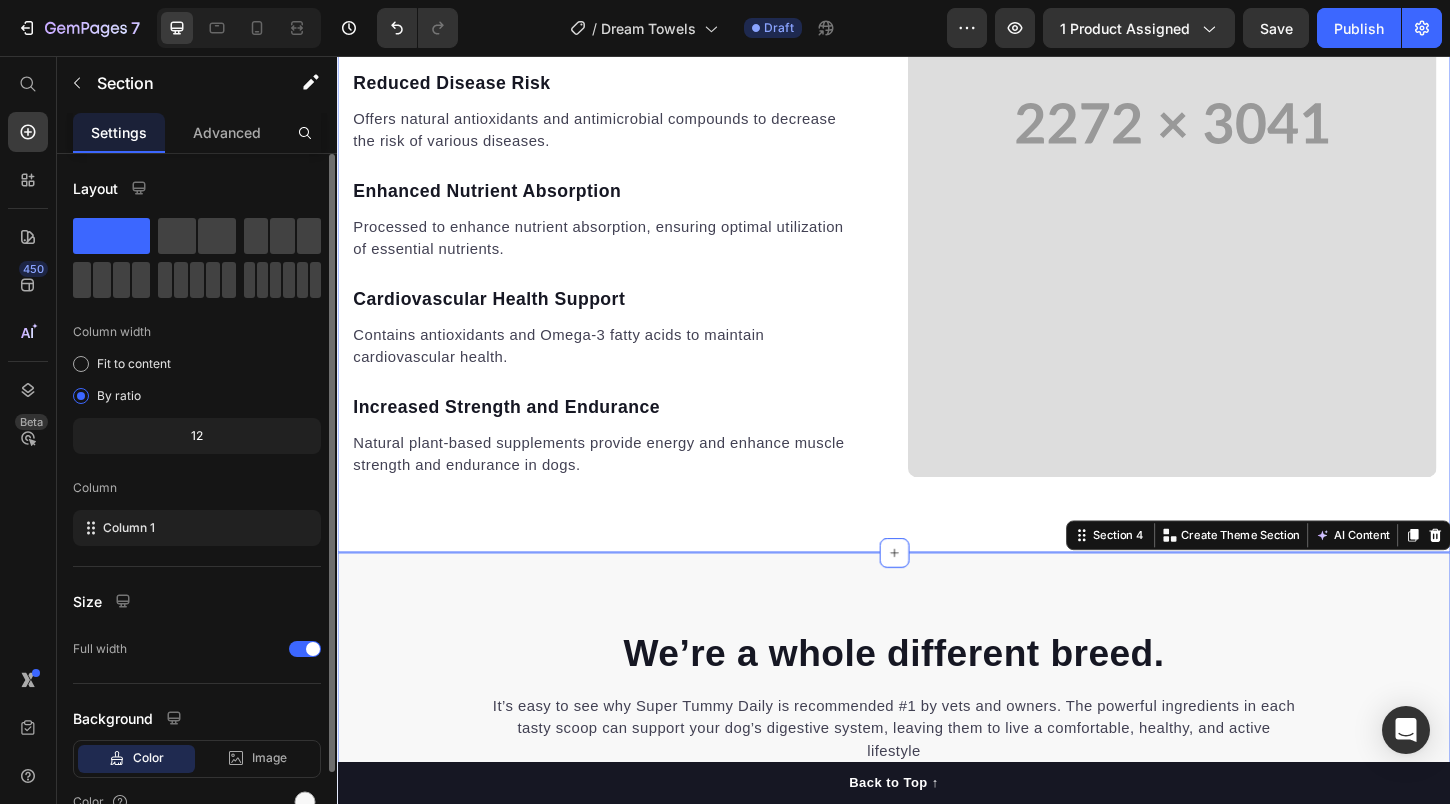 scroll, scrollTop: 2287, scrollLeft: 0, axis: vertical 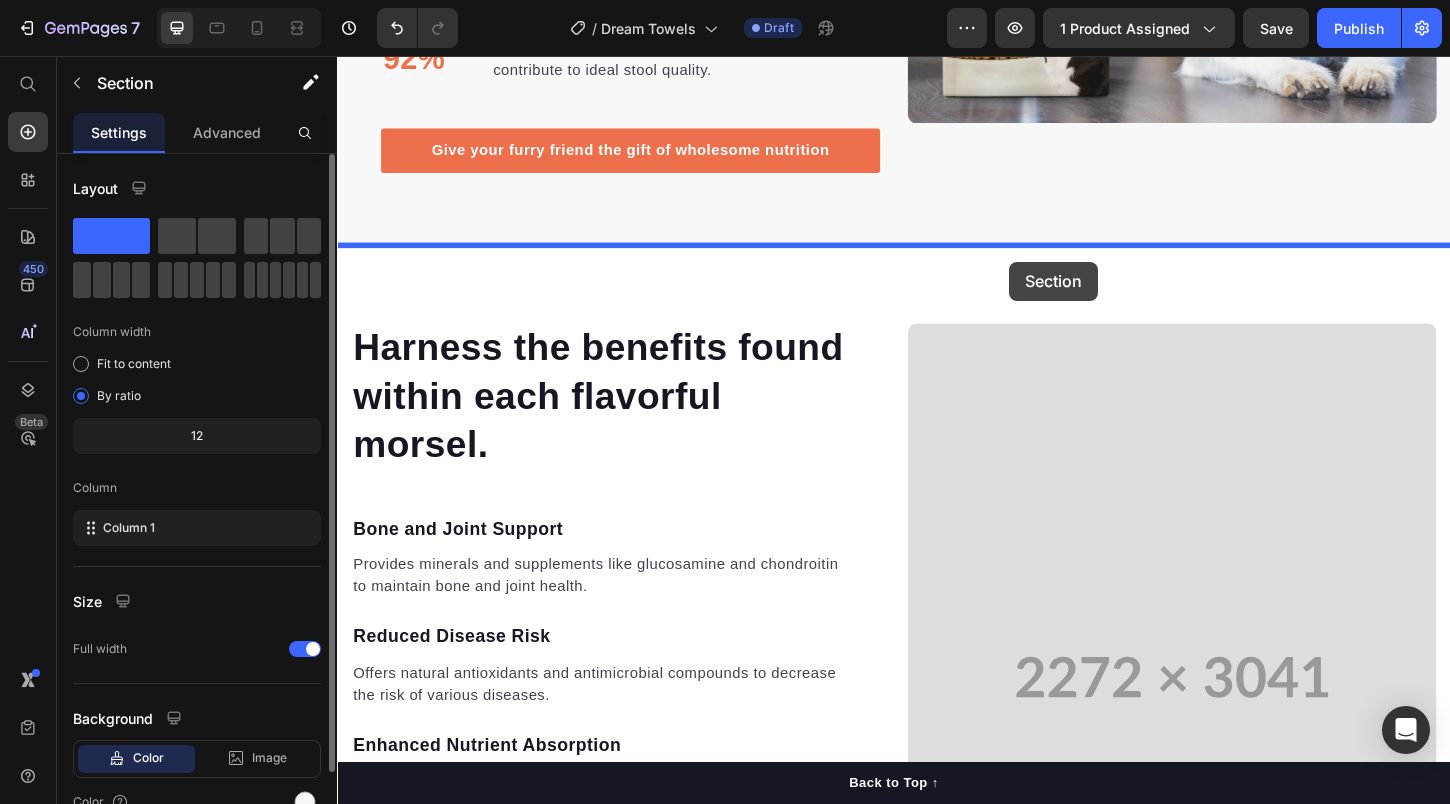 drag, startPoint x: 1141, startPoint y: 565, endPoint x: 1062, endPoint y: 278, distance: 297.67432 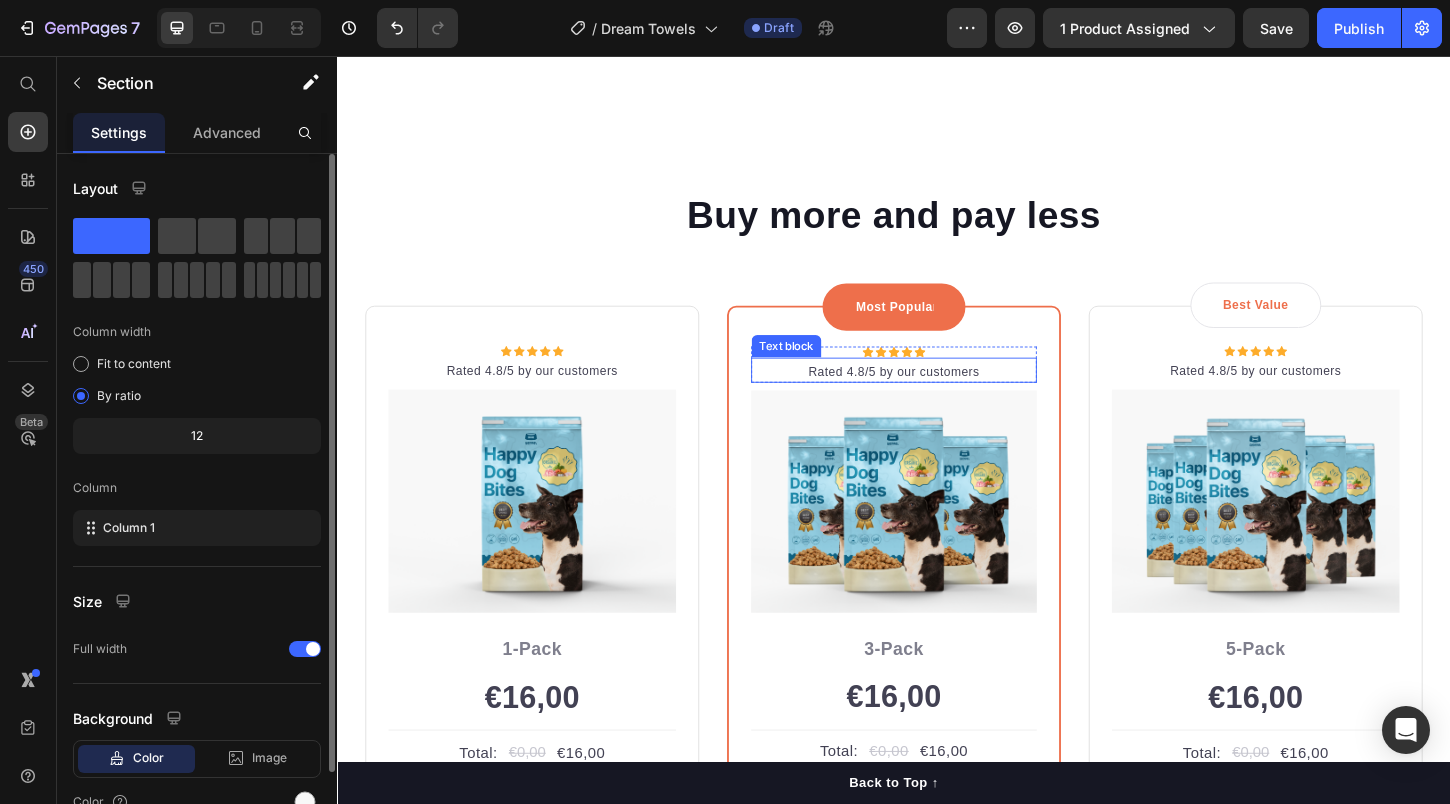 scroll, scrollTop: 3664, scrollLeft: 0, axis: vertical 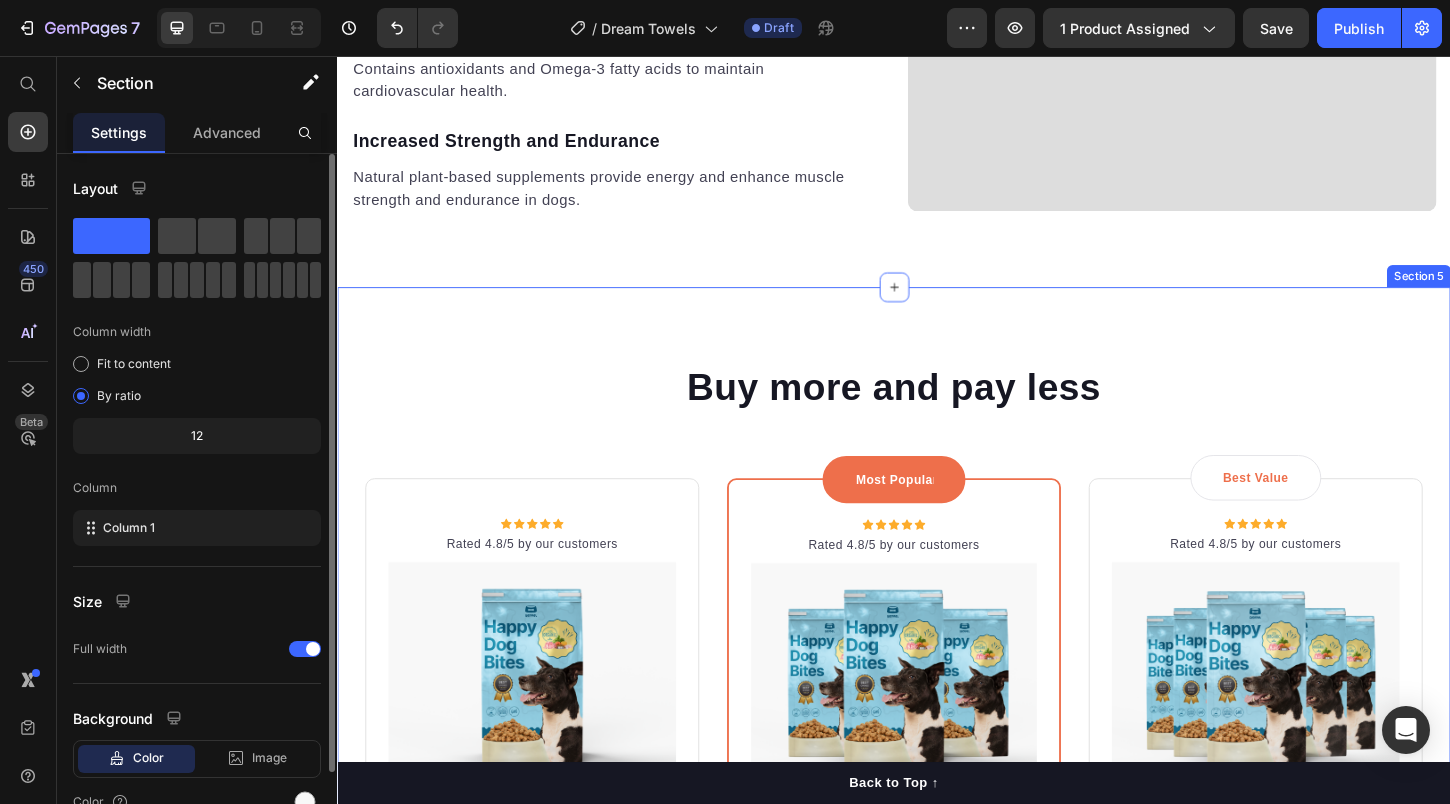 click on "Buy more and pay less Heading Row Icon Icon Icon Icon Icon Icon List Hoz Rated 4.8/5 by our customers Text block Row Image Icon Intro Text block Icon Row 1-Pack Text block €16,00 Price                Title Line Total: Text block €0,00 Price €16,00 Price Row you save:  $8.59 60-day money-back guarantee +$2.95 Shipping Item list Add to cart Product Cart Button Image Product Row Most Popular Text block Row Icon Icon Icon Icon Icon Icon List Hoz Rated 4.8/5 by our customers Text block Row Image Icon Most Popular Text block Icon Row 3-Pack Text block €16,00 Price                Title Line Total: Text block €0,00 Price €16,00 Price Row you save:  $38.69 30-day money-back guarantee Free delivery Item list Add to cart Product Cart Button Image Product Row Best Value Text block Row Icon Icon Icon Icon Icon Icon List Hoz Rated 4.8/5 by our customers Text block Row Image Icon Best offer Text block Icon Row 5-Pack Text block €16,00 Price                Title Line Total: Text block €0,00 Price €16,00 Row" at bounding box center (937, 845) 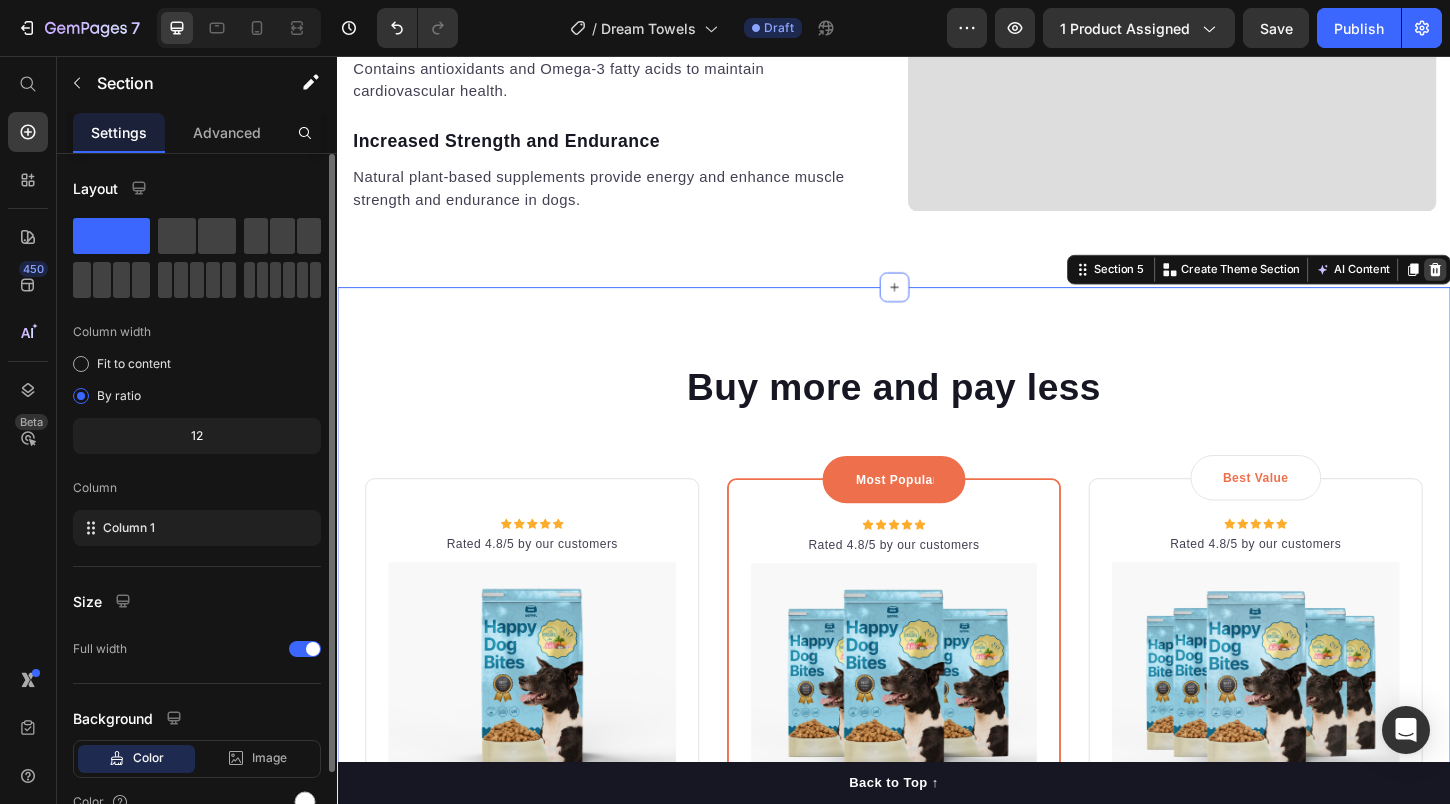 click 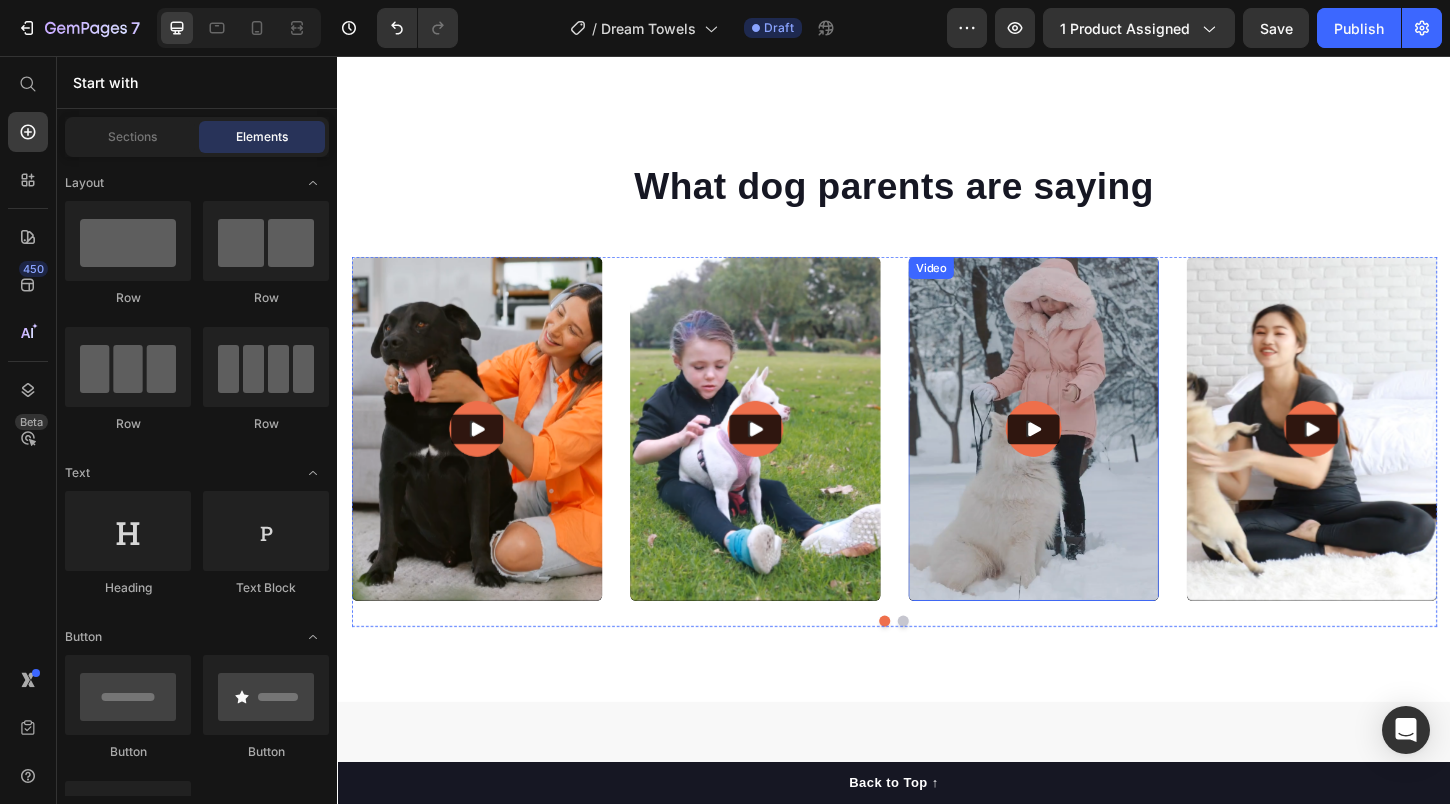 scroll, scrollTop: 4730, scrollLeft: 0, axis: vertical 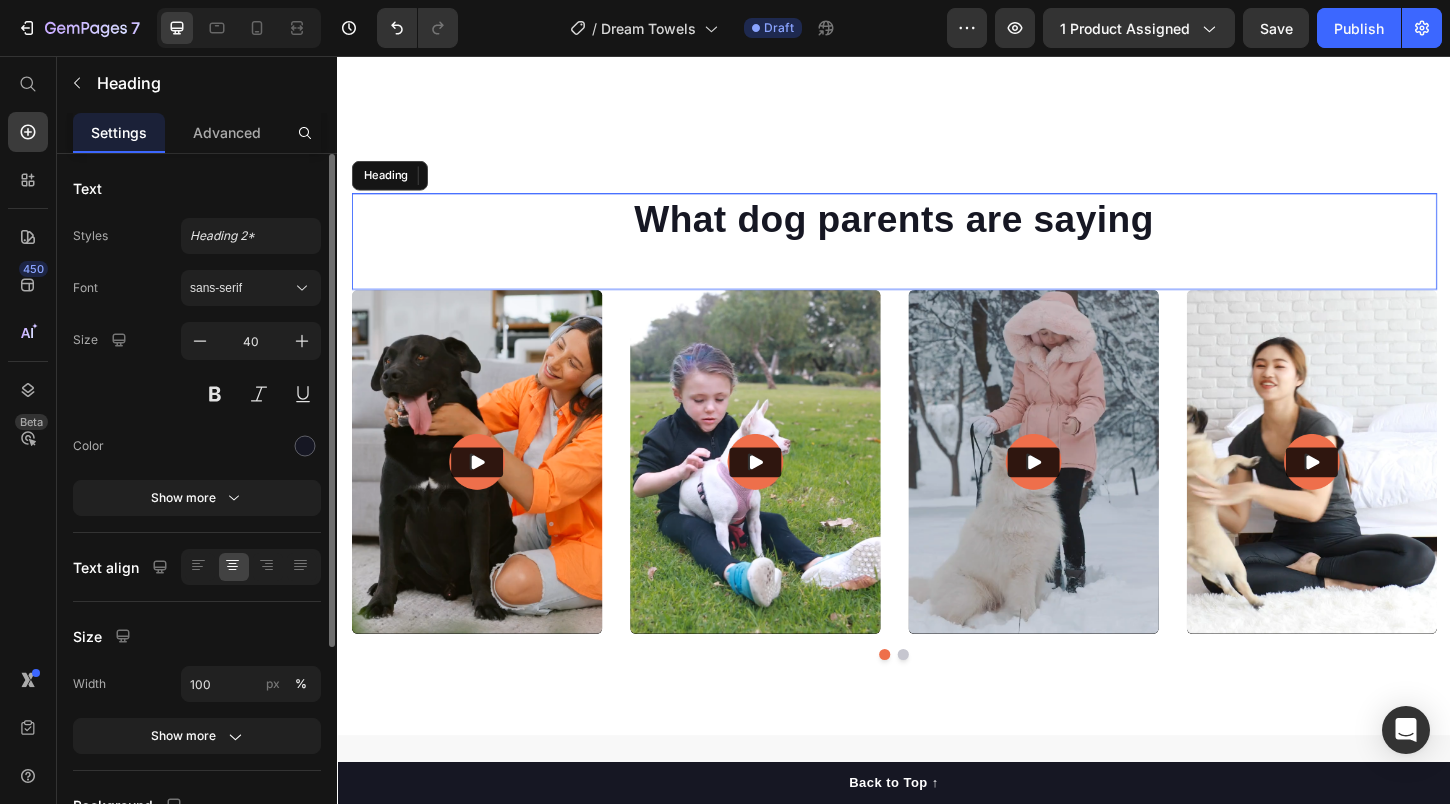 click on "What dog parents are saying Heading" at bounding box center [937, 256] 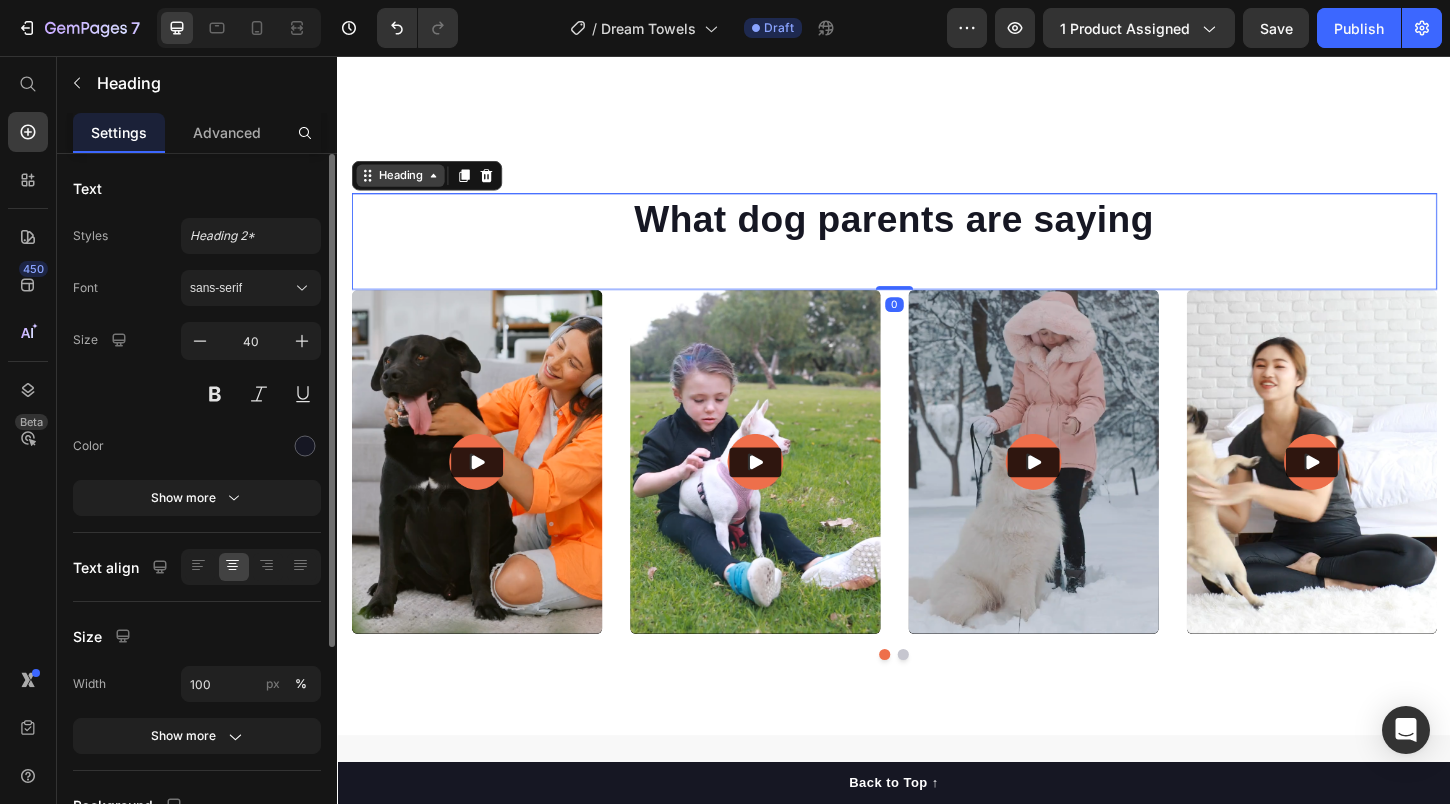 click on "Heading" at bounding box center [404, 185] 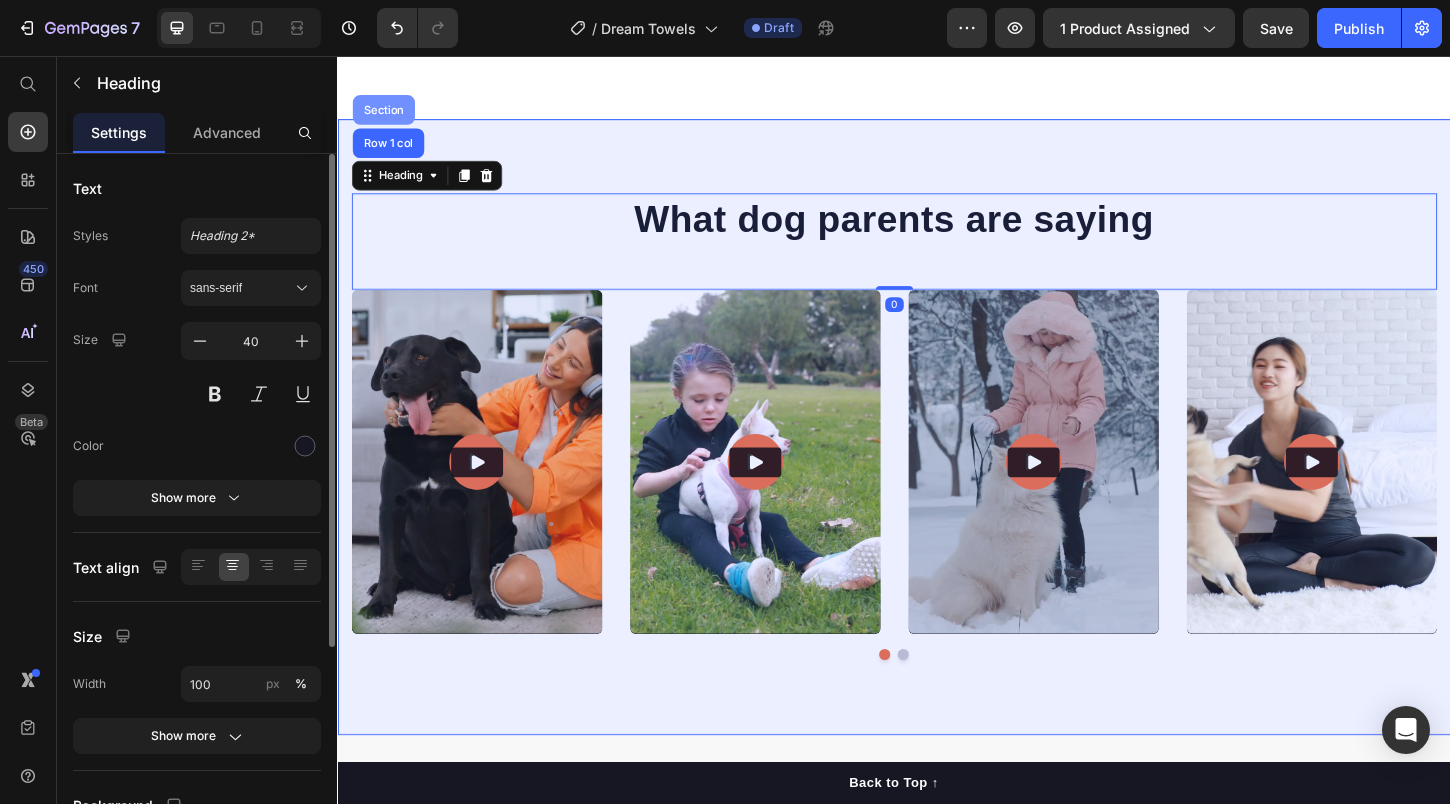 click on "Section" at bounding box center (386, 114) 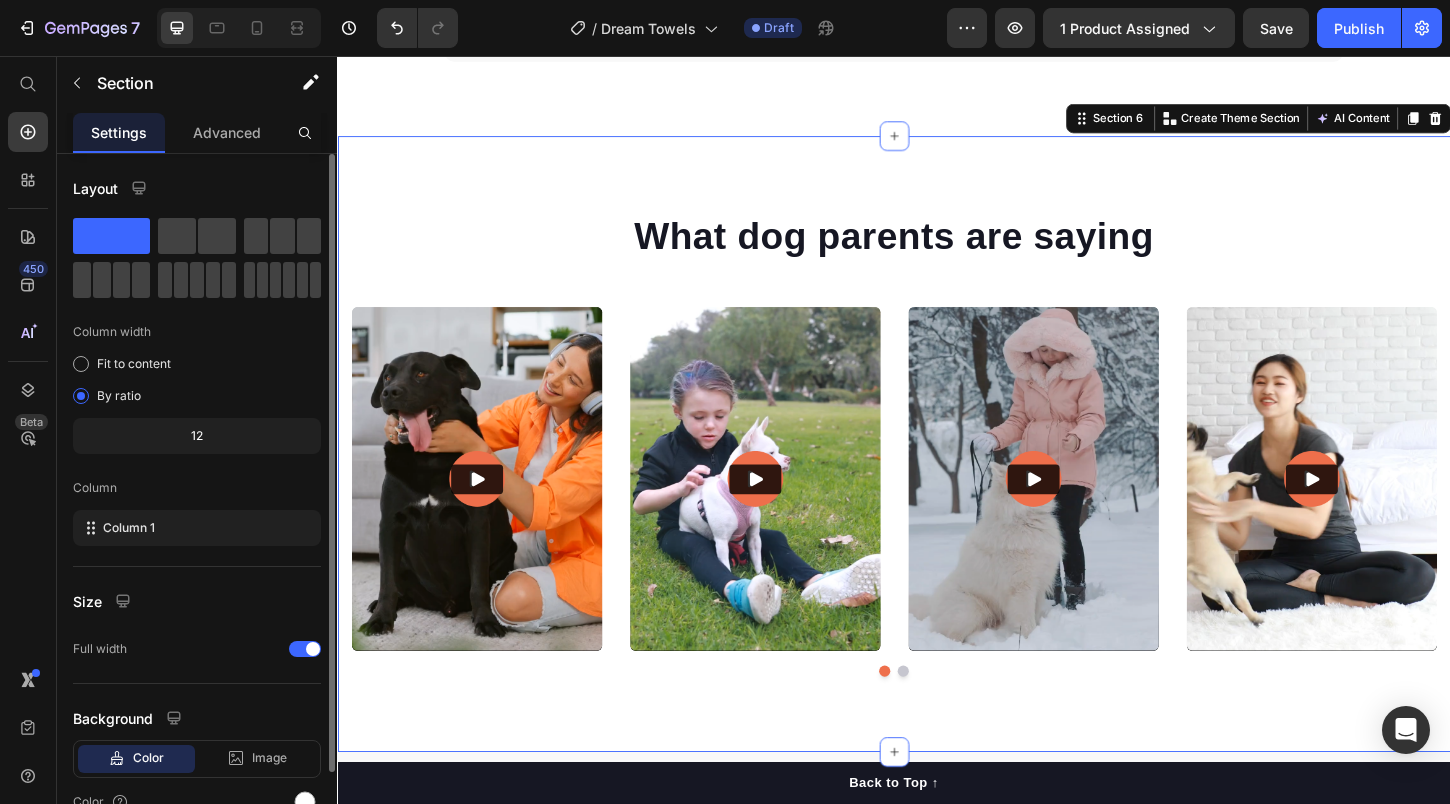 scroll, scrollTop: 4595, scrollLeft: 0, axis: vertical 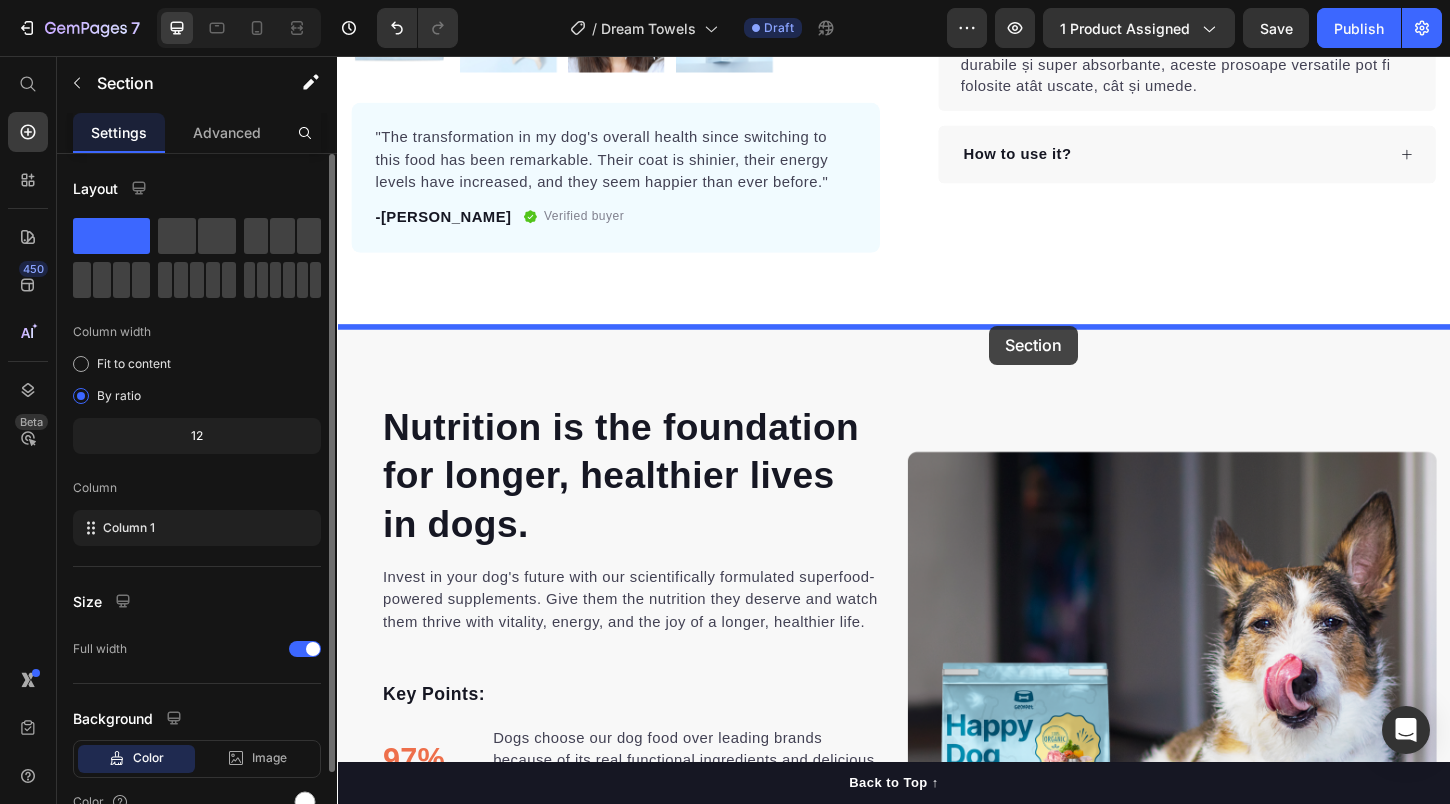 drag, startPoint x: 1138, startPoint y: 240, endPoint x: 1040, endPoint y: 347, distance: 145.09653 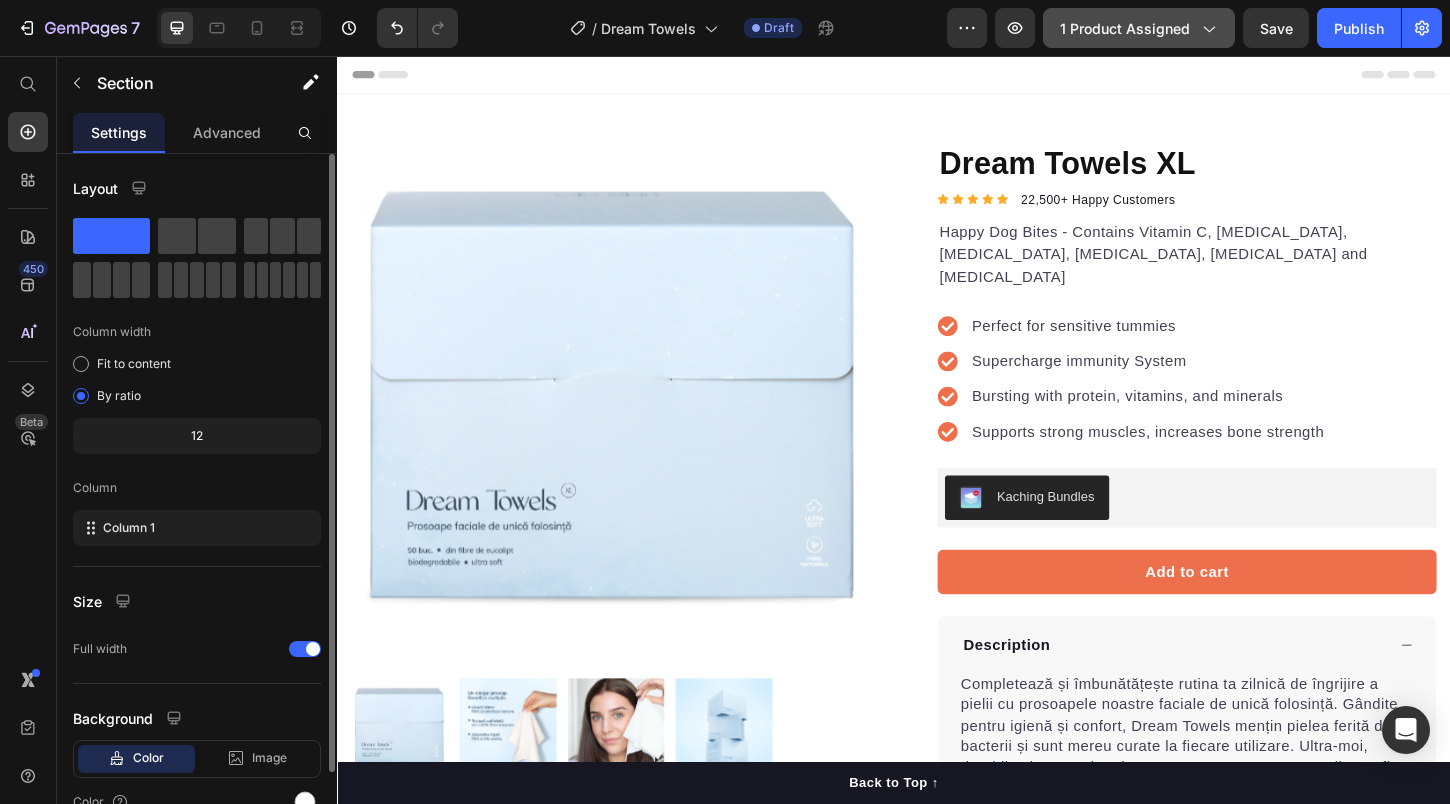 scroll, scrollTop: 0, scrollLeft: 0, axis: both 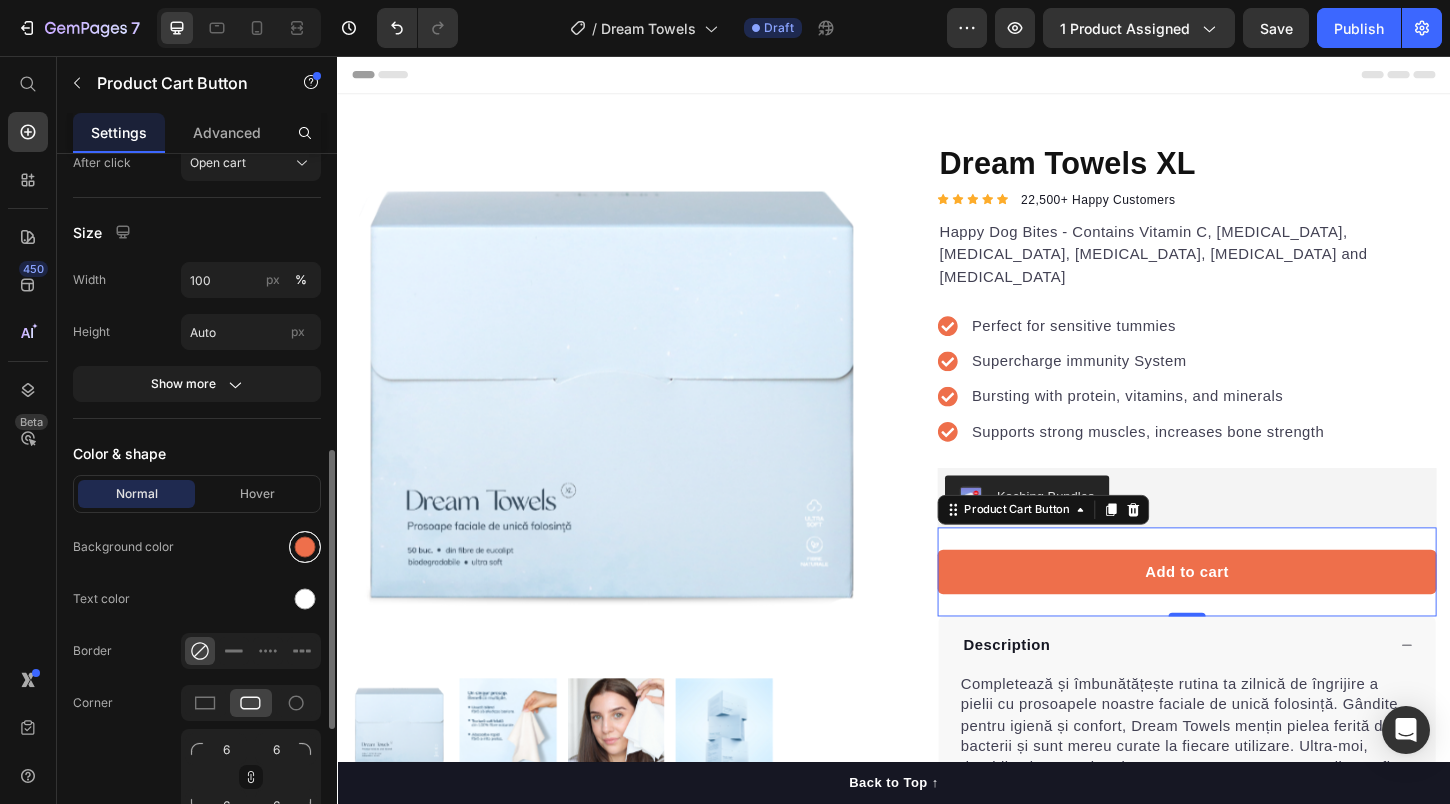 click at bounding box center (305, 547) 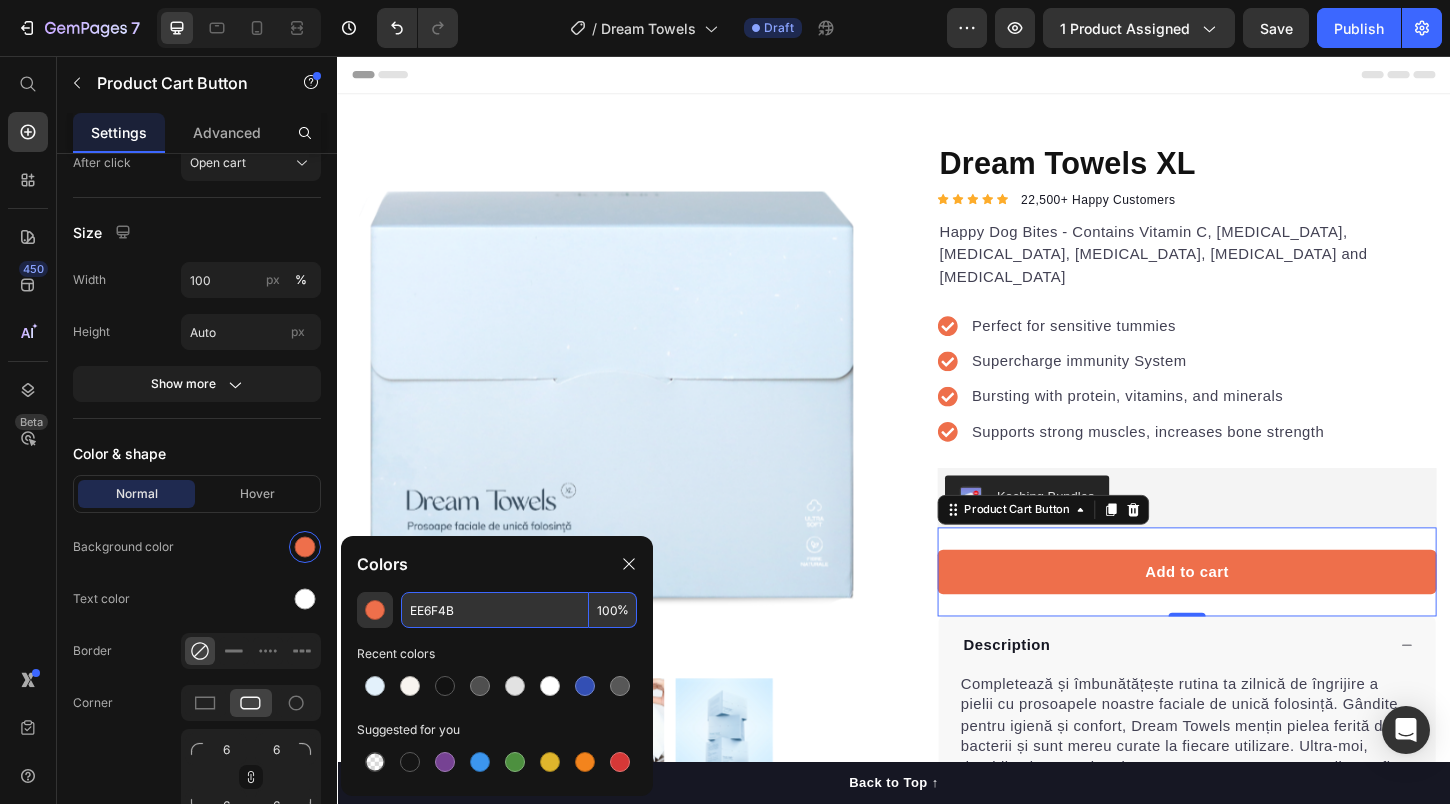 click on "EE6F4B" at bounding box center [495, 610] 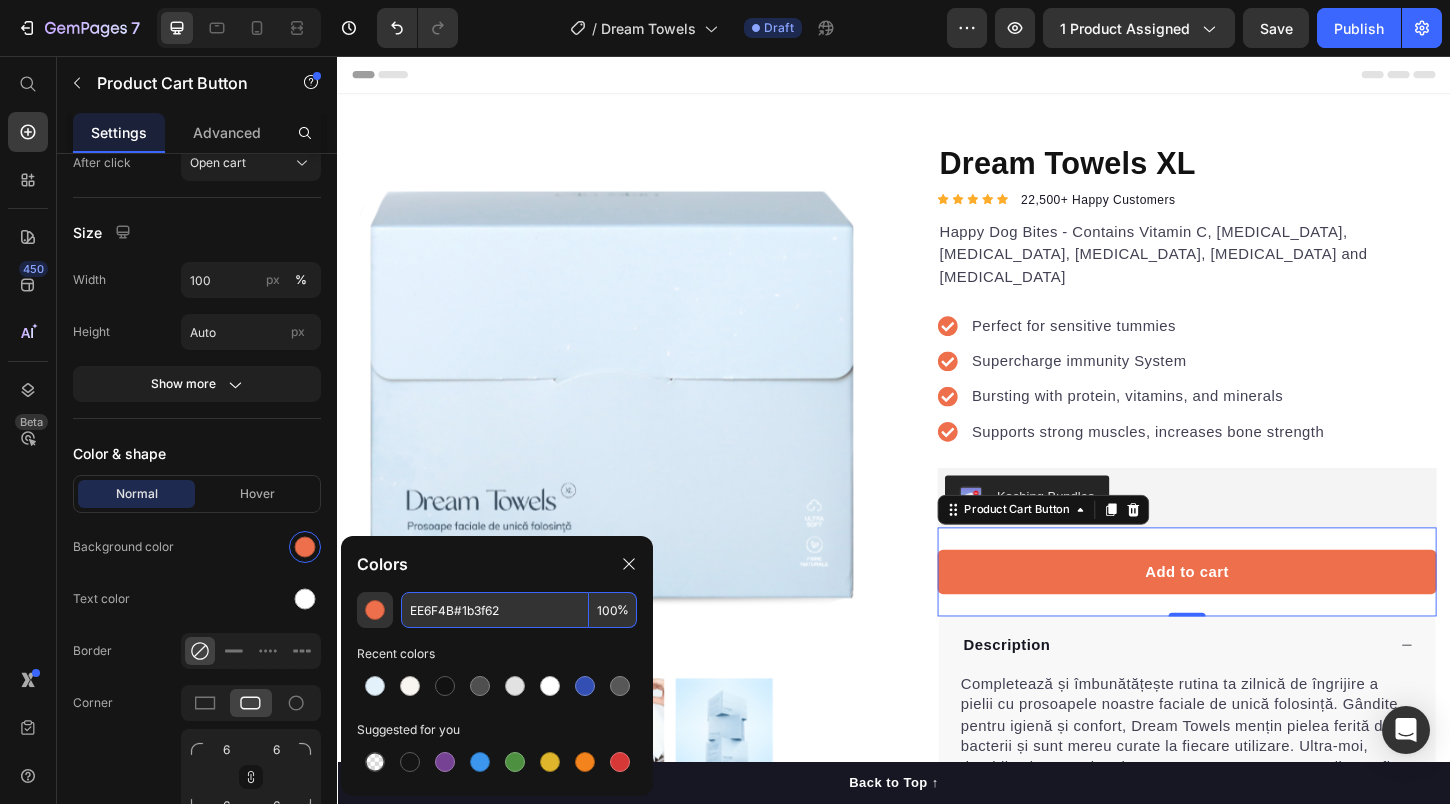 paste 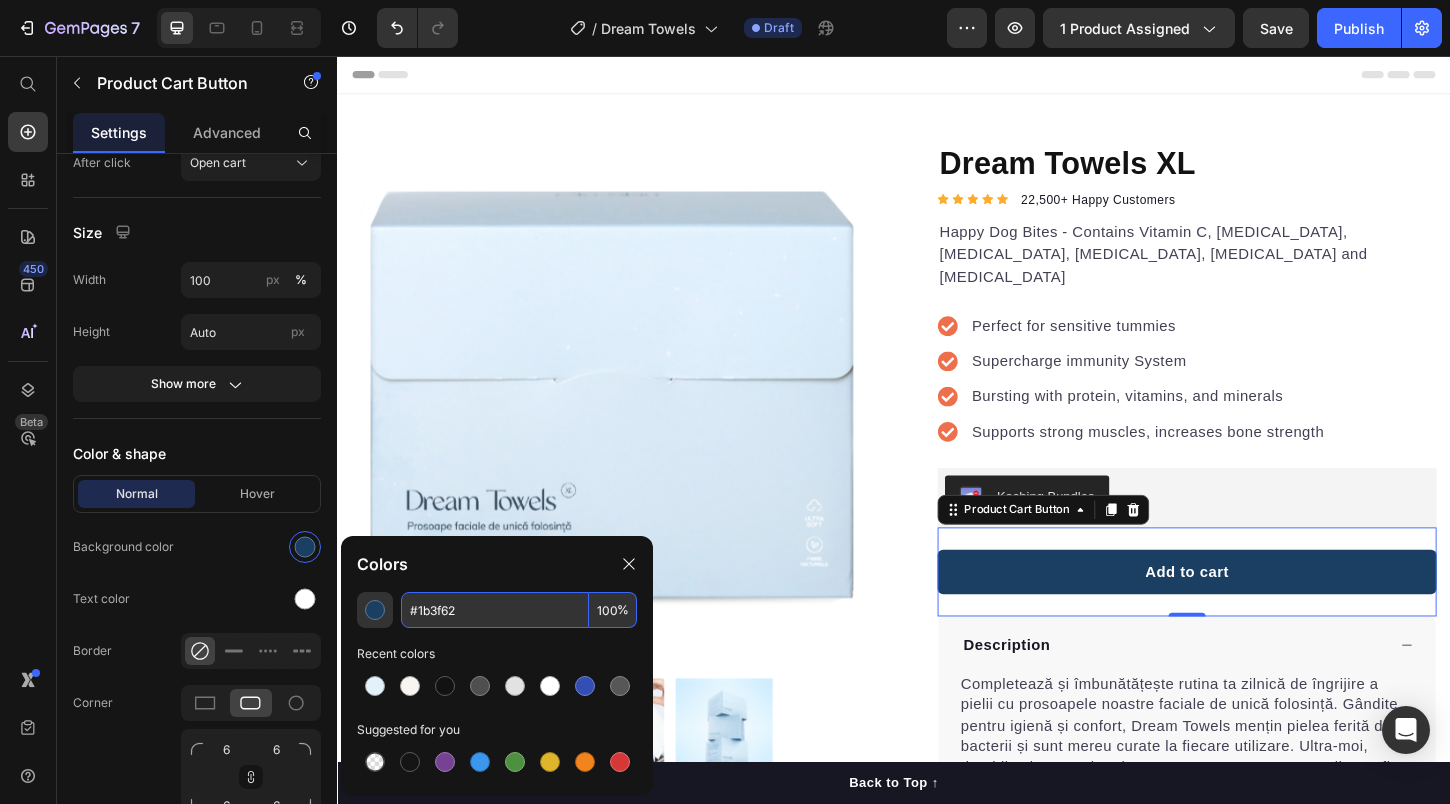 type on "1B3F62" 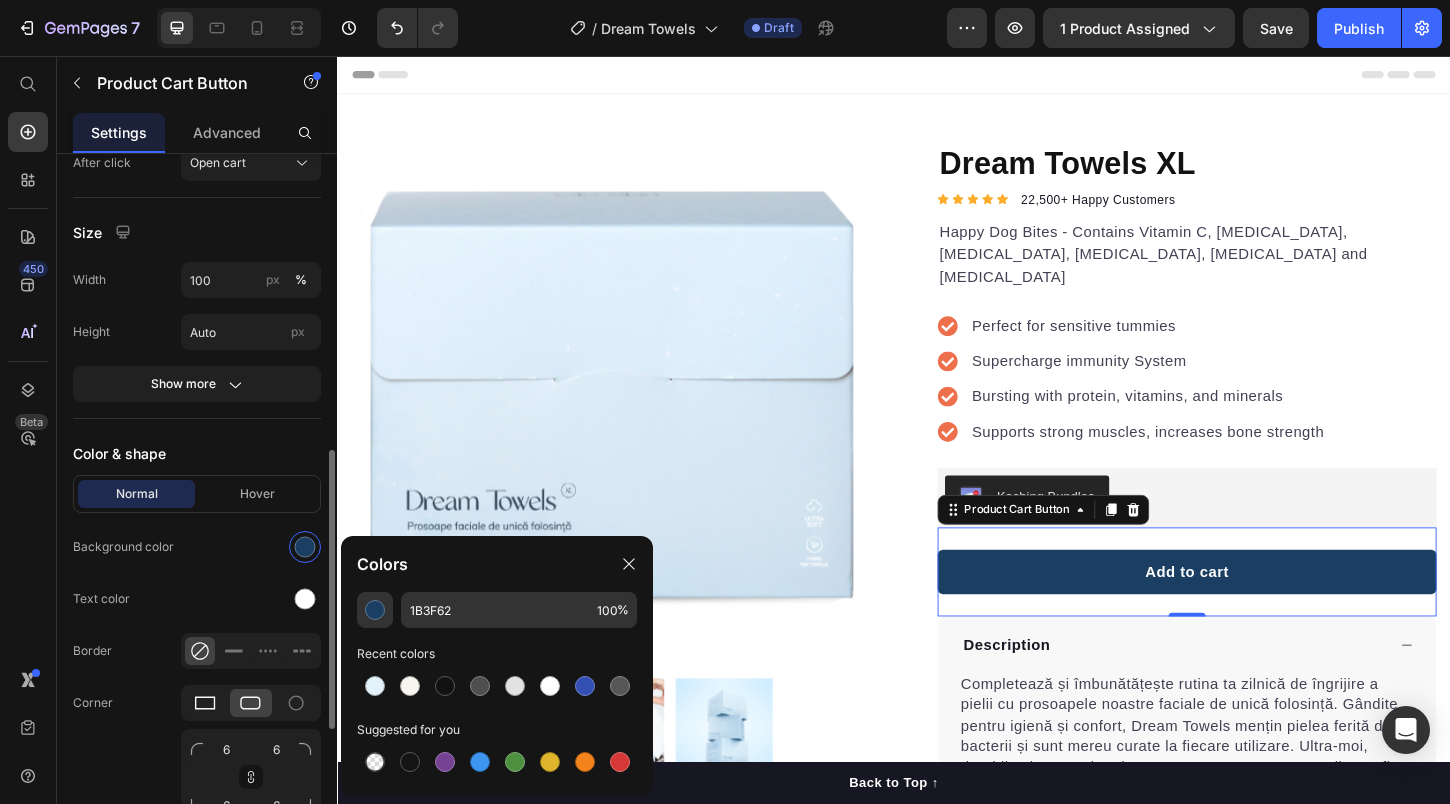 click 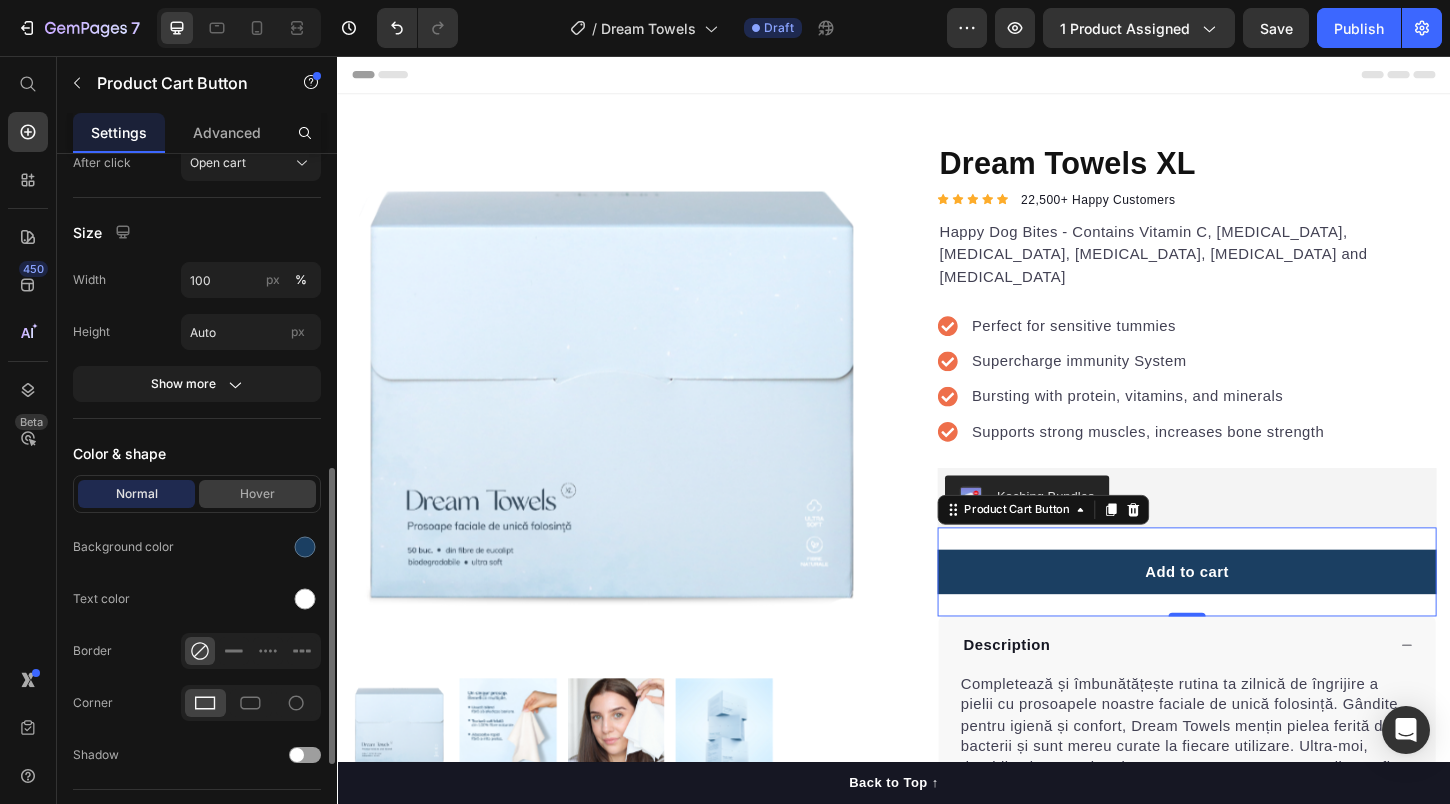 click on "Hover" at bounding box center (257, 494) 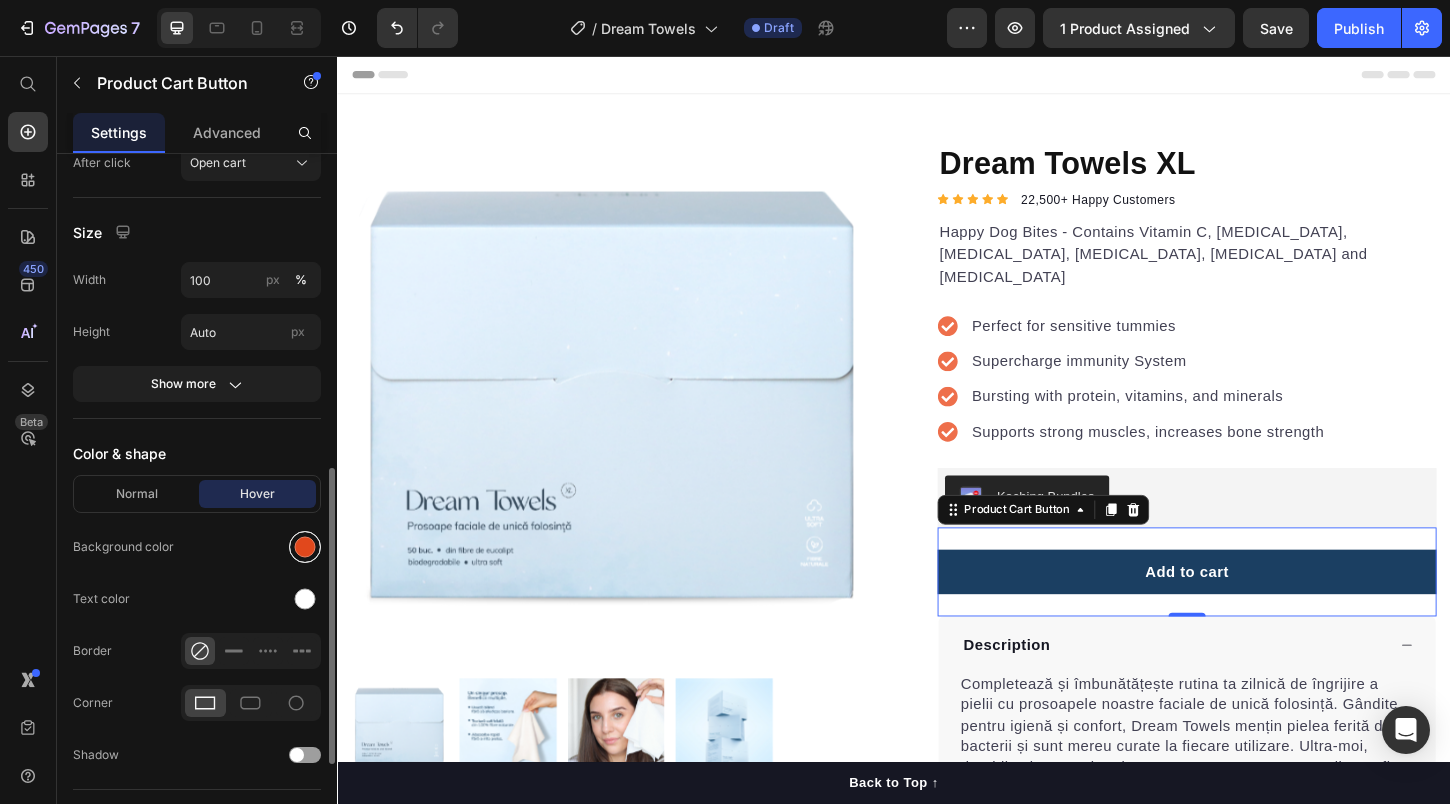click at bounding box center (305, 547) 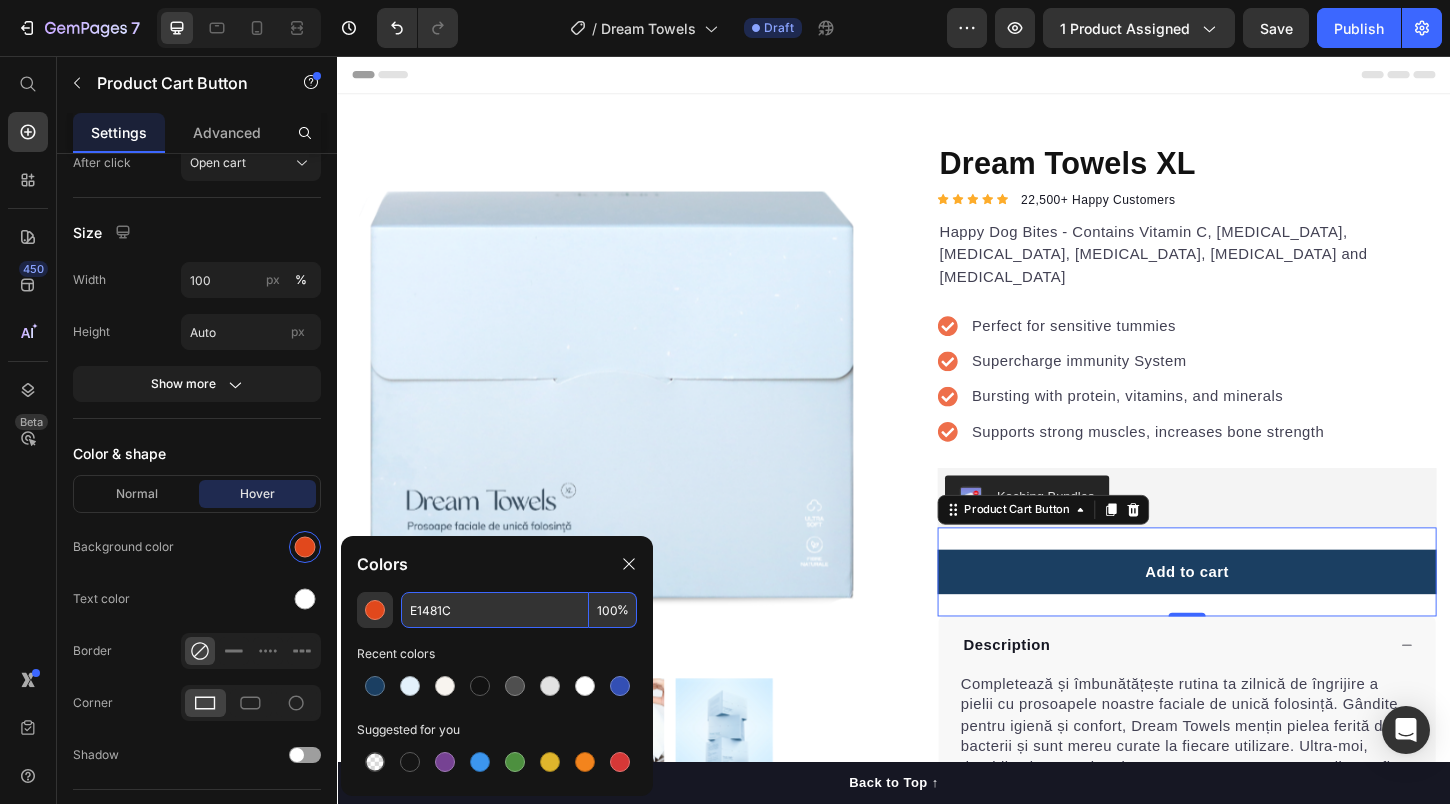 click on "E1481C" at bounding box center (495, 610) 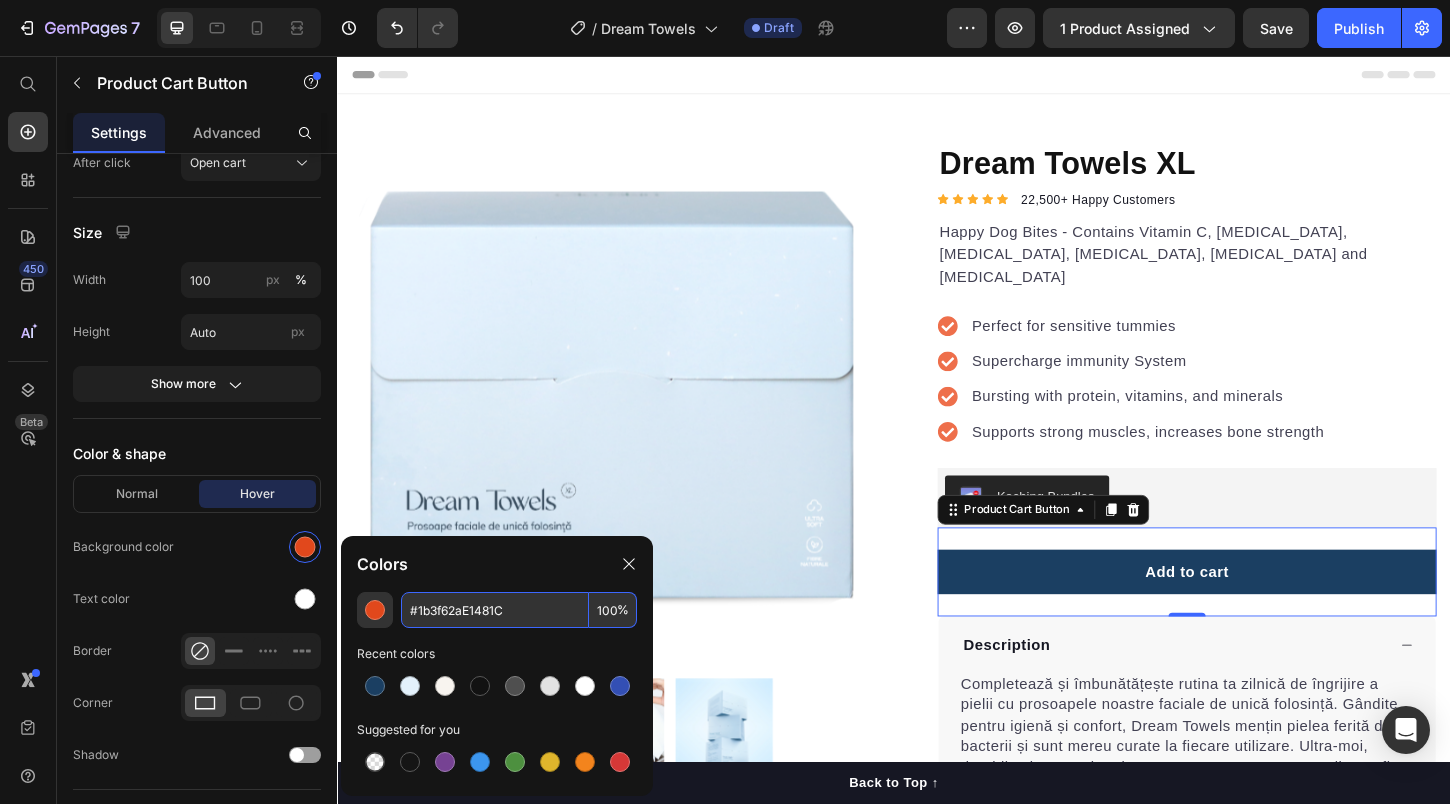 paste on "#1b3f62" 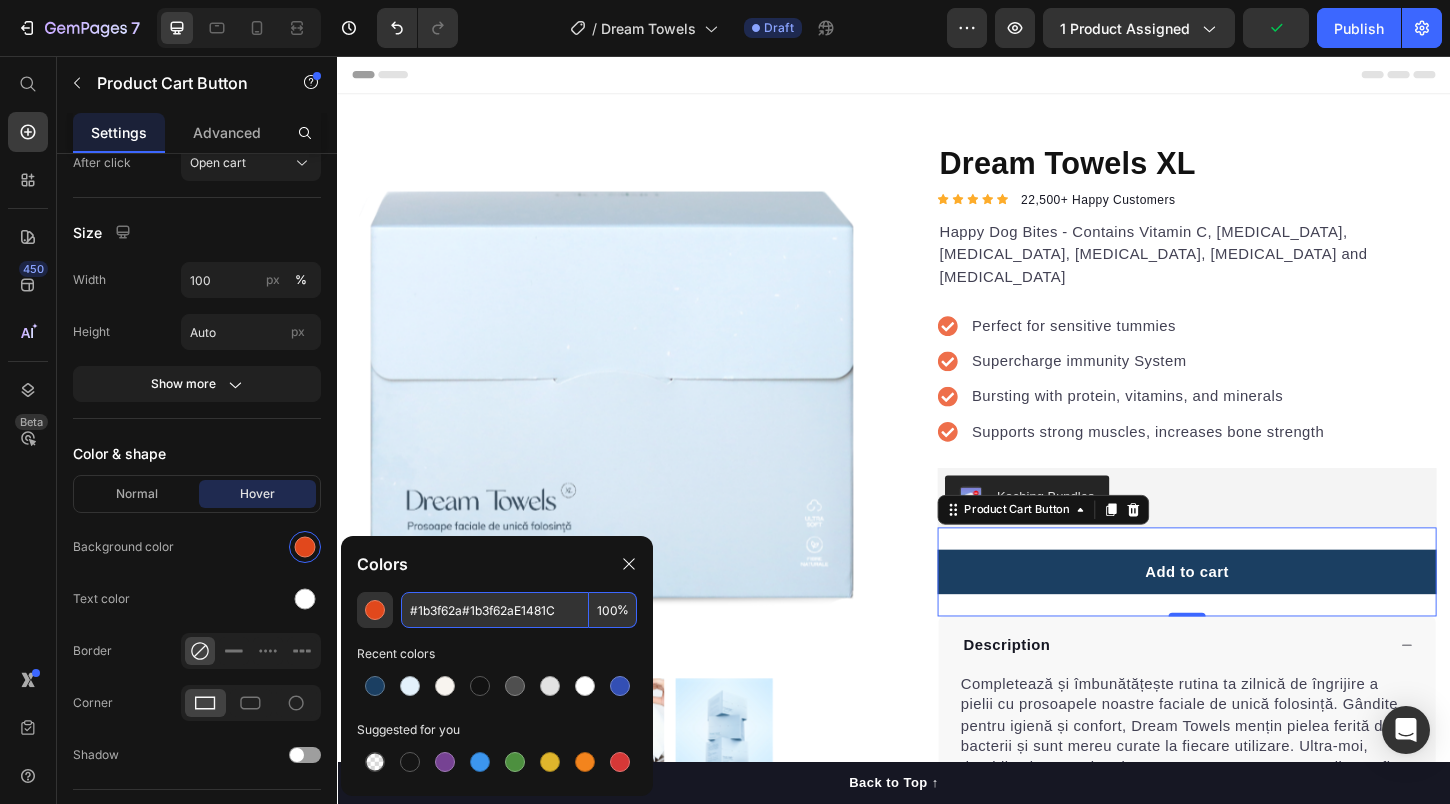 paste 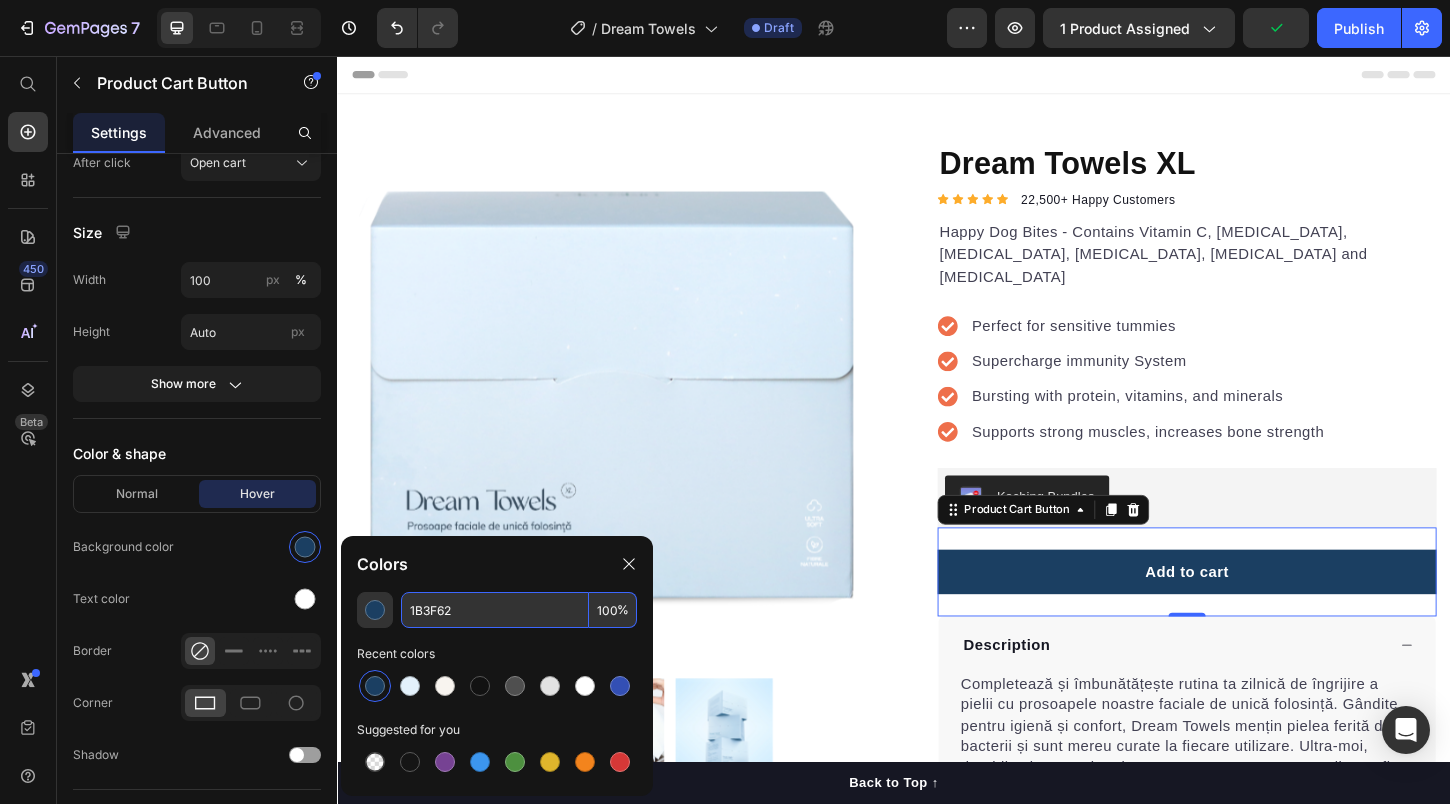 click on "1B3F62 100 % Recent colors Suggested for you" 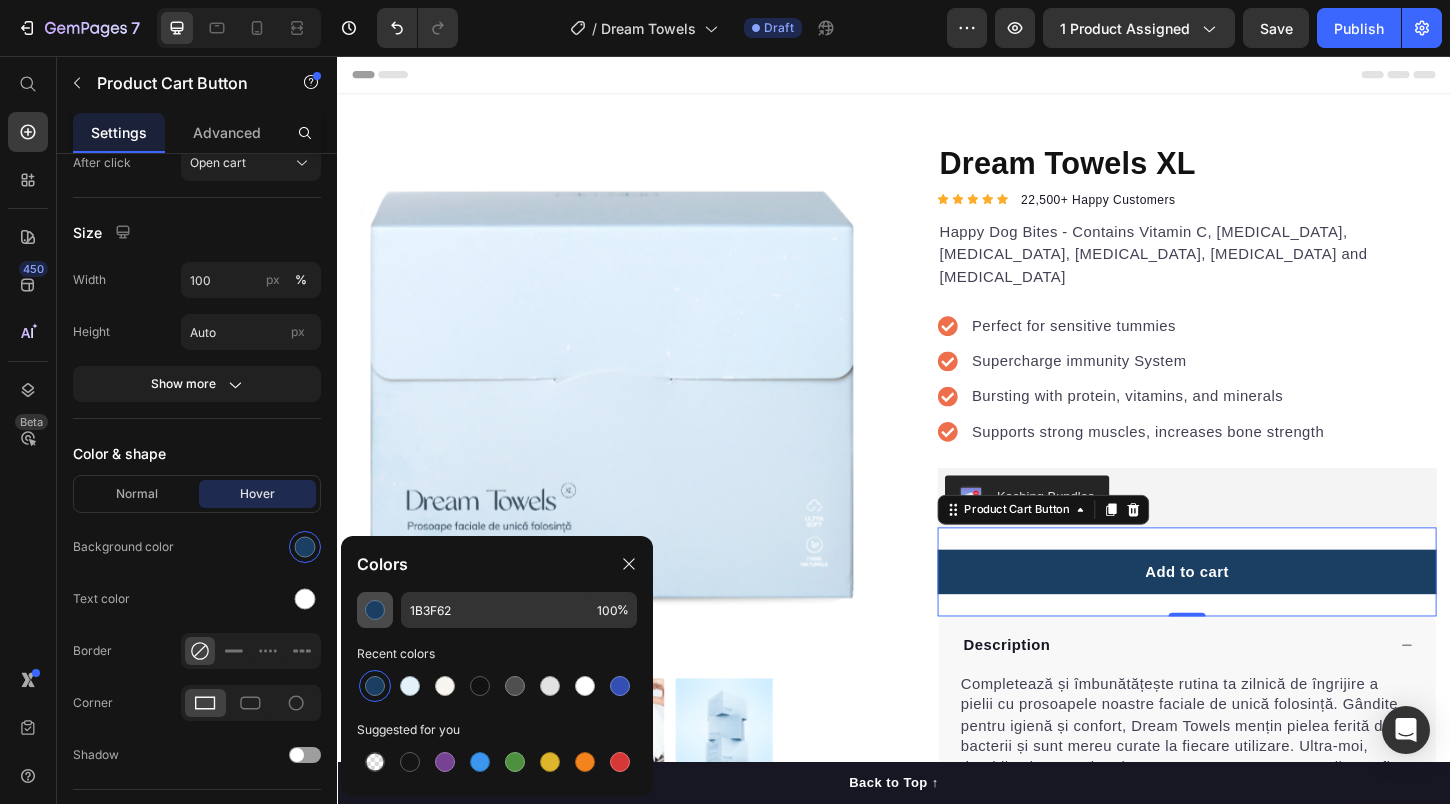 click at bounding box center [375, 610] 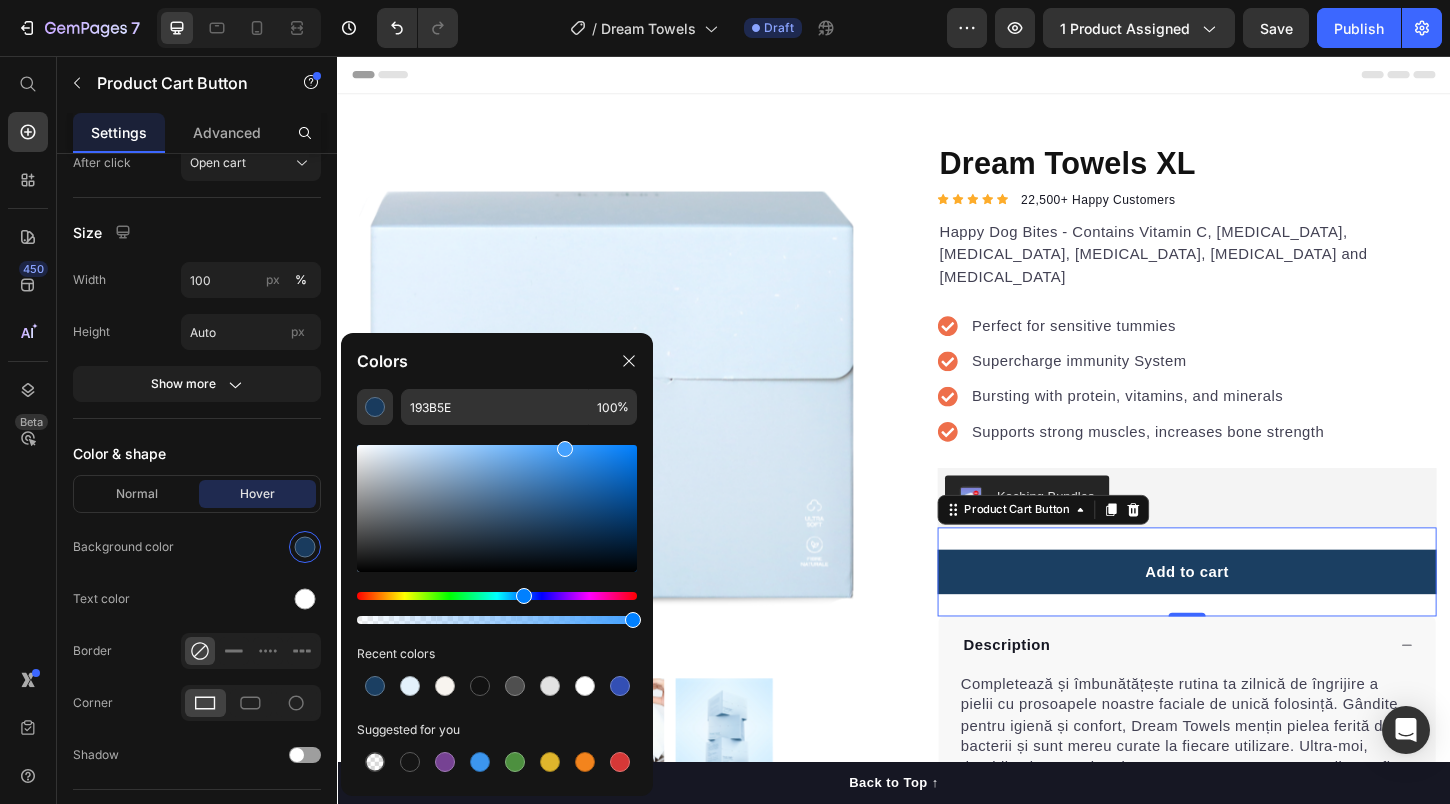 drag, startPoint x: 564, startPoint y: 524, endPoint x: 563, endPoint y: 441, distance: 83.00603 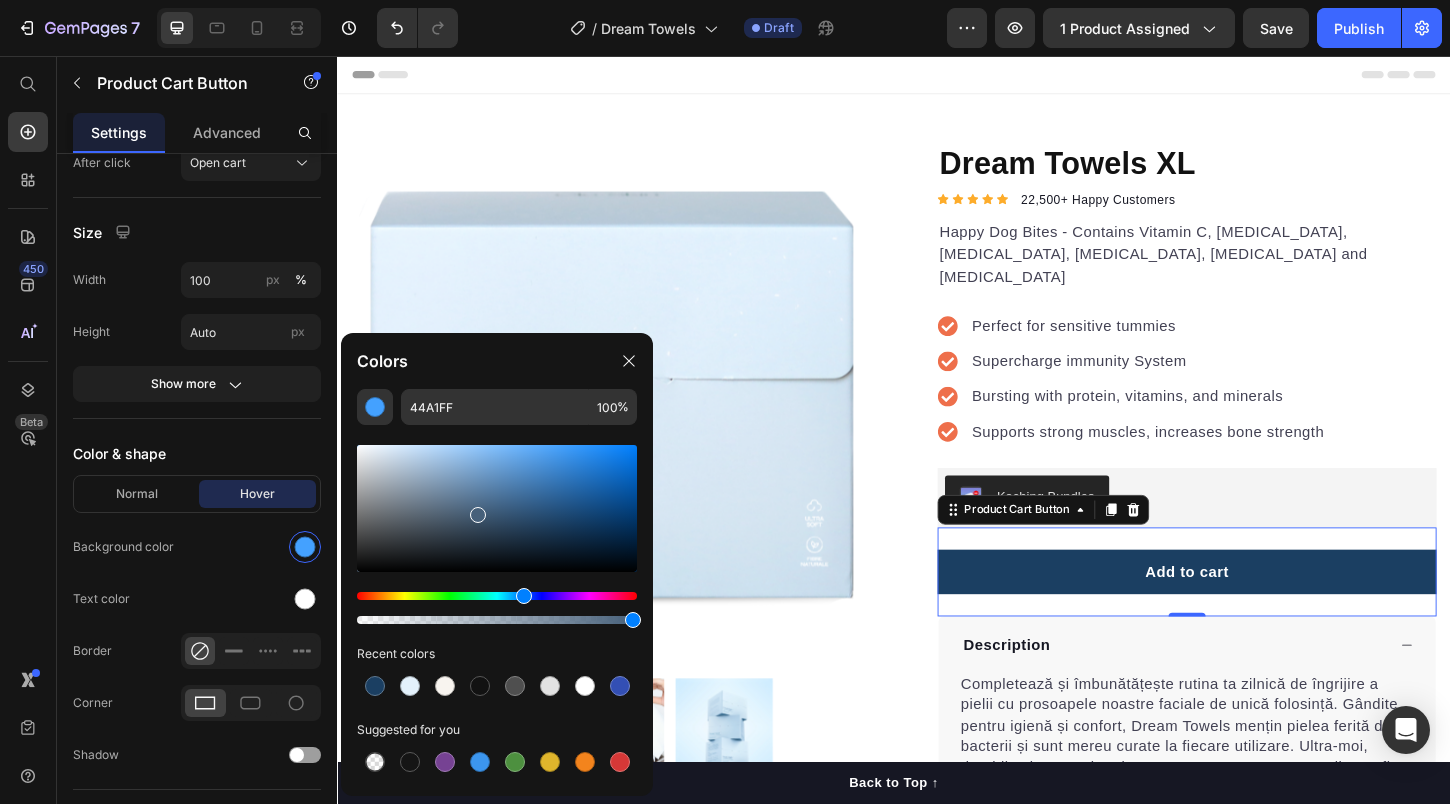 drag, startPoint x: 544, startPoint y: 446, endPoint x: 475, endPoint y: 511, distance: 94.79452 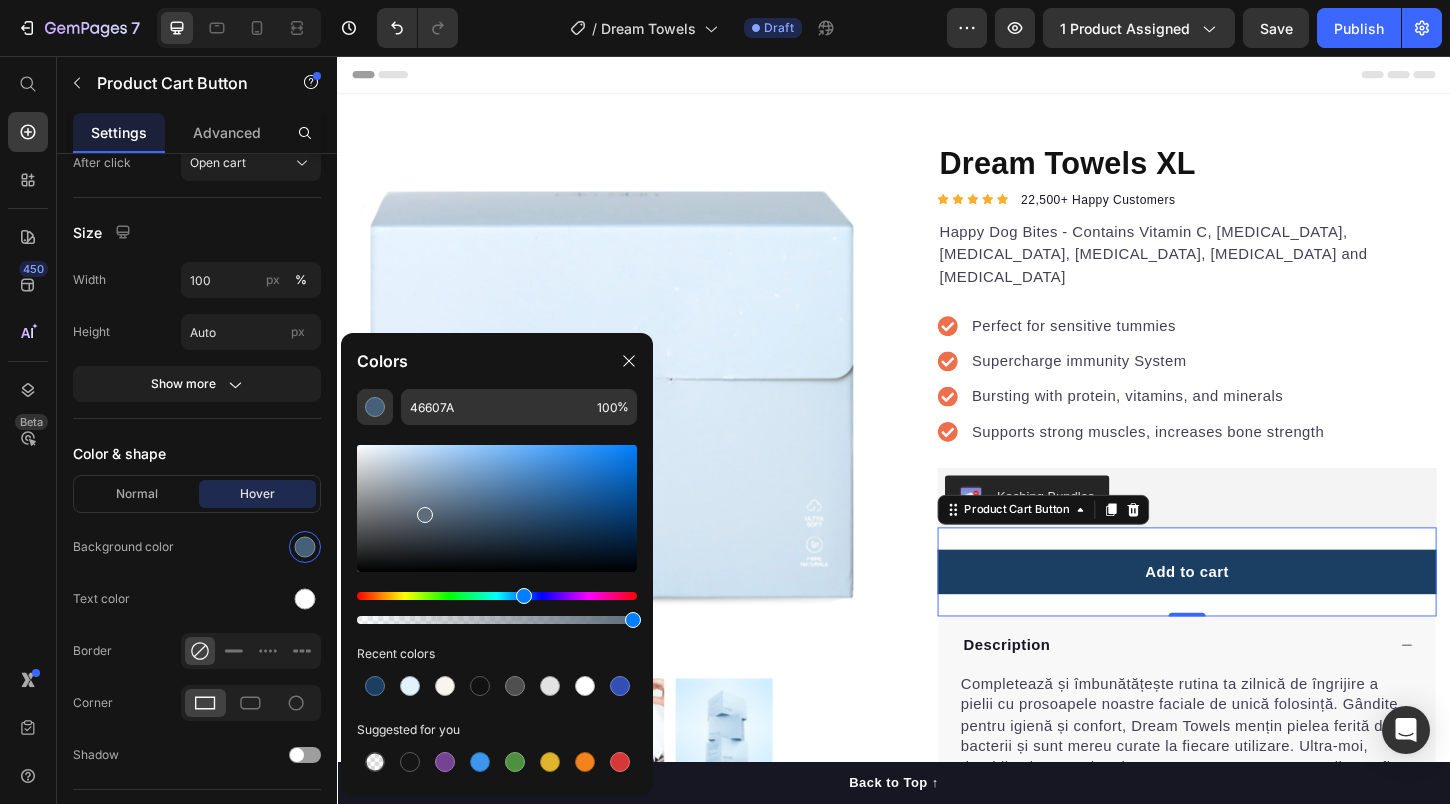 drag, startPoint x: 475, startPoint y: 517, endPoint x: 424, endPoint y: 510, distance: 51.47815 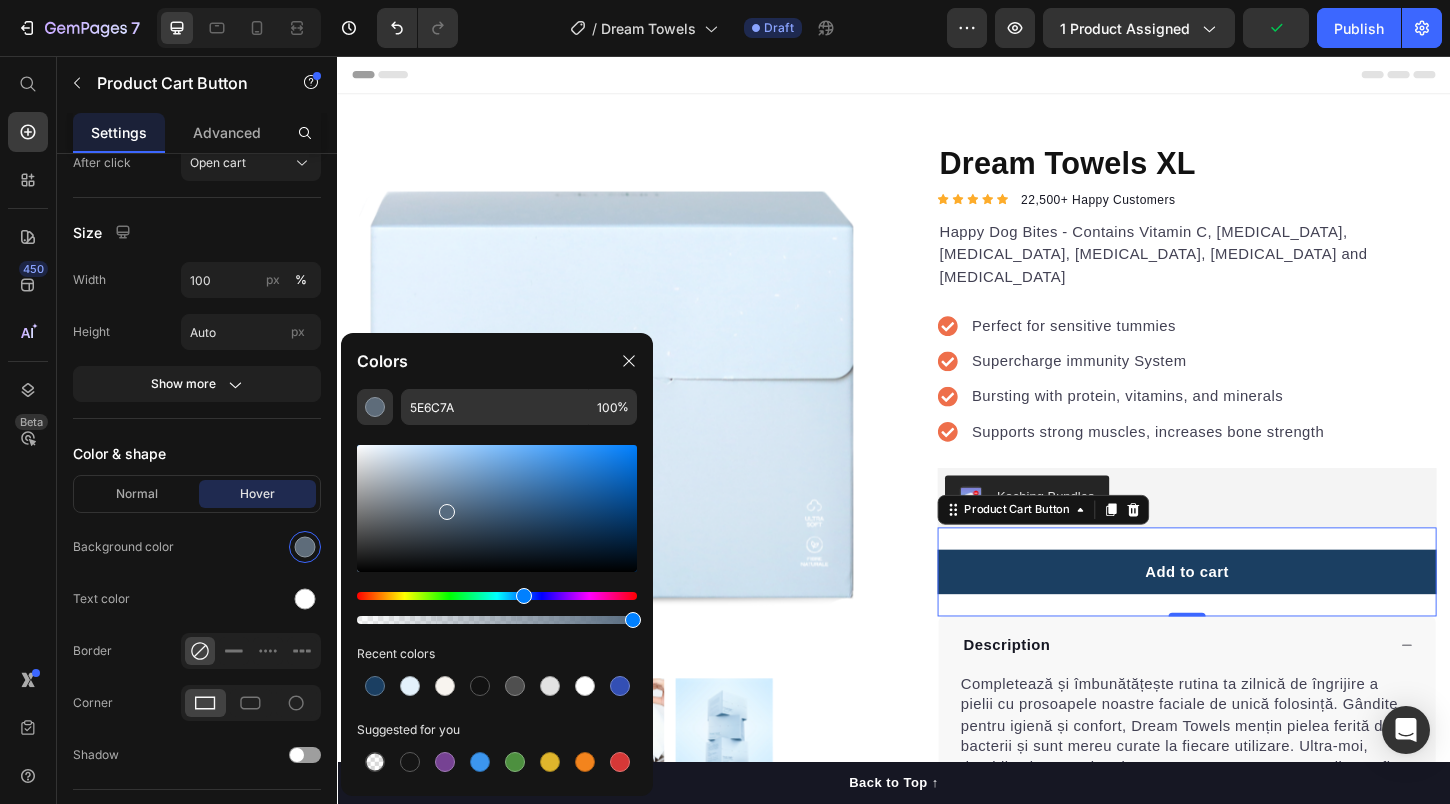 click at bounding box center (497, 508) 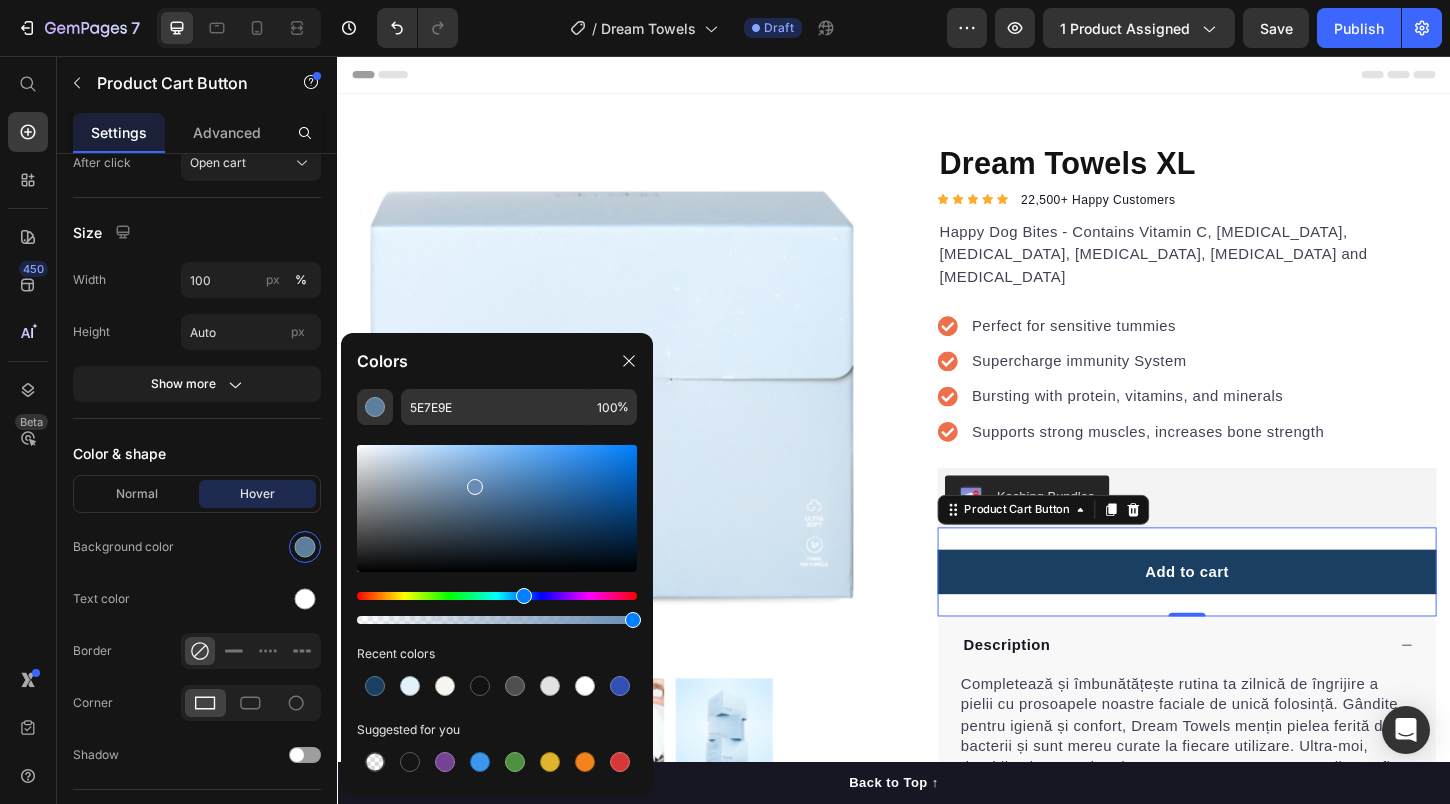 drag, startPoint x: 471, startPoint y: 492, endPoint x: 475, endPoint y: 475, distance: 17.464249 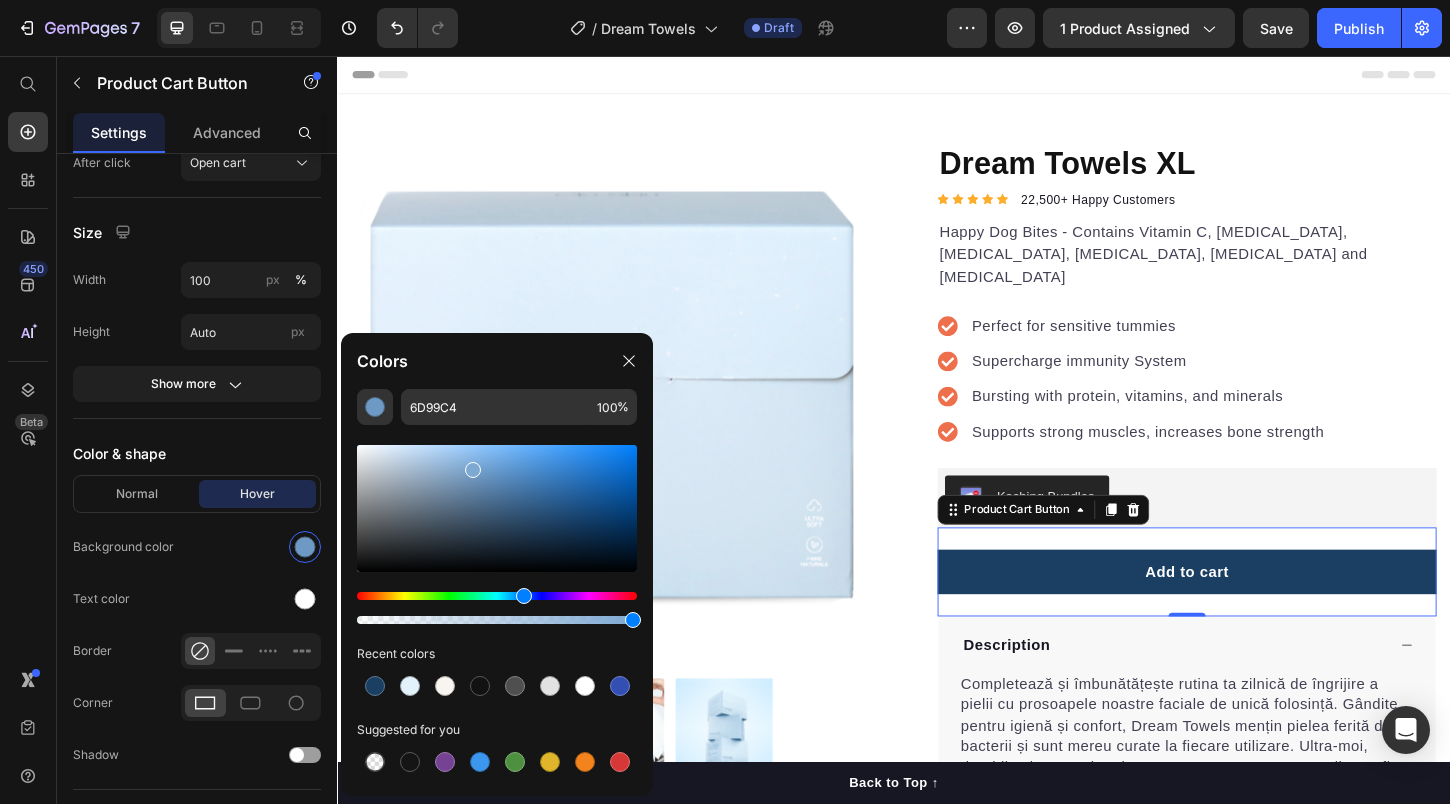 click at bounding box center [473, 470] 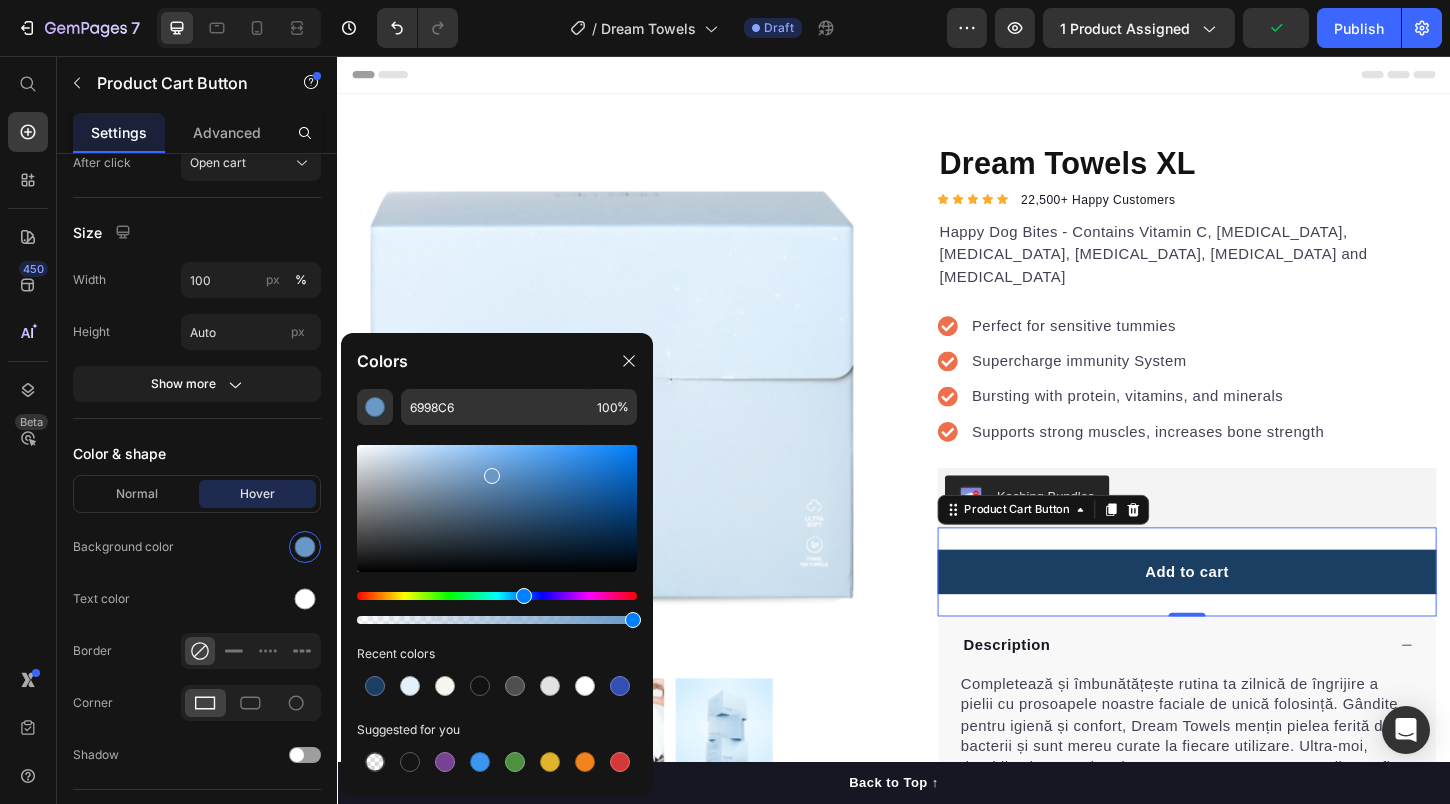 click at bounding box center (497, 508) 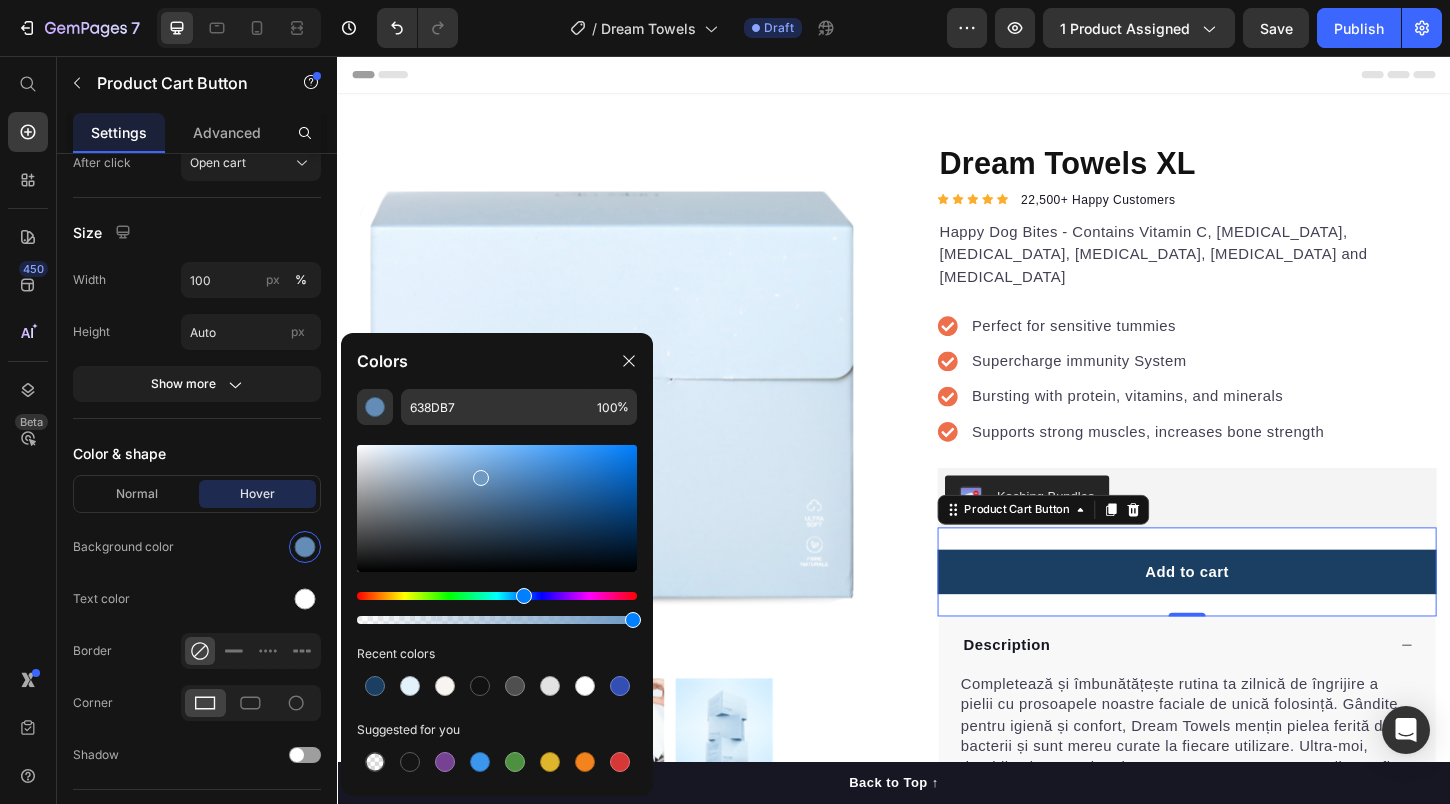 drag, startPoint x: 487, startPoint y: 480, endPoint x: 479, endPoint y: 472, distance: 11.313708 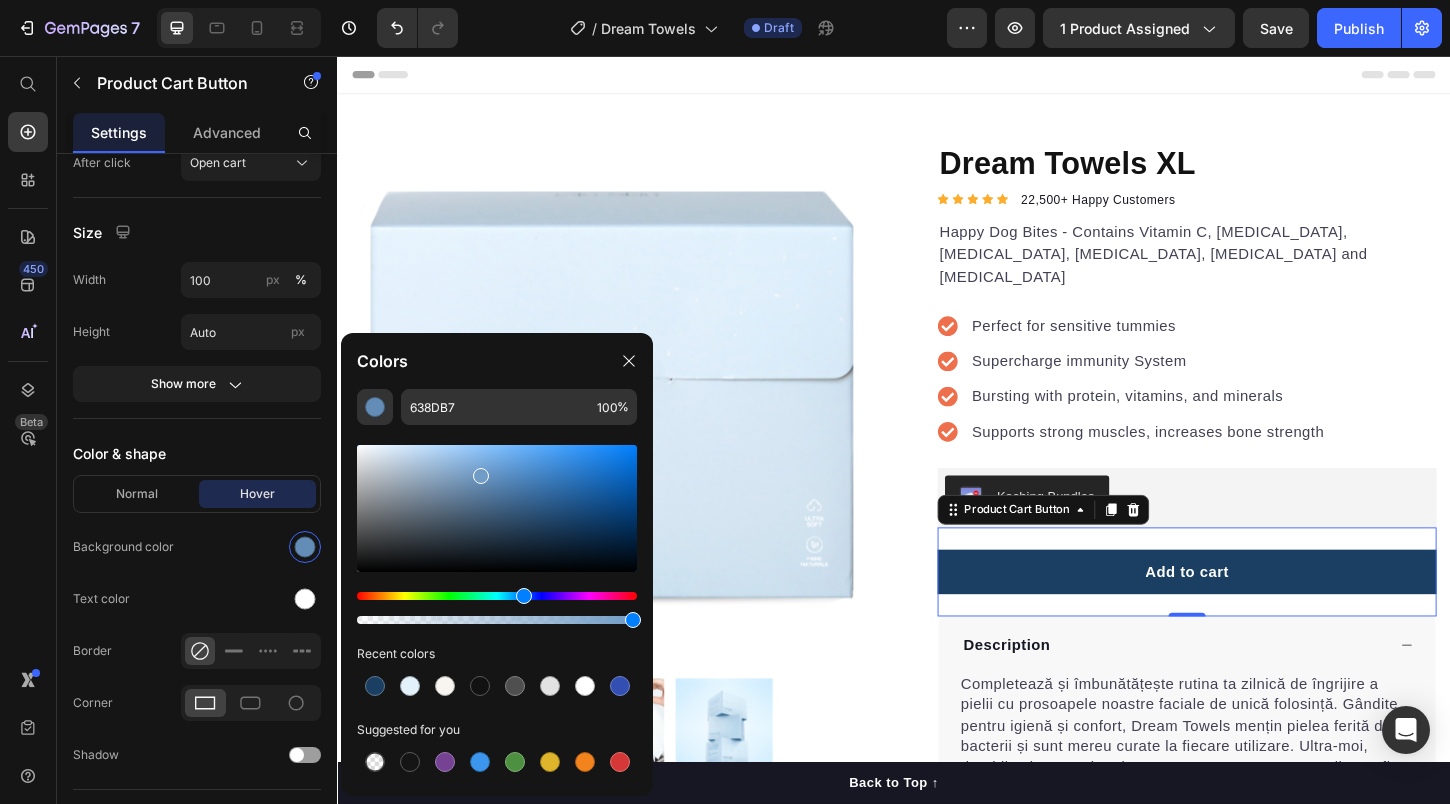 type on "719CC6" 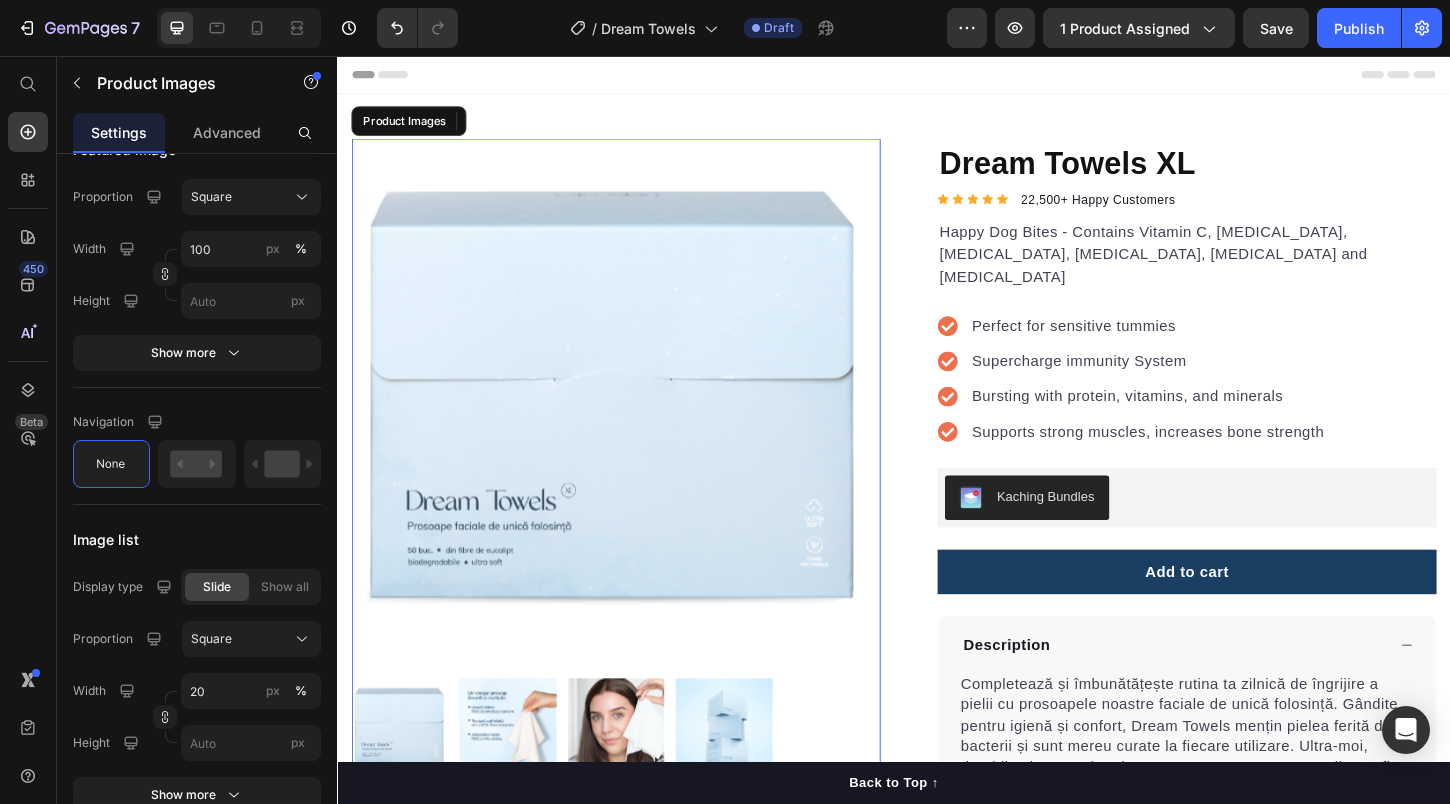 click at bounding box center [637, 430] 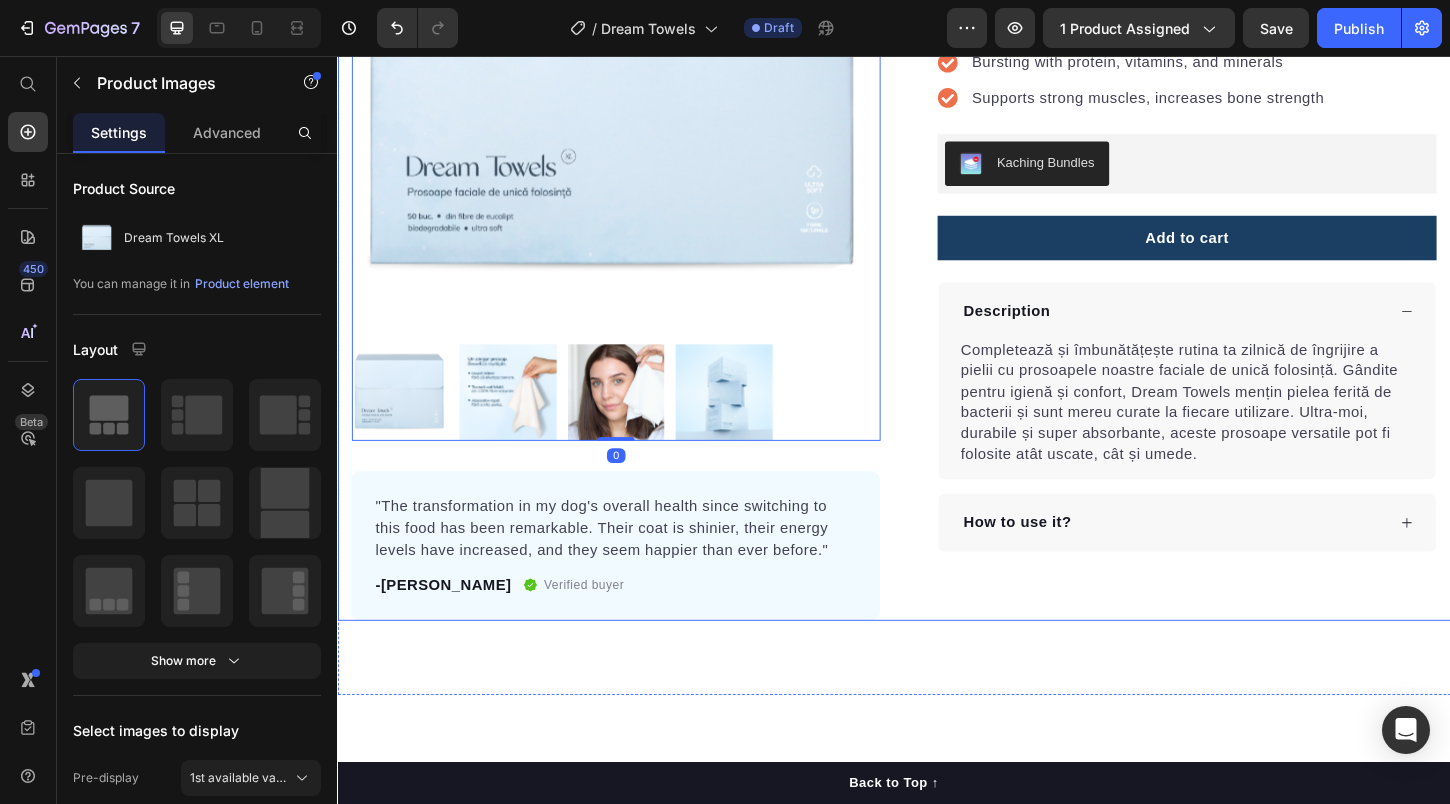 scroll, scrollTop: 392, scrollLeft: 0, axis: vertical 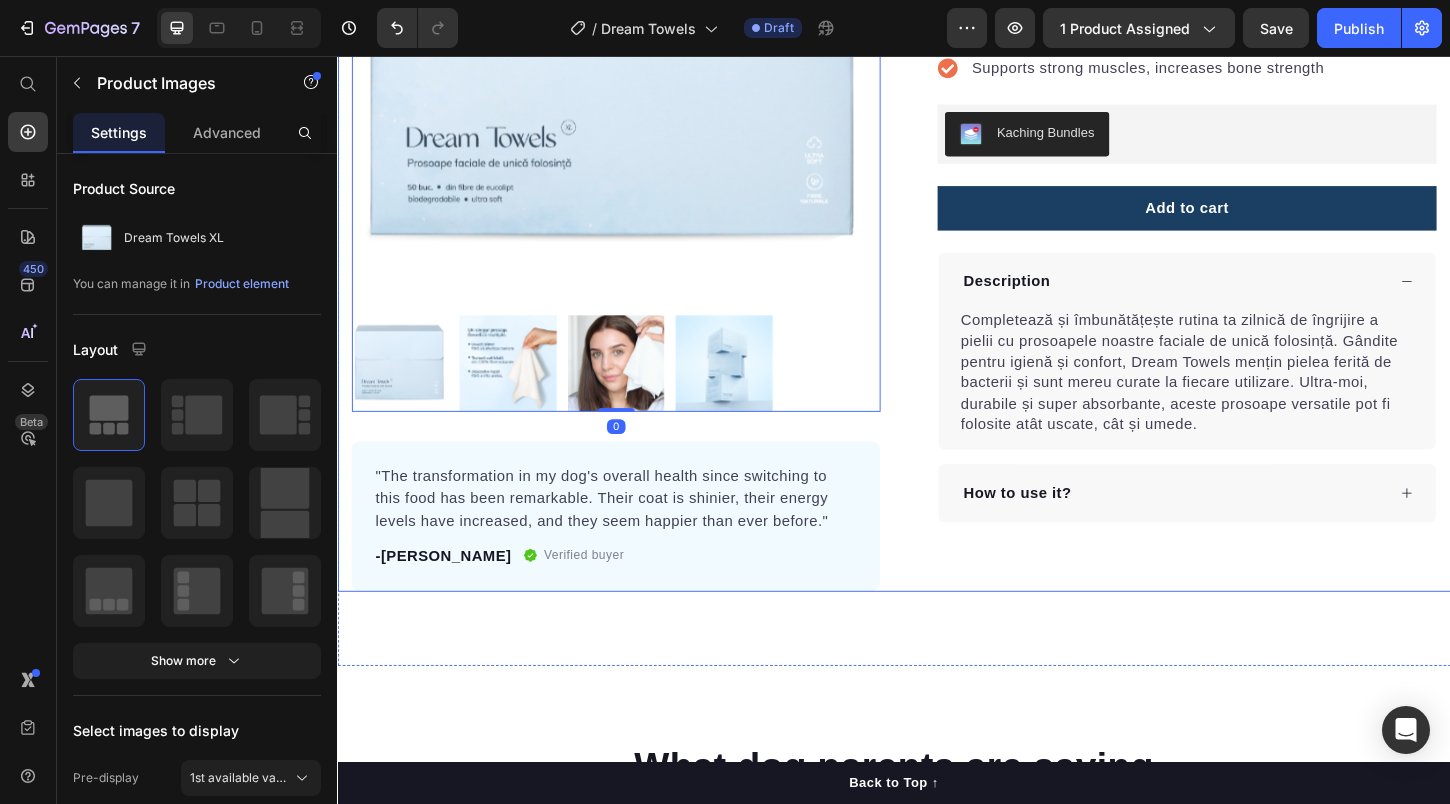 click on "Dream Towels XL Product Title Icon Icon Icon Icon Icon Icon List Hoz 22,500+ Happy Customers Text block Row Happy Dog Bites - Contains Vitamin C, Vitamin E, Vitamin B2, Vitamin B1, Vitamin D and Vitamin K Text block Perfect for sensitive tummies Supercharge immunity System Bursting with protein, vitamins, and minerals Supports strong muscles, increases bone strength Item list Kaching Bundles Kaching Bundles Add to cart Product Cart Button Perfect for sensitive tummies Supercharge immunity System Bursting with protein, vitamins, and minerals Supports strong muscles, increases bone strength Item list
Description Completează și îmbunătățește rutina ta zilnică de îngrijire a pielii cu prosoapele noastre faciale de unică folosință. Gândite pentru igienă și confort, Dream Towels mențin pielea ferită de bacterii și sunt mereu curate la fiecare utilizare. Ultra-moi, durabile și super absorbante, aceste prosoape versatile pot fi folosite atât uscate, cât și umede." at bounding box center [1237, 193] 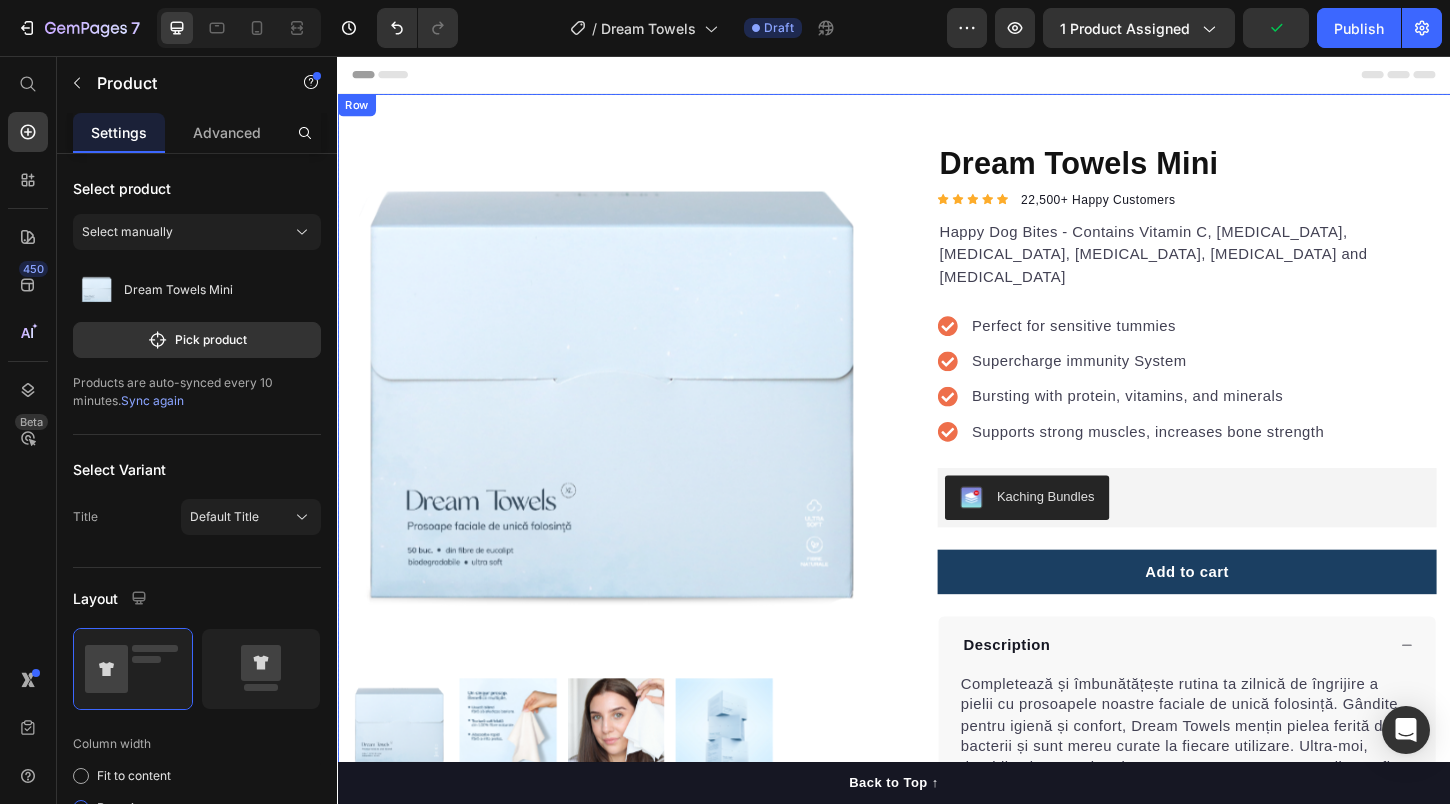 scroll, scrollTop: 0, scrollLeft: 0, axis: both 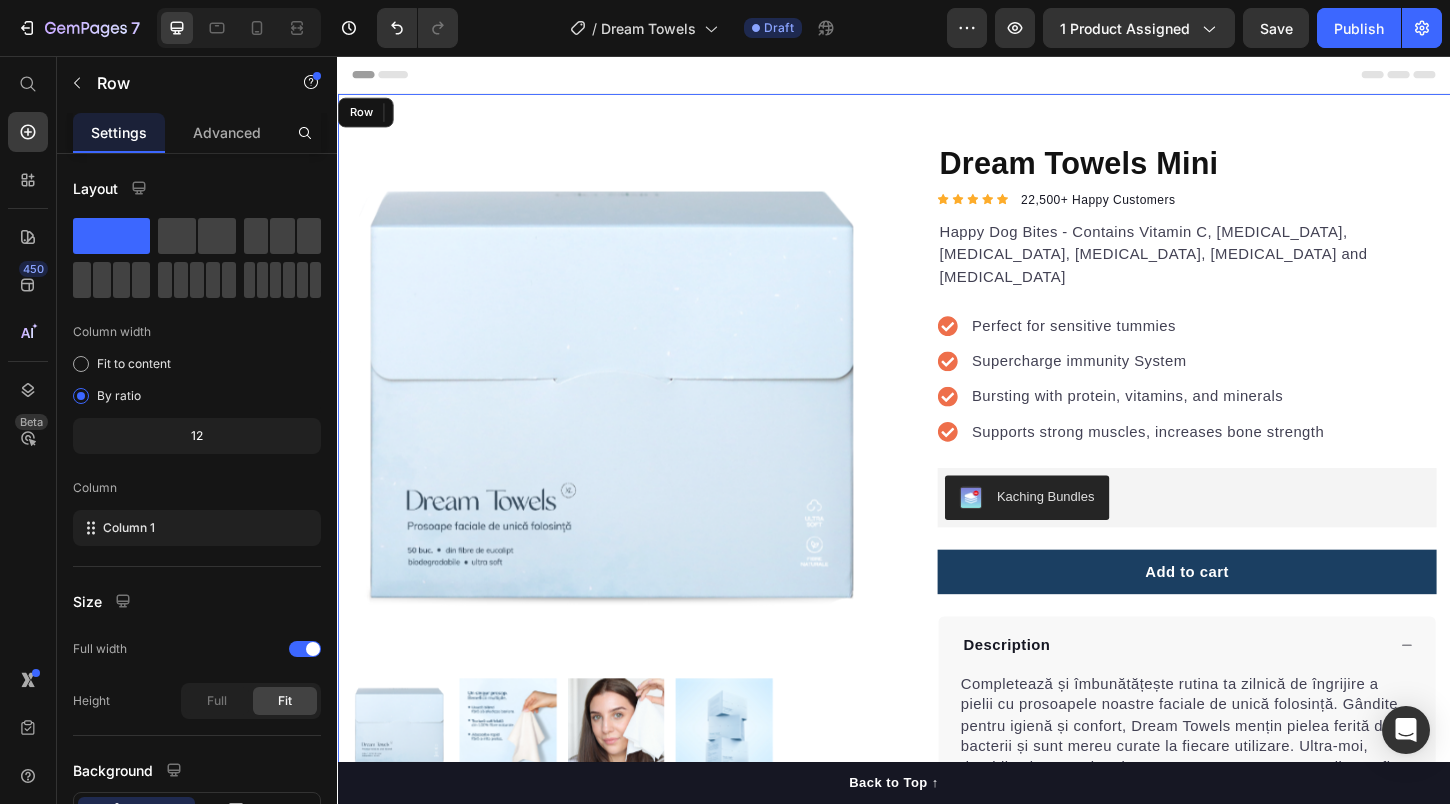 click on "Product Images "The transformation in my dog's overall health since switching to this food has been remarkable. Their coat is shinier, their energy levels have increased, and they seem happier than ever before." Text block -Daisy Text block
Verified buyer Item list Row Row "My dog absolutely loves this food! It's clear that the taste and quality are top-notch."  -Daisy Text block Row Row Dream Towels Mini Product Title Icon Icon Icon Icon Icon Icon List Hoz 22,500+ Happy Customers Text block Row Happy Dog Bites - Contains Vitamin C, Vitamin E, Vitamin B2, Vitamin B1, Vitamin D and Vitamin K Text block Perfect for sensitive tummies Supercharge immunity System Bursting with protein, vitamins, and minerals Supports strong muscles, increases bone strength Item list Kaching Bundles Kaching Bundles Add to cart Product Cart Button Perfect for sensitive tummies Supercharge immunity System Bursting with protein, vitamins, and minerals Supports strong muscles, increases bone strength Item list Accordion" at bounding box center (937, 601) 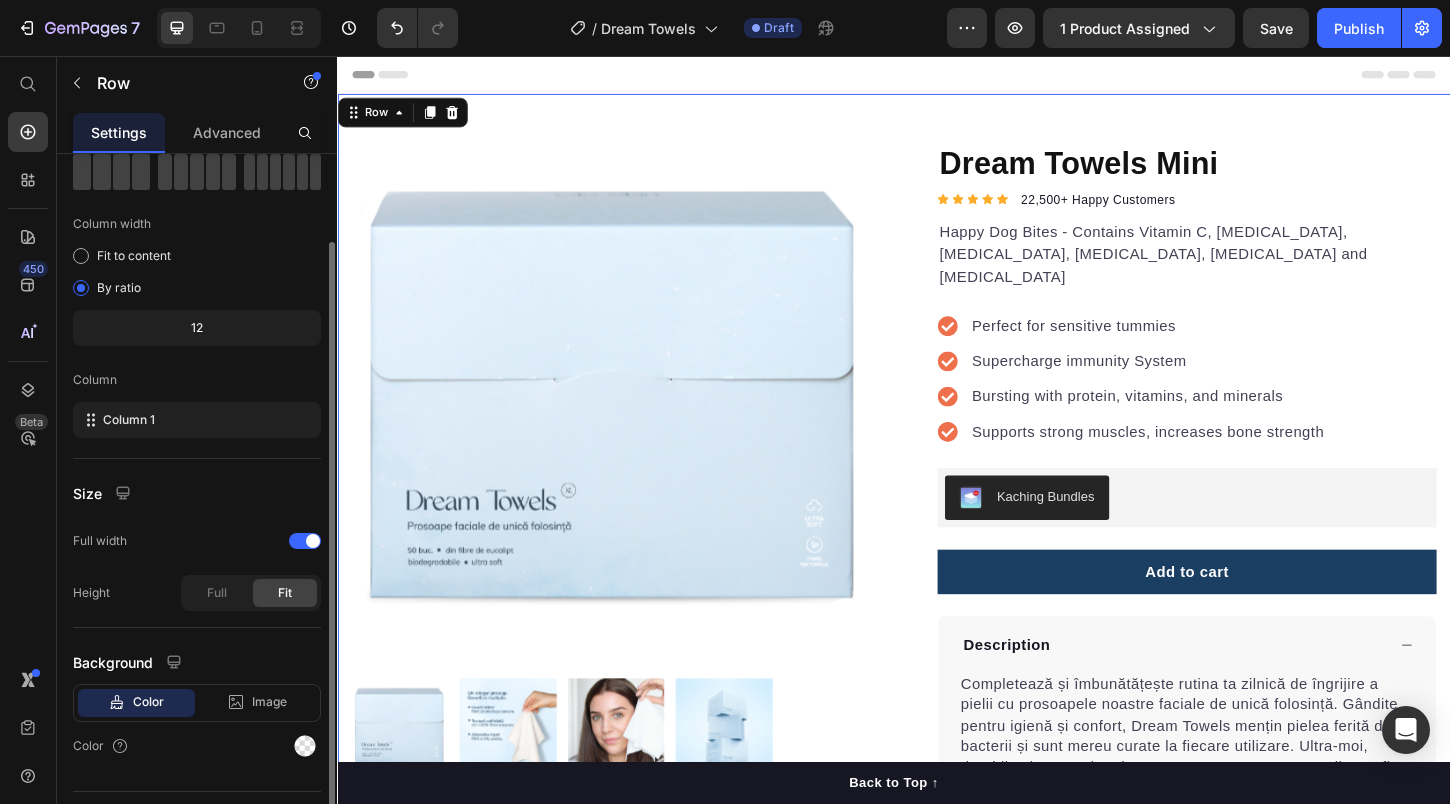 scroll, scrollTop: 153, scrollLeft: 0, axis: vertical 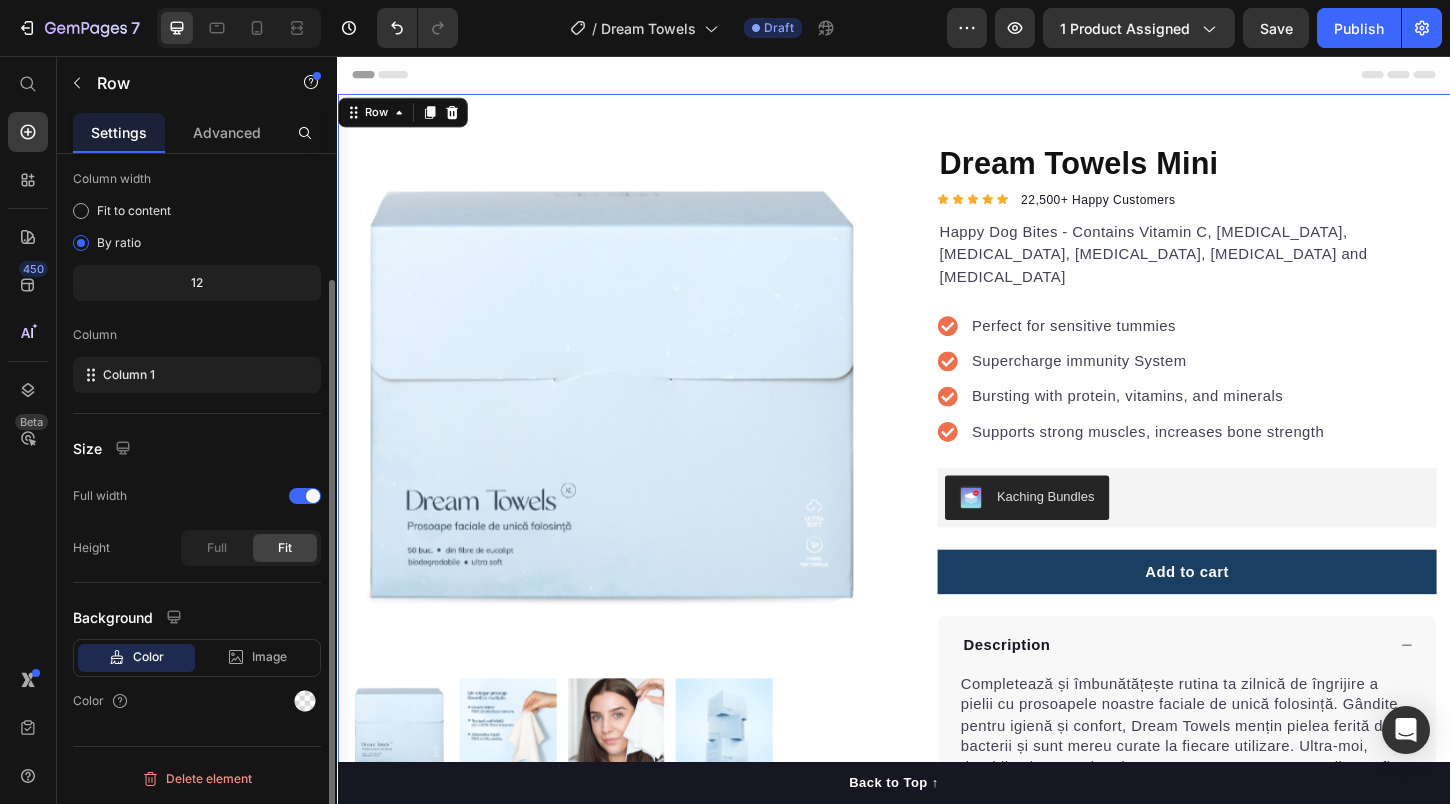 click on "Background Color Image Video  Color" 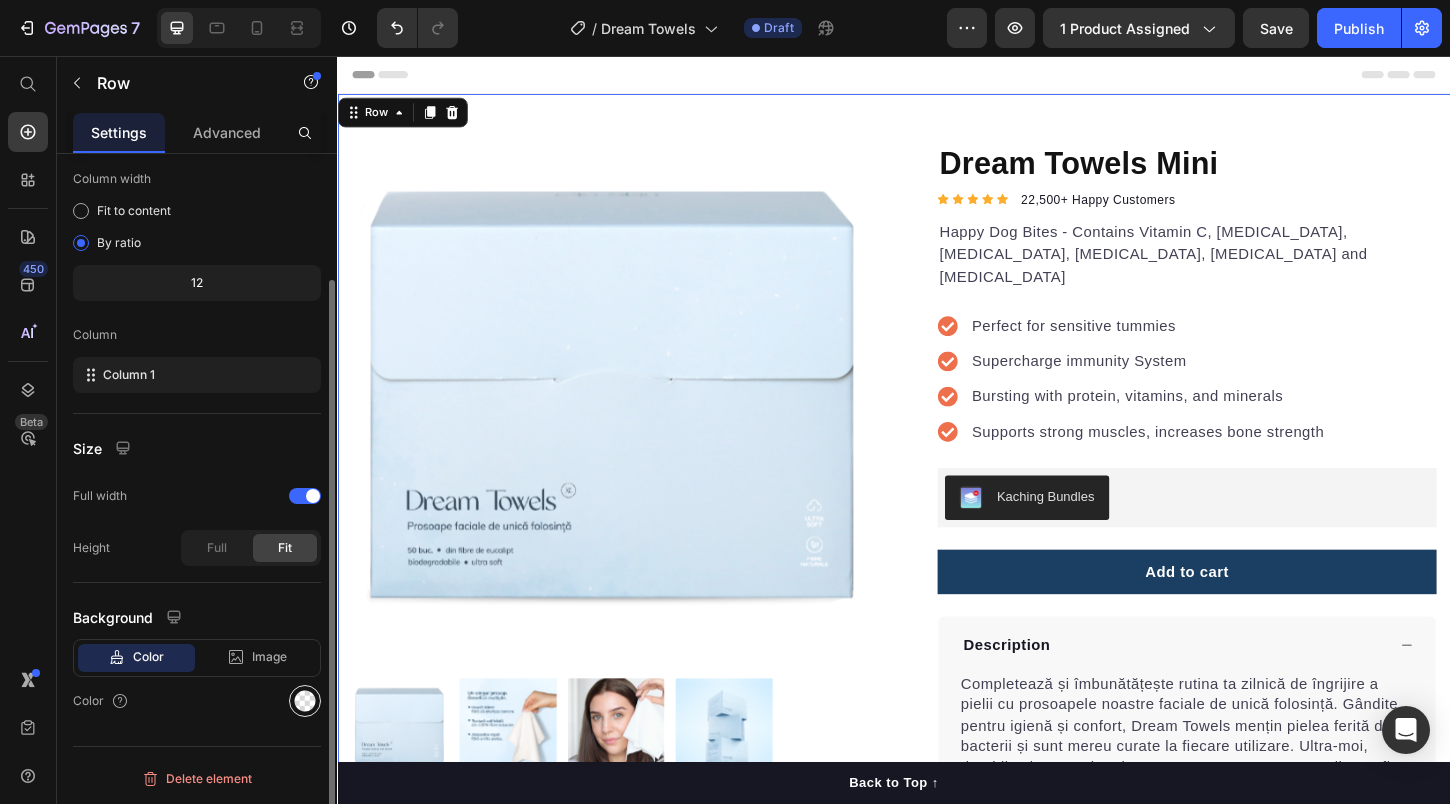 click at bounding box center [305, 701] 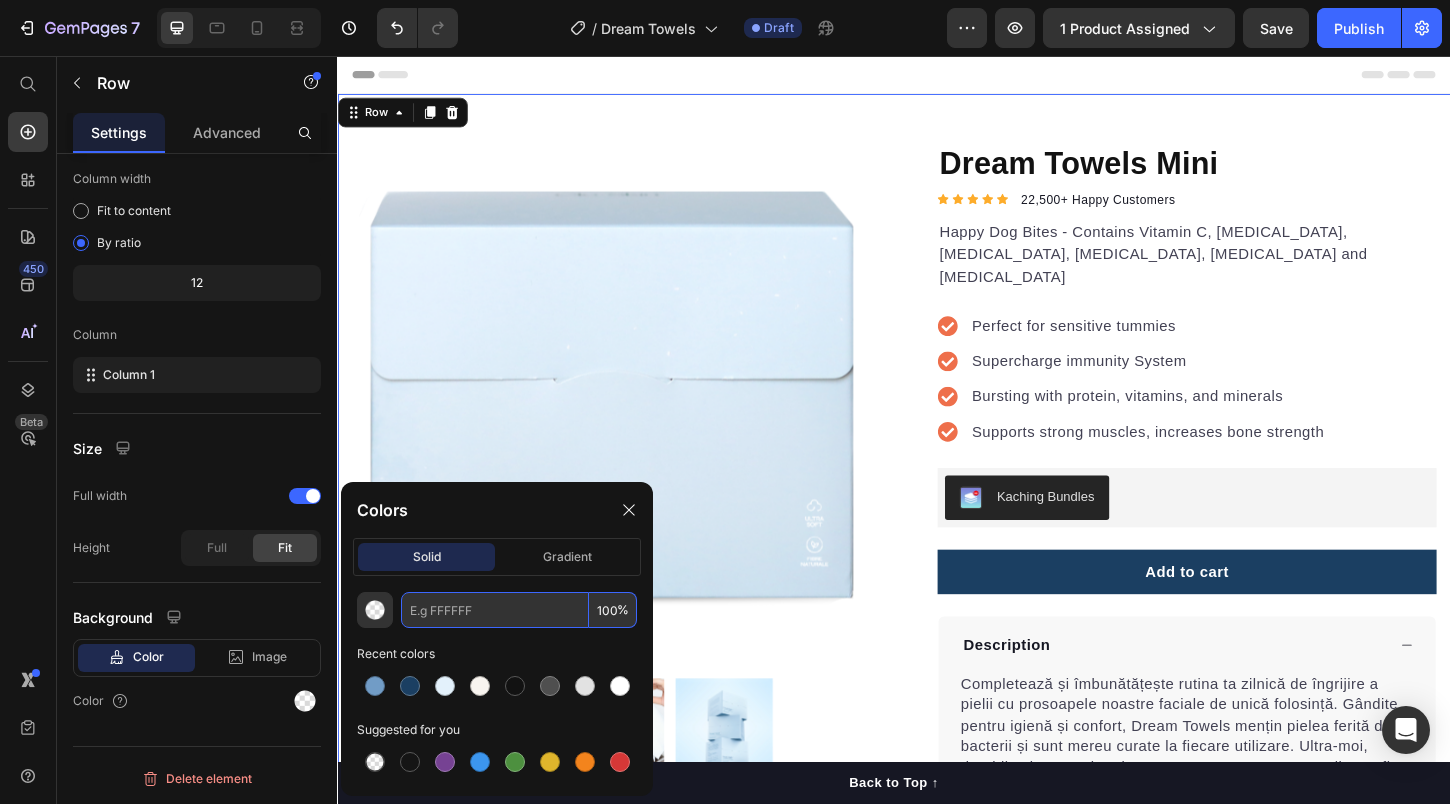 click at bounding box center [495, 610] 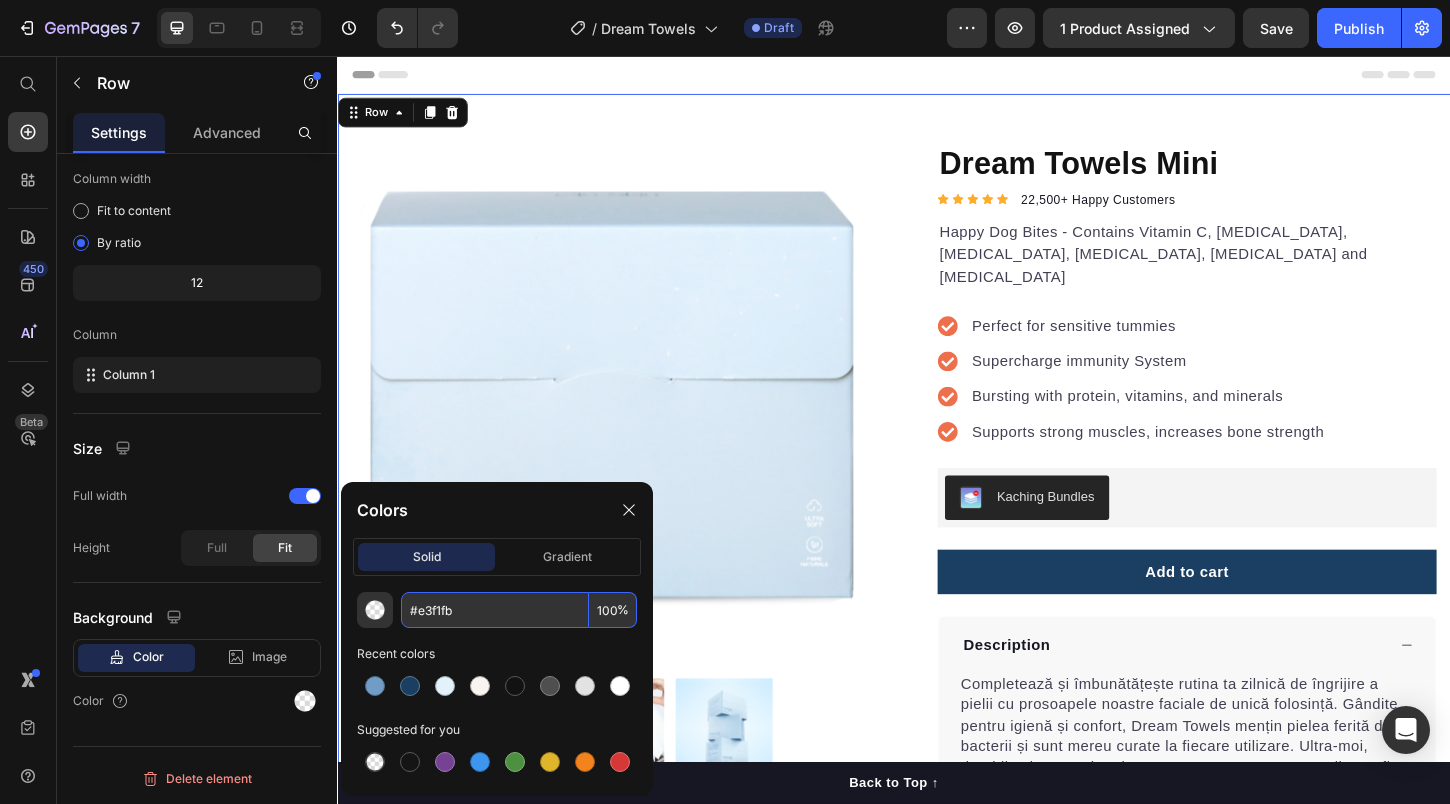 type on "E3F1FB" 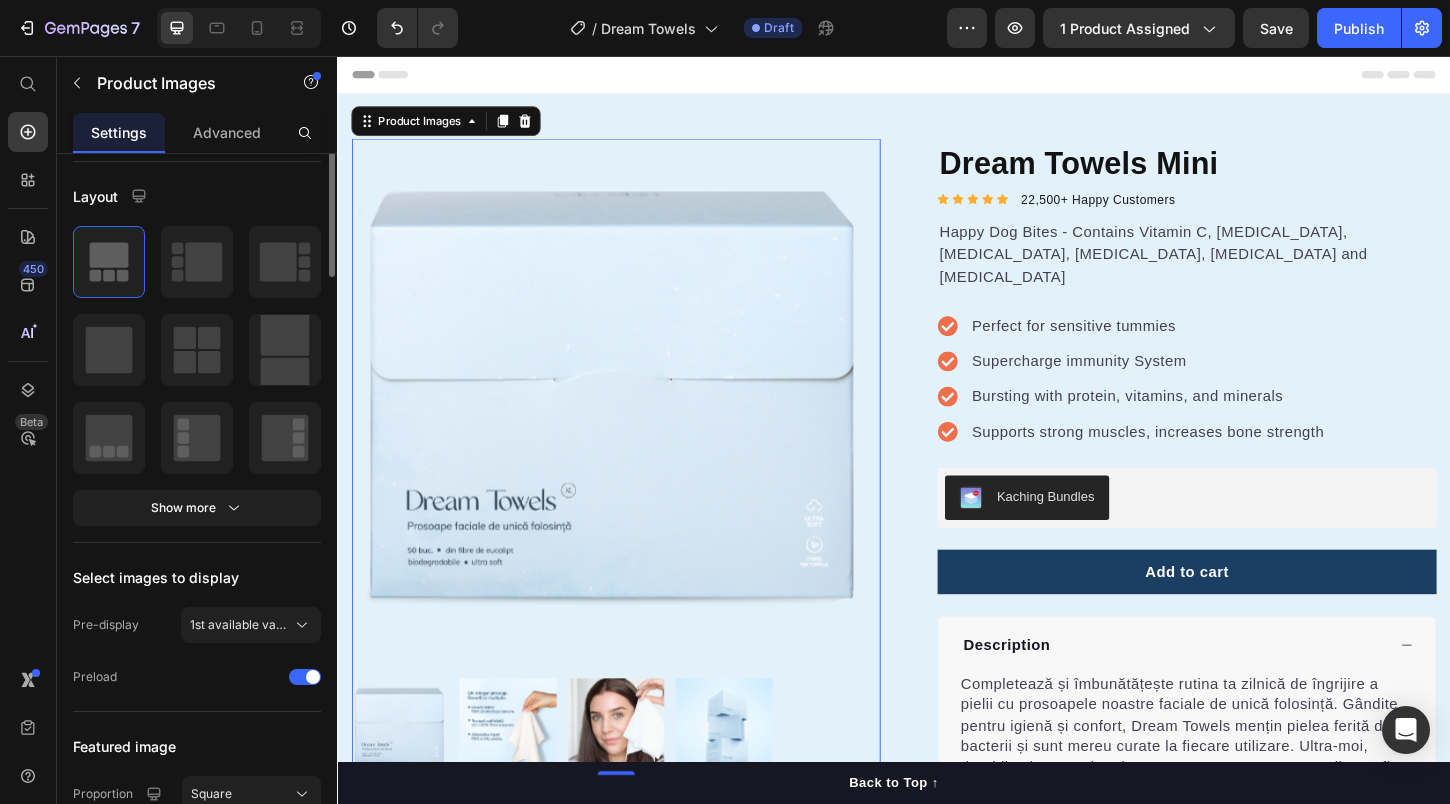 scroll, scrollTop: 0, scrollLeft: 0, axis: both 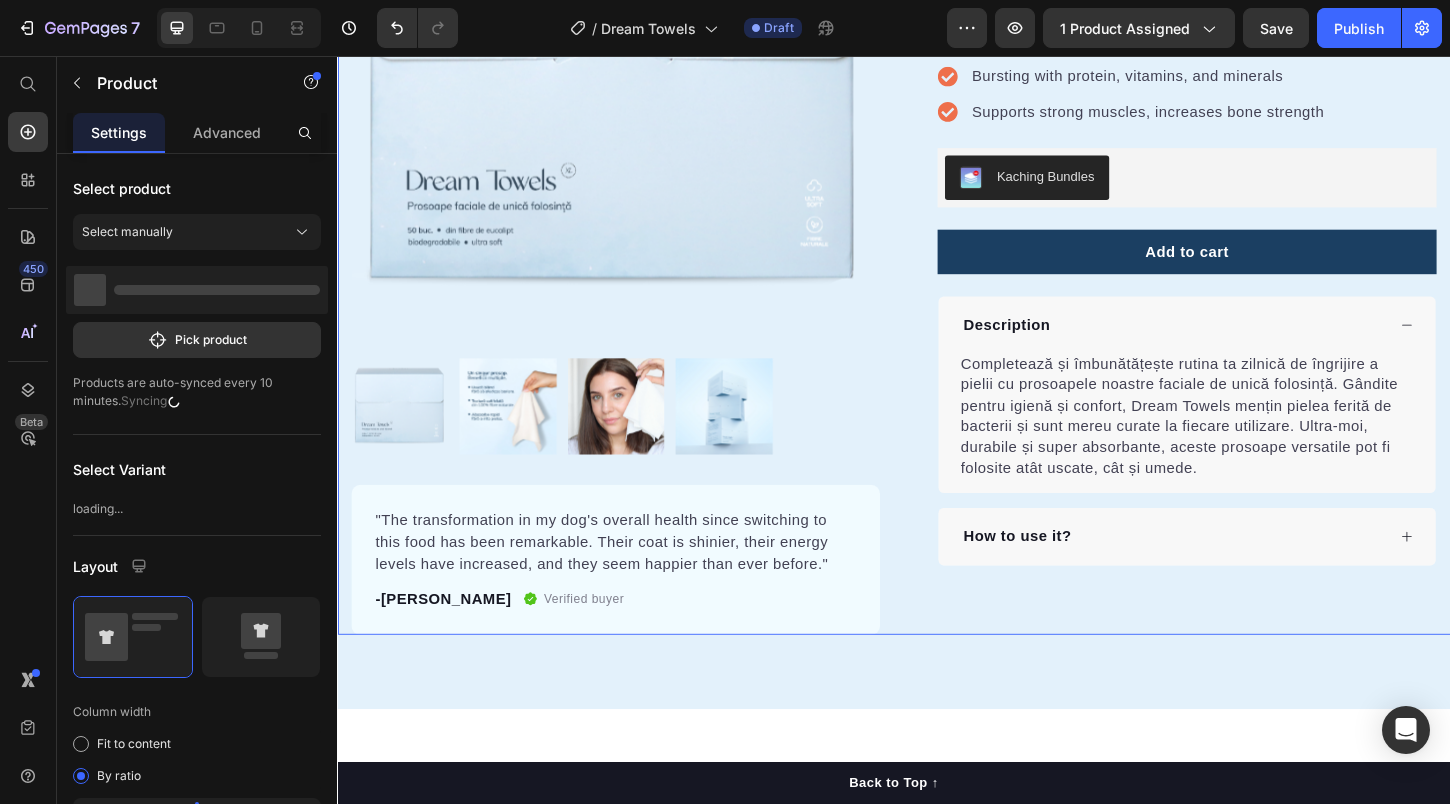 click on "Product Images   0 "The transformation in my dog's overall health since switching to this food has been remarkable. Their coat is shinier, their energy levels have increased, and they seem happier than ever before." Text block -Daisy Text block
Verified buyer Item list Row Row "My dog absolutely loves this food! It's clear that the taste and quality are top-notch."  -Daisy Text block Row Row Dream Towels Mini Product Title Icon Icon Icon Icon Icon Icon List Hoz 22,500+ Happy Customers Text block Row Happy Dog Bites - Contains Vitamin C, Vitamin E, Vitamin B2, Vitamin B1, Vitamin D and Vitamin K Text block Perfect for sensitive tummies Supercharge immunity System Bursting with protein, vitamins, and minerals Supports strong muscles, increases bone strength Item list Kaching Bundles Kaching Bundles Add to cart Product Cart Button Perfect for sensitive tummies Supercharge immunity System Bursting with protein, vitamins, and minerals Supports strong muscles, increases bone strength Item list Row" at bounding box center (937, 240) 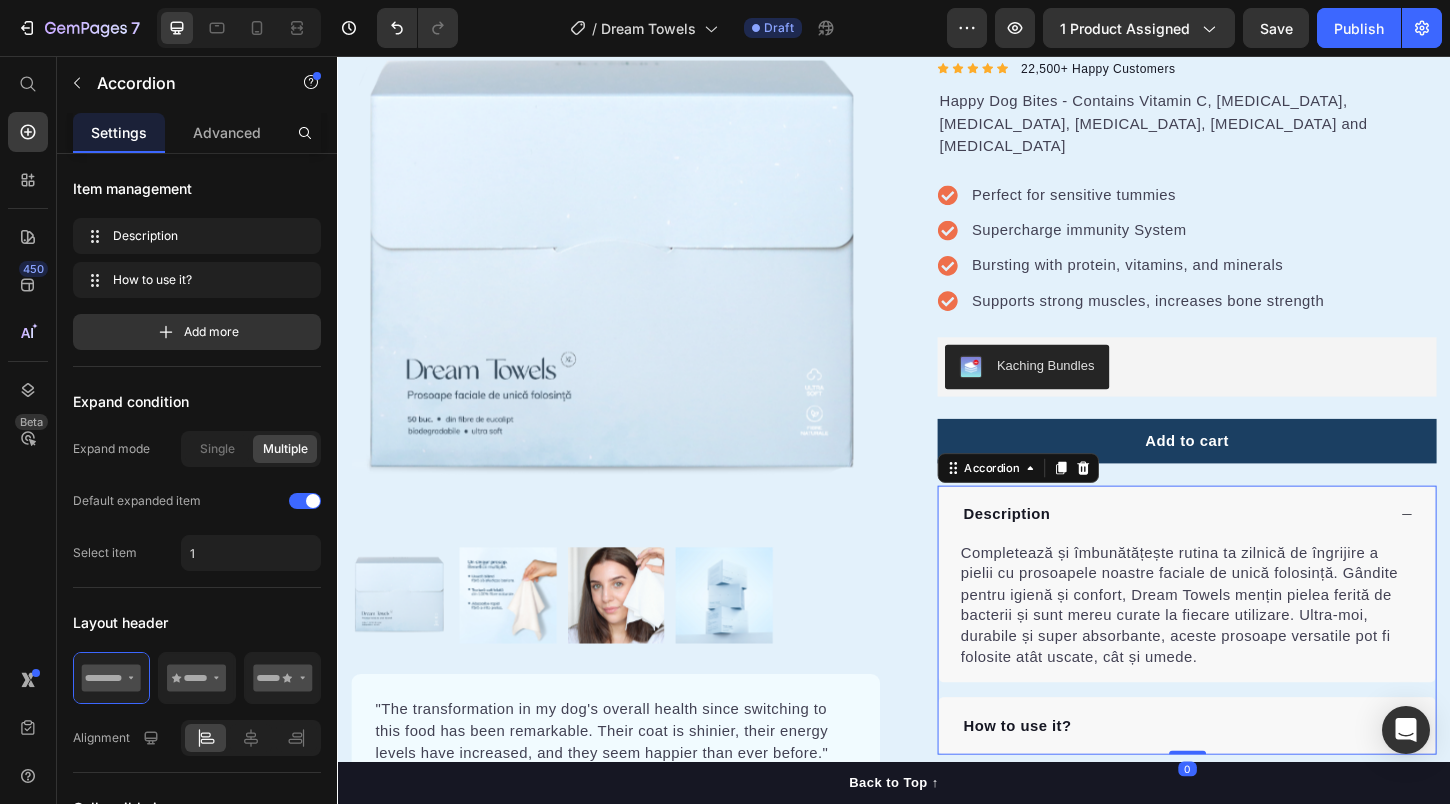 scroll, scrollTop: 243, scrollLeft: 0, axis: vertical 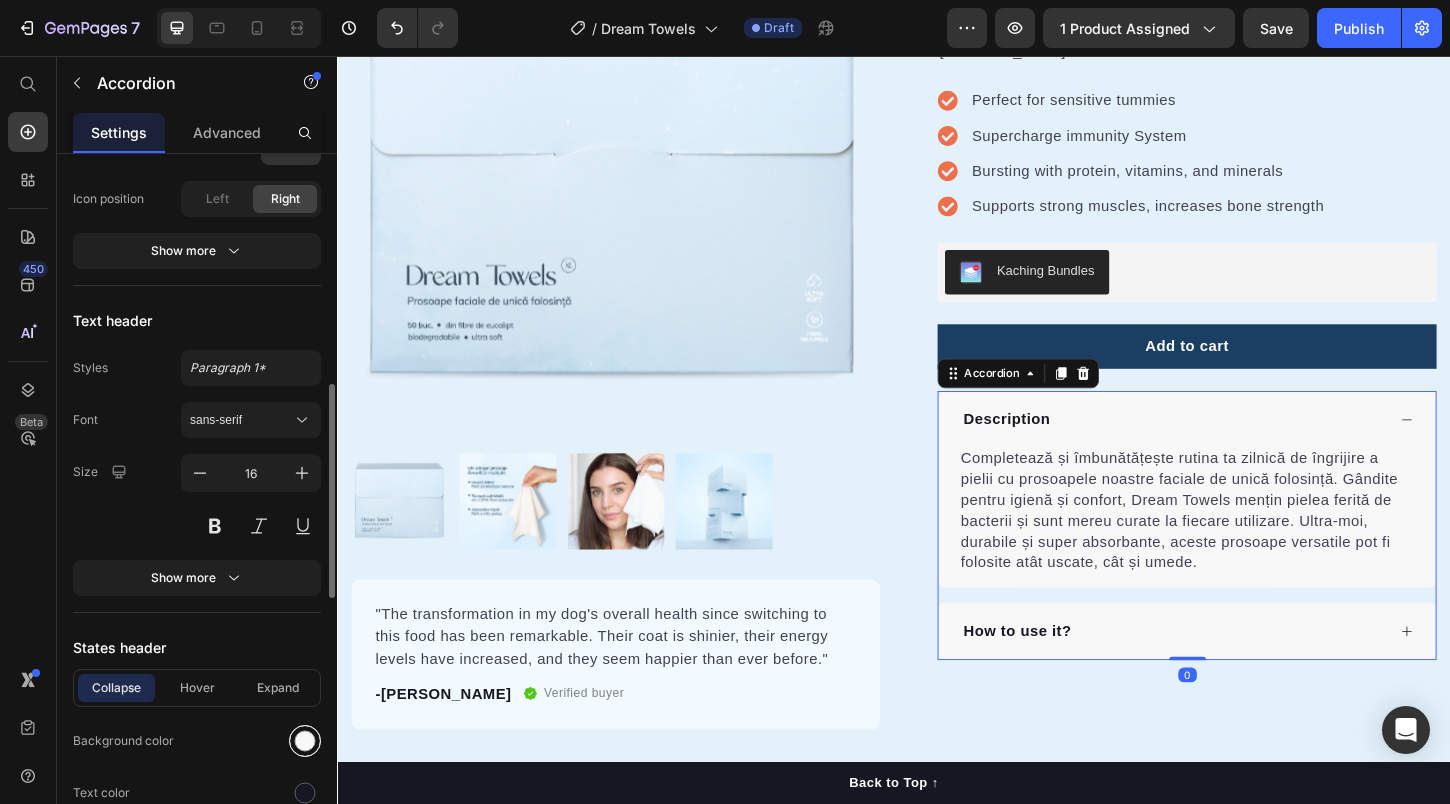click at bounding box center (305, 741) 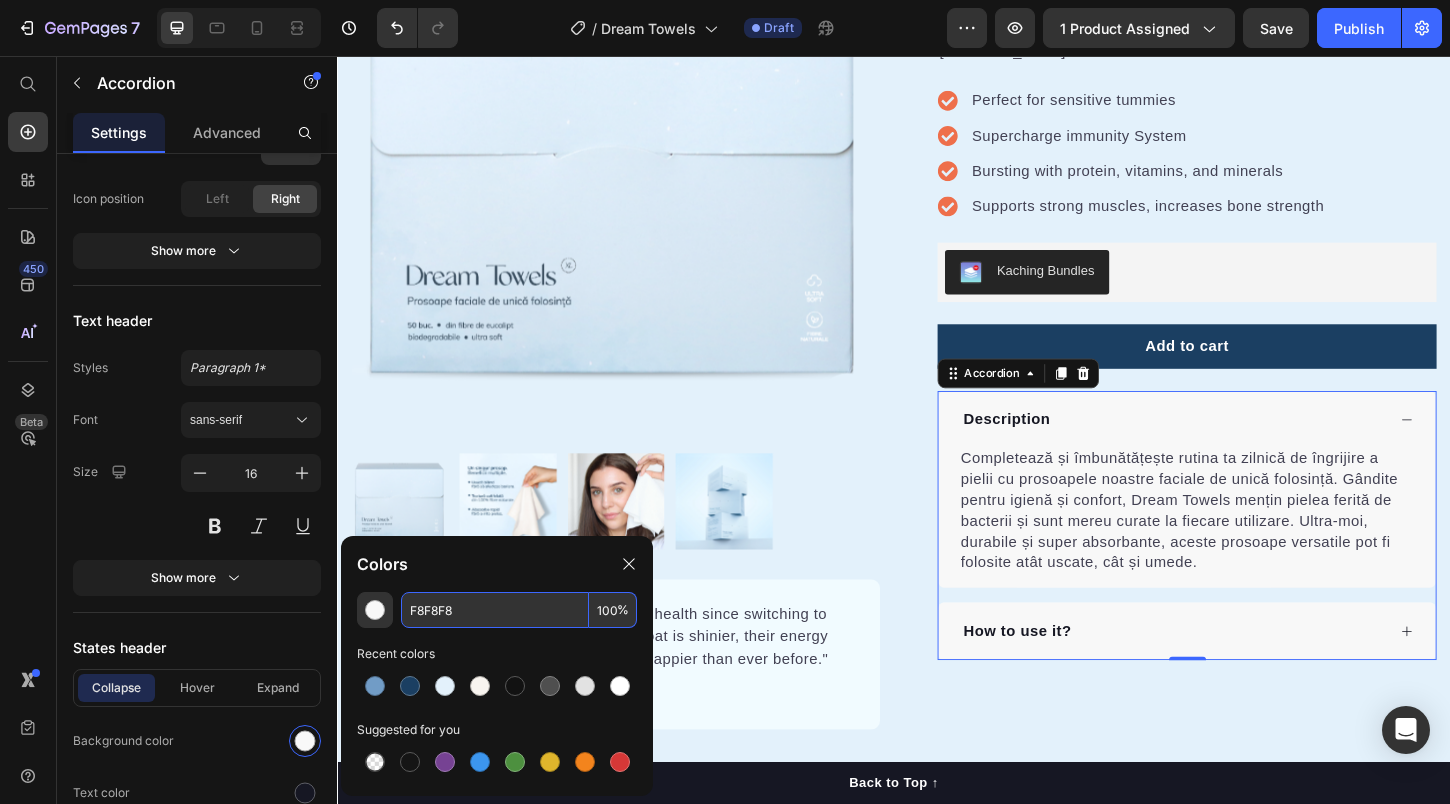 click on "F8F8F8" at bounding box center (495, 610) 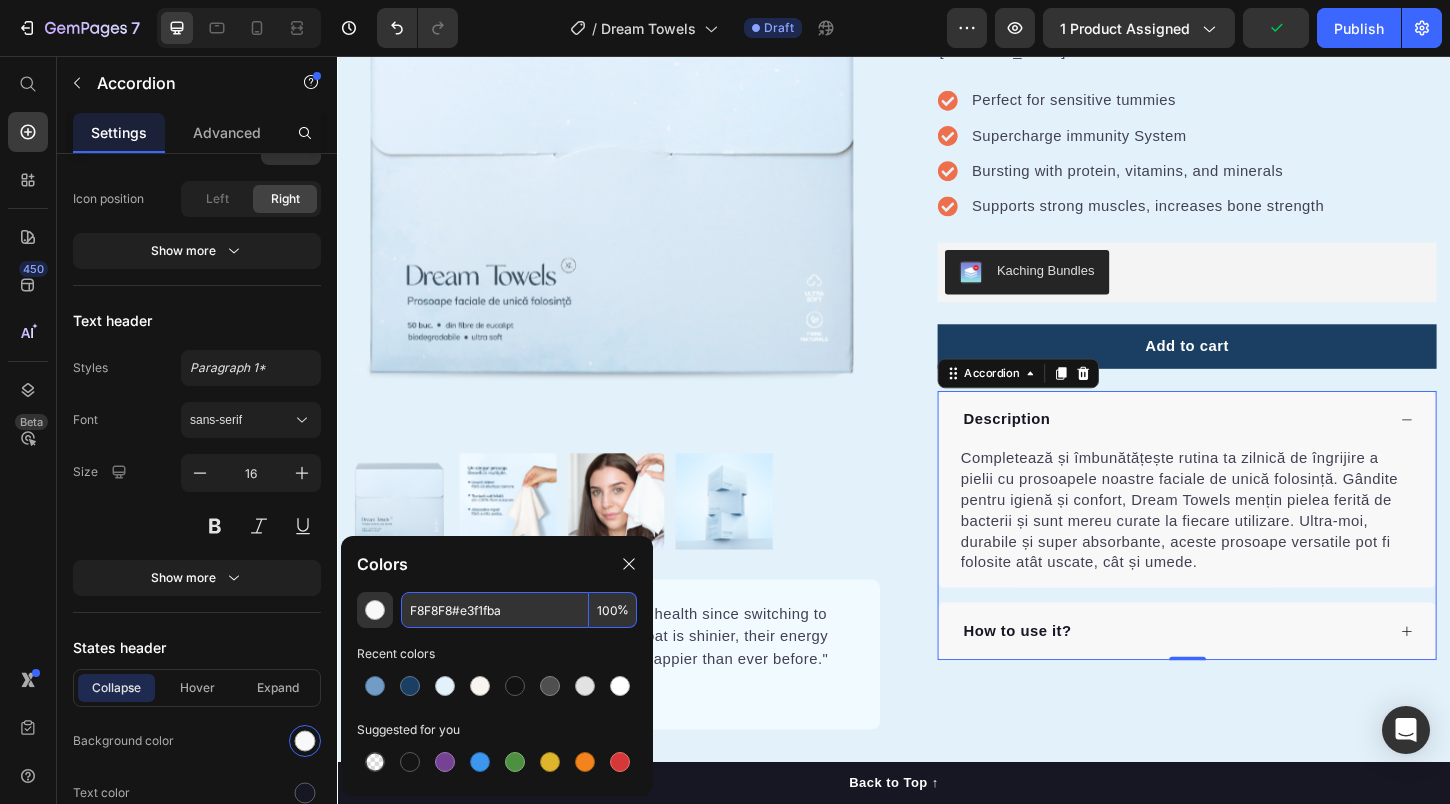paste on "#e3f1fb" 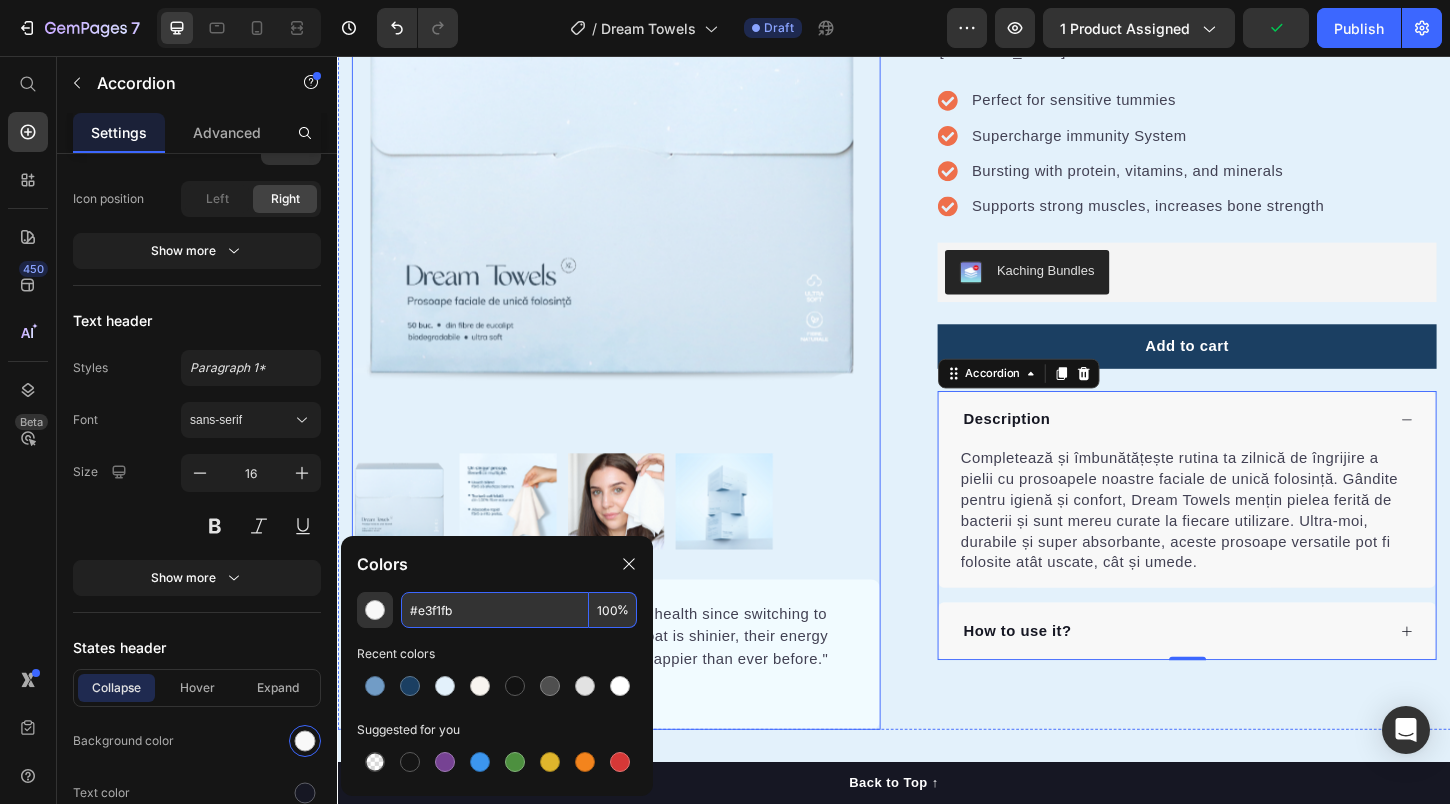 type on "E3F1FB" 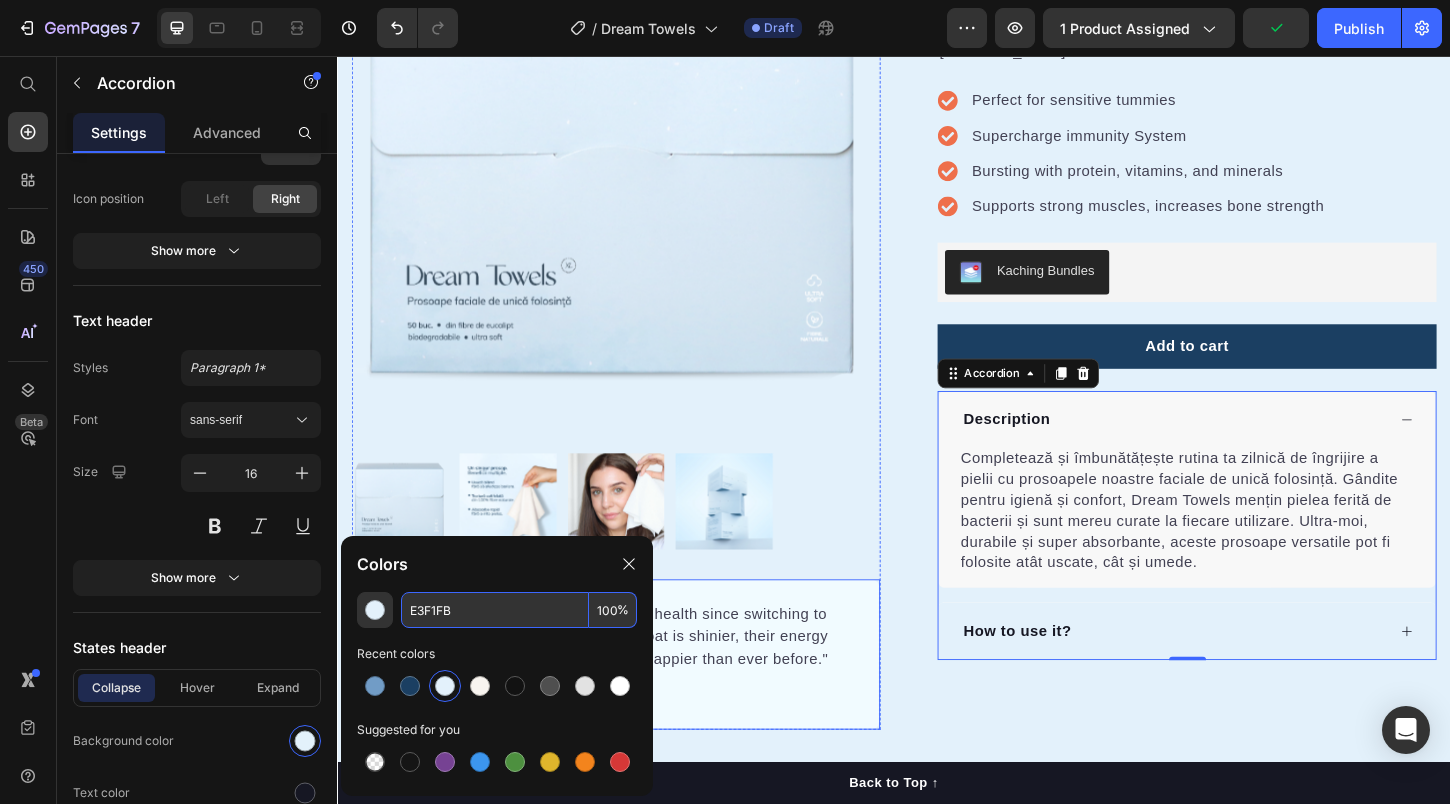 click on ""The transformation in my dog's overall health since switching to this food has been remarkable. Their coat is shinier, their energy levels have increased, and they seem happier than ever before." Text block -Daisy Text block
Verified buyer Item list Row Row" at bounding box center (637, 701) 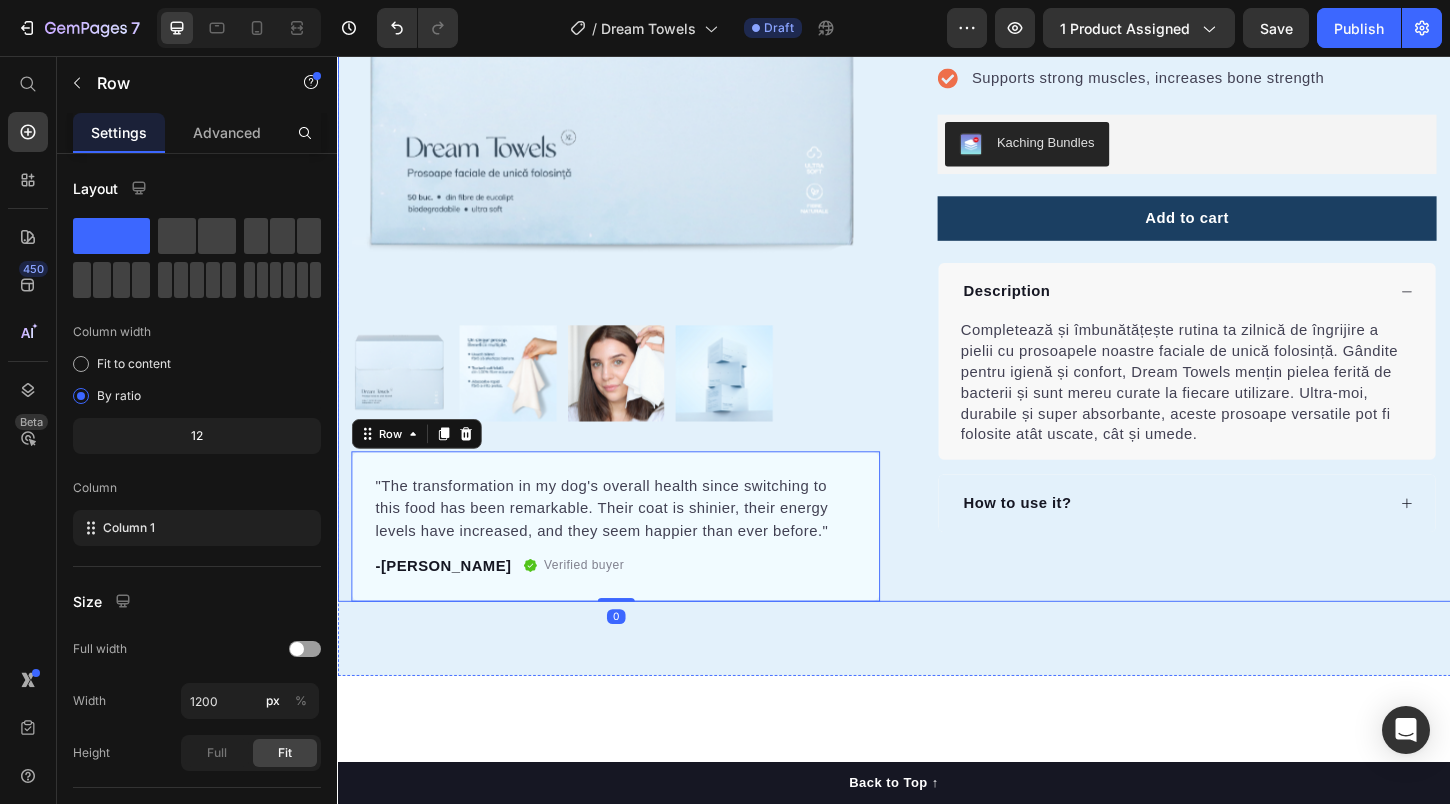 scroll, scrollTop: 386, scrollLeft: 0, axis: vertical 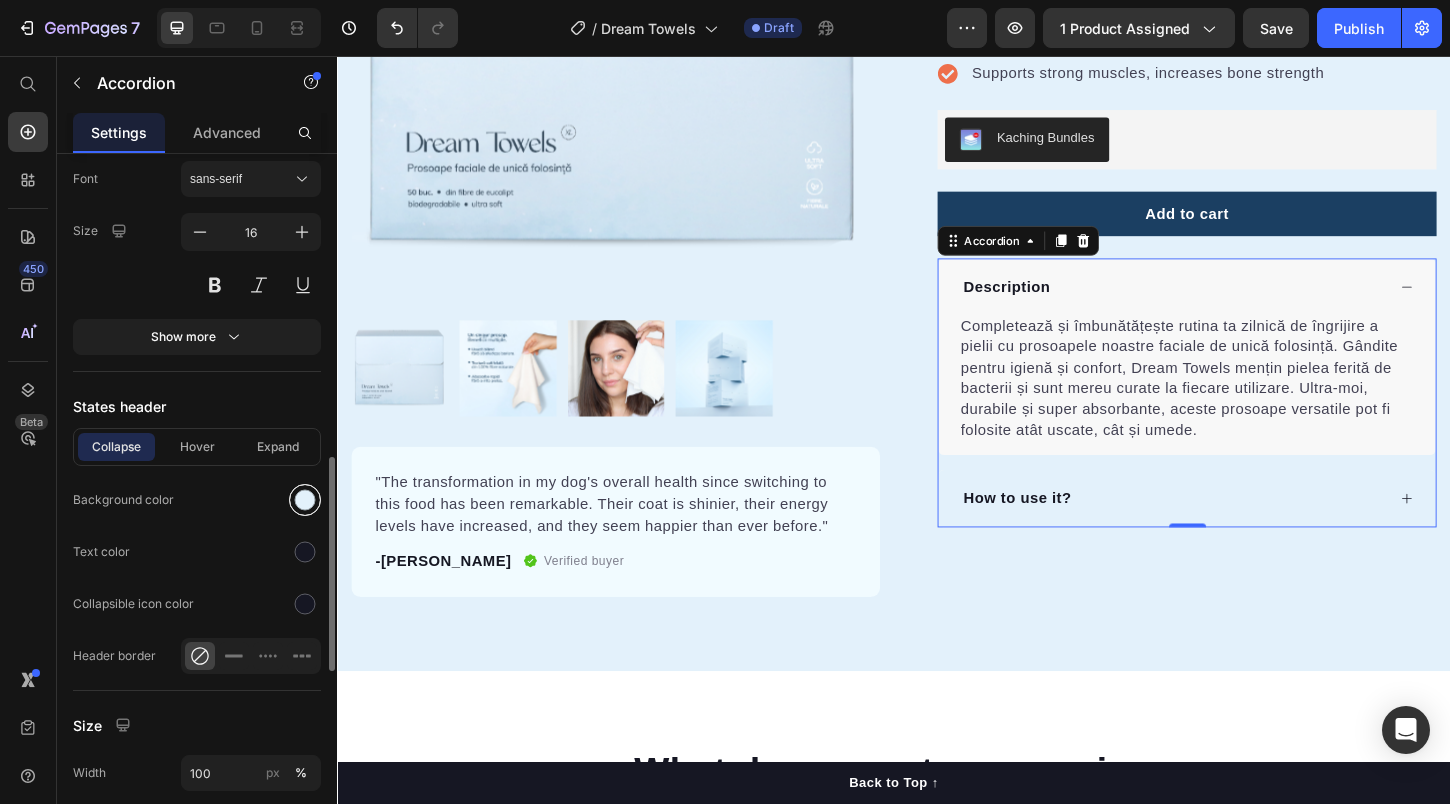 click at bounding box center [305, 500] 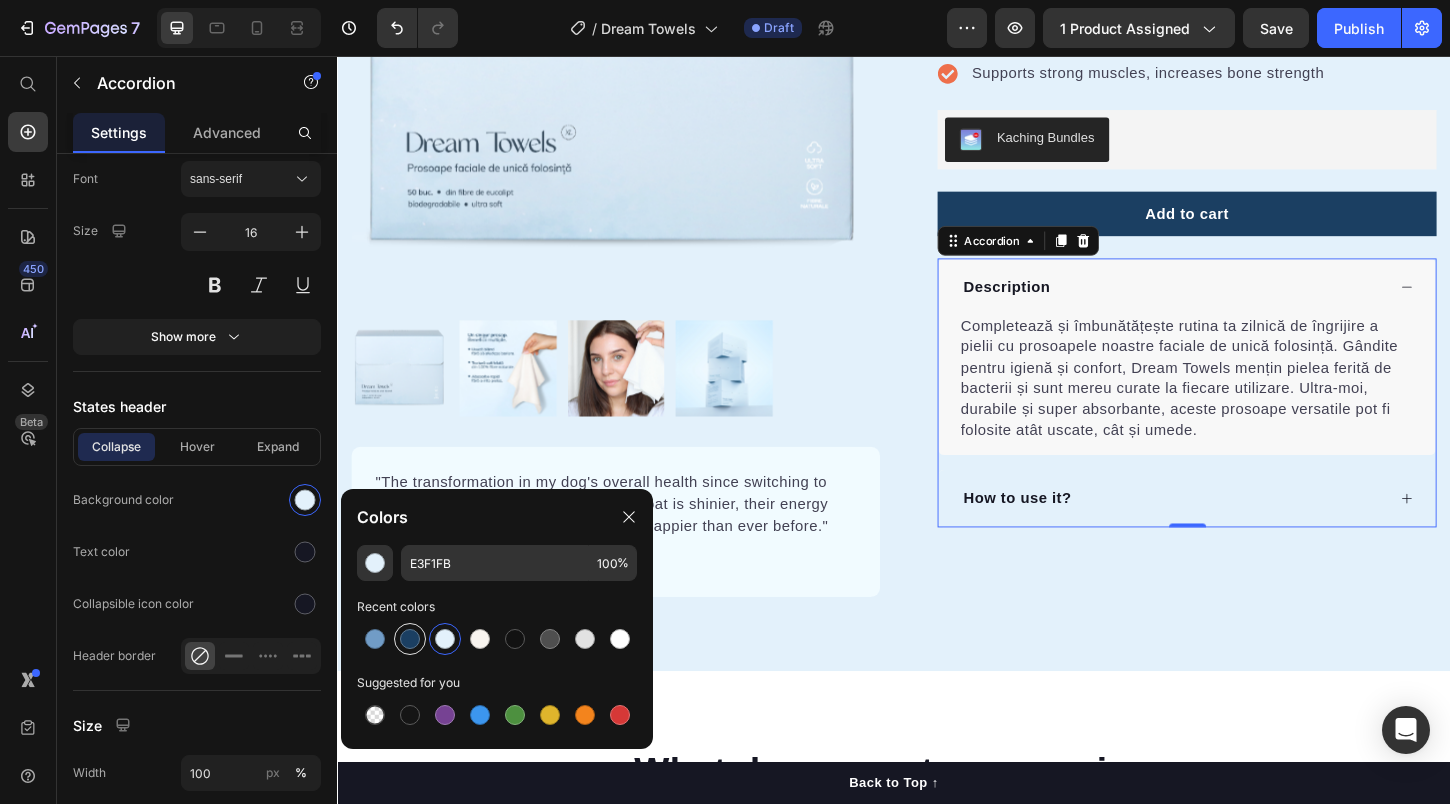 click at bounding box center (410, 639) 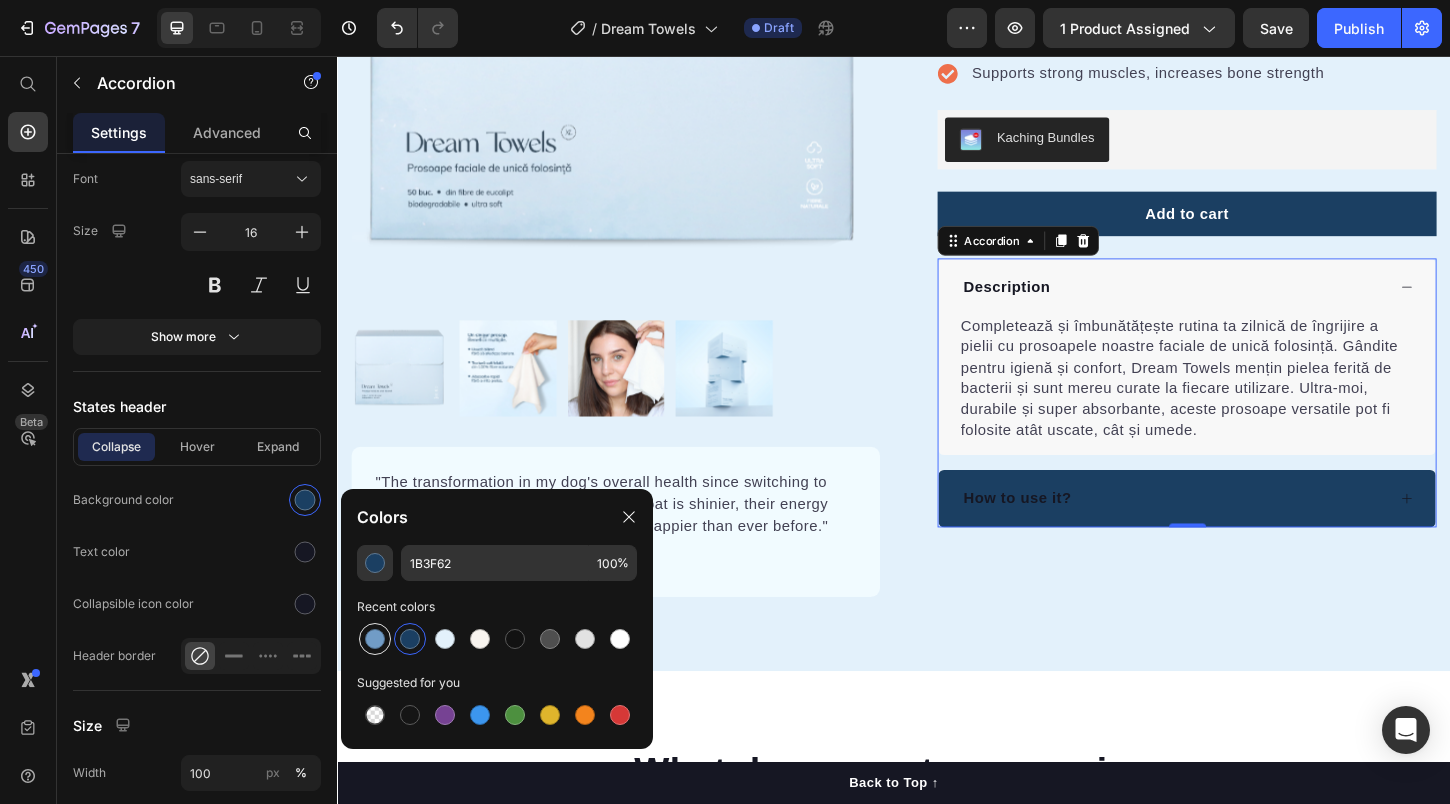click at bounding box center (375, 639) 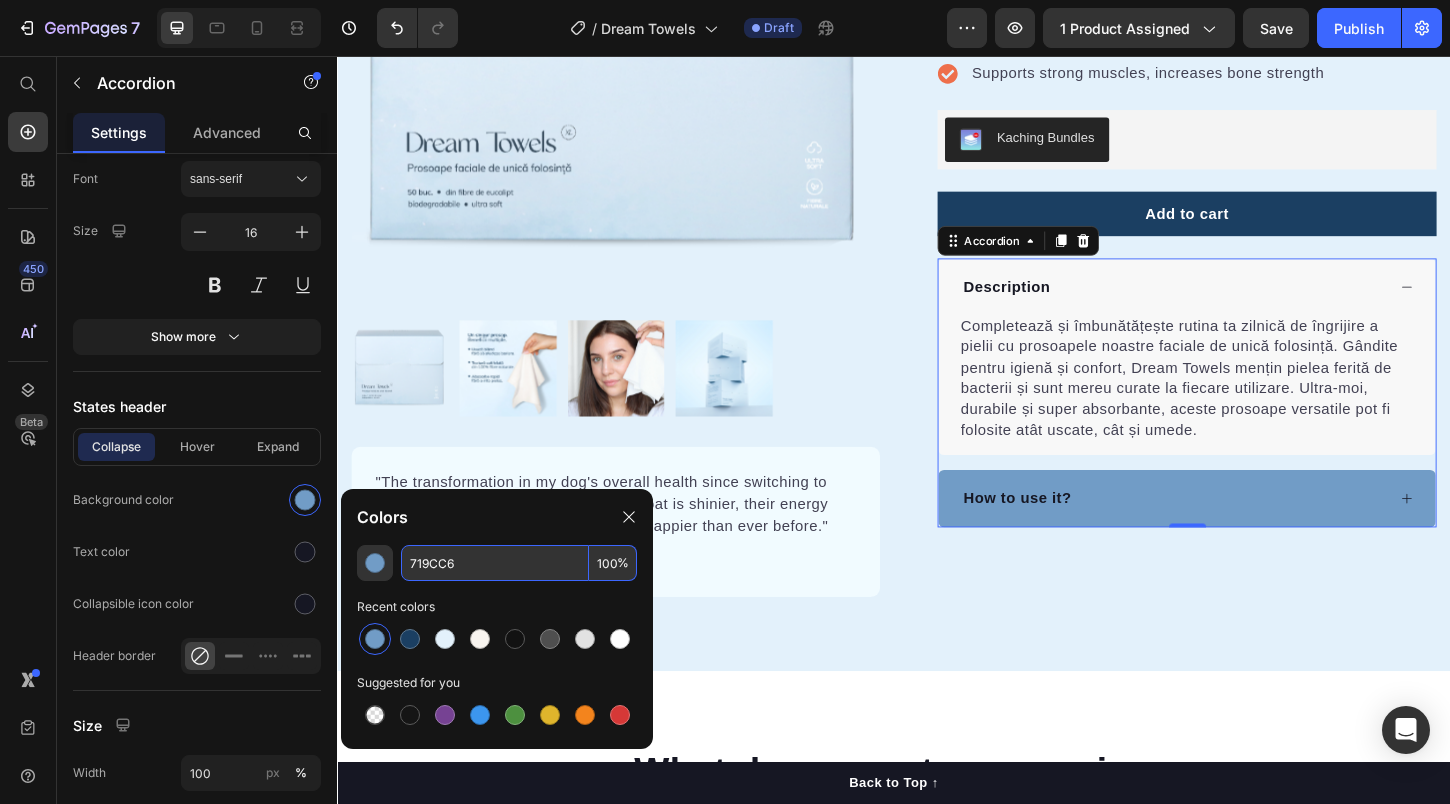 click on "719CC6" at bounding box center (495, 563) 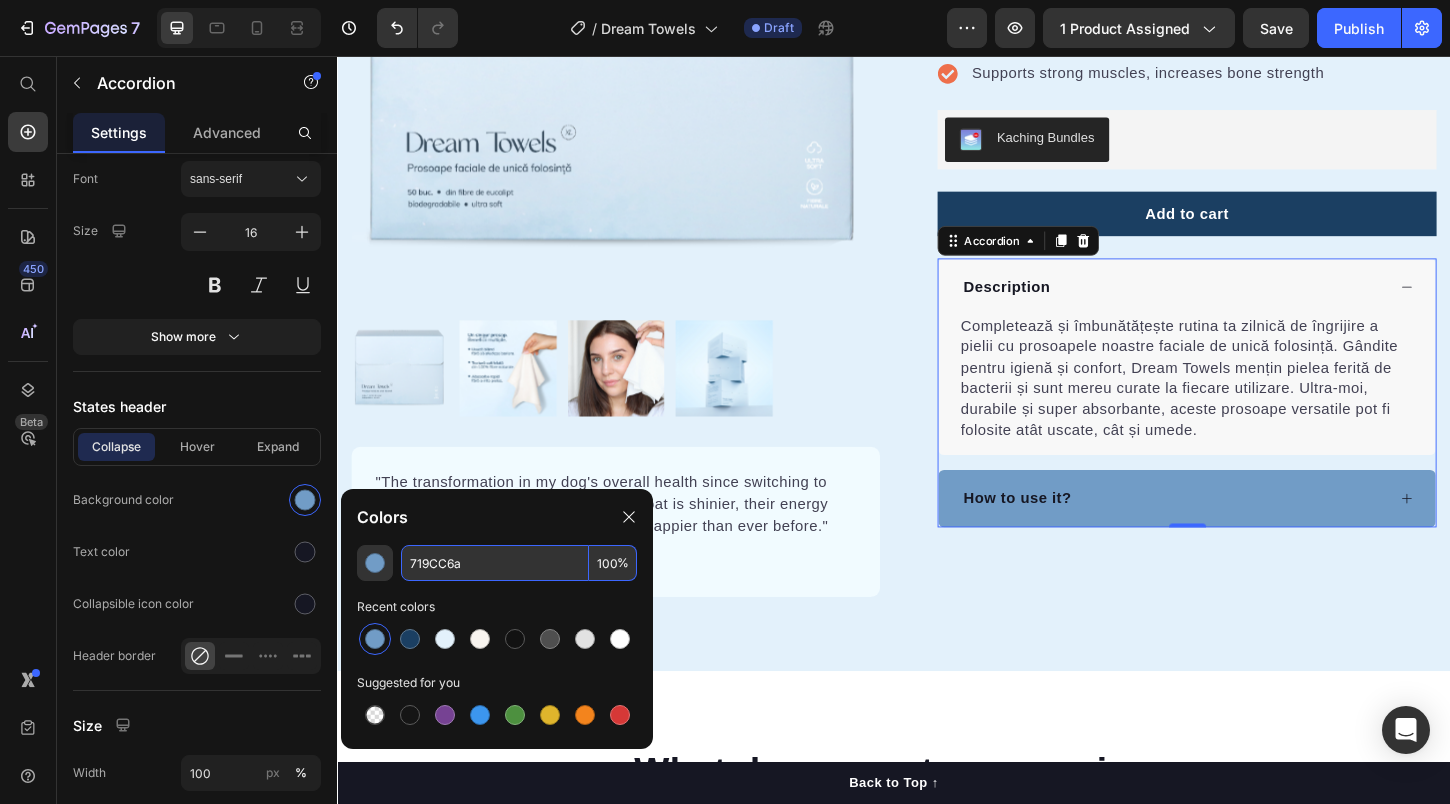 paste on "#e3f1fb" 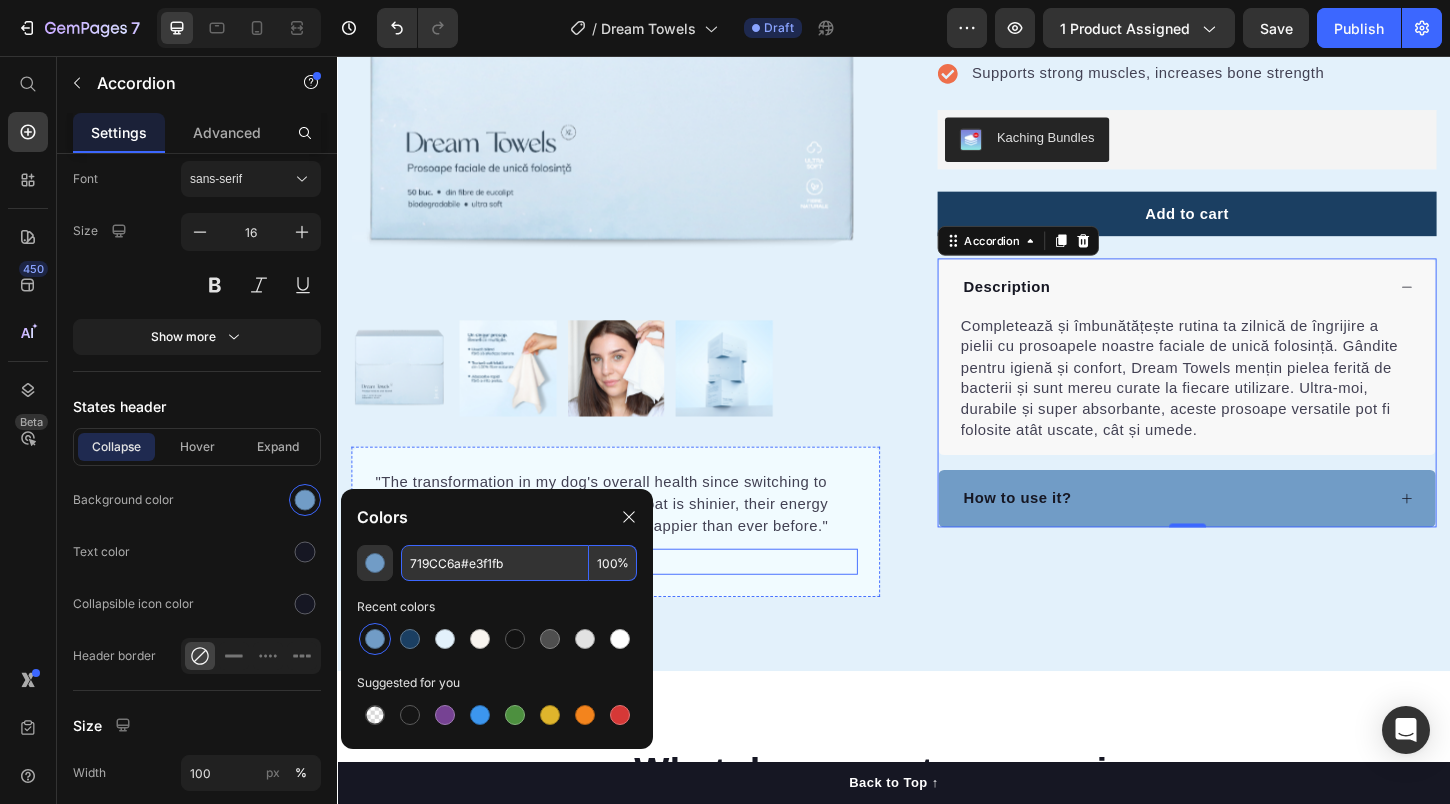 paste 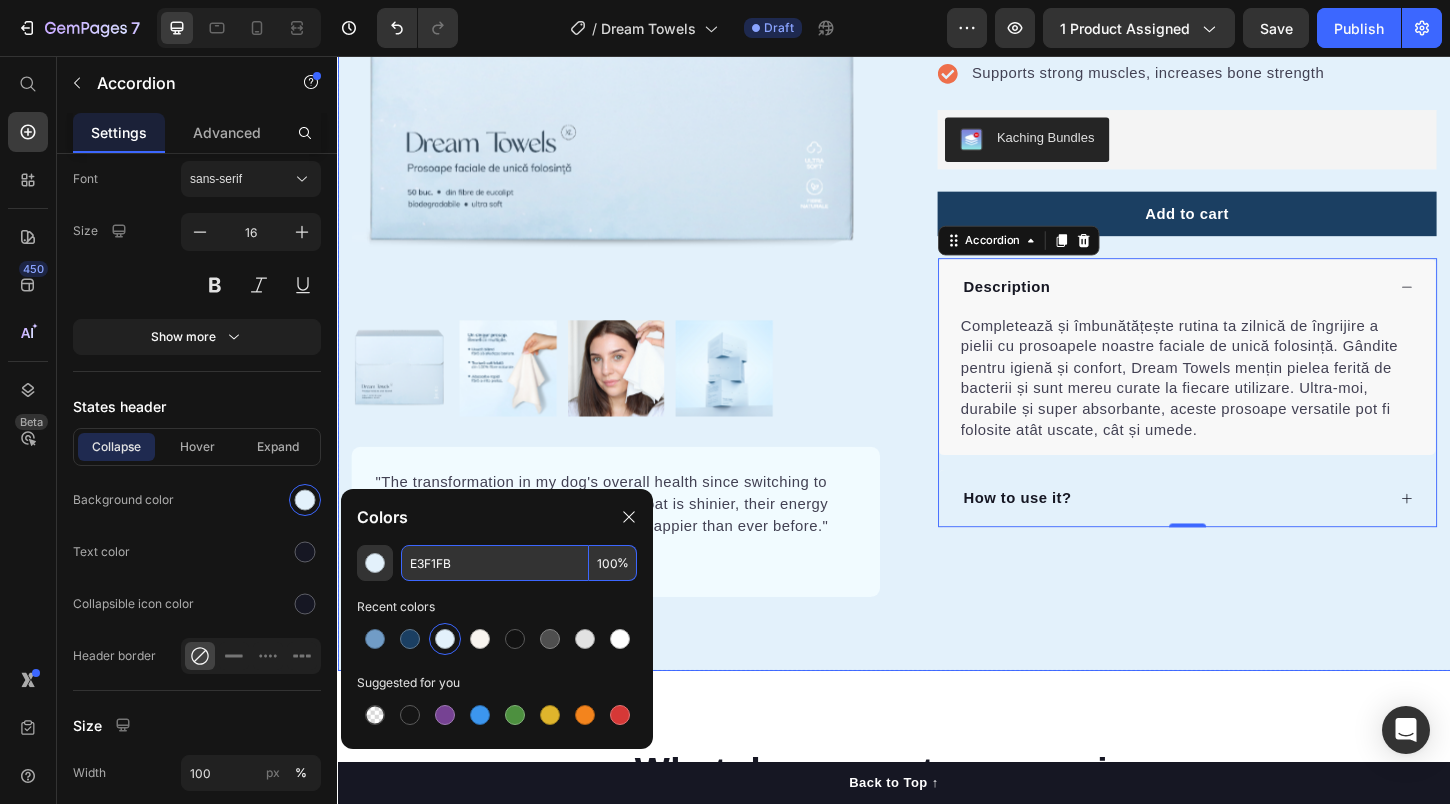 click on "Product Images "The transformation in my dog's overall health since switching to this food has been remarkable. Their coat is shinier, their energy levels have increased, and they seem happier than ever before." Text block -Daisy Text block
Verified buyer Item list Row Row "My dog absolutely loves this food! It's clear that the taste and quality are top-notch."  -Daisy Text block Row Row Dream Towels Mini Product Title Icon Icon Icon Icon Icon Icon List Hoz 22,500+ Happy Customers Text block Row Happy Dog Bites - Contains Vitamin C, Vitamin E, Vitamin B2, Vitamin B1, Vitamin D and Vitamin K Text block Perfect for sensitive tummies Supercharge immunity System Bursting with protein, vitamins, and minerals Supports strong muscles, increases bone strength Item list Kaching Bundles Kaching Bundles Add to cart Product Cart Button Perfect for sensitive tummies Supercharge immunity System Bursting with protein, vitamins, and minerals Supports strong muscles, increases bone strength Item list Accordion" at bounding box center (937, 215) 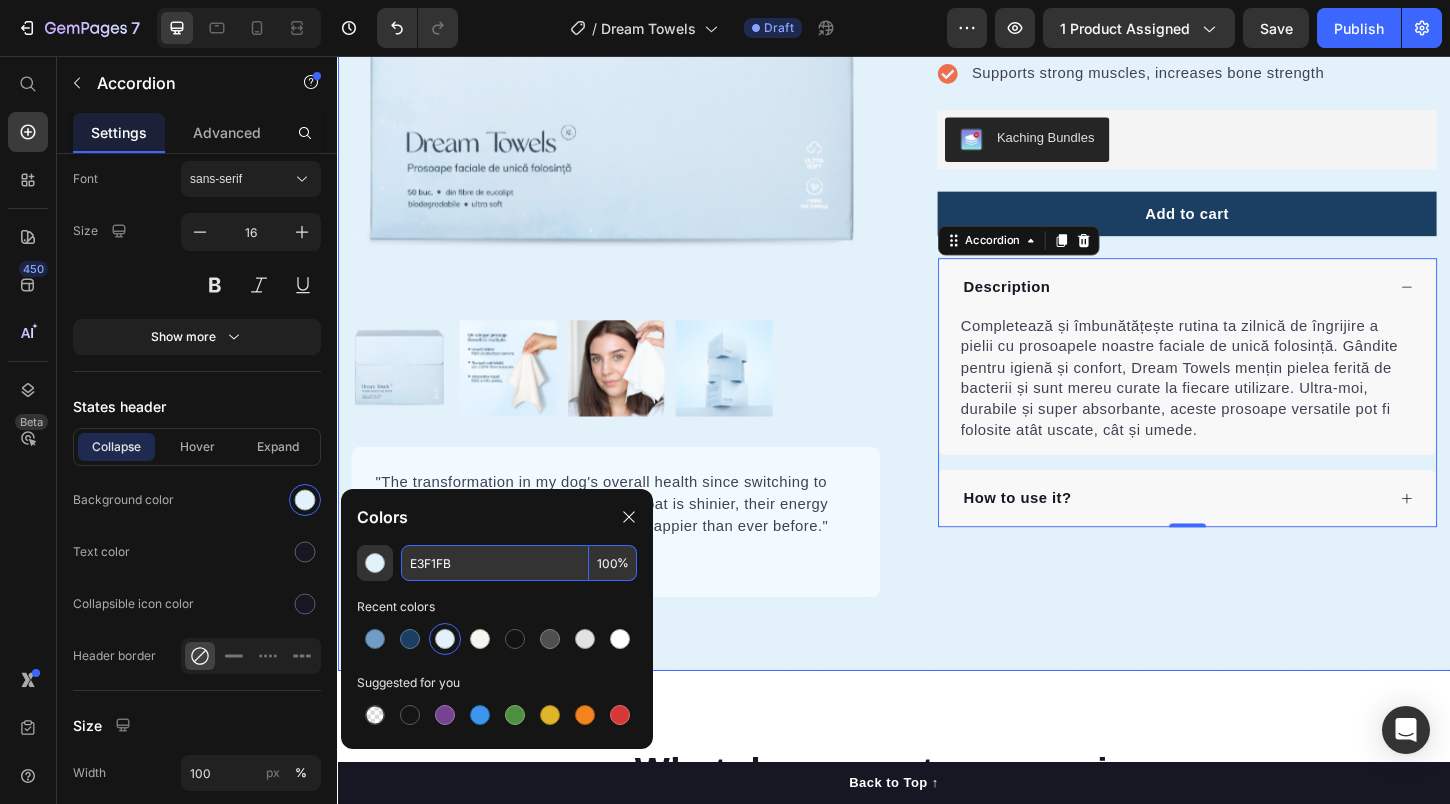 scroll, scrollTop: 0, scrollLeft: 0, axis: both 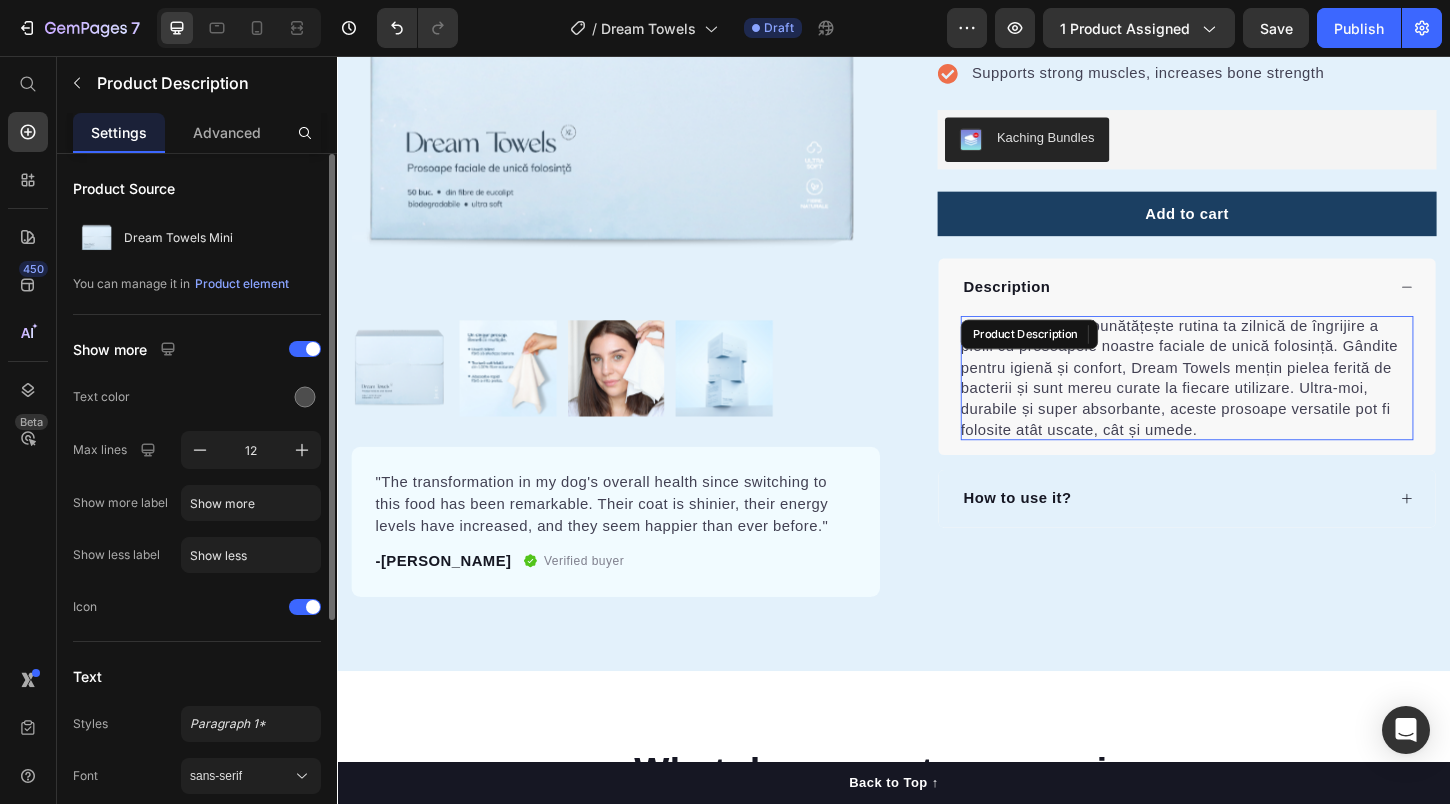 click on "Completează și îmbunătățește rutina ta zilnică de îngrijire a pielii cu prosoapele noastre faciale de unică folosință. Gândite pentru igienă și confort, Dream Towels mențin pielea ferită de bacterii și sunt mereu curate la fiecare utilizare. Ultra-moi, durabile și super absorbante, aceste prosoape versatile pot fi folosite atât uscate, cât și umede." at bounding box center [1253, 403] 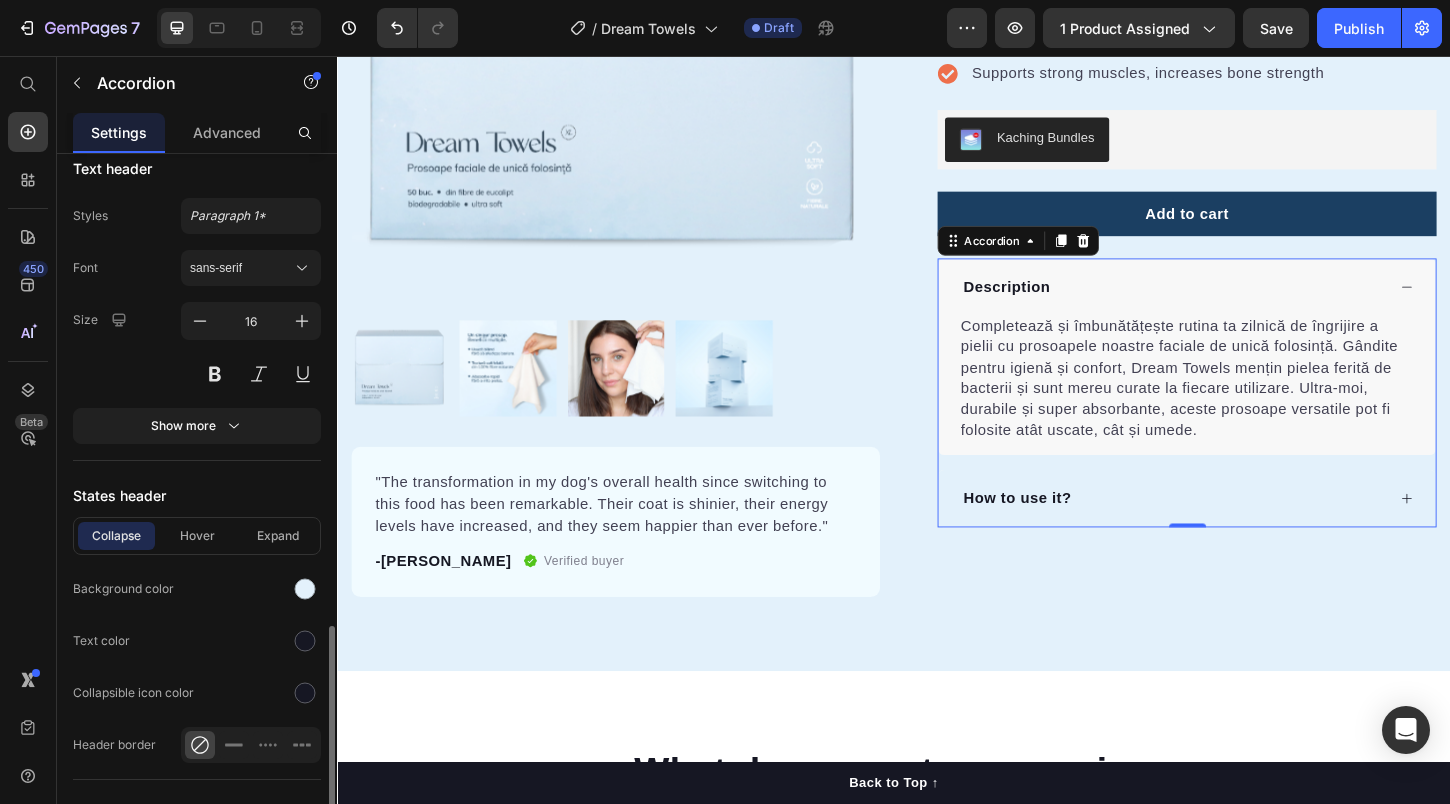 scroll, scrollTop: 1062, scrollLeft: 0, axis: vertical 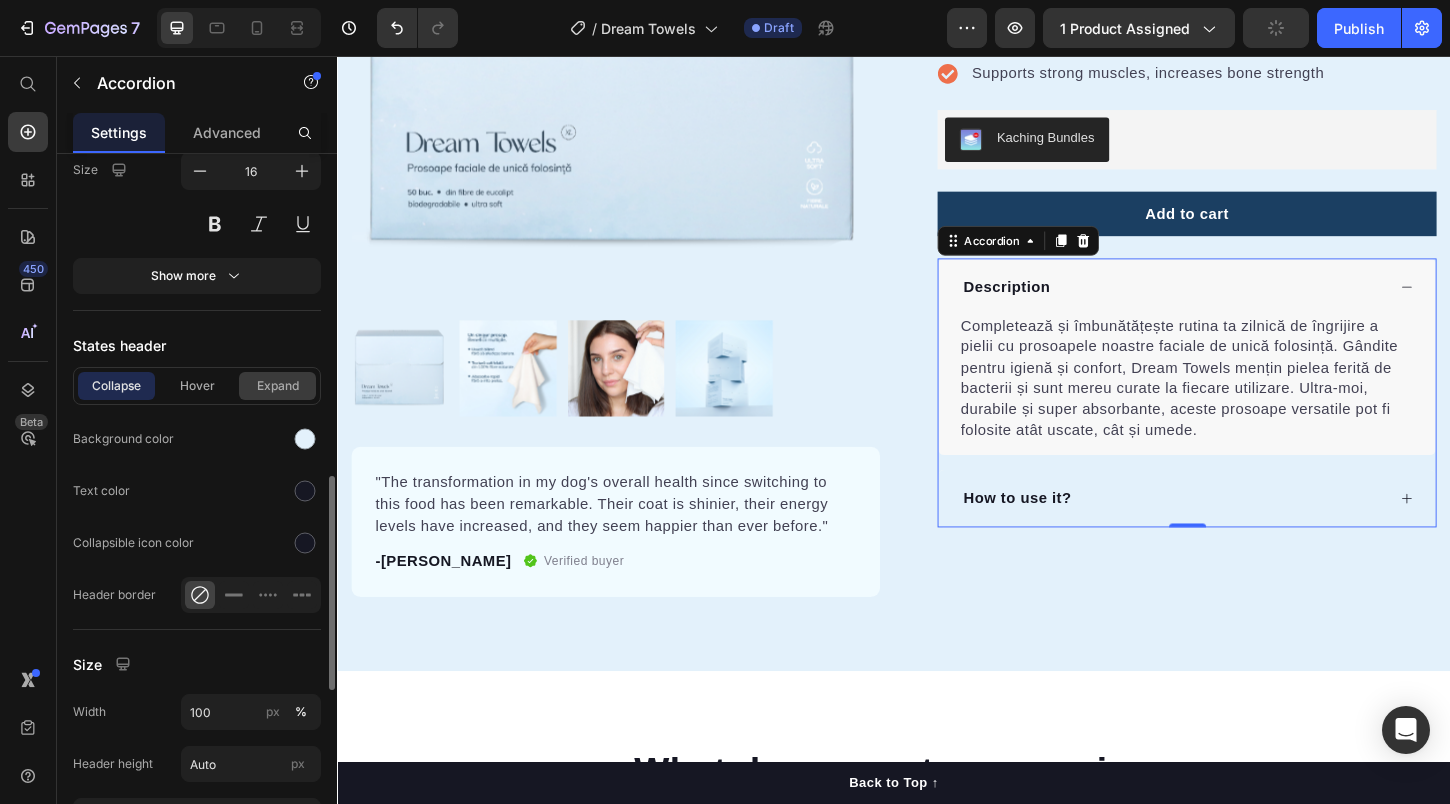 click on "Expand" at bounding box center [277, 386] 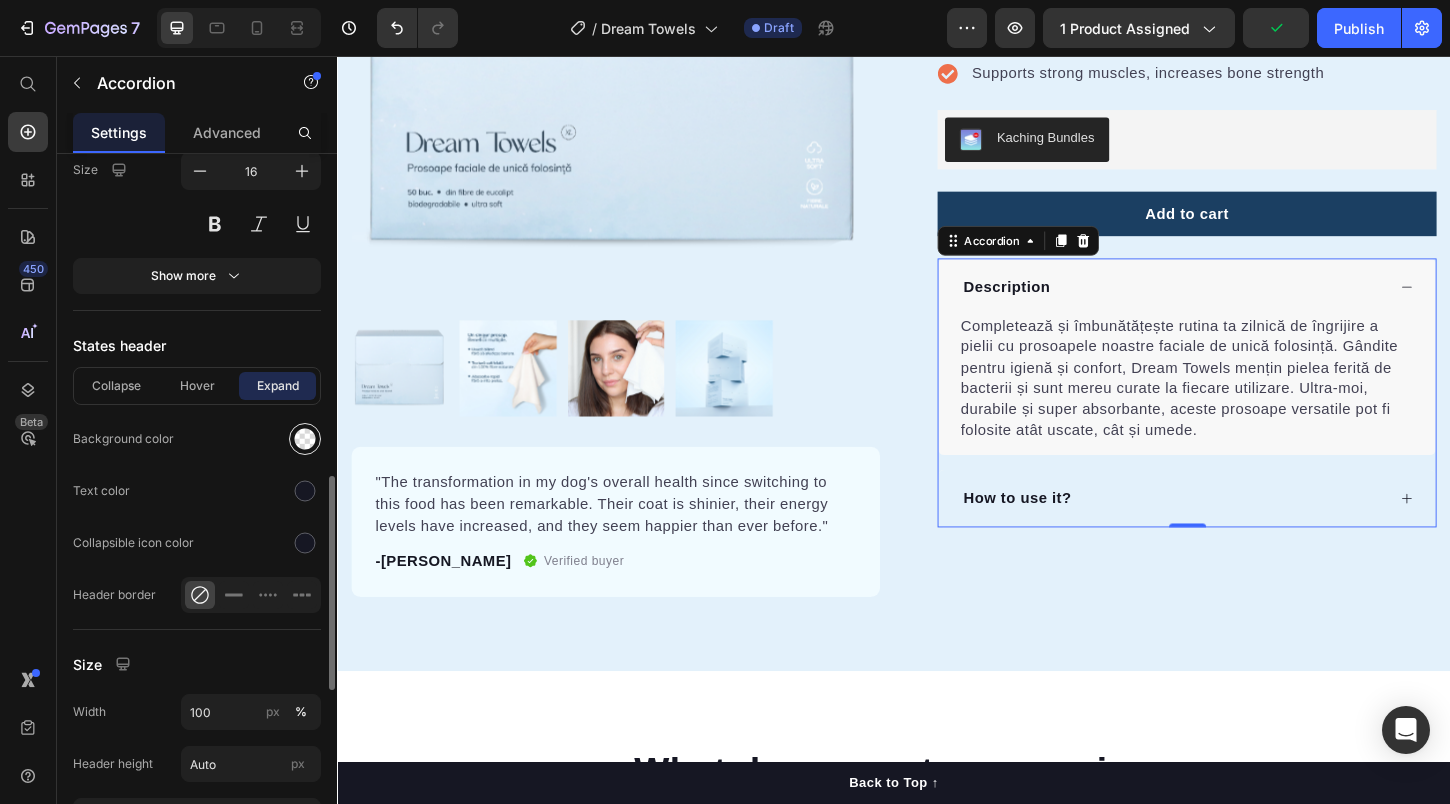 click at bounding box center [305, 439] 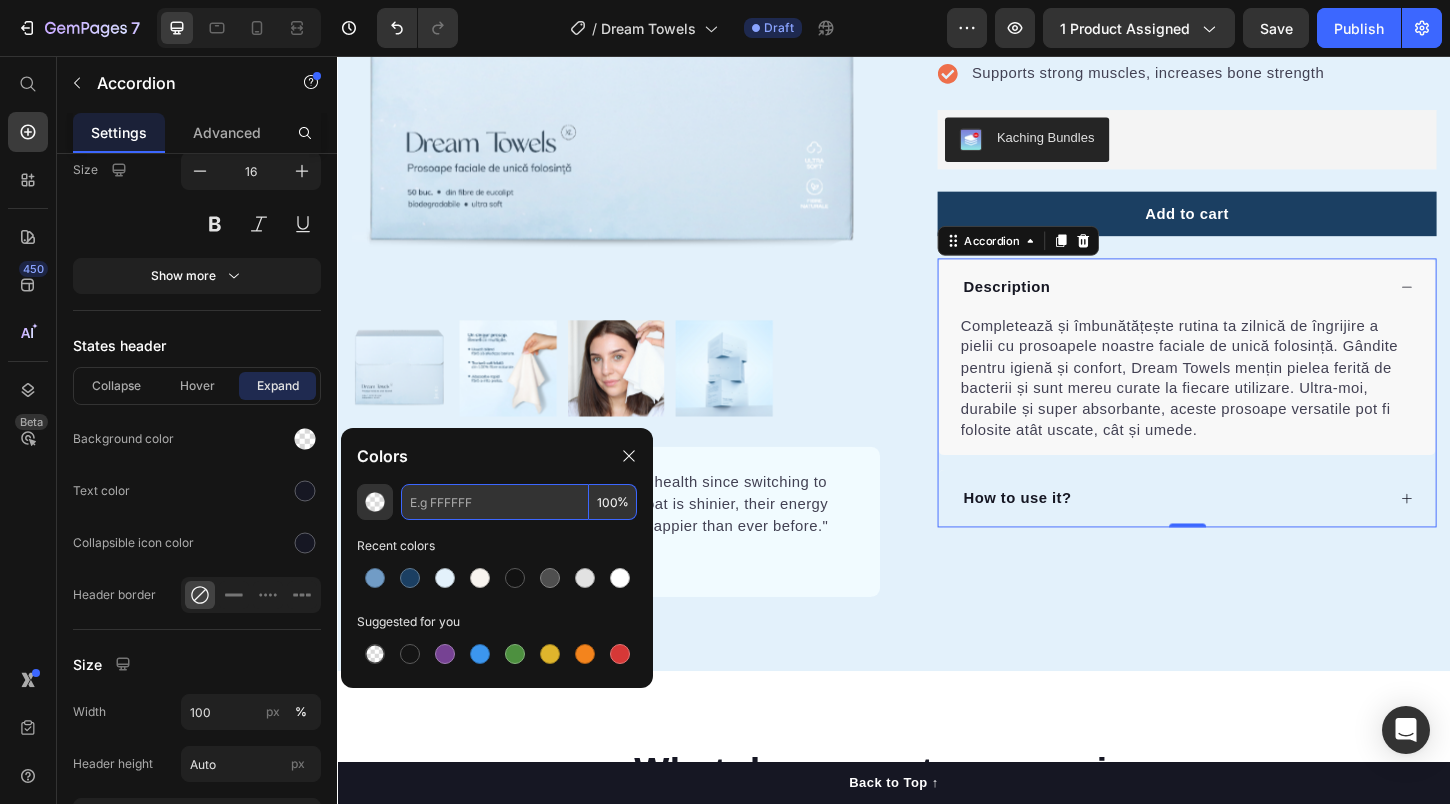 click at bounding box center (495, 502) 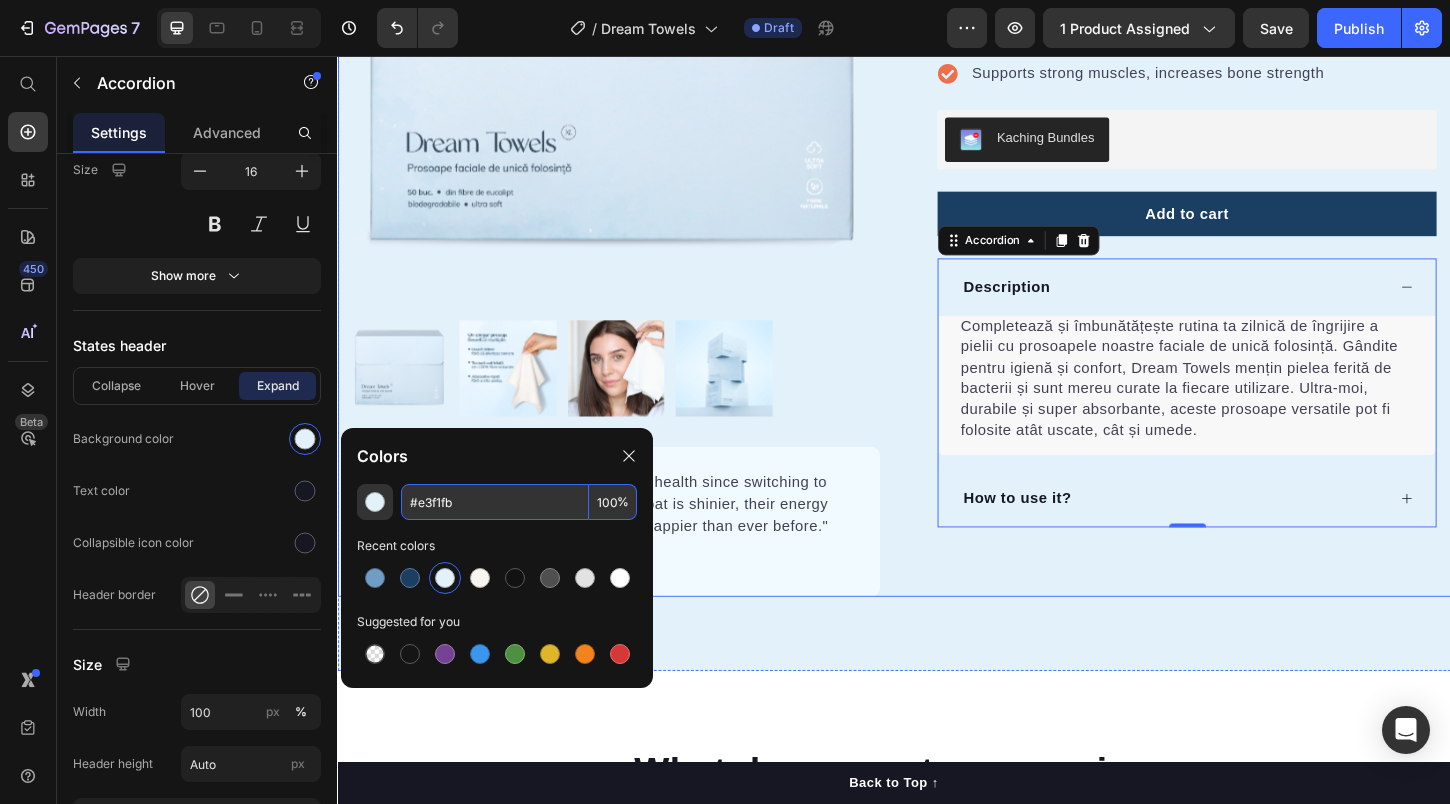 type on "E3F1FB" 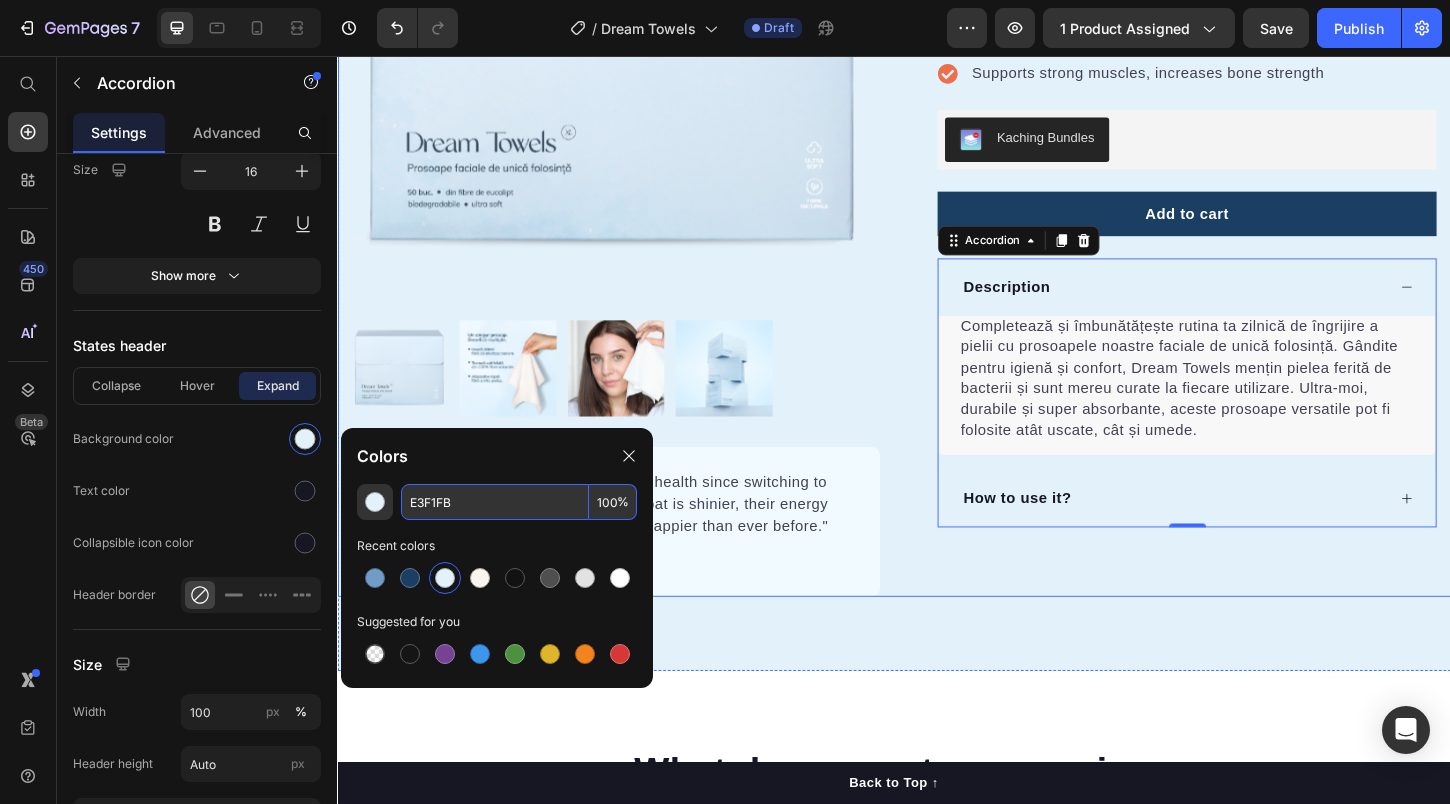 click on "Dream Towels Mini Product Title Icon Icon Icon Icon Icon Icon List Hoz 22,500+ Happy Customers Text block Row Happy Dog Bites - Contains Vitamin C, Vitamin E, Vitamin B2, Vitamin B1, Vitamin D and Vitamin K Text block Perfect for sensitive tummies Supercharge immunity System Bursting with protein, vitamins, and minerals Supports strong muscles, increases bone strength Item list Kaching Bundles Kaching Bundles Add to cart Product Cart Button Perfect for sensitive tummies Supercharge immunity System Bursting with protein, vitamins, and minerals Supports strong muscles, increases bone strength Item list
Description Completează și îmbunătățește rutina ta zilnică de îngrijire a pielii cu prosoapele noastre faciale de unică folosință. Gândite pentru igienă și confort, Dream Towels mențin pielea ferită de bacterii și sunt mereu curate la fiecare utilizare. Ultra-moi, durabile și super absorbante, aceste prosoape versatile pot fi folosite atât uscate, cât și umede. How to use it?" at bounding box center (1237, 199) 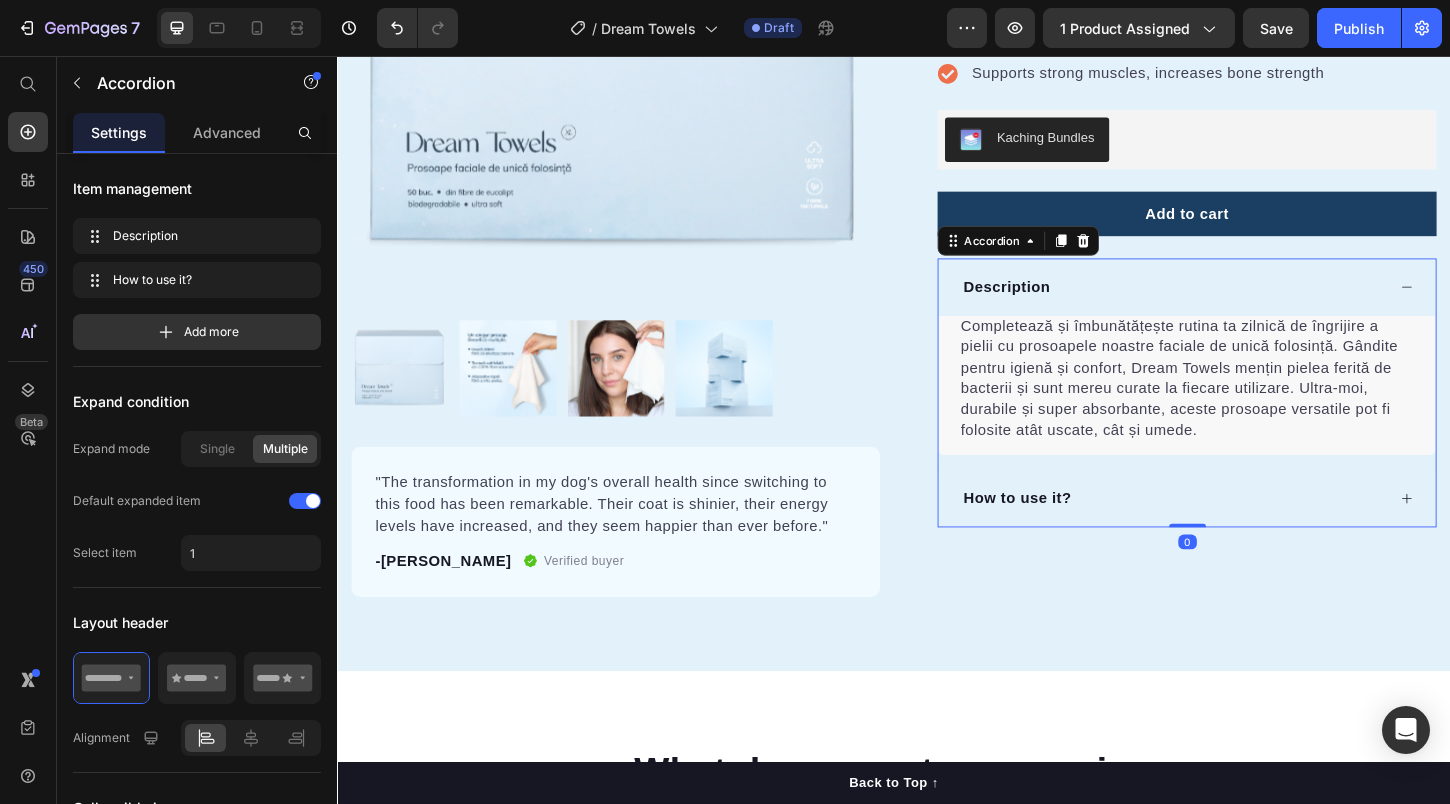 click on "Completează și îmbunătățește rutina ta zilnică de îngrijire a pielii cu prosoapele noastre faciale de unică folosință. Gândite pentru igienă și confort, Dream Towels mențin pielea ferită de bacterii și sunt mereu curate la fiecare utilizare. Ultra-moi, durabile și super absorbante, aceste prosoape versatile pot fi folosite atât uscate, cât și umede. Product Description" at bounding box center [1253, 411] 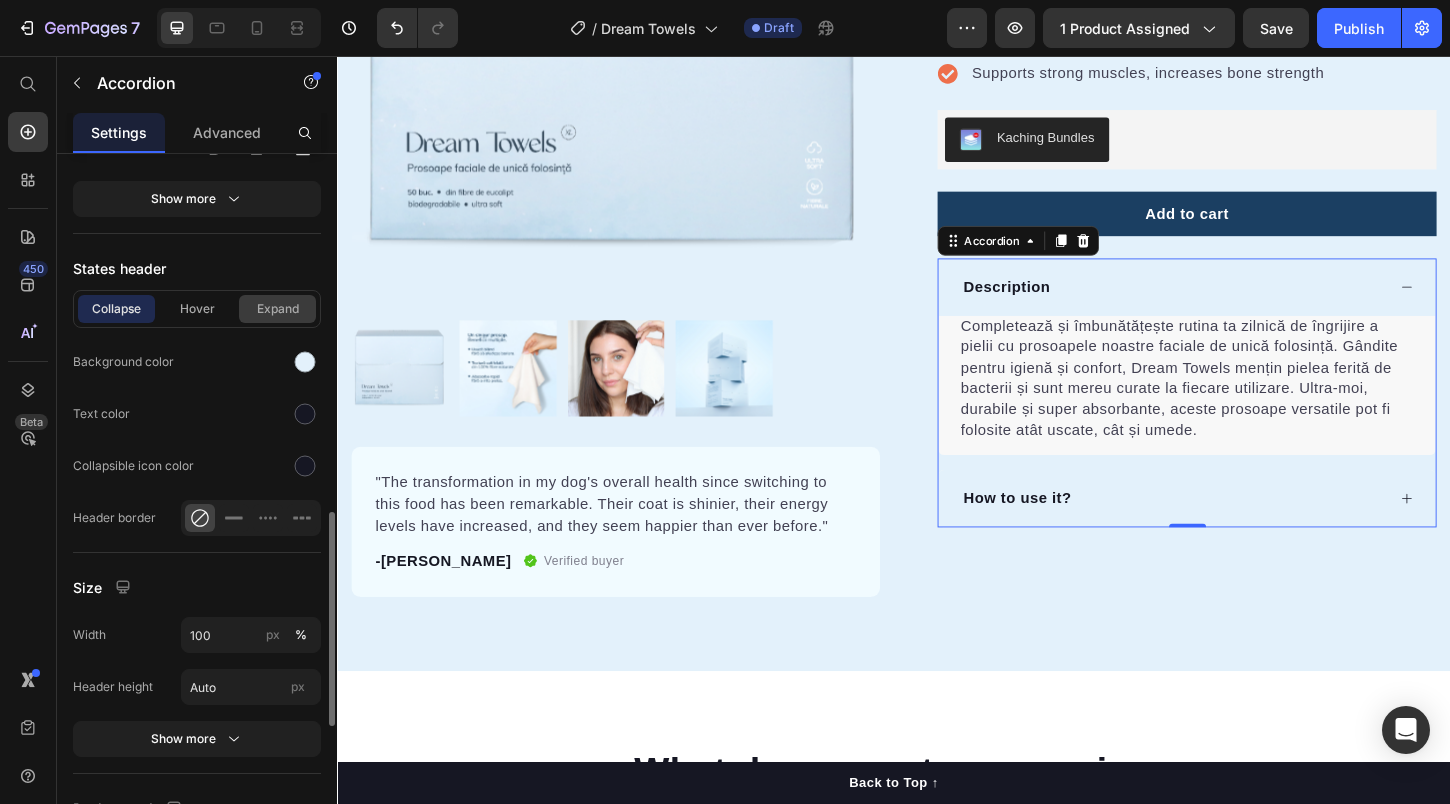scroll, scrollTop: 1150, scrollLeft: 0, axis: vertical 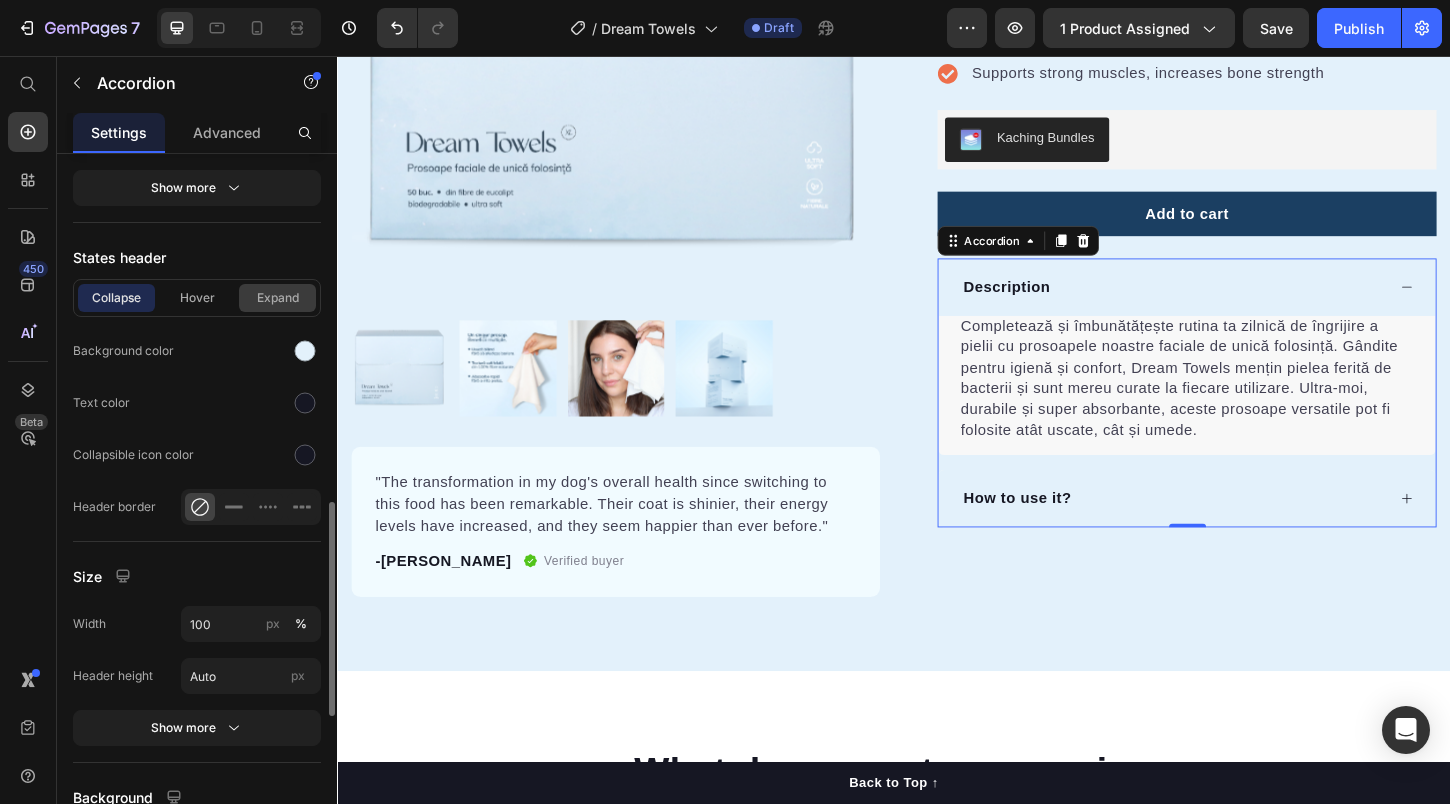 click on "Expand" at bounding box center (277, 298) 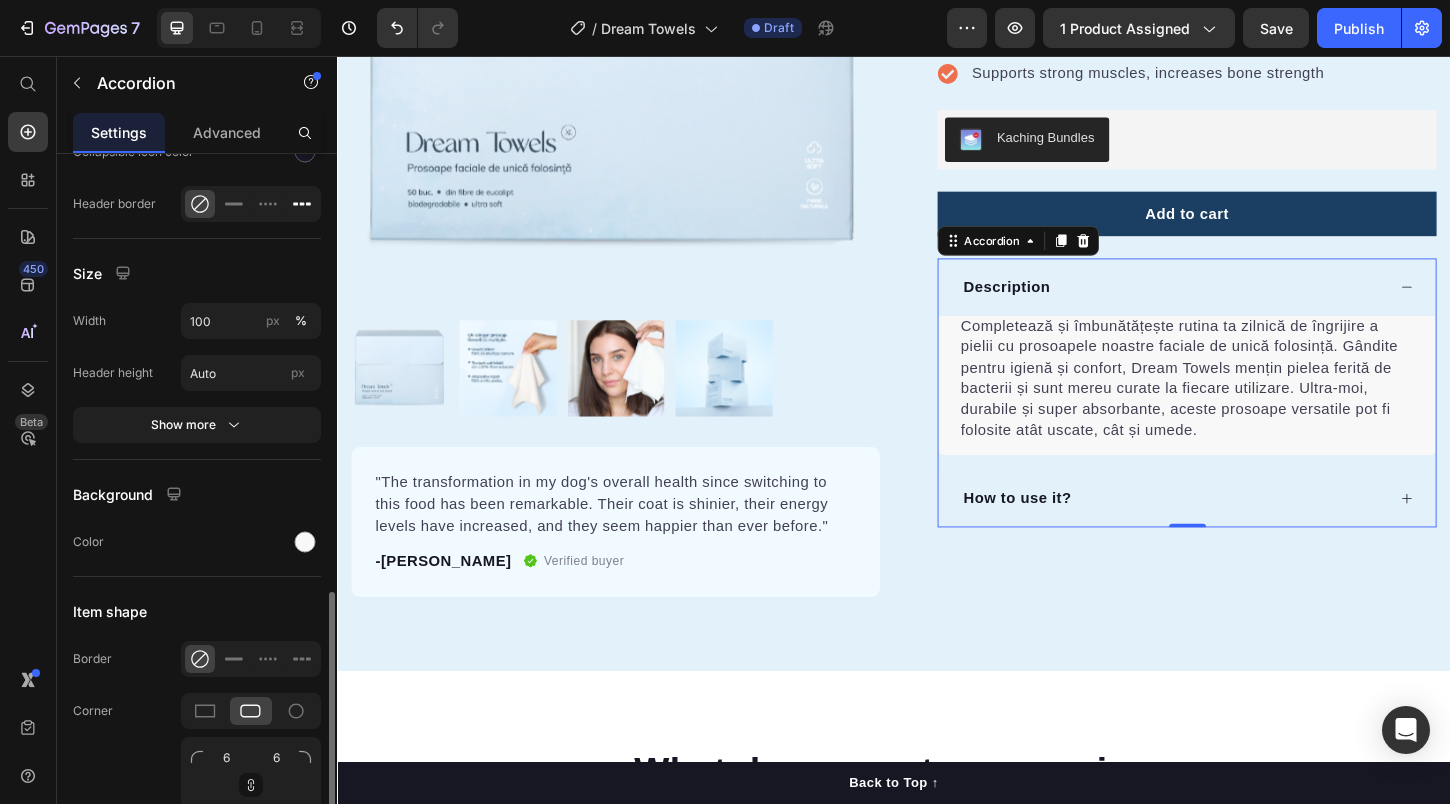 scroll, scrollTop: 1457, scrollLeft: 0, axis: vertical 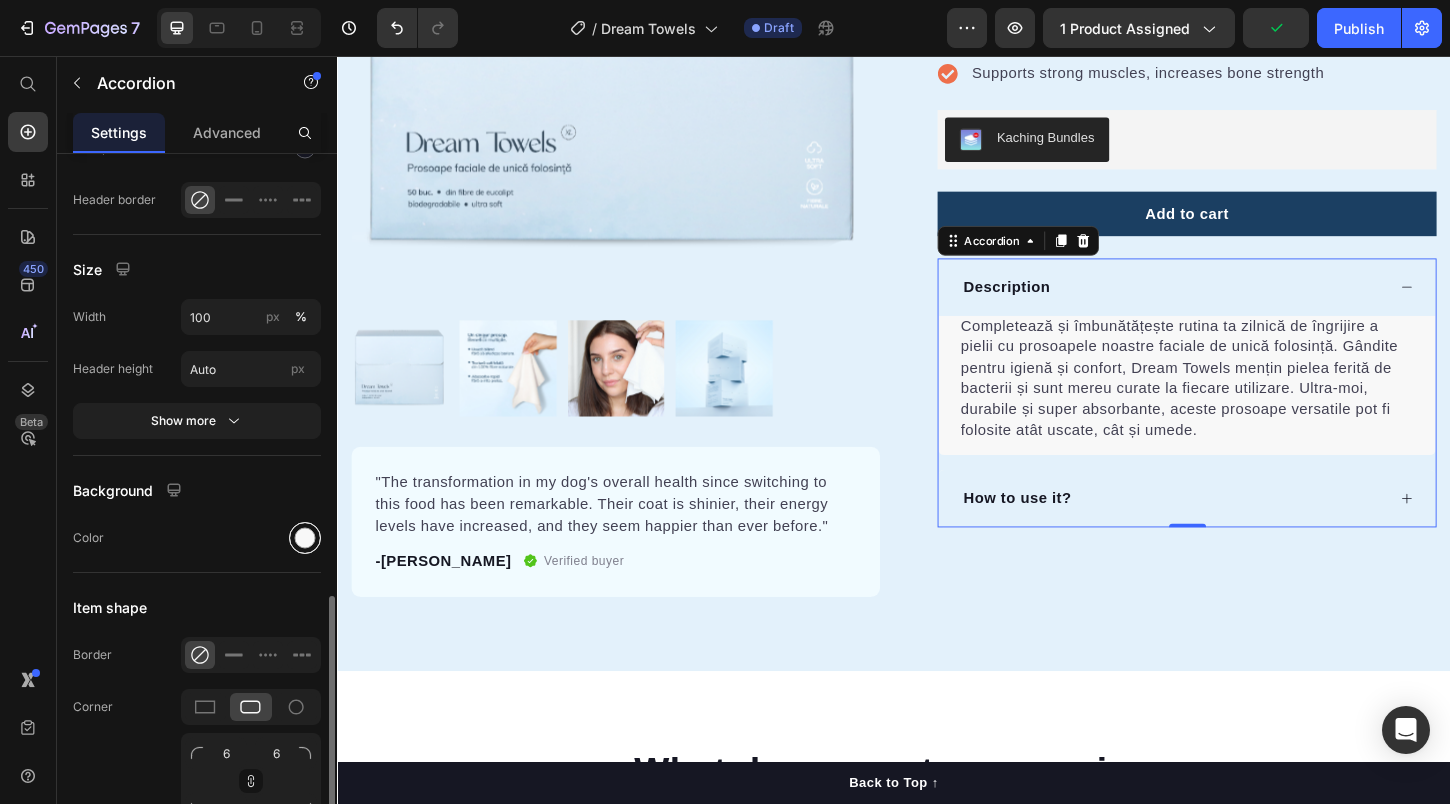 click at bounding box center [305, 538] 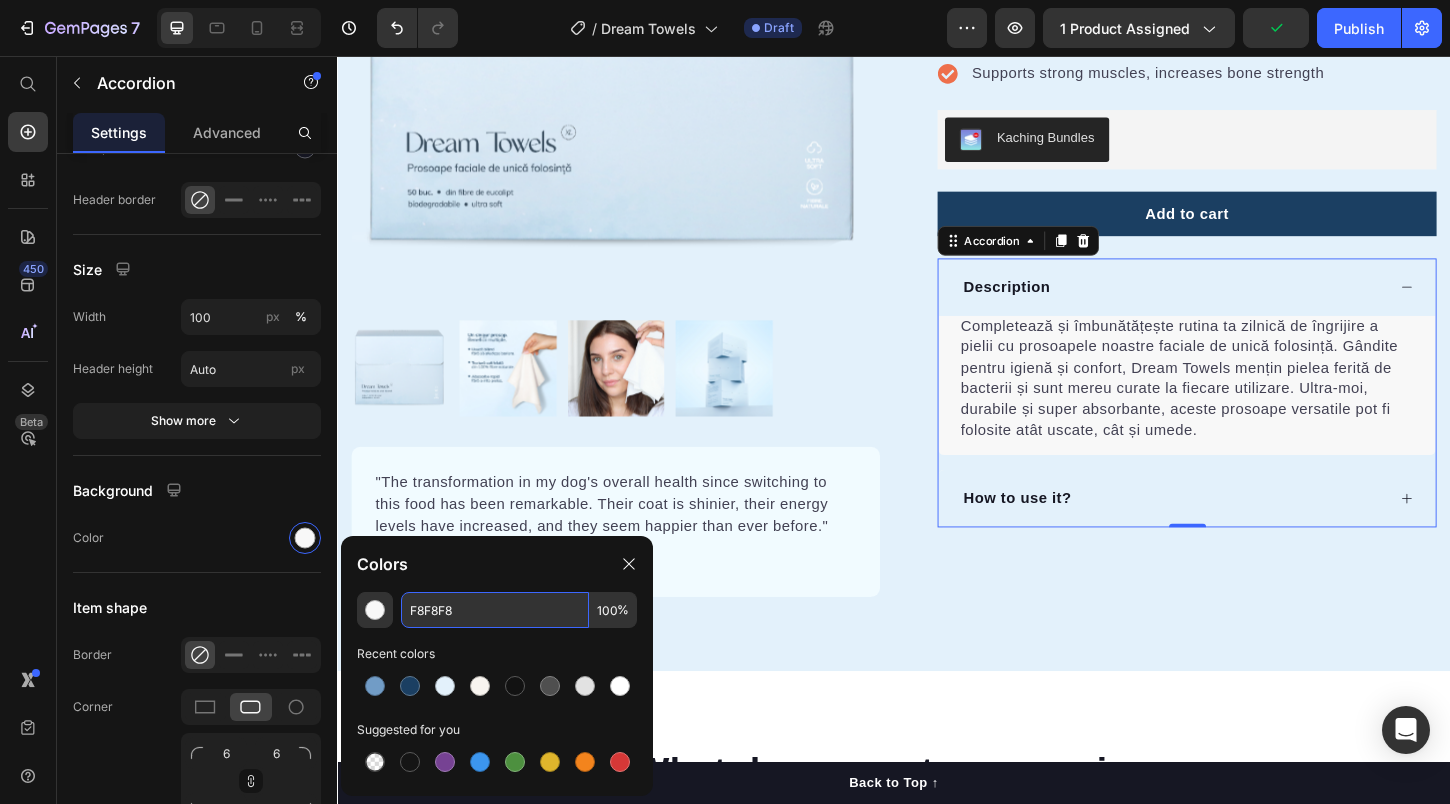 click on "F8F8F8" at bounding box center (495, 610) 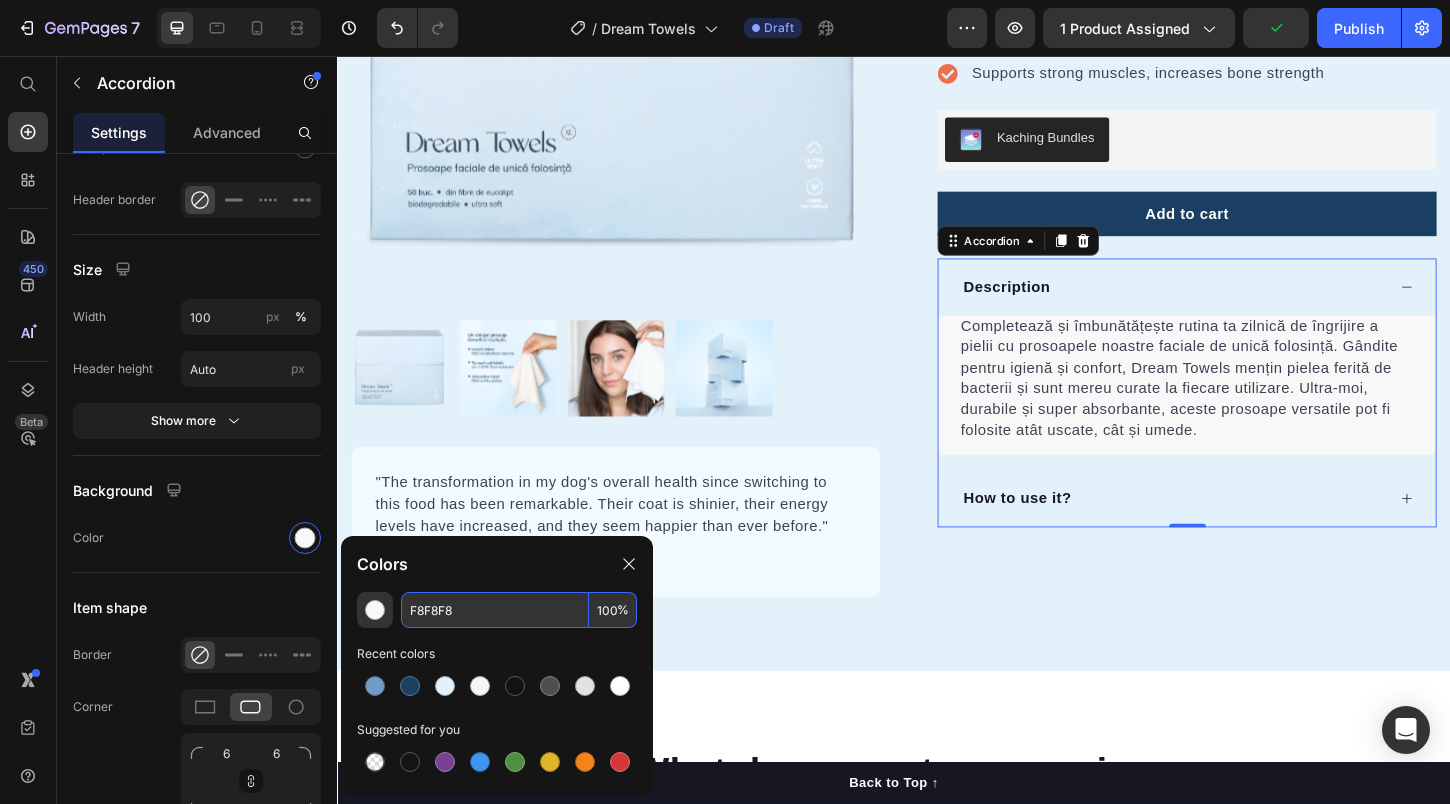click on "F8F8F8" at bounding box center [495, 610] 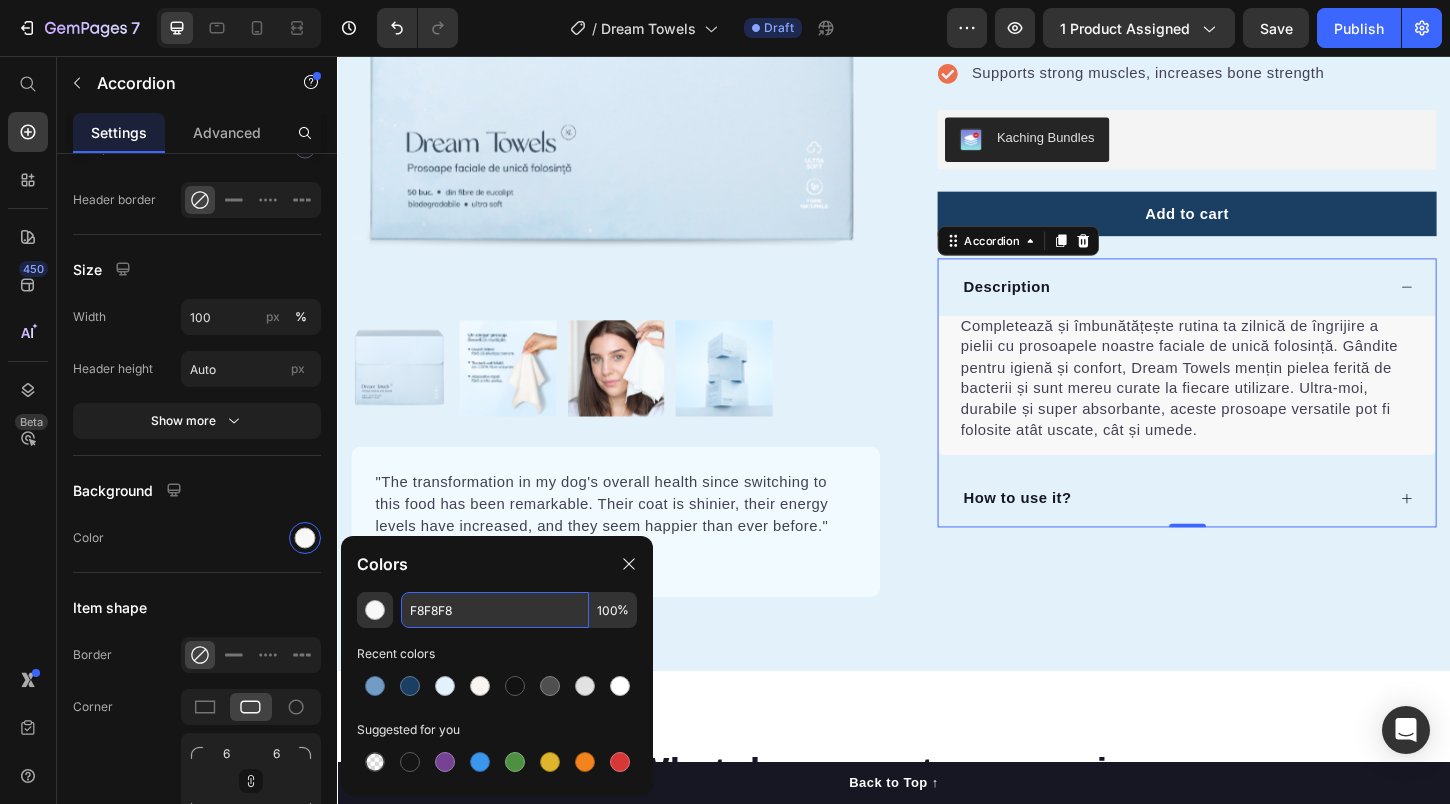 click on "F8F8F8" at bounding box center (495, 610) 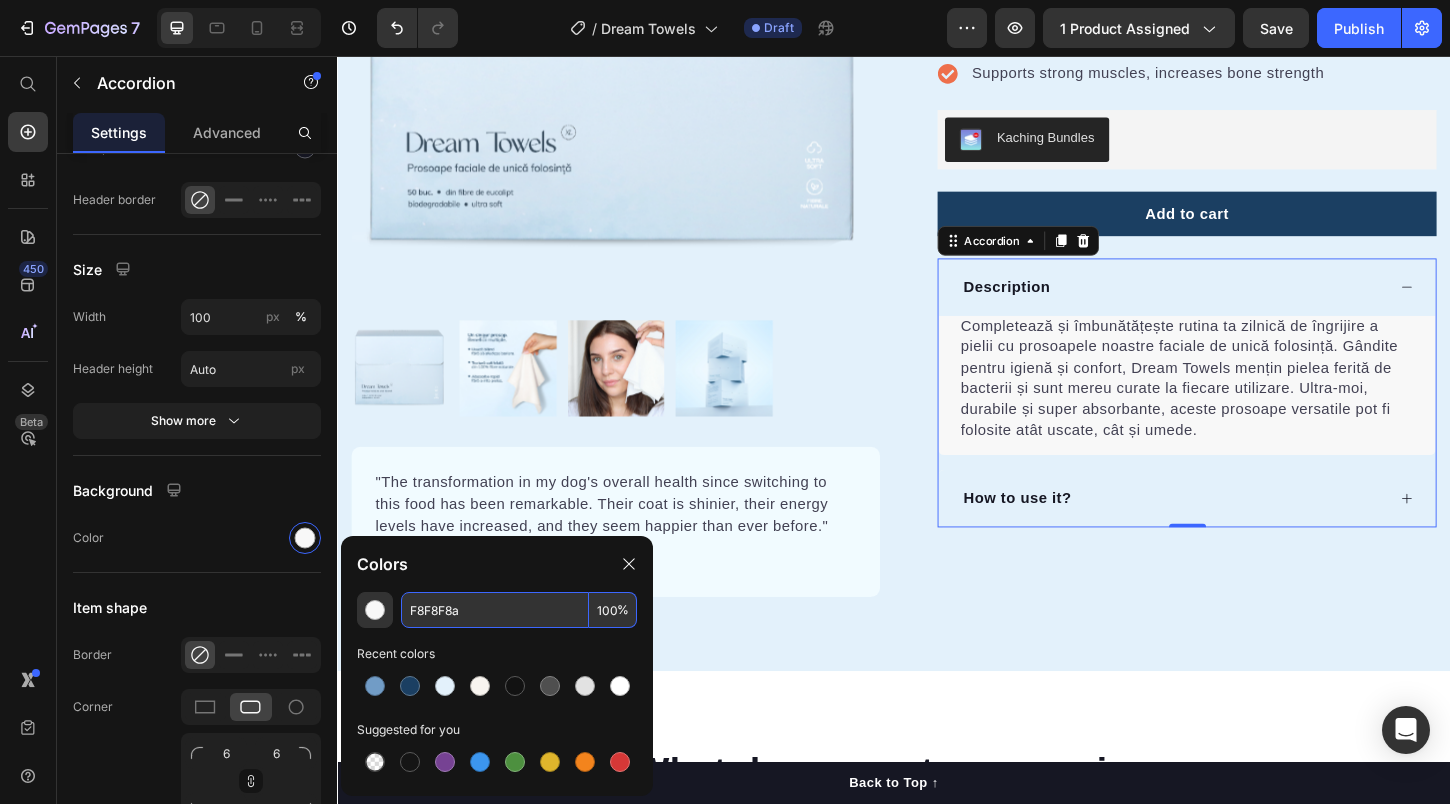 paste on "#e3f1fb" 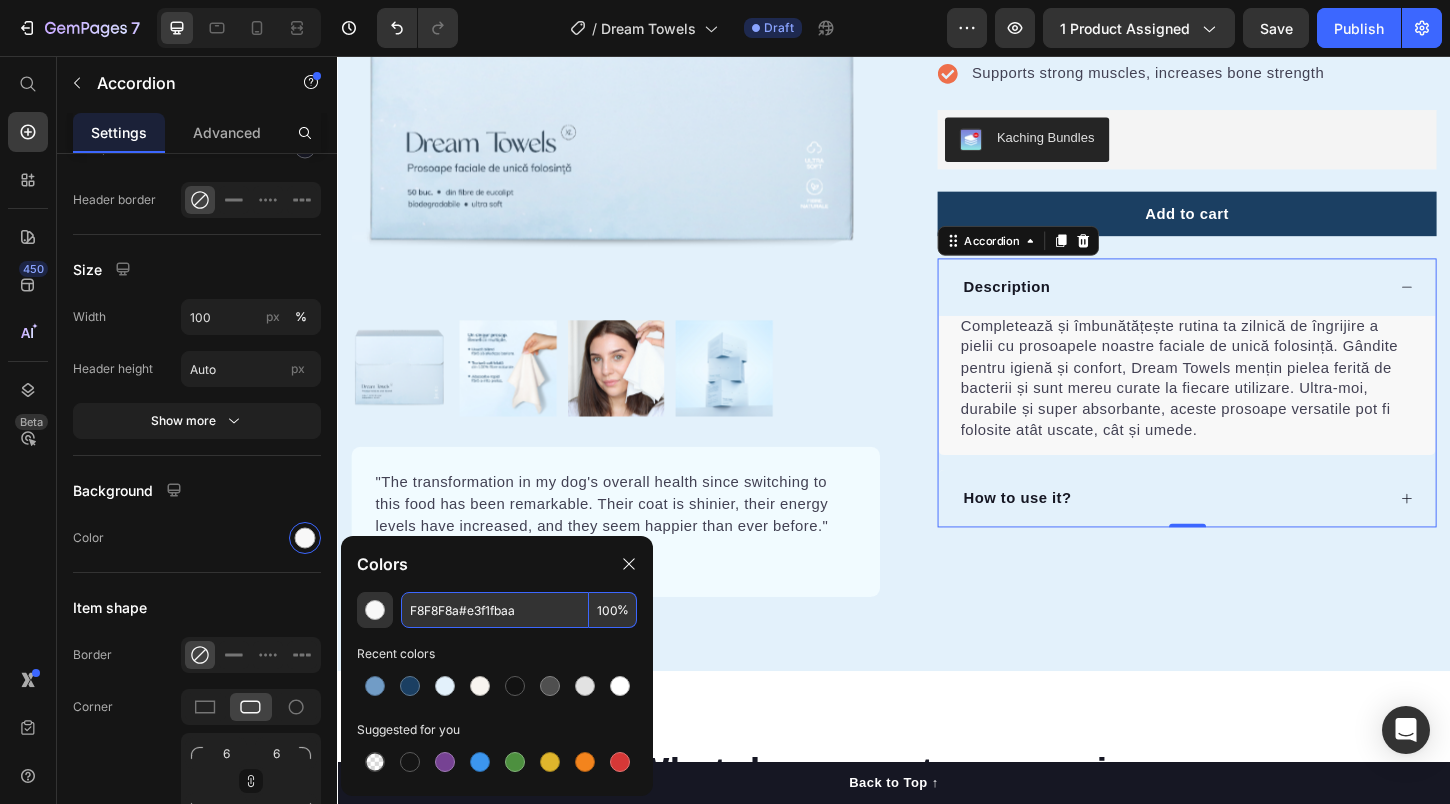 paste on "#e3f1fb" 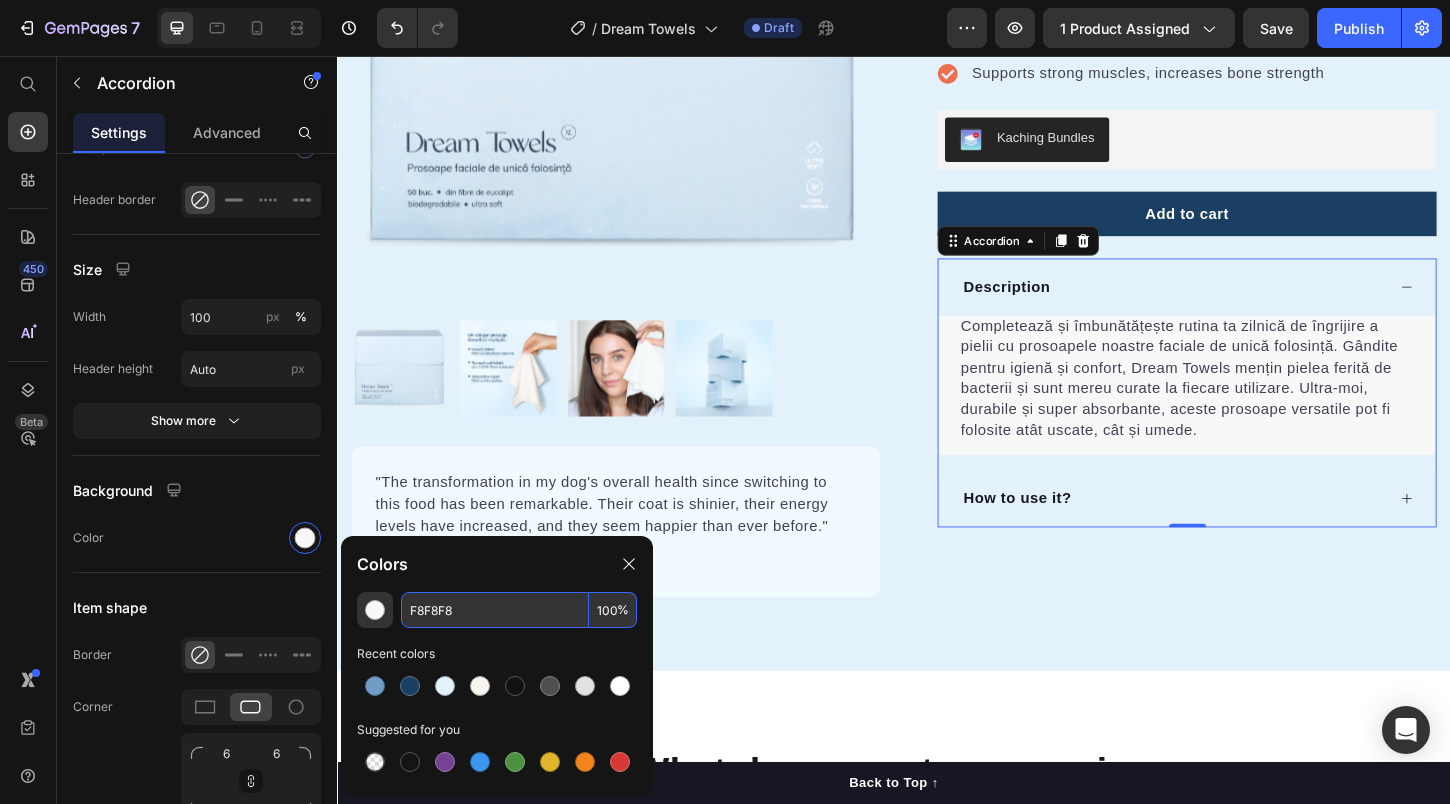 click on "F8F8F8 100 % Recent colors Suggested for you" 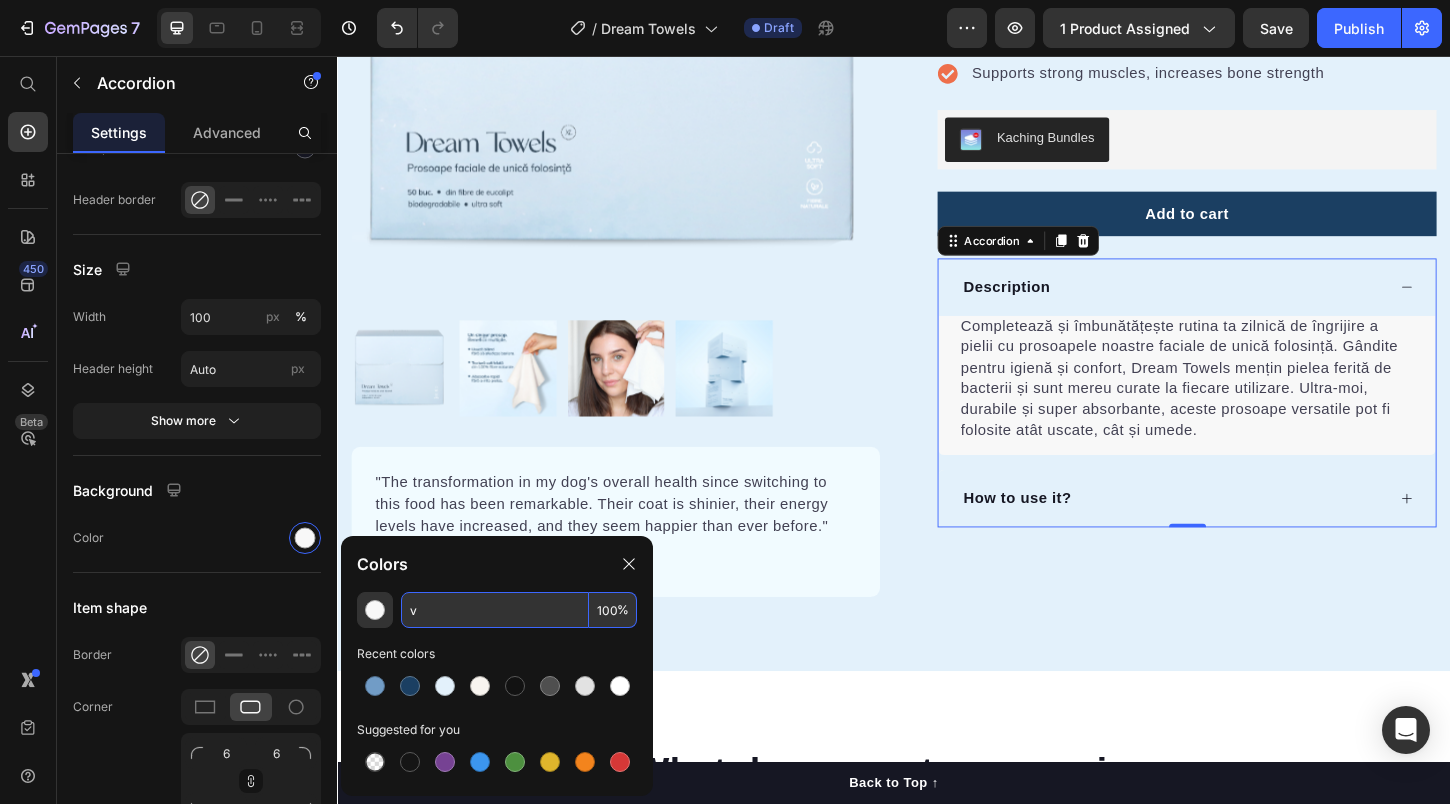 type on "v" 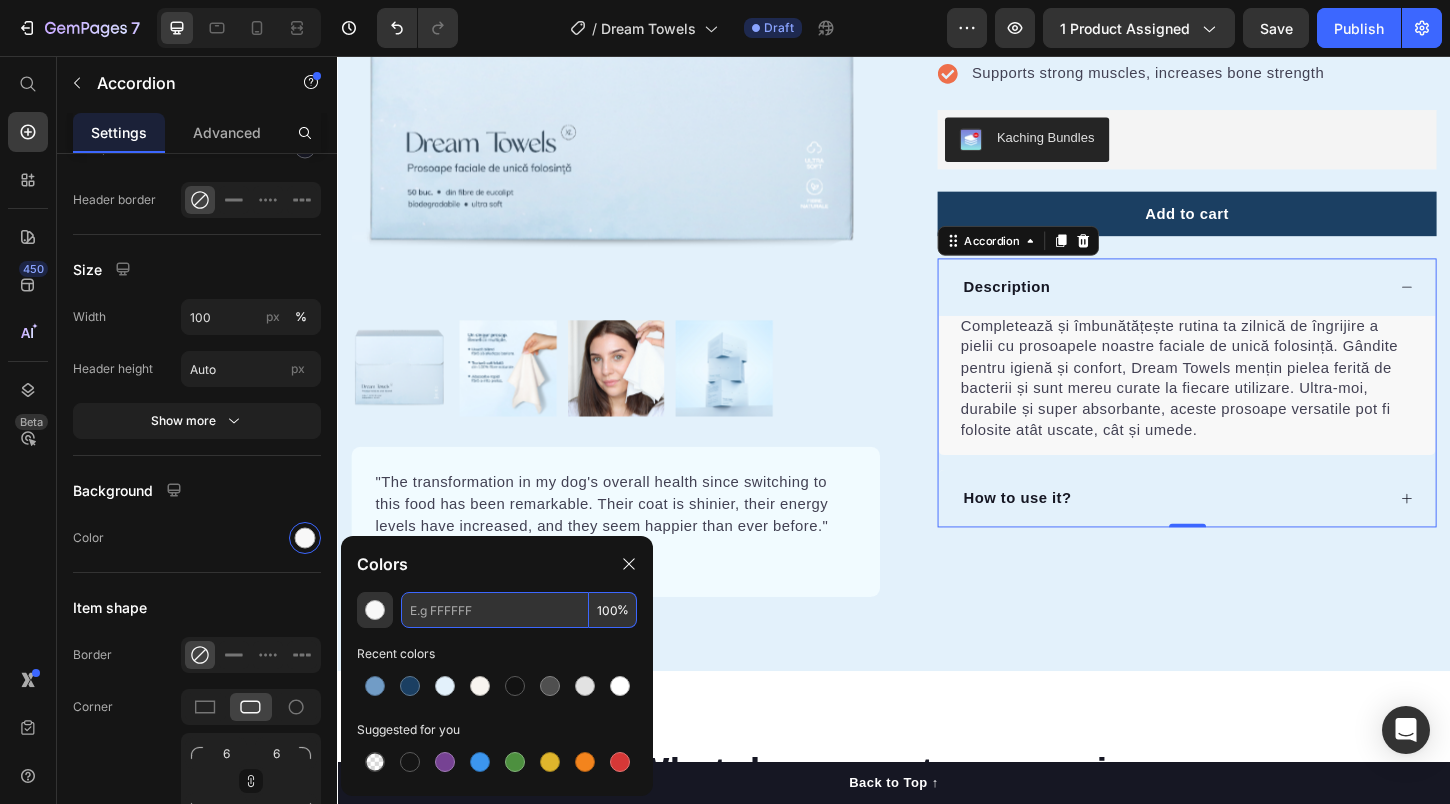 paste on "#e3f1fb" 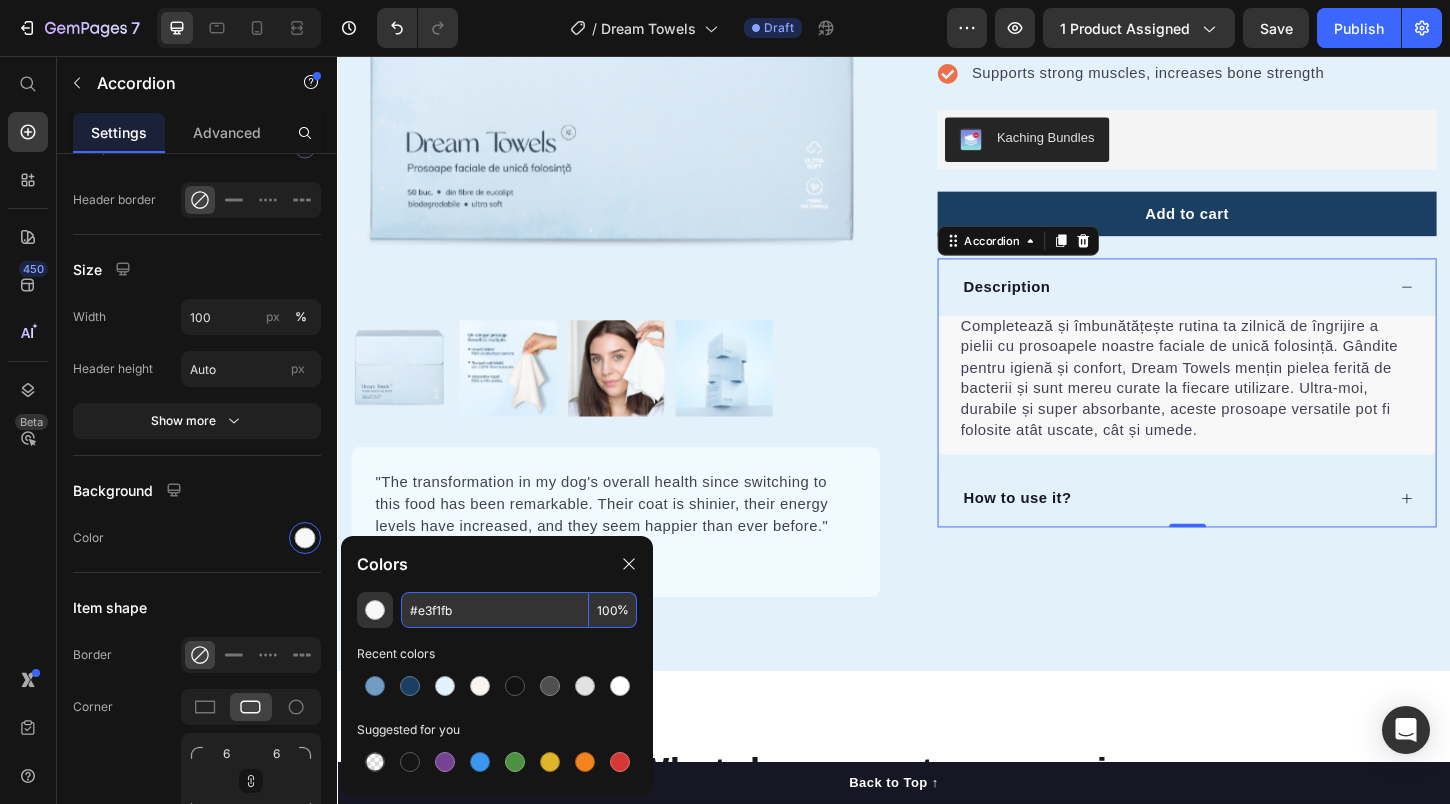 type on "E3F1FB" 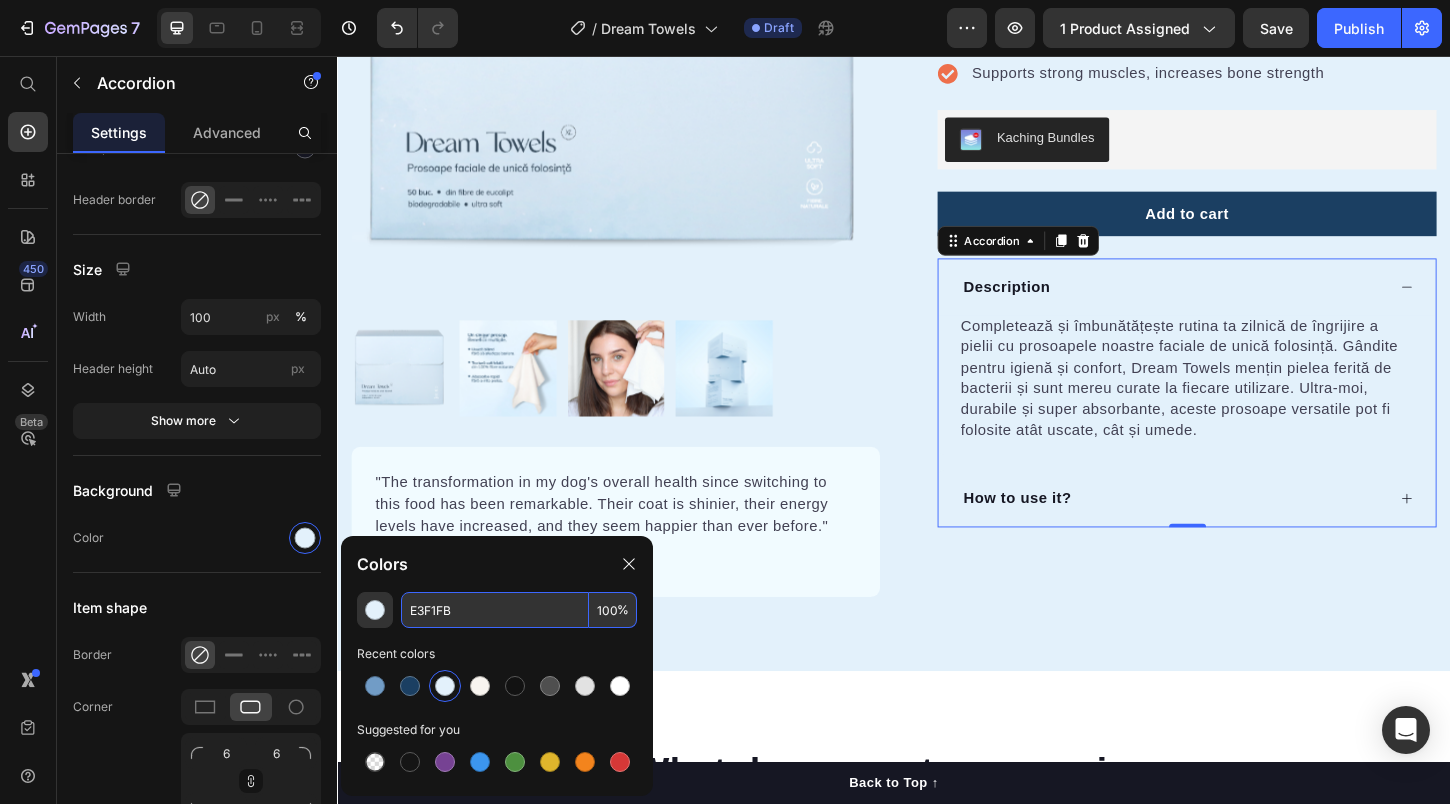 click on "Recent colors" at bounding box center [497, 654] 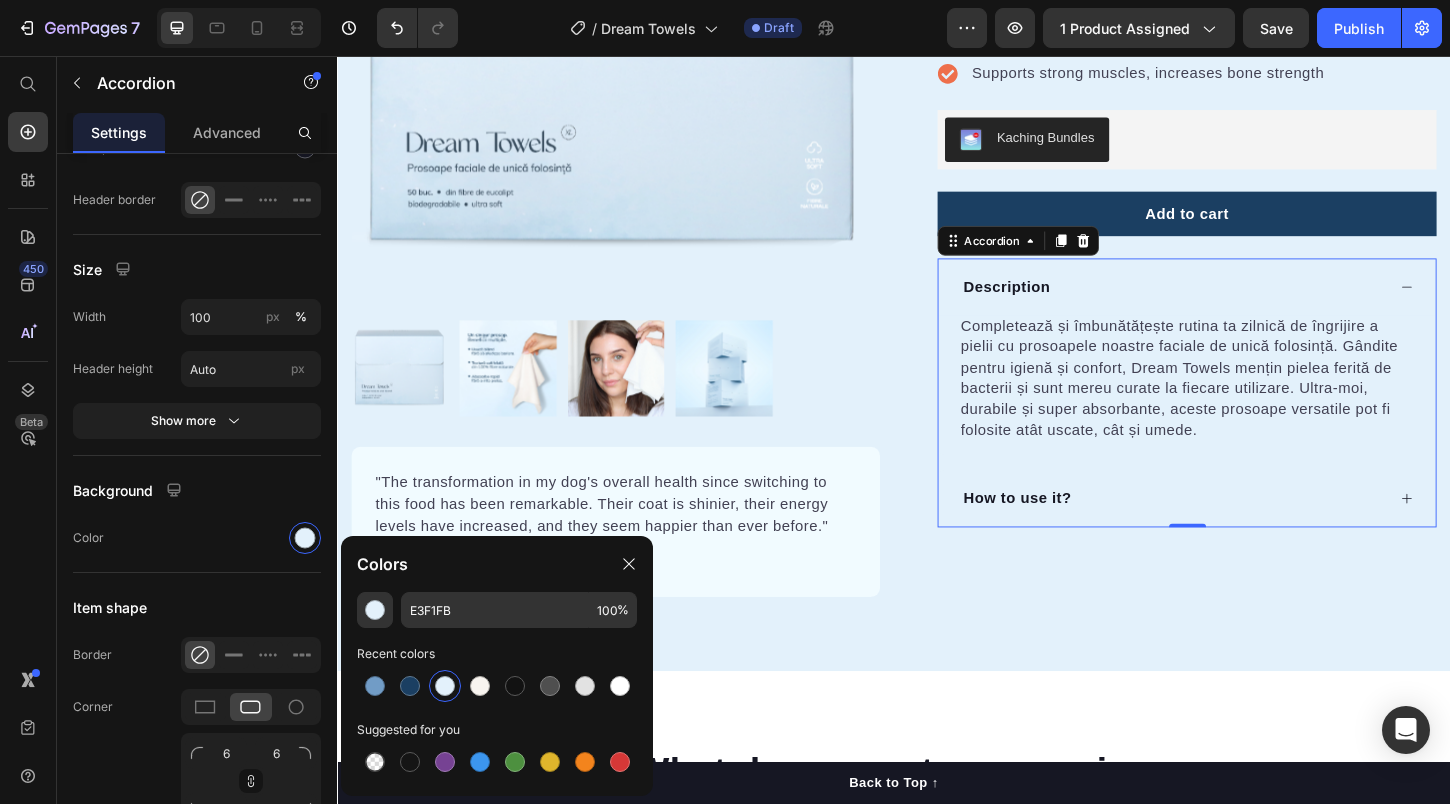 click on "How to use it?" at bounding box center [1253, 533] 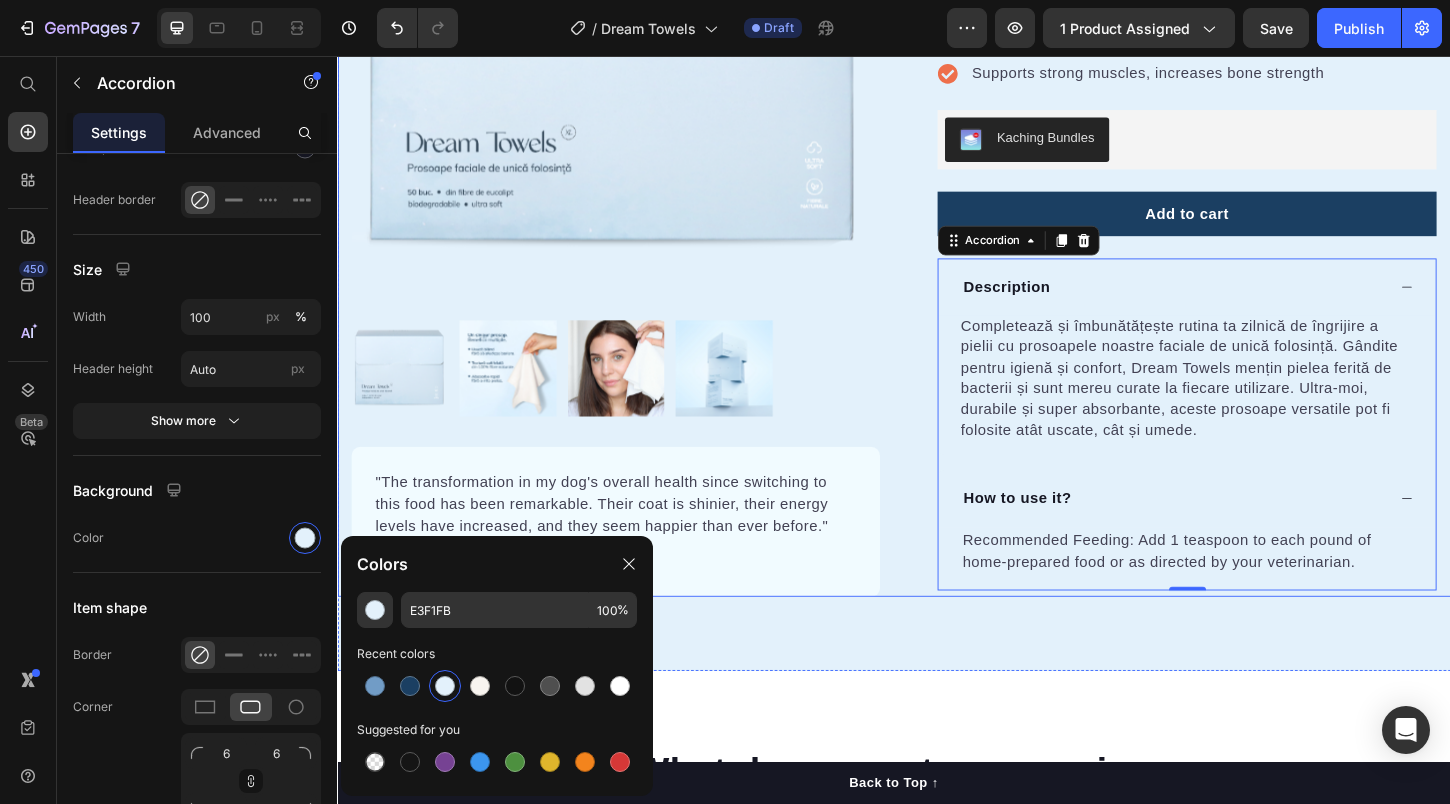 click on "Dream Towels Mini Product Title Icon Icon Icon Icon Icon Icon List Hoz 22,500+ Happy Customers Text block Row Happy Dog Bites - Contains Vitamin C, Vitamin E, Vitamin B2, Vitamin B1, Vitamin D and Vitamin K Text block Perfect for sensitive tummies Supercharge immunity System Bursting with protein, vitamins, and minerals Supports strong muscles, increases bone strength Item list Kaching Bundles Kaching Bundles Add to cart Product Cart Button Perfect for sensitive tummies Supercharge immunity System Bursting with protein, vitamins, and minerals Supports strong muscles, increases bone strength Item list
Description Completează și îmbunătățește rutina ta zilnică de îngrijire a pielii cu prosoapele noastre faciale de unică folosință. Gândite pentru igienă și confort, Dream Towels mențin pielea ferită de bacterii și sunt mereu curate la fiecare utilizare. Ultra-moi, durabile și super absorbante, aceste prosoape versatile pot fi folosite atât uscate, cât și umede. How to use it?" at bounding box center [1237, 199] 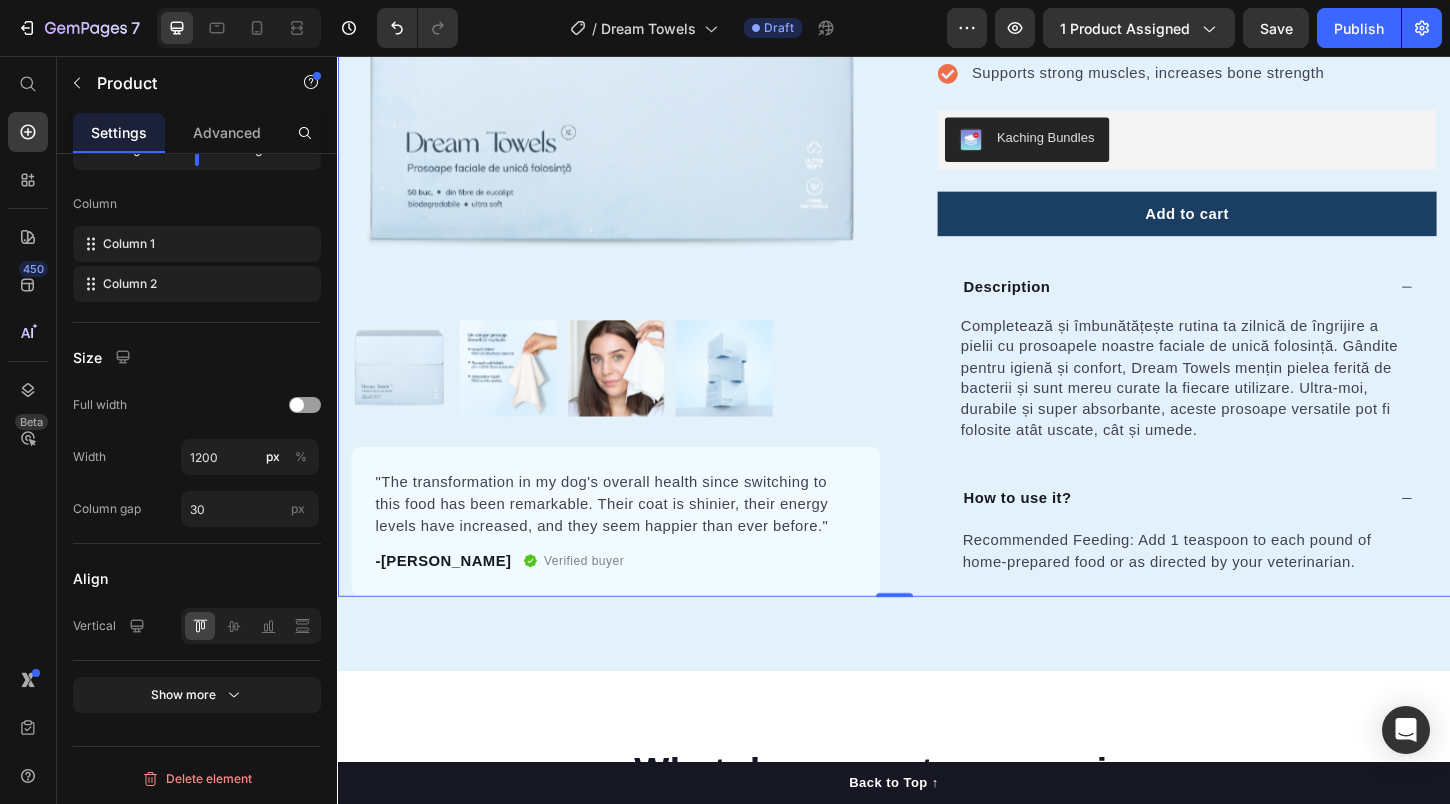 scroll, scrollTop: 0, scrollLeft: 0, axis: both 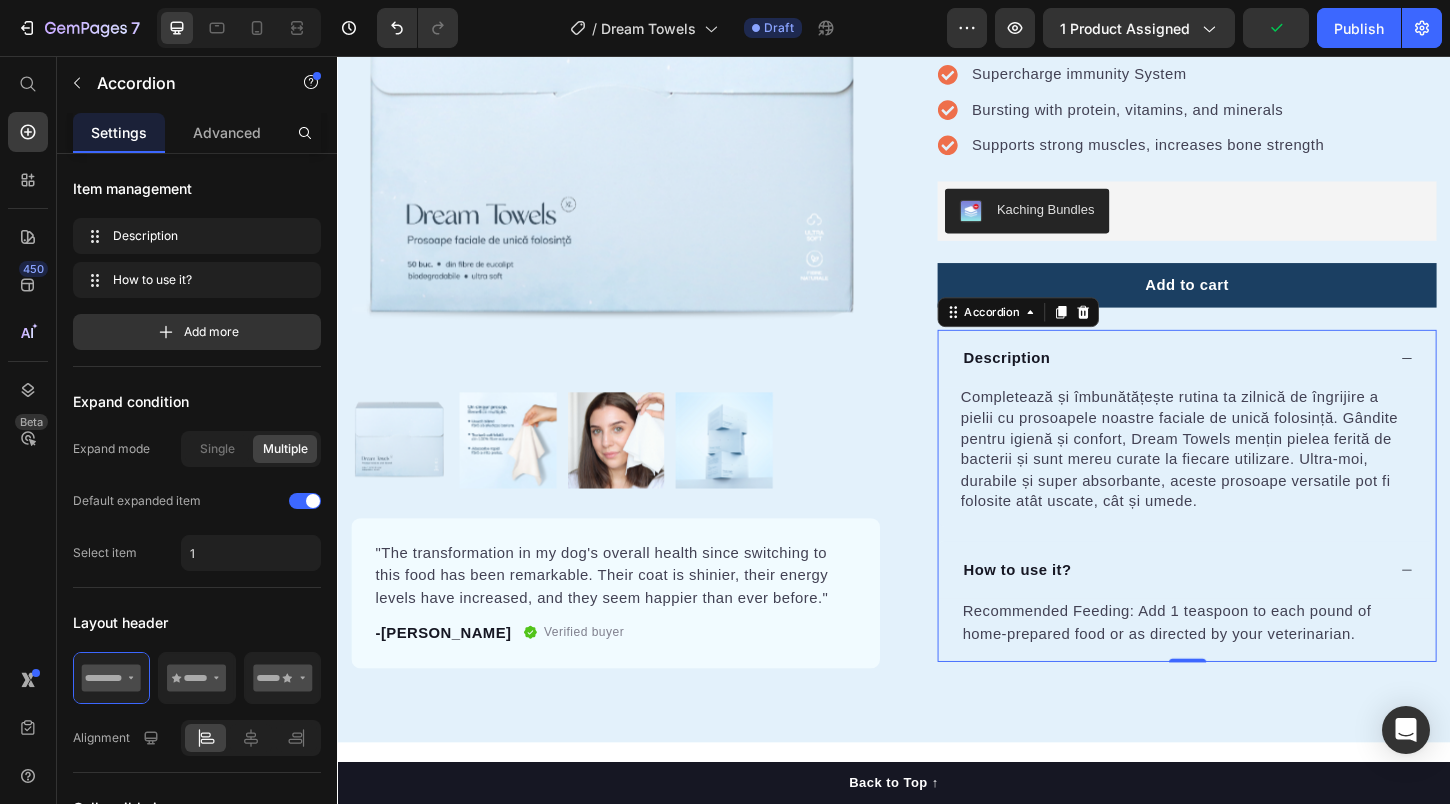click 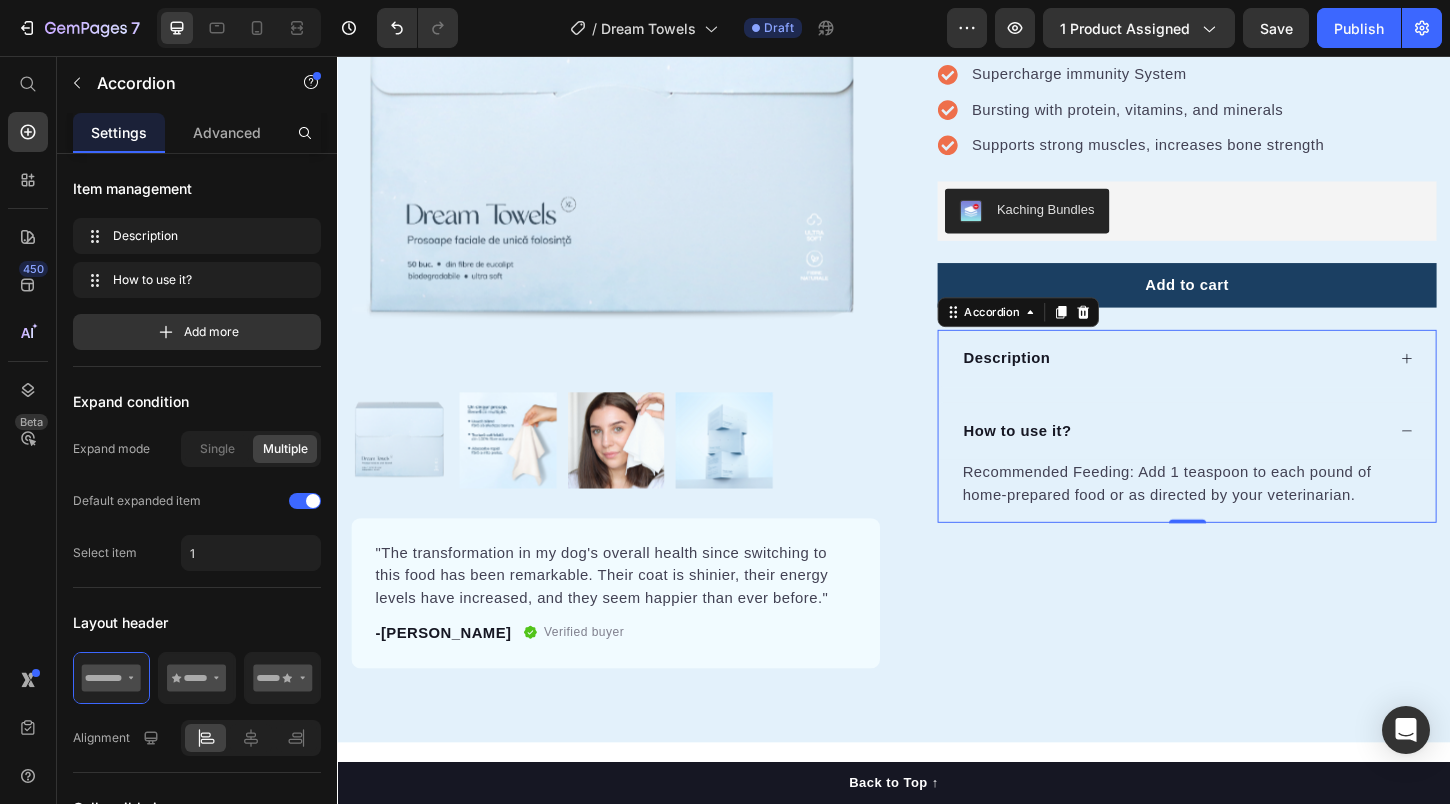 click on "How to use it?" at bounding box center (1253, 460) 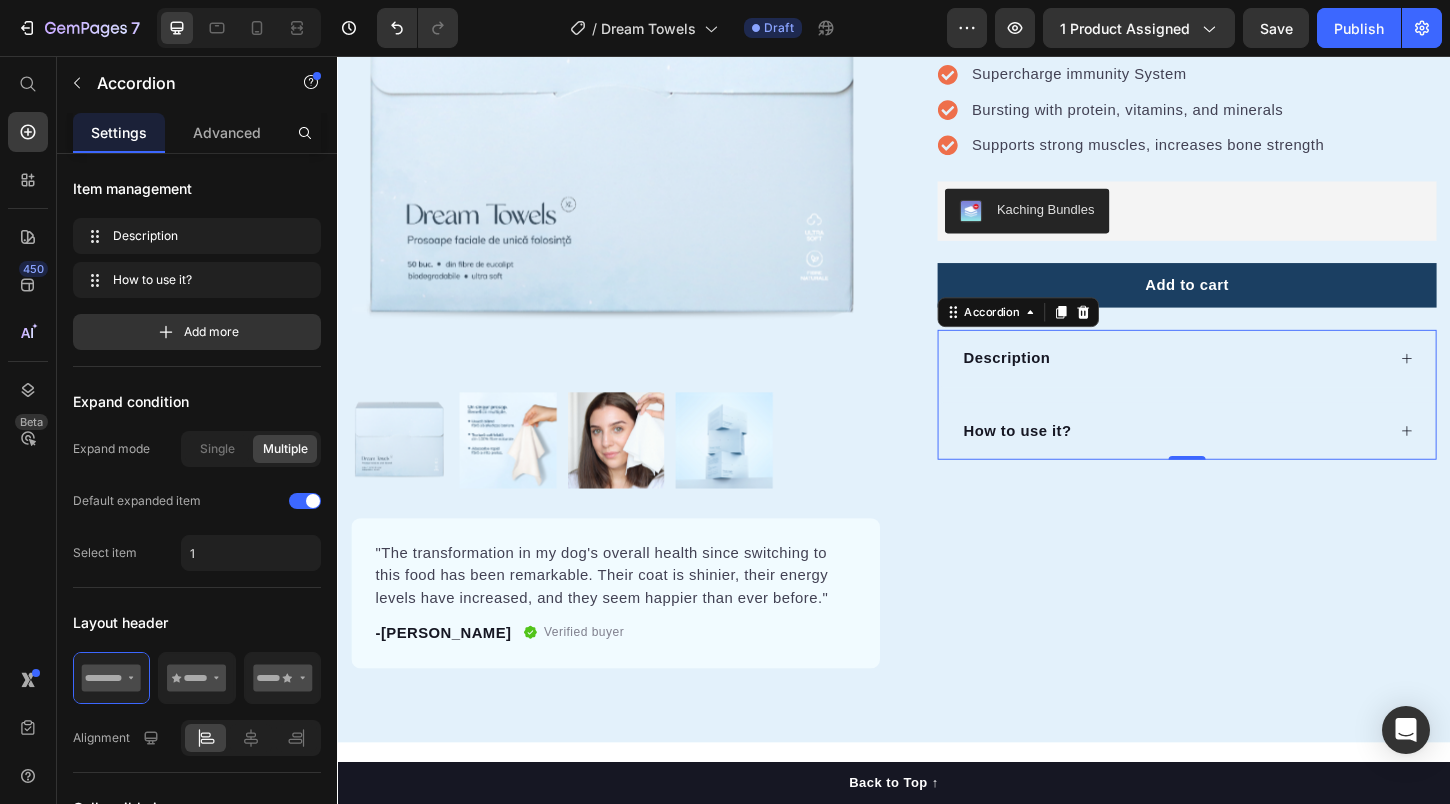 click on "How to use it?" at bounding box center (1238, 460) 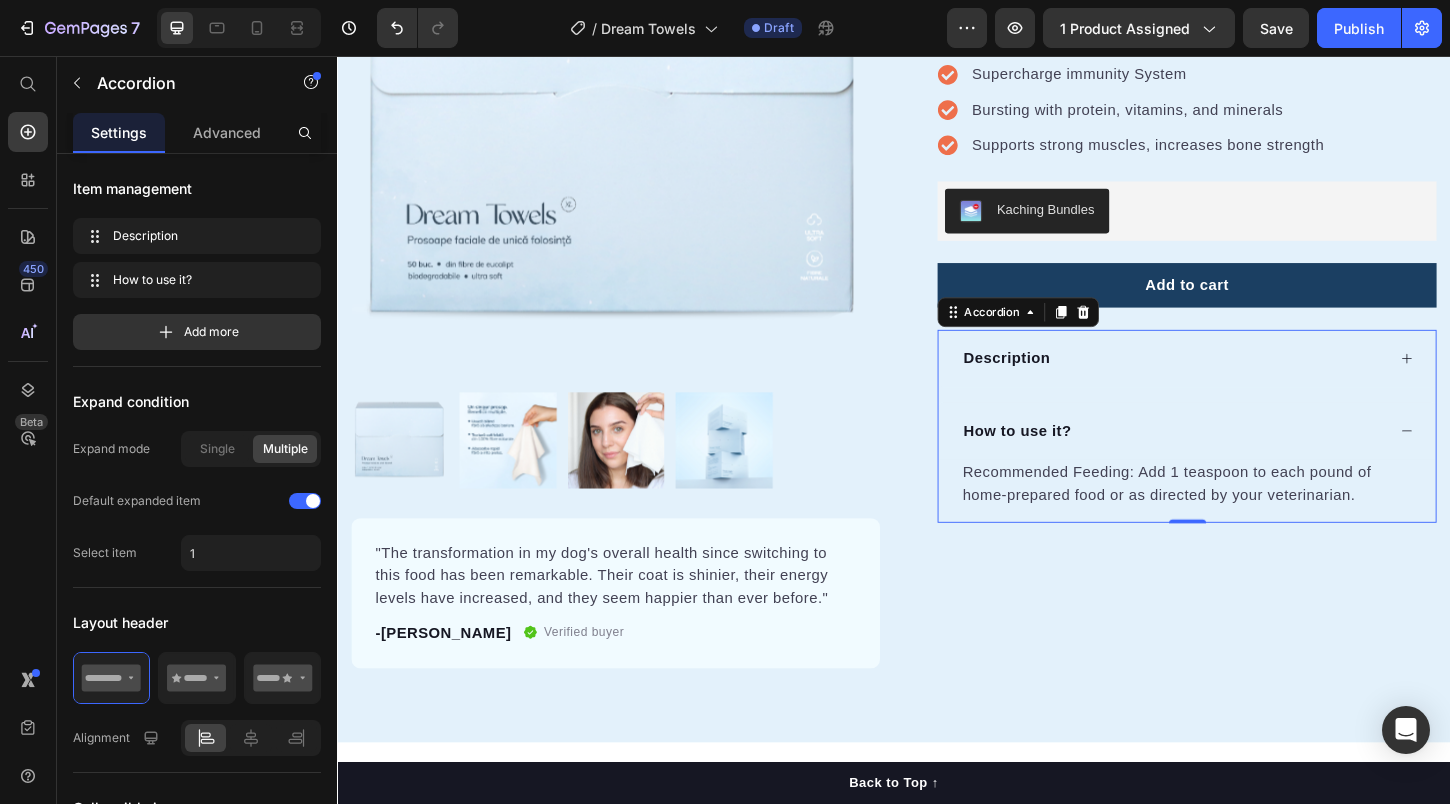click on "How to use it?" at bounding box center [1238, 460] 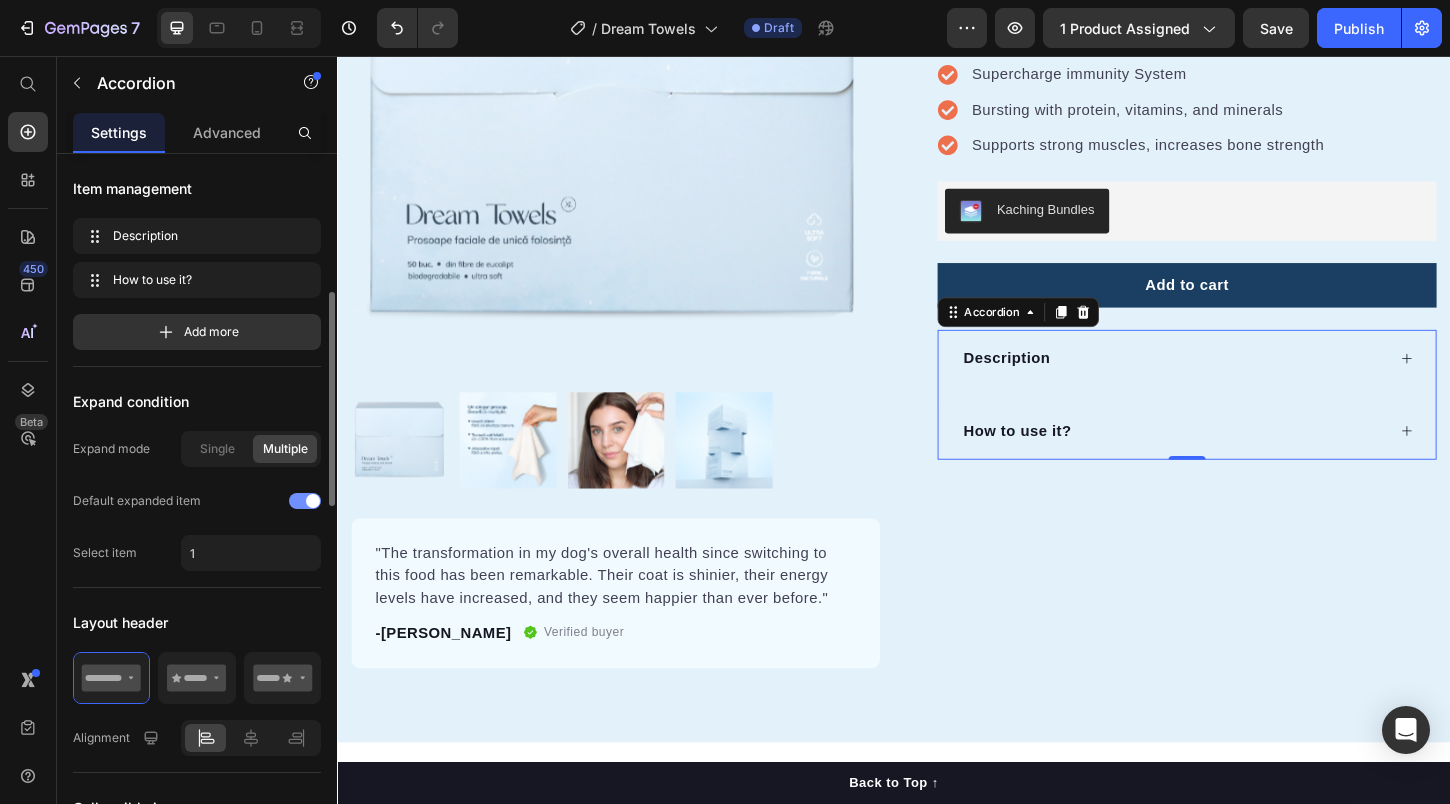 scroll, scrollTop: 335, scrollLeft: 0, axis: vertical 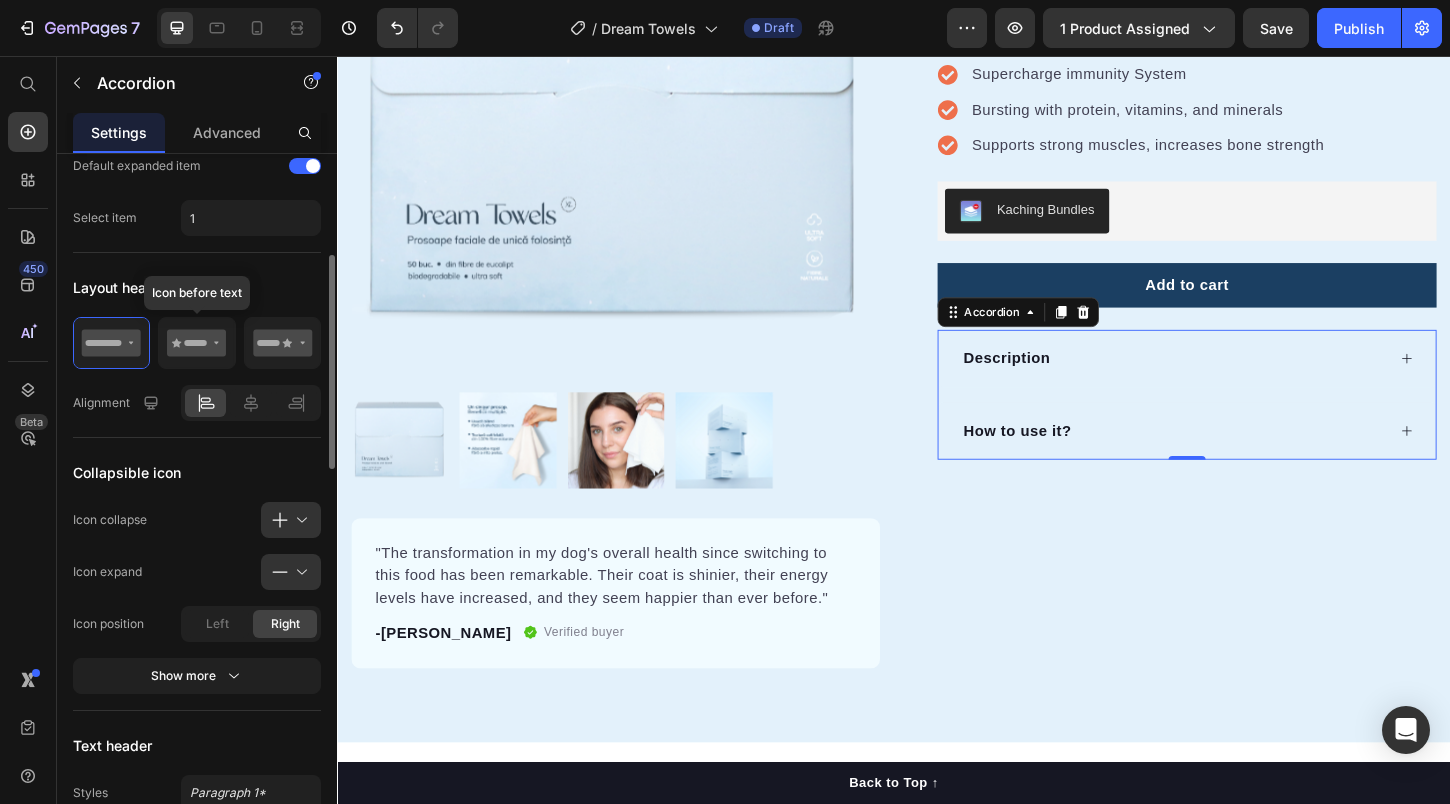 click 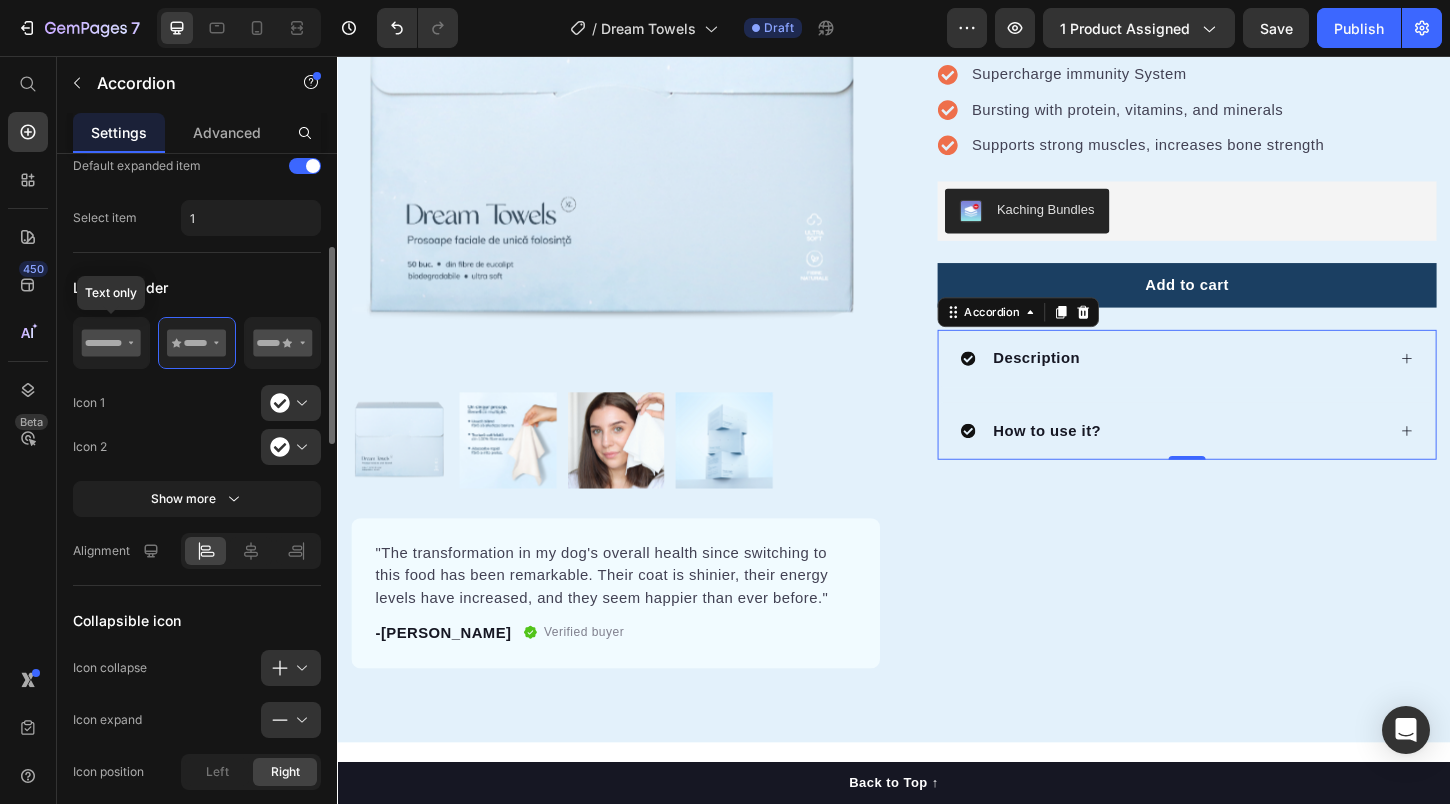 click 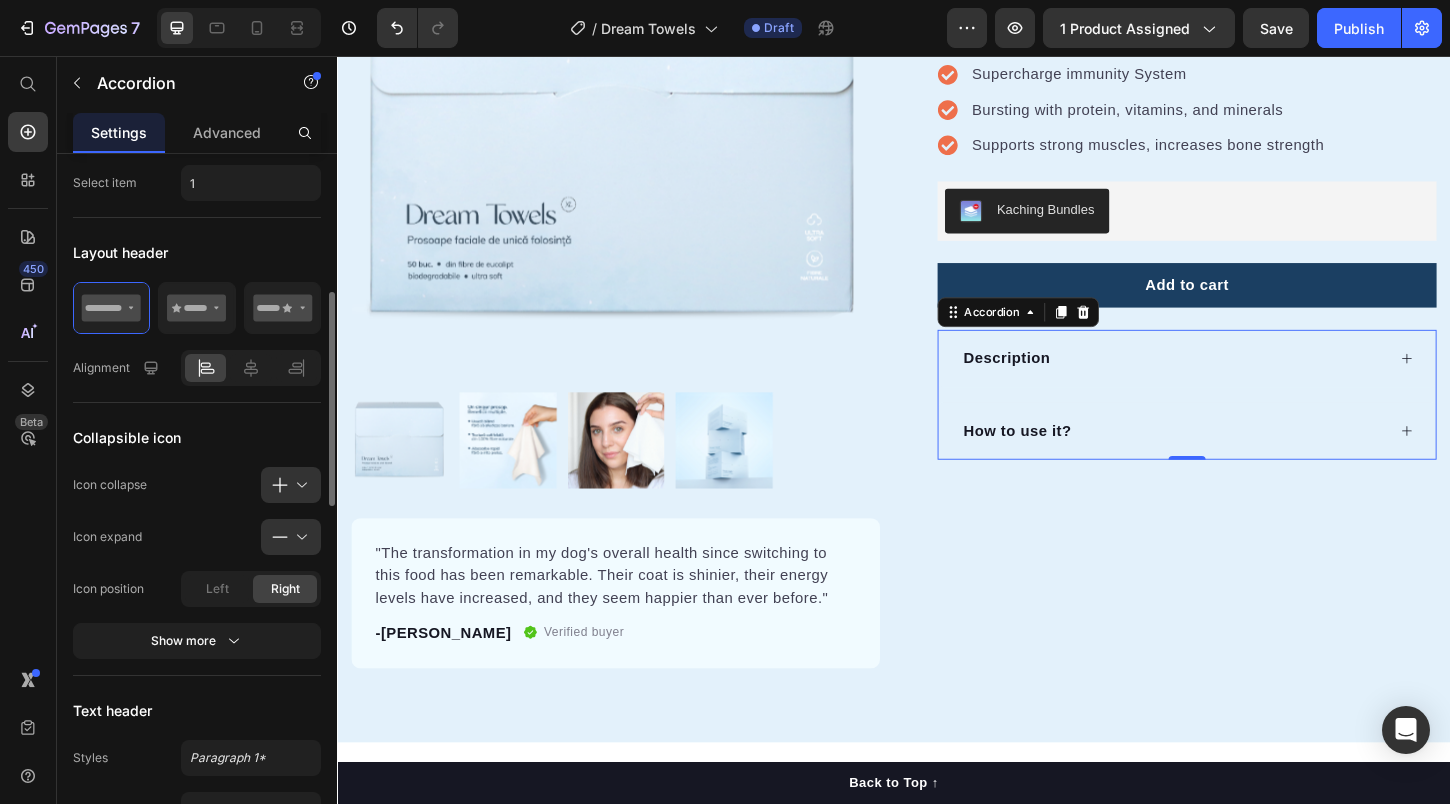 scroll, scrollTop: 408, scrollLeft: 0, axis: vertical 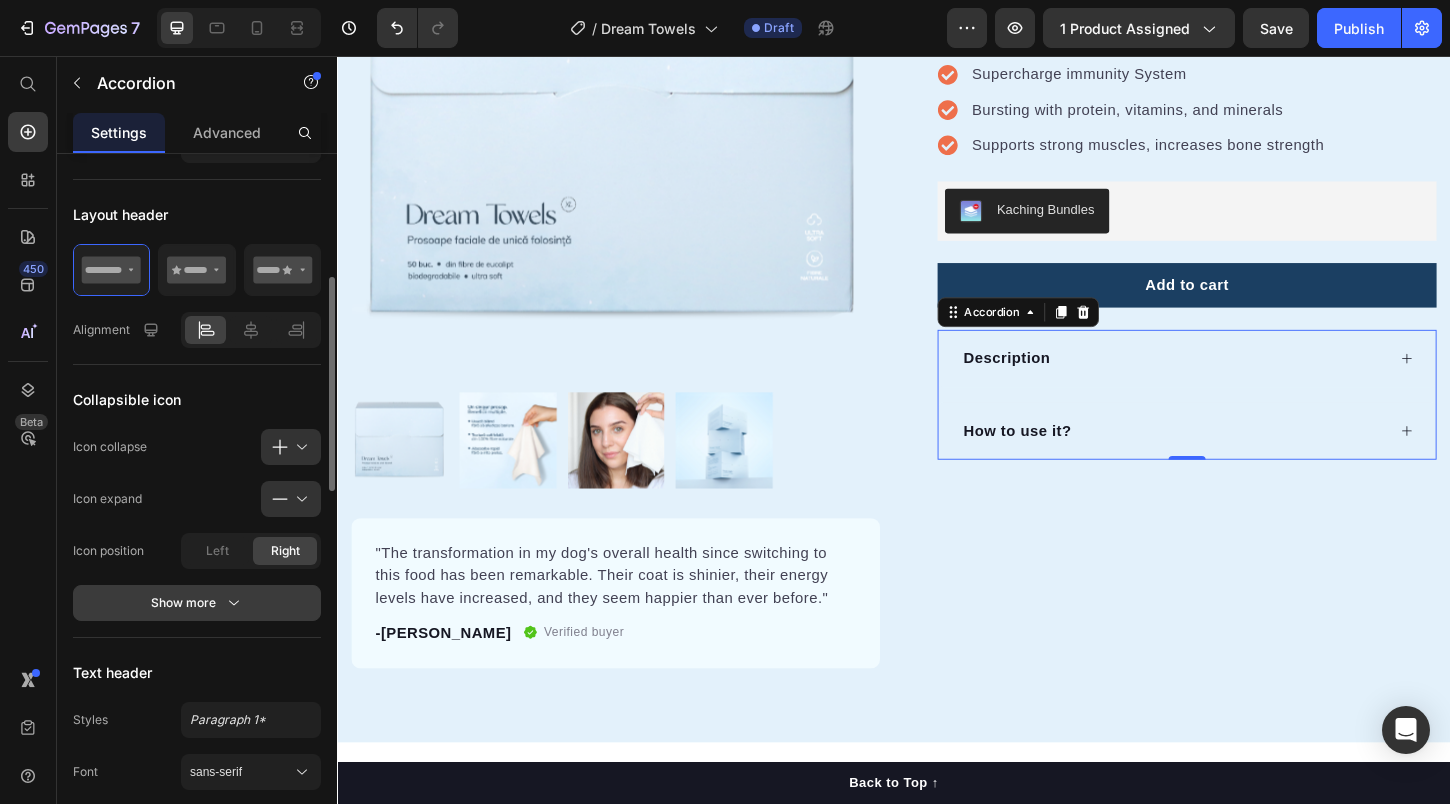 click 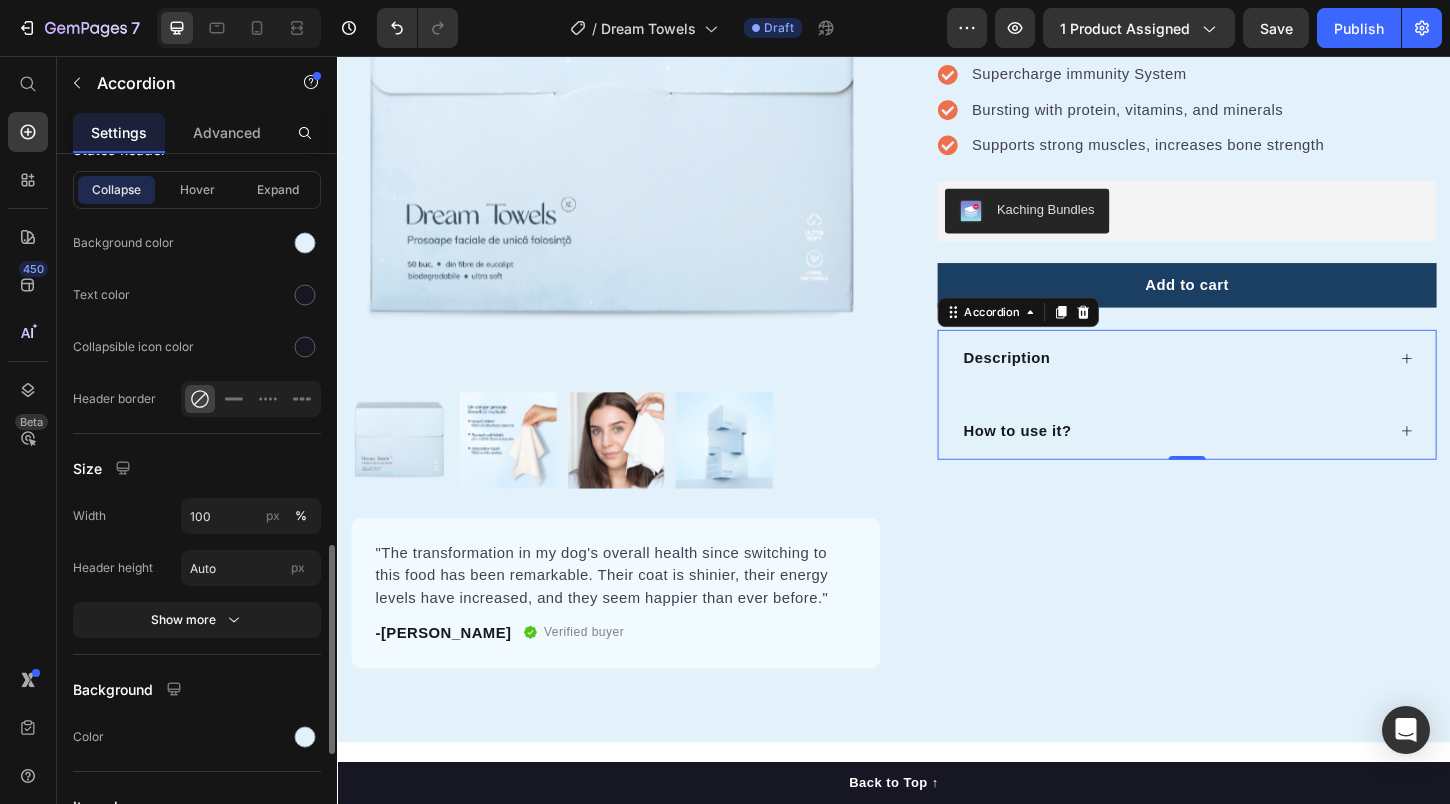 scroll, scrollTop: 1314, scrollLeft: 0, axis: vertical 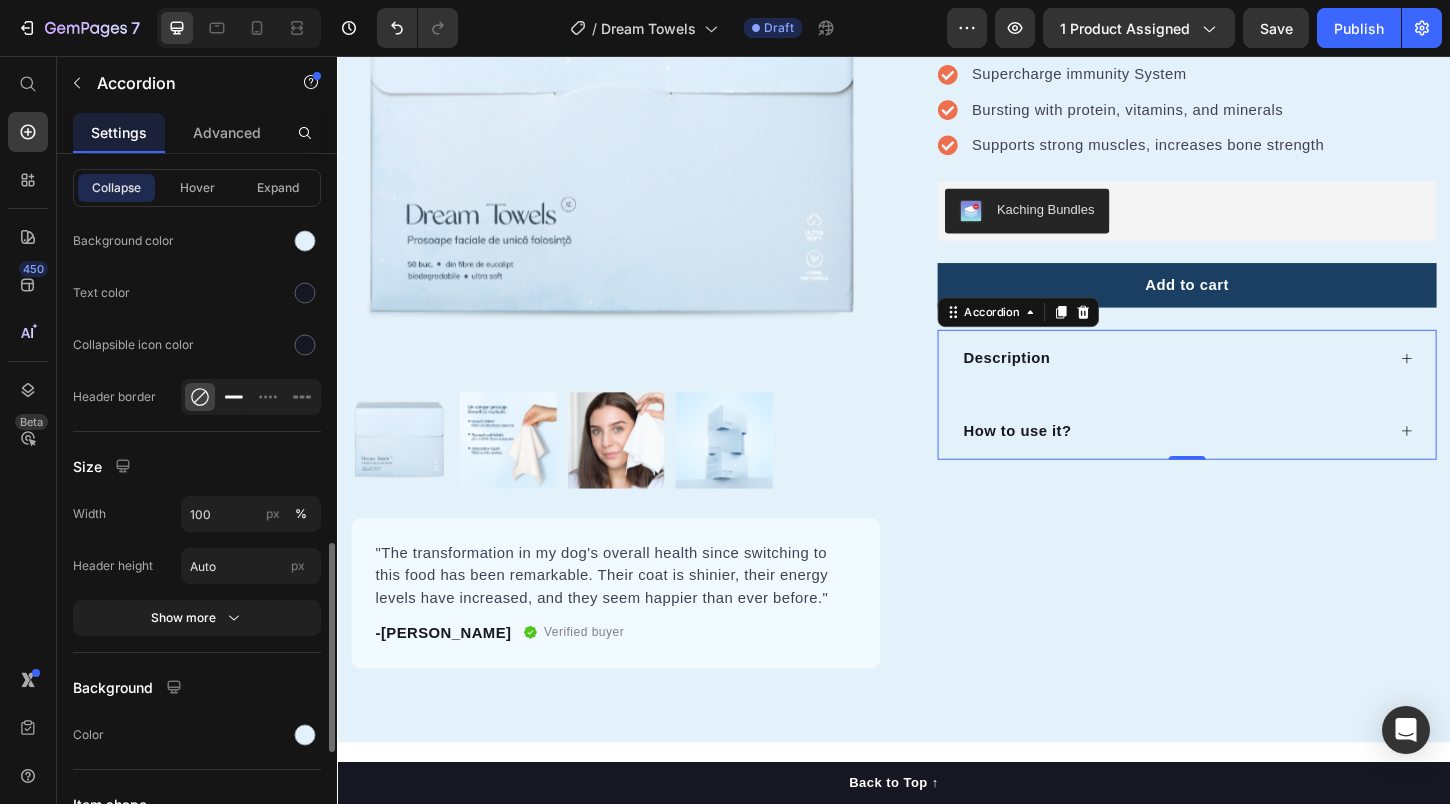 click 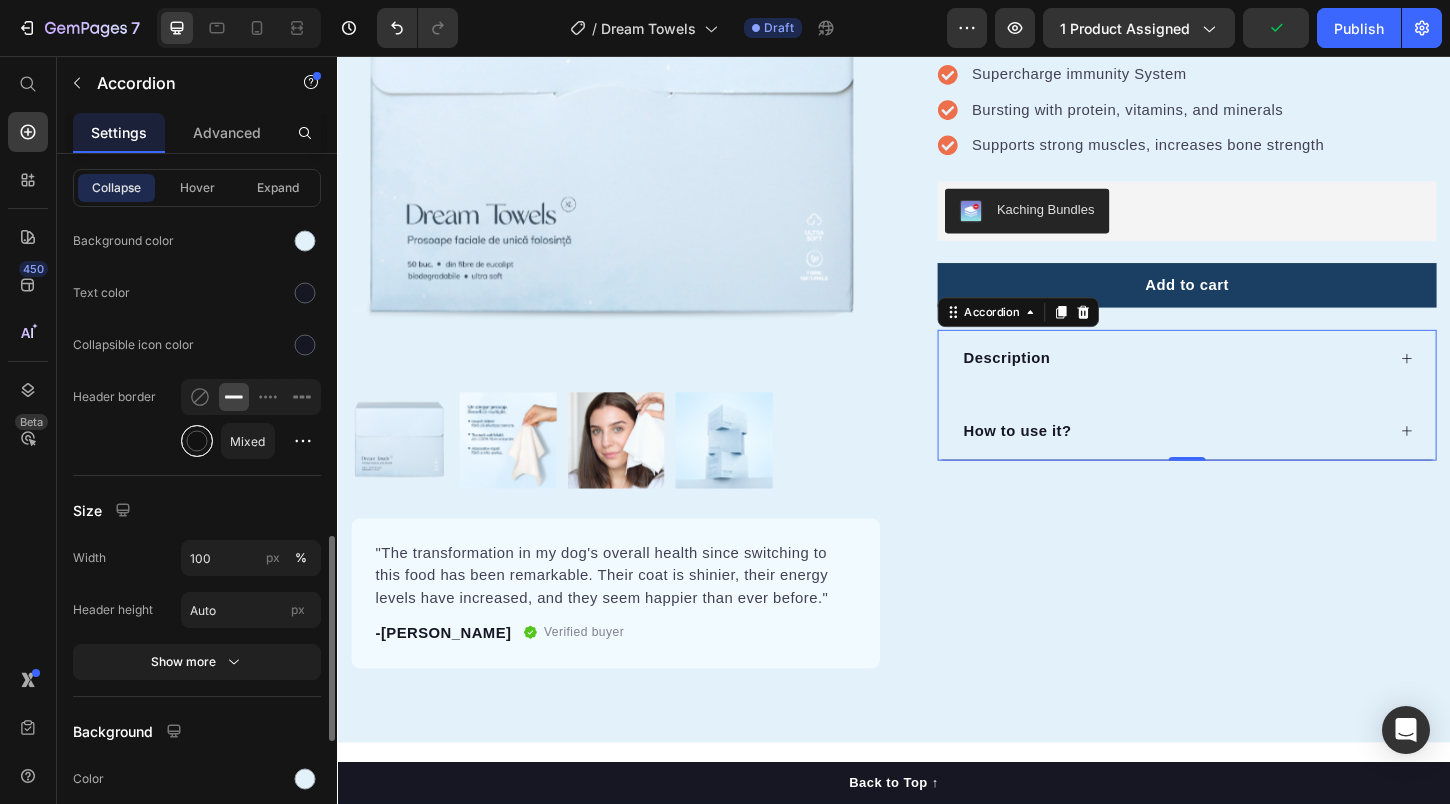 click at bounding box center [197, 441] 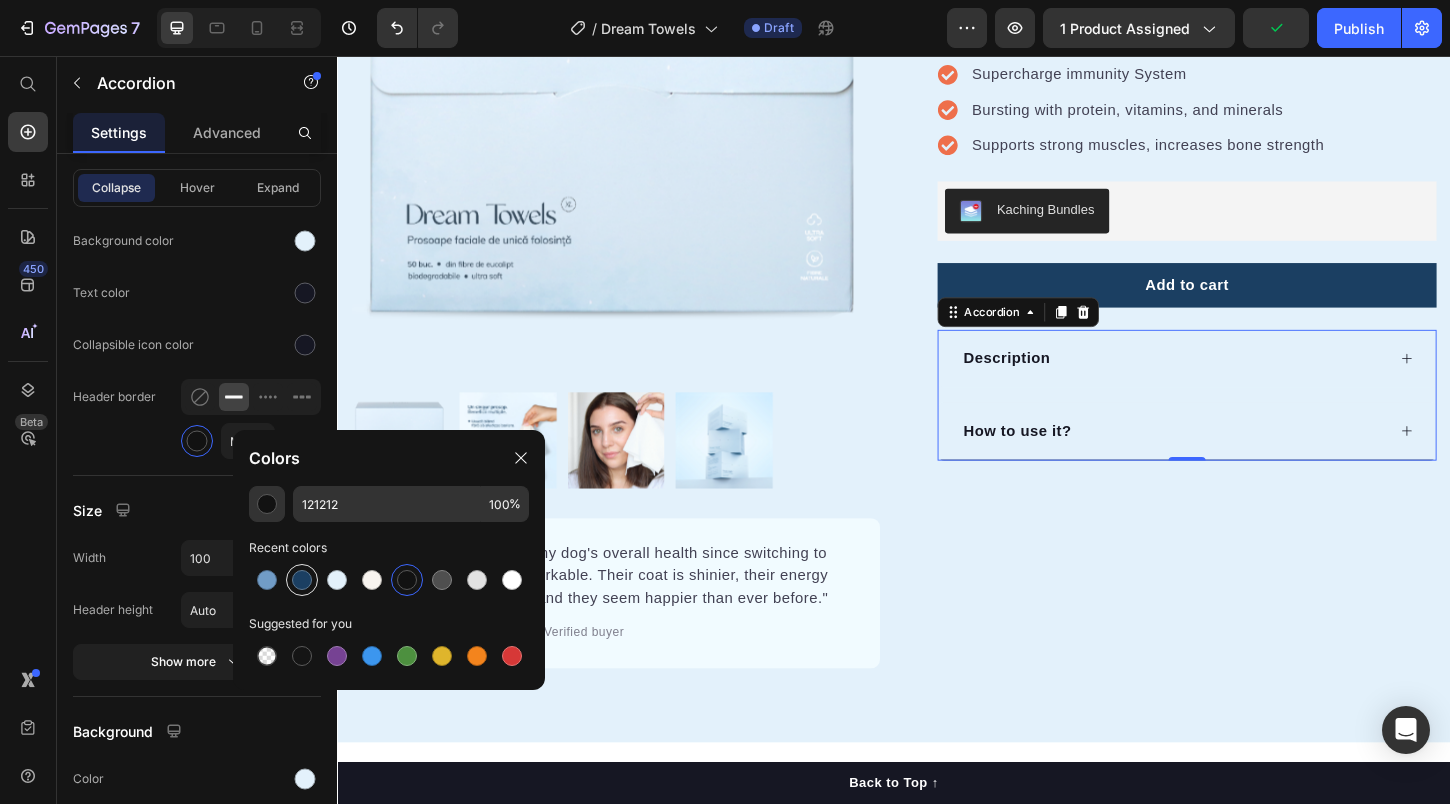 click at bounding box center (302, 580) 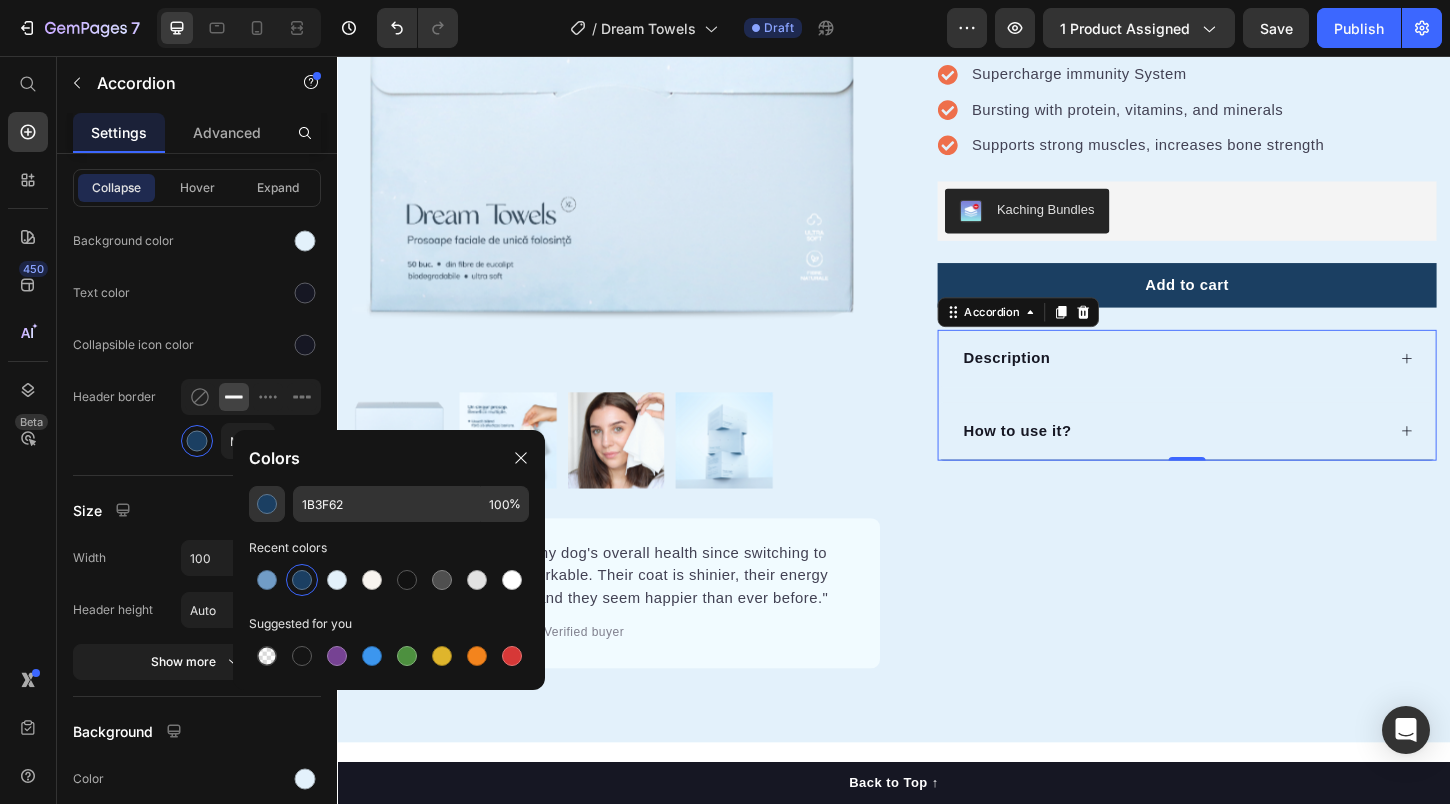 click at bounding box center [302, 580] 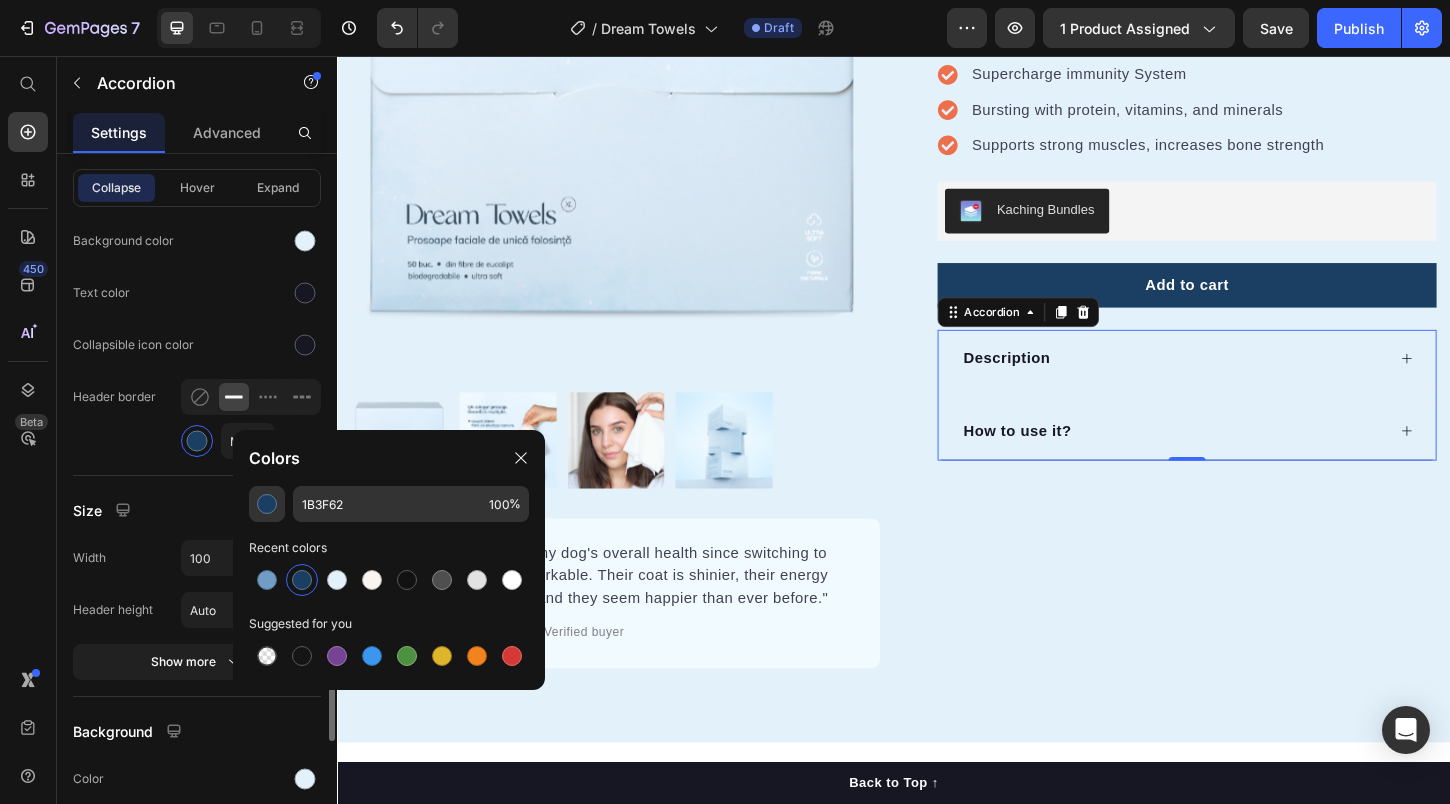 click on "Item management
Description Description
How to use it? How to use it? Add more Expand condition Expand mode Single Multiple Default expanded item Select item 1 Layout header Alignment Collapsible icon Icon collapse
Icon expand
Icon position Left Right Size 14 Show less Text header Styles Paragraph 1* Font sans-serif Size 16 Show more States header Collapse Hover Expand Background color Text color Collapsible icon color Header border Mixed Size Width 100 px % Header height Auto px Show more Background Color Item shape Border Corner 6 6 6 6 Shadow" at bounding box center [197, 5] 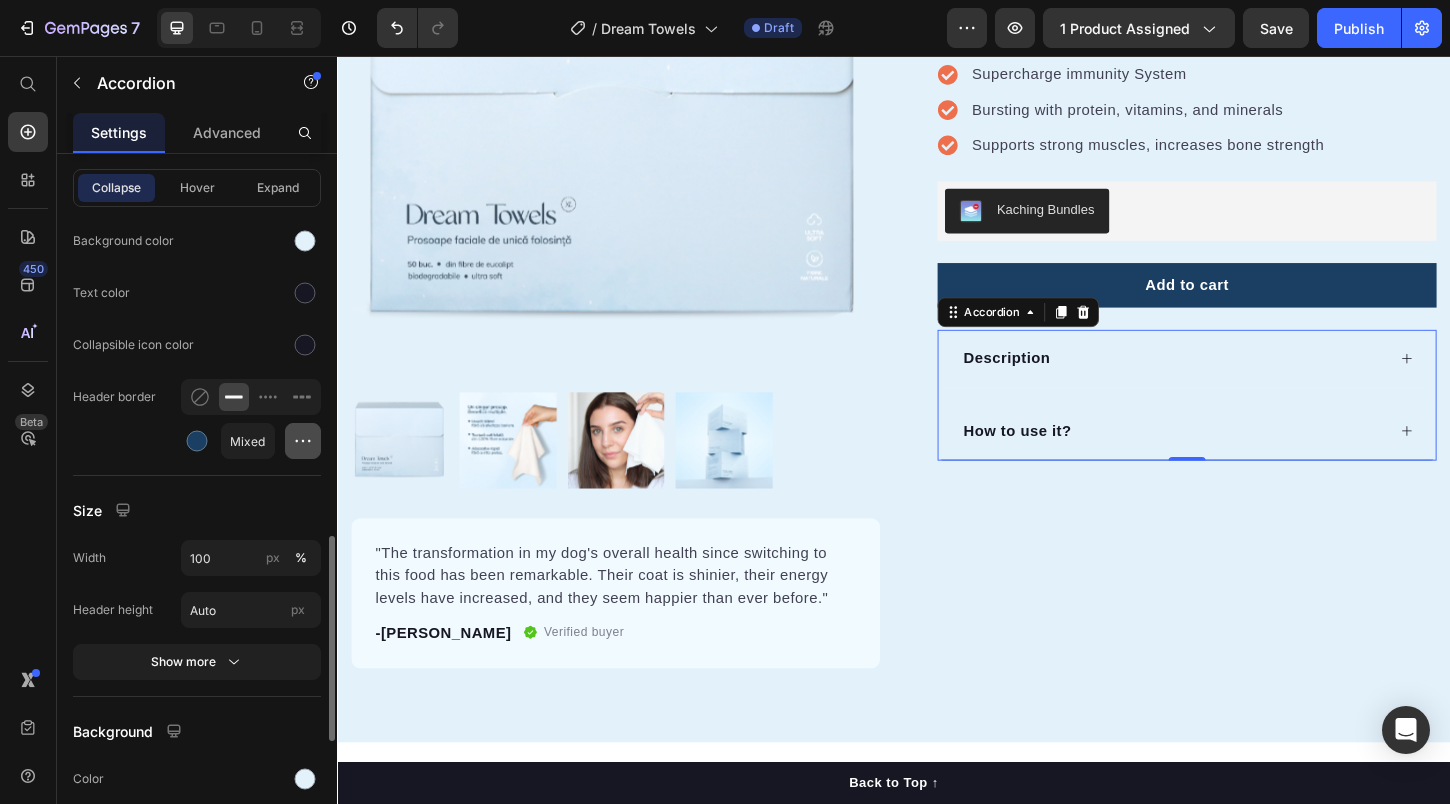 click 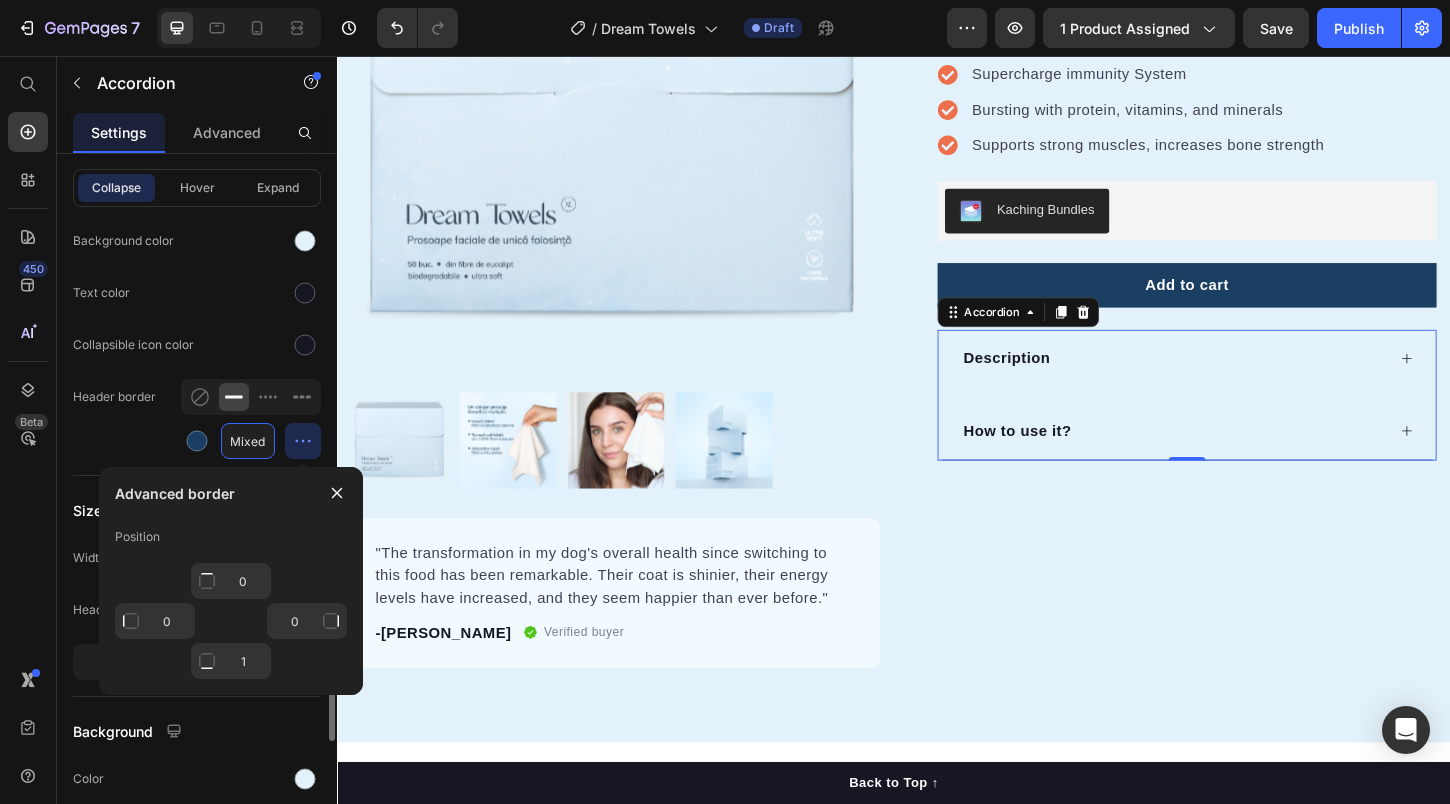 click on "Mixed" at bounding box center (248, 441) 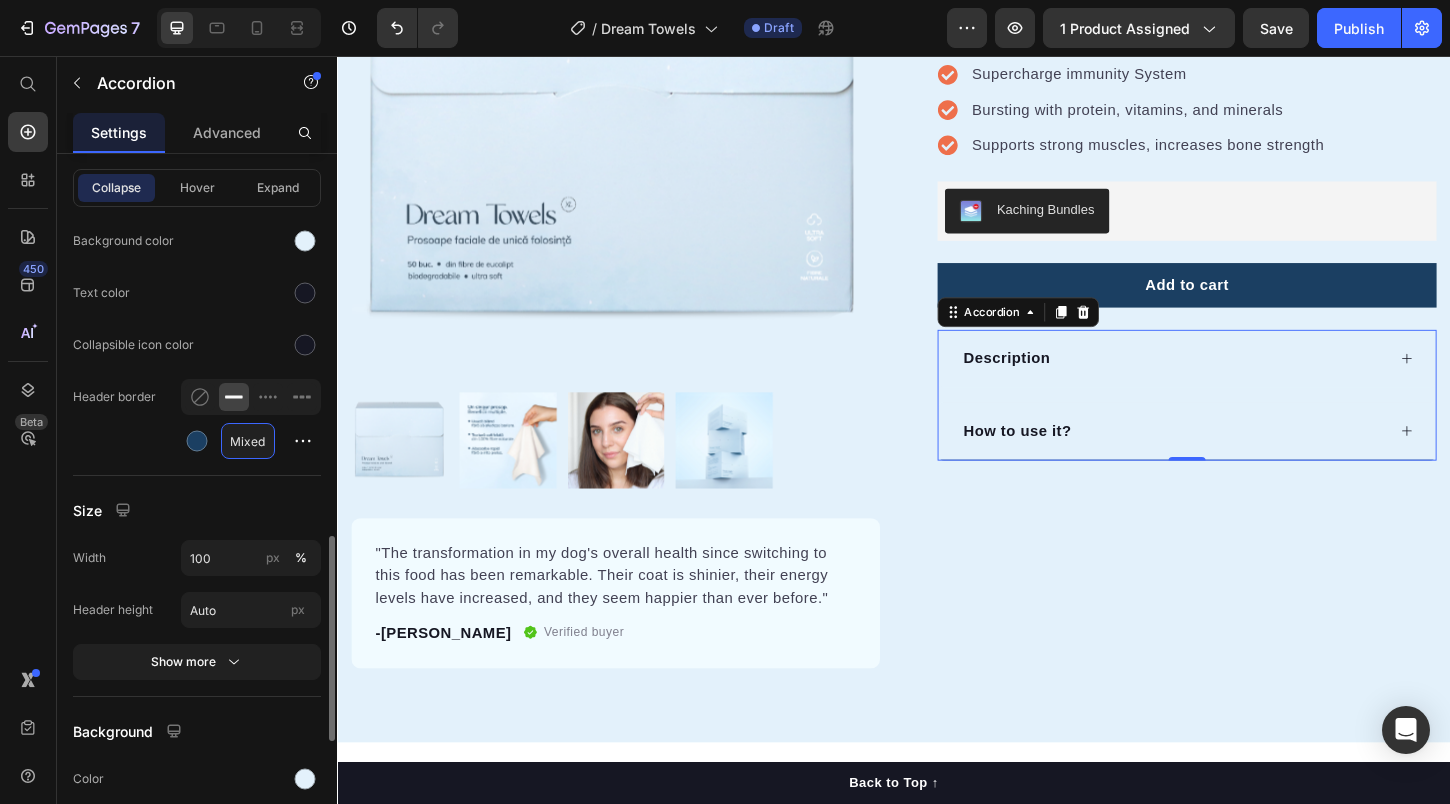click on "Mixed" at bounding box center (248, 441) 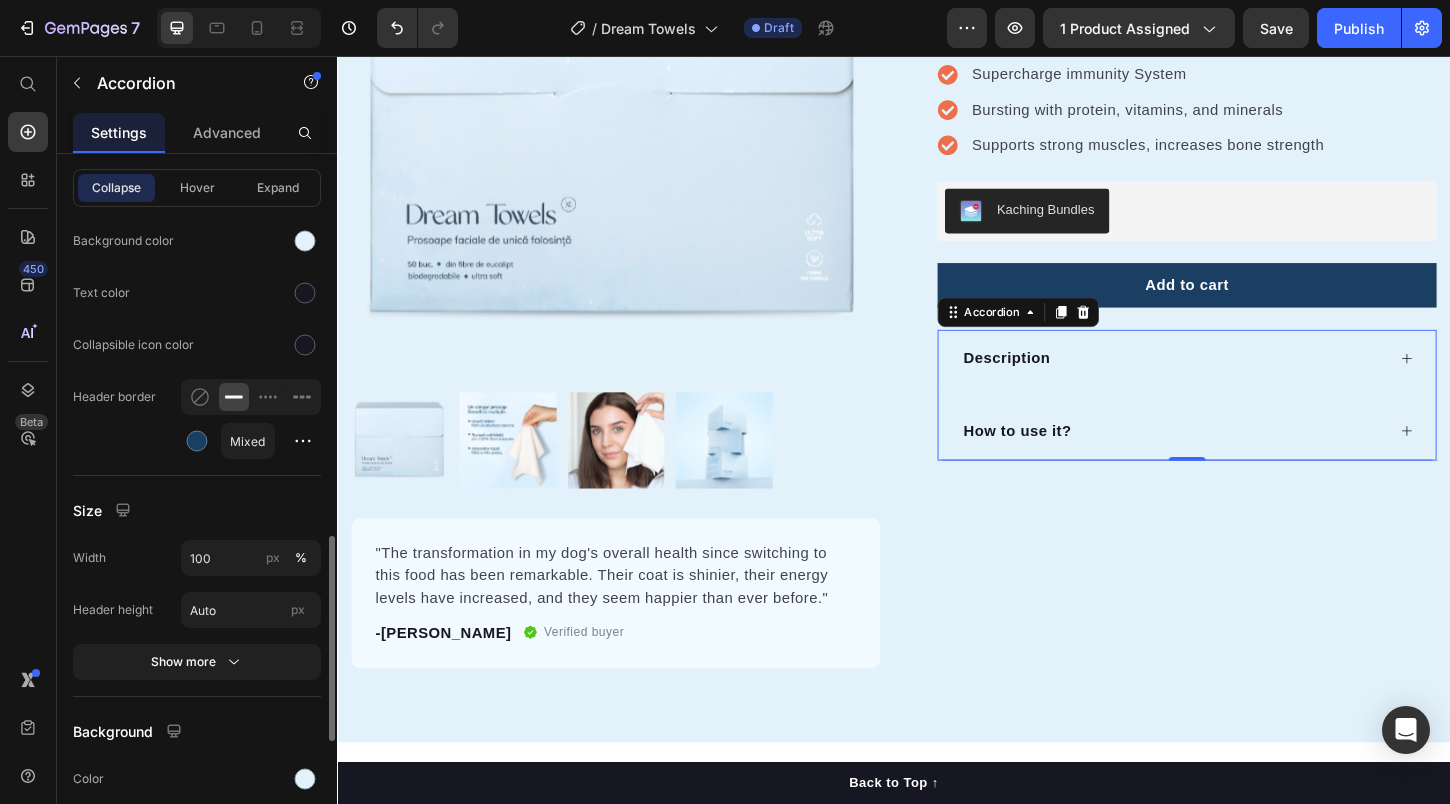 click on "Item management
Description Description
How to use it? How to use it? Add more Expand condition Expand mode Single Multiple Default expanded item Select item 1 Layout header Alignment Collapsible icon Icon collapse
Icon expand
Icon position Left Right Size 14 Show less Text header Styles Paragraph 1* Font sans-serif Size 16 Show more States header Collapse Hover Expand Background color Text color Collapsible icon color Header border Mixed Size Width 100 px % Header height Auto px Show more Background Color Item shape Border Corner 6 6 6 6 Shadow" at bounding box center (197, 5) 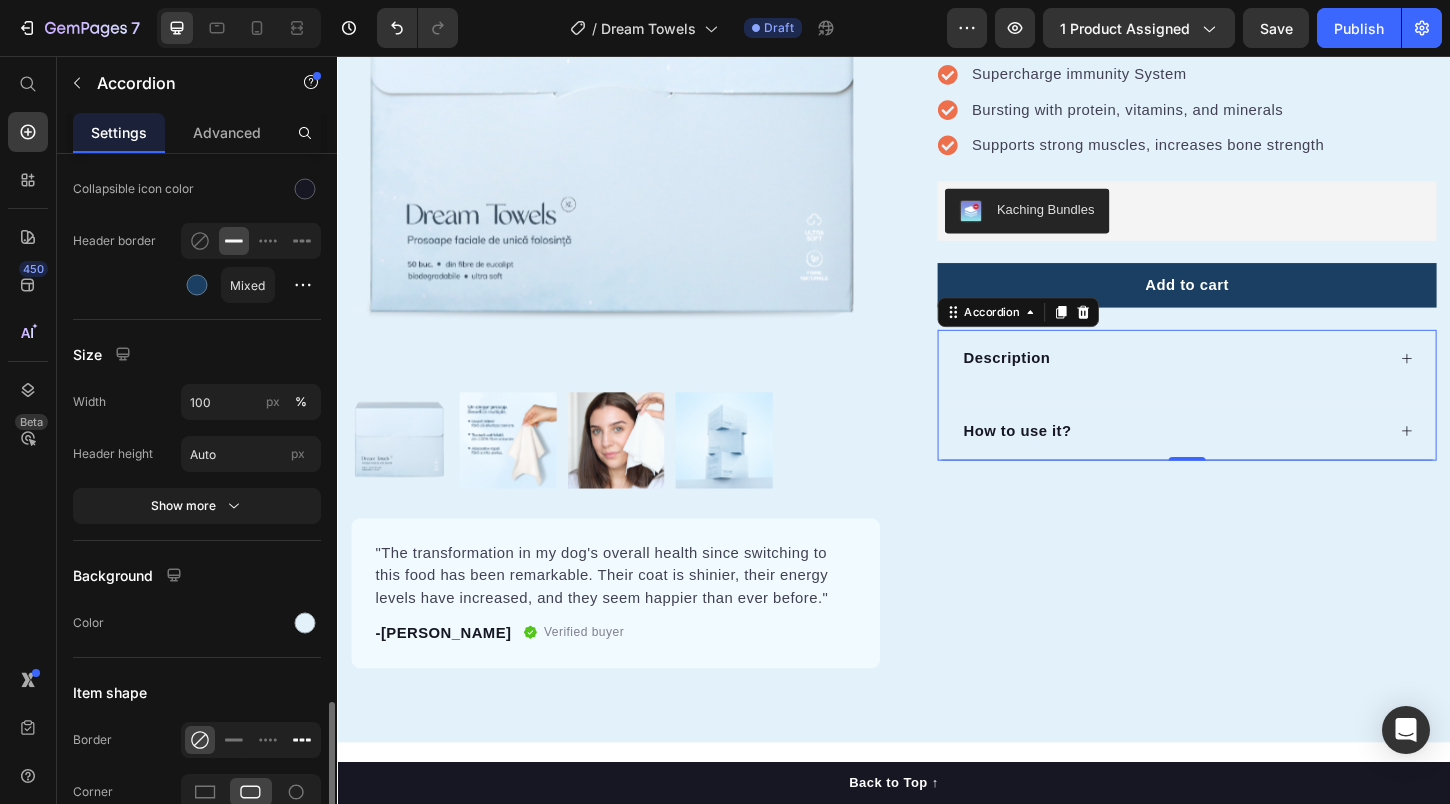 scroll, scrollTop: 1338, scrollLeft: 0, axis: vertical 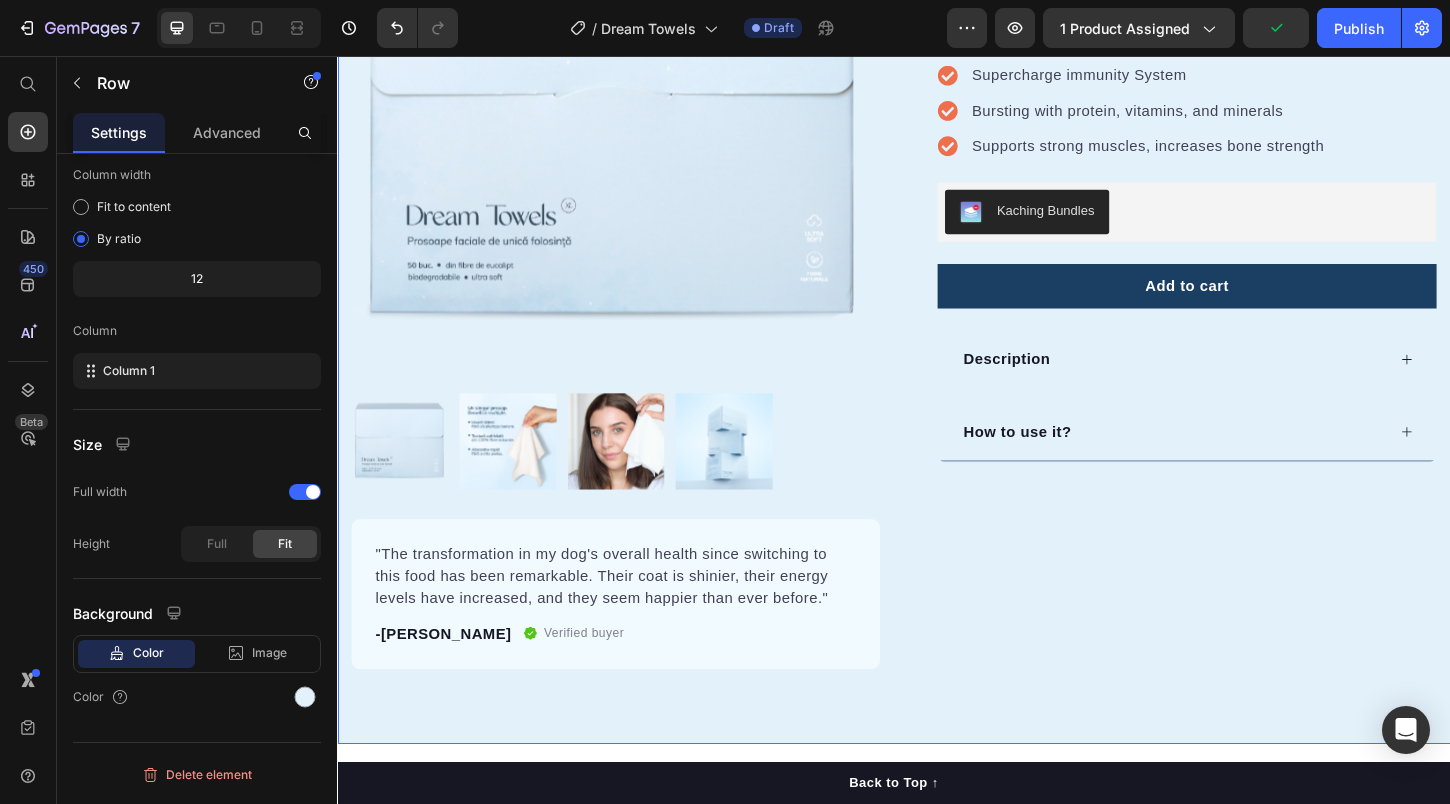 click on "Product Images "The transformation in my dog's overall health since switching to this food has been remarkable. Their coat is shinier, their energy levels have increased, and they seem happier than ever before." Text block -Daisy Text block
Verified buyer Item list Row Row "My dog absolutely loves this food! It's clear that the taste and quality are top-notch."  -Daisy Text block Row Row Dream Towels Mini Product Title Icon Icon Icon Icon Icon Icon List Hoz 22,500+ Happy Customers Text block Row Happy Dog Bites - Contains Vitamin C, Vitamin E, Vitamin B2, Vitamin B1, Vitamin D and Vitamin K Text block Perfect for sensitive tummies Supercharge immunity System Bursting with protein, vitamins, and minerals Supports strong muscles, increases bone strength Item list Kaching Bundles Kaching Bundles Add to cart Product Cart Button Perfect for sensitive tummies Supercharge immunity System Bursting with protein, vitamins, and minerals Supports strong muscles, increases bone strength Item list Accordion" at bounding box center (937, 293) 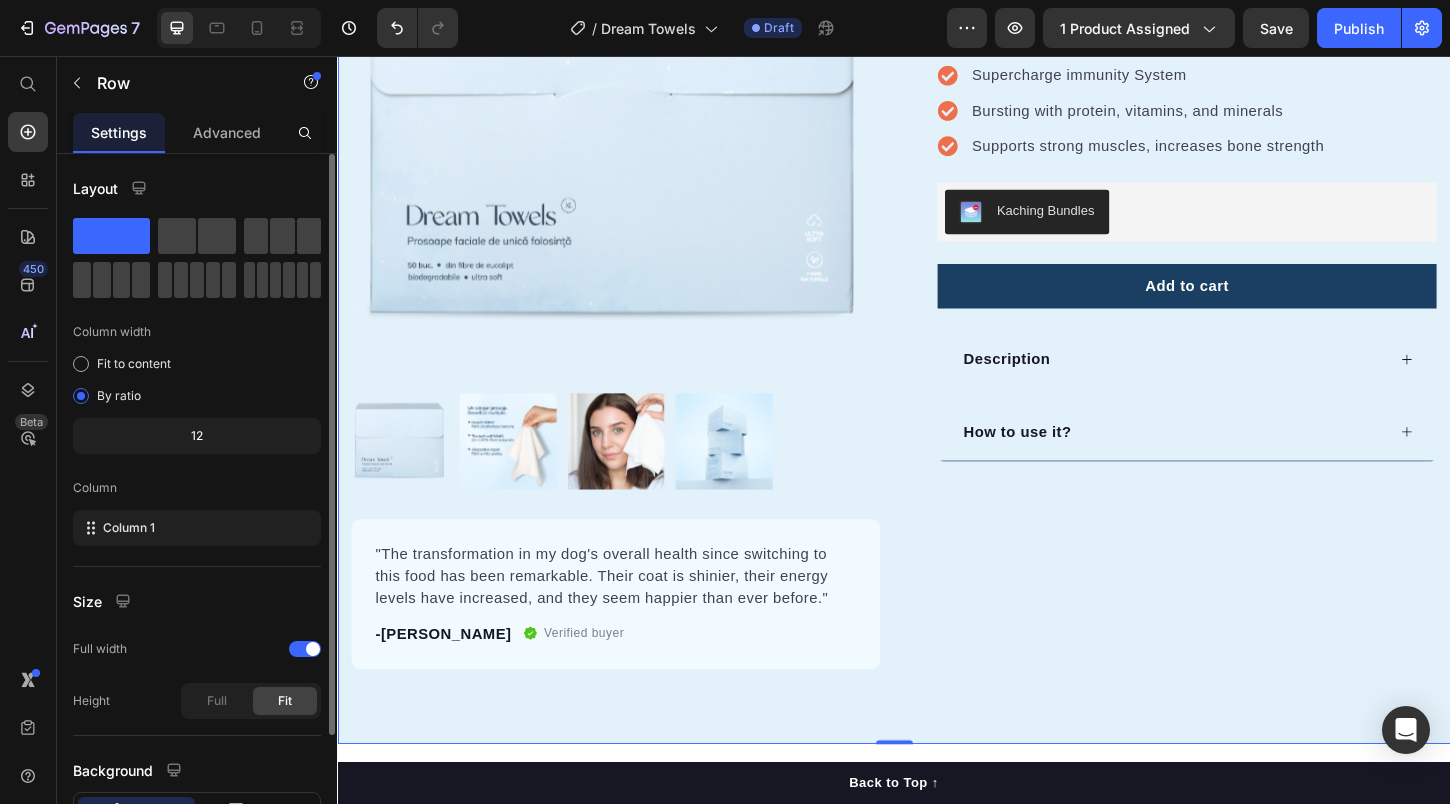 scroll, scrollTop: 153, scrollLeft: 0, axis: vertical 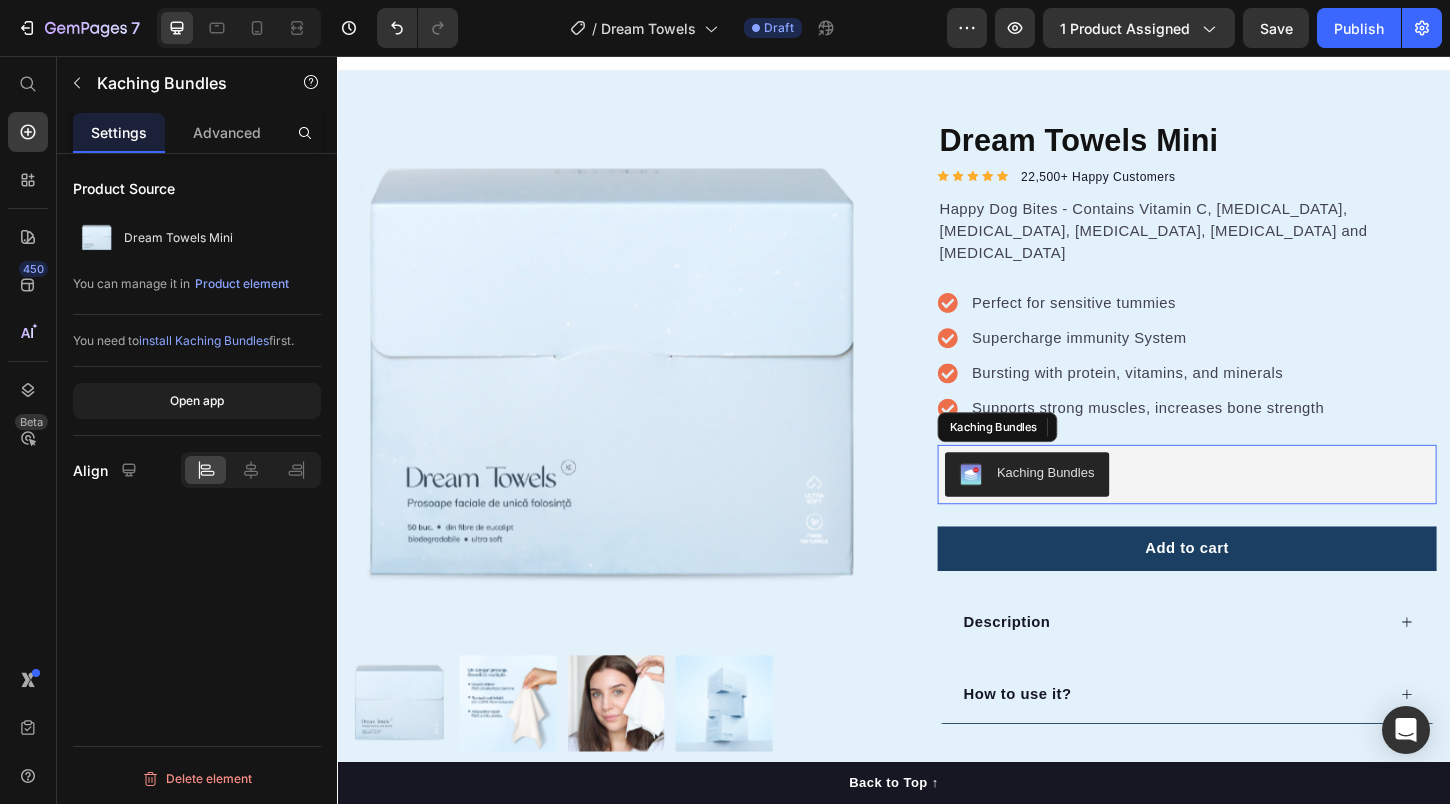 click on "Kaching Bundles" at bounding box center [1253, 507] 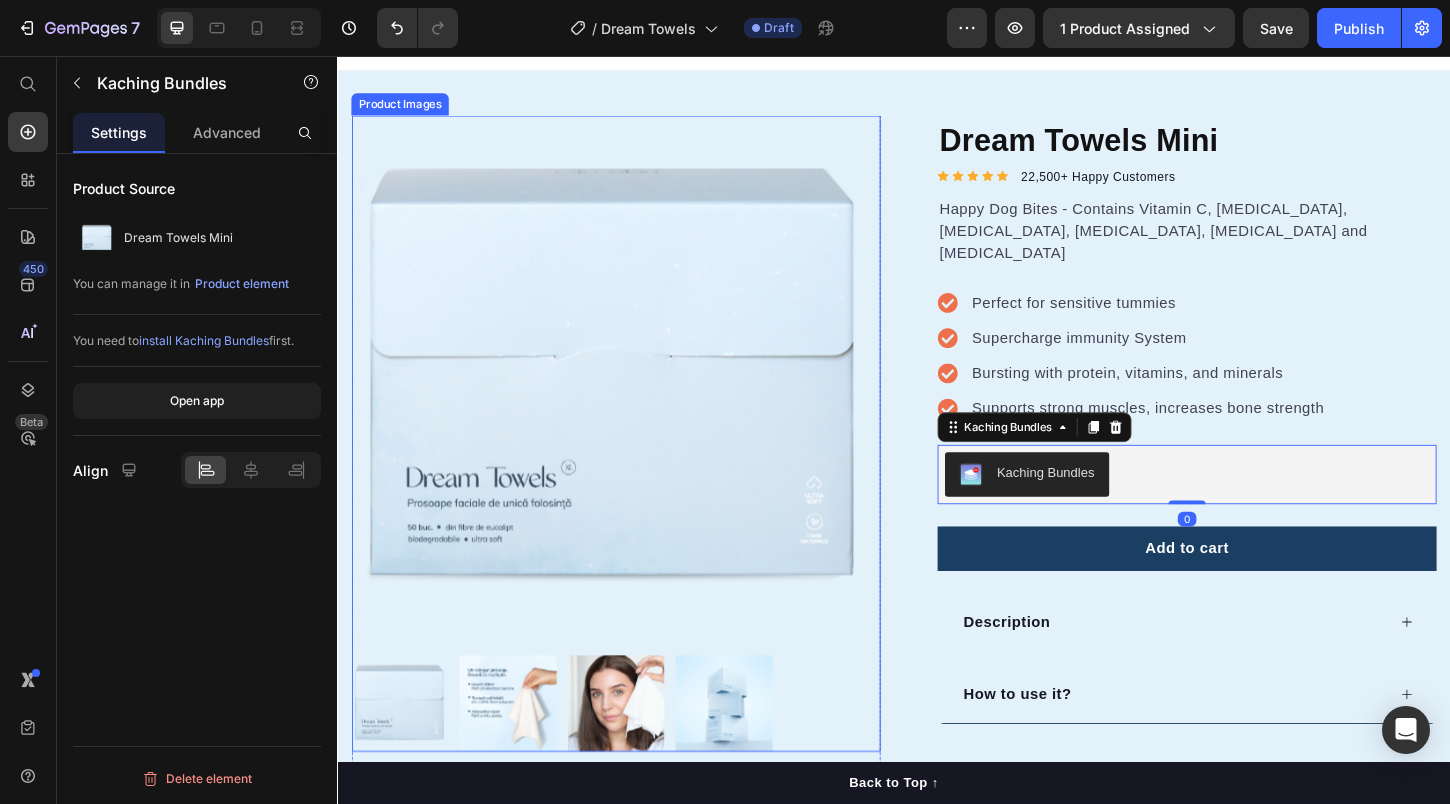 scroll, scrollTop: 311, scrollLeft: 0, axis: vertical 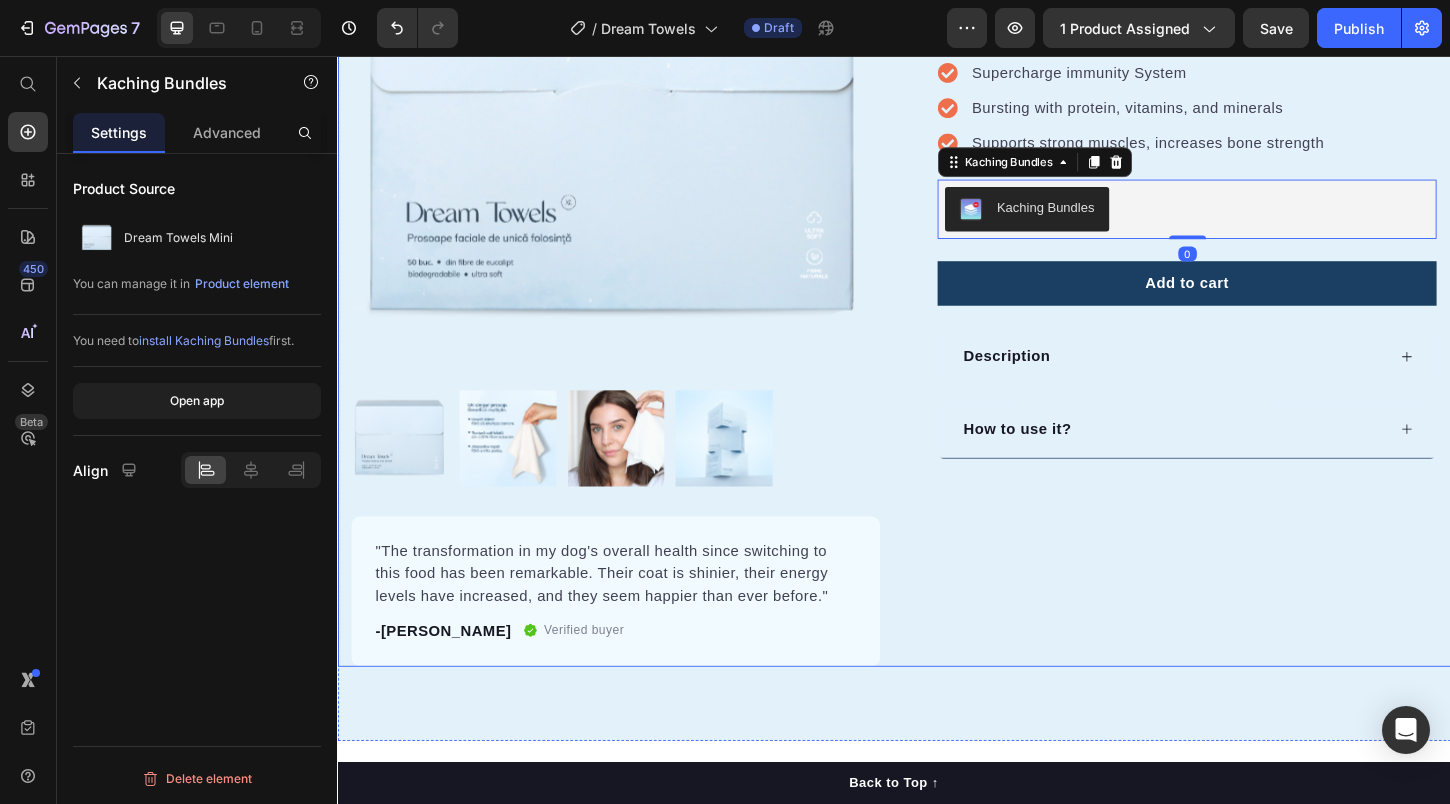 click on "Dream Towels Mini Product Title Icon Icon Icon Icon Icon Icon List Hoz 22,500+ Happy Customers Text block Row Happy Dog Bites - Contains Vitamin C, Vitamin E, Vitamin B2, Vitamin B1, Vitamin D and Vitamin K Text block Perfect for sensitive tummies Supercharge immunity System Bursting with protein, vitamins, and minerals Supports strong muscles, increases bone strength Item list Kaching Bundles Kaching Bundles   0 Add to cart Product Cart Button Perfect for sensitive tummies Supercharge immunity System Bursting with protein, vitamins, and minerals Supports strong muscles, increases bone strength Item list
Description
How to use it? Accordion Row" at bounding box center (1237, 274) 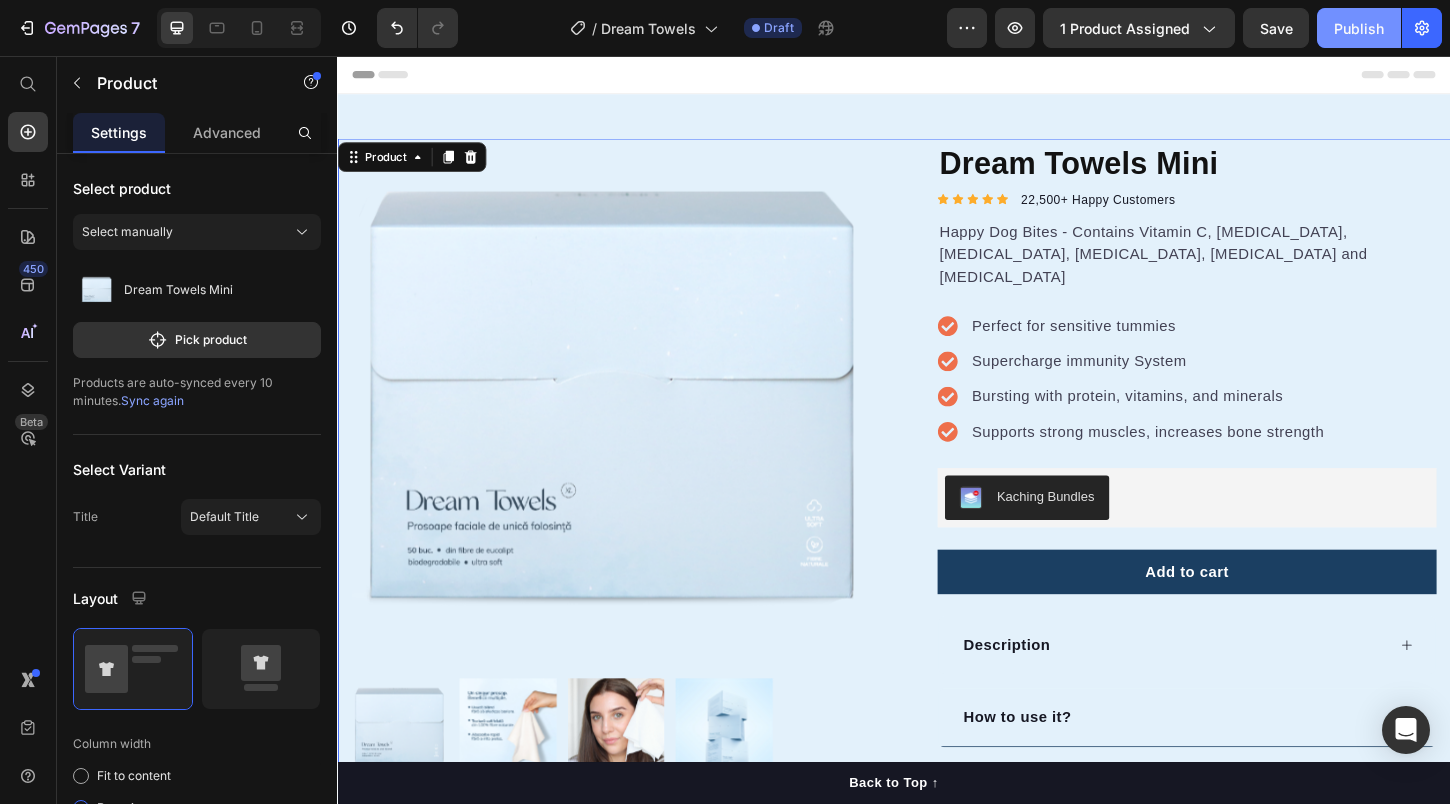 scroll, scrollTop: 0, scrollLeft: 0, axis: both 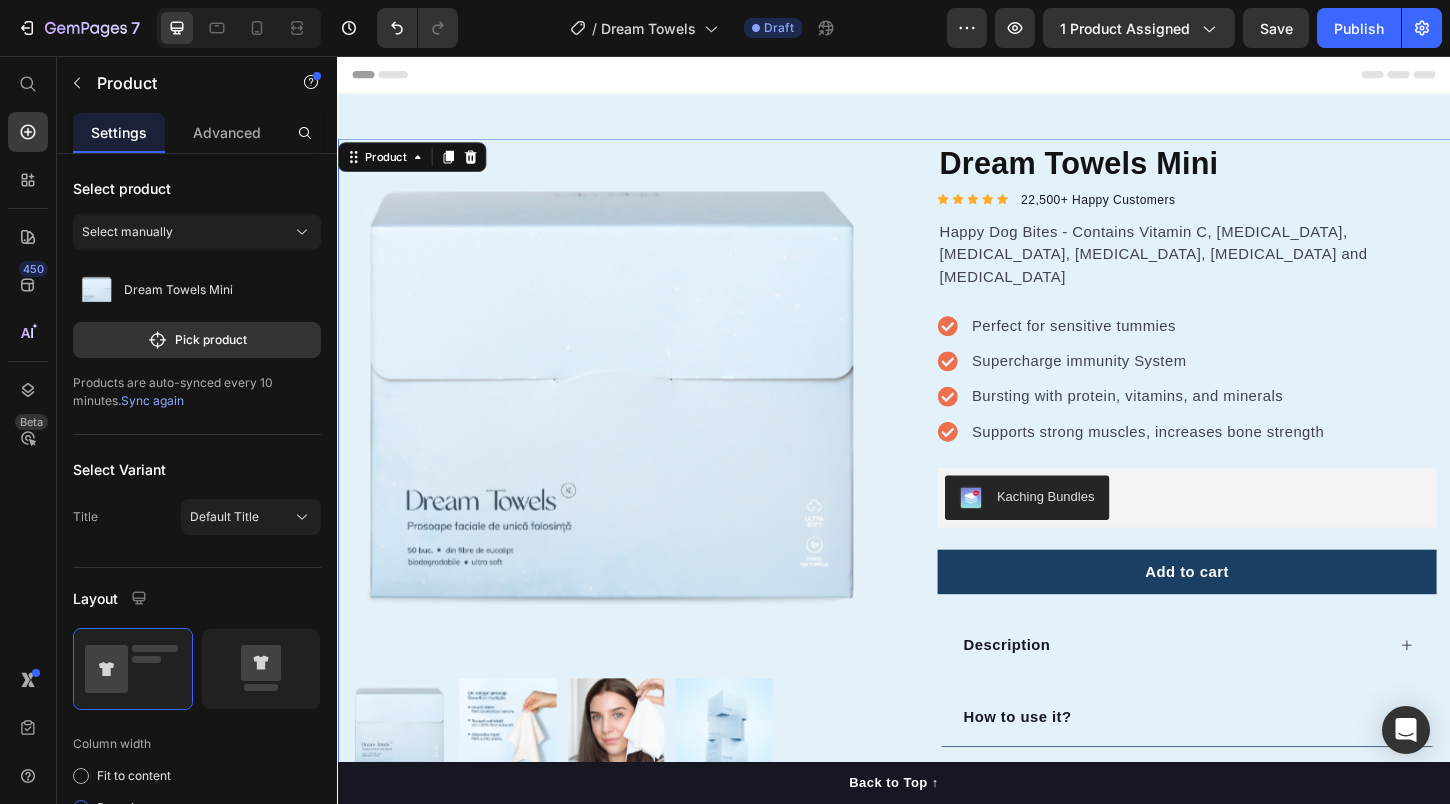 click on "Publish" at bounding box center [1359, 28] 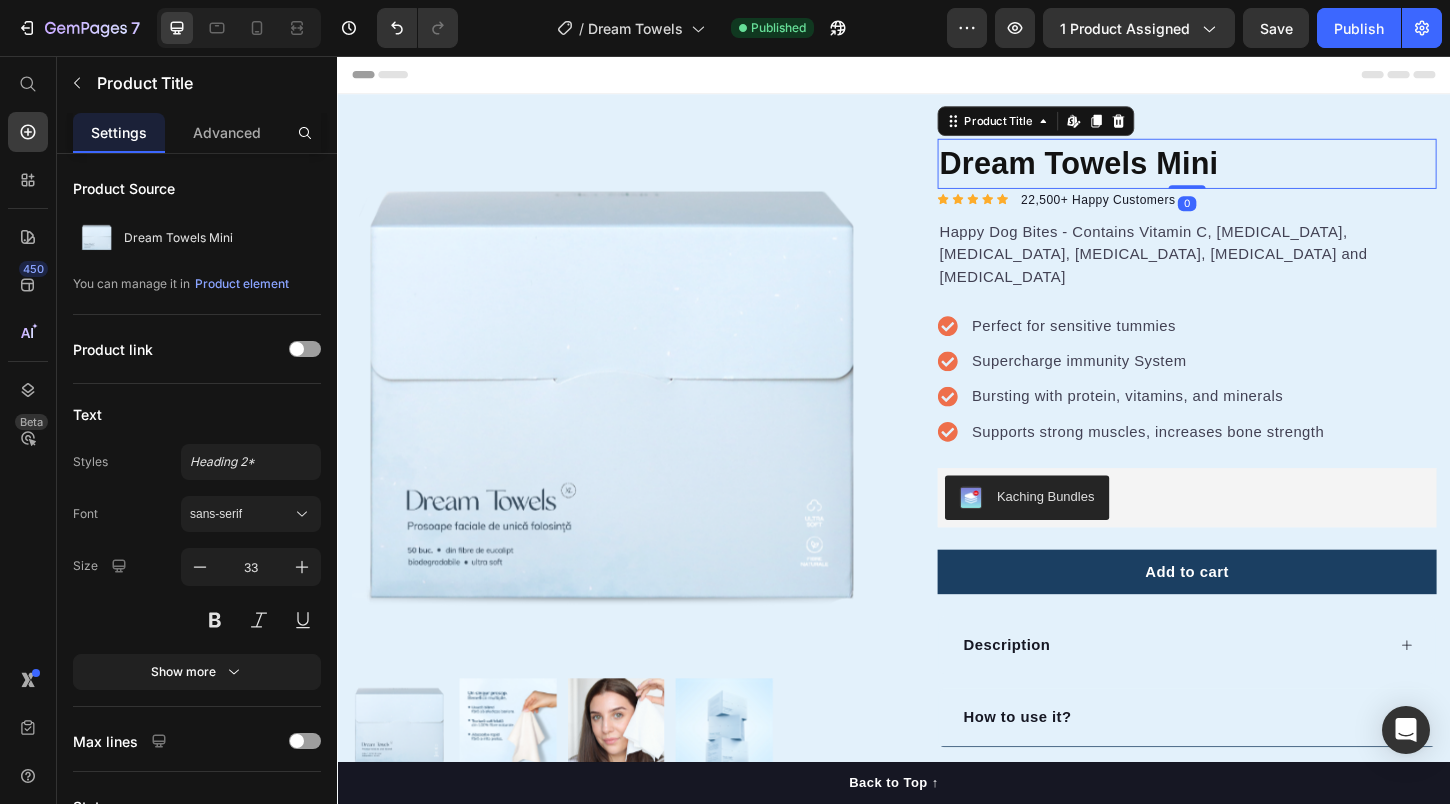click on "7  Version history  /  Dream Towels Published Preview 1 product assigned  Save   Publish" 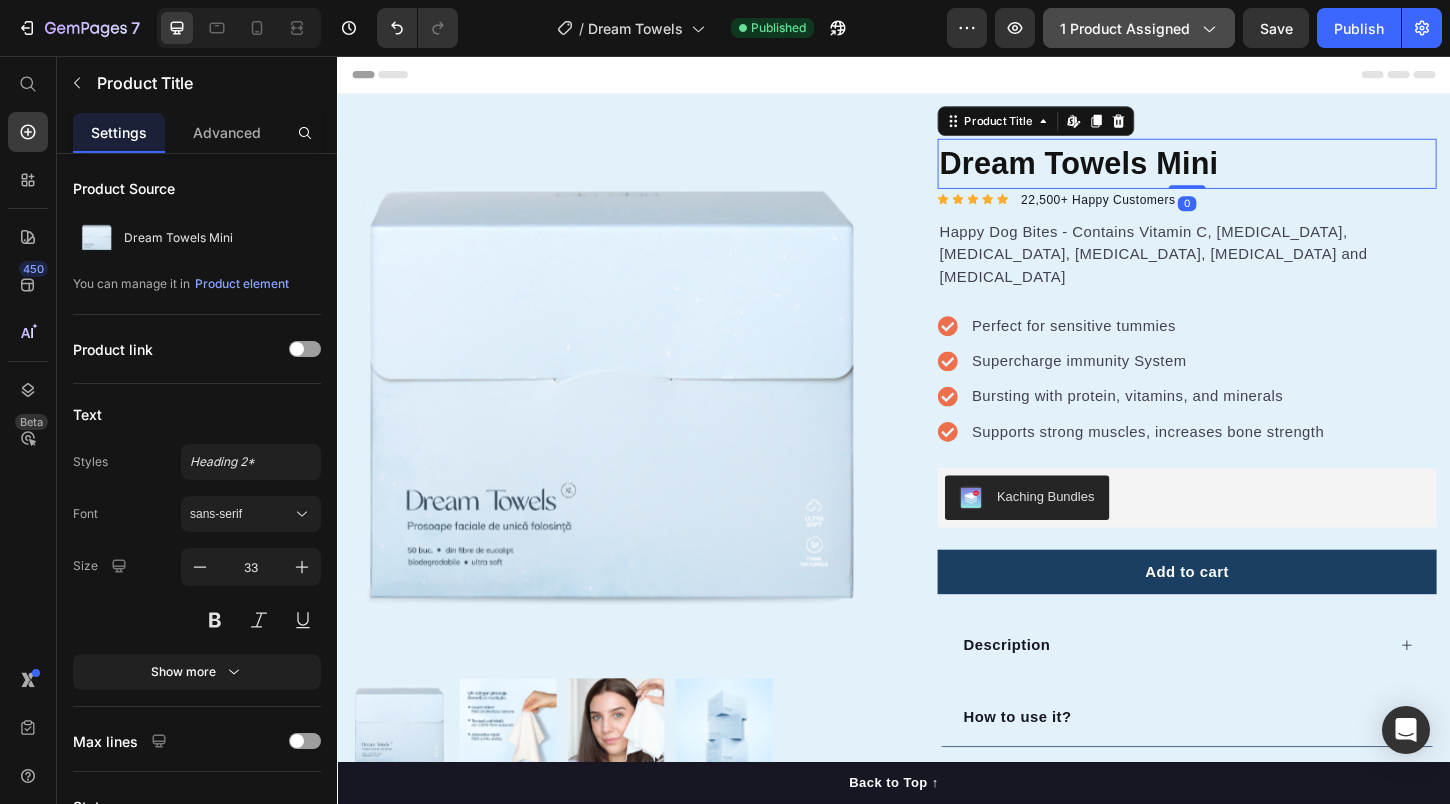 click on "1 product assigned" at bounding box center (1139, 28) 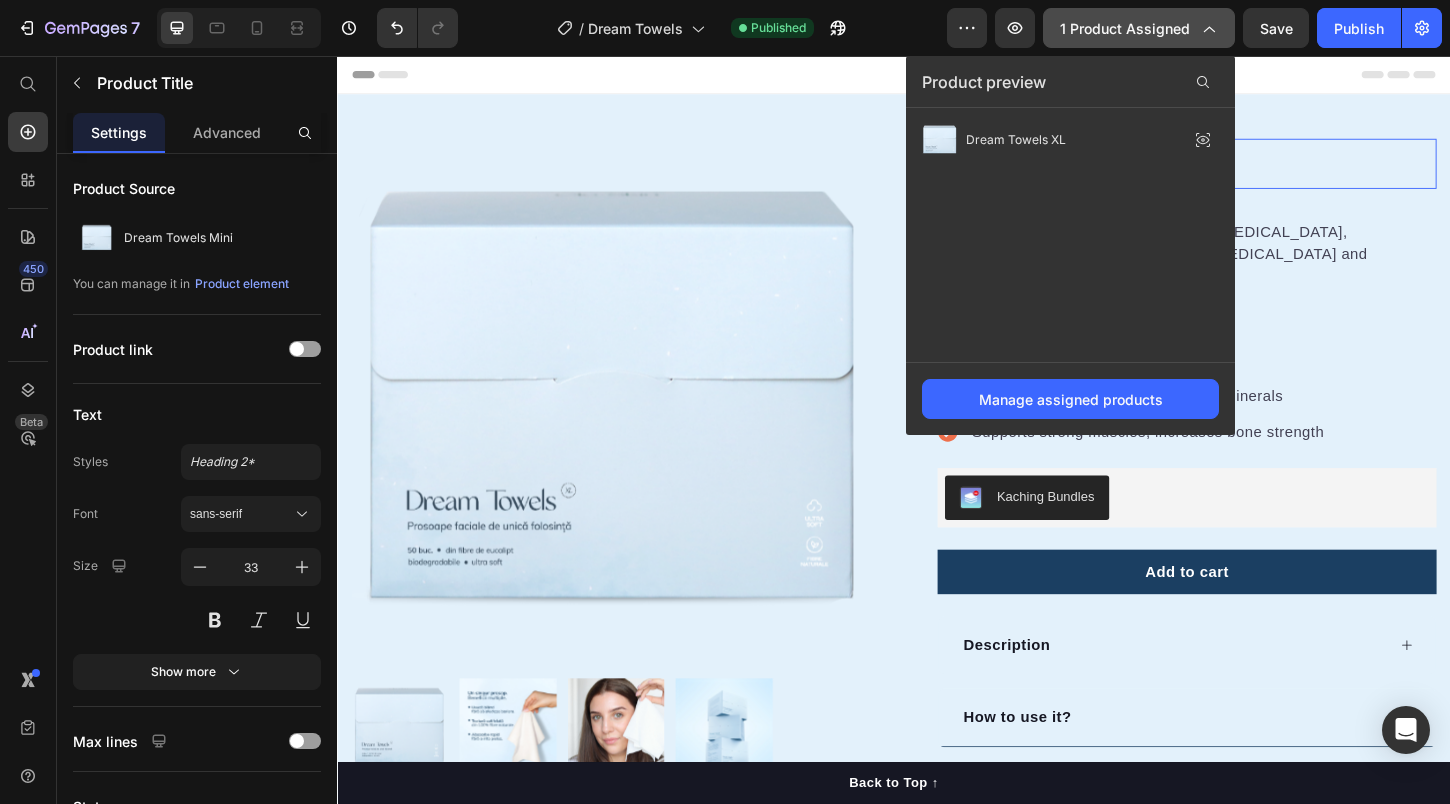 click on "1 product assigned" at bounding box center (1139, 28) 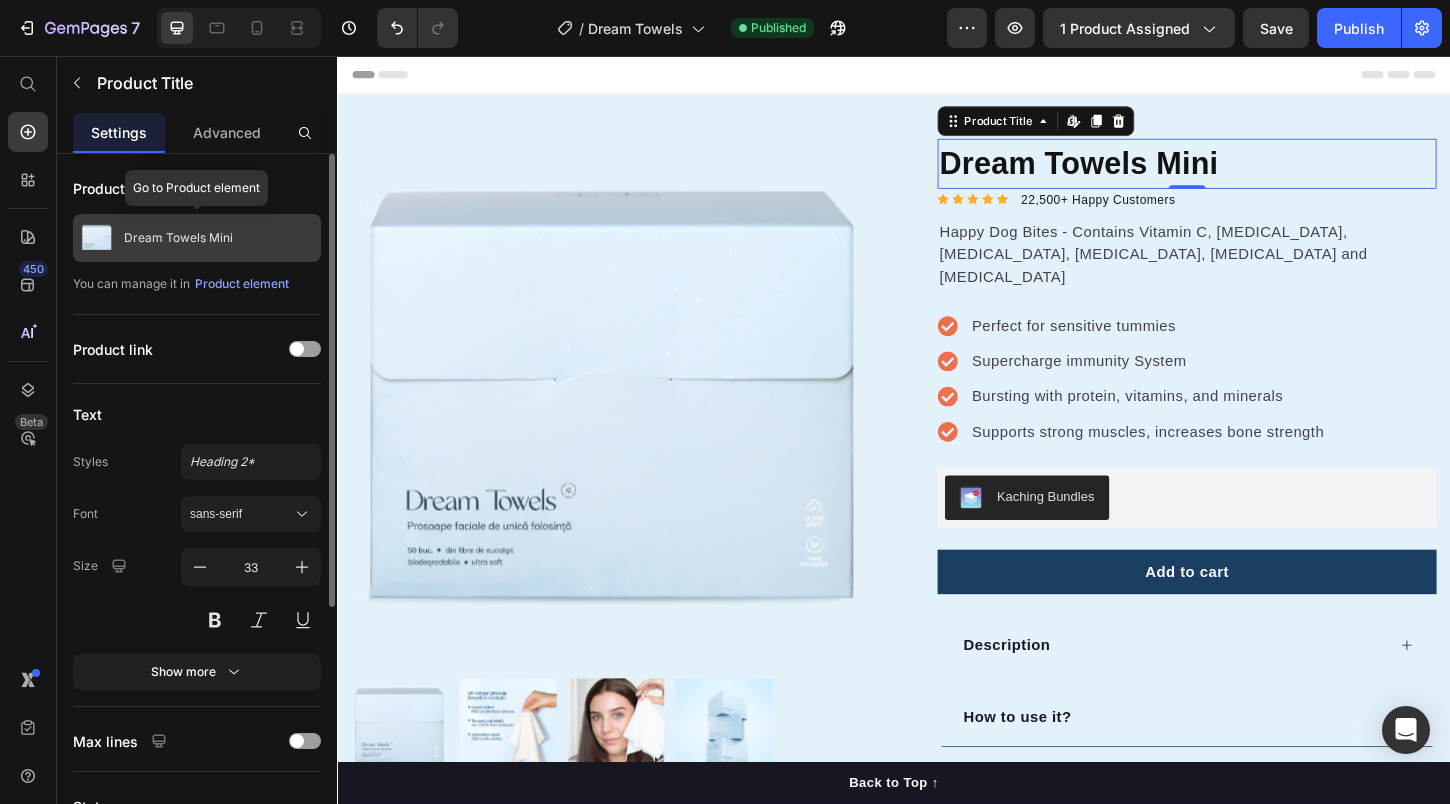 click on "Dream Towels Mini" at bounding box center (178, 238) 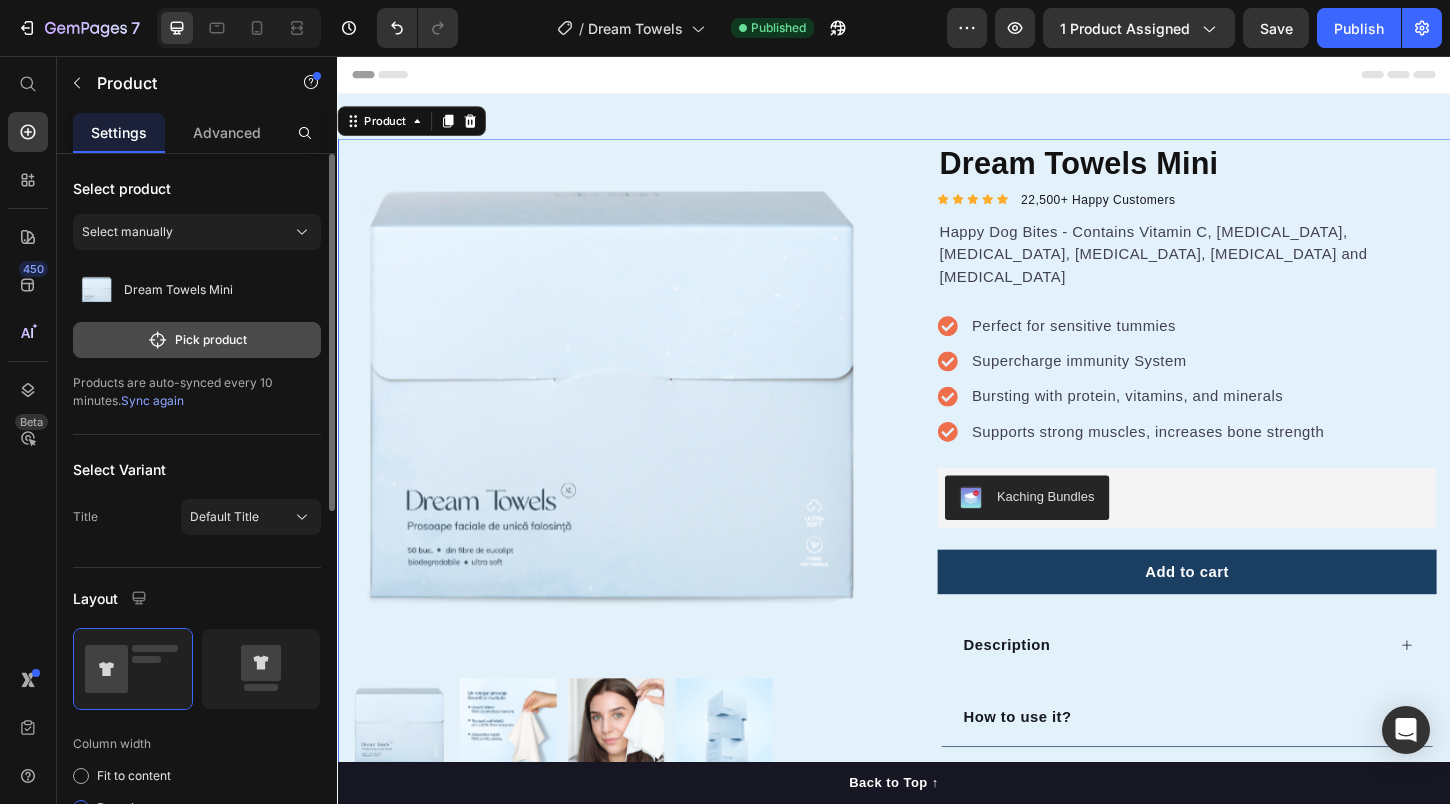 click on "Pick product" at bounding box center (197, 340) 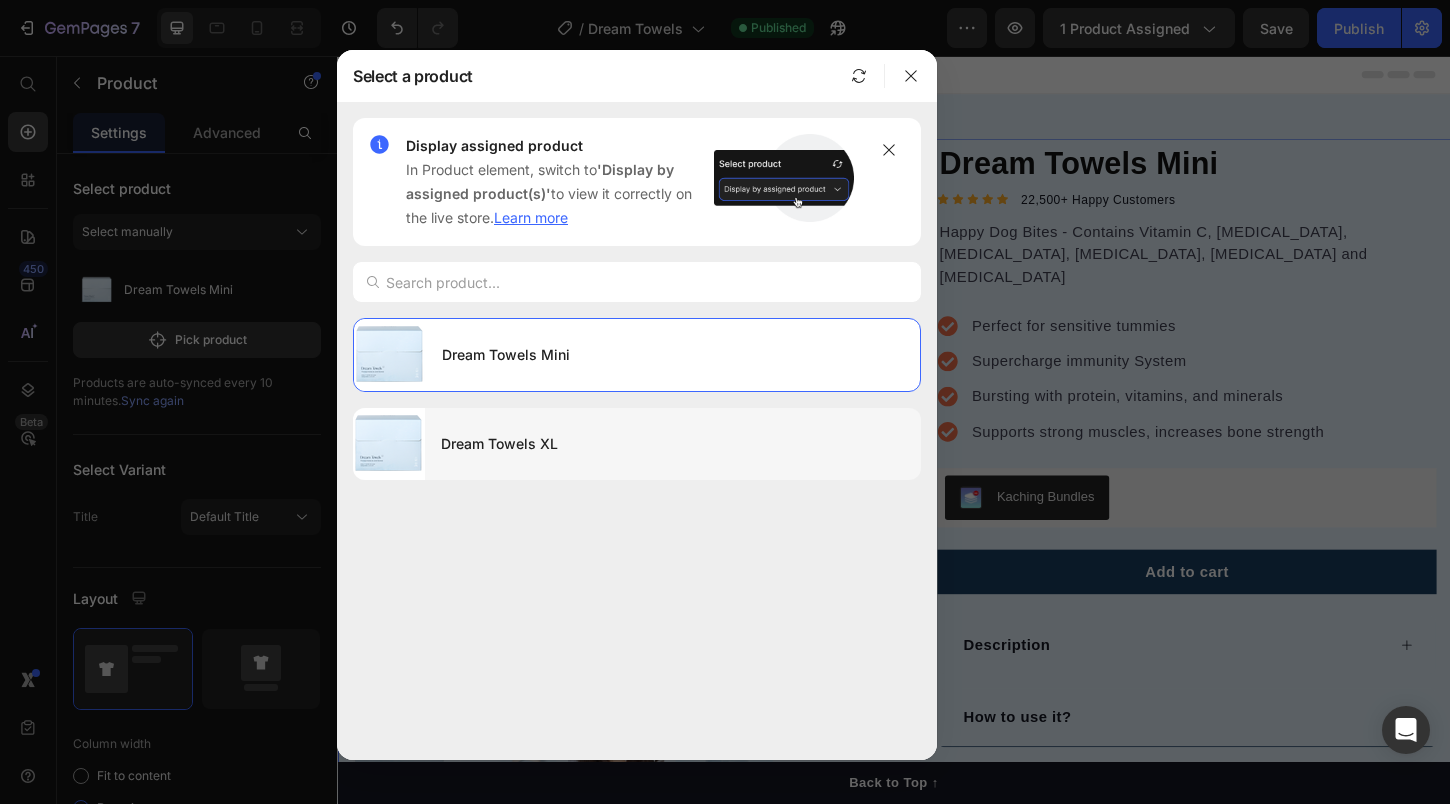 click on "Dream Towels XL" at bounding box center (673, 444) 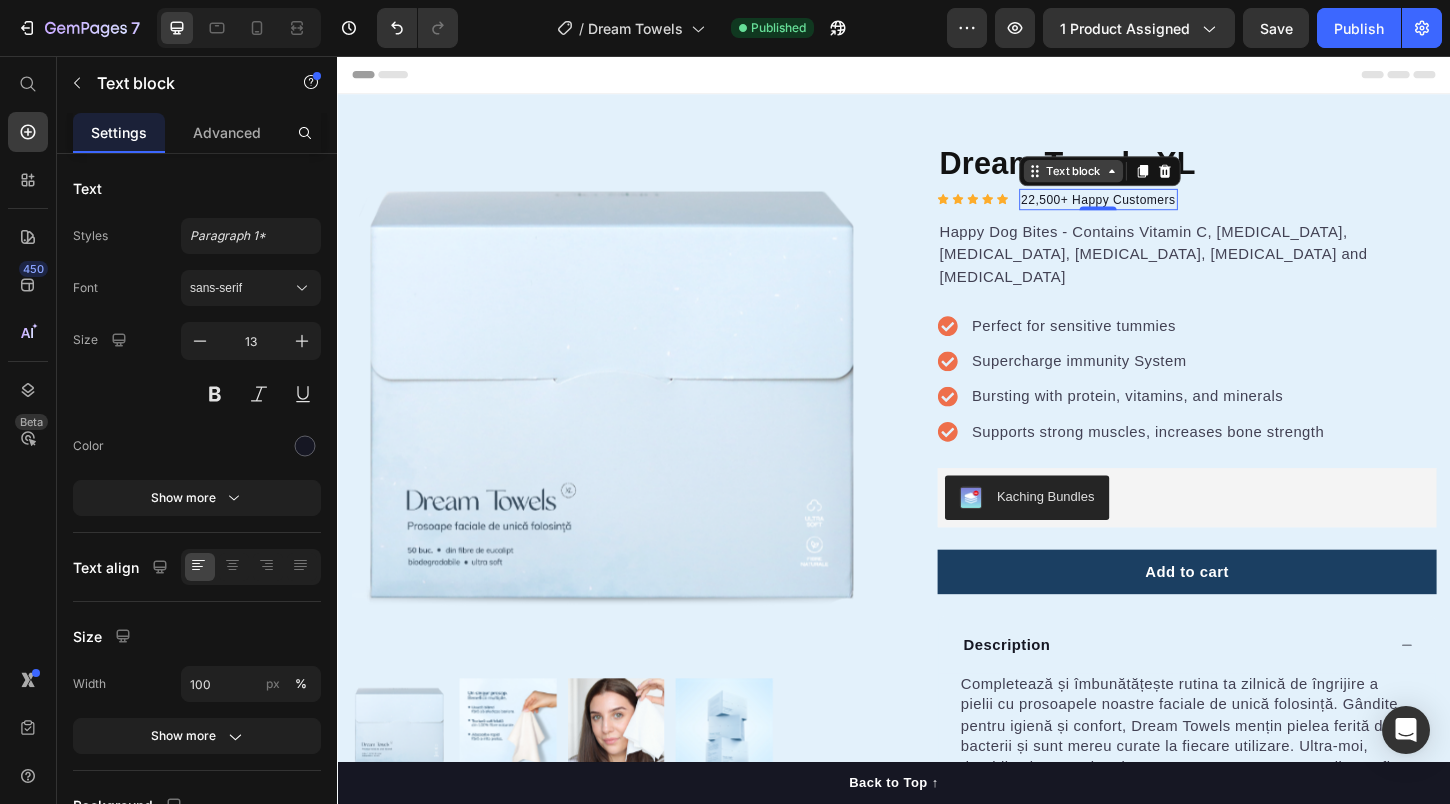 click on "Text block" at bounding box center [1130, 180] 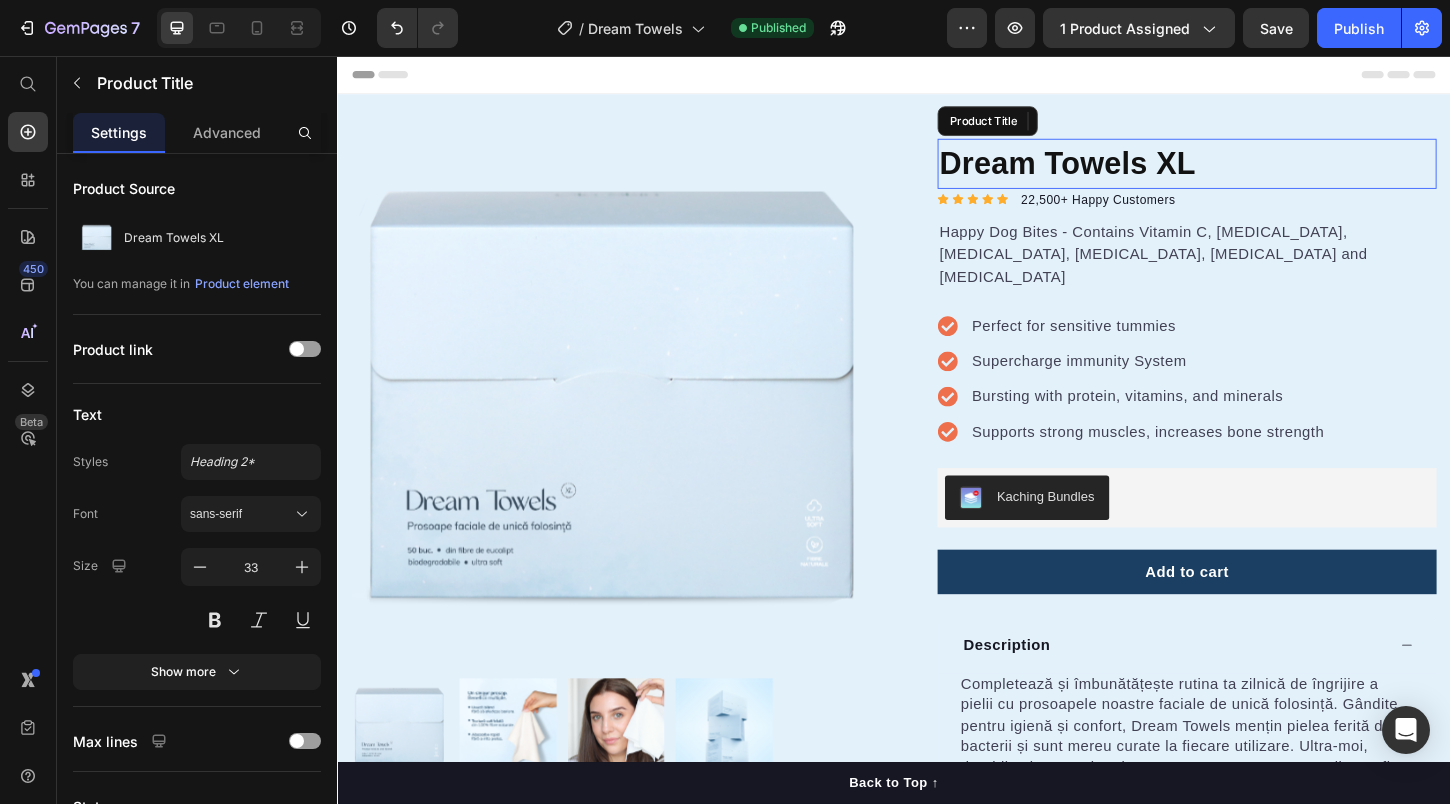 drag, startPoint x: 1030, startPoint y: 170, endPoint x: 598, endPoint y: 366, distance: 474.38382 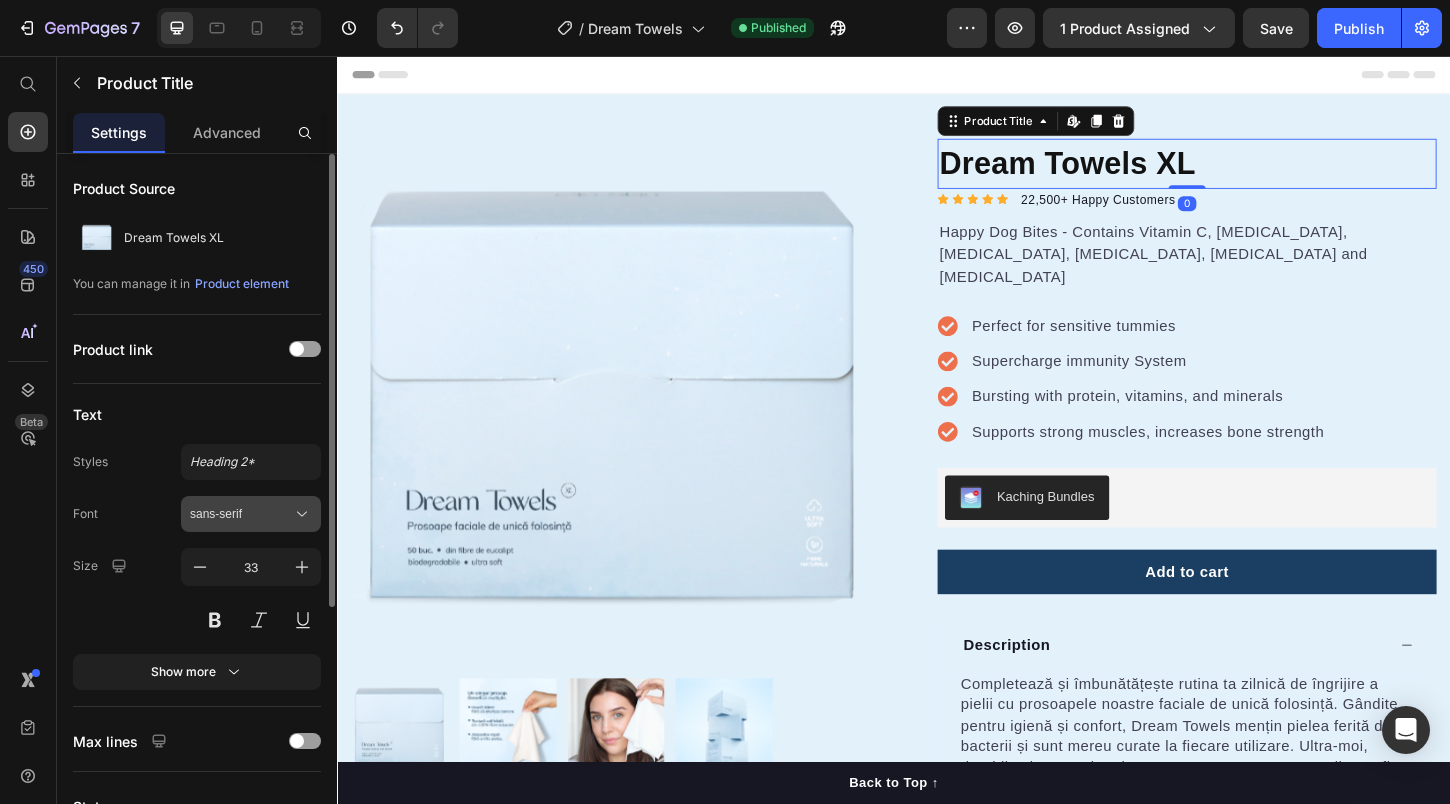 click on "sans-serif" at bounding box center (251, 514) 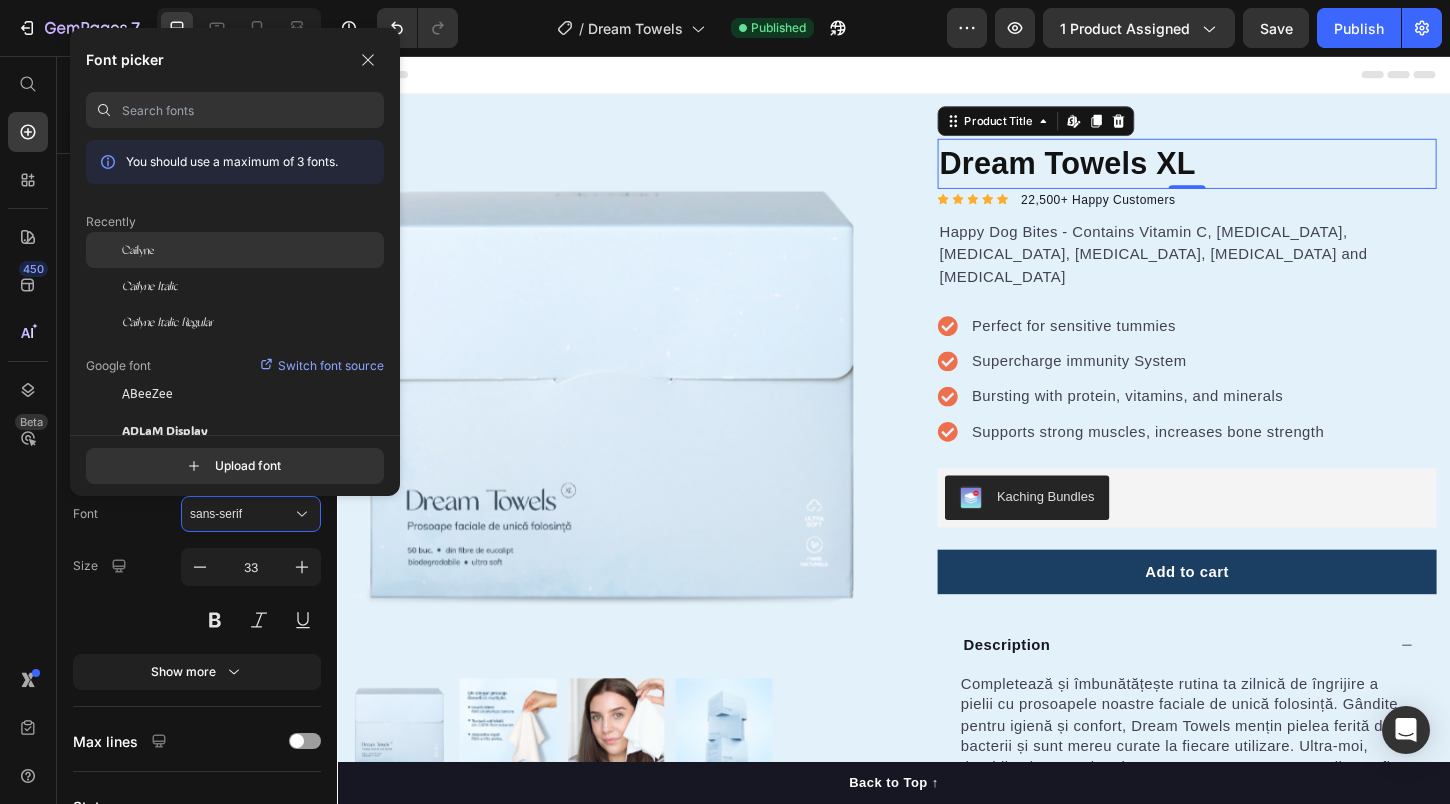 click on "Cailyne" 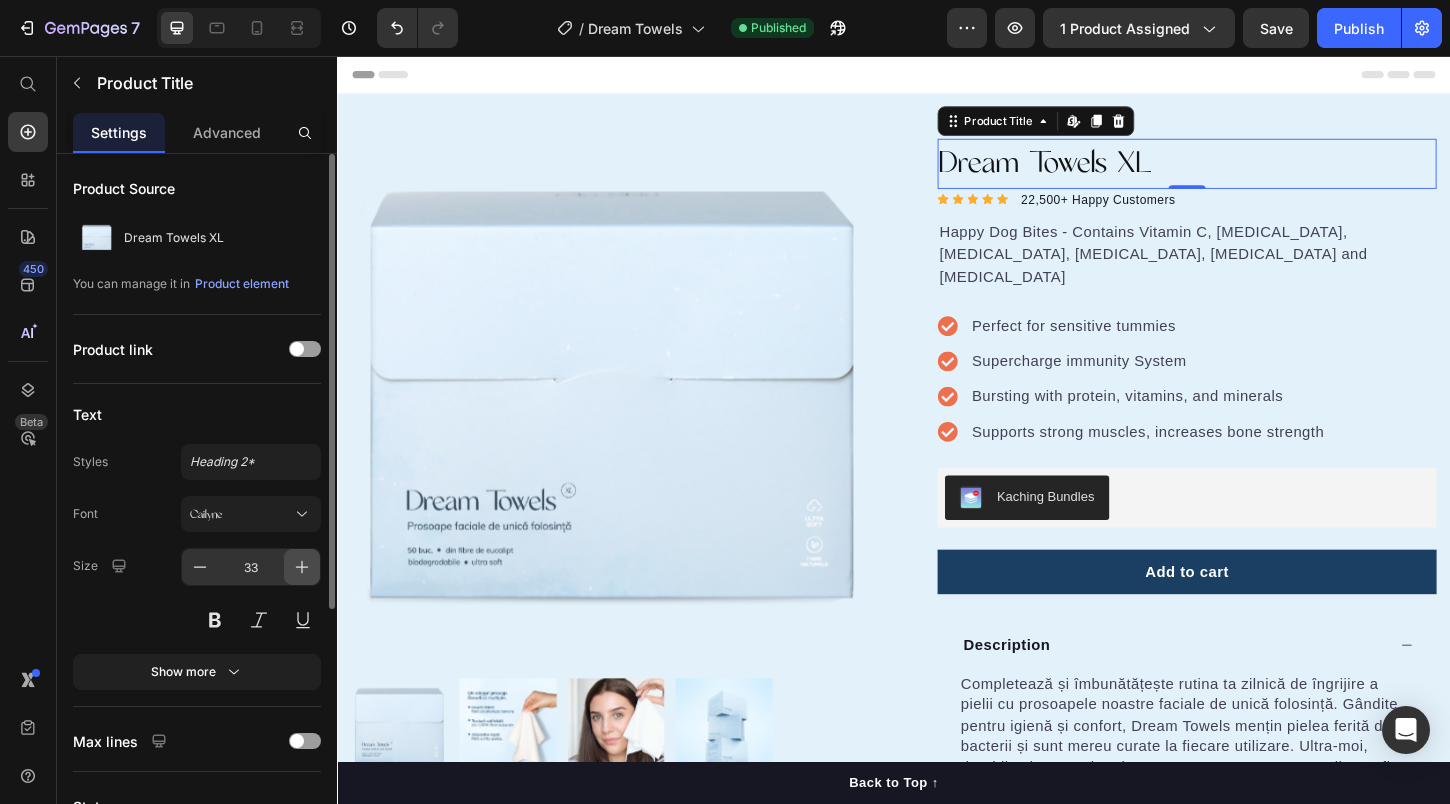 click 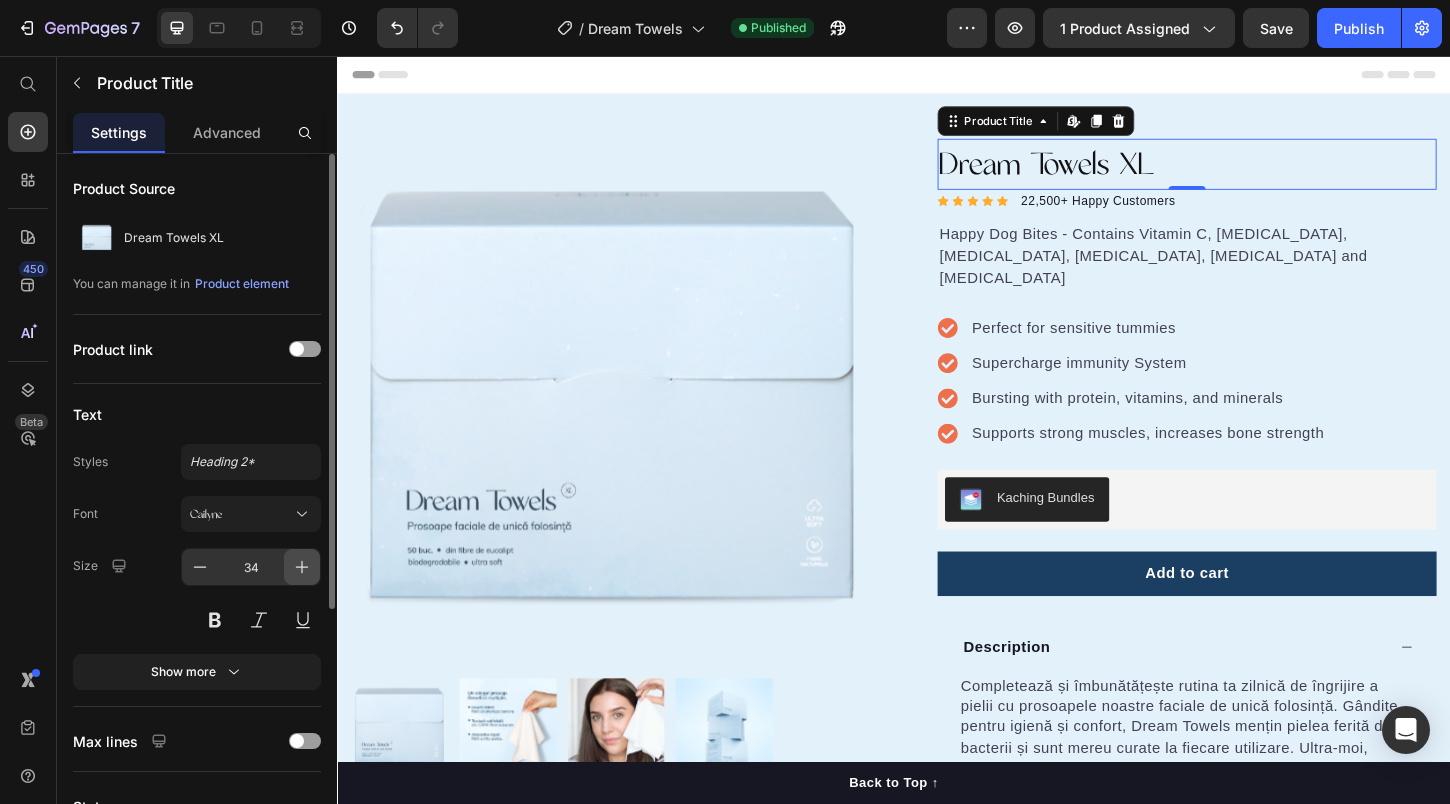 click 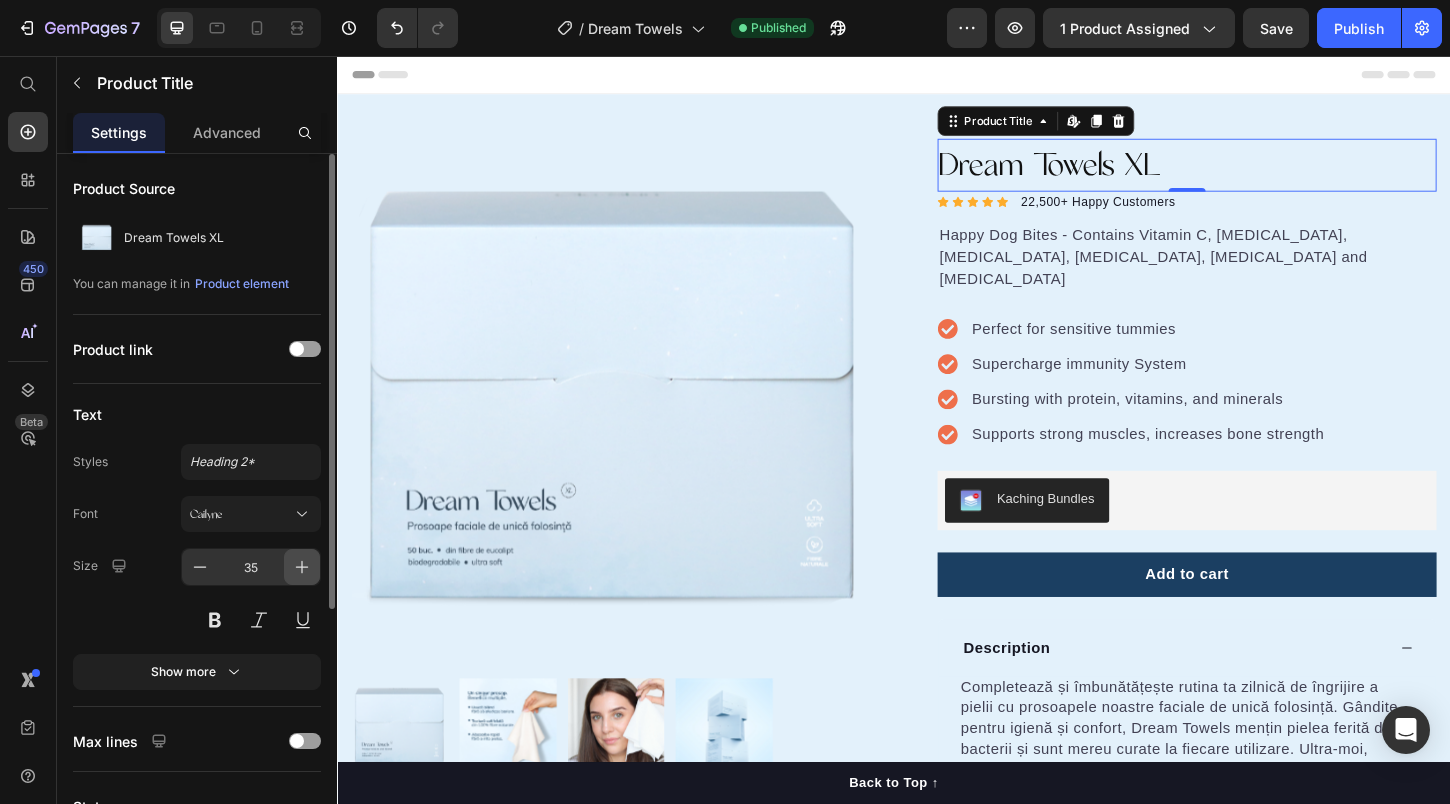 click 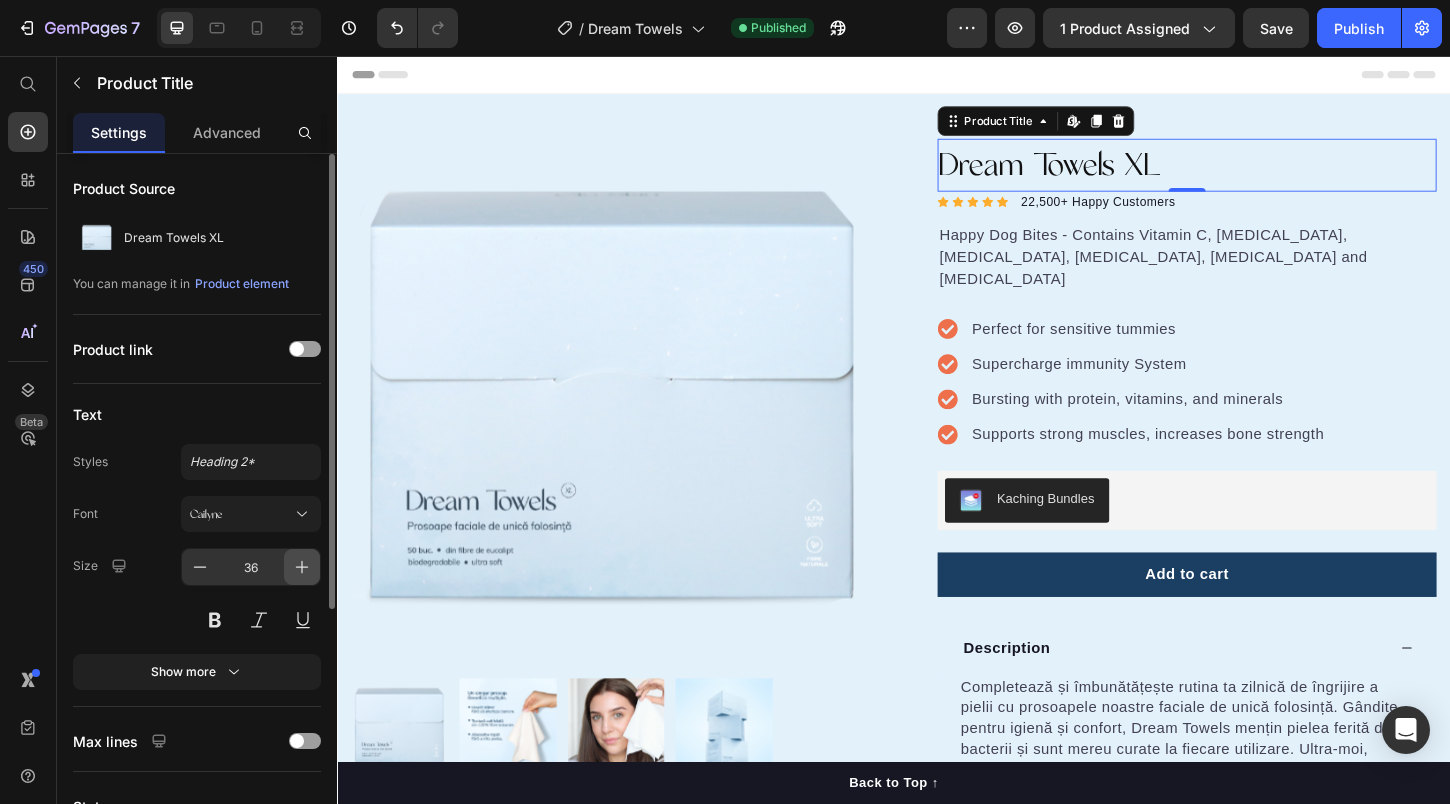click 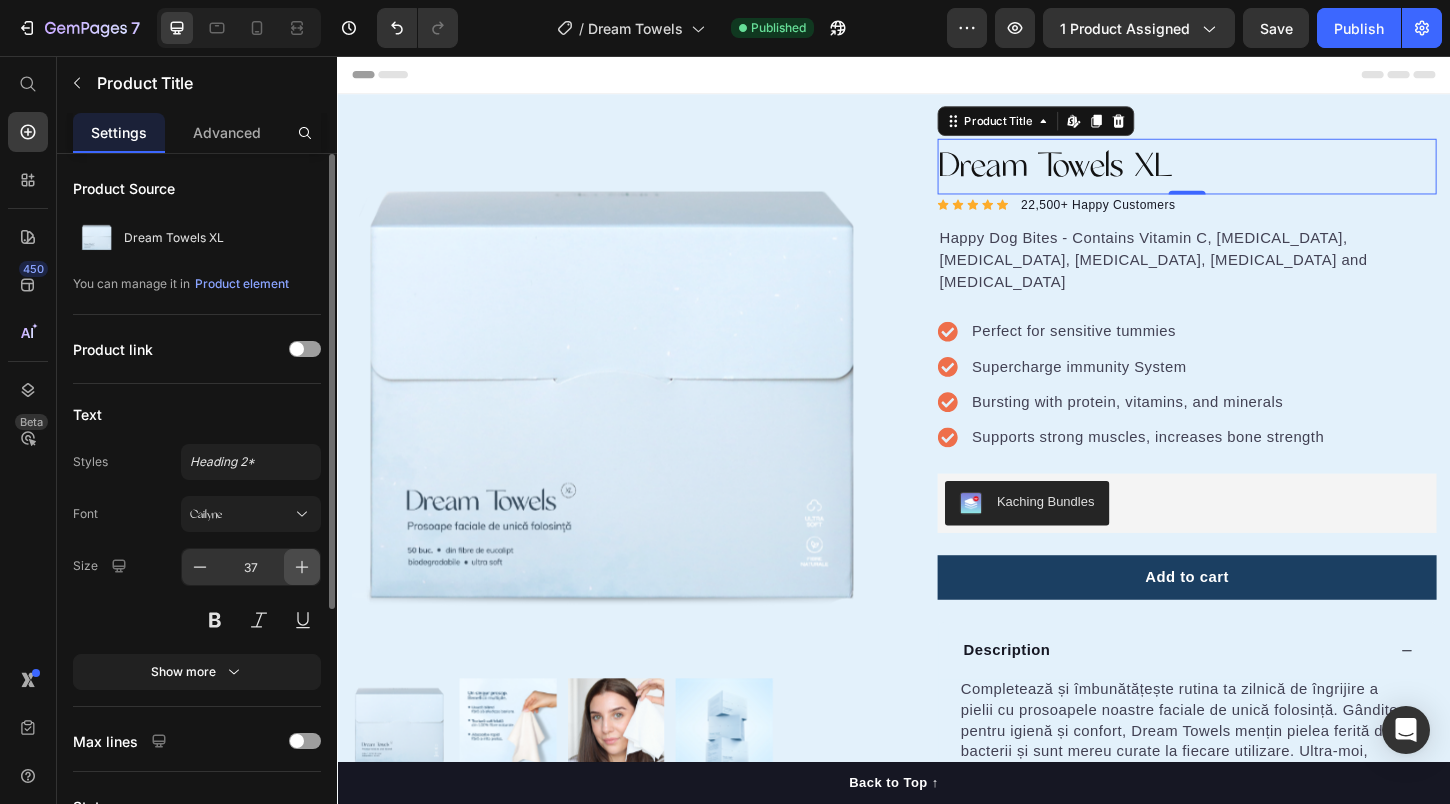 click 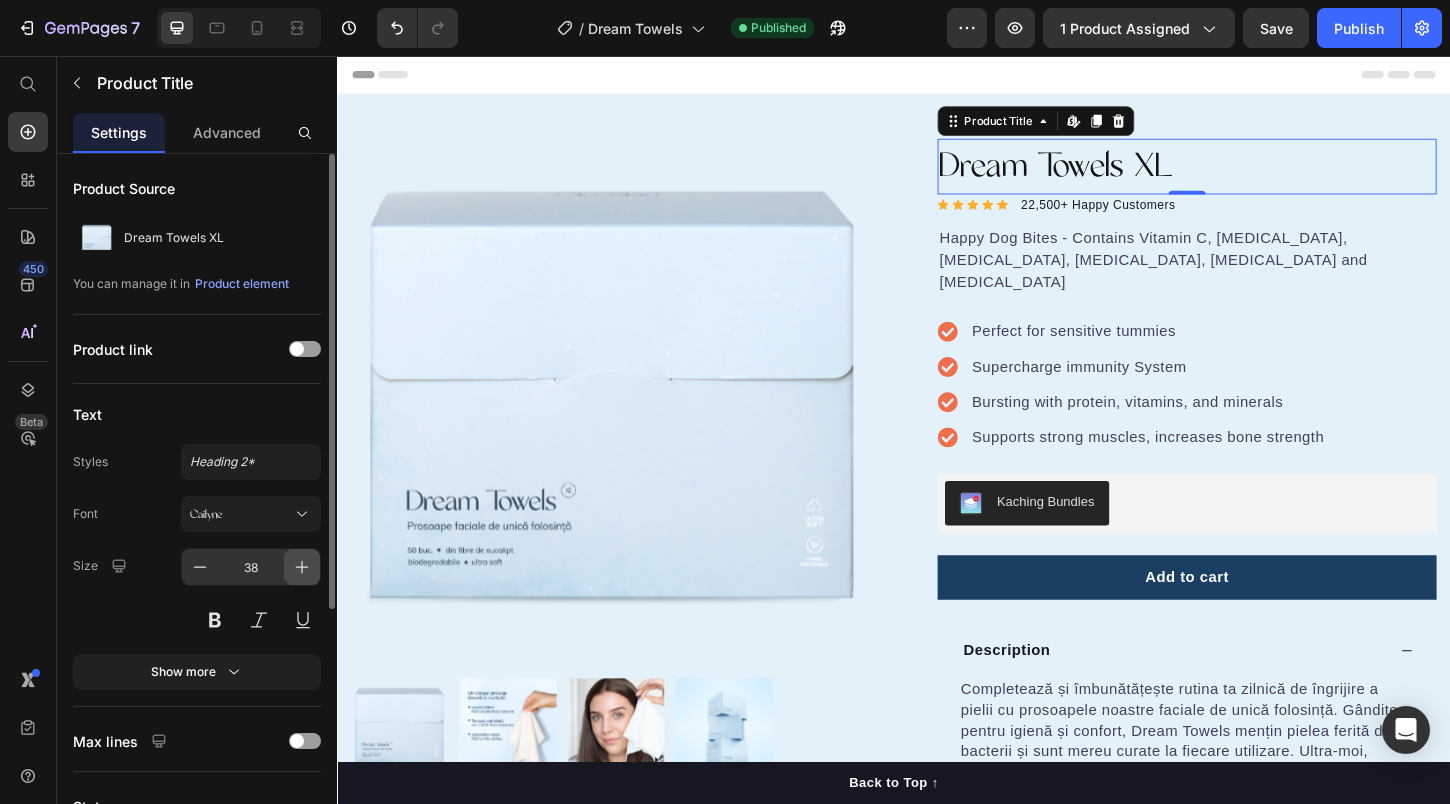 click 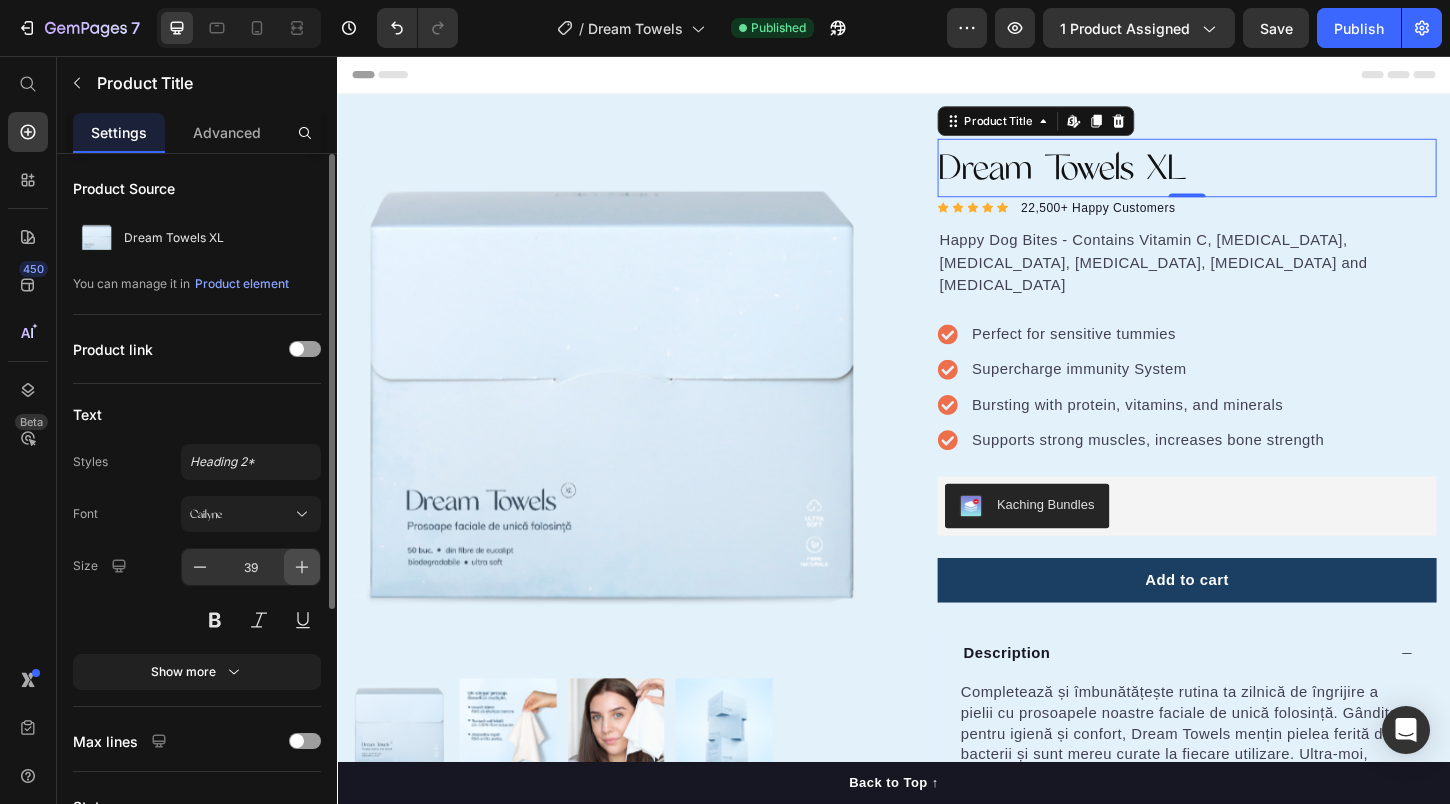 click 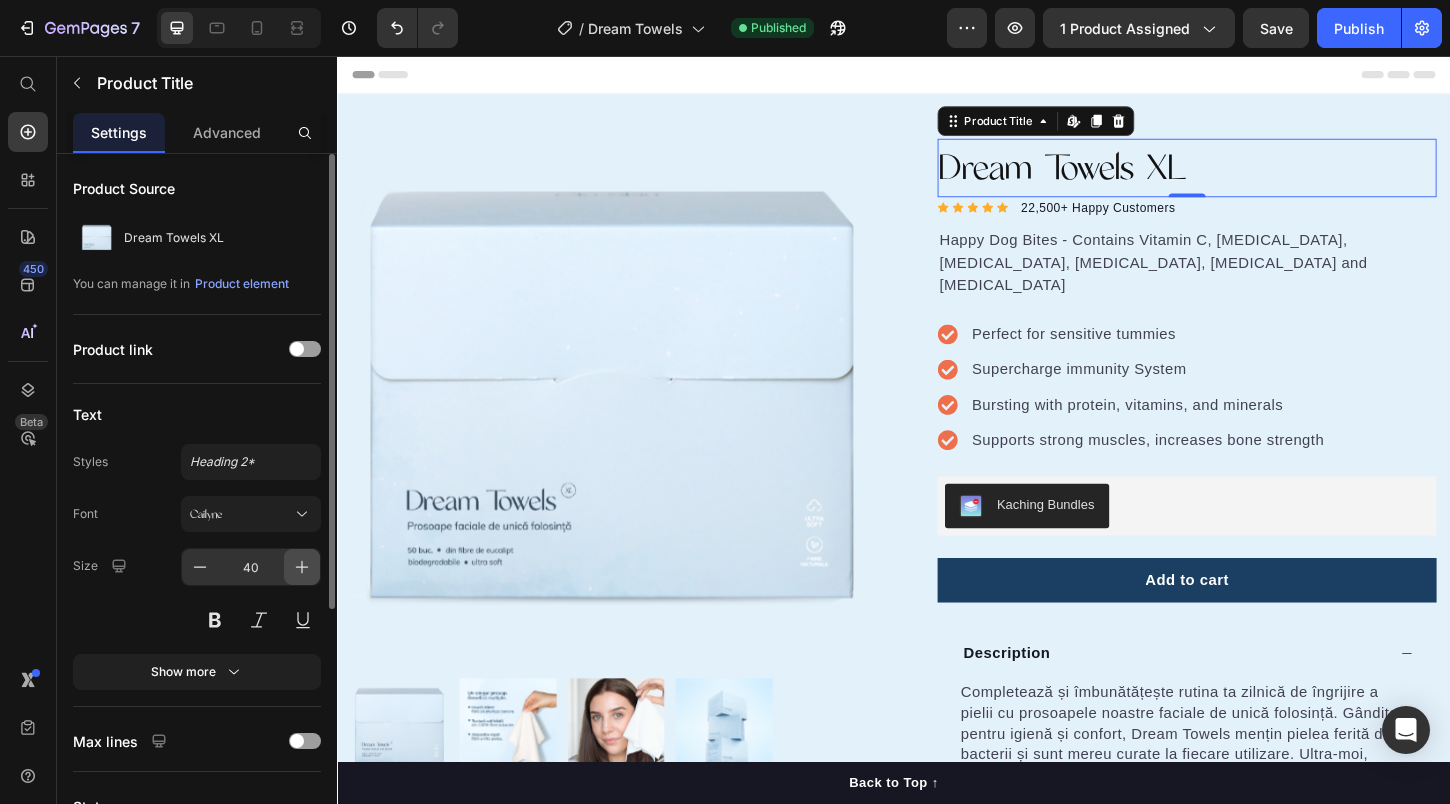 click 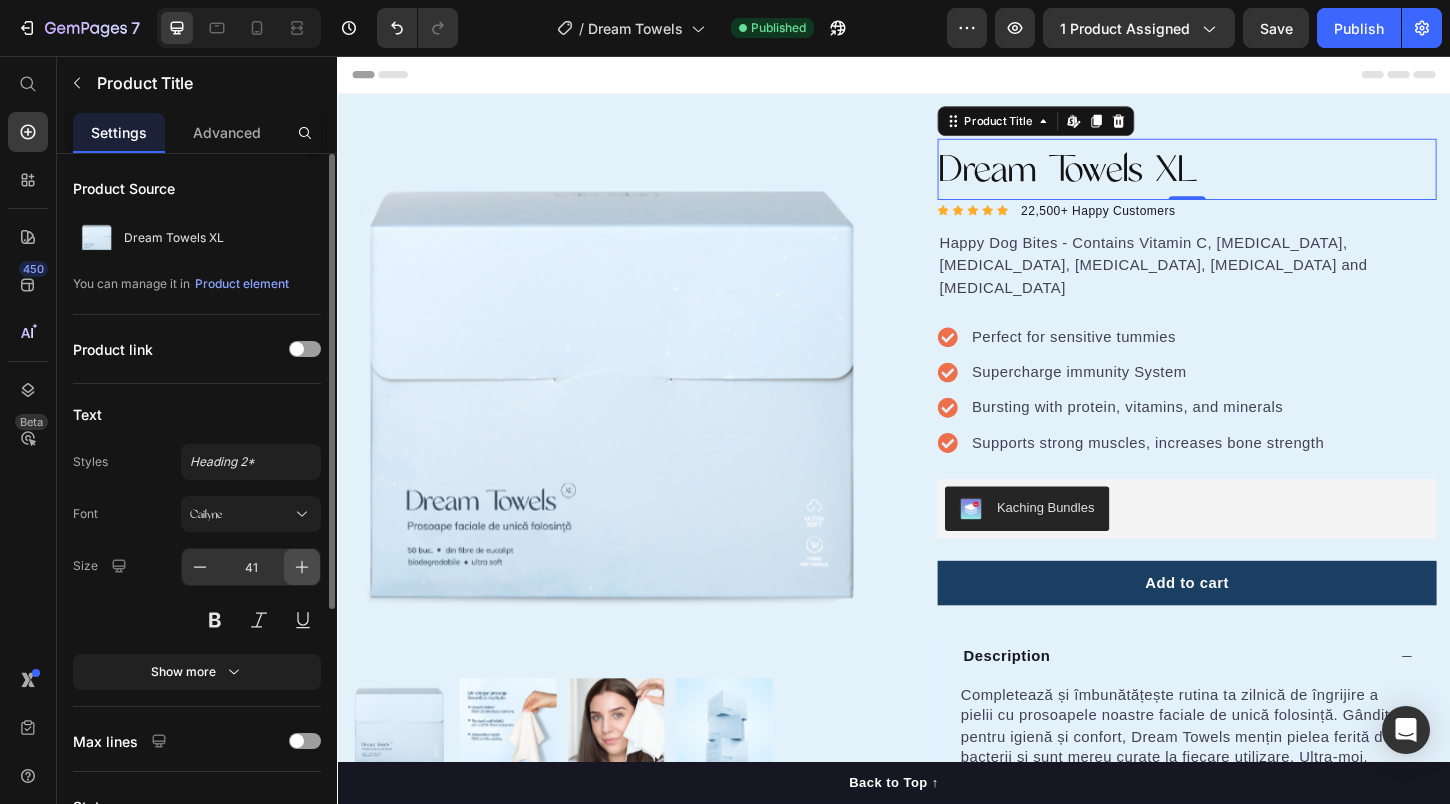 click 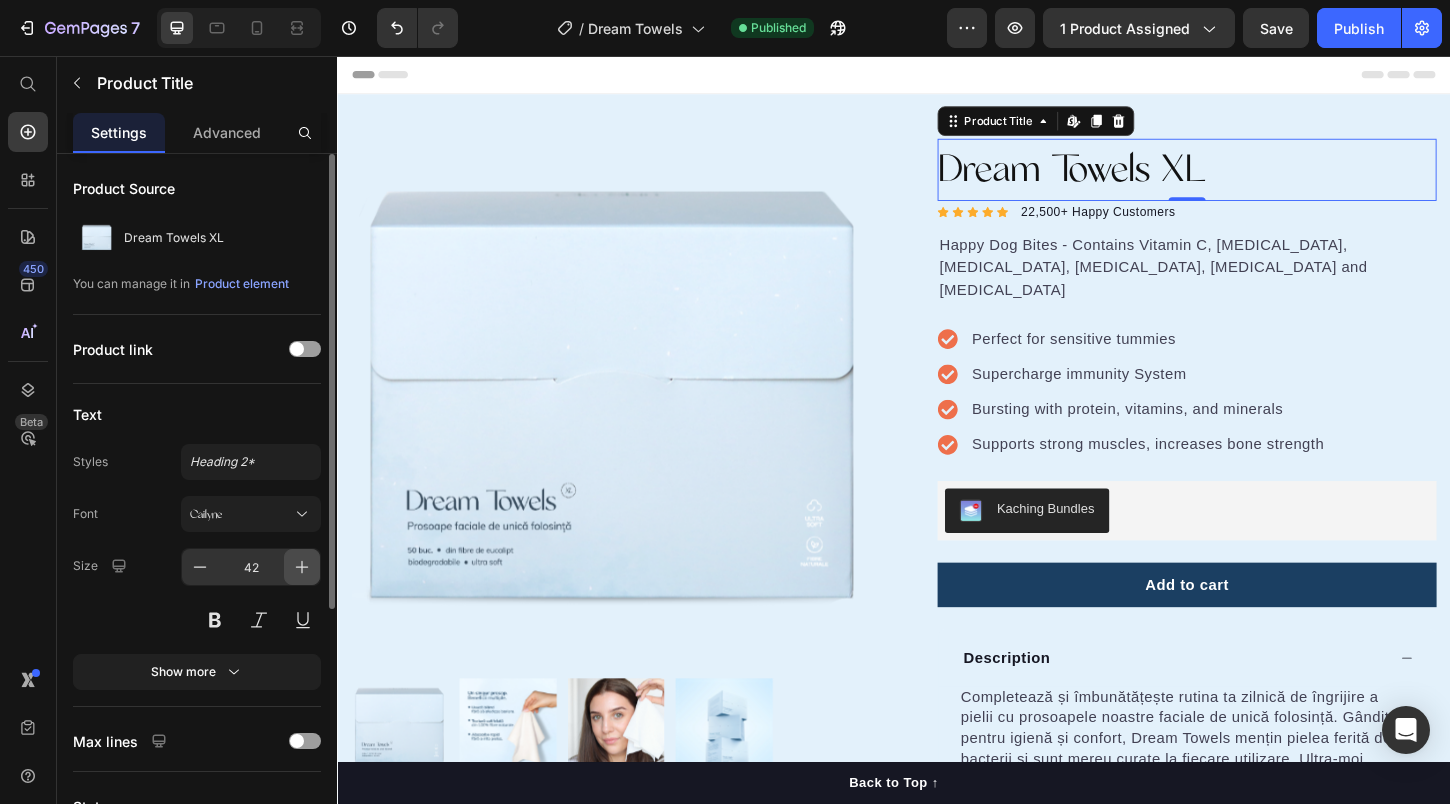 click 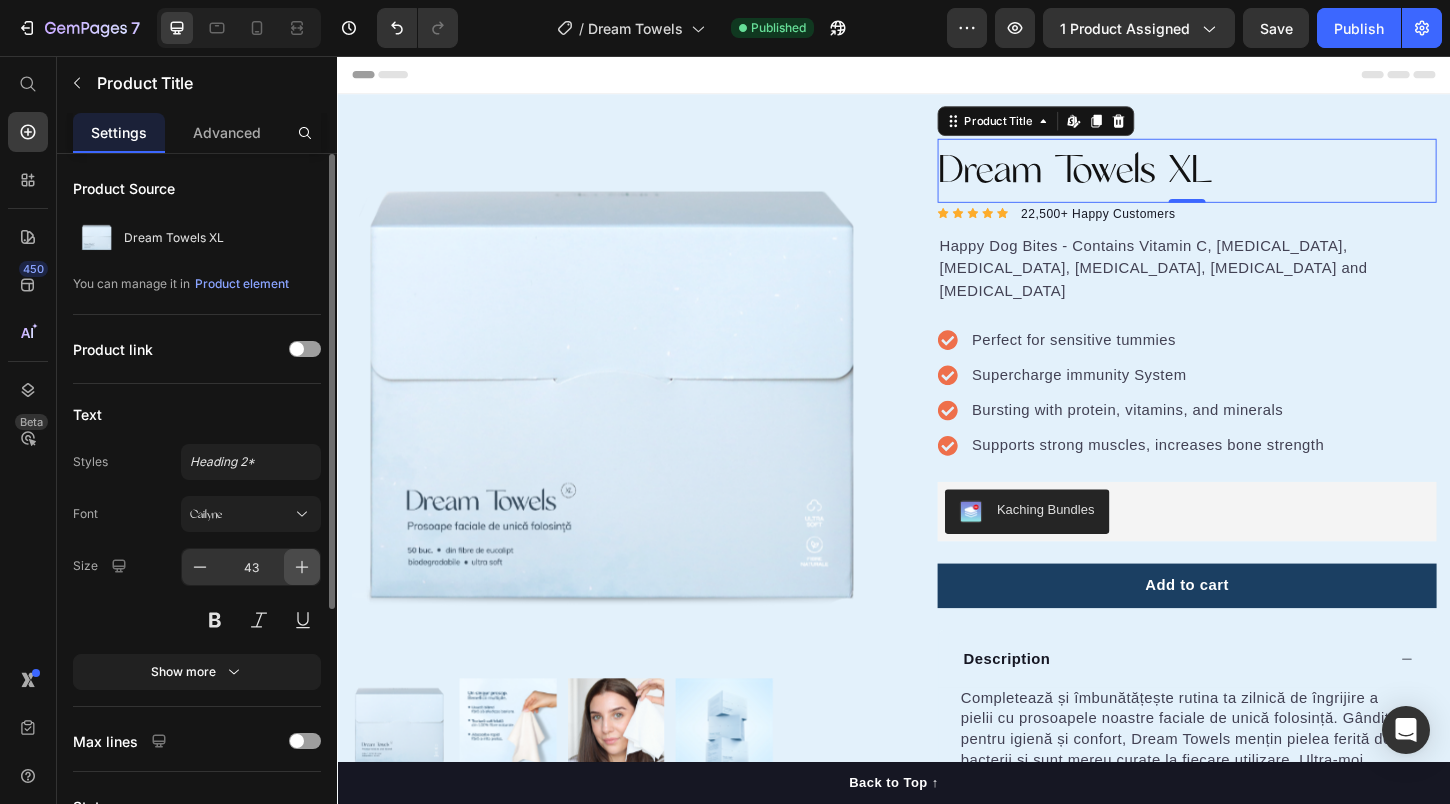 click 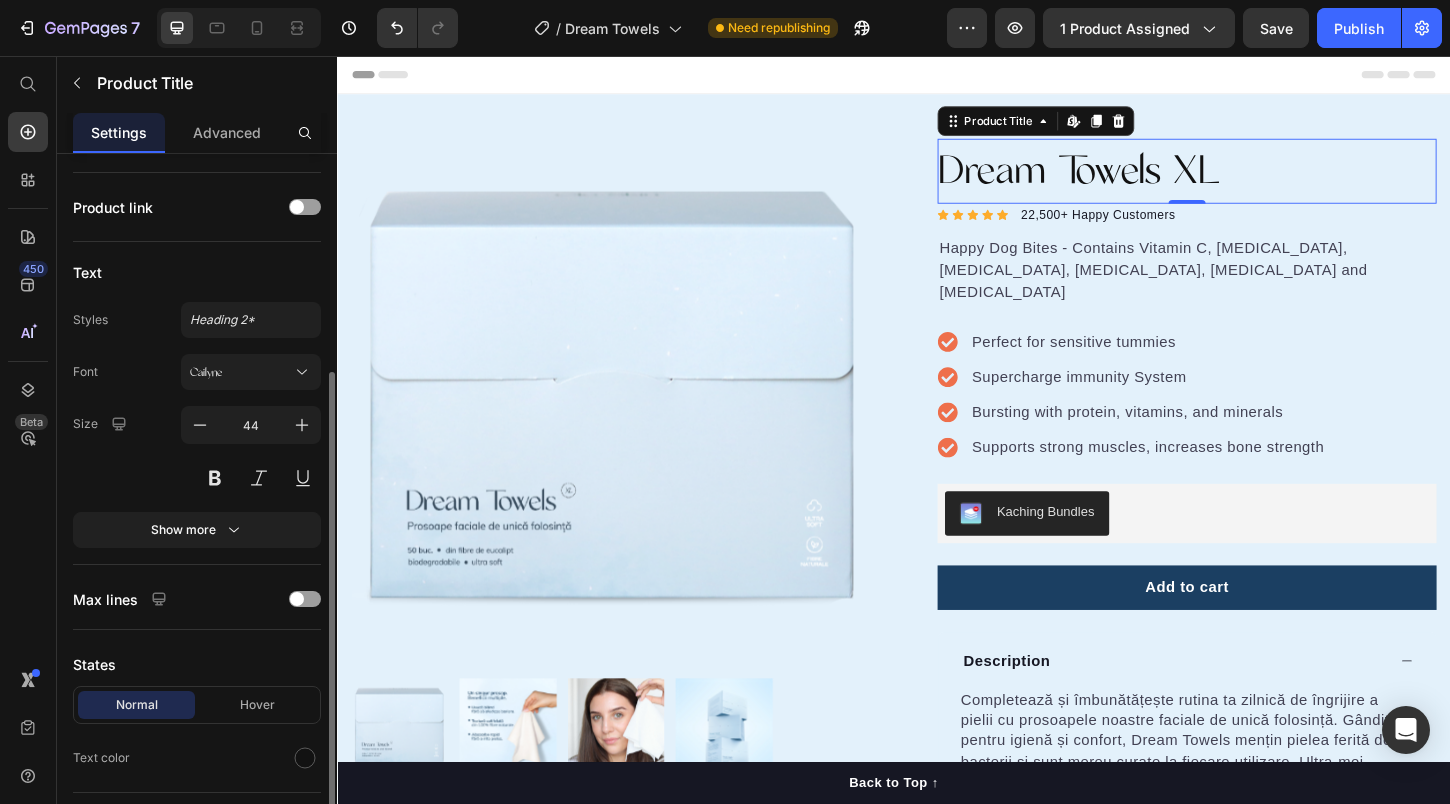 scroll, scrollTop: 259, scrollLeft: 0, axis: vertical 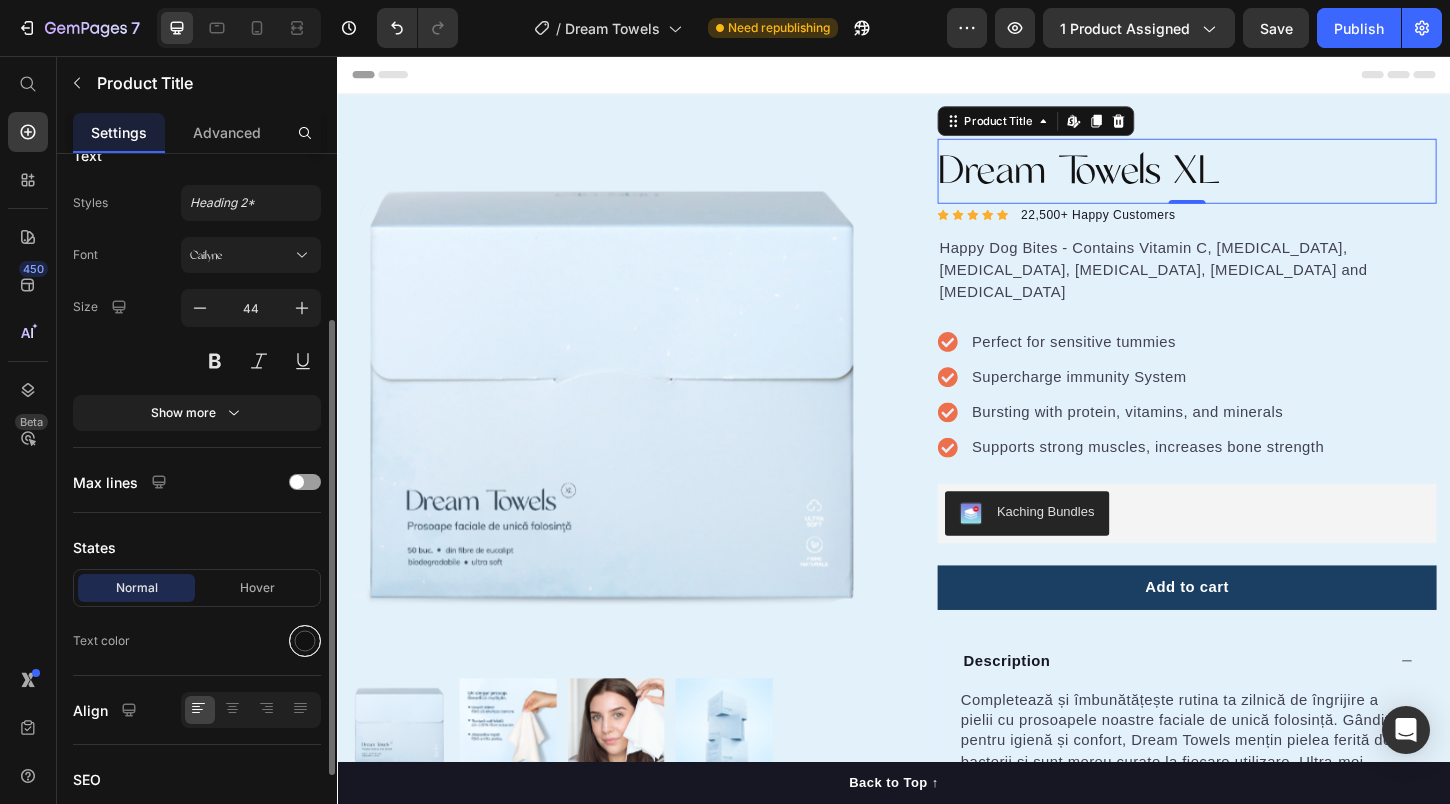 click at bounding box center (305, 641) 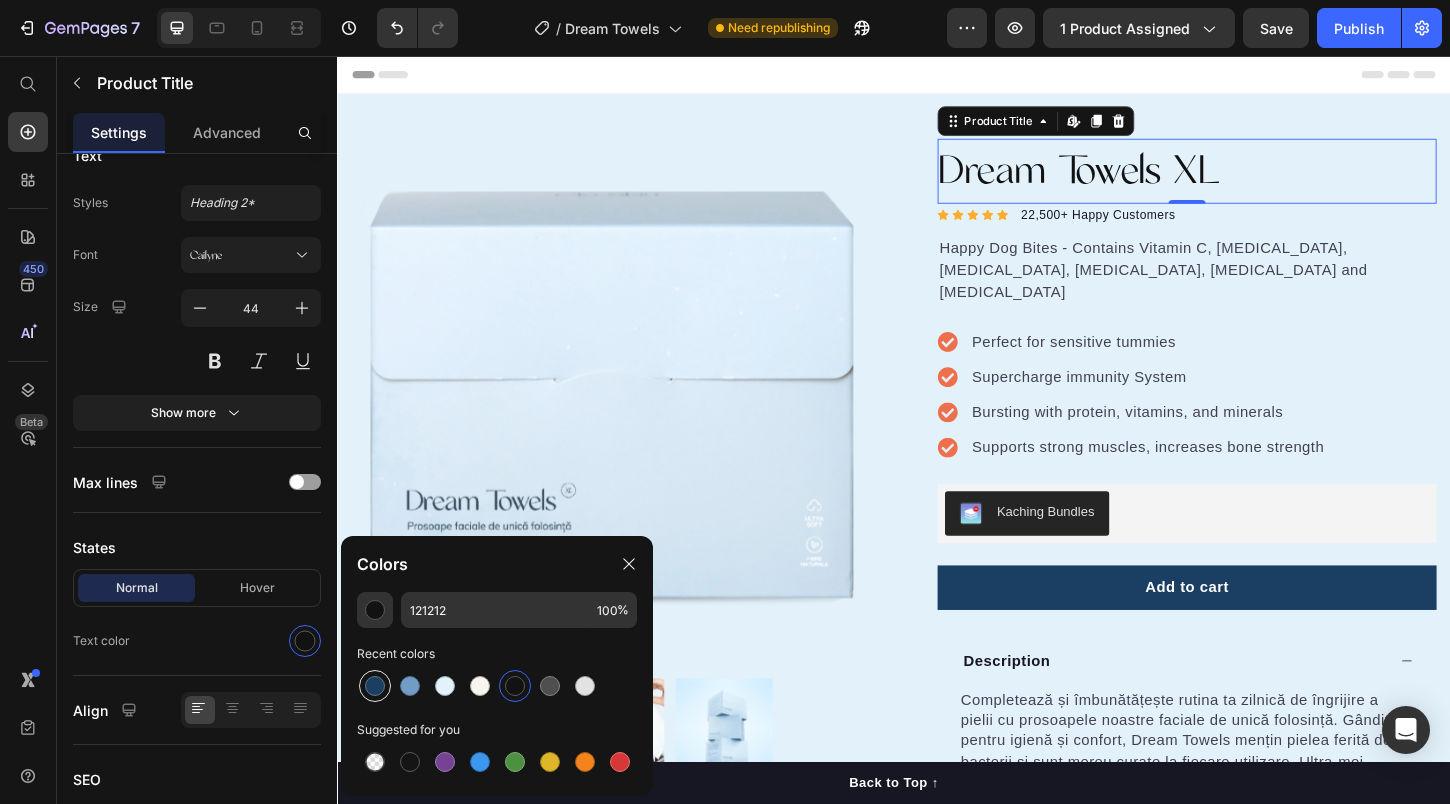 click at bounding box center (375, 686) 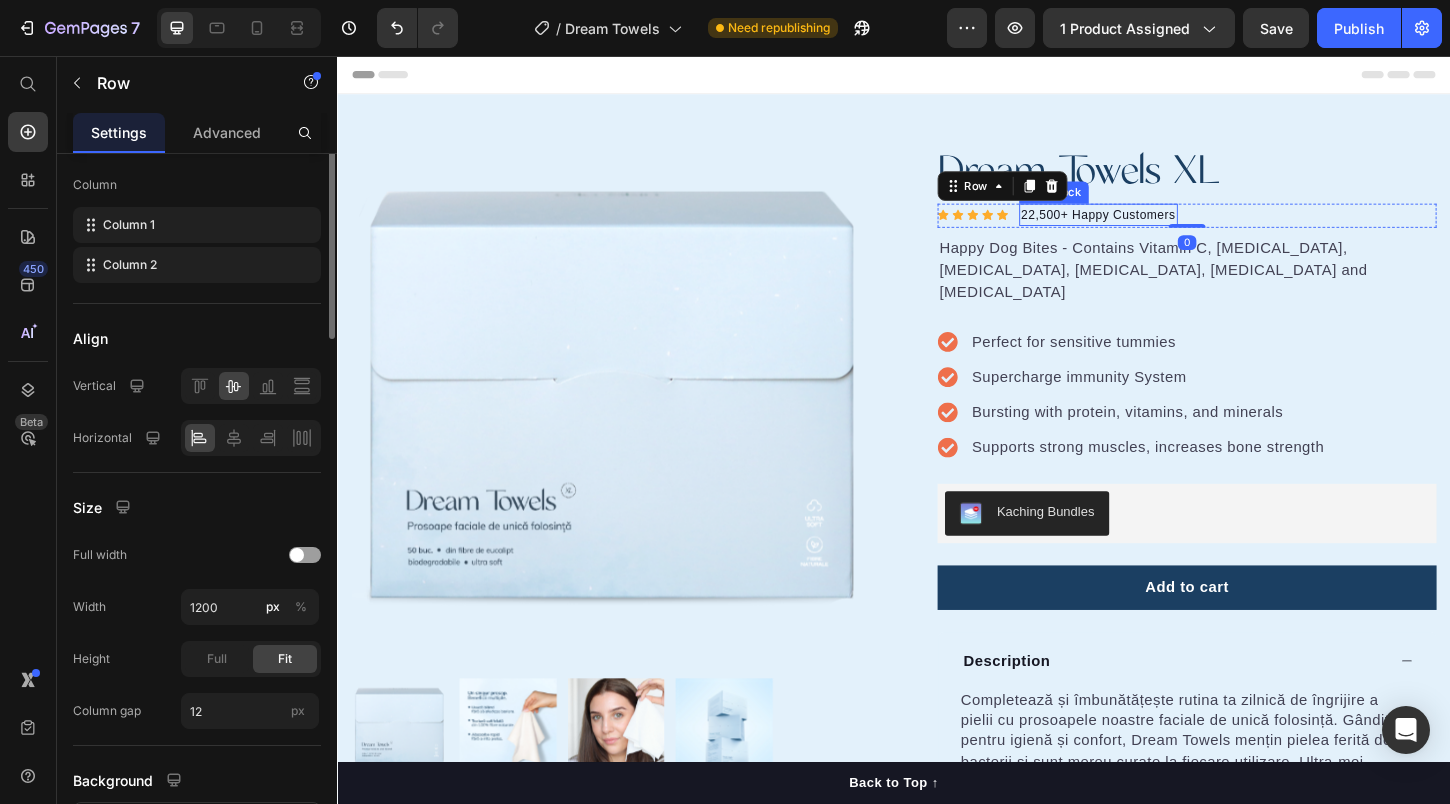 scroll, scrollTop: 0, scrollLeft: 0, axis: both 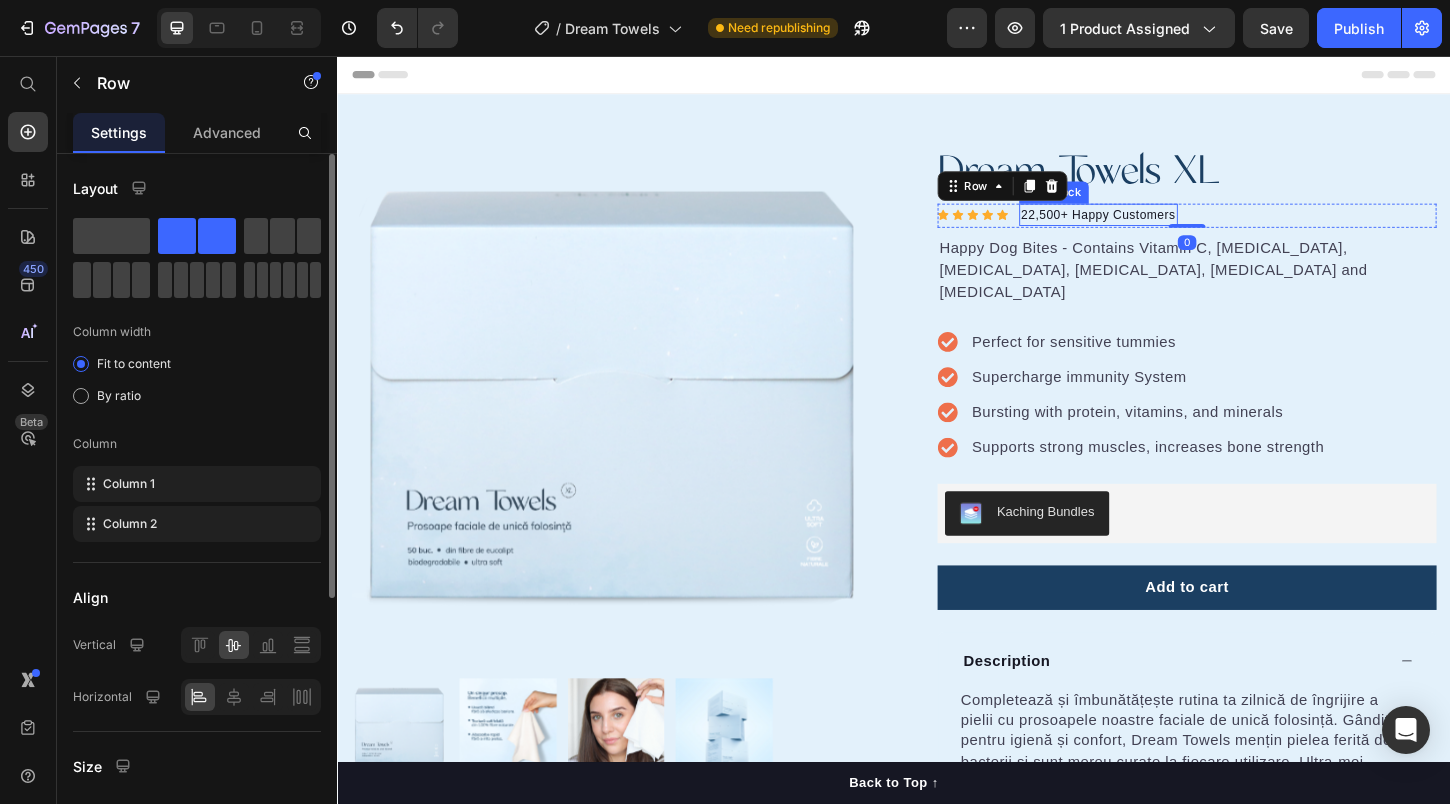 click on "22,500+ Happy Customers" at bounding box center (1157, 227) 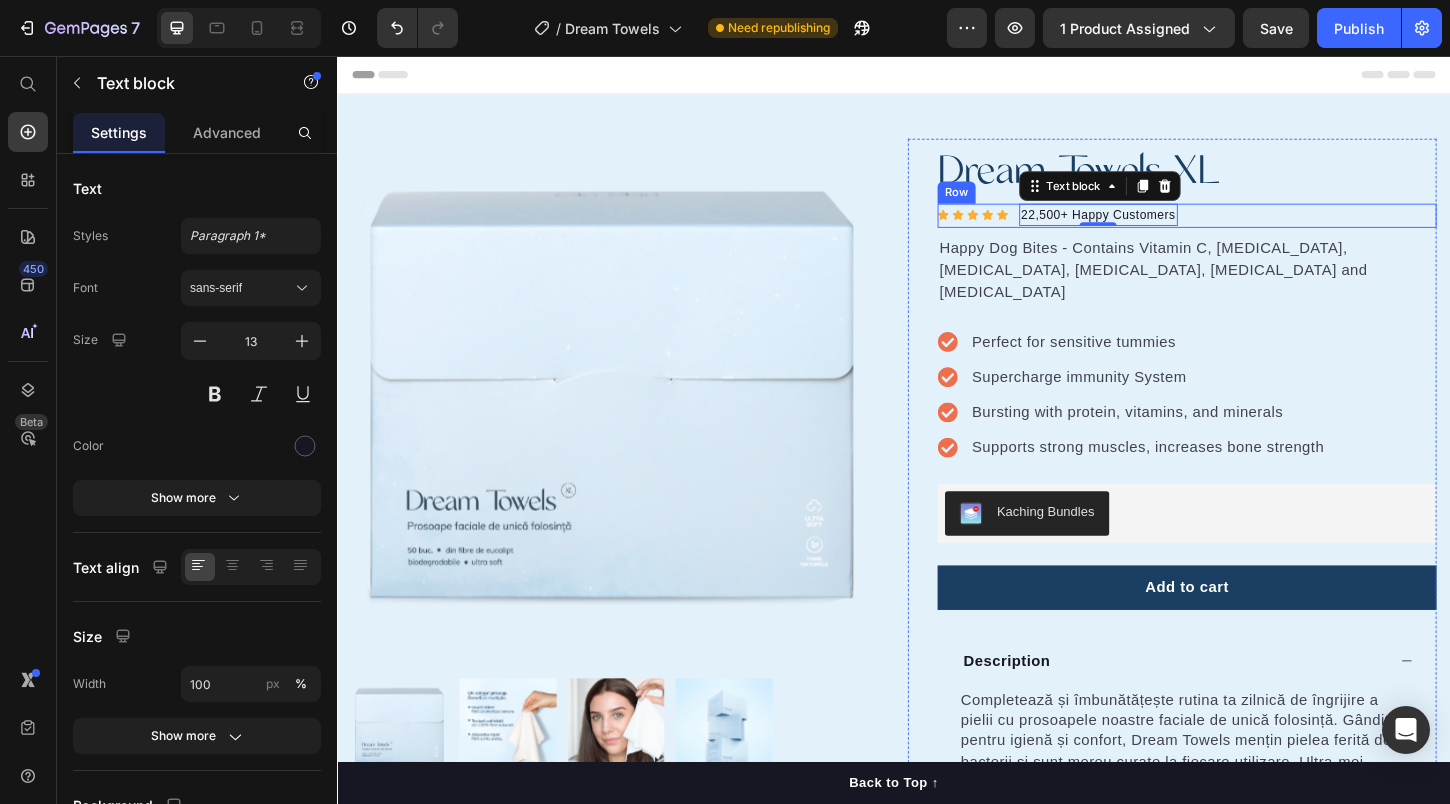 click on "Icon" at bounding box center (1054, 227) 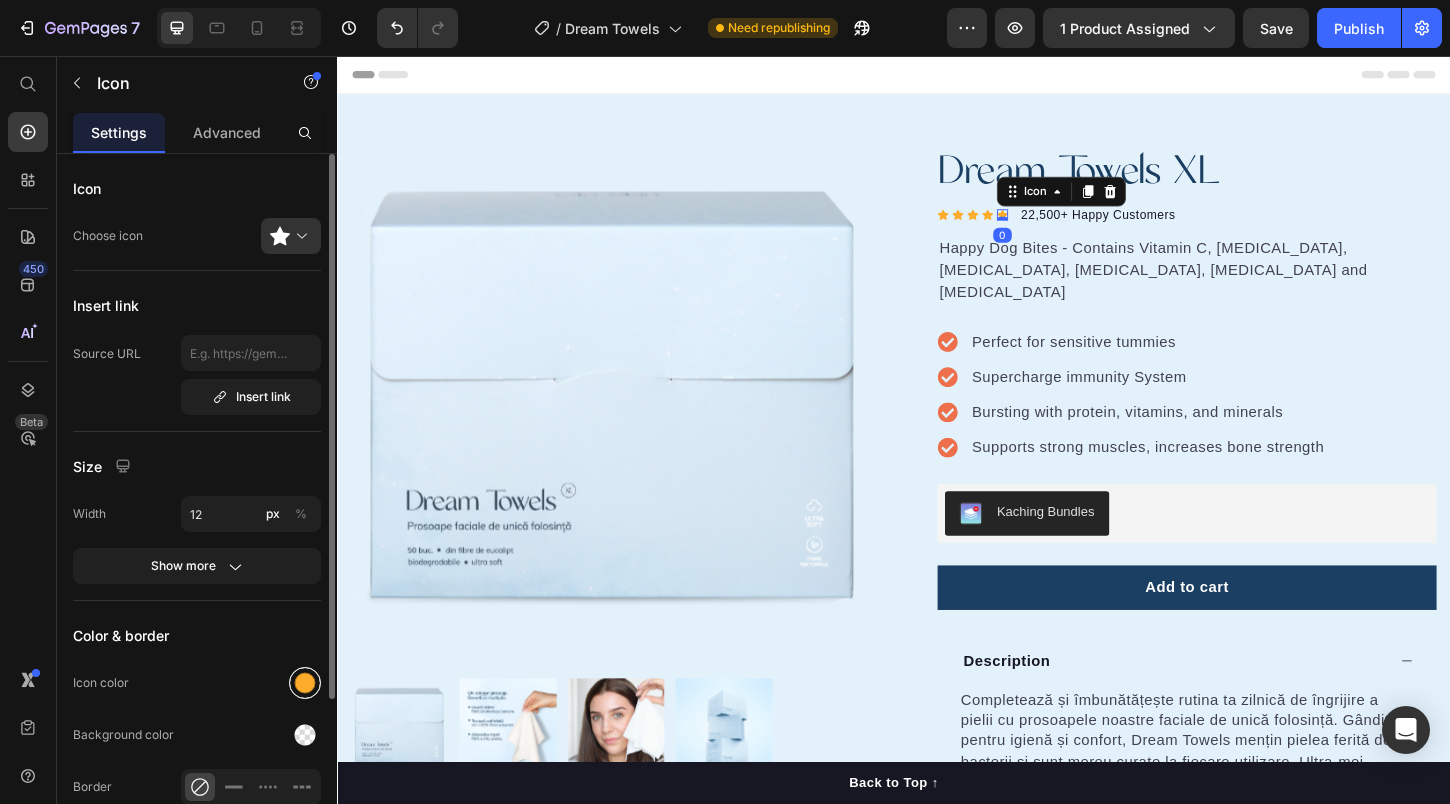 click at bounding box center (305, 683) 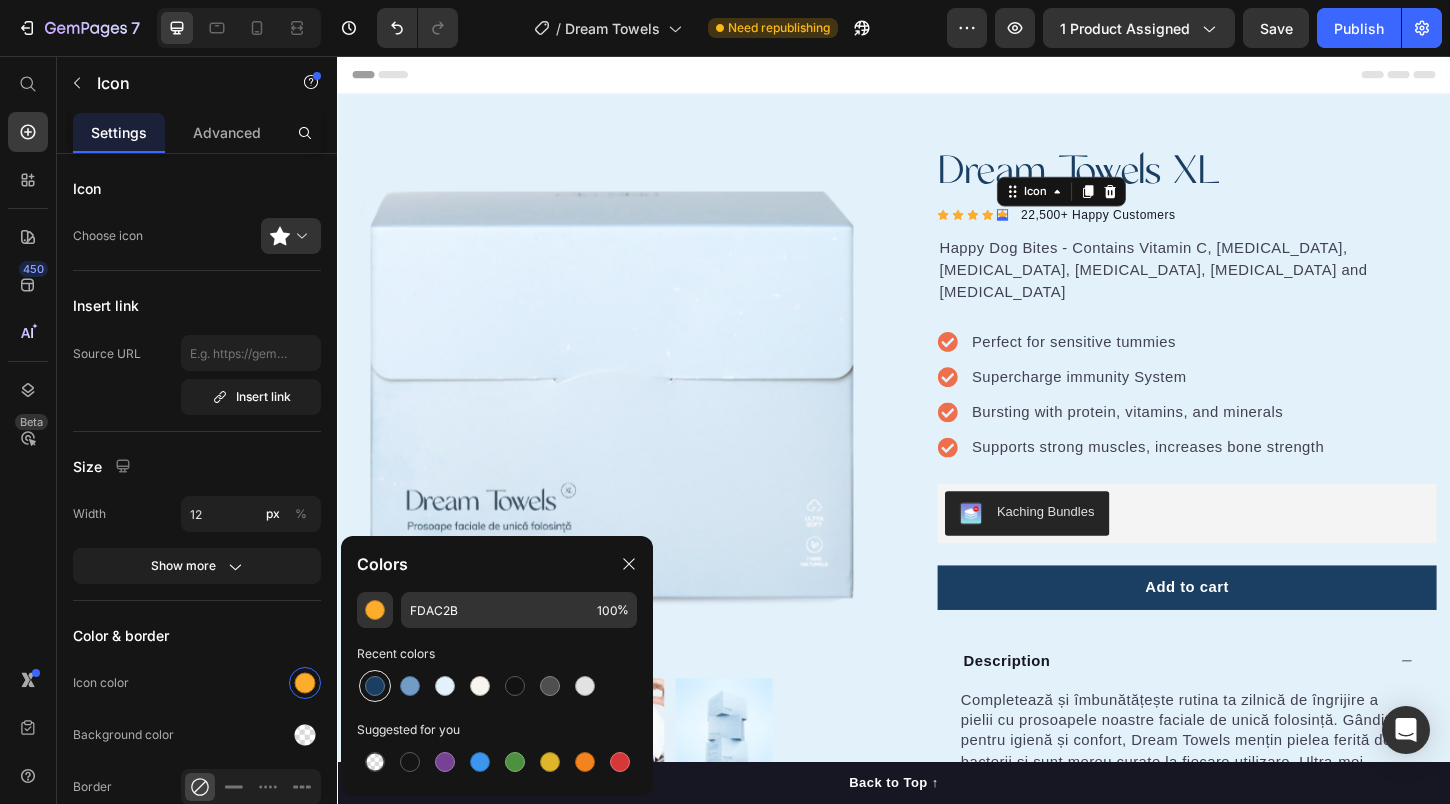 click at bounding box center [375, 686] 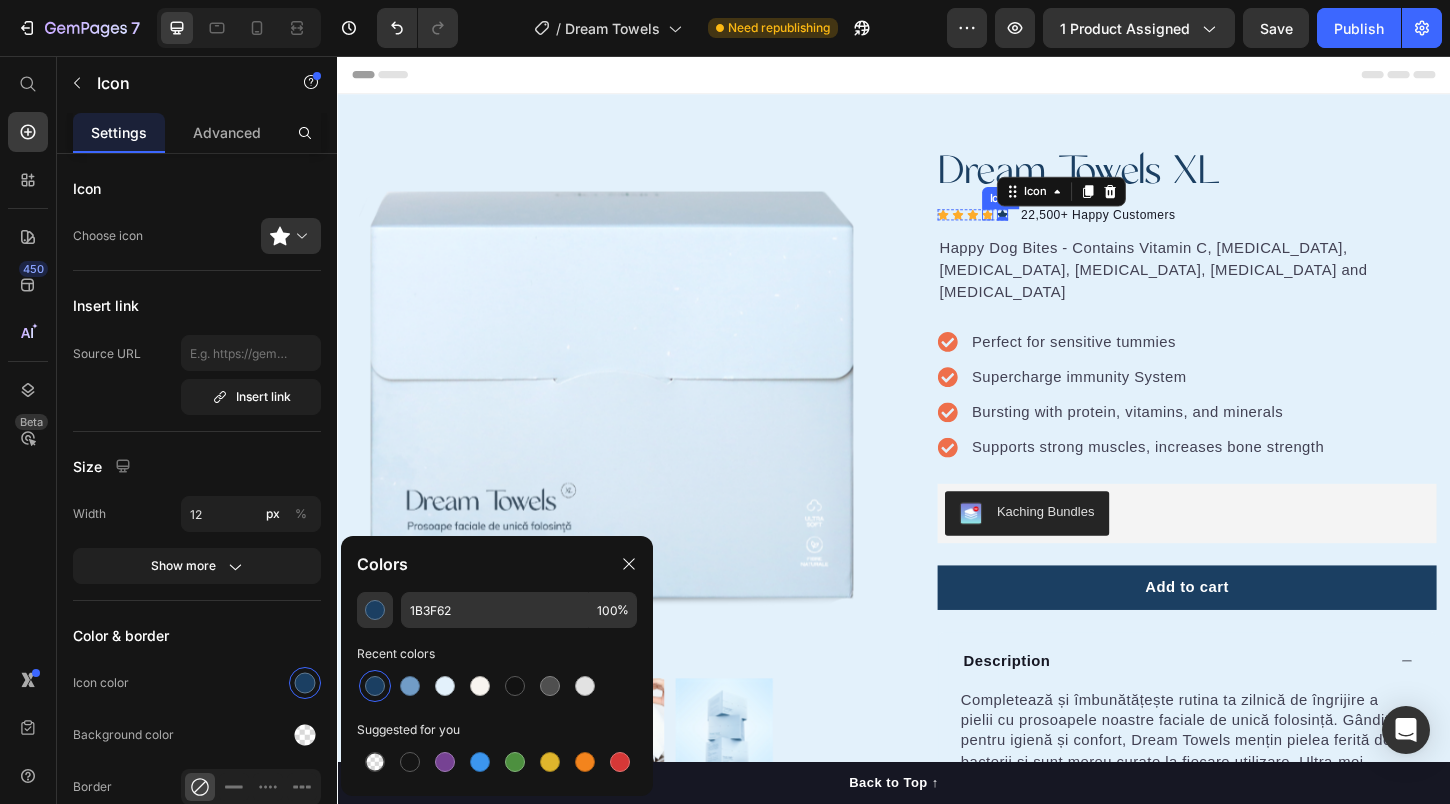 click on "Icon" at bounding box center [1038, 227] 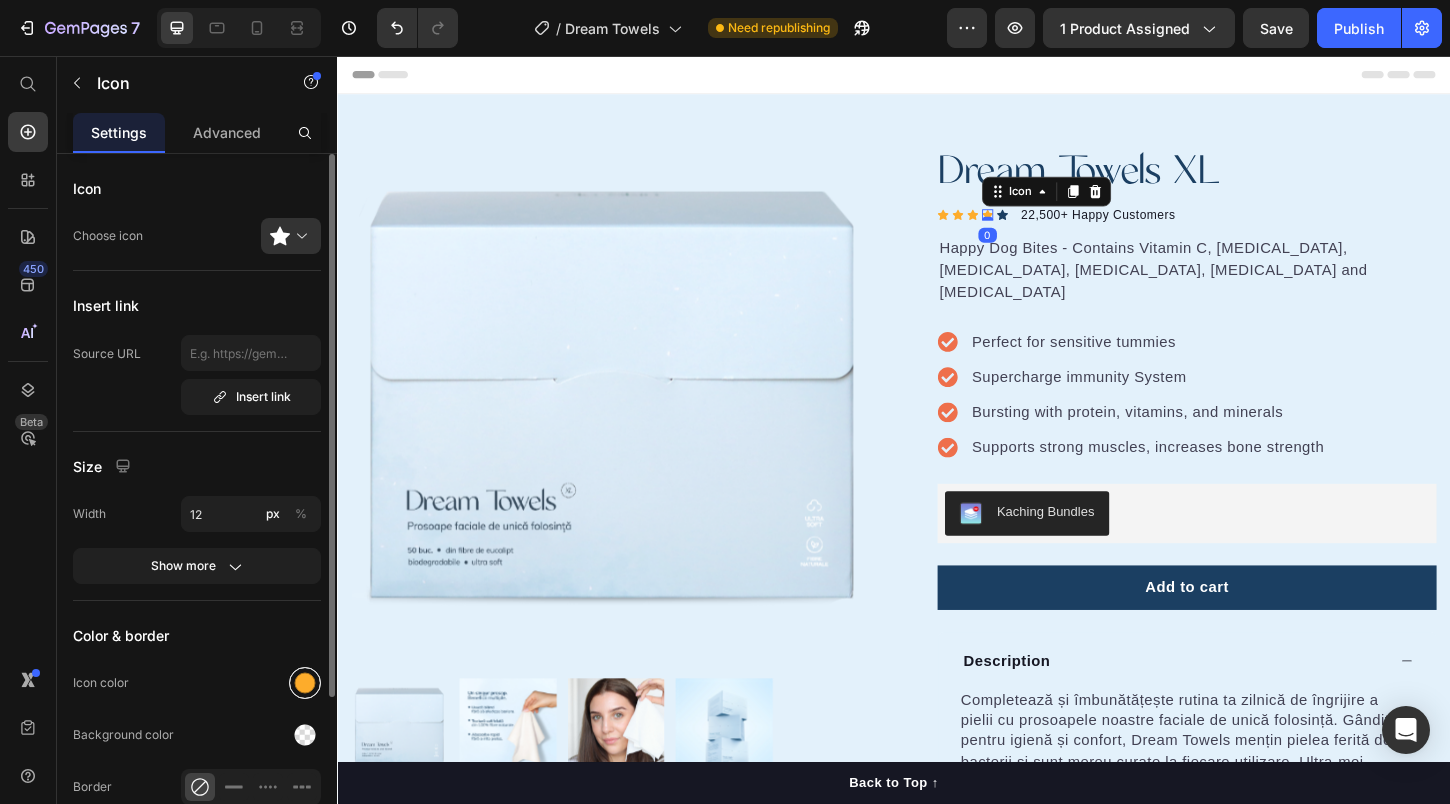 click at bounding box center (305, 683) 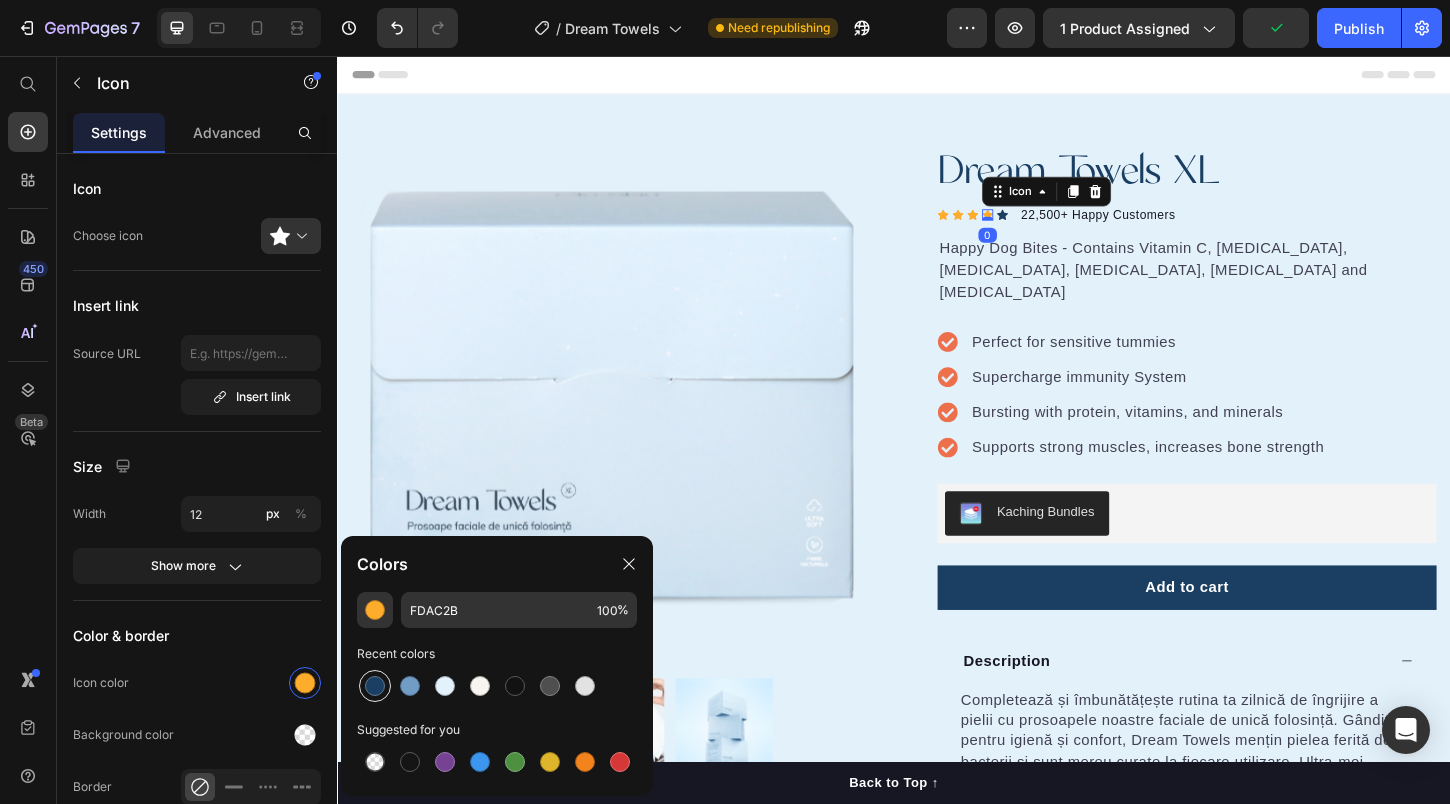 click at bounding box center [375, 686] 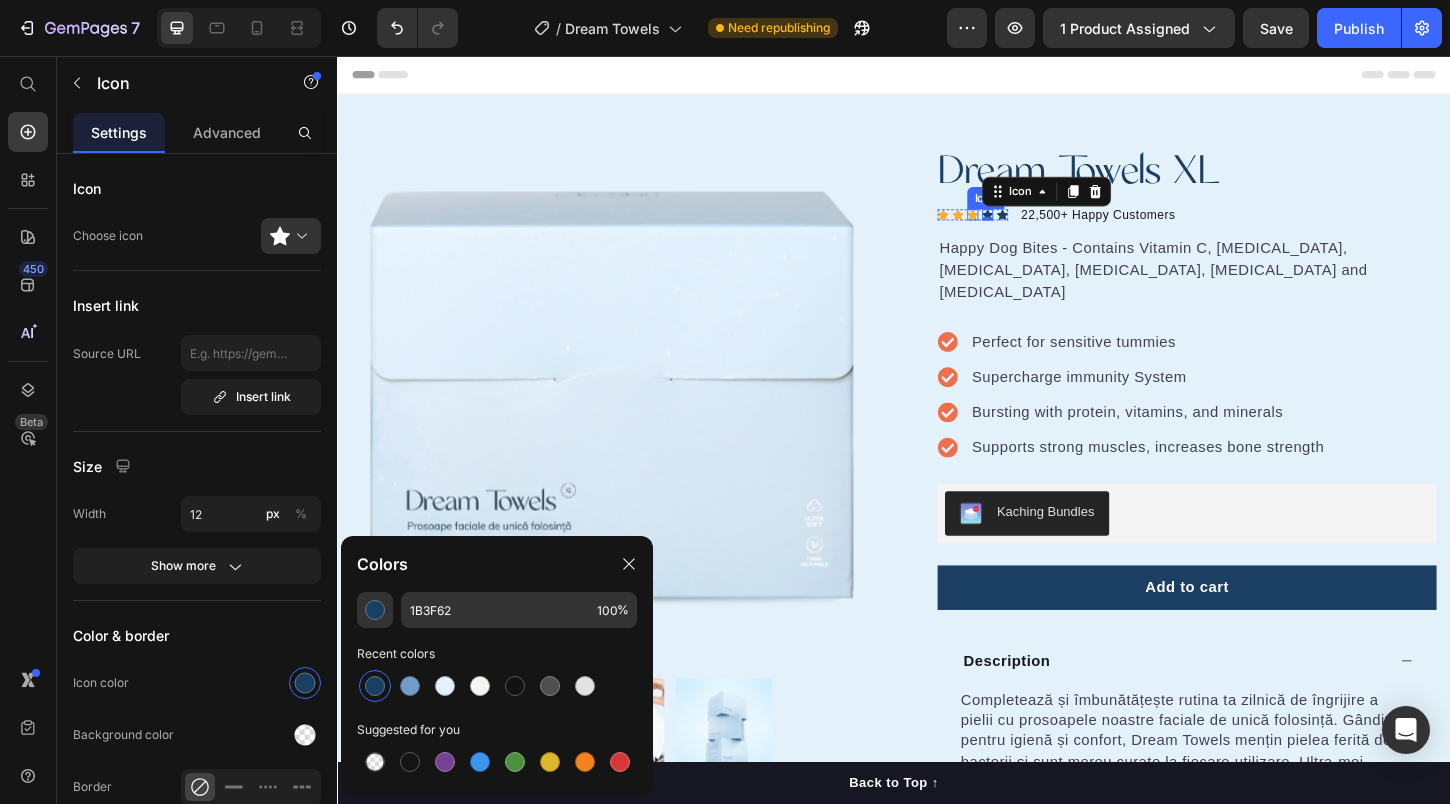 click on "Icon" at bounding box center (1022, 227) 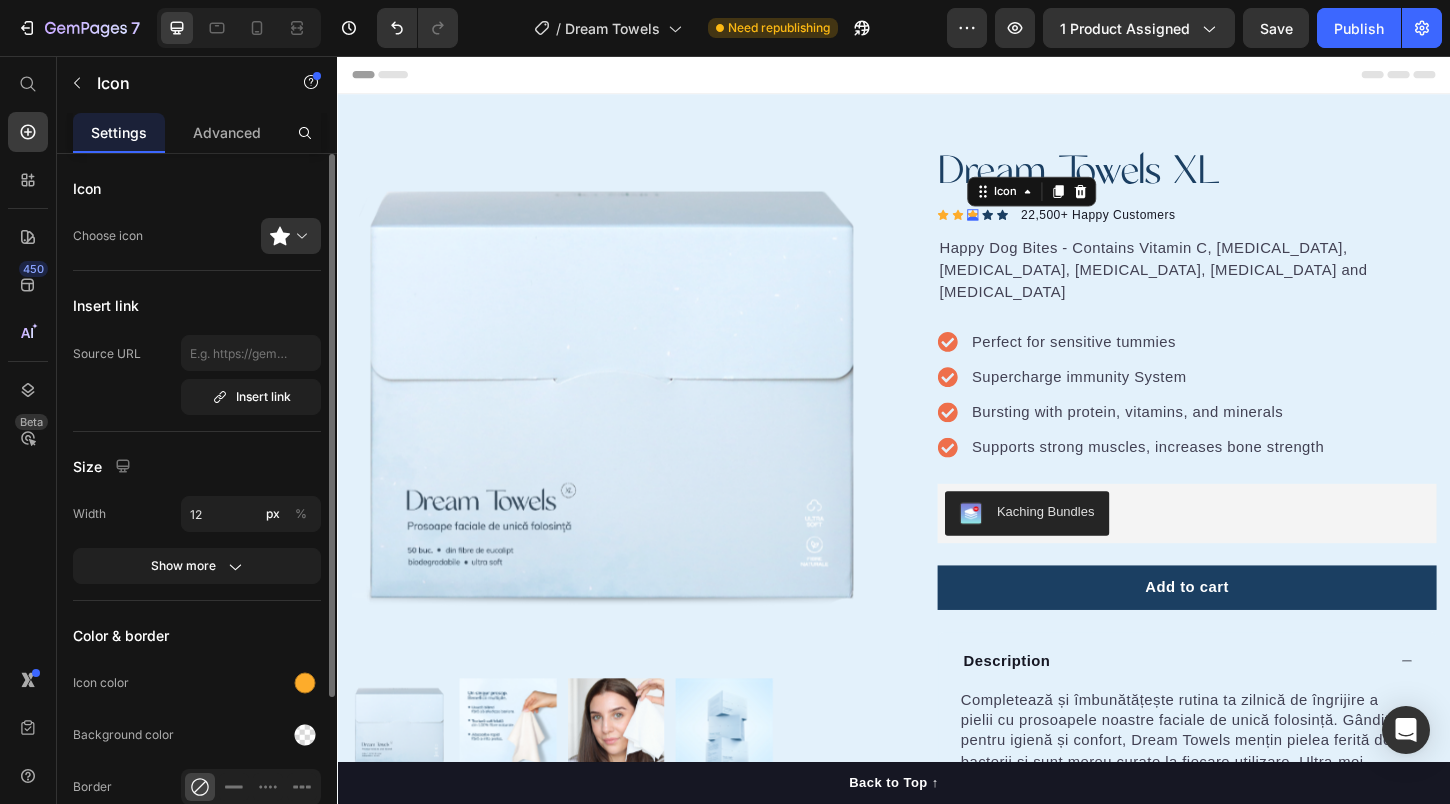 click on "Color & border Icon color Background color Border Corner" 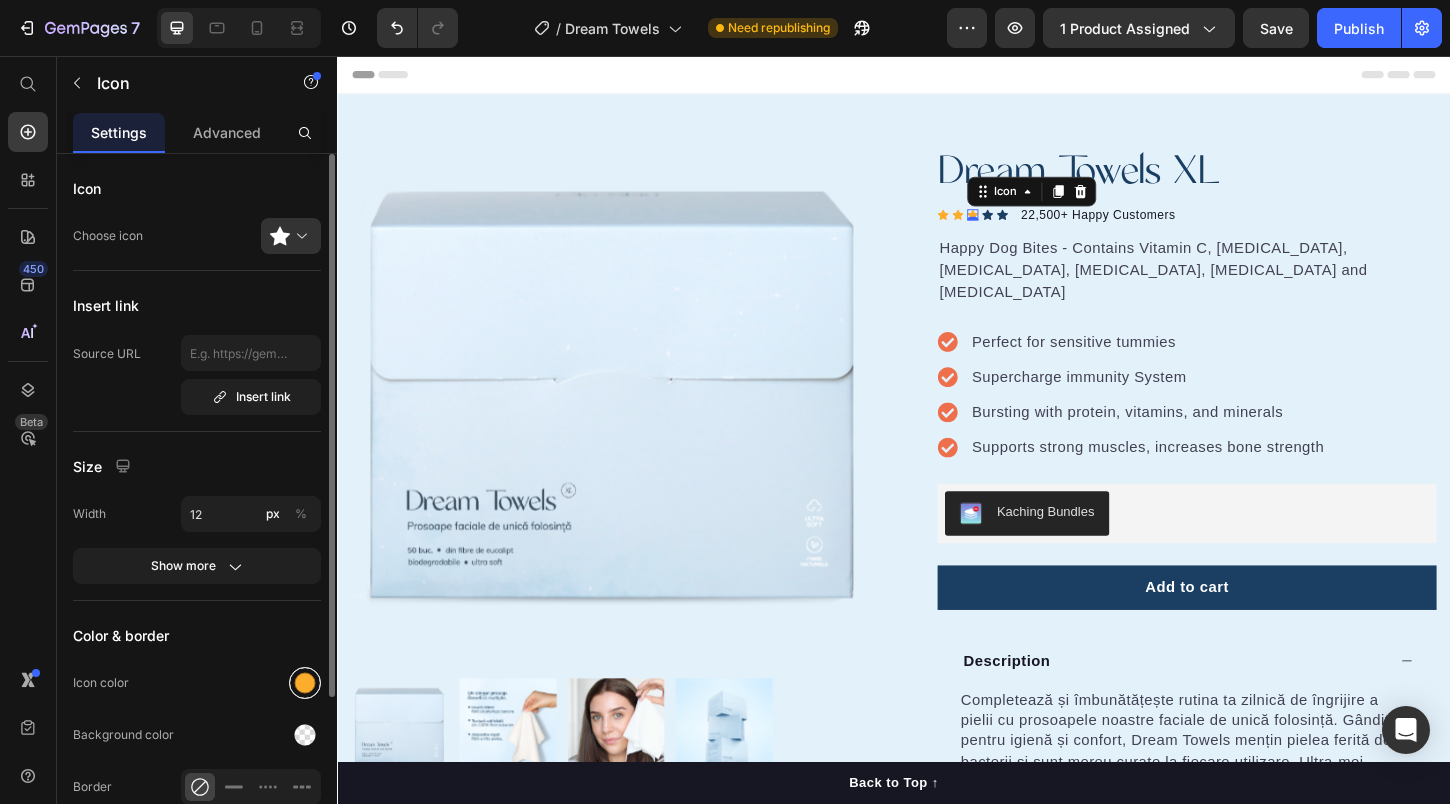 click at bounding box center [305, 683] 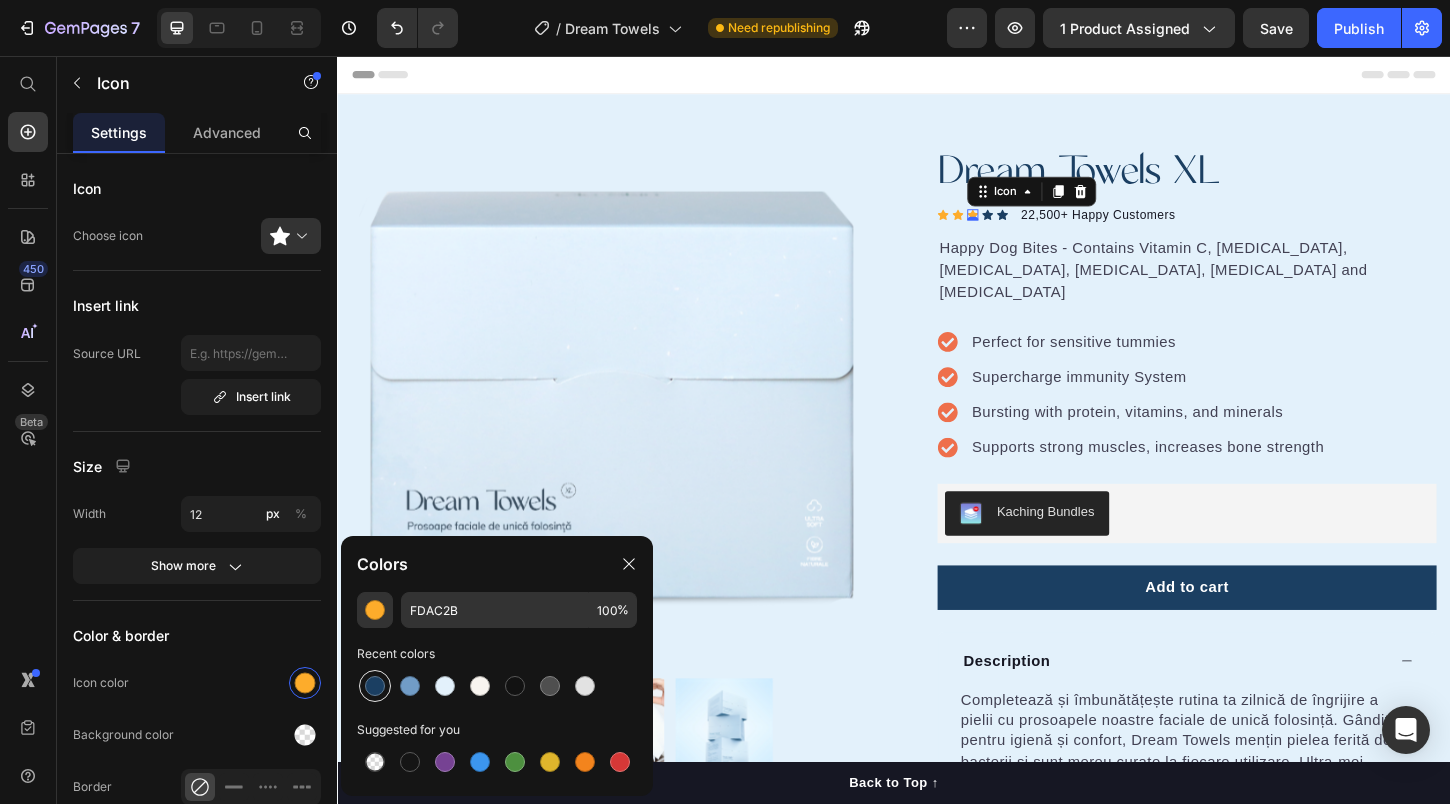 click at bounding box center [375, 686] 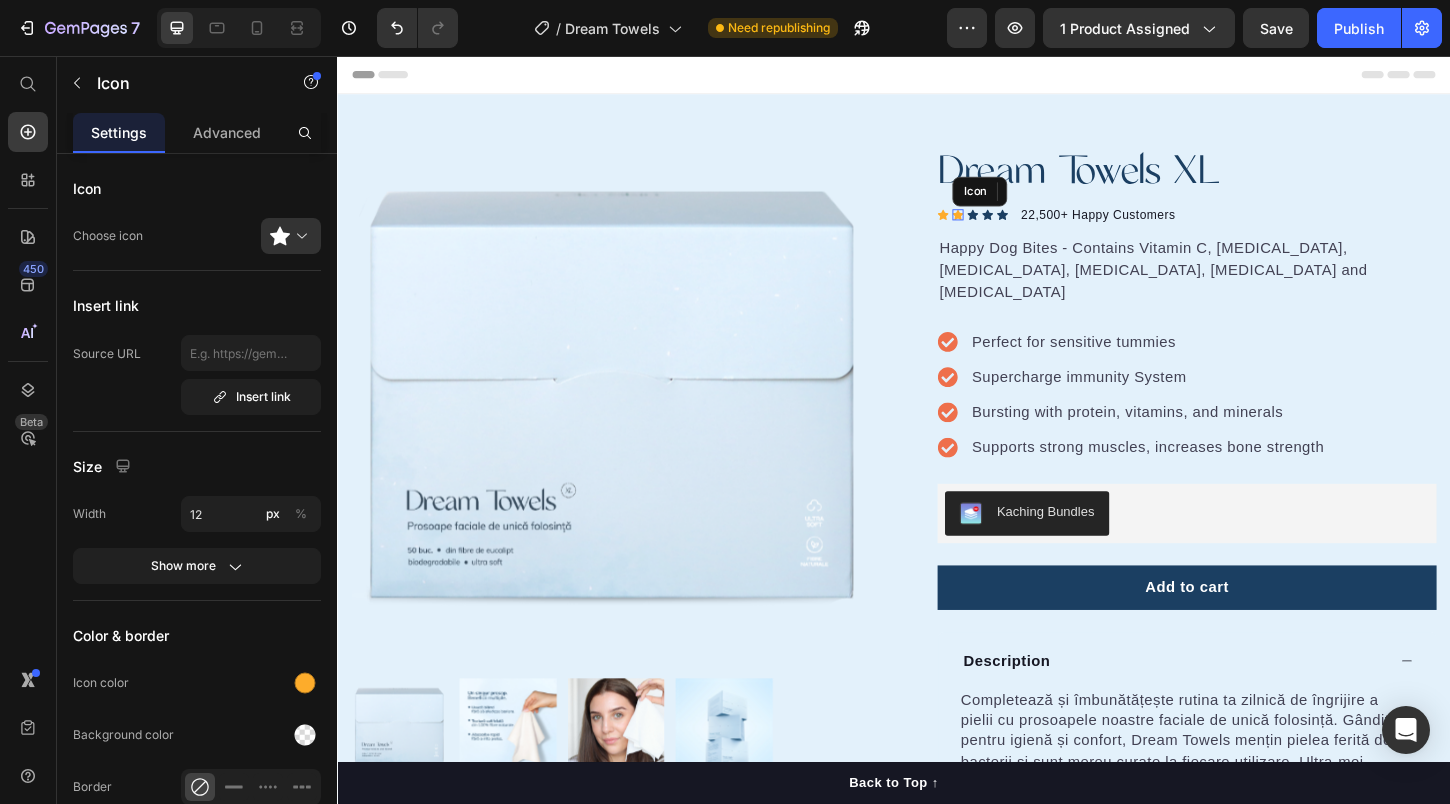 click 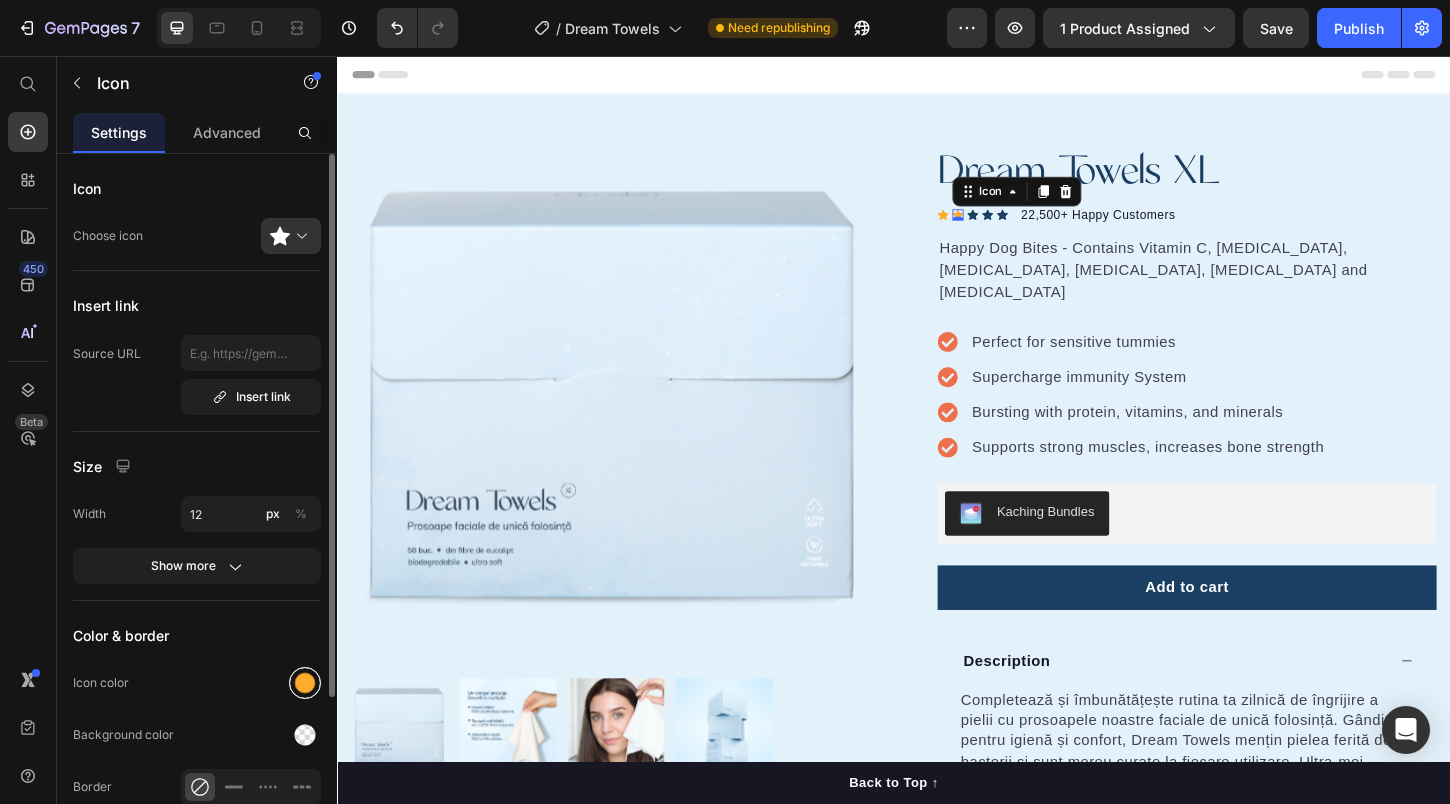 click at bounding box center [305, 683] 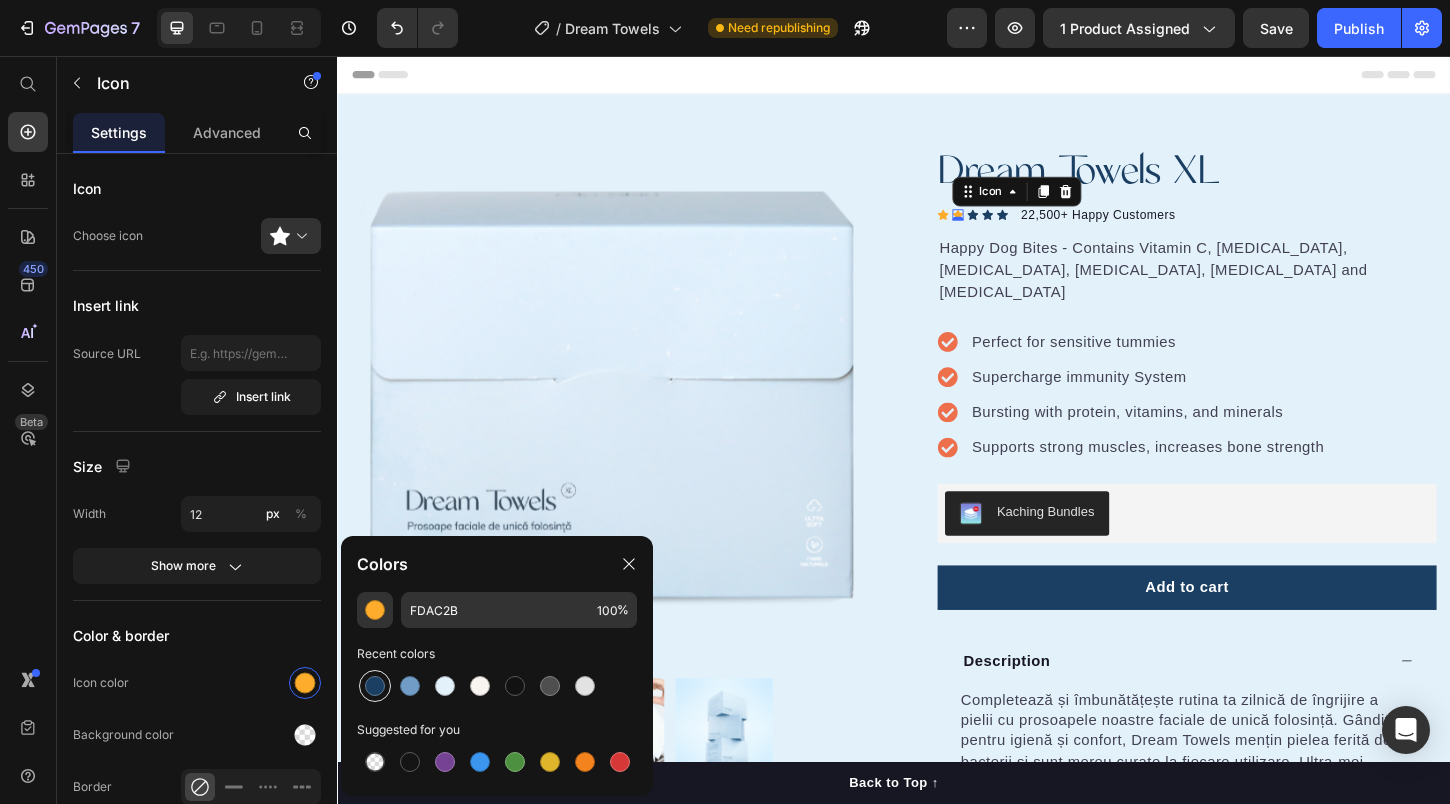 click at bounding box center (375, 686) 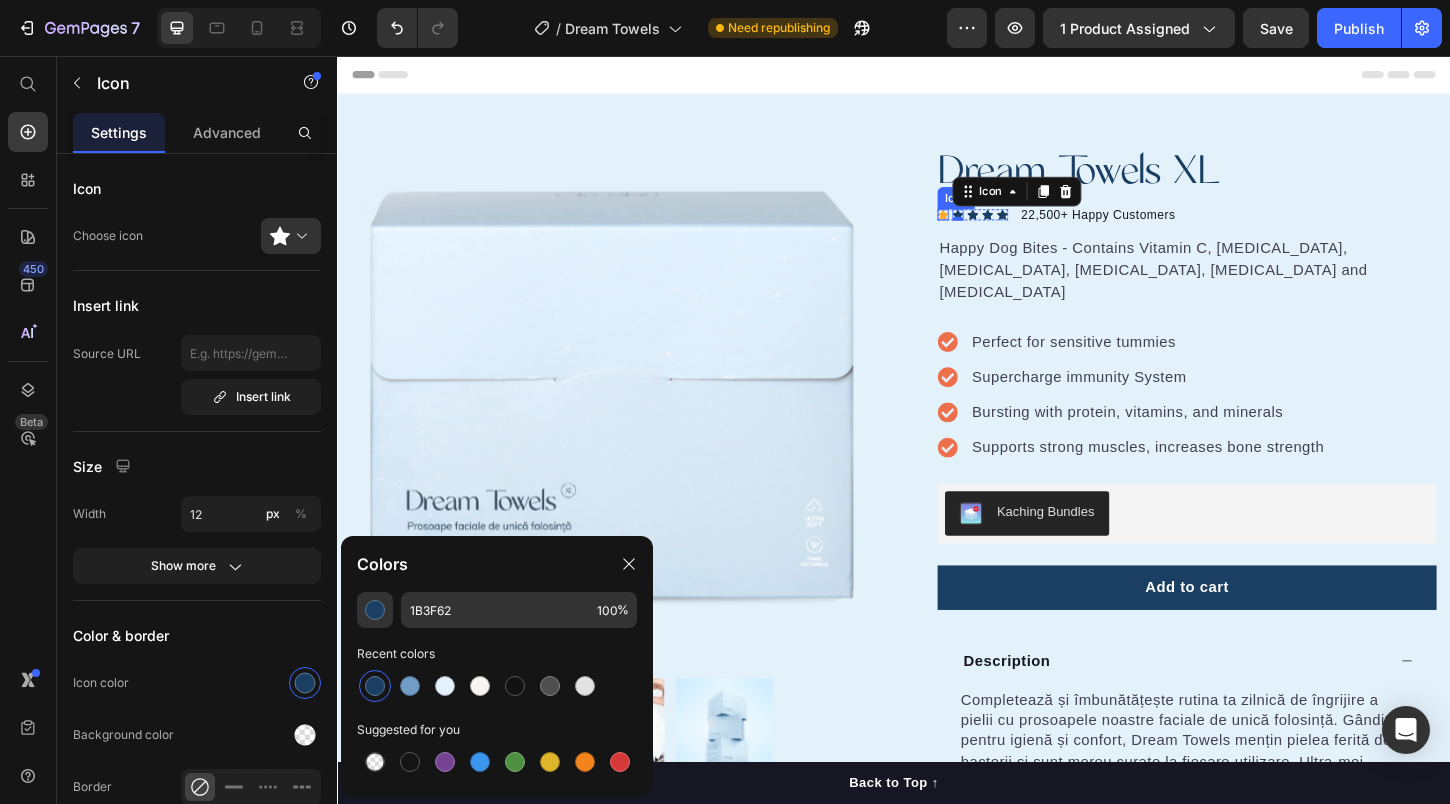 click on "Icon" at bounding box center (990, 227) 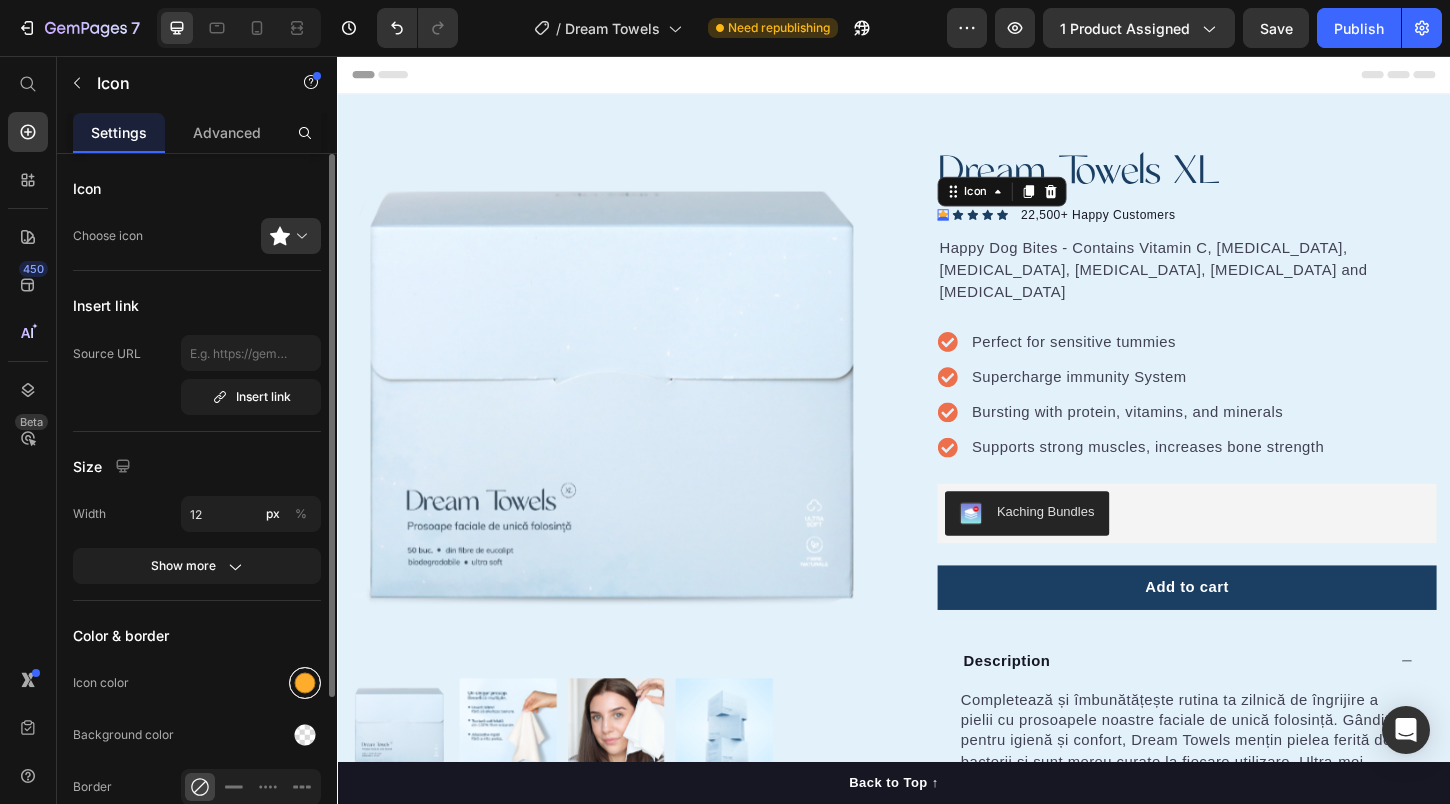 click at bounding box center (305, 683) 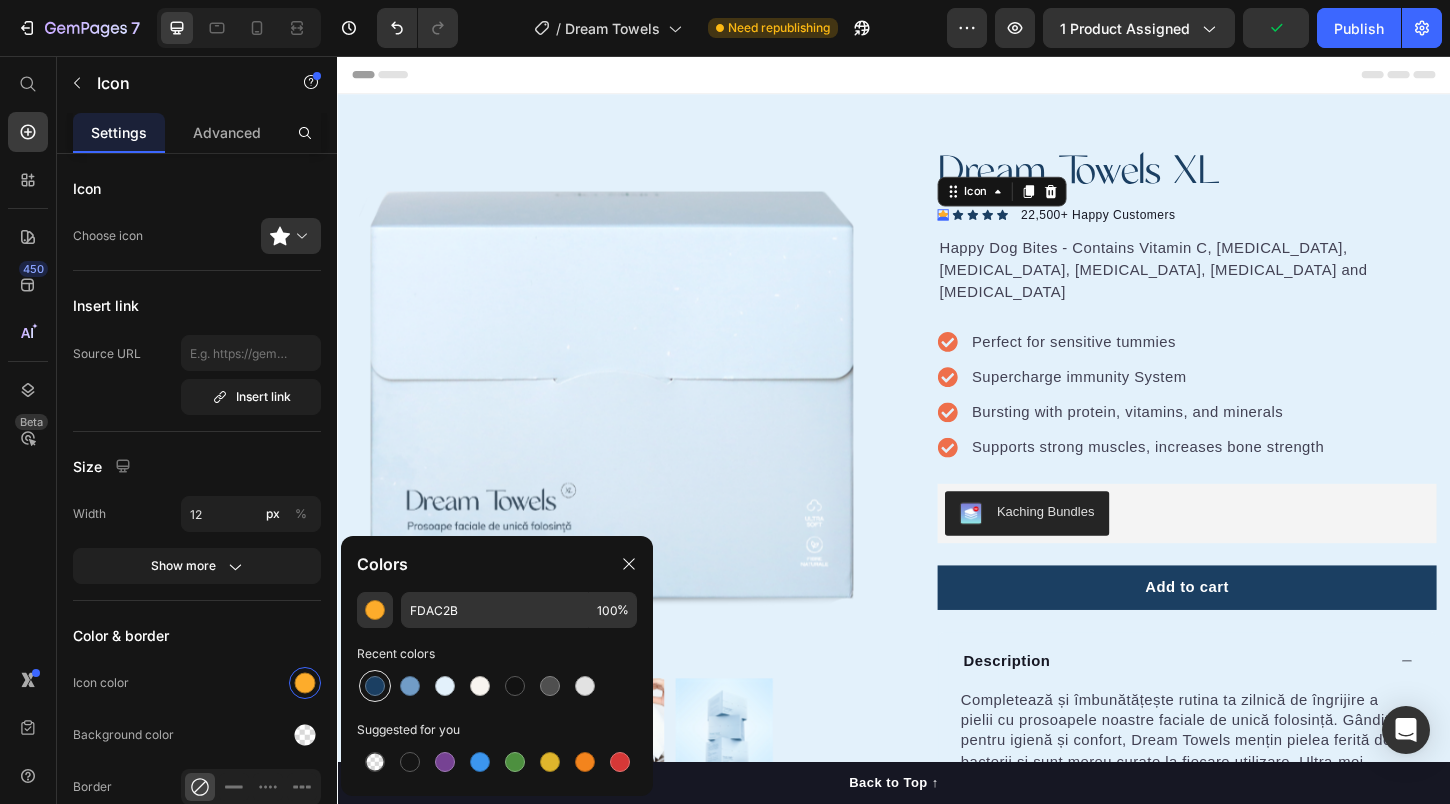 click at bounding box center (375, 686) 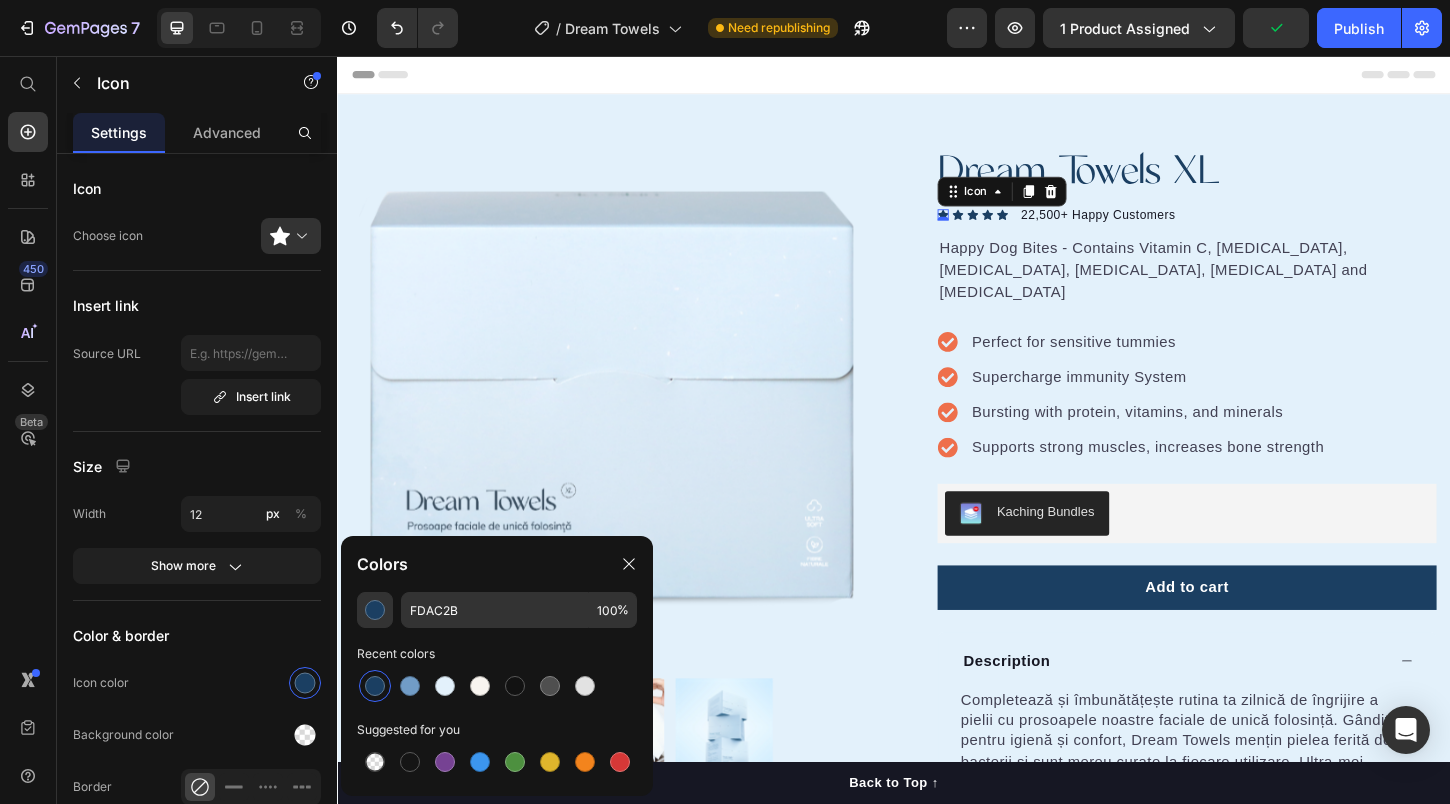 type on "1B3F62" 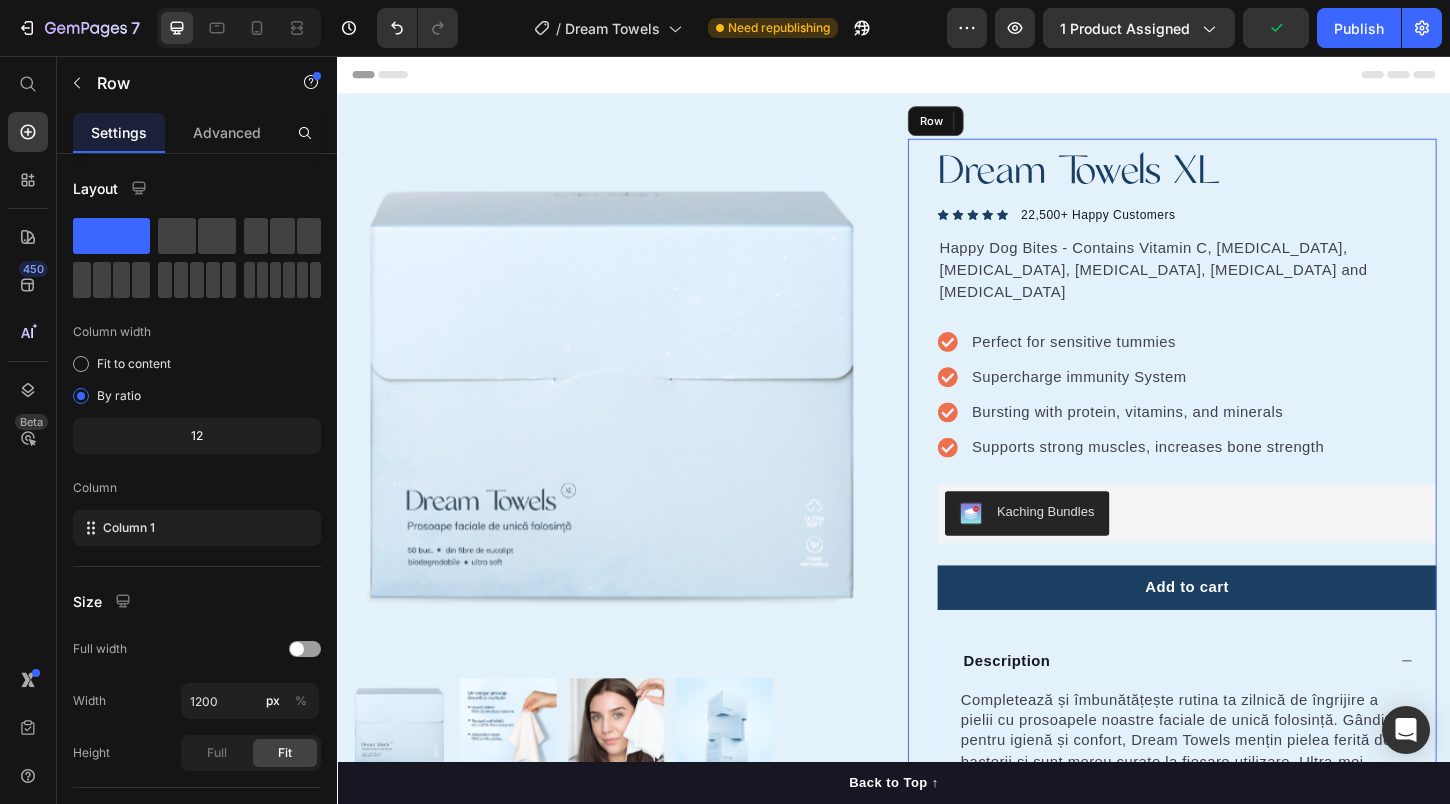 click on "Dream Towels XL Product Title Icon   0 Icon Icon Icon Icon Icon List Hoz 22,500+ Happy Customers Text block Row Happy Dog Bites - Contains Vitamin C, Vitamin E, Vitamin B2, Vitamin B1, Vitamin D and Vitamin K Text block Perfect for sensitive tummies Supercharge immunity System Bursting with protein, vitamins, and minerals Supports strong muscles, increases bone strength Item list Kaching Bundles Kaching Bundles Add to cart Product Cart Button Perfect for sensitive tummies Supercharge immunity System Bursting with protein, vitamins, and minerals Supports strong muscles, increases bone strength Item list
Description Completează și îmbunătățește rutina ta zilnică de îngrijire a pielii cu prosoapele noastre faciale de unică folosință. Gândite pentru igienă și confort, Dream Towels mențin pielea ferită de bacterii și sunt mereu curate la fiecare utilizare. Ultra-moi, durabile și super absorbante, aceste prosoape versatile pot fi folosite atât uscate, cât și umede. Accordion" at bounding box center (1237, 556) 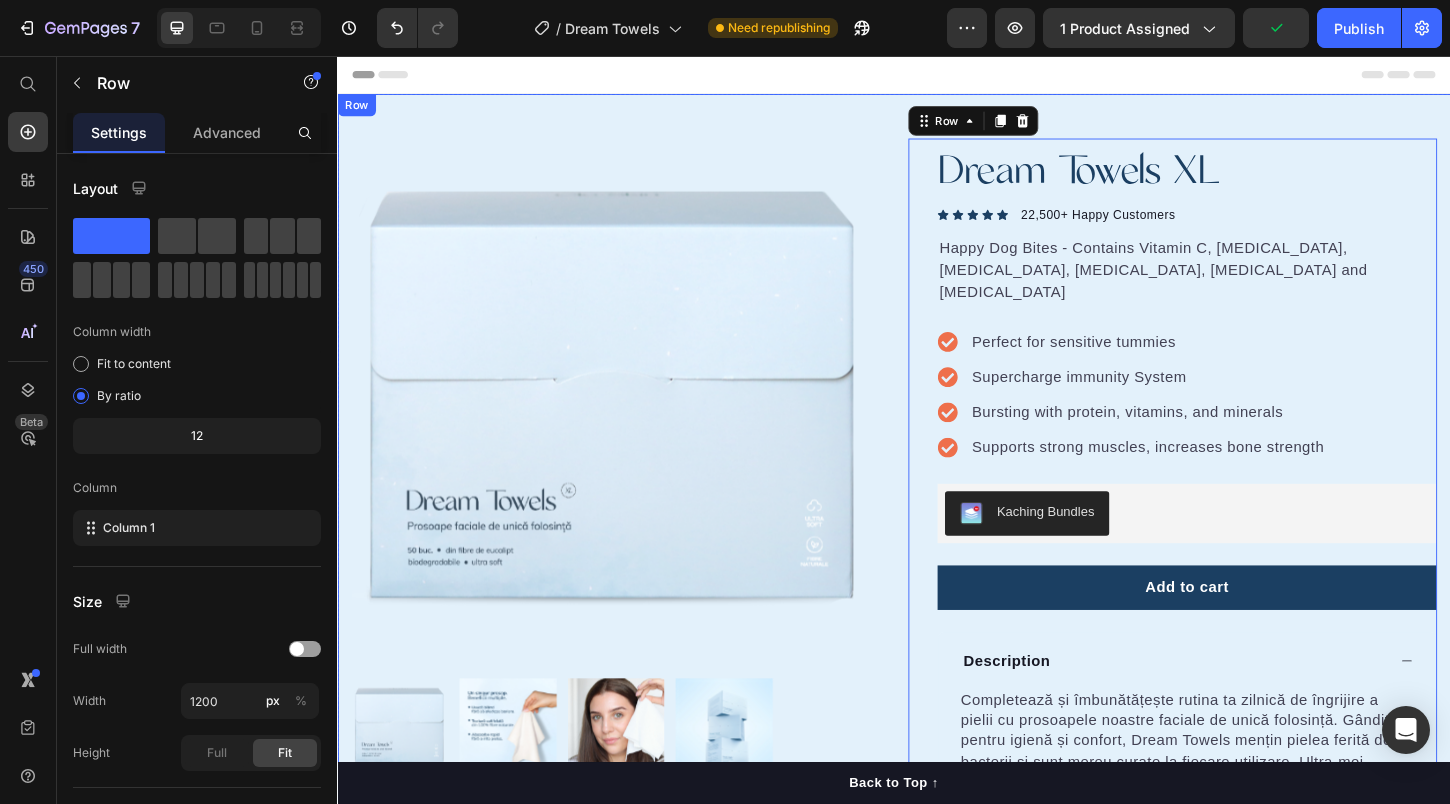 click on "Product Images "The transformation in my dog's overall health since switching to this food has been remarkable. Their coat is shinier, their energy levels have increased, and they seem happier than ever before." Text block -Daisy Text block
Verified buyer Item list Row Row "My dog absolutely loves this food! It's clear that the taste and quality are top-notch."  -Daisy Text block Row Row Dream Towels XL Product Title Icon Icon Icon Icon Icon Icon List Hoz 22,500+ Happy Customers Text block Row Happy Dog Bites - Contains Vitamin C, Vitamin E, Vitamin B2, Vitamin B1, Vitamin D and Vitamin K Text block Perfect for sensitive tummies Supercharge immunity System Bursting with protein, vitamins, and minerals Supports strong muscles, increases bone strength Item list Kaching Bundles Kaching Bundles Add to cart Product Cart Button Perfect for sensitive tummies Supercharge immunity System Bursting with protein, vitamins, and minerals Supports strong muscles, increases bone strength Item list Description" at bounding box center [937, 601] 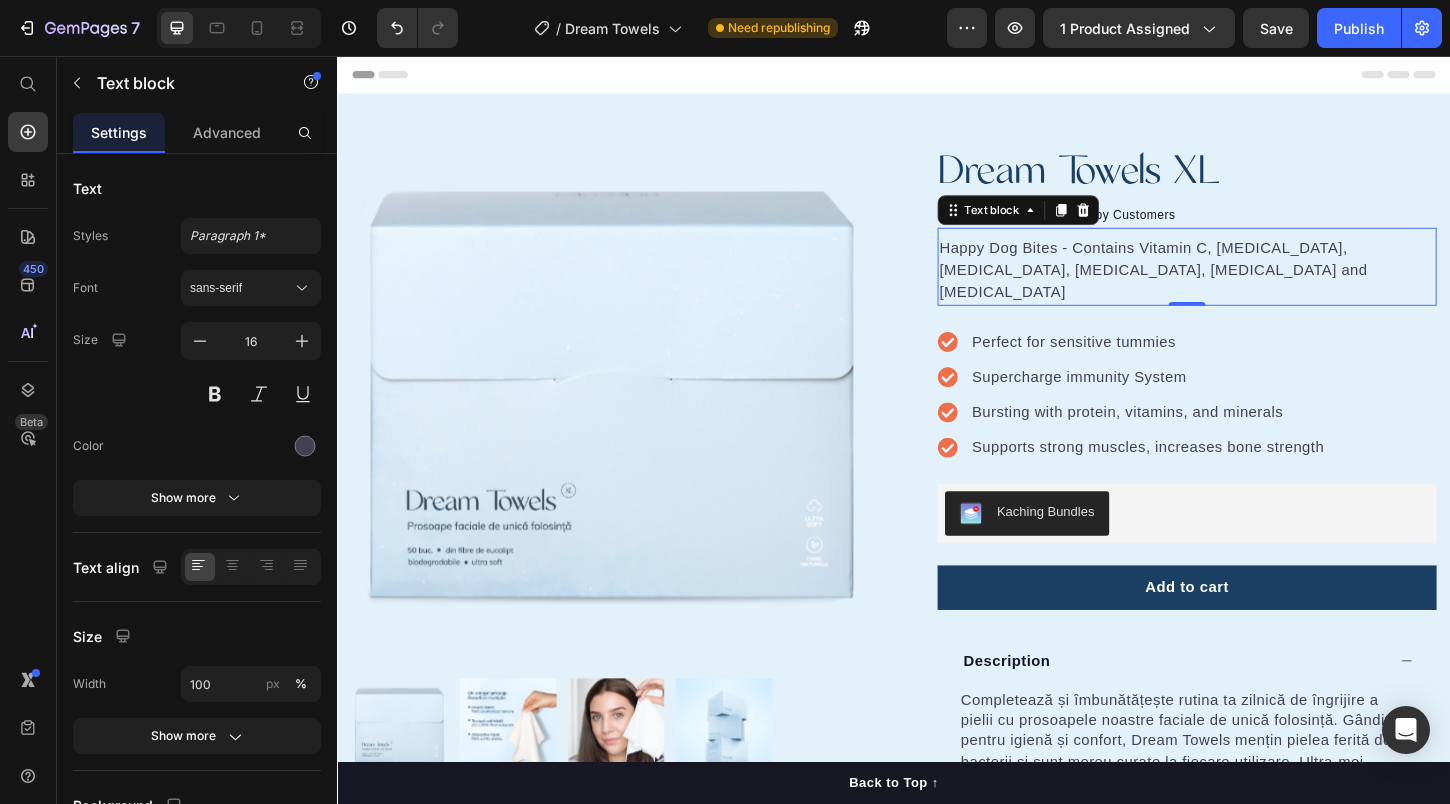 click on "Happy Dog Bites - Contains Vitamin C, Vitamin E, Vitamin B2, Vitamin B1, Vitamin D and Vitamin K" at bounding box center (1253, 287) 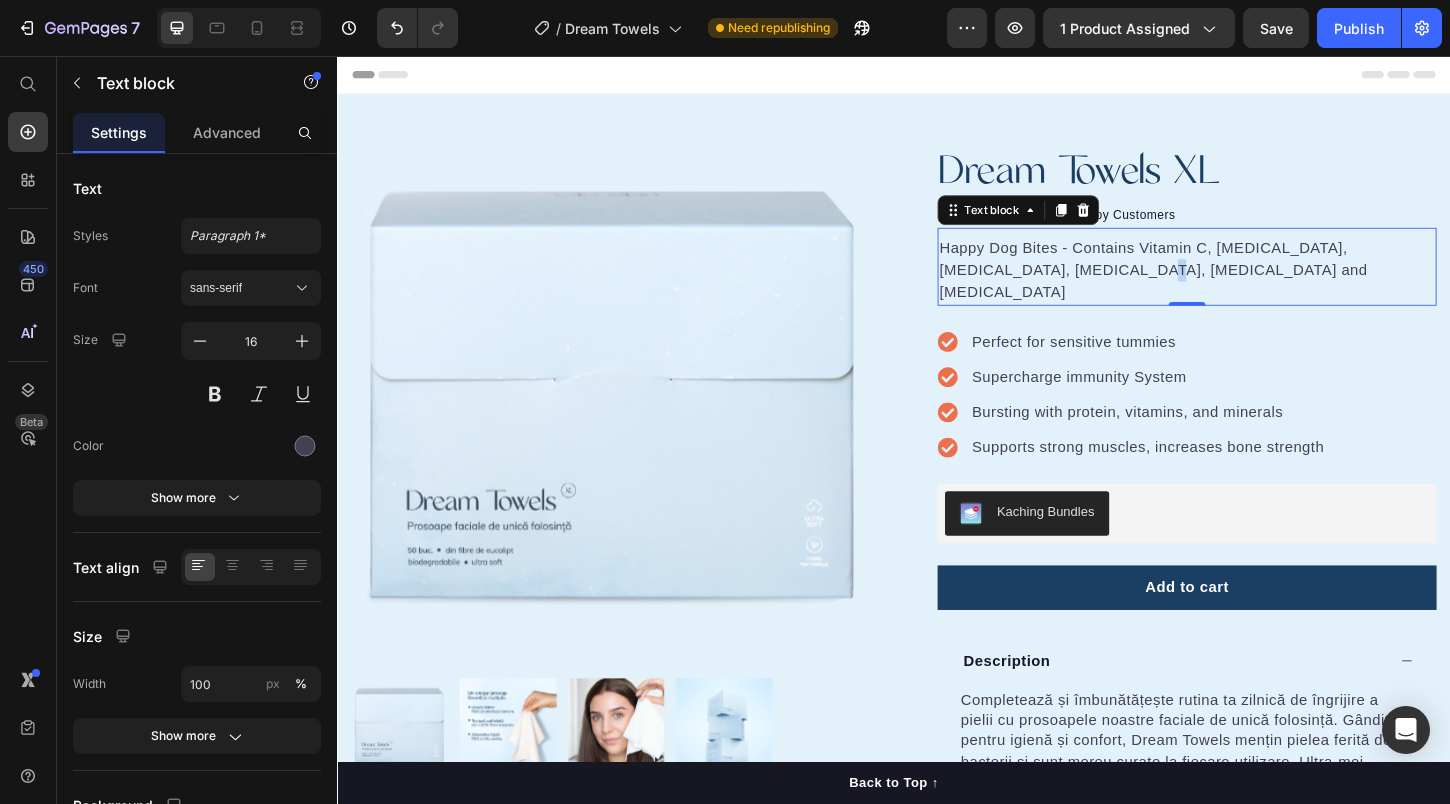 click on "Happy Dog Bites - Contains Vitamin C, Vitamin E, Vitamin B2, Vitamin B1, Vitamin D and Vitamin K" at bounding box center (1253, 287) 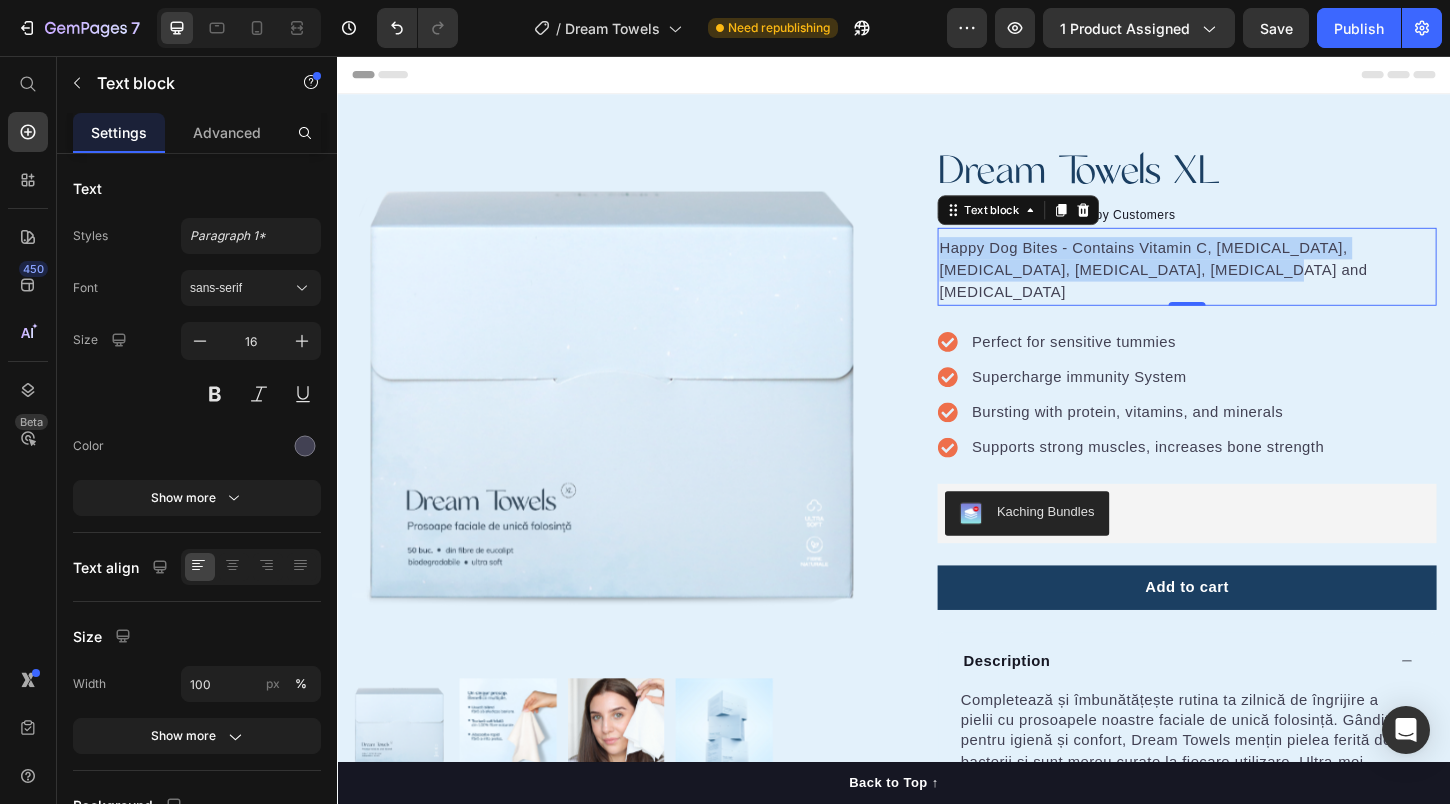 click on "Happy Dog Bites - Contains Vitamin C, Vitamin E, Vitamin B2, Vitamin B1, Vitamin D and Vitamin K" at bounding box center [1253, 287] 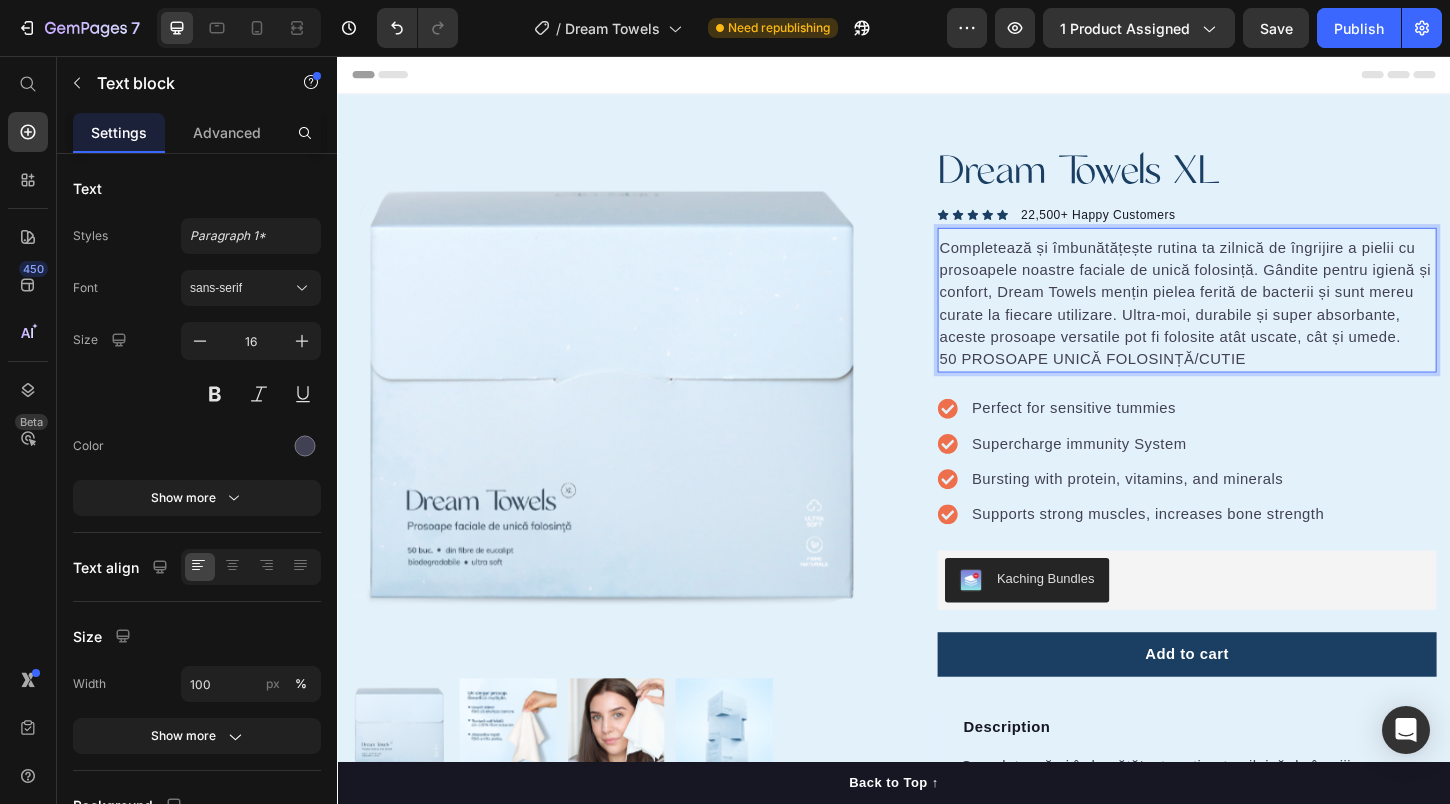 click on "Completează și îmbunătățește rutina ta zilnică de îngrijire a pielii cu prosoapele noastre faciale de unică folosință. Gândite pentru igienă și confort, Dream Towels mențin pielea ferită de bacterii și sunt mereu curate la fiecare utilizare. Ultra-moi, durabile și super absorbante, aceste prosoape versatile pot fi folosite atât uscate, cât și umede. 50 PROSOAPE UNICĂ FOLOSINȚĂ/CUTIE" at bounding box center (1253, 323) 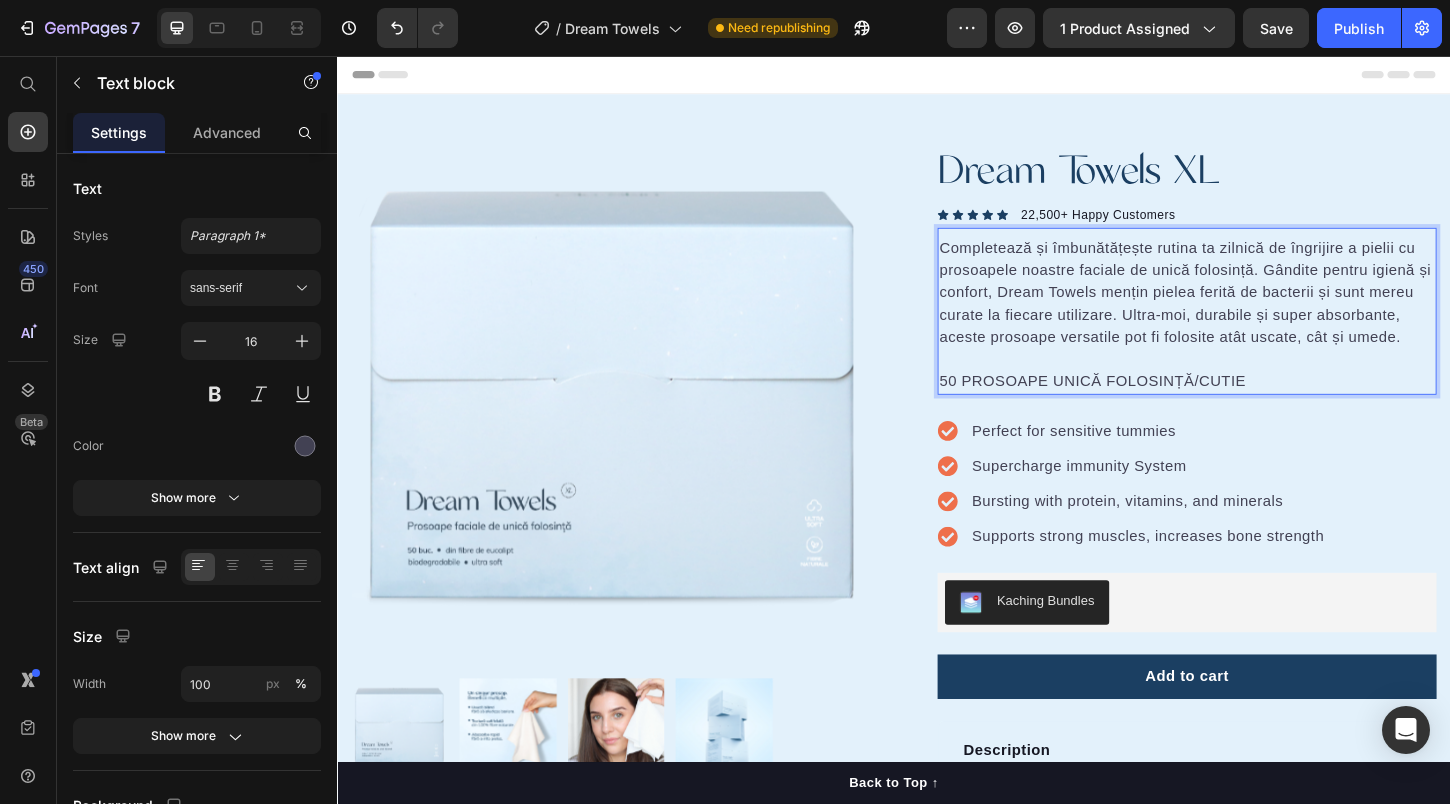 click on "⁠⁠⁠⁠⁠⁠⁠ 50 PROSOAPE UNICĂ FOLOSINȚĂ/CUTIE" at bounding box center [1253, 395] 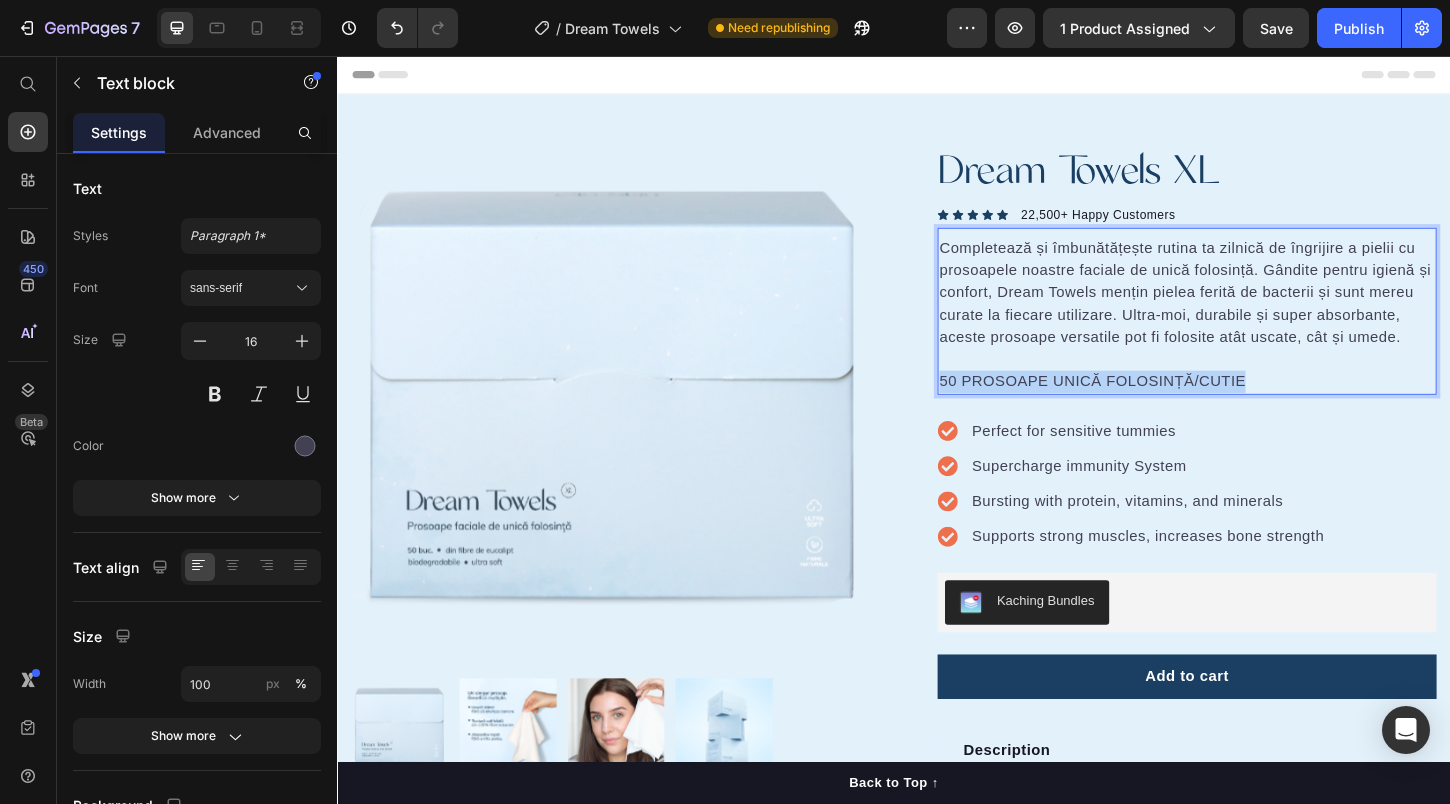 click on "50 PROSOAPE UNICĂ FOLOSINȚĂ/CUTIE" at bounding box center (1253, 395) 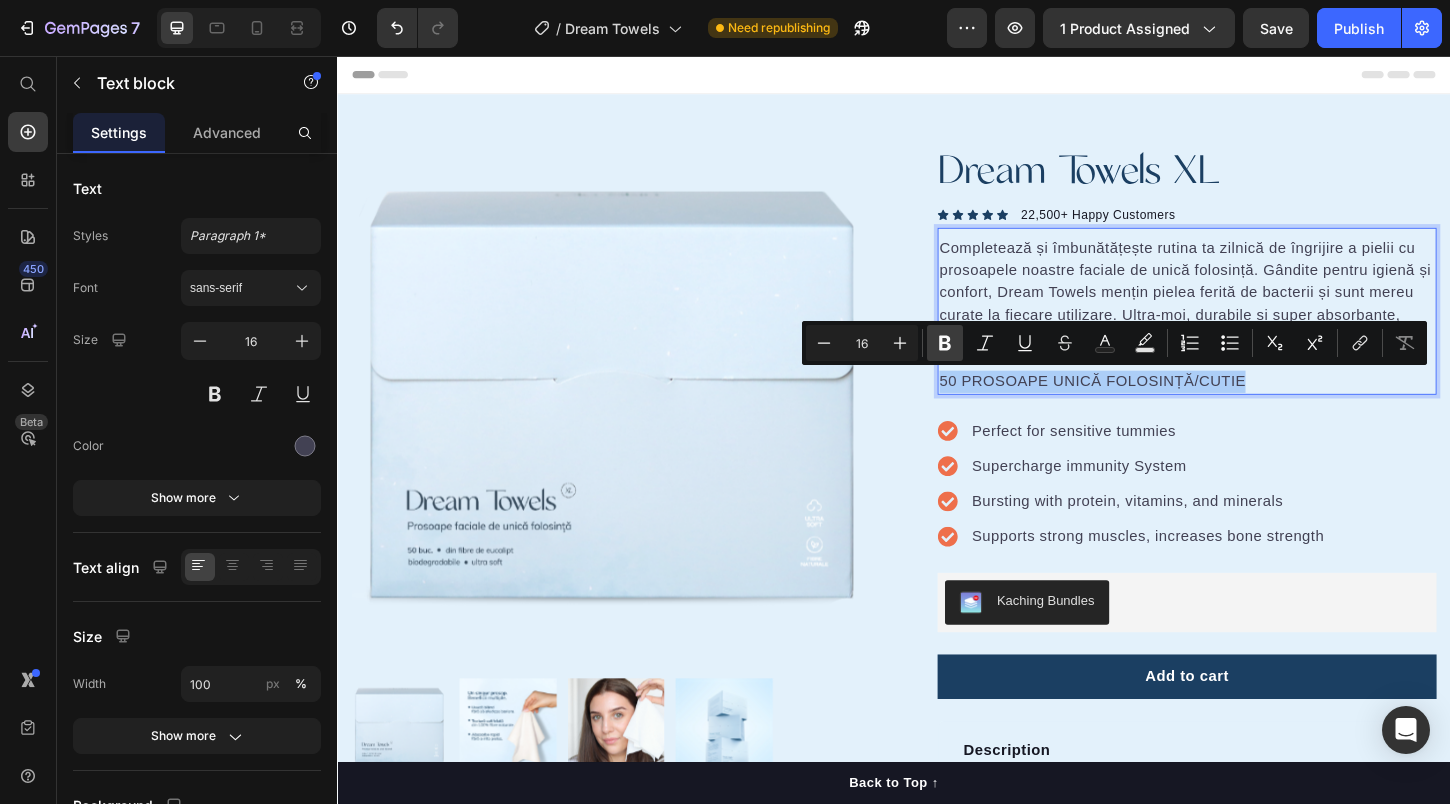 click 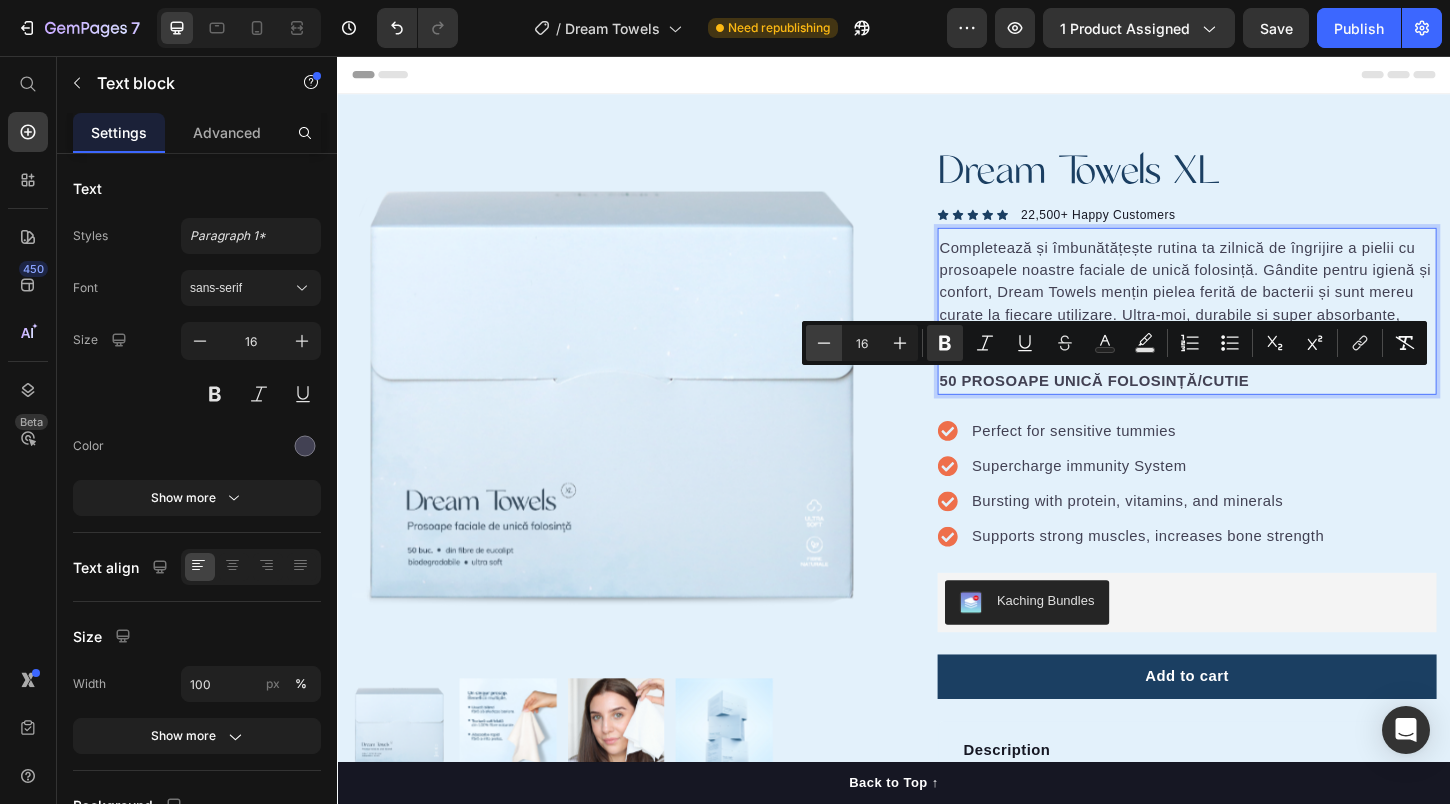 click on "Minus" at bounding box center [824, 343] 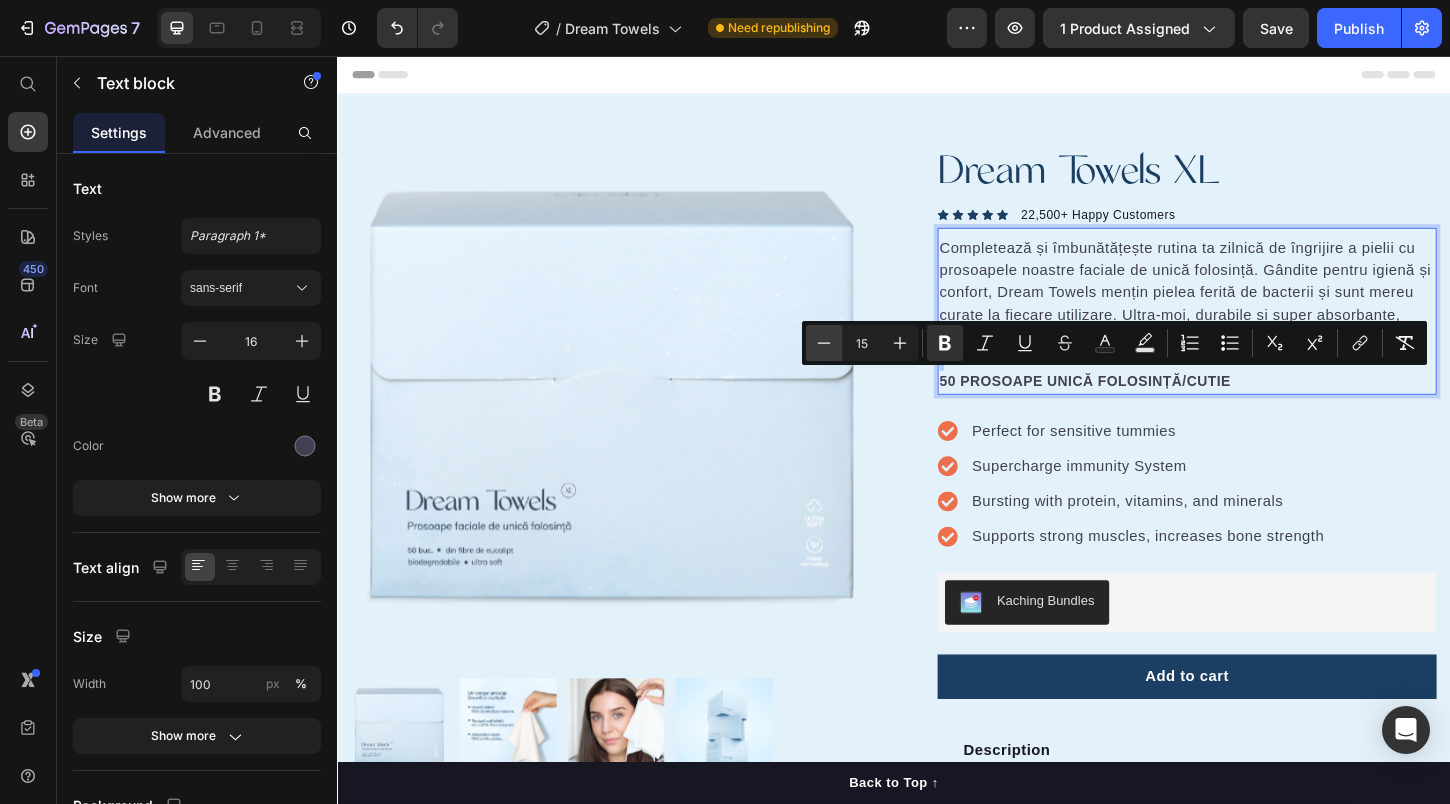 click on "Minus" at bounding box center (824, 343) 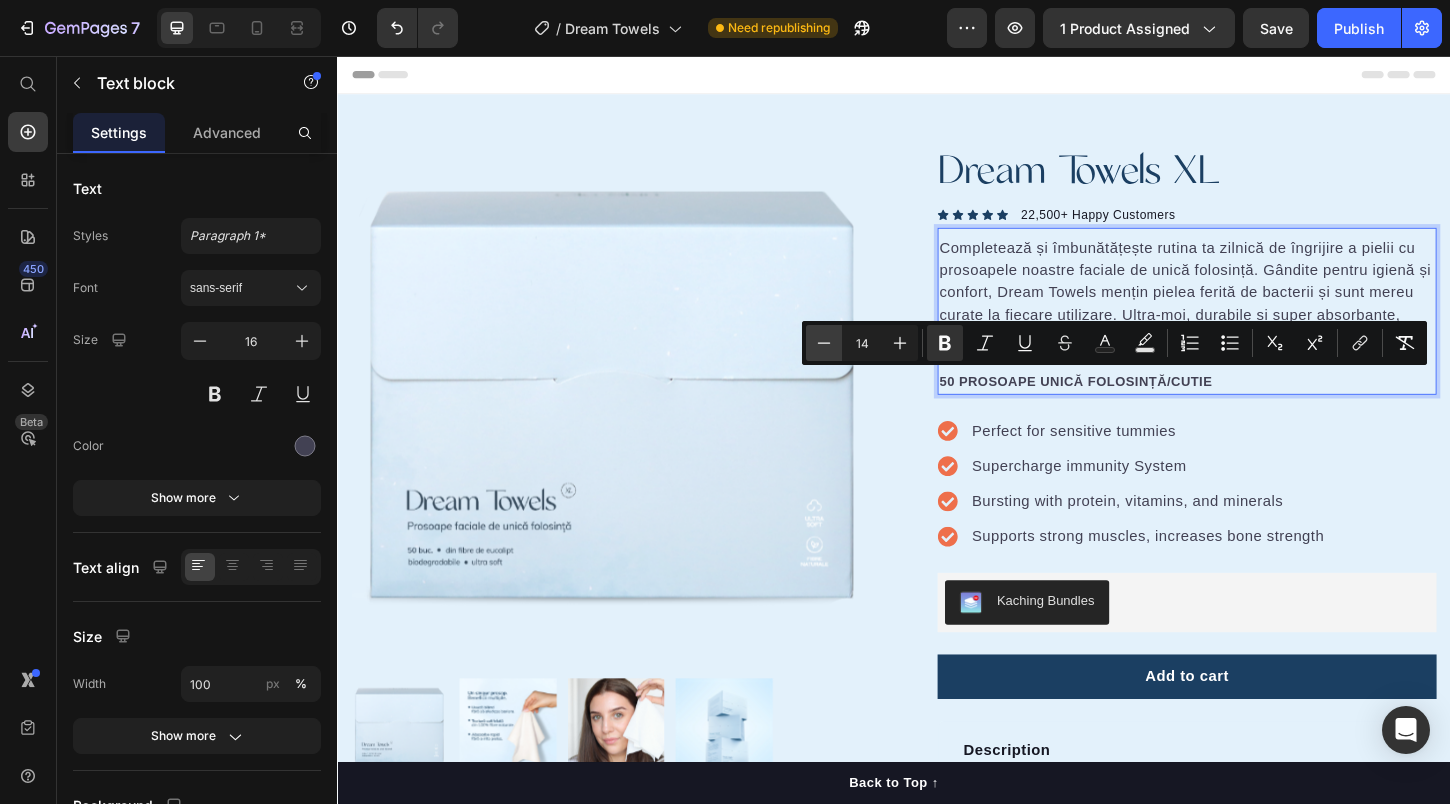 click on "Minus" at bounding box center (824, 343) 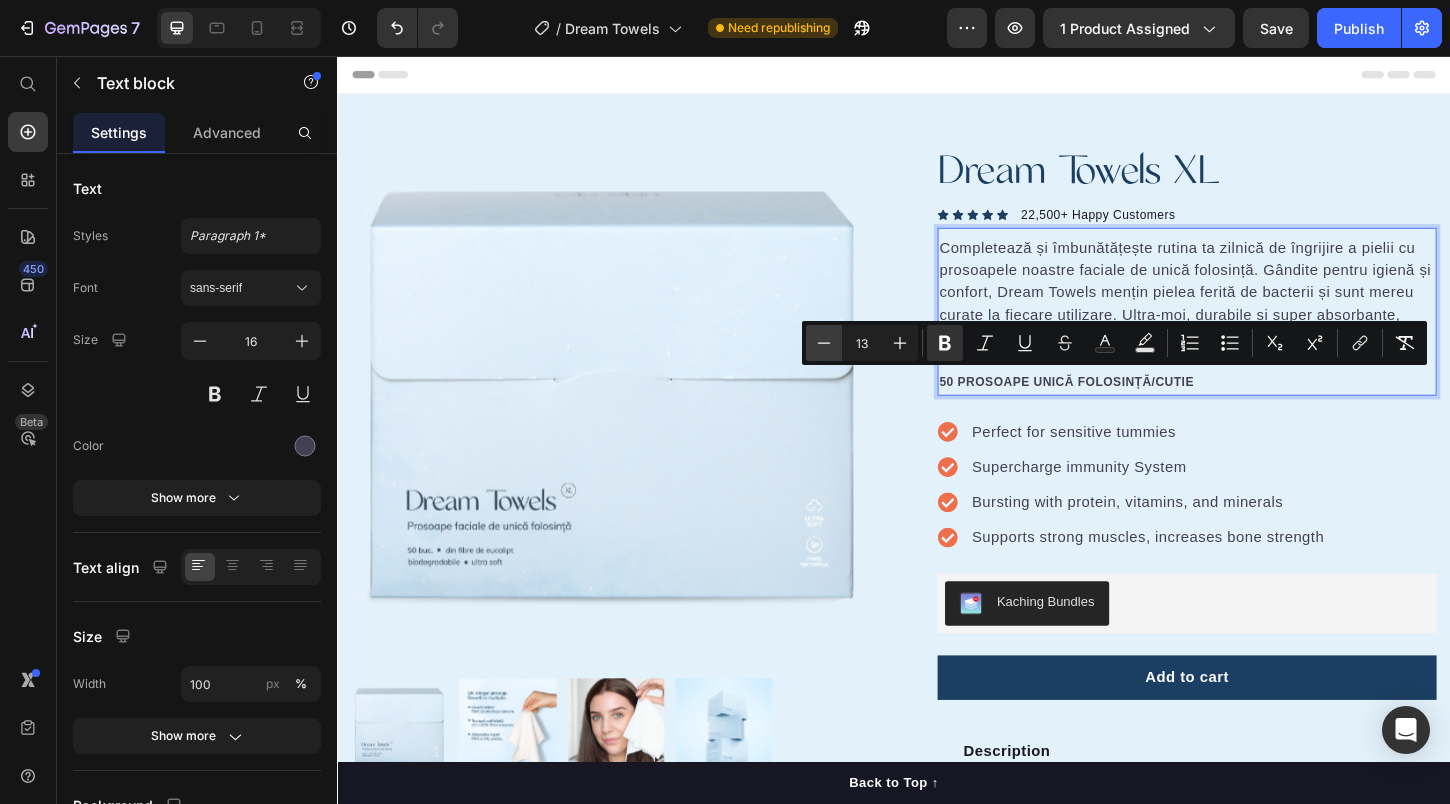 click on "Minus" at bounding box center [824, 343] 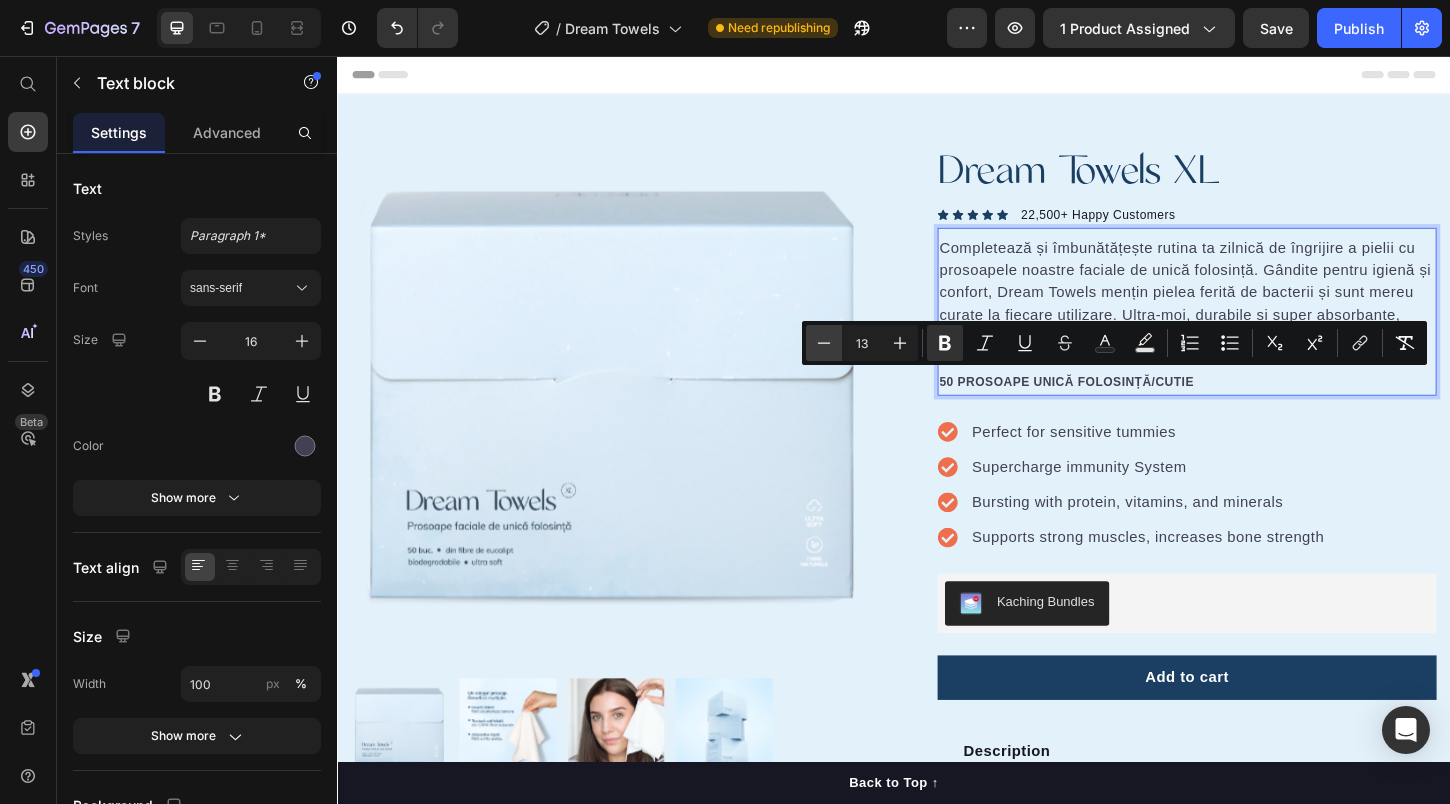 type on "12" 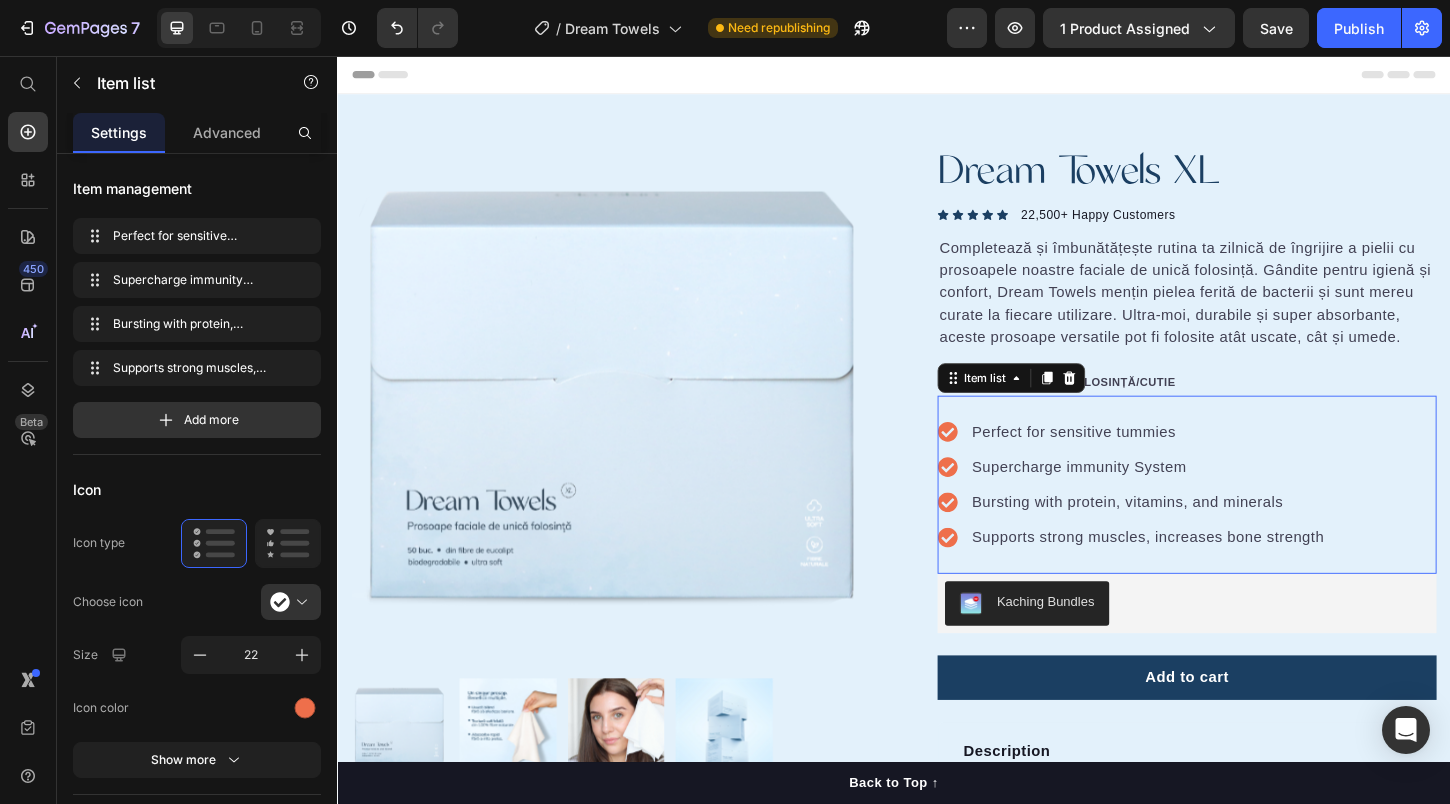 click on "Perfect for sensitive tummies Supercharge immunity System Bursting with protein, vitamins, and minerals Supports strong muscles, increases bone strength" at bounding box center [1253, 518] 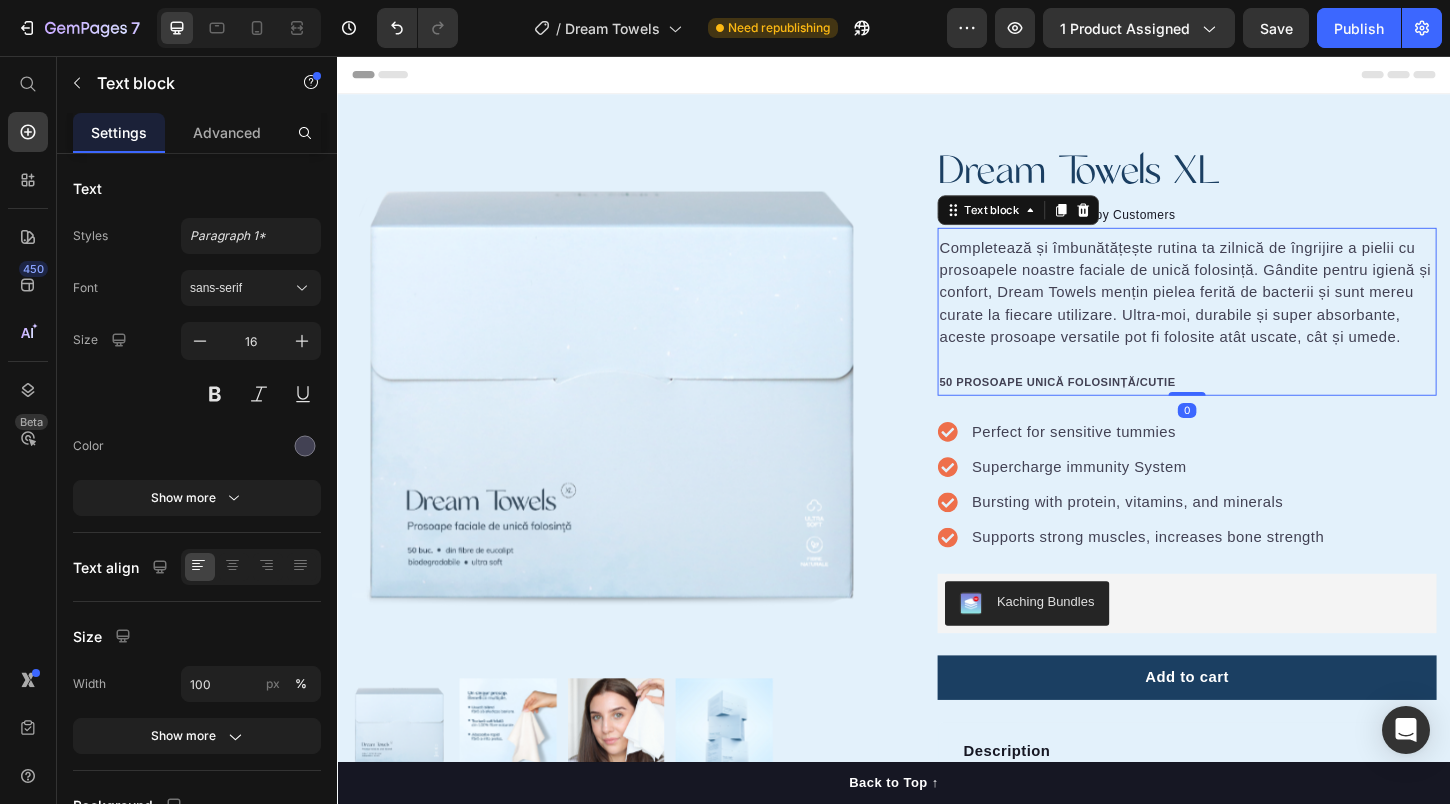 click on "Completează și îmbunătățește rutina ta zilnică de îngrijire a pielii cu prosoapele noastre faciale de unică folosință. Gândite pentru igienă și confort, Dream Towels mențin pielea ferită de bacterii și sunt mereu curate la fiecare utilizare. Ultra-moi, durabile și super absorbante, aceste prosoape versatile pot fi folosite atât uscate, cât și umede." at bounding box center (1253, 311) 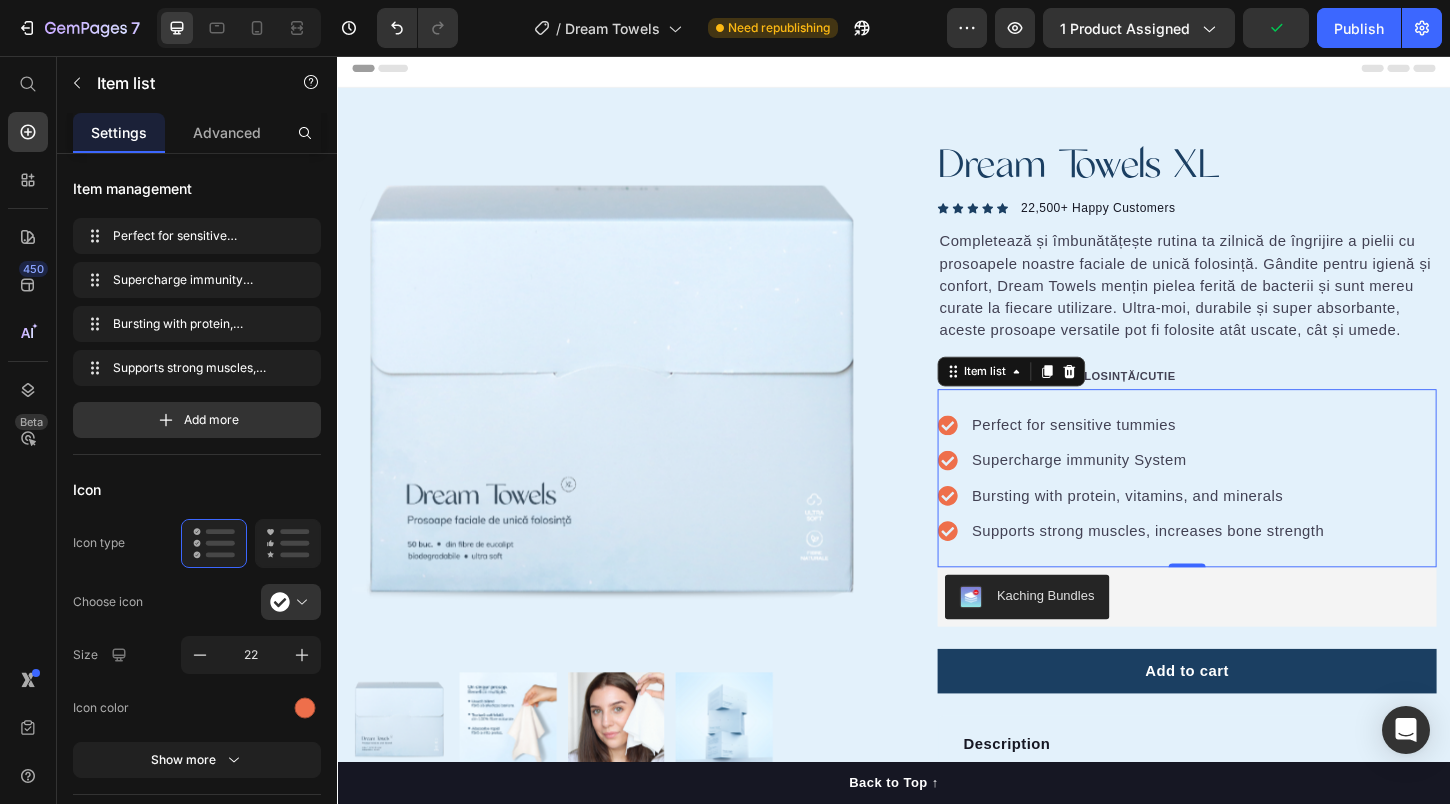 scroll, scrollTop: 22, scrollLeft: 0, axis: vertical 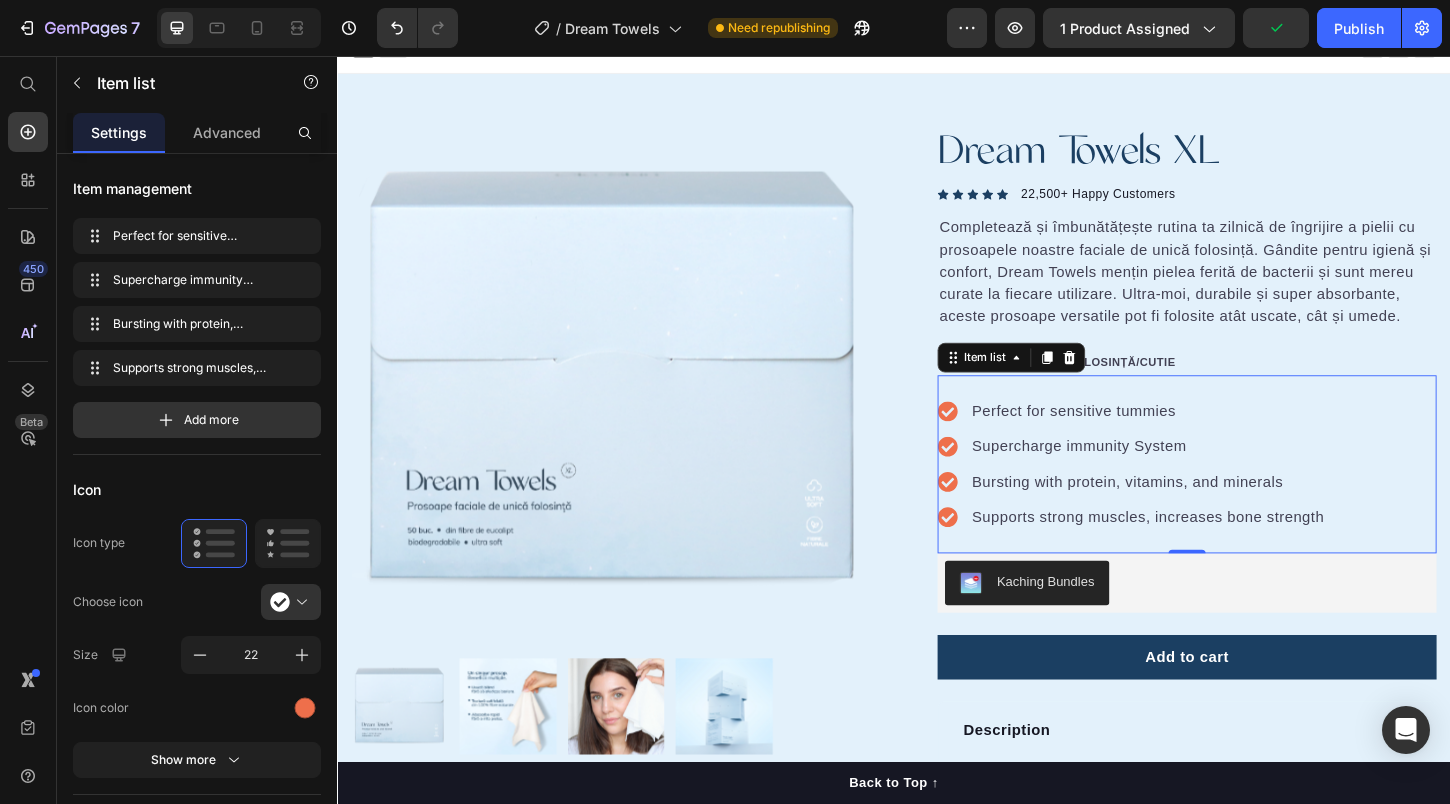 click 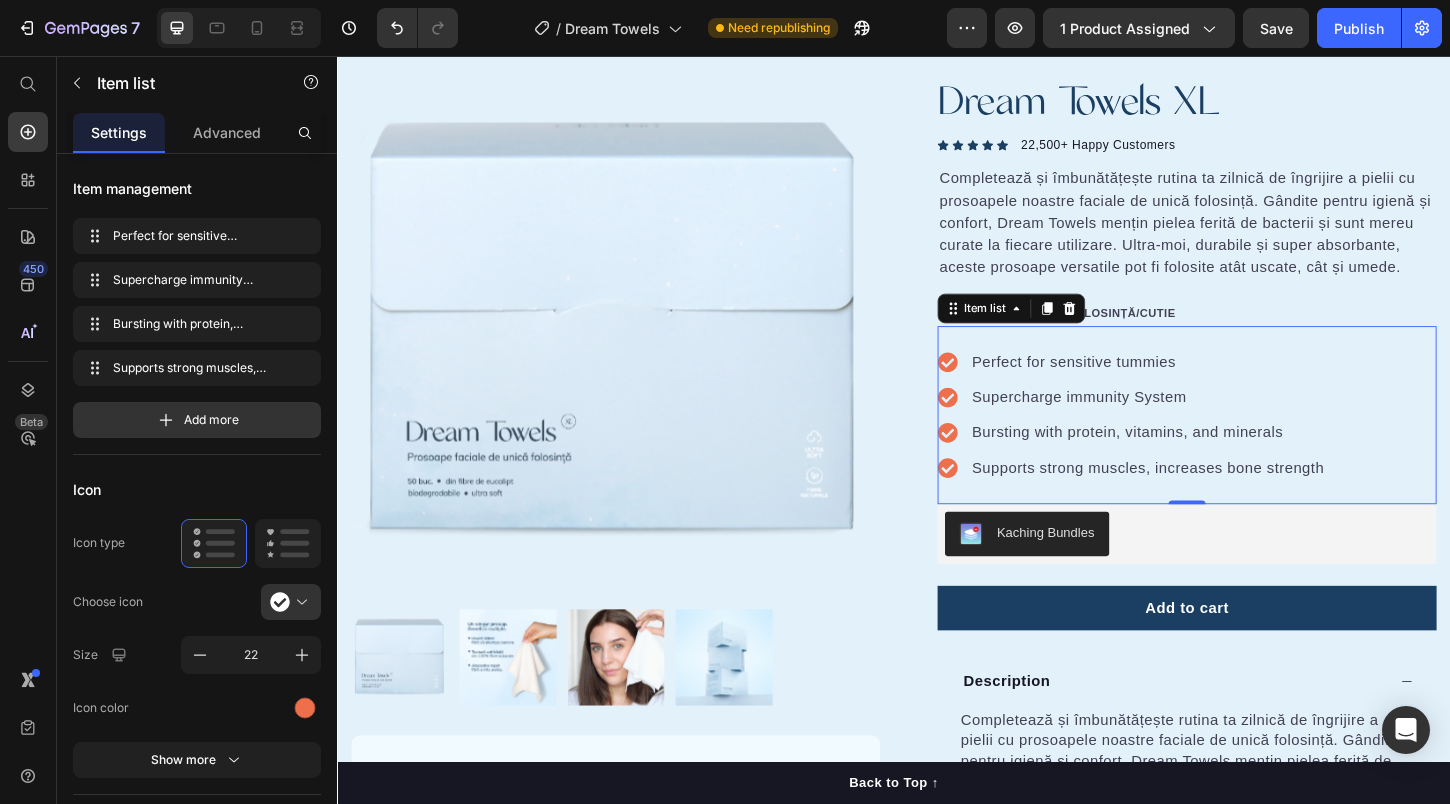 scroll, scrollTop: 77, scrollLeft: 0, axis: vertical 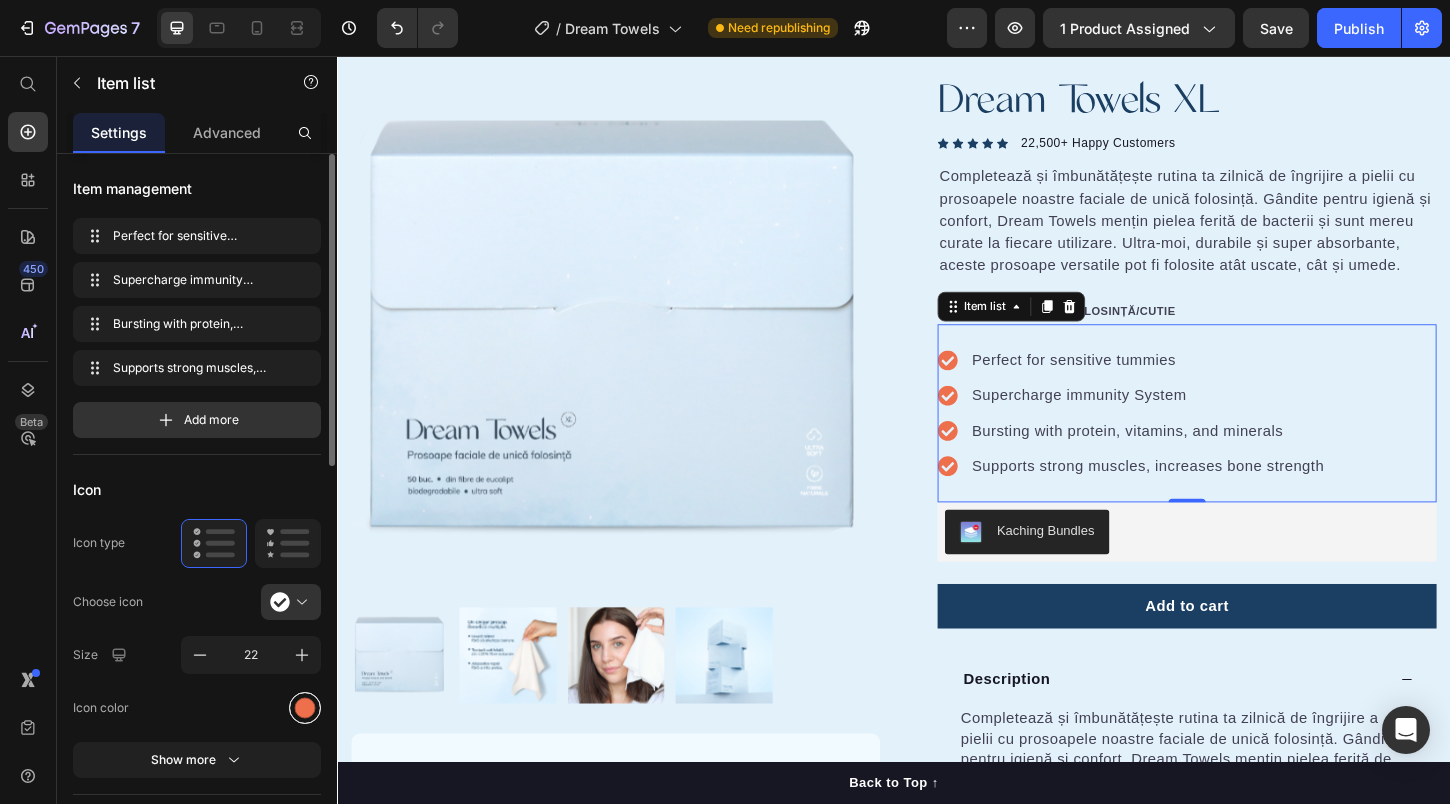 click at bounding box center (305, 707) 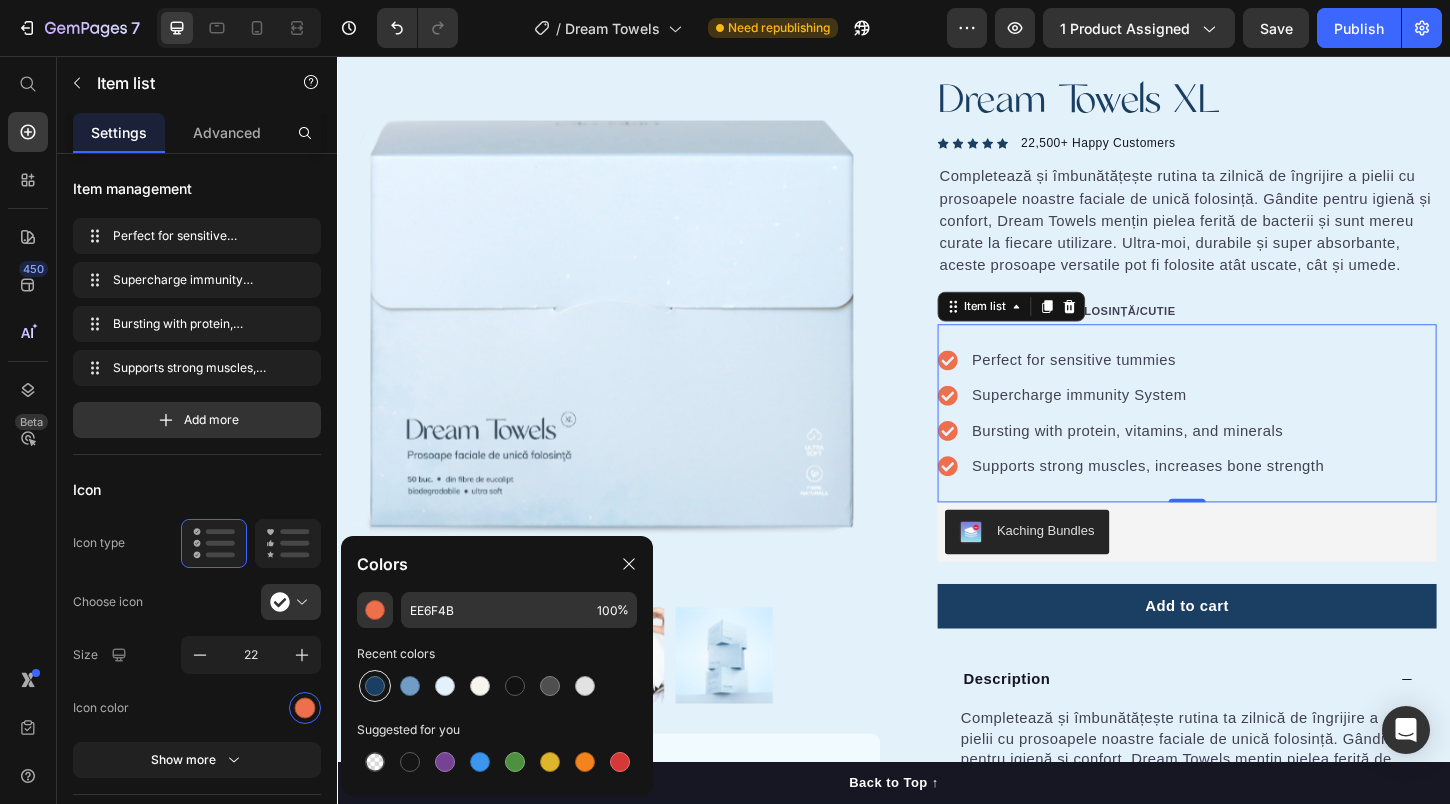 click at bounding box center [375, 686] 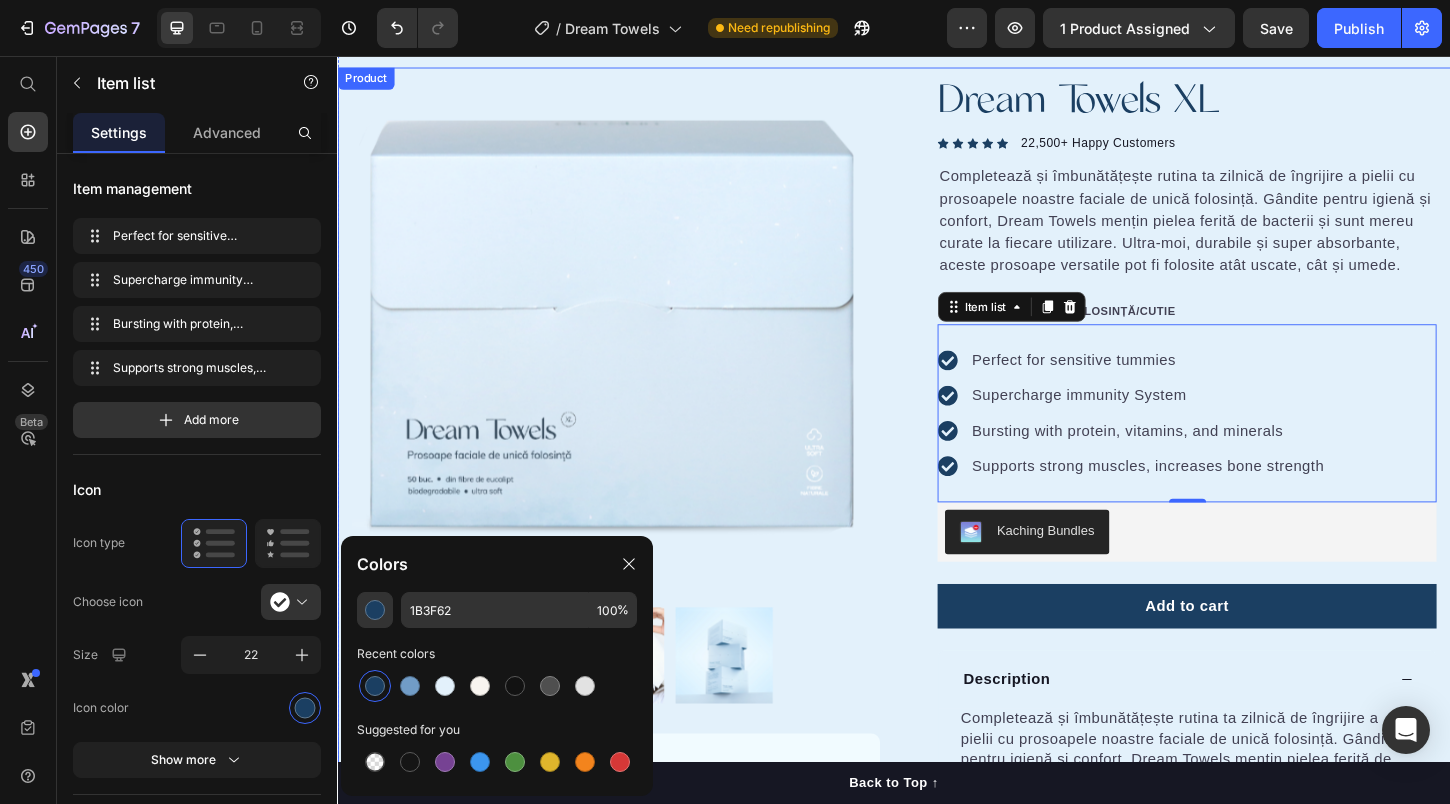 click on "Product Images "The transformation in my dog's overall health since switching to this food has been remarkable. Their coat is shinier, their energy levels have increased, and they seem happier than ever before." Text block -Daisy Text block
Verified buyer Item list Row Row "My dog absolutely loves this food! It's clear that the taste and quality are top-notch."  -Daisy Text block Row Row Dream Towels XL Product Title Icon Icon Icon Icon Icon Icon List Hoz 22,500+ Happy Customers Text block Row Completează și îmbunătățește rutina ta zilnică de îngrijire a pielii cu prosoapele noastre faciale de unică folosință. Gândite pentru igienă și confort, Dream Towels mențin pielea ferită de bacterii și sunt mereu curate la fiecare utilizare. Ultra-moi, durabile și super absorbante, aceste prosoape versatile pot fi folosite atât uscate, cât și umede. 50 PROSOAPE UNICĂ FOLOSINȚĂ/CUTIE Text block Perfect for sensitive tummies Supercharge immunity System Item list   0 Kaching Bundles" at bounding box center (937, 528) 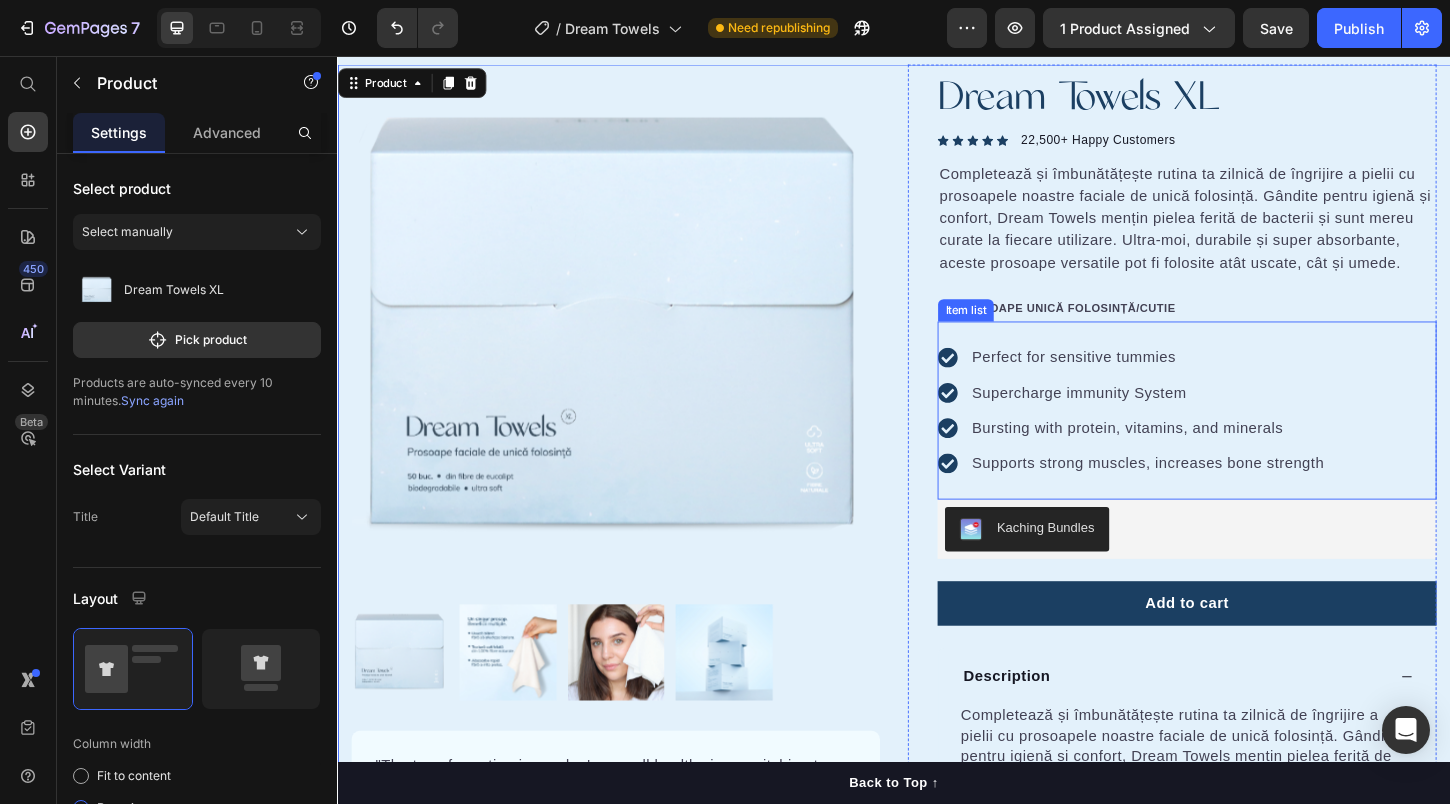 scroll, scrollTop: 0, scrollLeft: 0, axis: both 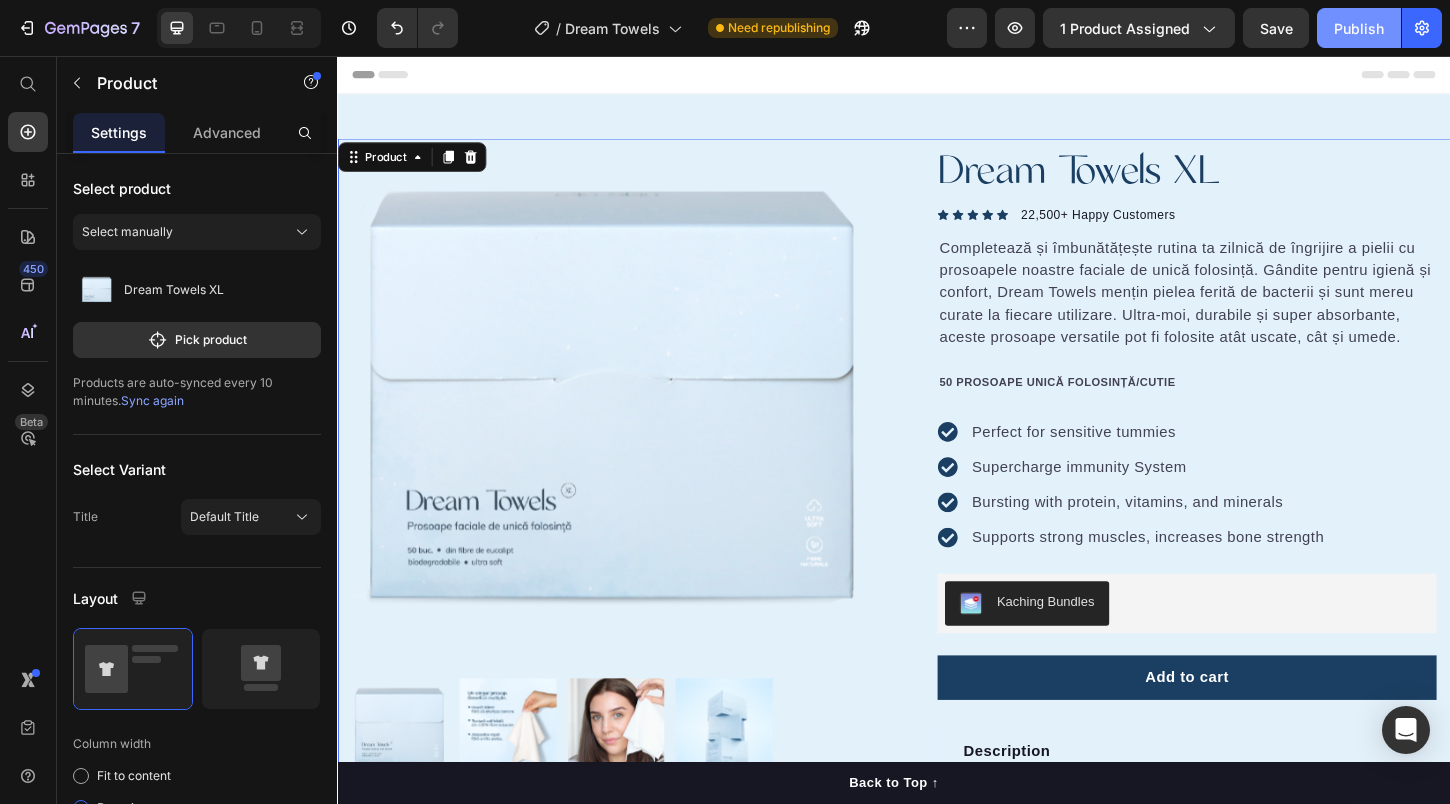 click on "Publish" at bounding box center [1359, 28] 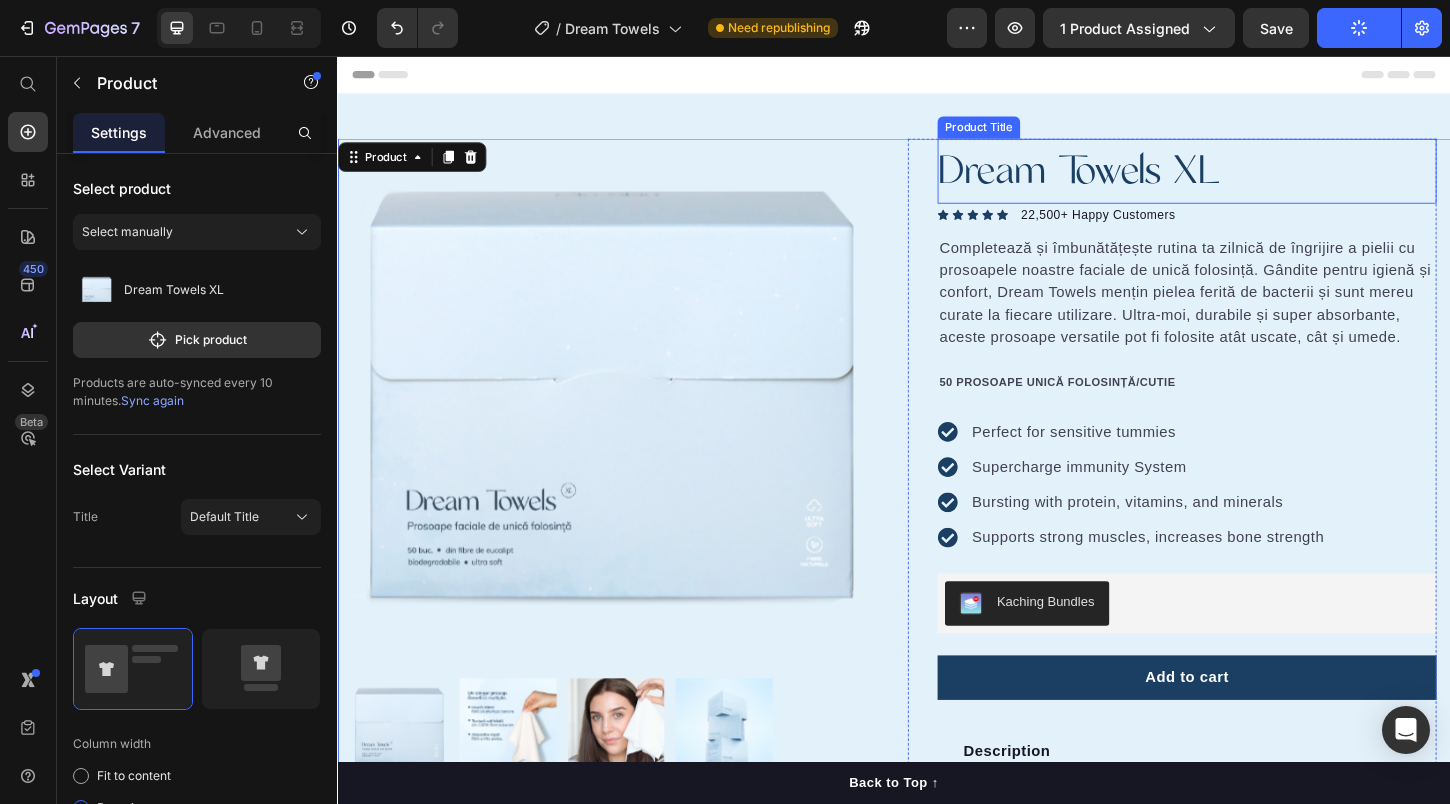 click on "Dream Towels XL" at bounding box center [1253, 180] 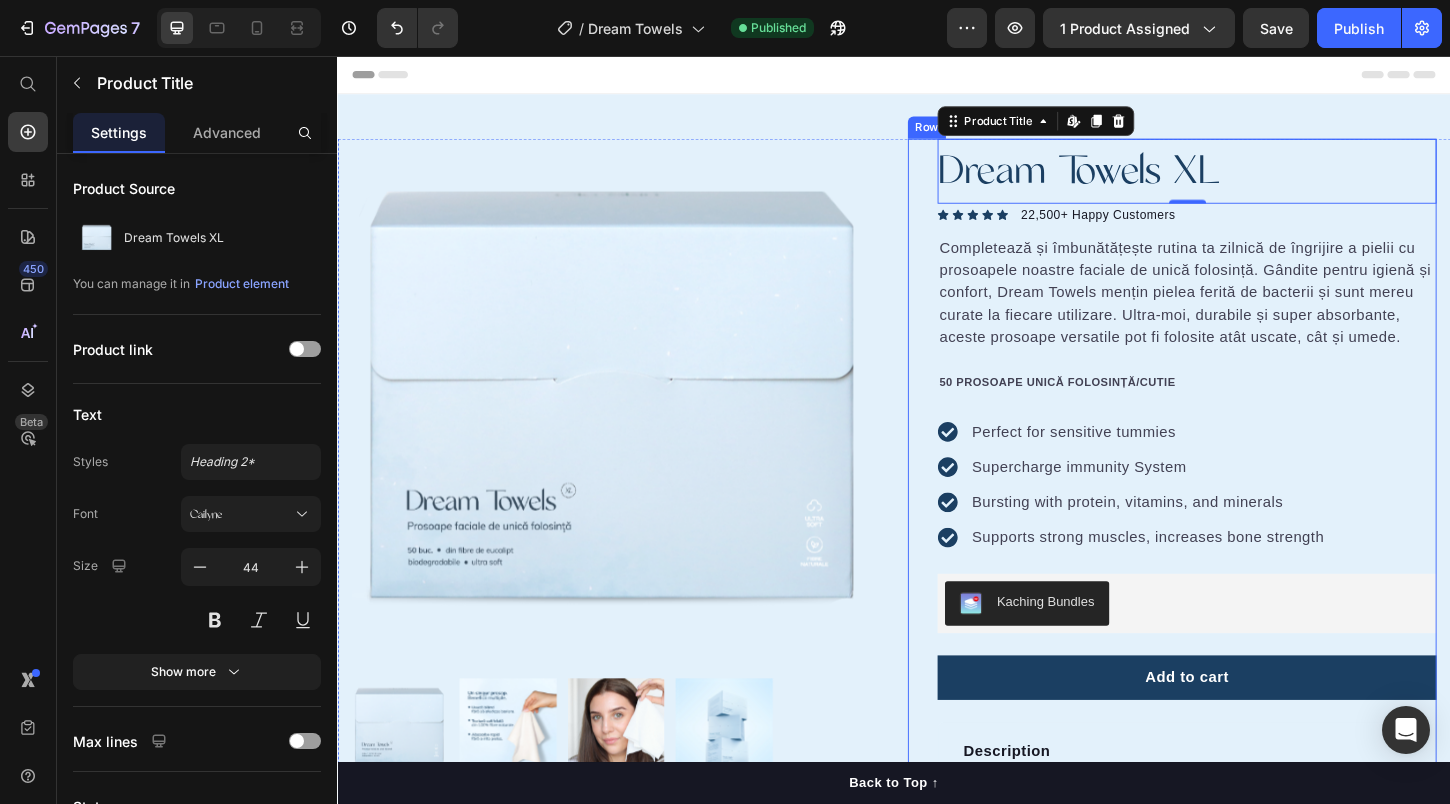 click on "Dream Towels XL Product Title   Edit content in Shopify 0 Icon Icon Icon Icon Icon Icon List Hoz 22,500+ Happy Customers Text block Row Completează și îmbunătățește rutina ta zilnică de îngrijire a pielii cu prosoapele noastre faciale de unică folosință. Gândite pentru igienă și confort, Dream Towels mențin pielea ferită de bacterii și sunt mereu curate la fiecare utilizare. Ultra-moi, durabile și super absorbante, aceste prosoape versatile pot fi folosite atât uscate, cât și umede. 50 PROSOAPE UNICĂ FOLOSINȚĂ/CUTIE Text block Perfect for sensitive tummies Supercharge immunity System Bursting with protein, vitamins, and minerals Supports strong muscles, increases bone strength Item list Kaching Bundles Kaching Bundles Add to cart Product Cart Button Perfect for sensitive tummies Supercharge immunity System Bursting with protein, vitamins, and minerals Supports strong muscles, increases bone strength Item list
Description Product Description
Accordion" at bounding box center (1237, 605) 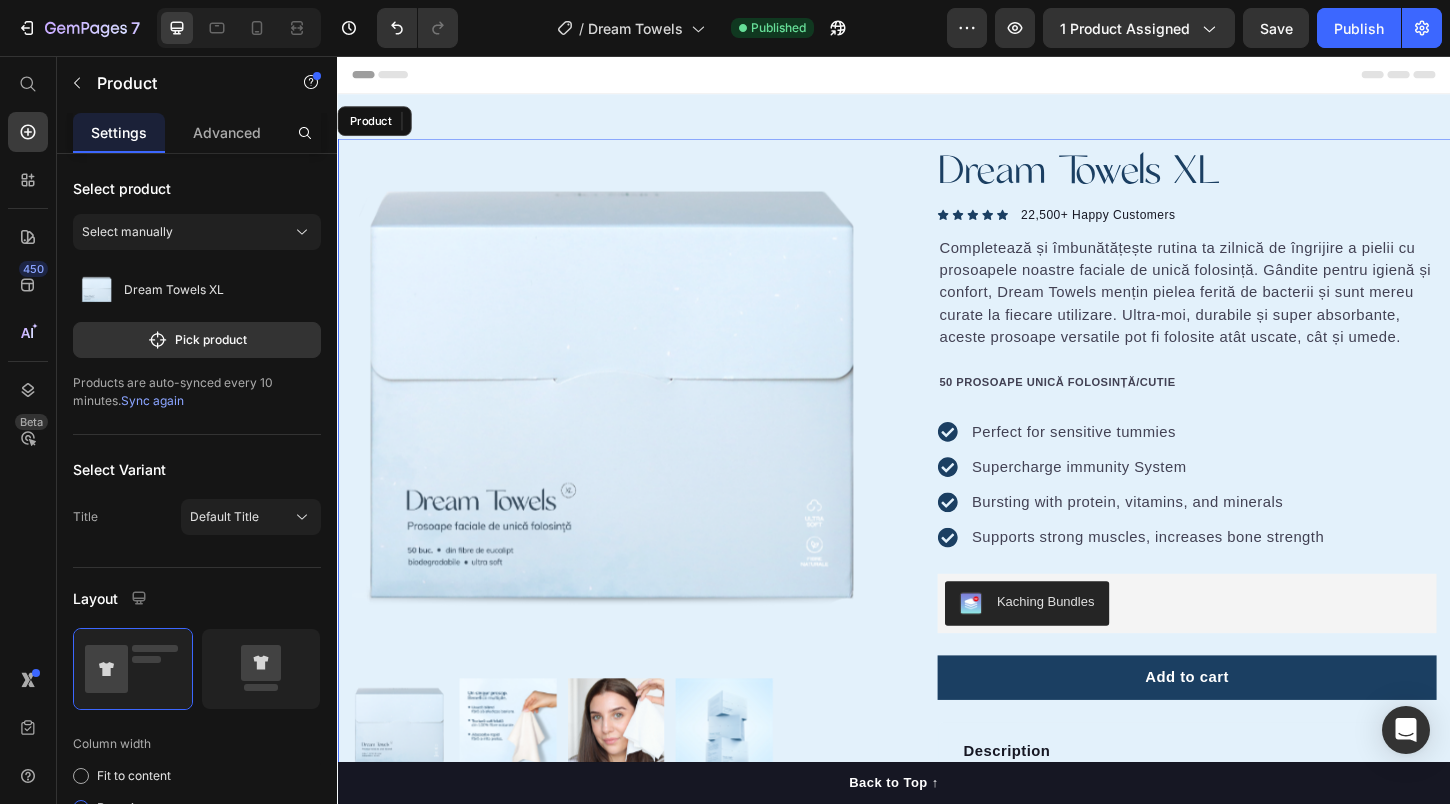 click on "Product Images "The transformation in my dog's overall health since switching to this food has been remarkable. Their coat is shinier, their energy levels have increased, and they seem happier than ever before." Text block -Daisy Text block
Verified buyer Item list Row Row "My dog absolutely loves this food! It's clear that the taste and quality are top-notch."  -Daisy Text block Row Row Dream Towels XL Product Title Icon Icon Icon Icon Icon Icon List Hoz 22,500+ Happy Customers Text block Row Completează și îmbunătățește rutina ta zilnică de îngrijire a pielii cu prosoapele noastre faciale de unică folosință. Gândite pentru igienă și confort, Dream Towels mențin pielea ferită de bacterii și sunt mereu curate la fiecare utilizare. Ultra-moi, durabile și super absorbante, aceste prosoape versatile pot fi folosite atât uscate, cât și umede. 50 PROSOAPE UNICĂ FOLOSINȚĂ/CUTIE Text block Perfect for sensitive tummies Supercharge immunity System Item list Kaching Bundles Row" at bounding box center [937, 605] 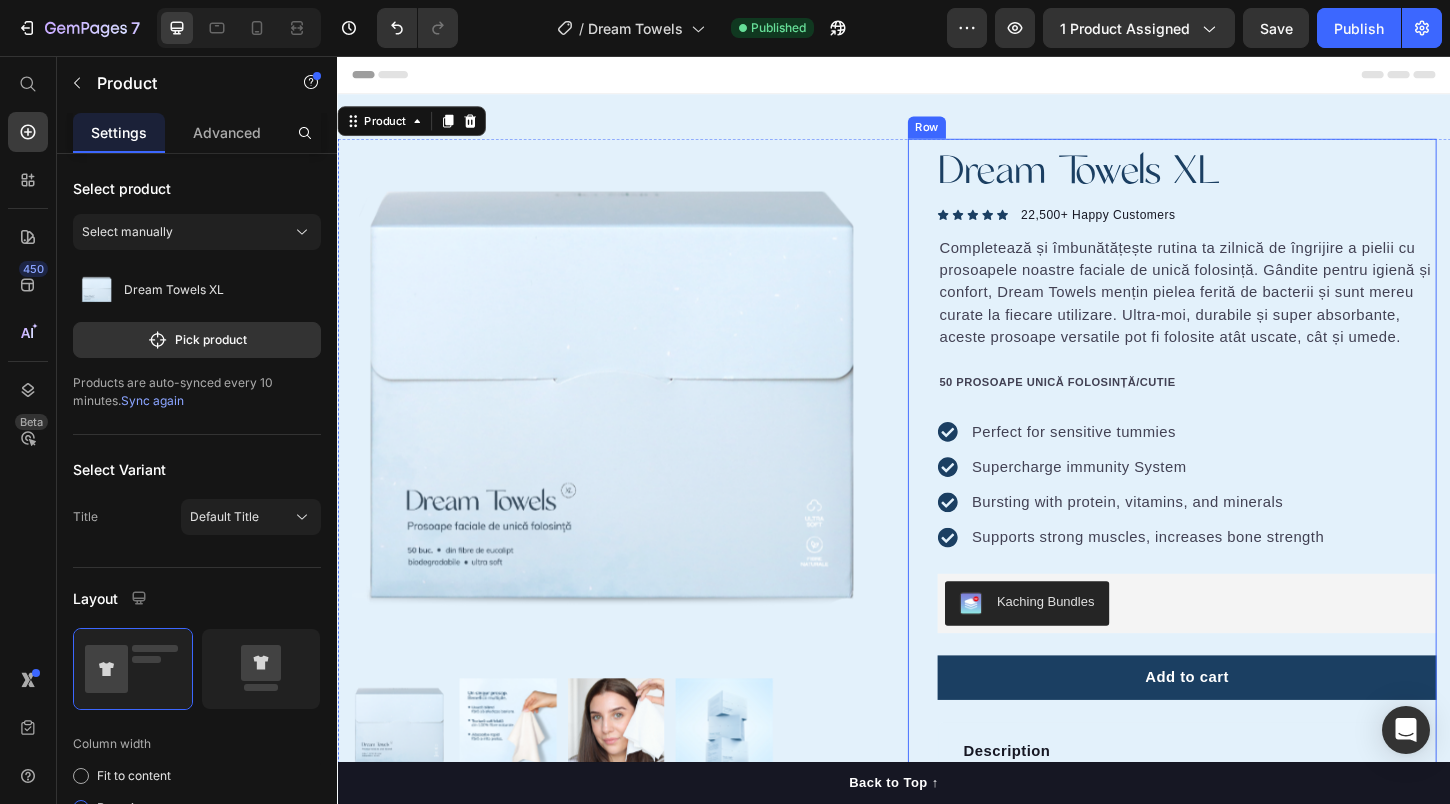 click on "Dream Towels XL Product Title Icon Icon Icon Icon Icon Icon List Hoz 22,500+ Happy Customers Text block Row Completează și îmbunătățește rutina ta zilnică de îngrijire a pielii cu prosoapele noastre faciale de unică folosință. Gândite pentru igienă și confort, Dream Towels mențin pielea ferită de bacterii și sunt mereu curate la fiecare utilizare. Ultra-moi, durabile și super absorbante, aceste prosoape versatile pot fi folosite atât uscate, cât și umede. 50 PROSOAPE UNICĂ FOLOSINȚĂ/CUTIE Text block Perfect for sensitive tummies Supercharge immunity System Bursting with protein, vitamins, and minerals Supports strong muscles, increases bone strength Item list Kaching Bundles Kaching Bundles Add to cart Product Cart Button Perfect for sensitive tummies Supercharge immunity System Bursting with protein, vitamins, and minerals Supports strong muscles, increases bone strength Item list
Description Product Description
How to use it? Accordion Row" at bounding box center (1237, 605) 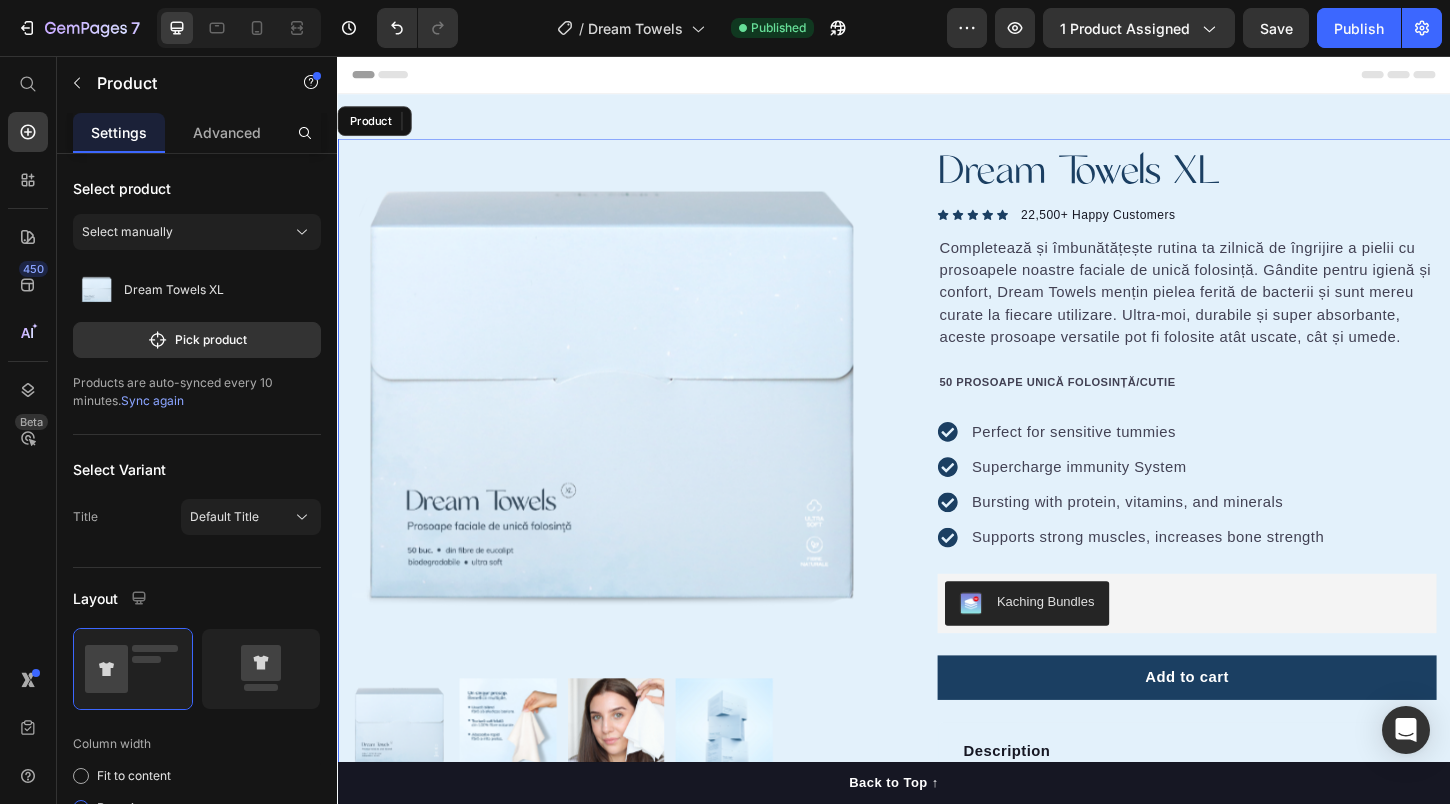 click on "Product Images "The transformation in my dog's overall health since switching to this food has been remarkable. Their coat is shinier, their energy levels have increased, and they seem happier than ever before." Text block -Daisy Text block
Verified buyer Item list Row Row "My dog absolutely loves this food! It's clear that the taste and quality are top-notch."  -Daisy Text block Row Row Dream Towels XL Product Title Icon Icon Icon Icon Icon Icon List Hoz 22,500+ Happy Customers Text block Row Completează și îmbunătățește rutina ta zilnică de îngrijire a pielii cu prosoapele noastre faciale de unică folosință. Gândite pentru igienă și confort, Dream Towels mențin pielea ferită de bacterii și sunt mereu curate la fiecare utilizare. Ultra-moi, durabile și super absorbante, aceste prosoape versatile pot fi folosite atât uscate, cât și umede. 50 PROSOAPE UNICĂ FOLOSINȚĂ/CUTIE Text block Perfect for sensitive tummies Supercharge immunity System Item list Kaching Bundles Row" at bounding box center [937, 605] 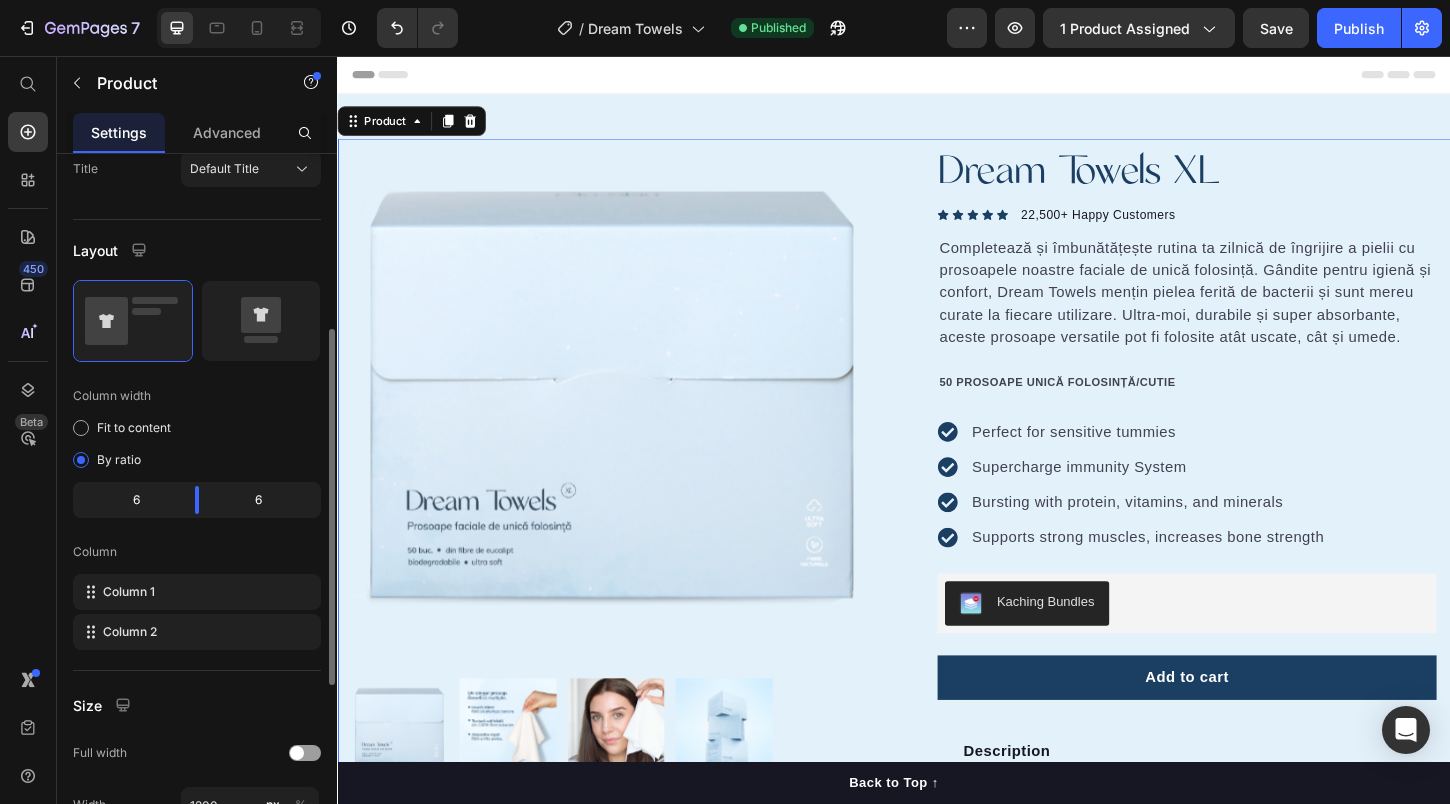 scroll, scrollTop: 386, scrollLeft: 0, axis: vertical 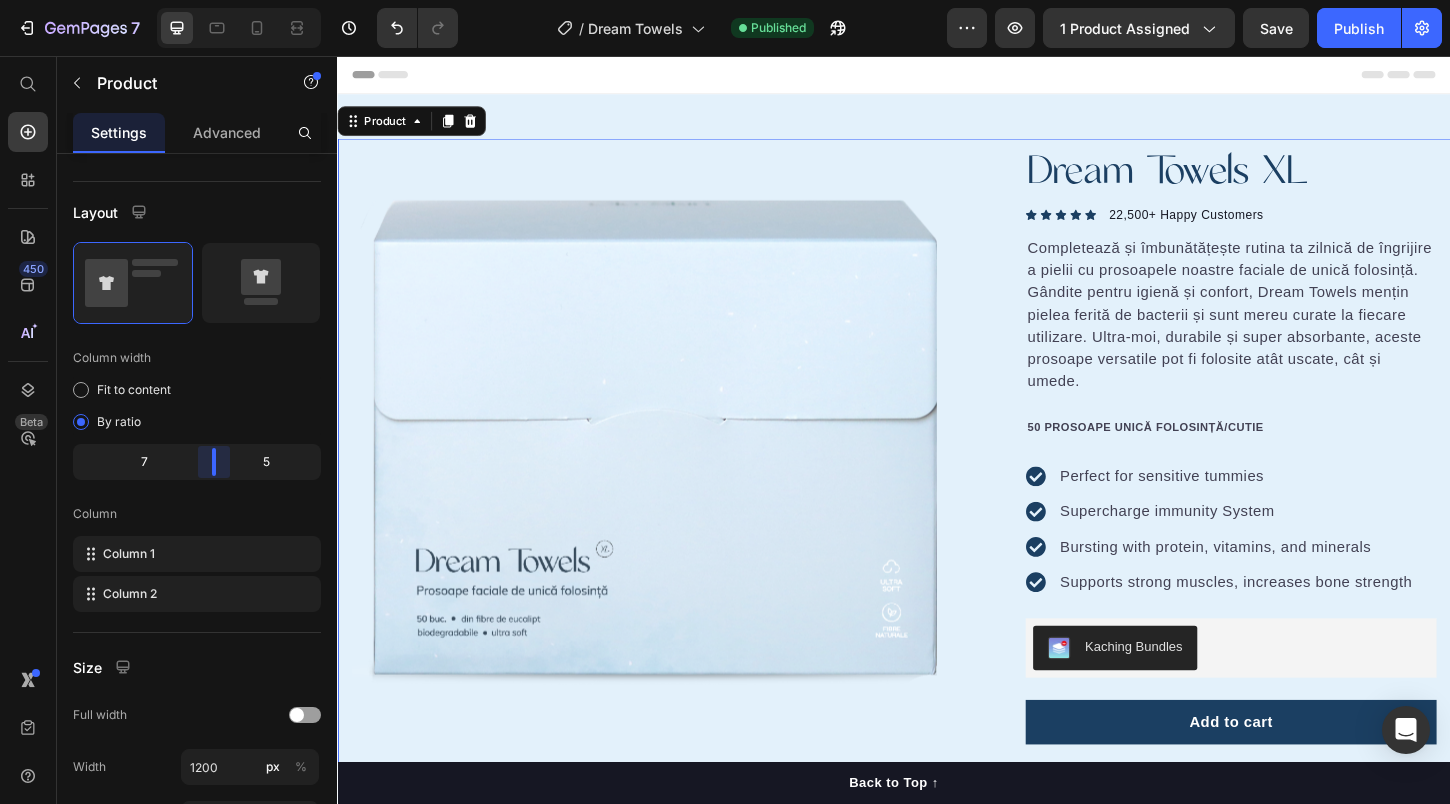 drag, startPoint x: 197, startPoint y: 467, endPoint x: 214, endPoint y: 465, distance: 17.117243 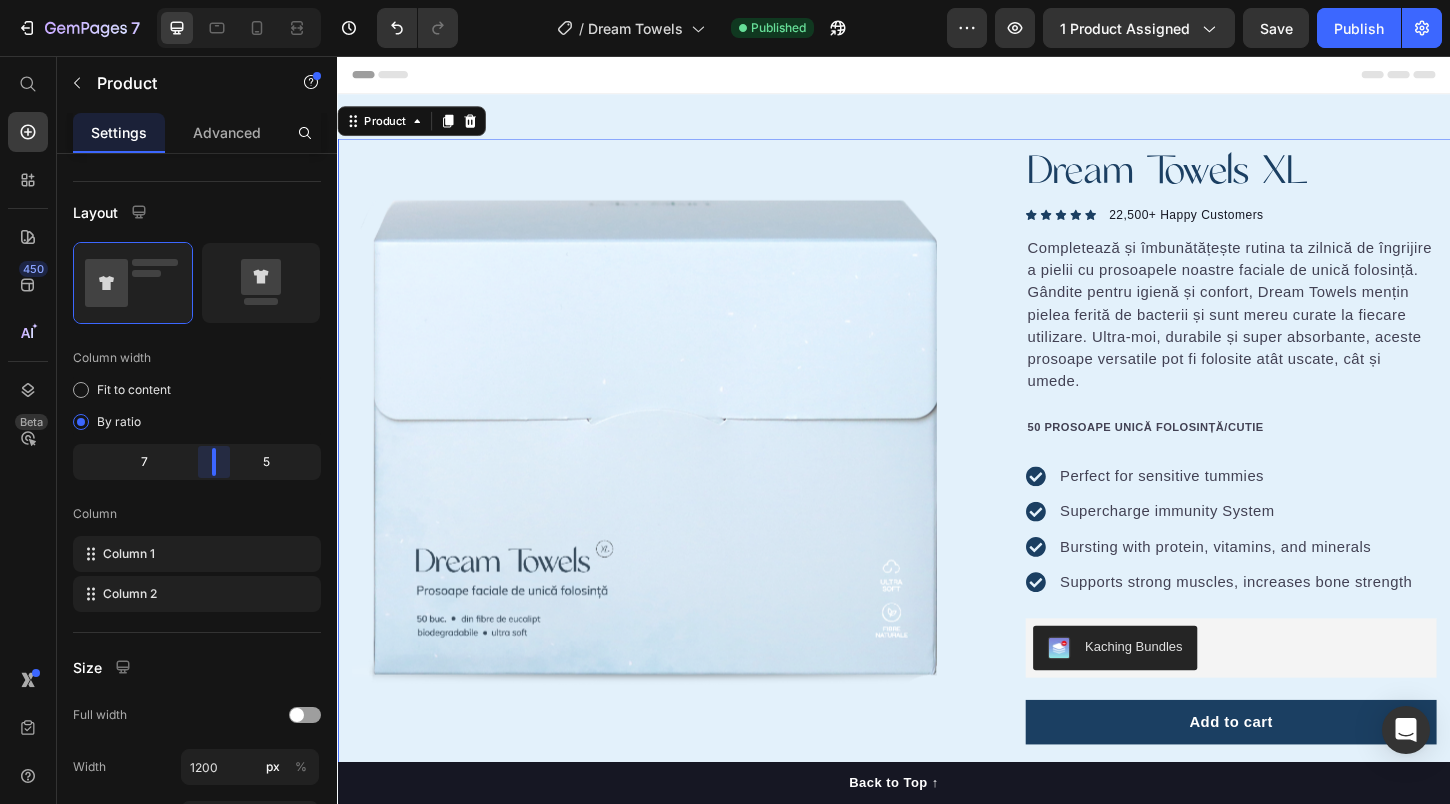 click on "7  Version history  /  Dream Towels Published Preview 1 product assigned  Save   Publish  450 Beta Start with Sections Elements Hero Section Product Detail Brands Trusted Badges Guarantee Product Breakdown How to use Testimonials Compare Bundle FAQs Social Proof Brand Story Product List Collection Blog List Contact Sticky Add to Cart Custom Footer Browse Library 450 Layout
Row
Row
Row
Row Text
Heading
Text Block Button
Button
Button
Sticky Back to top Media
Image Image" at bounding box center (725, 0) 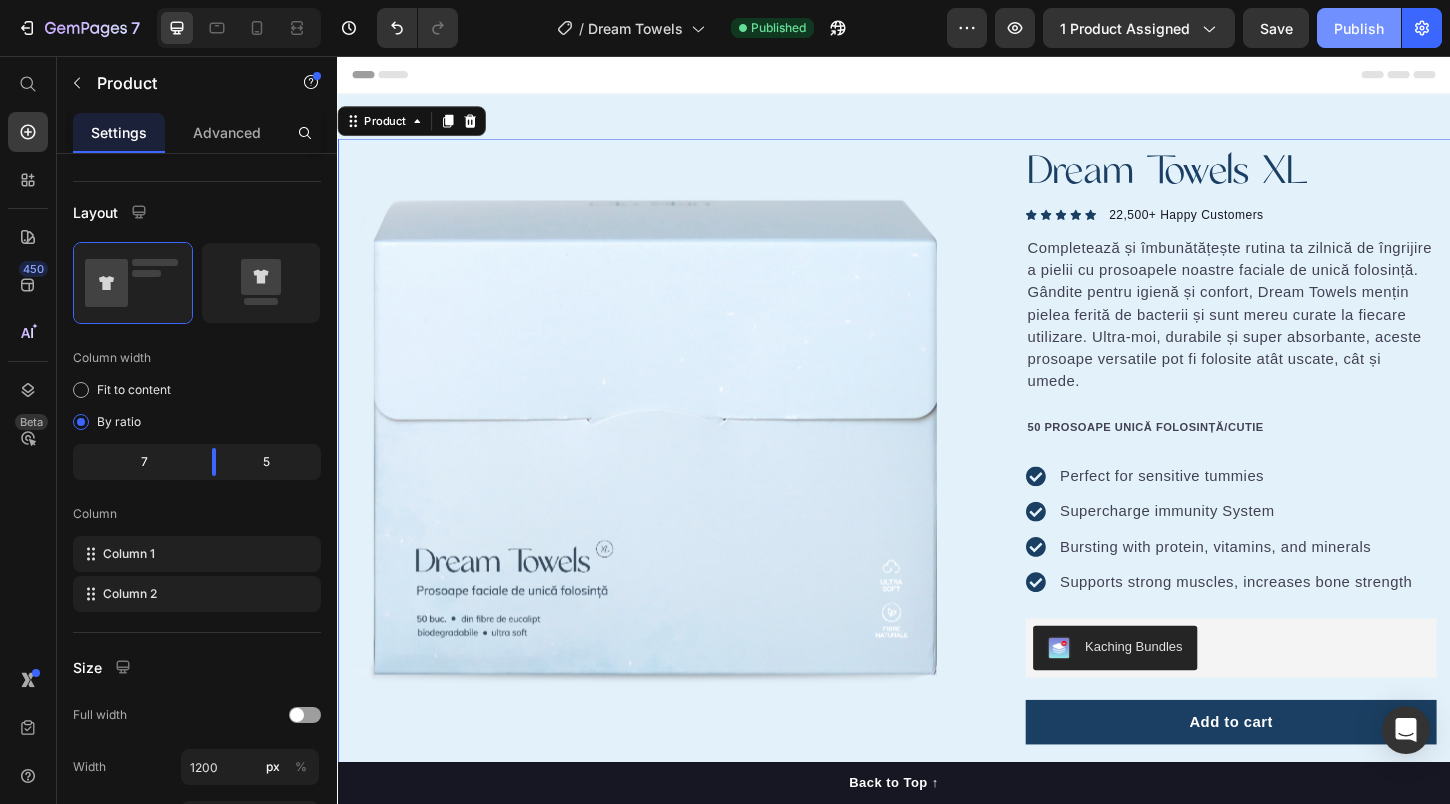 click on "Publish" 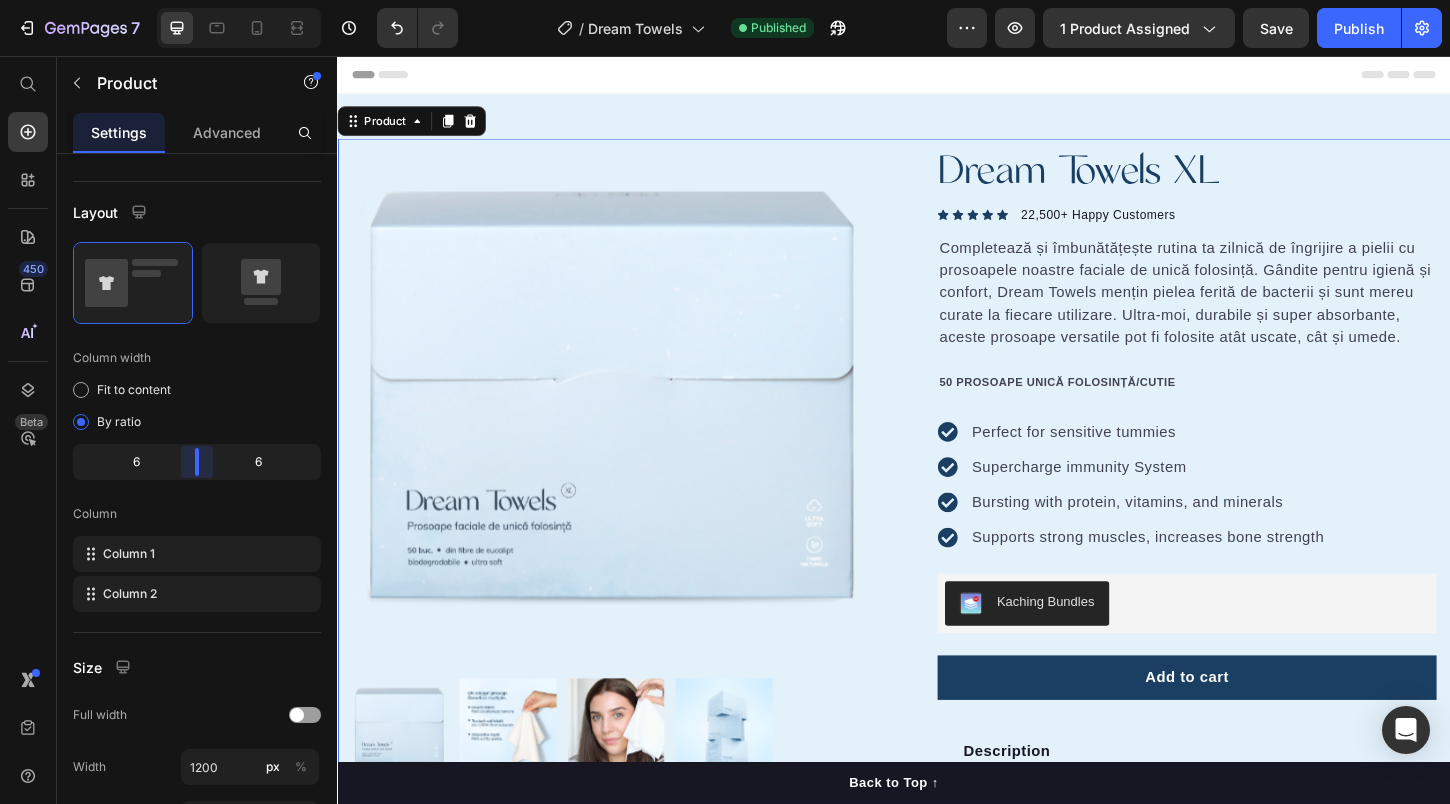 drag, startPoint x: 219, startPoint y: 471, endPoint x: 200, endPoint y: 471, distance: 19 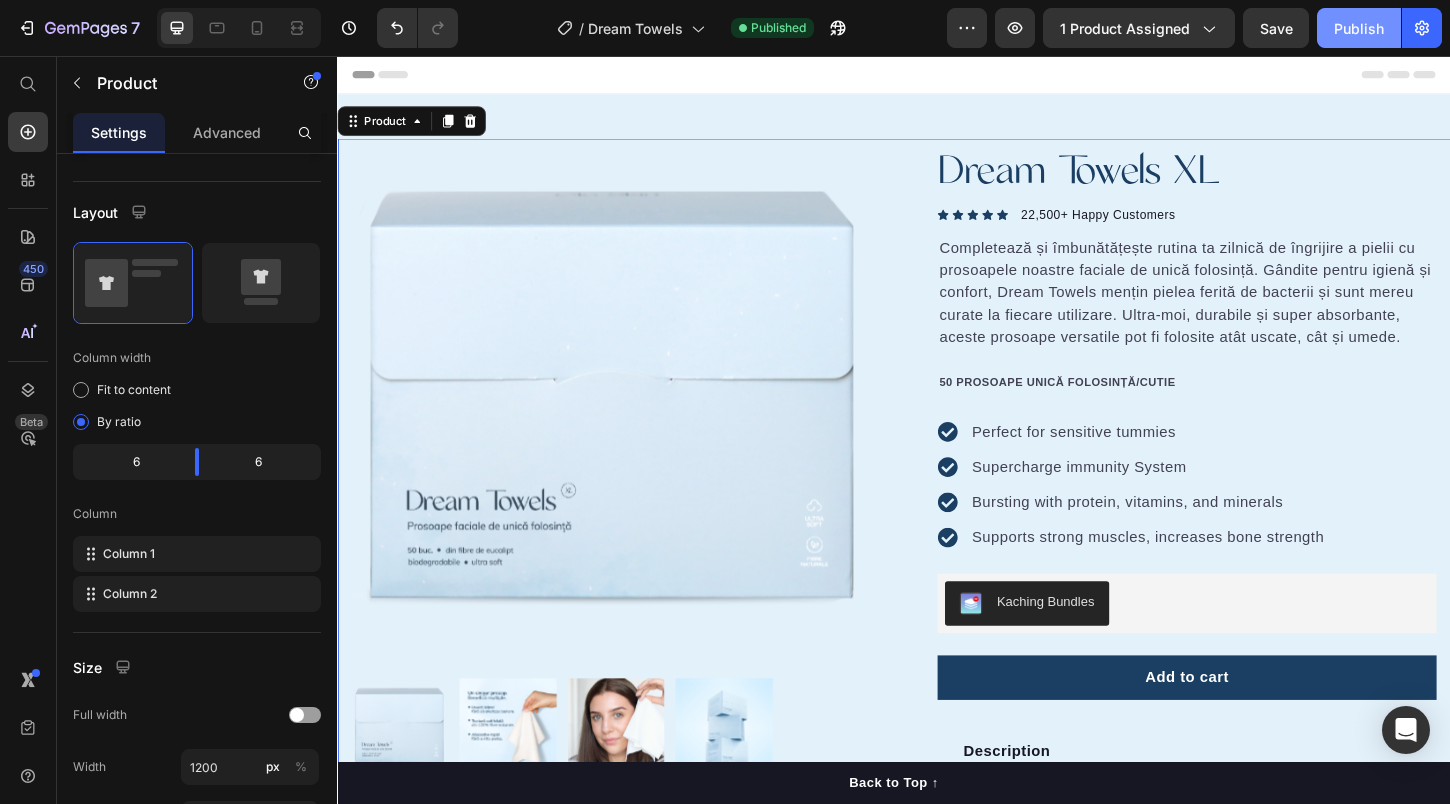 click on "Publish" at bounding box center (1359, 28) 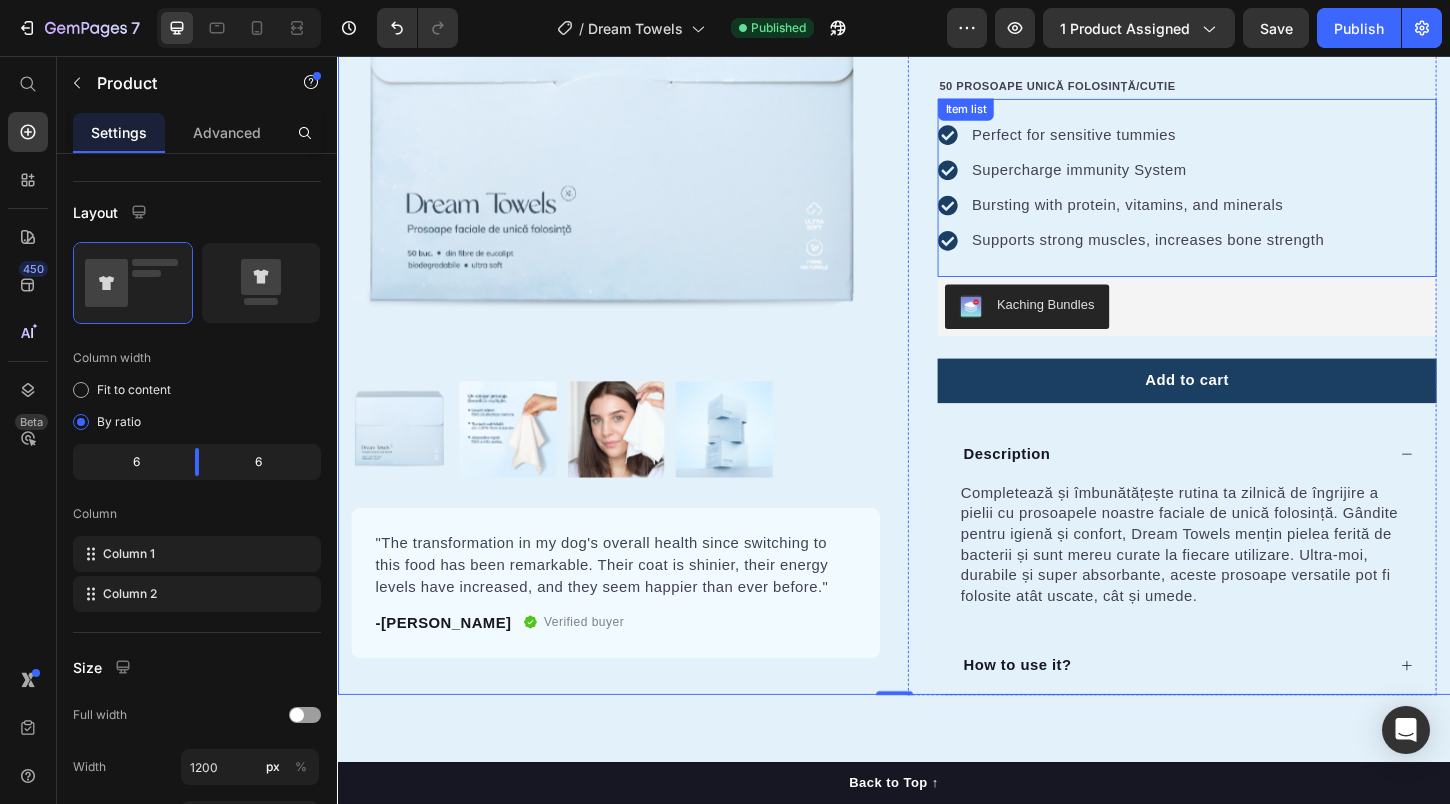 scroll, scrollTop: 293, scrollLeft: 0, axis: vertical 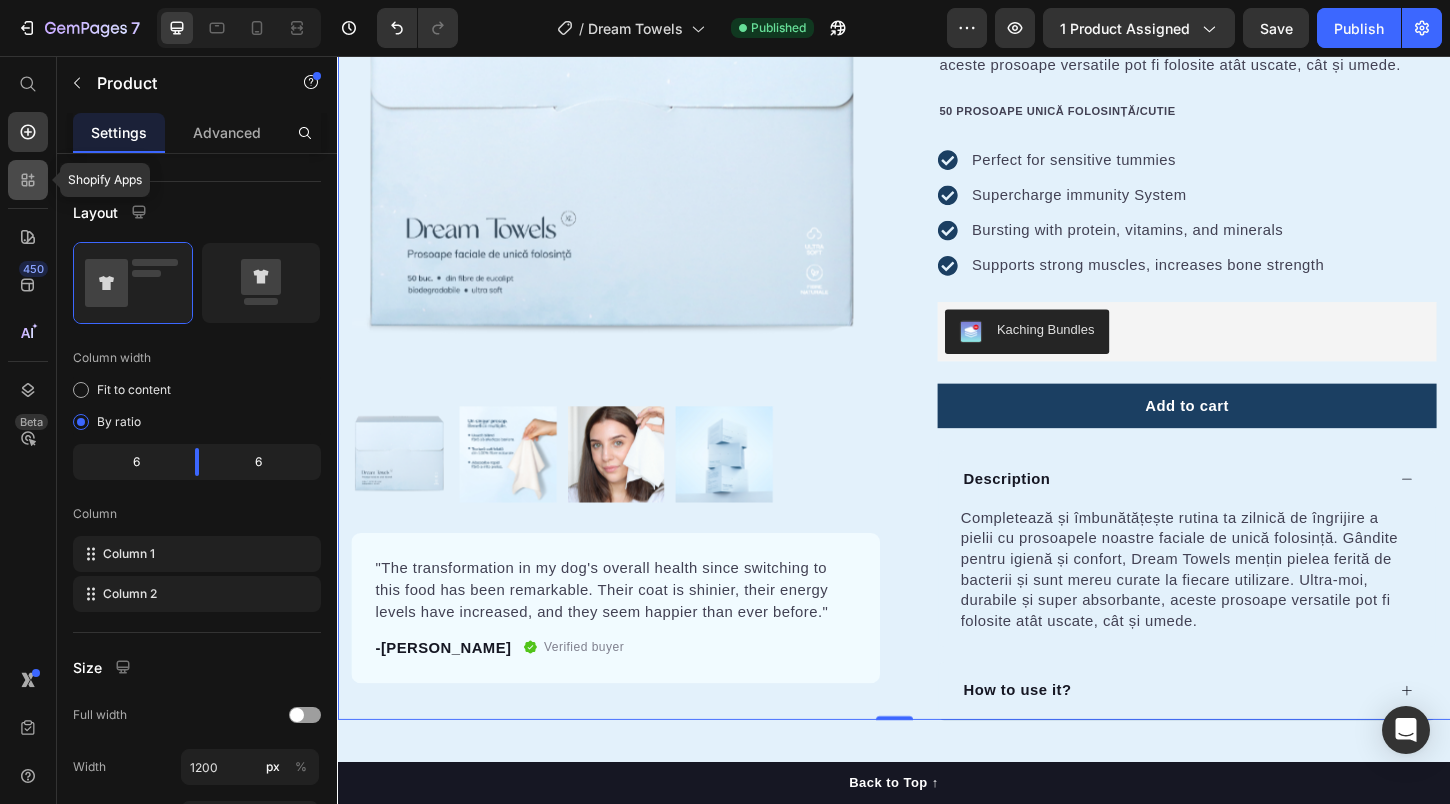click 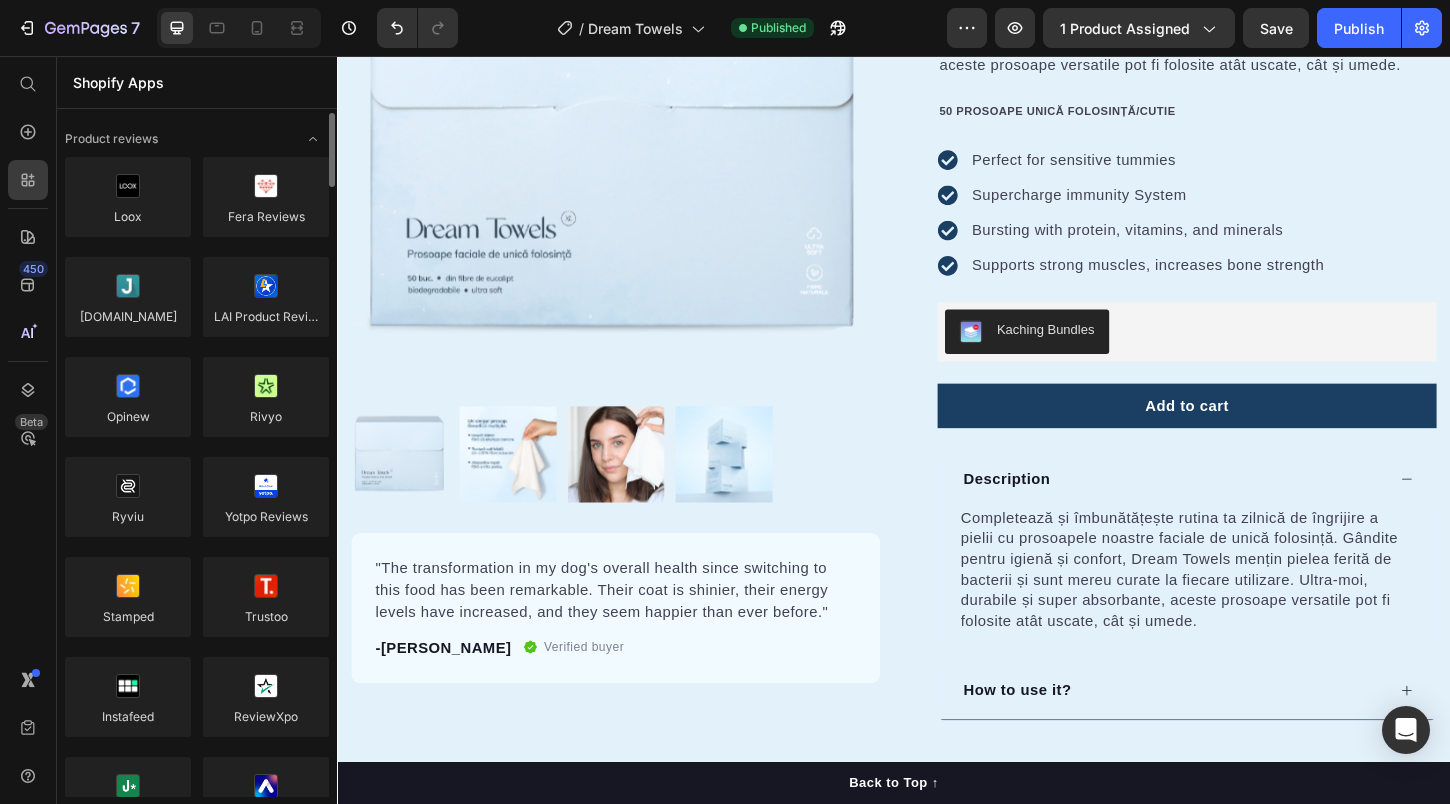 click on "Product reviews
Loox
Fera Reviews
Judge.me
LAI Product Reviews
Opinew
Rivyo
Ryviu
Yotpo Reviews
Stamped
Trustoo
Instafeed
ReviewXpo
Junip ‑ Product Reviews & UGC
Air: Product Reviews app & UGC
Ali Reviews
InstaSell: Shoppable Instagram
Upsell and cross-sell" at bounding box center [197, 3274] 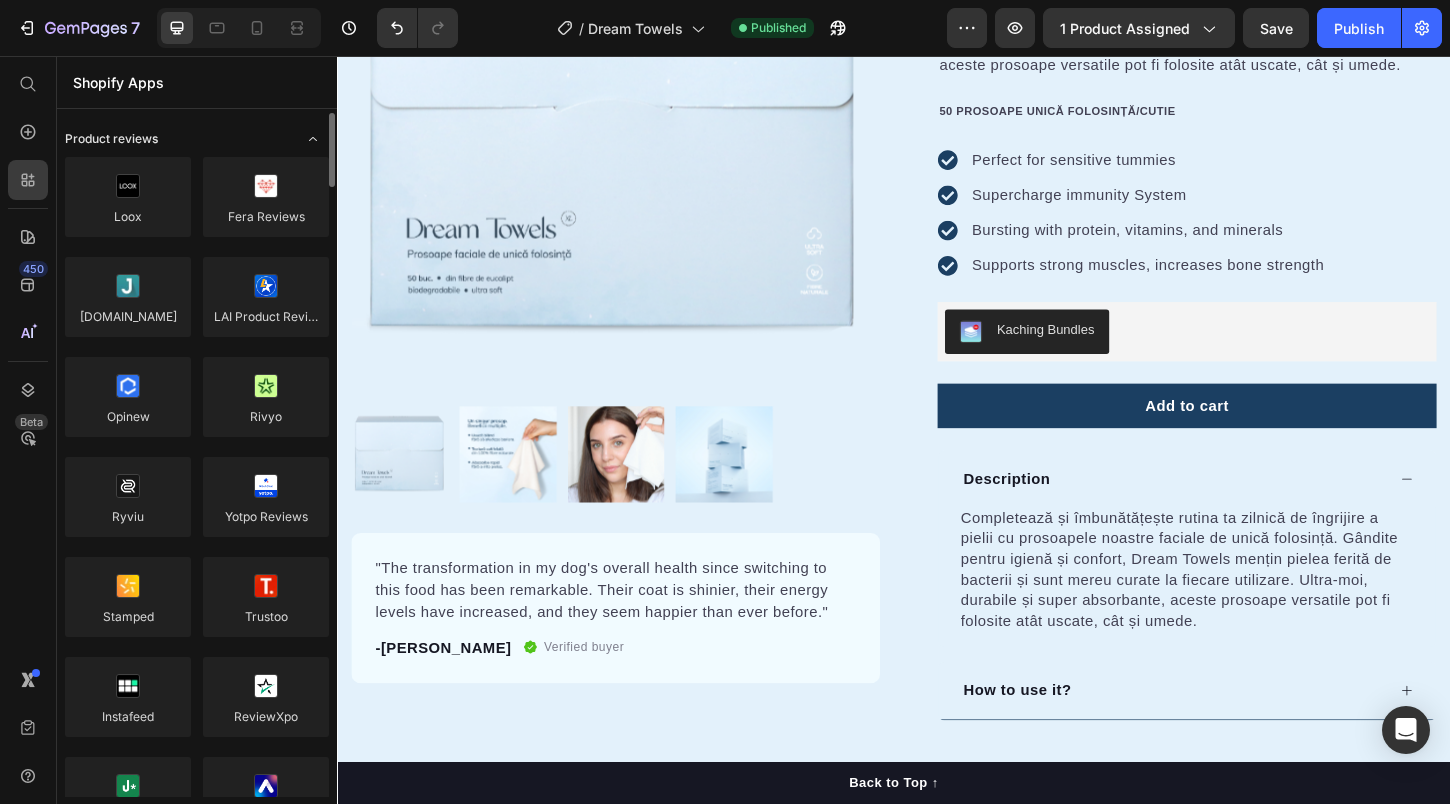 click at bounding box center [313, 139] 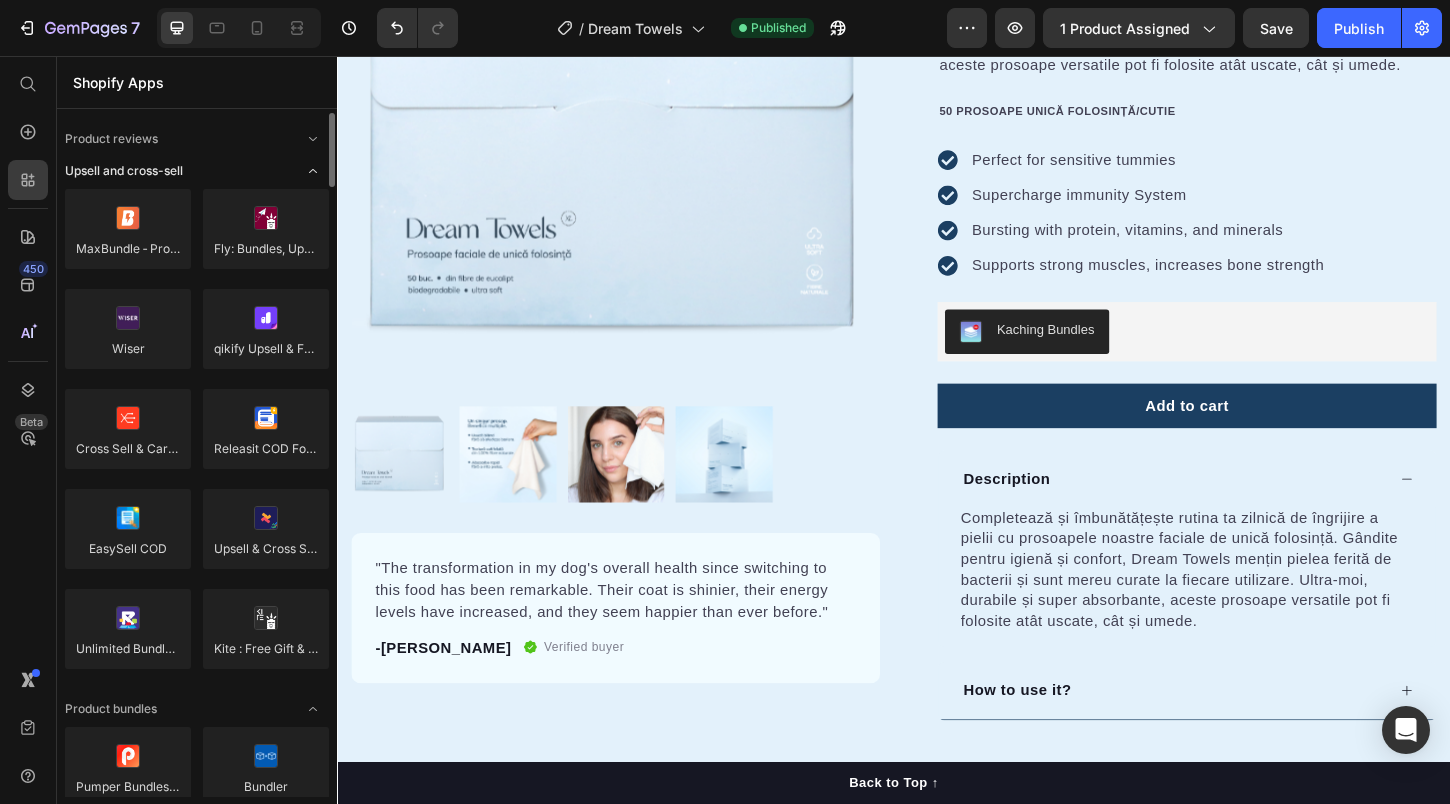 click 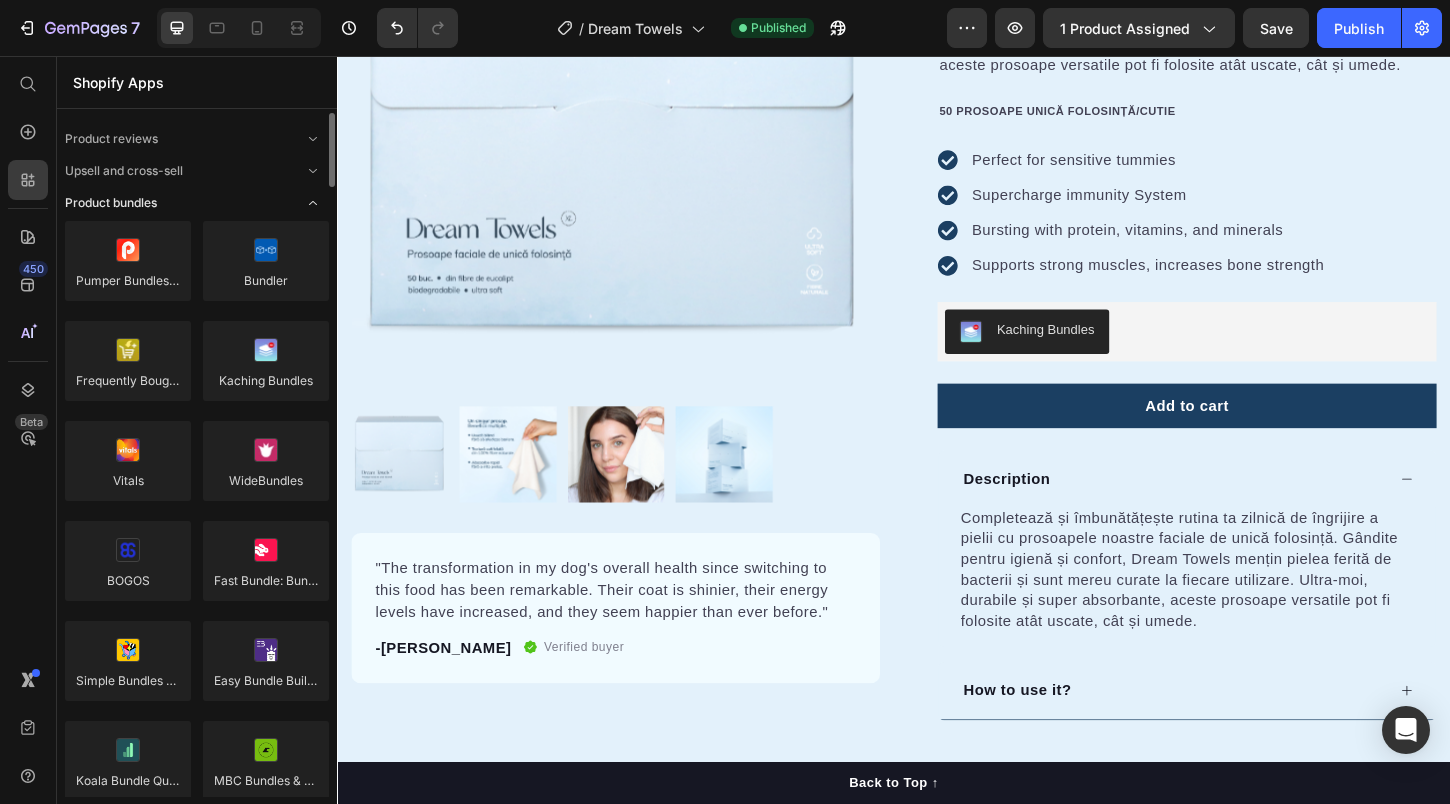 click 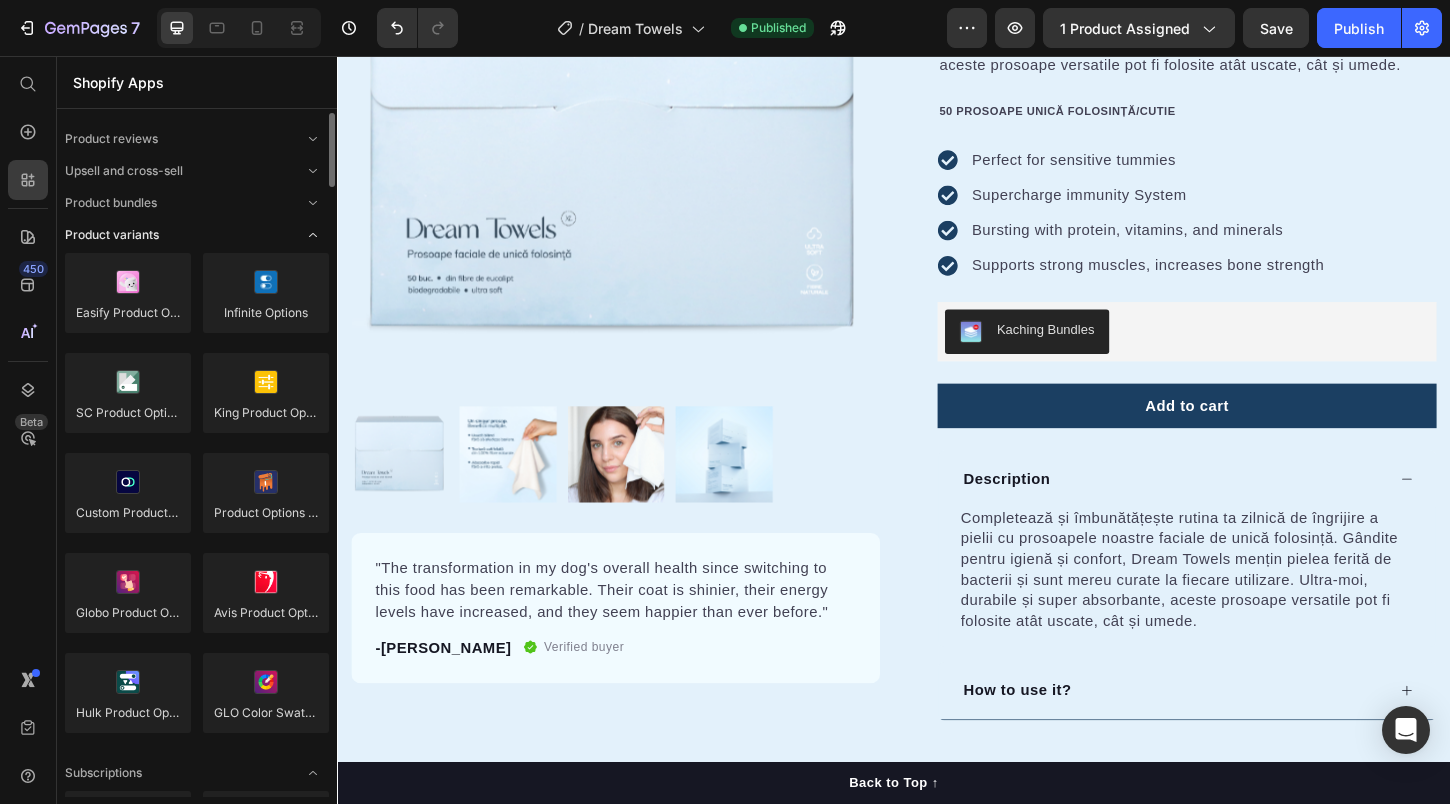click at bounding box center [313, 235] 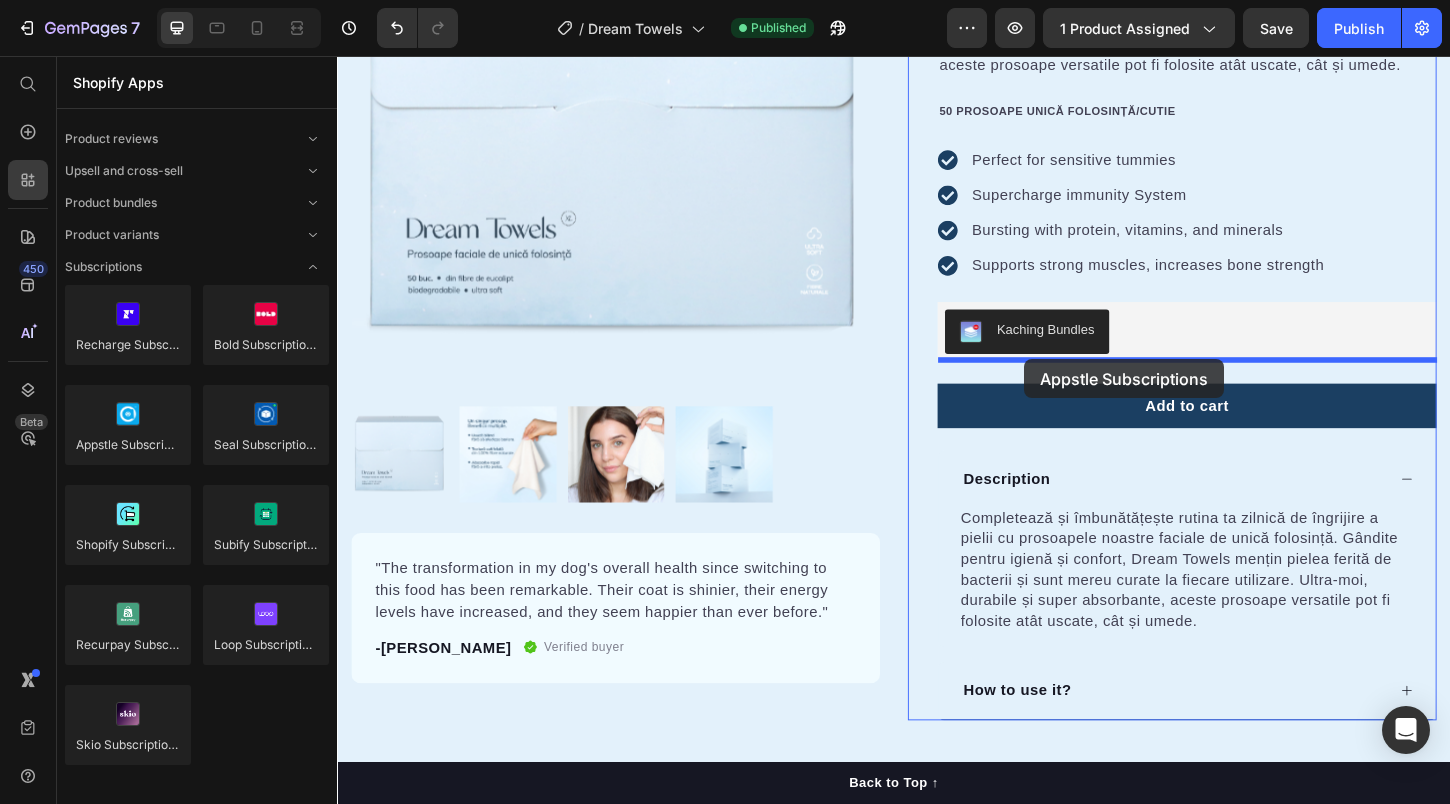 drag, startPoint x: 446, startPoint y: 456, endPoint x: 1079, endPoint y: 382, distance: 637.3107 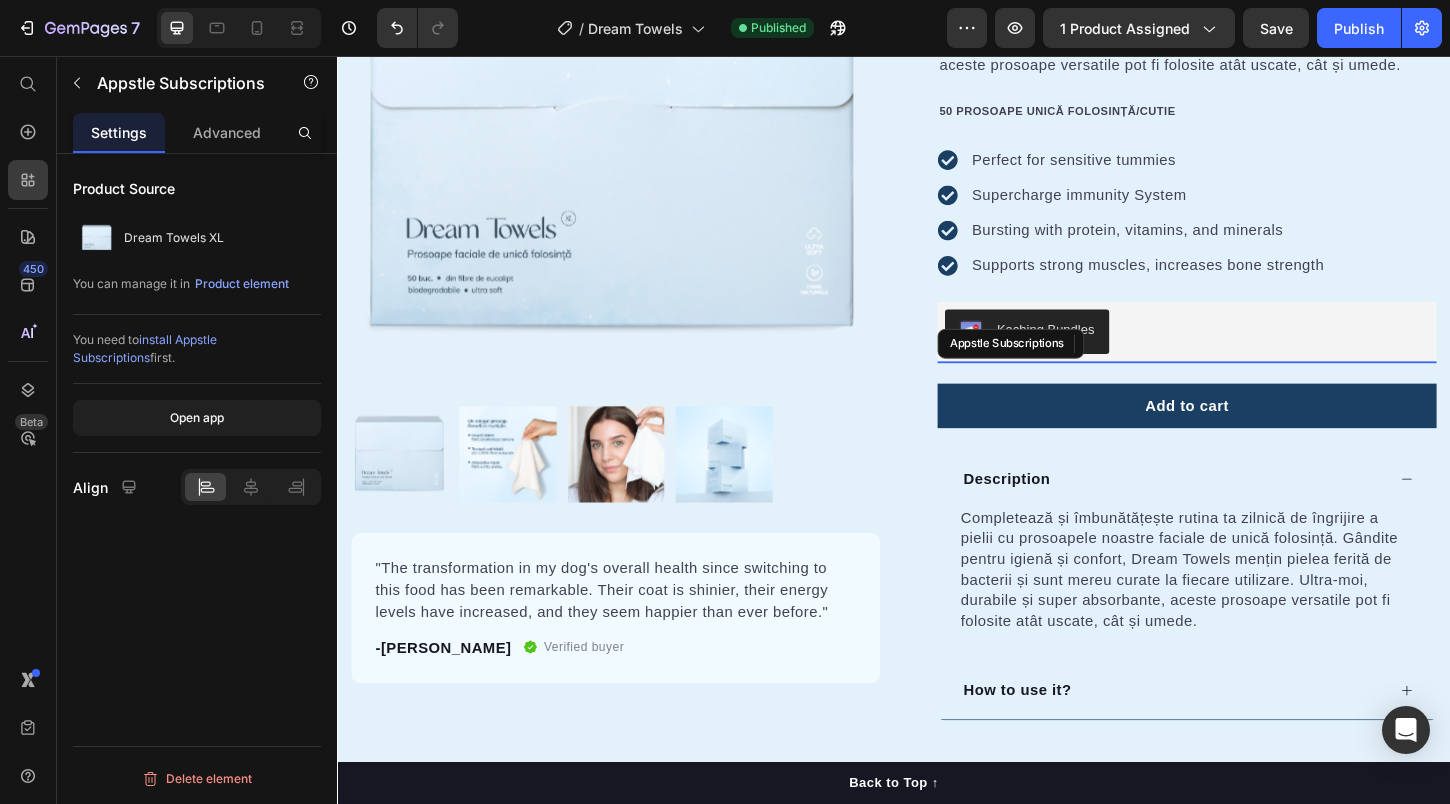 scroll, scrollTop: 0, scrollLeft: 0, axis: both 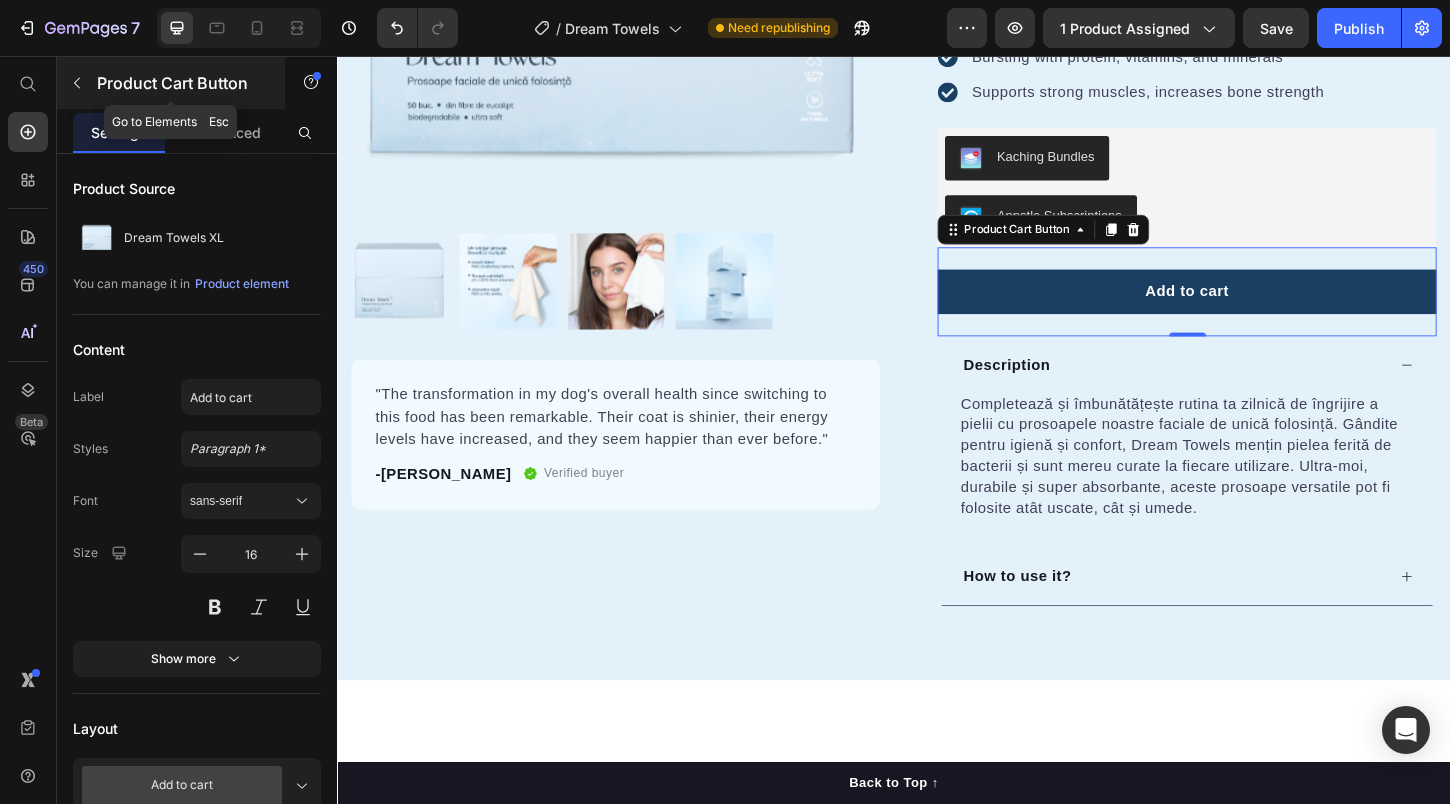 click 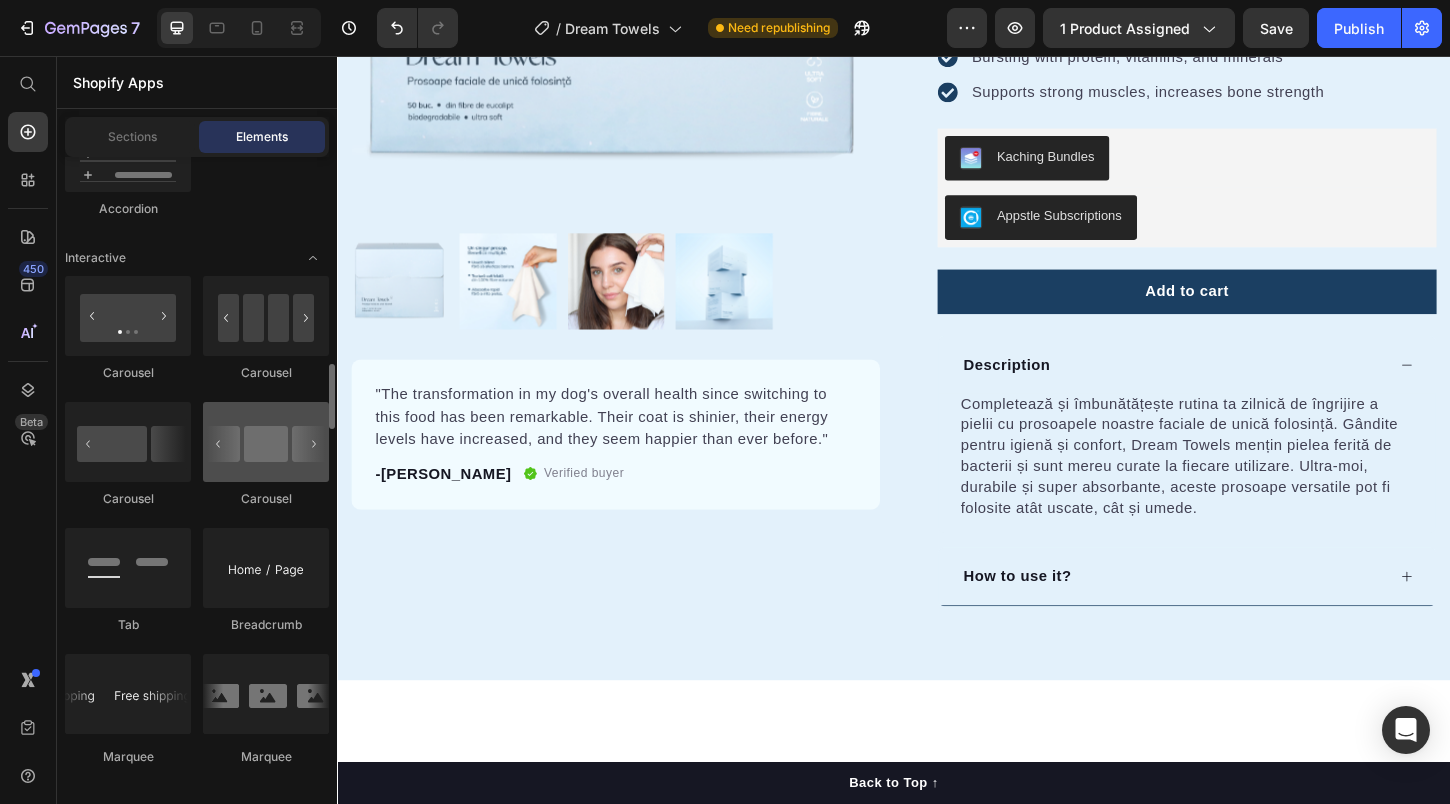 scroll, scrollTop: 2052, scrollLeft: 0, axis: vertical 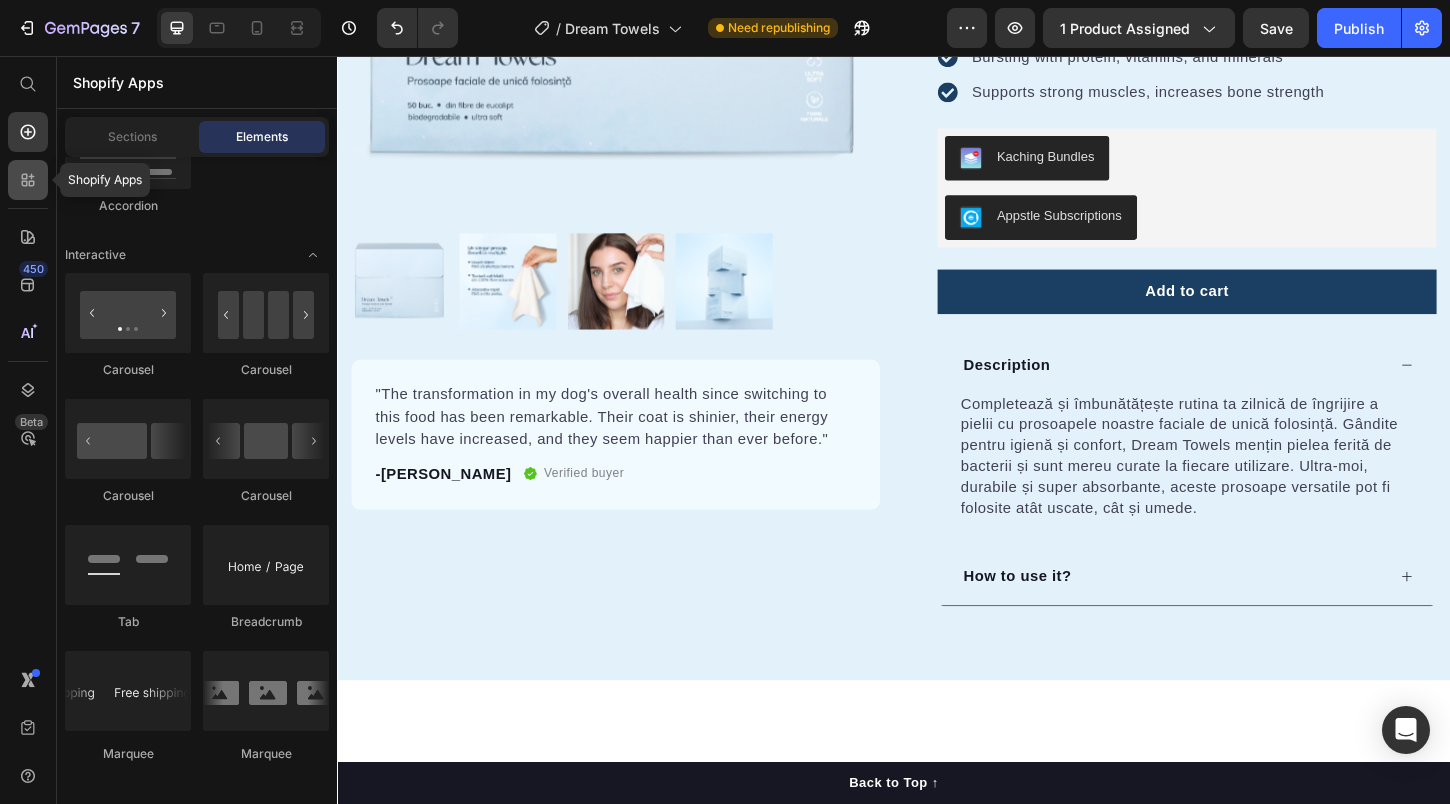 click 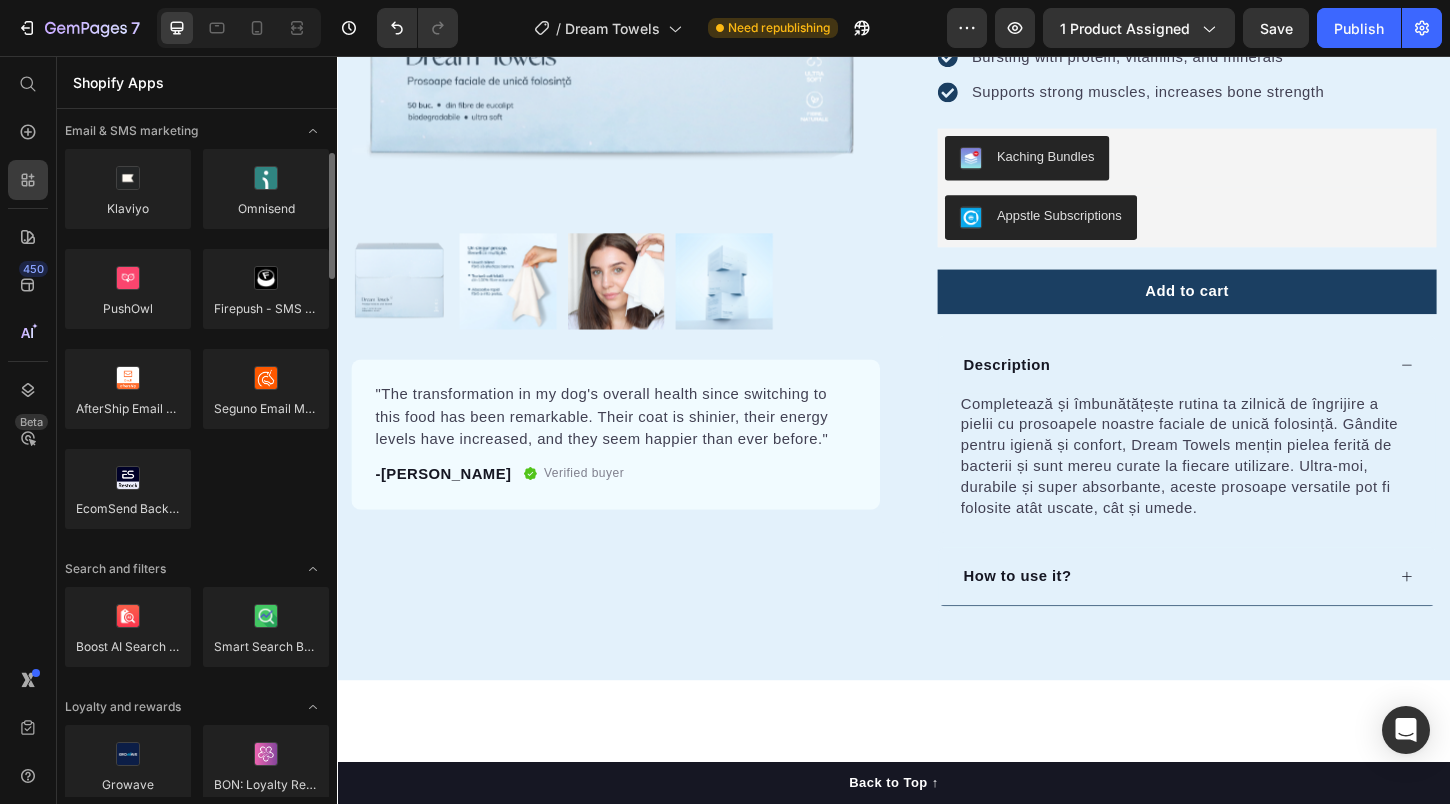 scroll, scrollTop: 0, scrollLeft: 0, axis: both 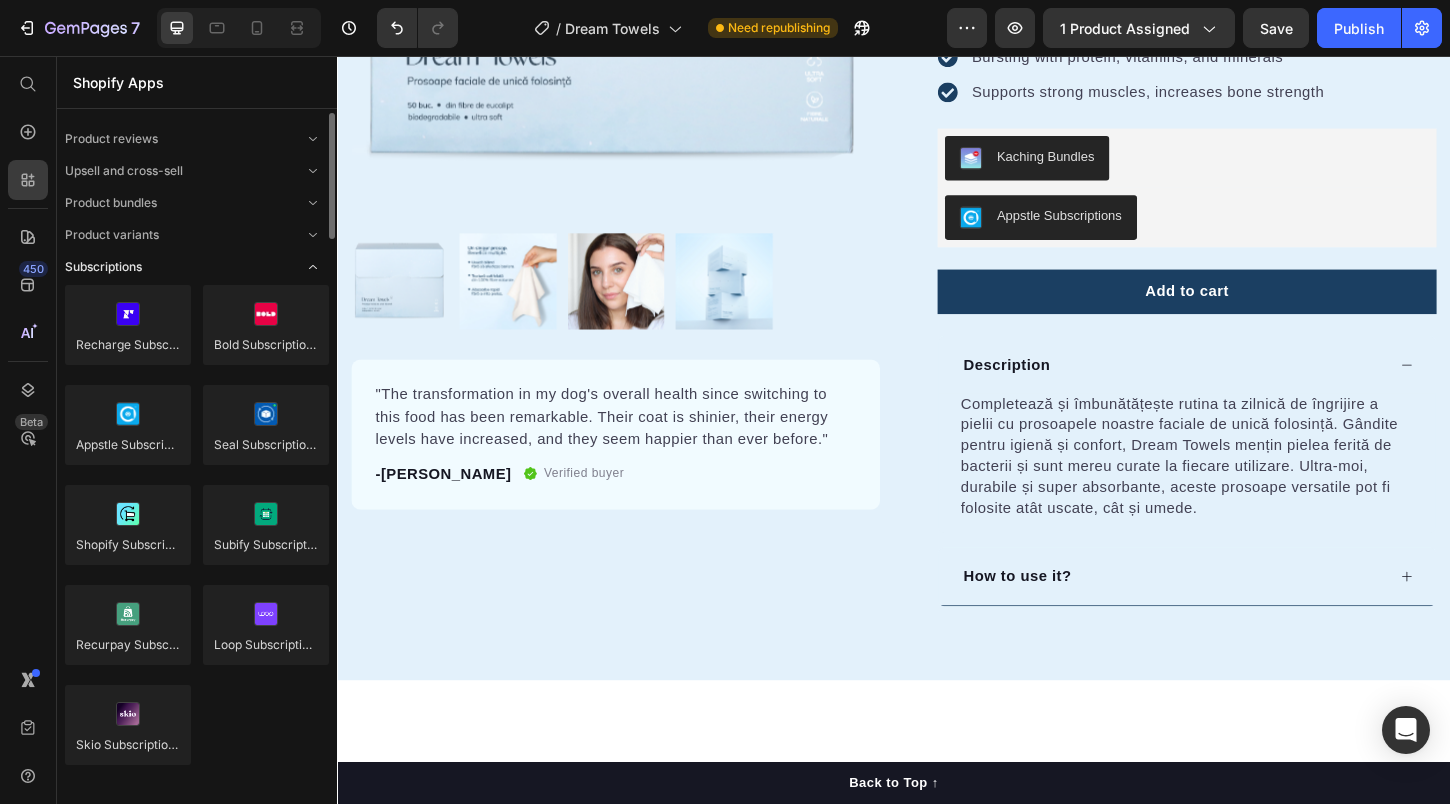 click 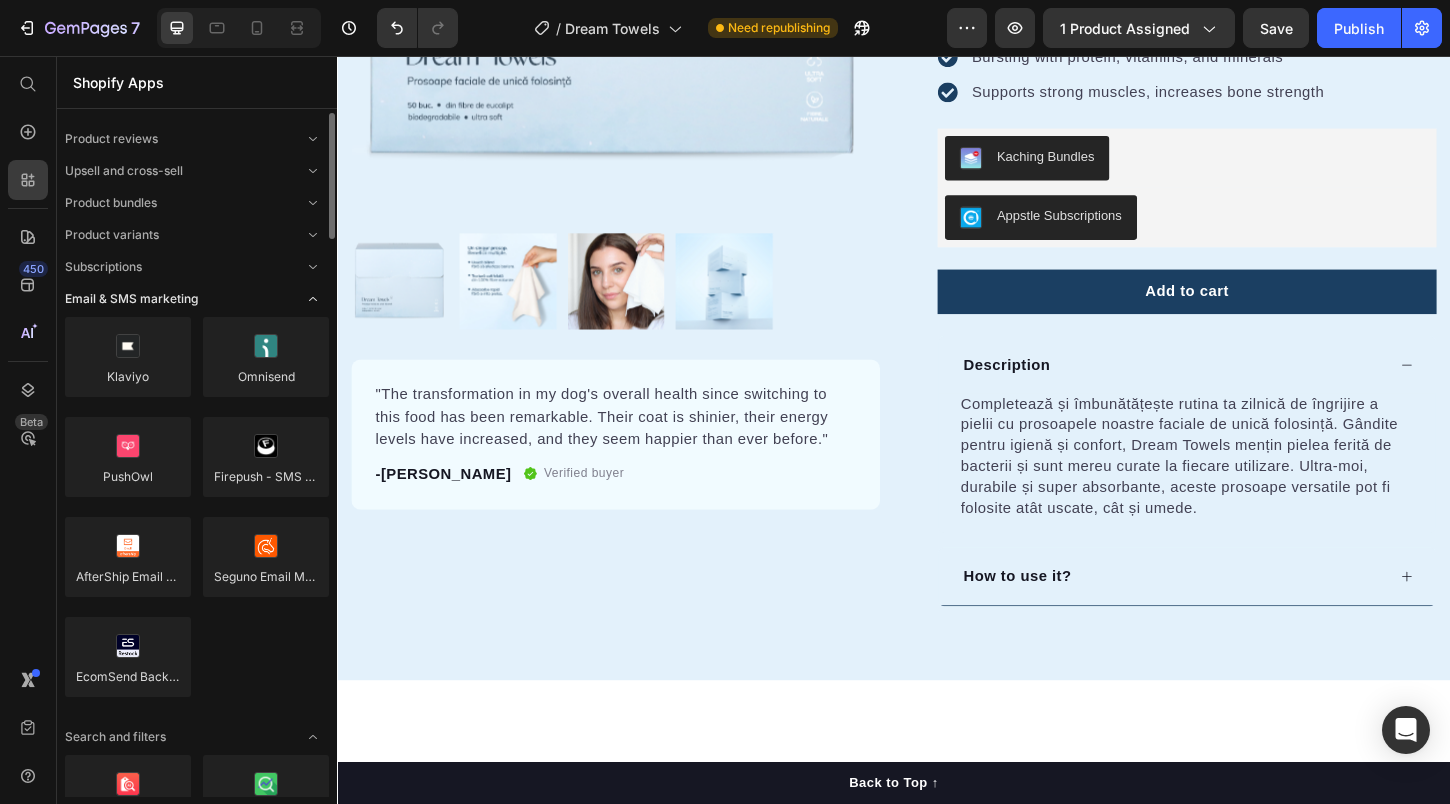 click 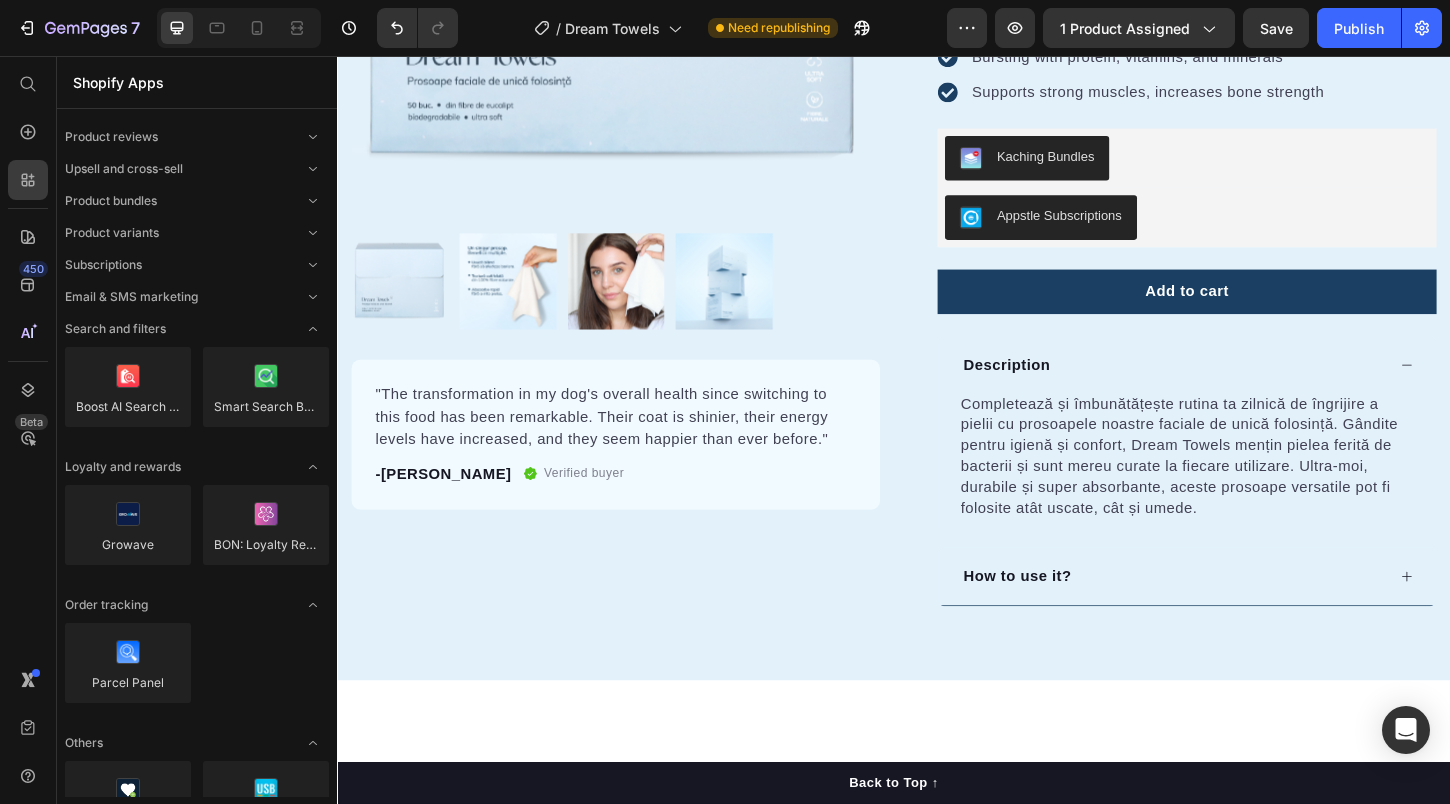 scroll, scrollTop: 0, scrollLeft: 0, axis: both 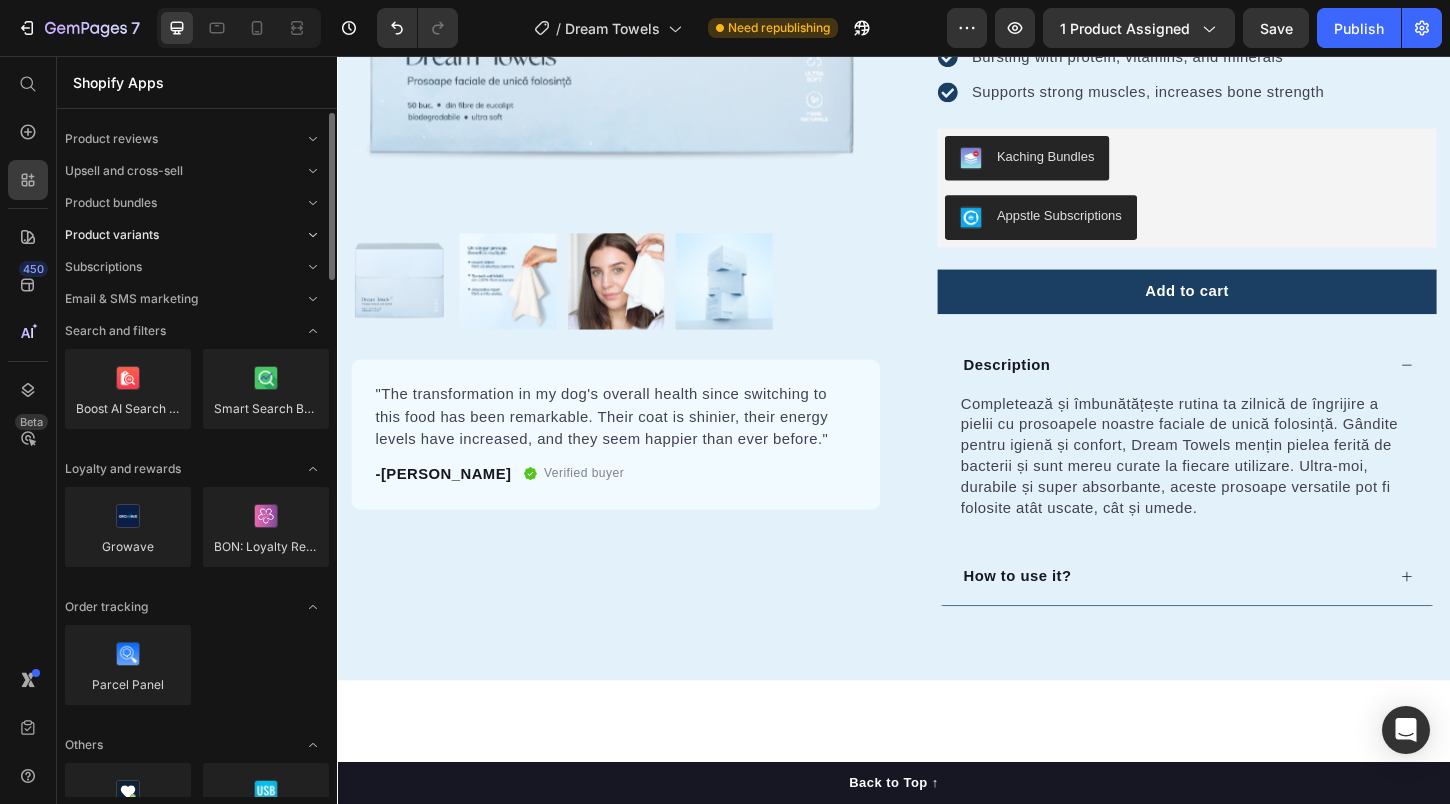 click on "Product variants" at bounding box center [112, 235] 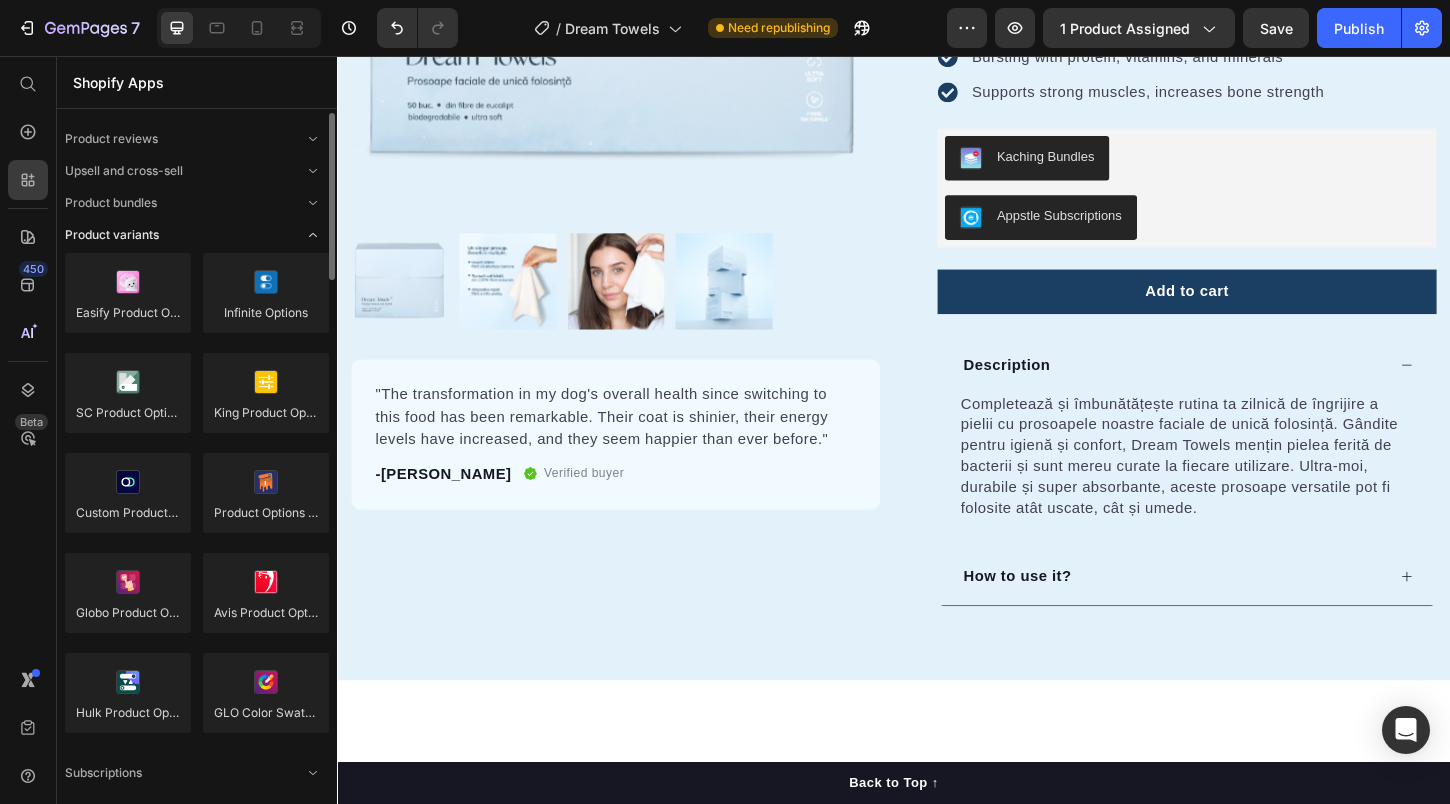 click on "Product variants" at bounding box center [112, 235] 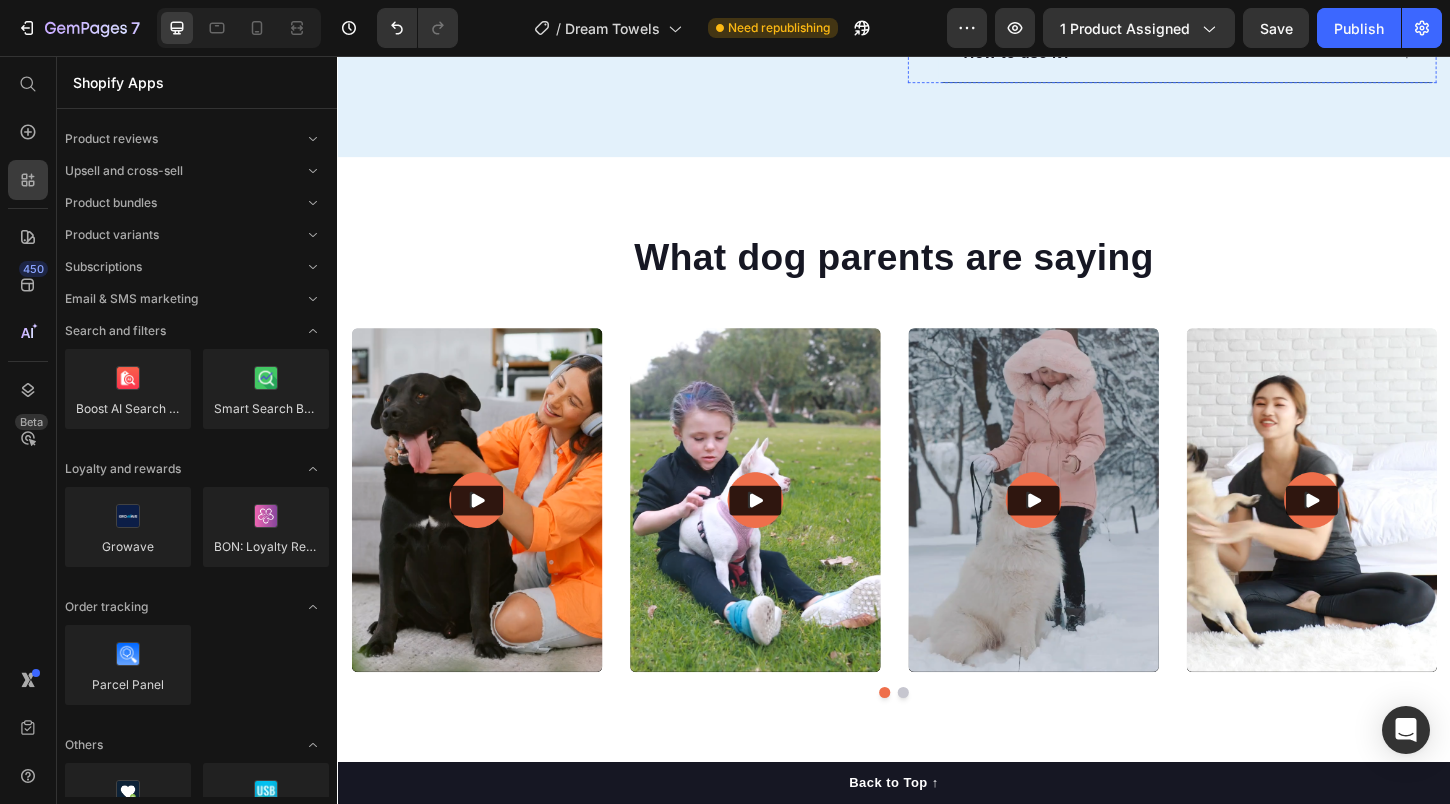 scroll, scrollTop: 1073, scrollLeft: 0, axis: vertical 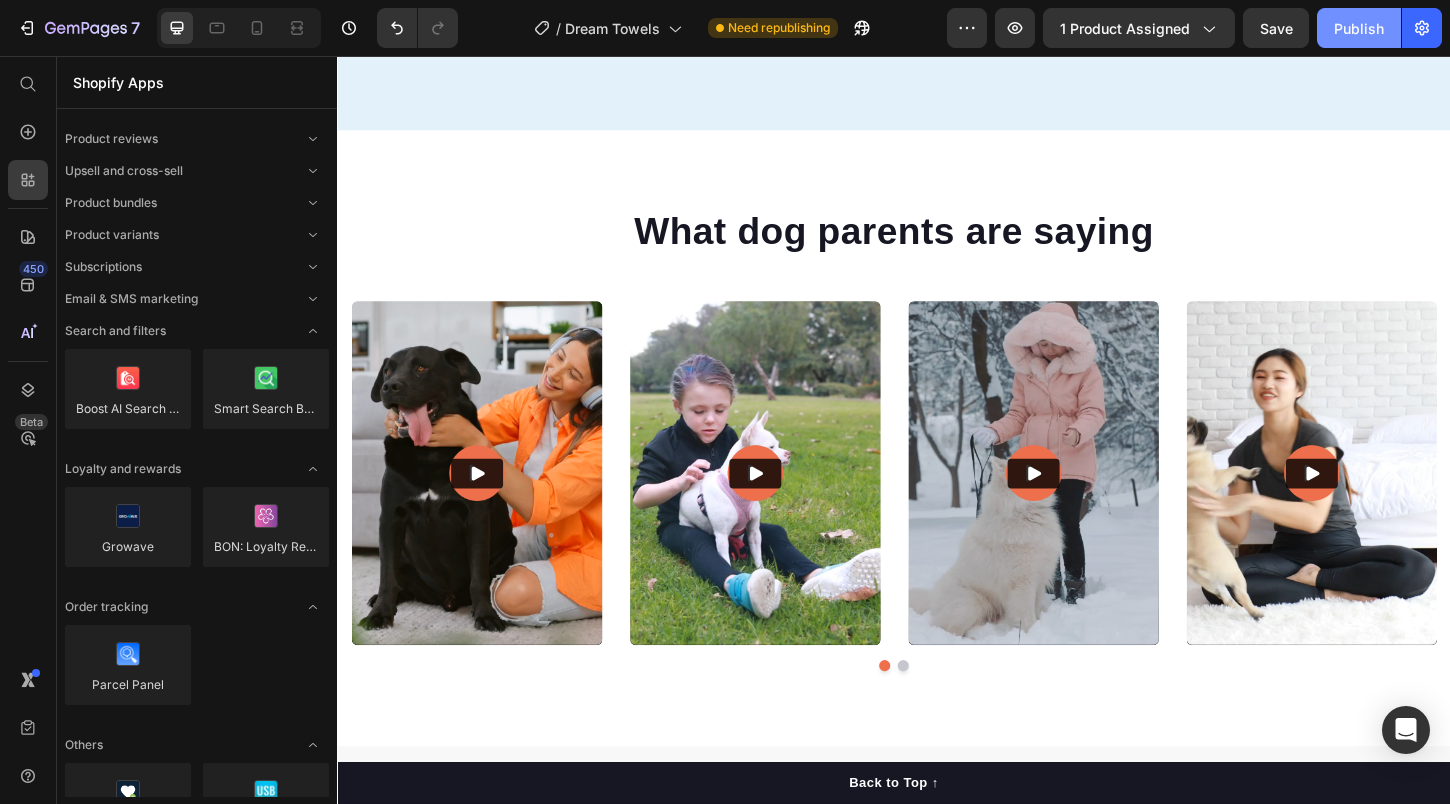 click on "Publish" at bounding box center (1359, 28) 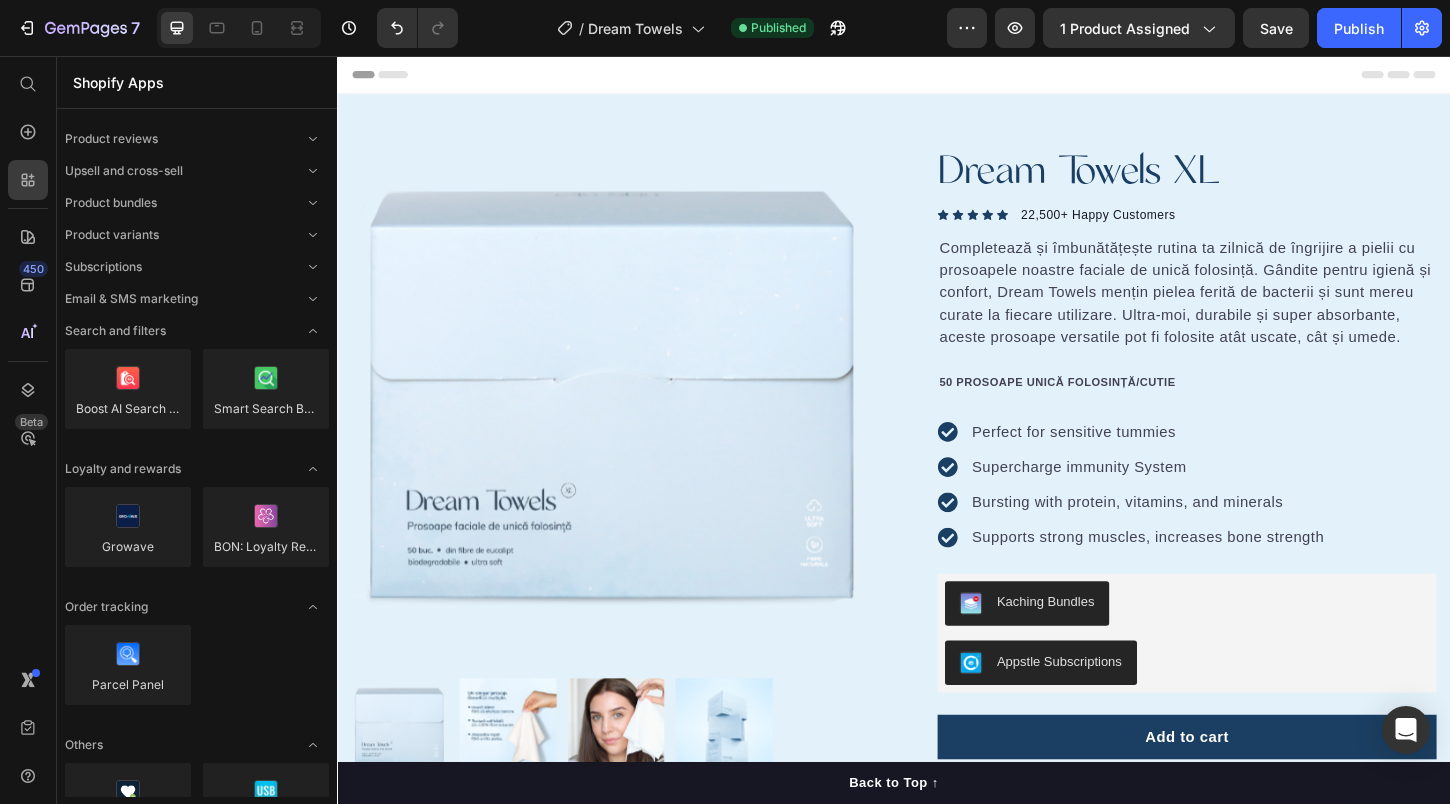scroll, scrollTop: 0, scrollLeft: 0, axis: both 